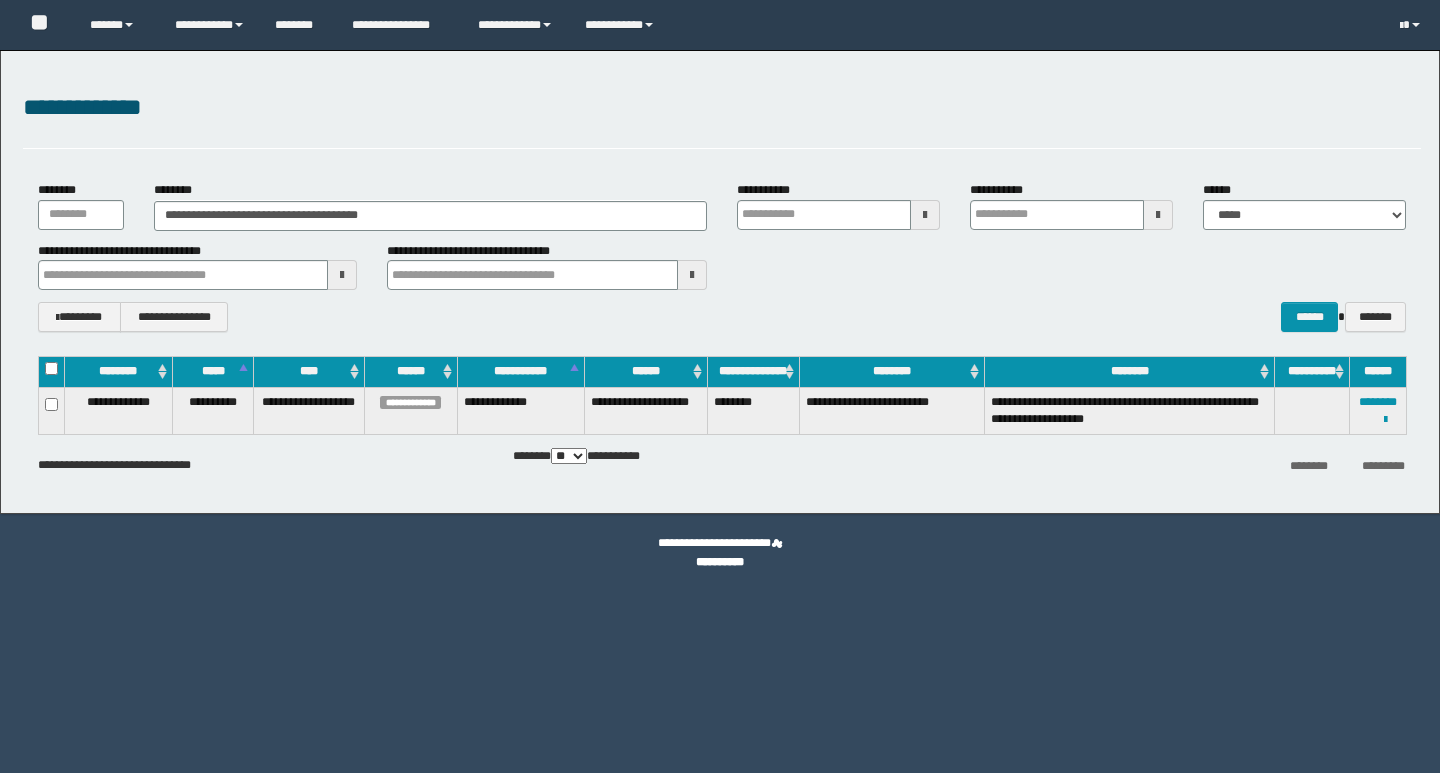 scroll, scrollTop: 0, scrollLeft: 0, axis: both 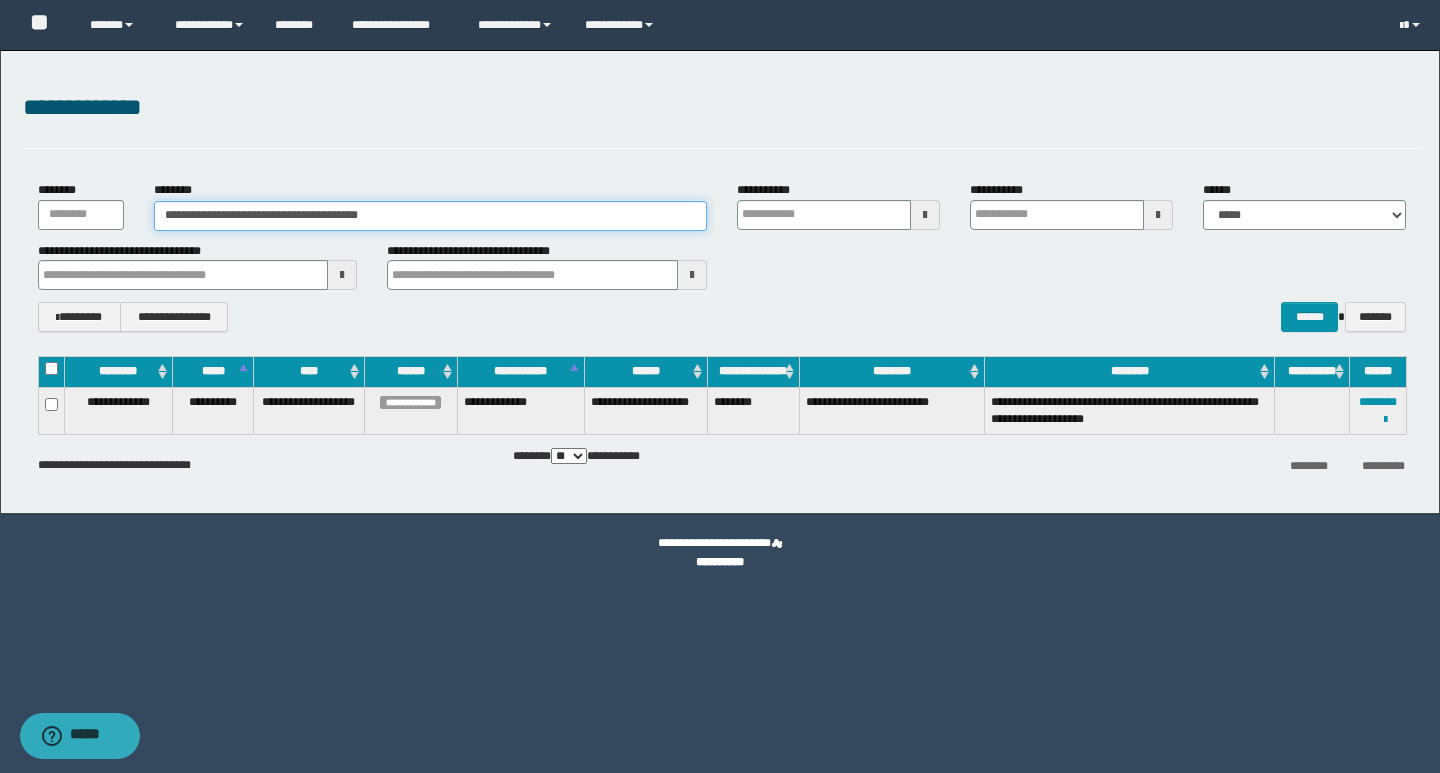 click on "**********" at bounding box center (430, 216) 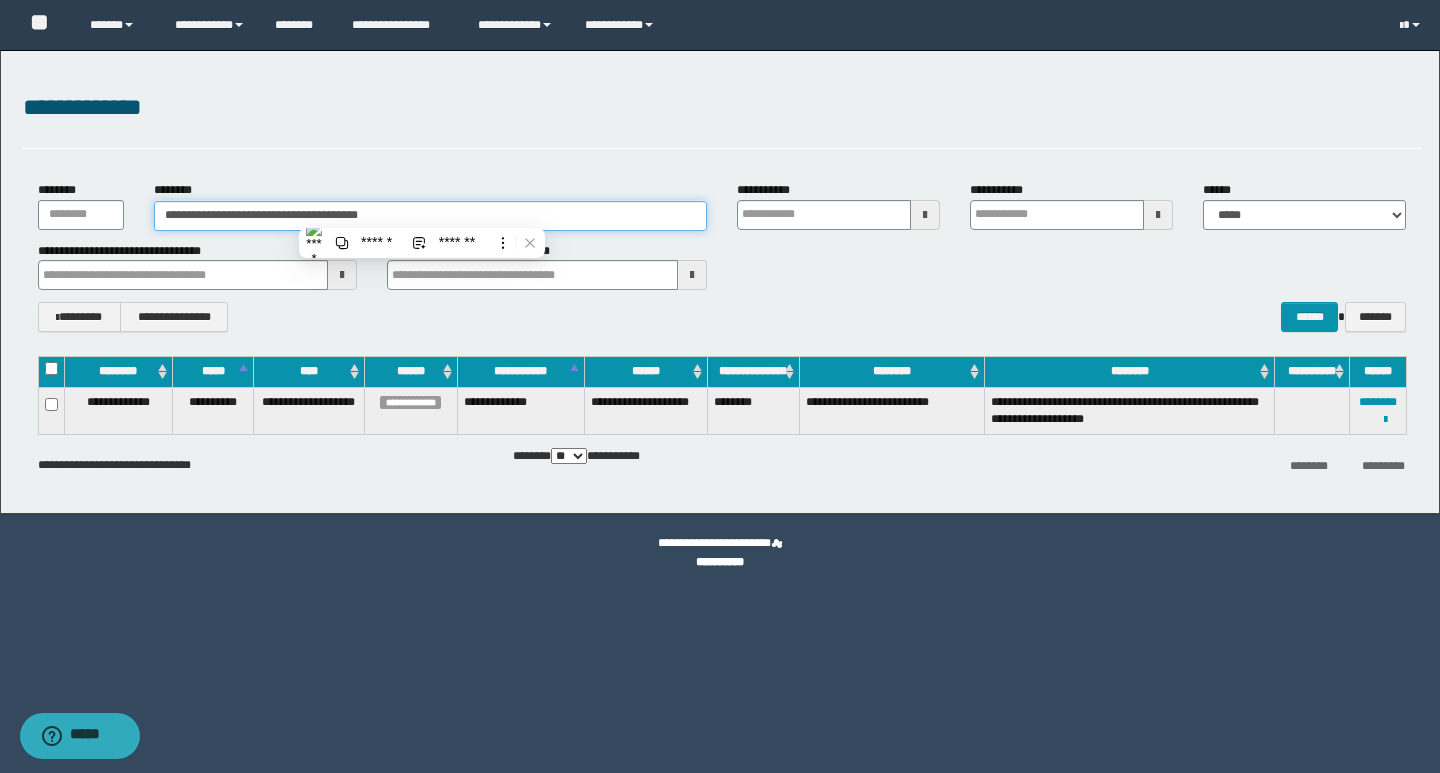 click on "**********" at bounding box center [430, 216] 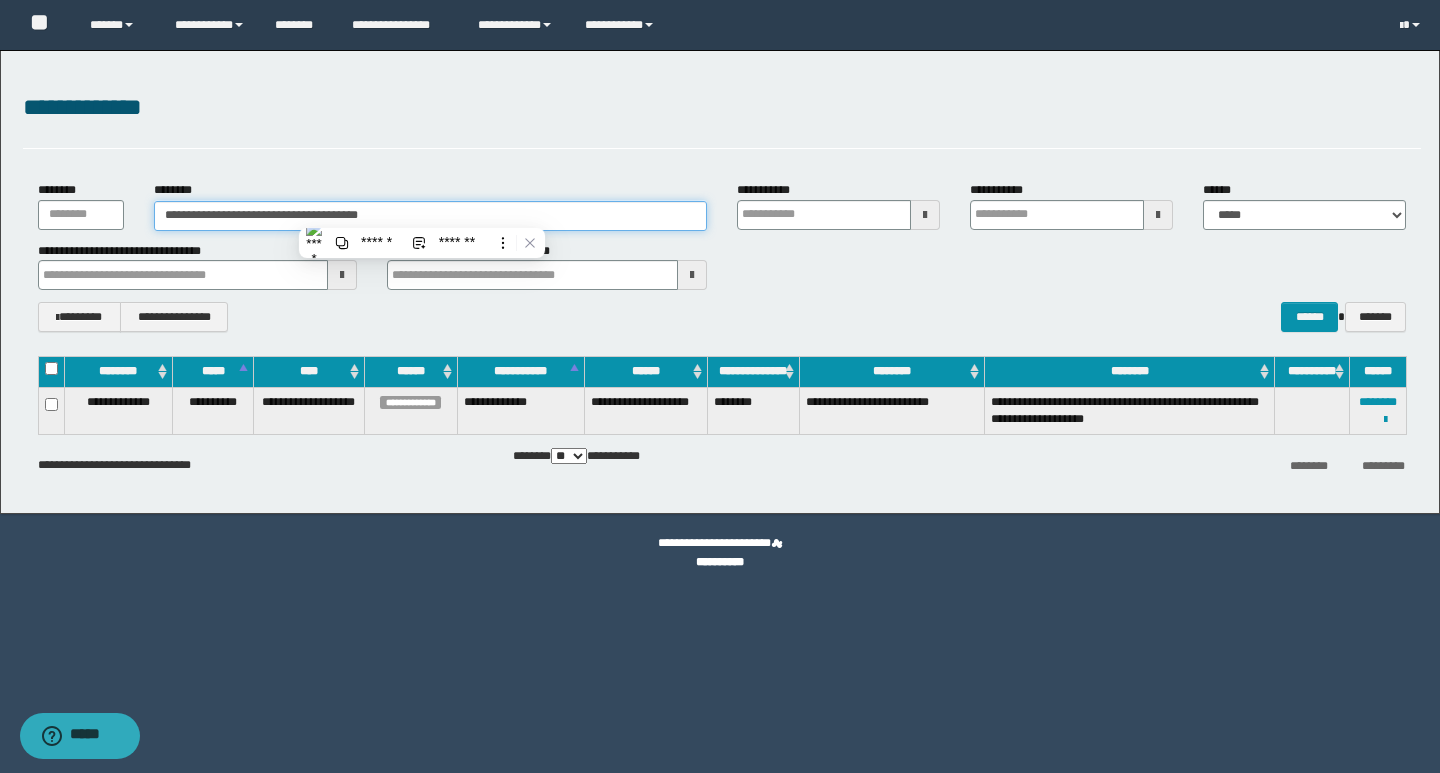 paste 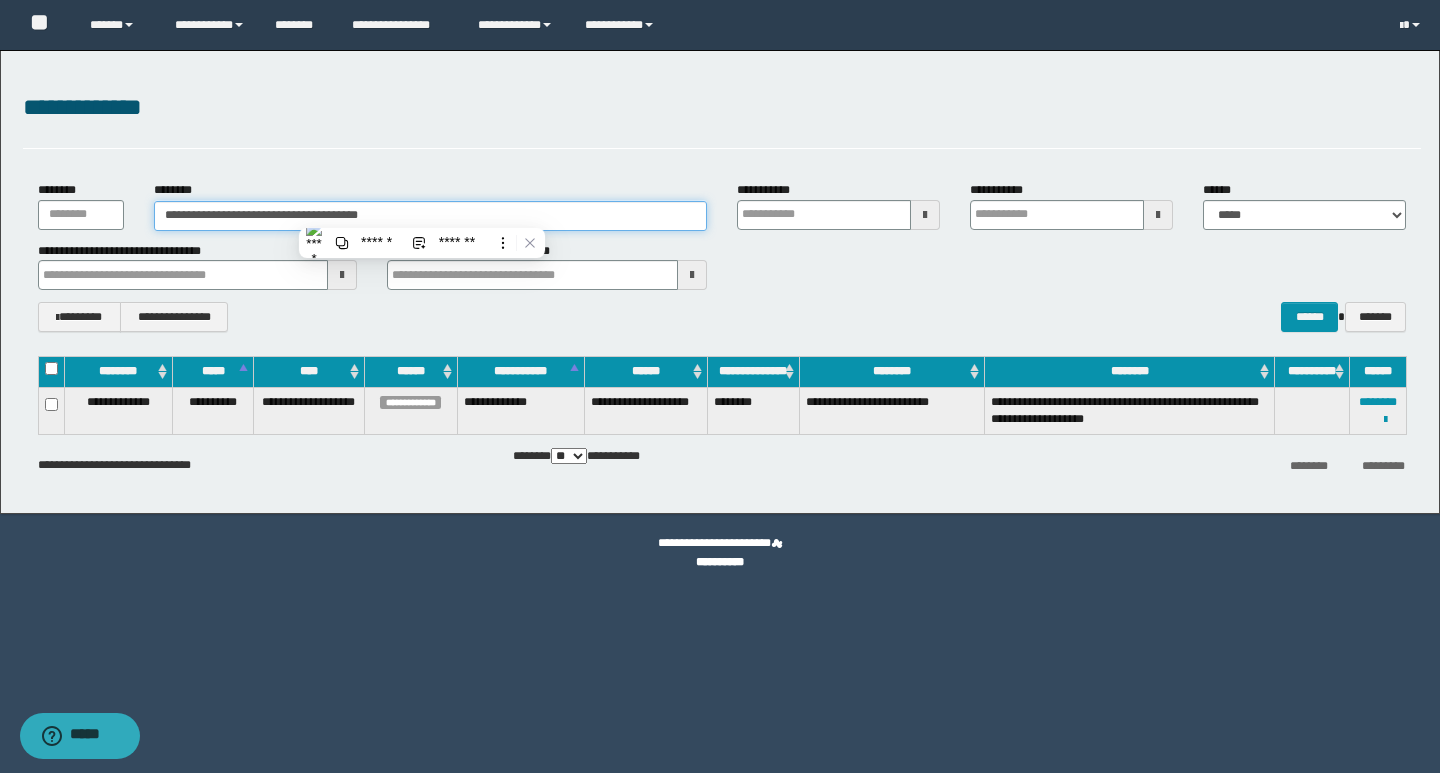 type on "**********" 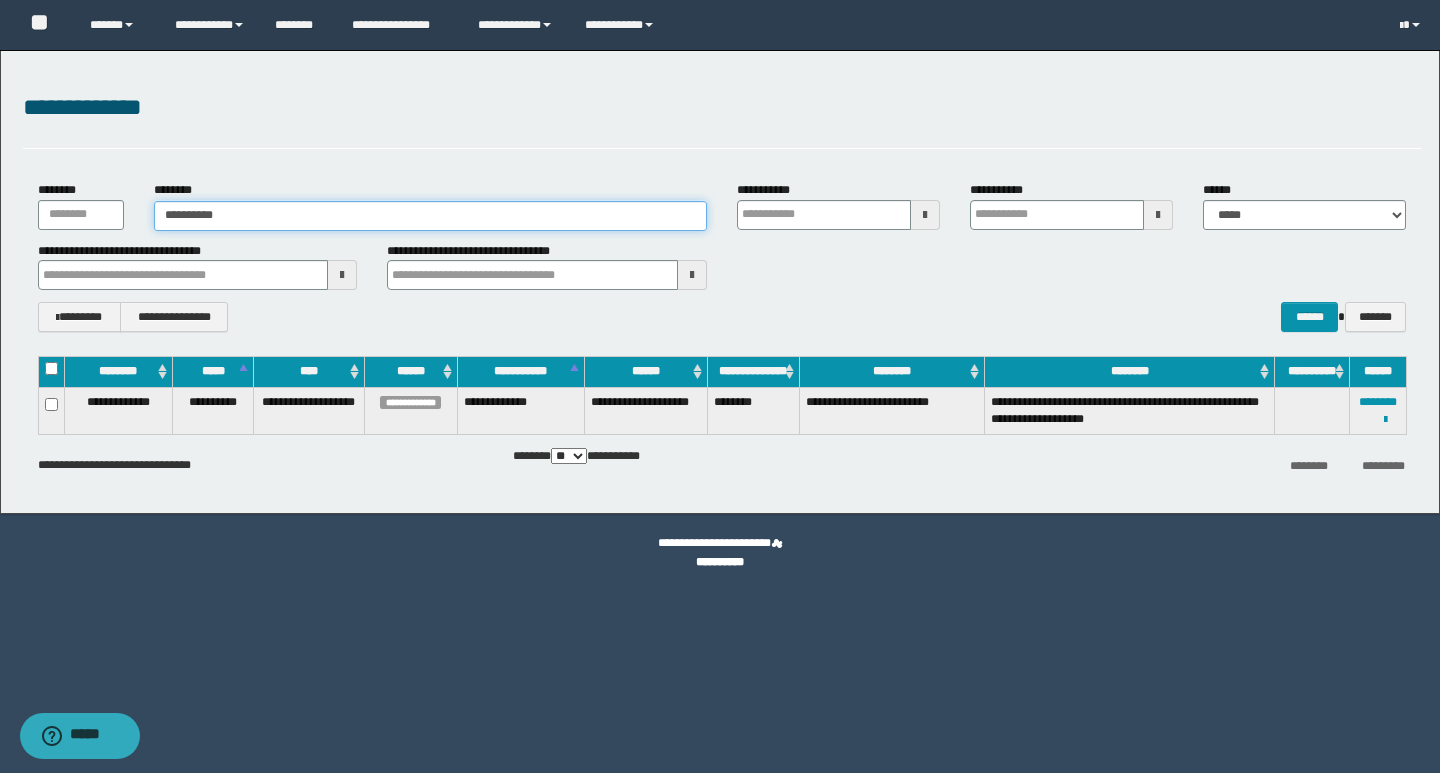 type on "**********" 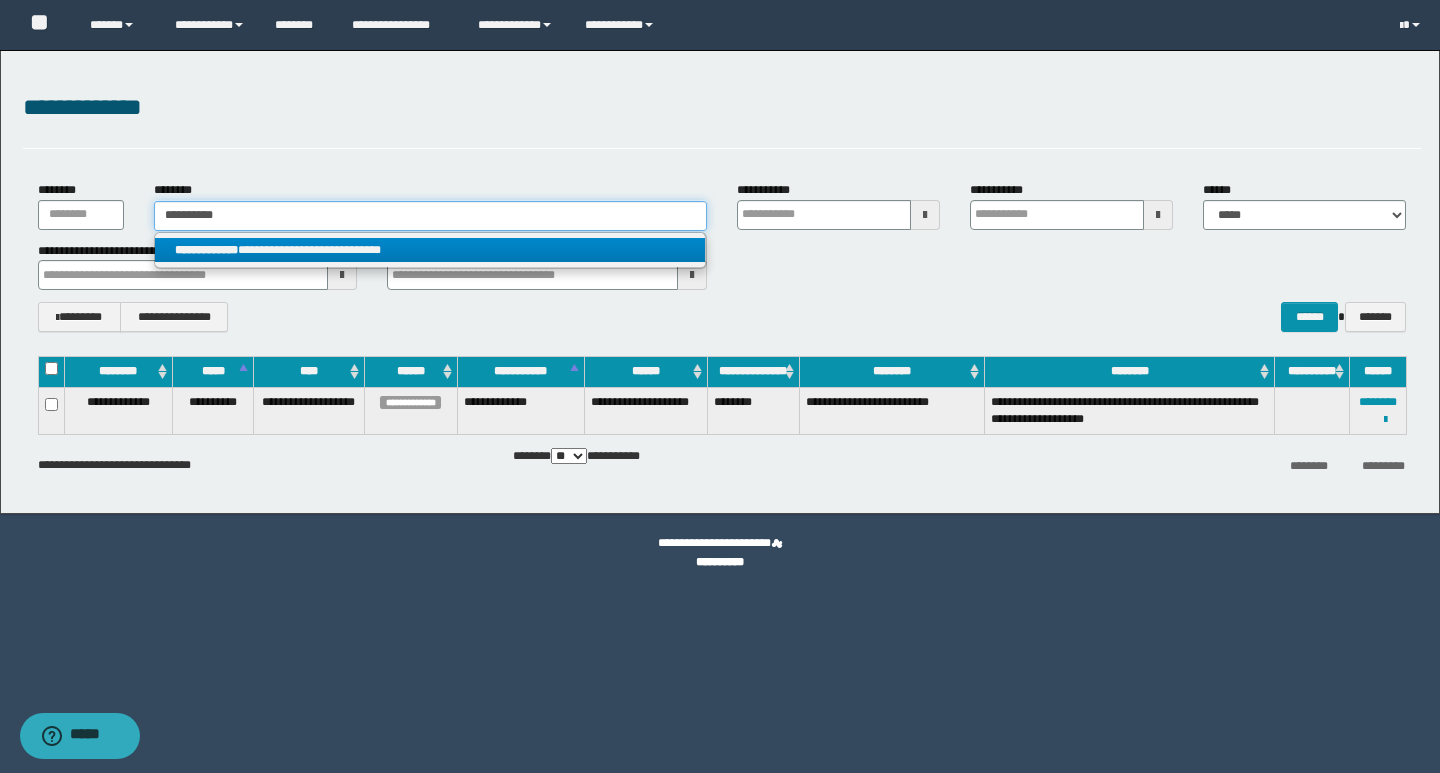 type on "**********" 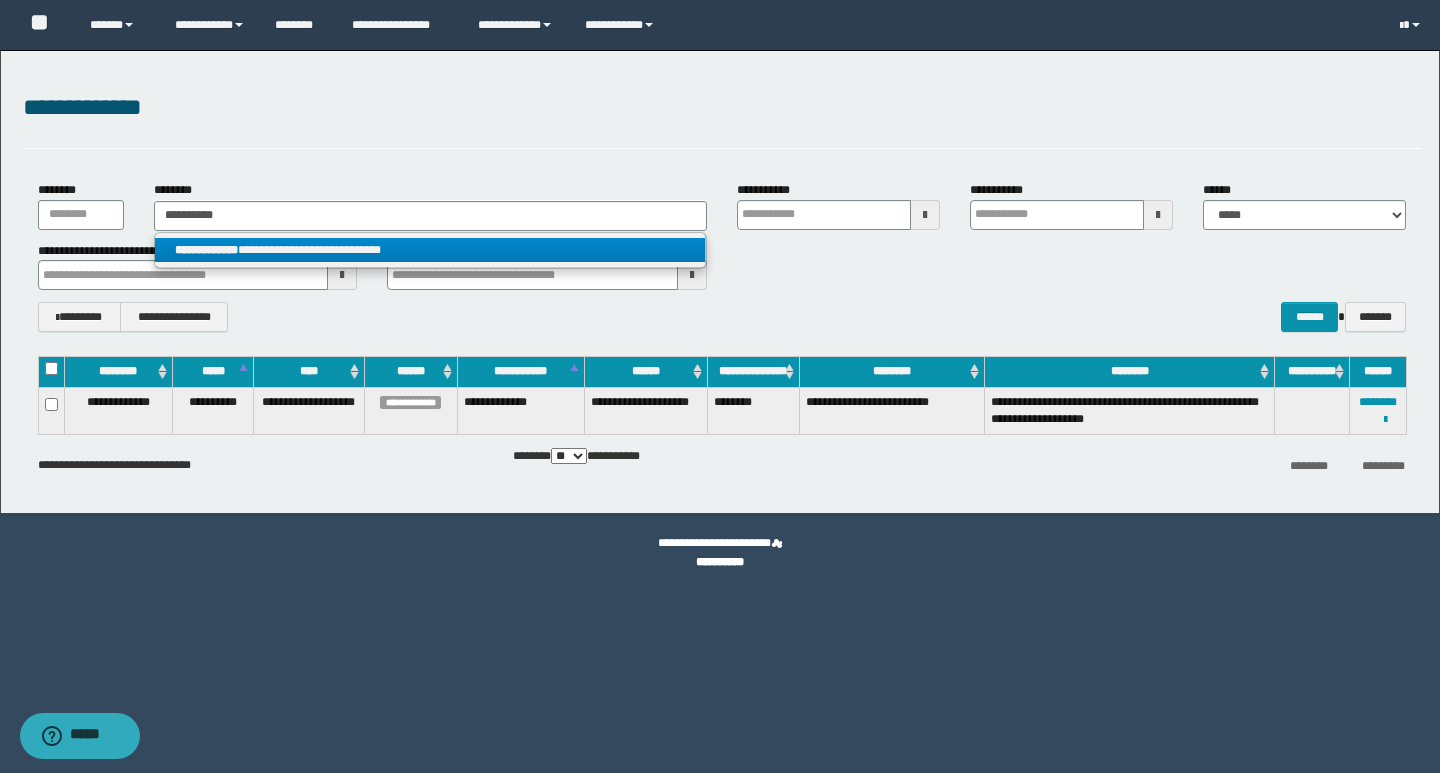 click on "**********" at bounding box center (430, 250) 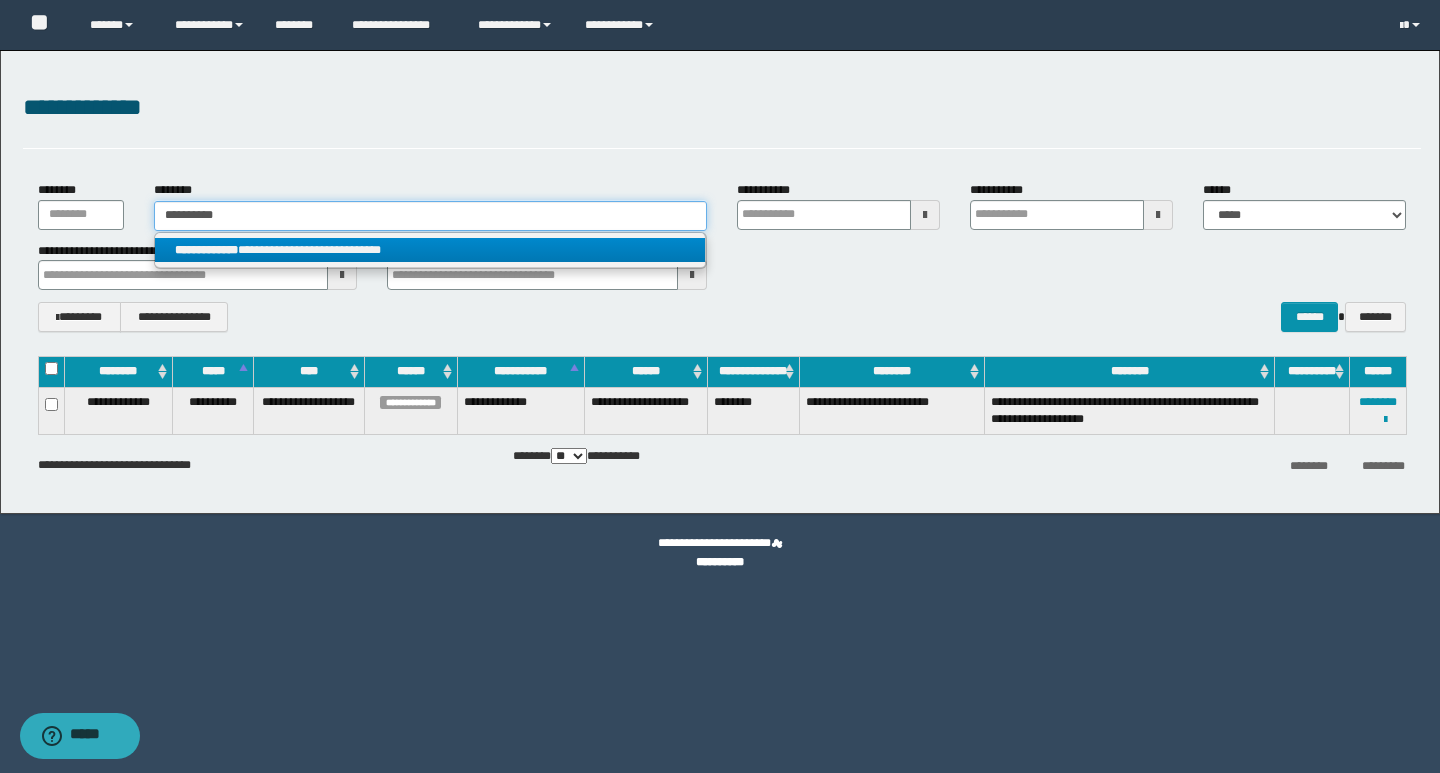 type 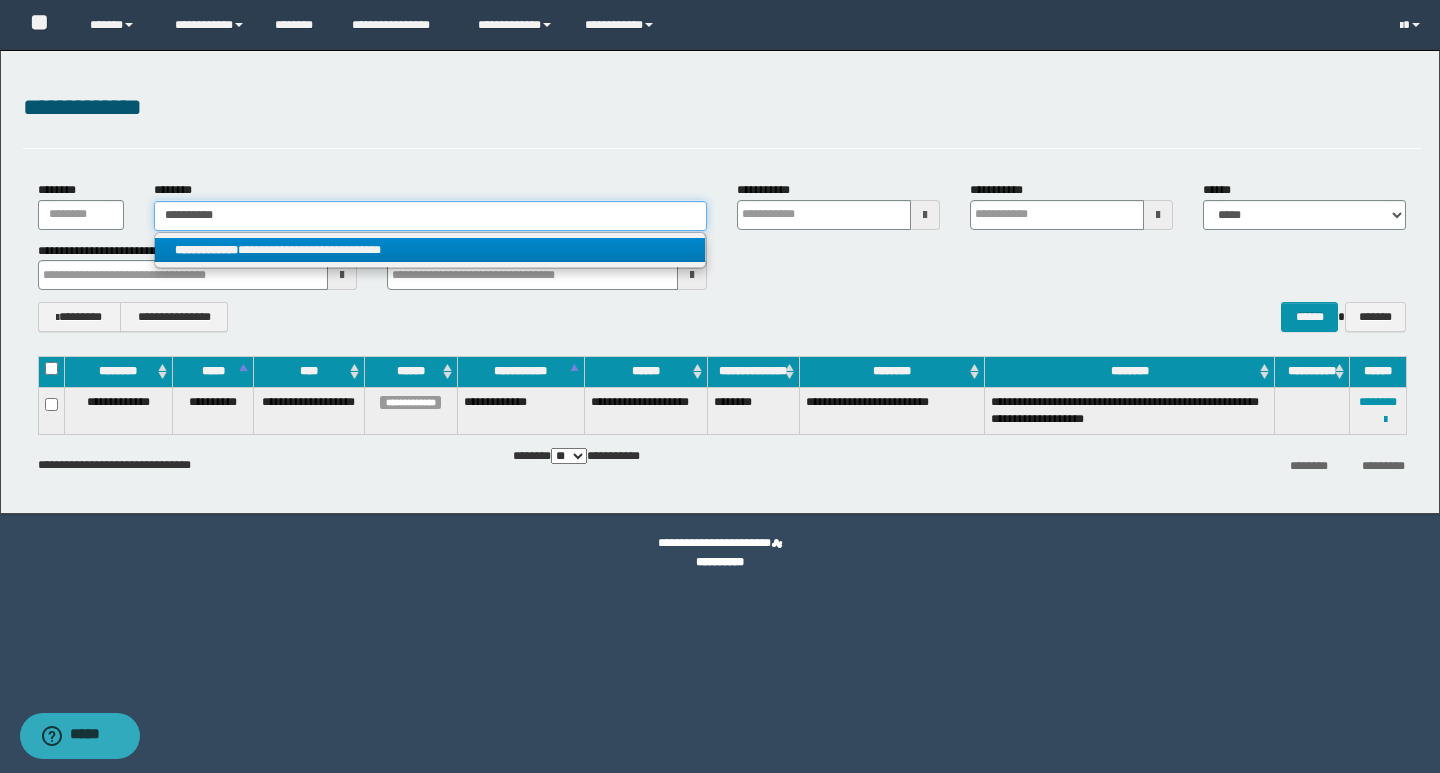 type on "**********" 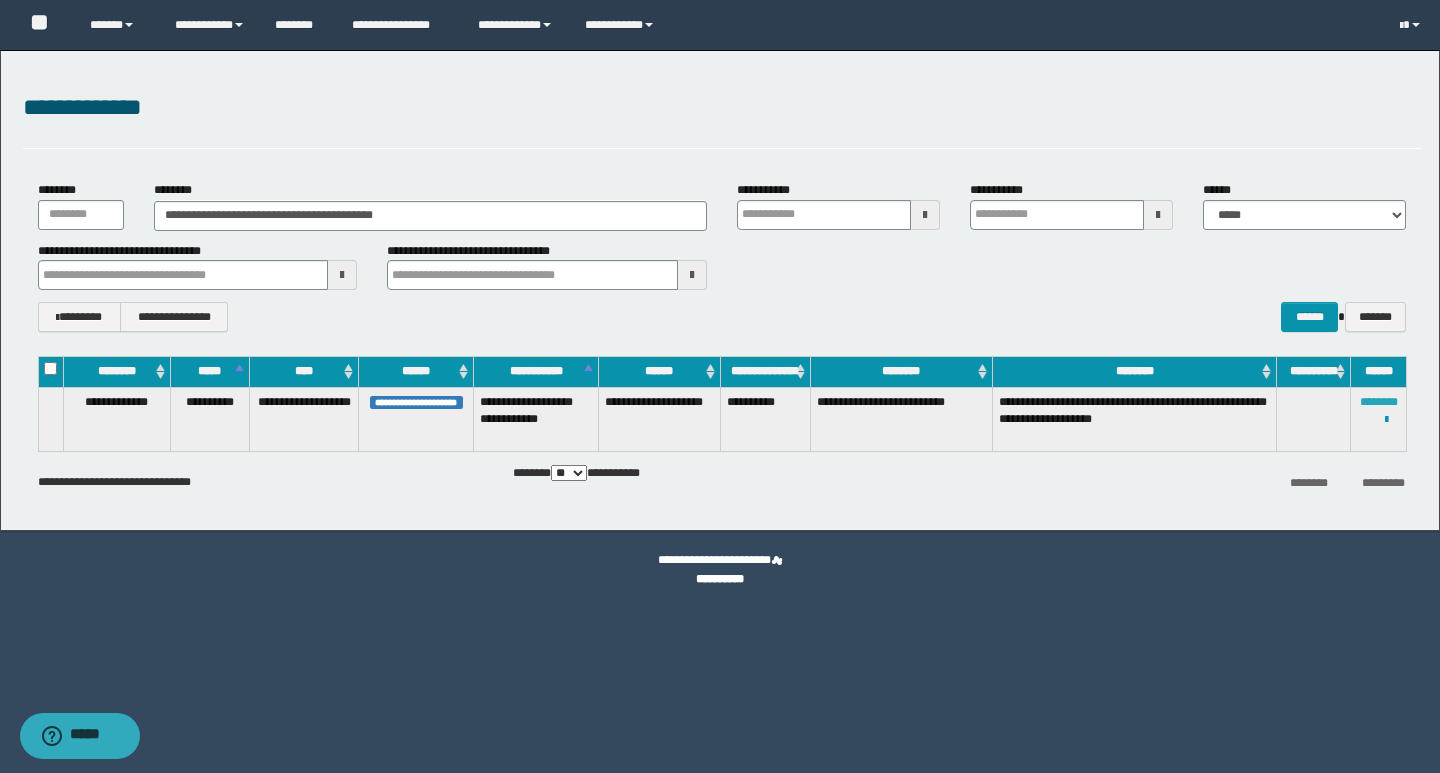 click on "********" at bounding box center (1379, 402) 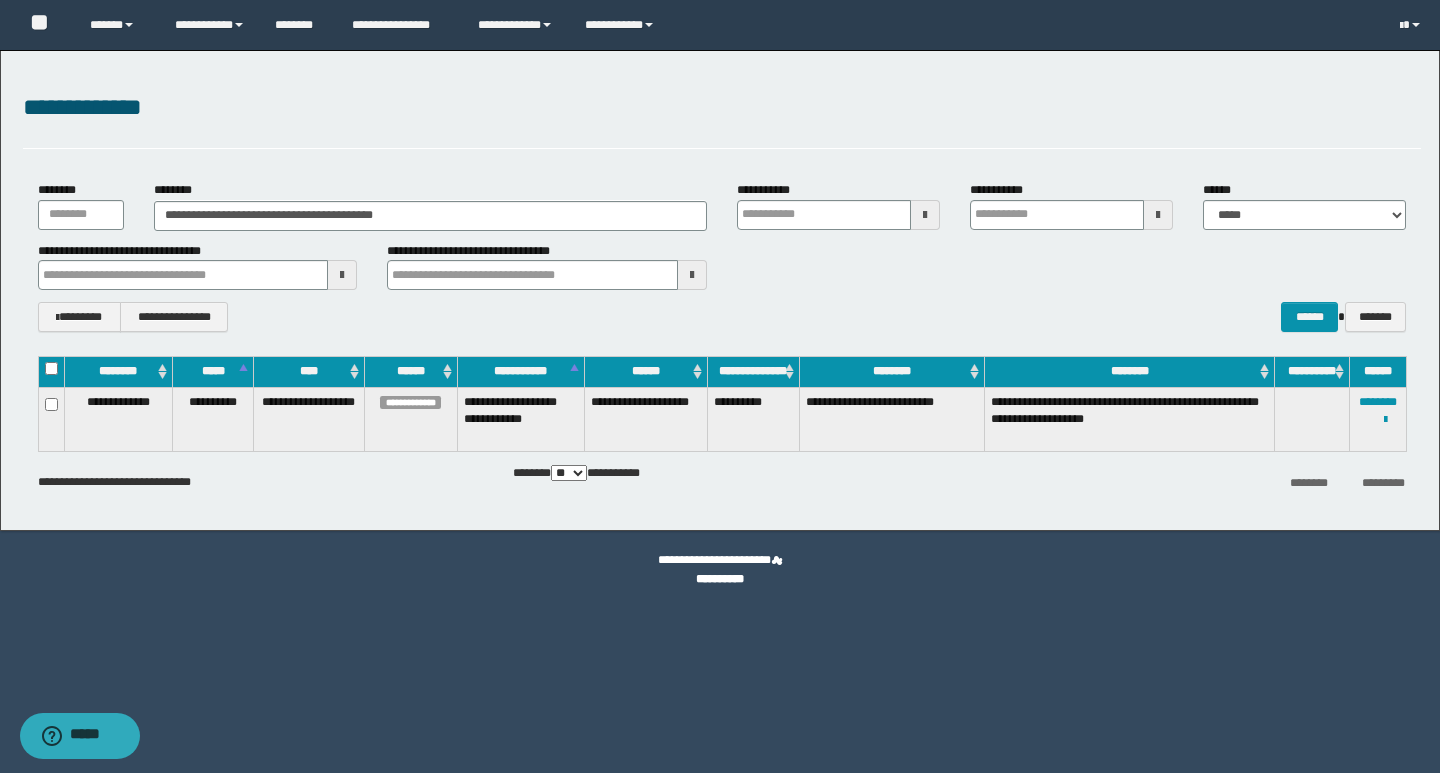 click on "**********" at bounding box center [720, 386] 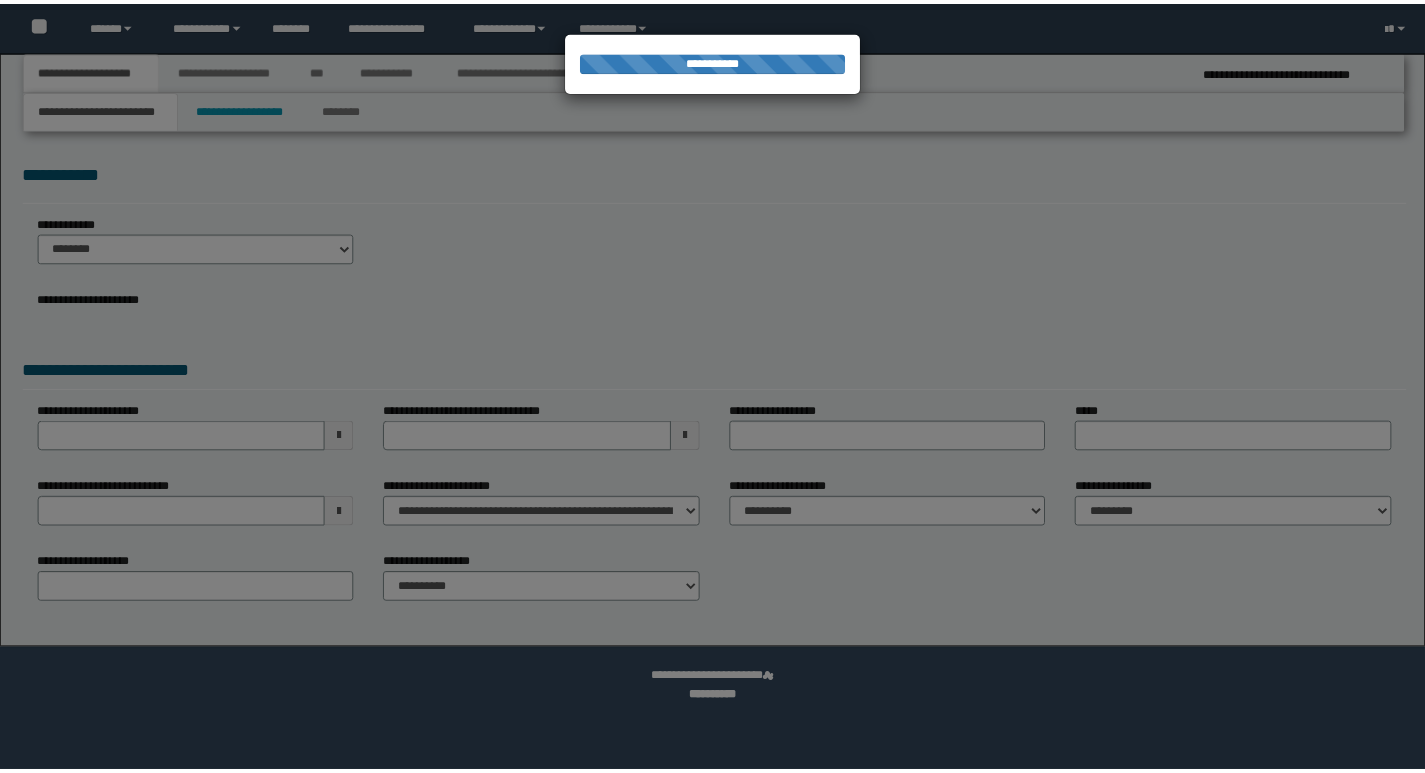 scroll, scrollTop: 0, scrollLeft: 0, axis: both 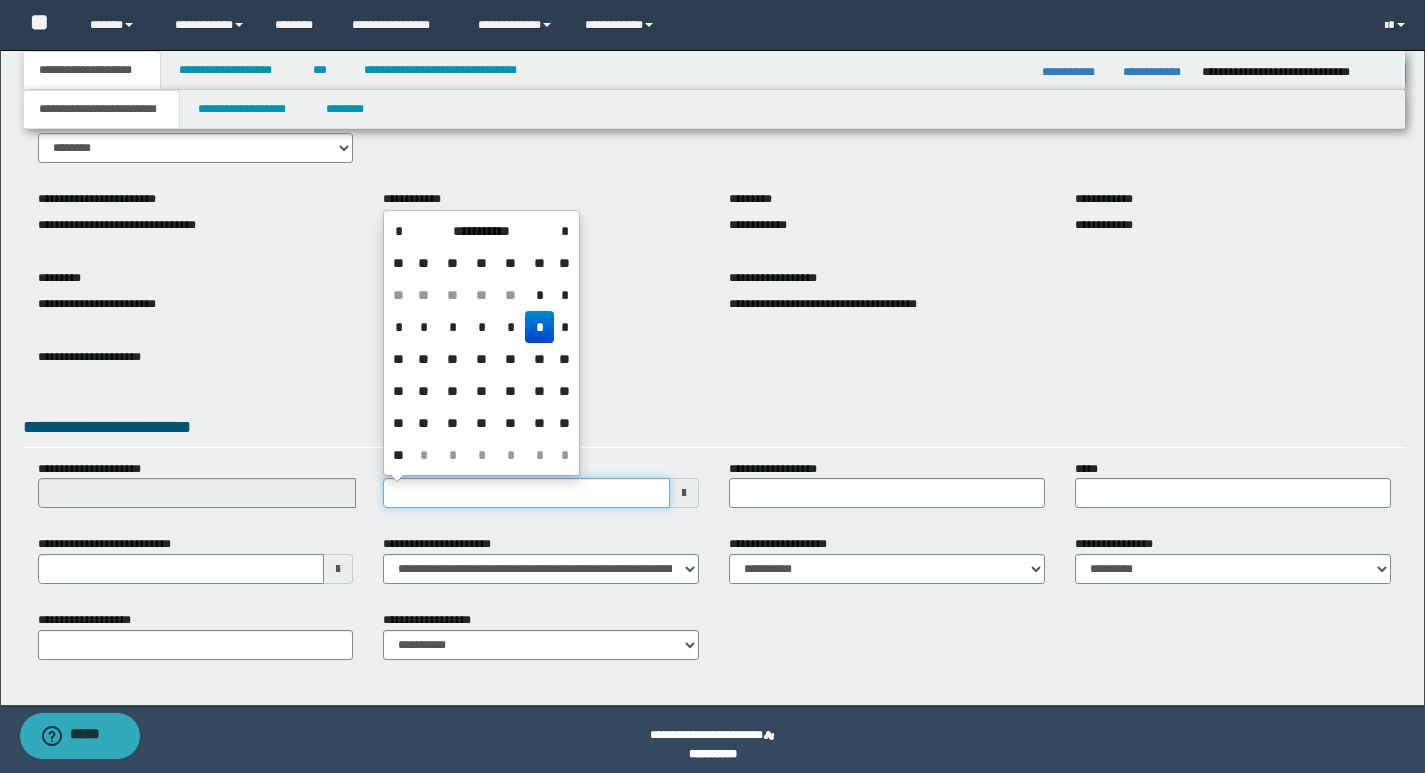 click on "**********" at bounding box center [526, 493] 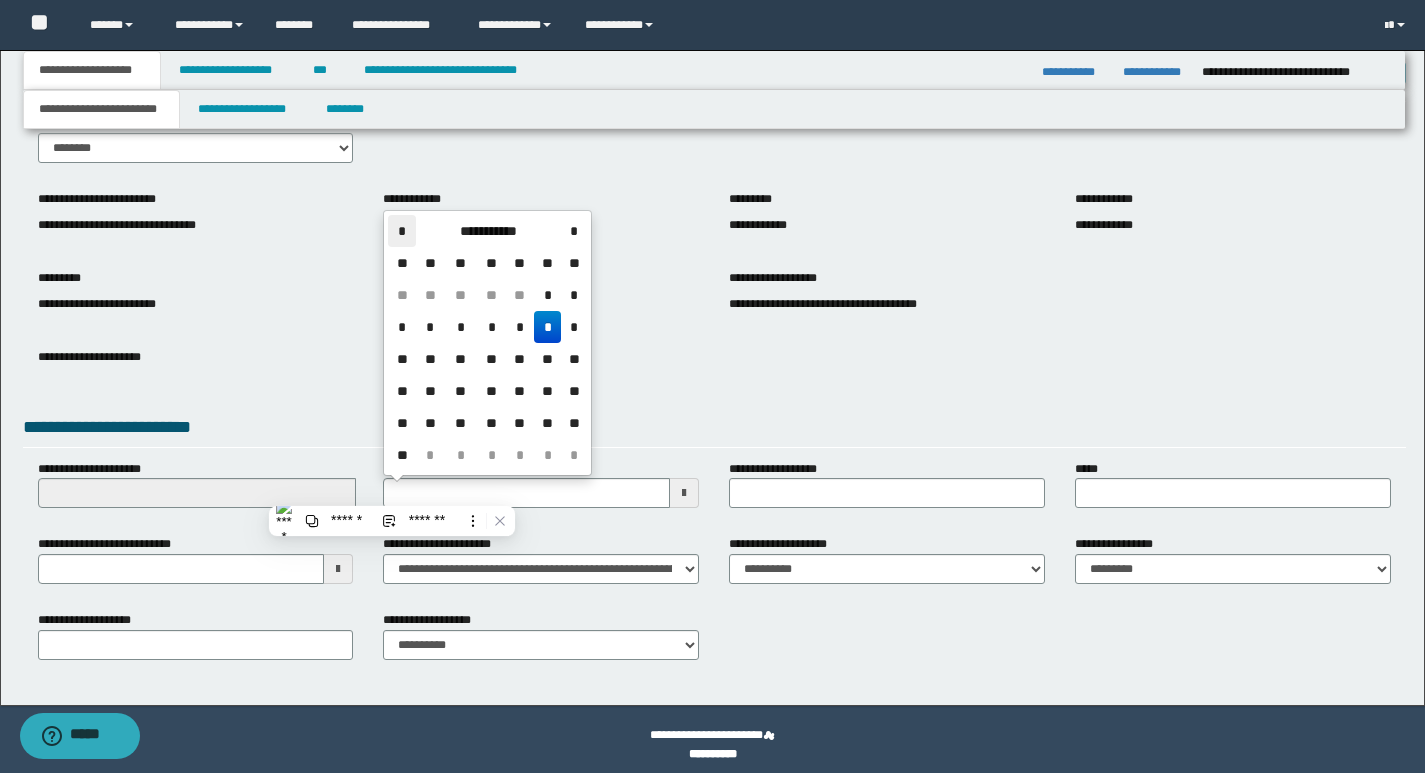 click on "*" at bounding box center (402, 231) 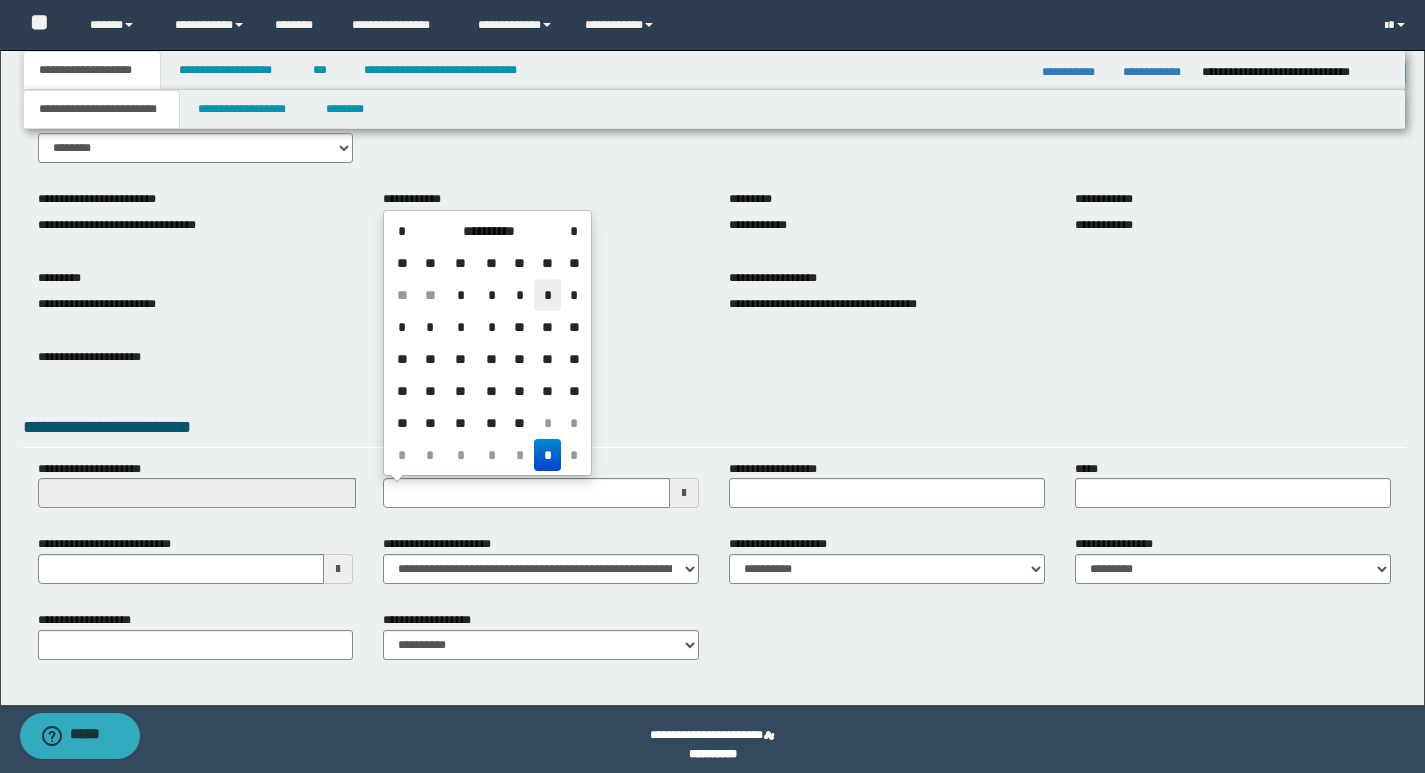 click on "*" at bounding box center [548, 295] 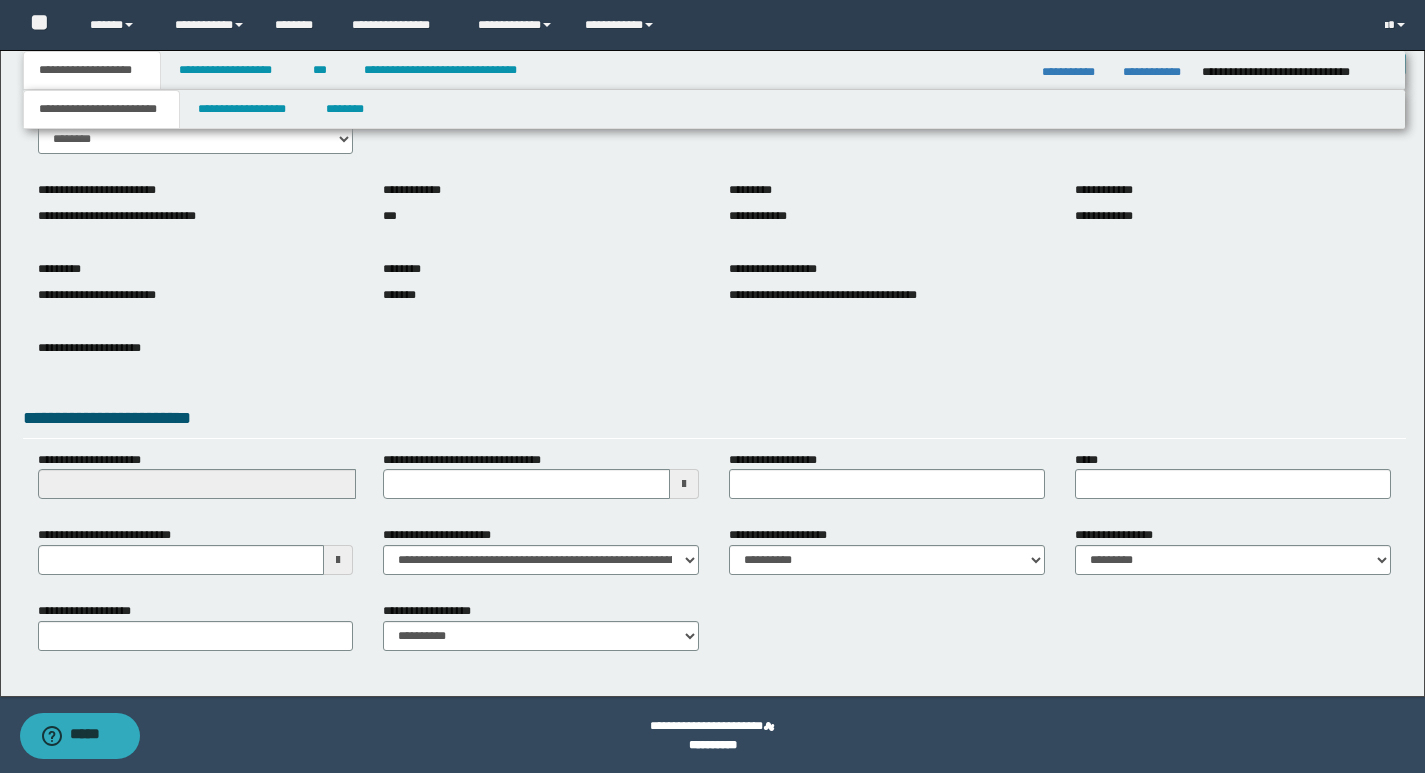 scroll, scrollTop: 111, scrollLeft: 0, axis: vertical 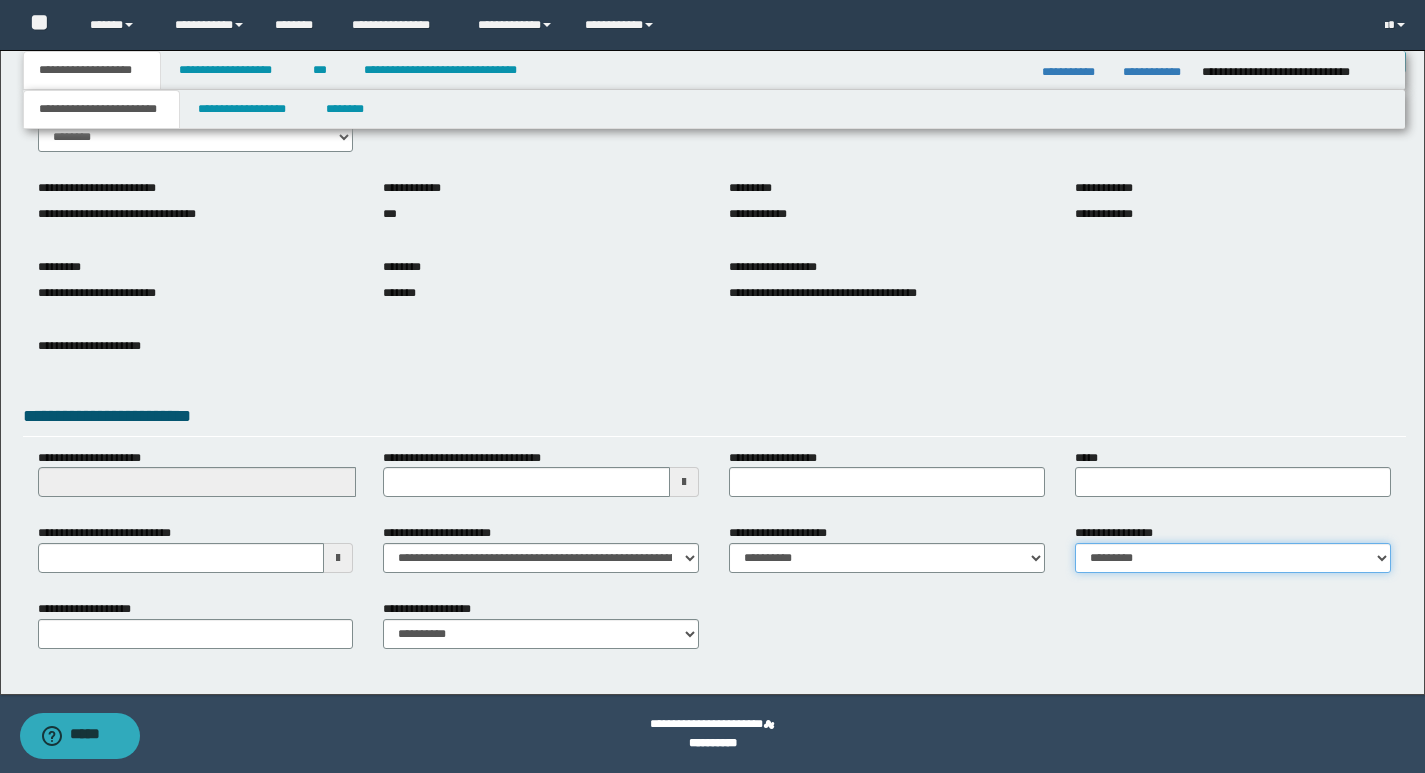 click on "**********" at bounding box center (1233, 558) 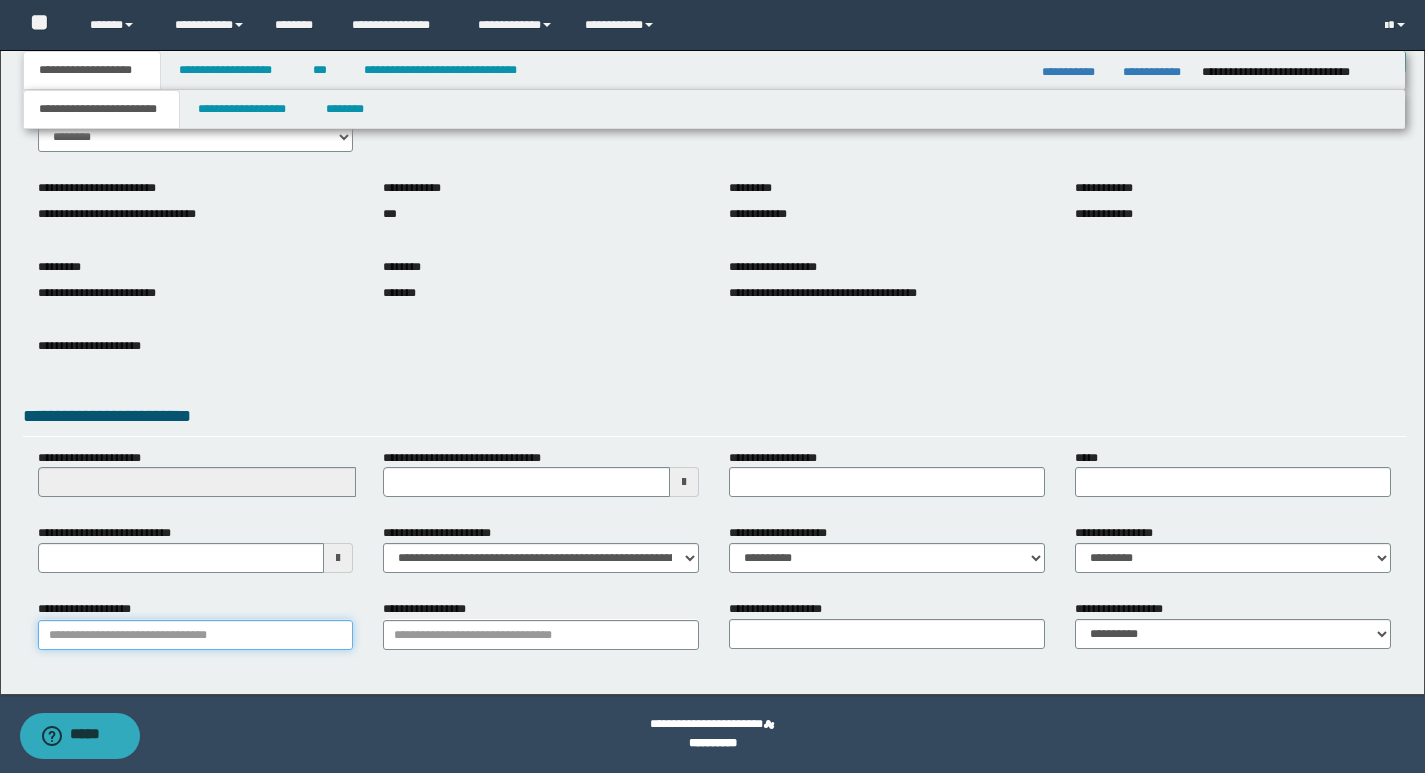 click on "**********" at bounding box center [196, 635] 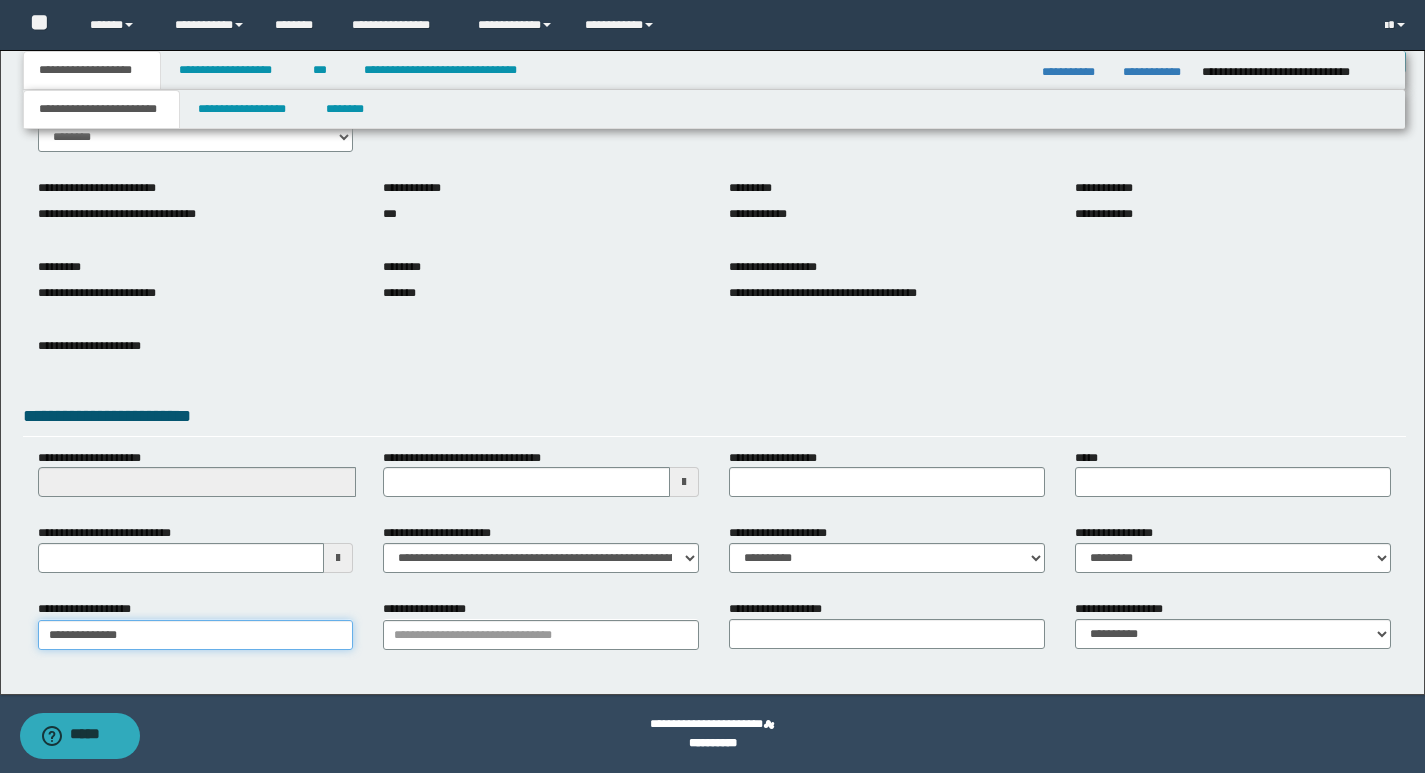 type on "**********" 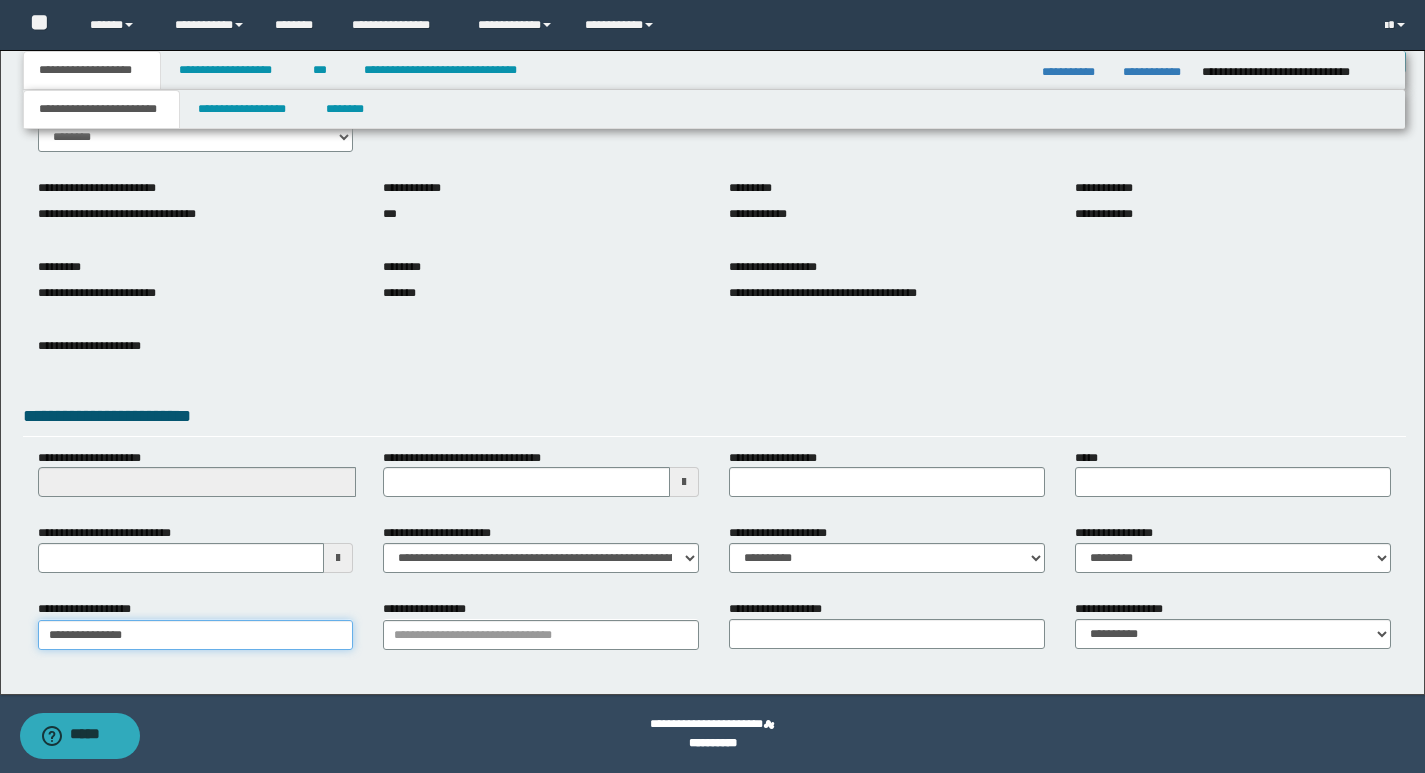 type on "**********" 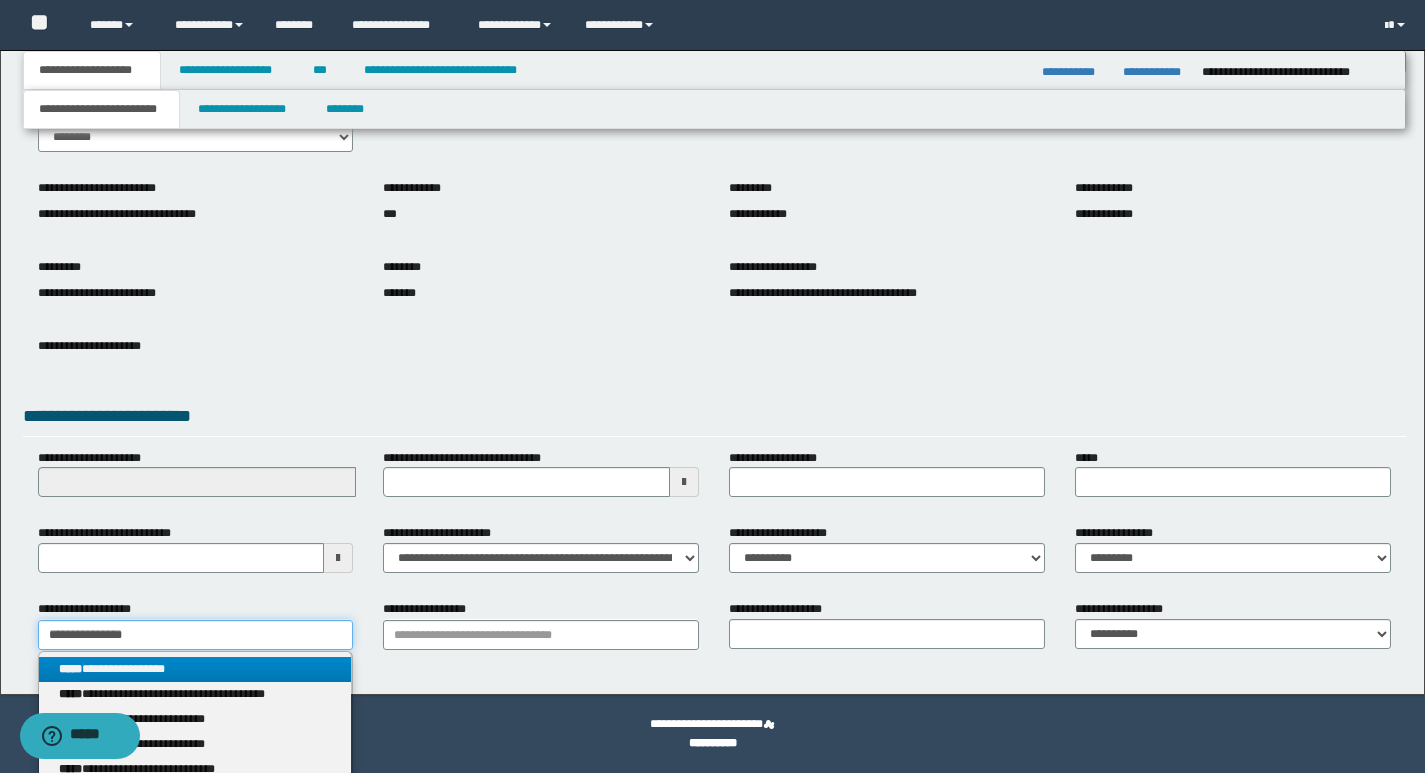 type on "**********" 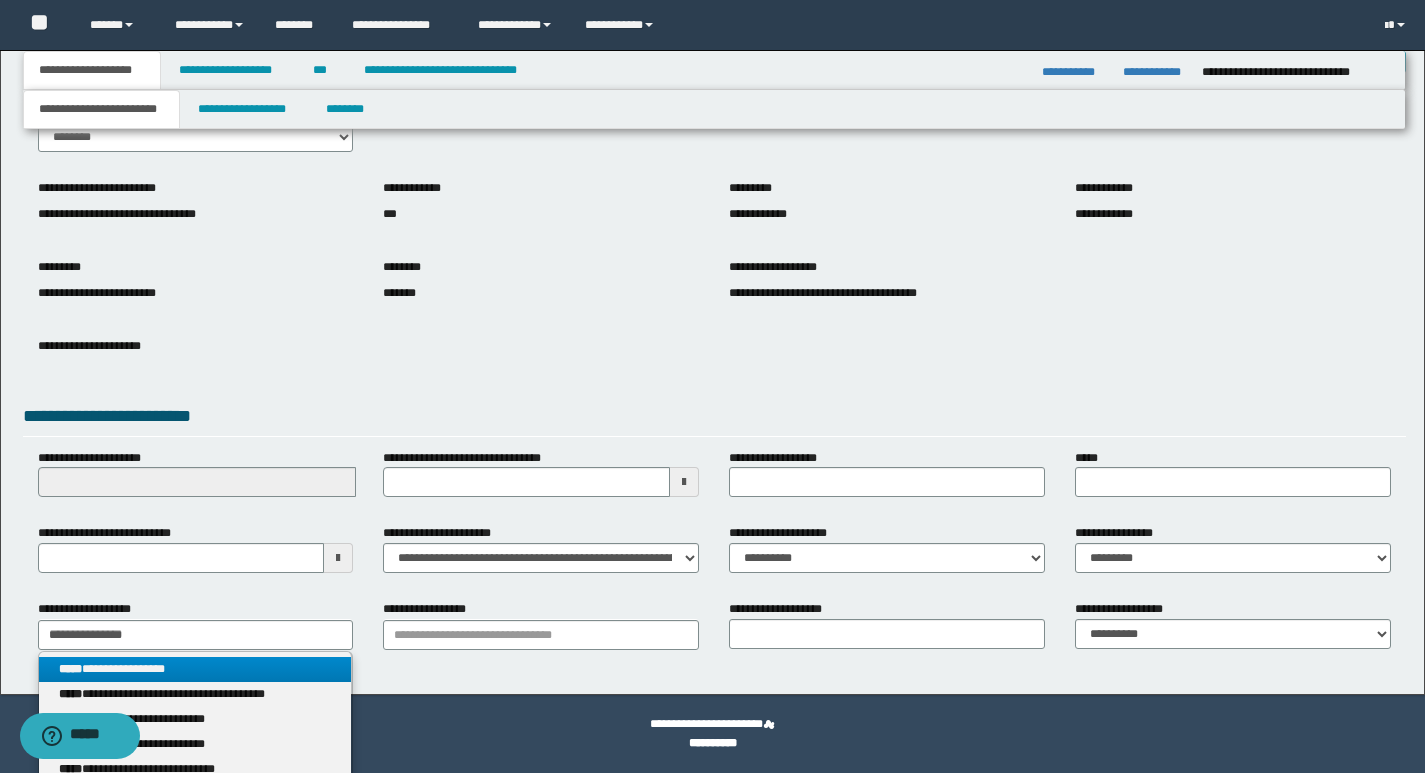 click on "**********" at bounding box center (195, 669) 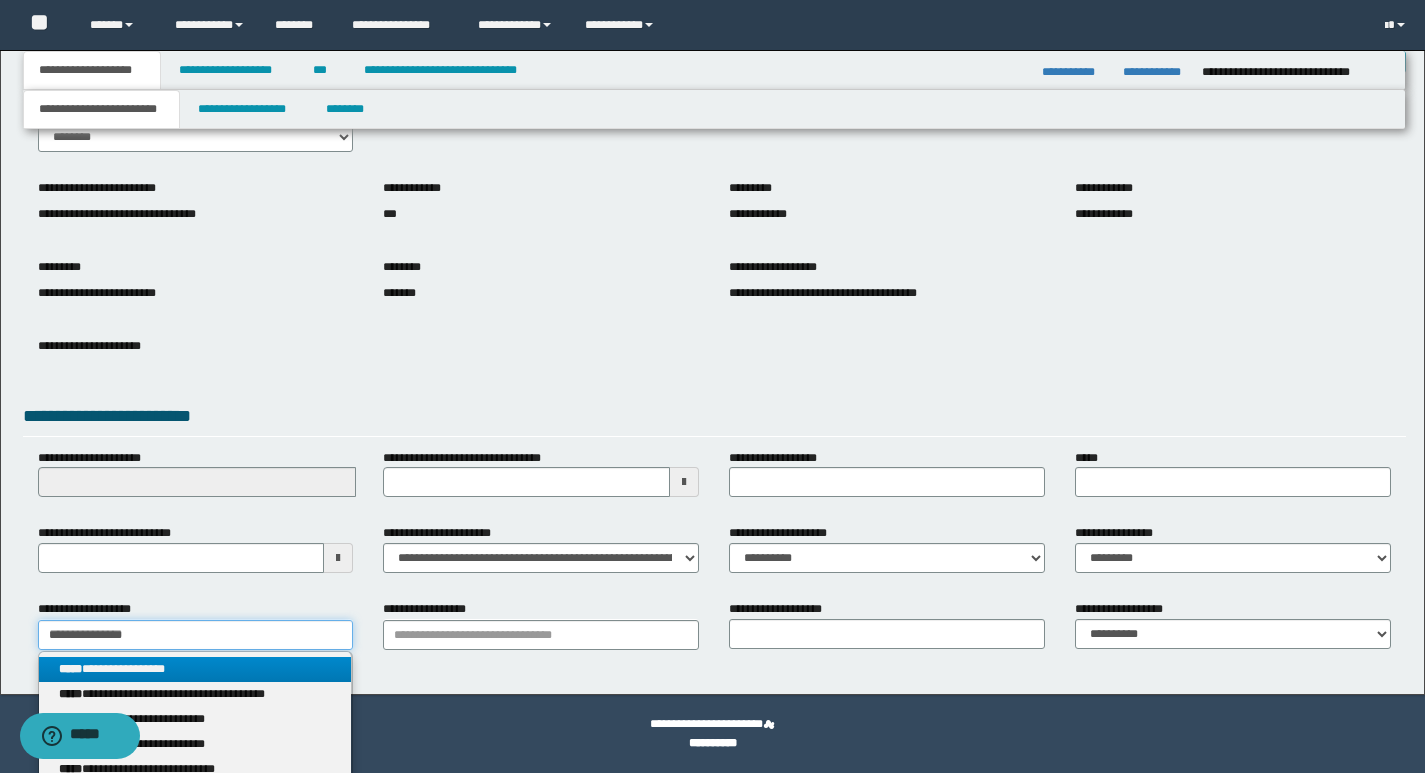 type 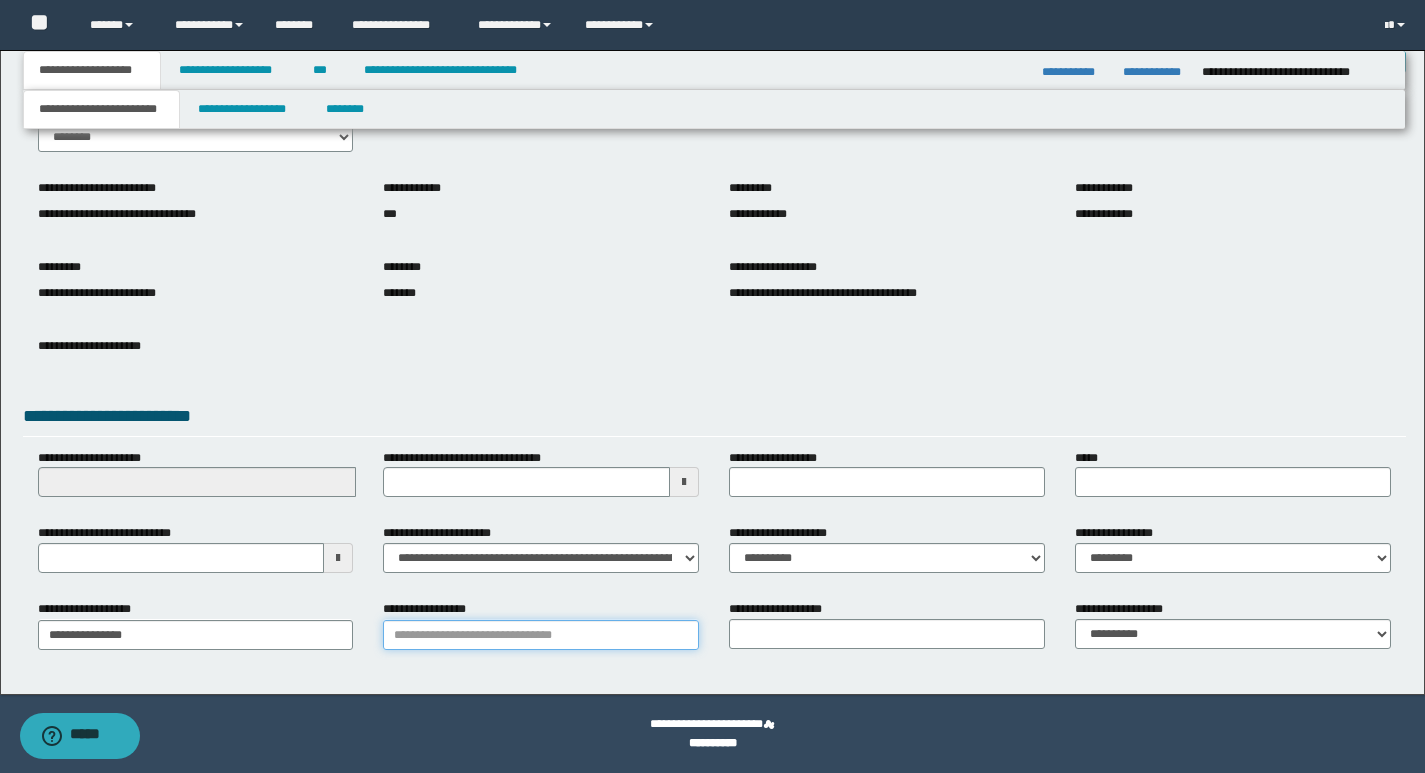 click on "**********" at bounding box center [541, 635] 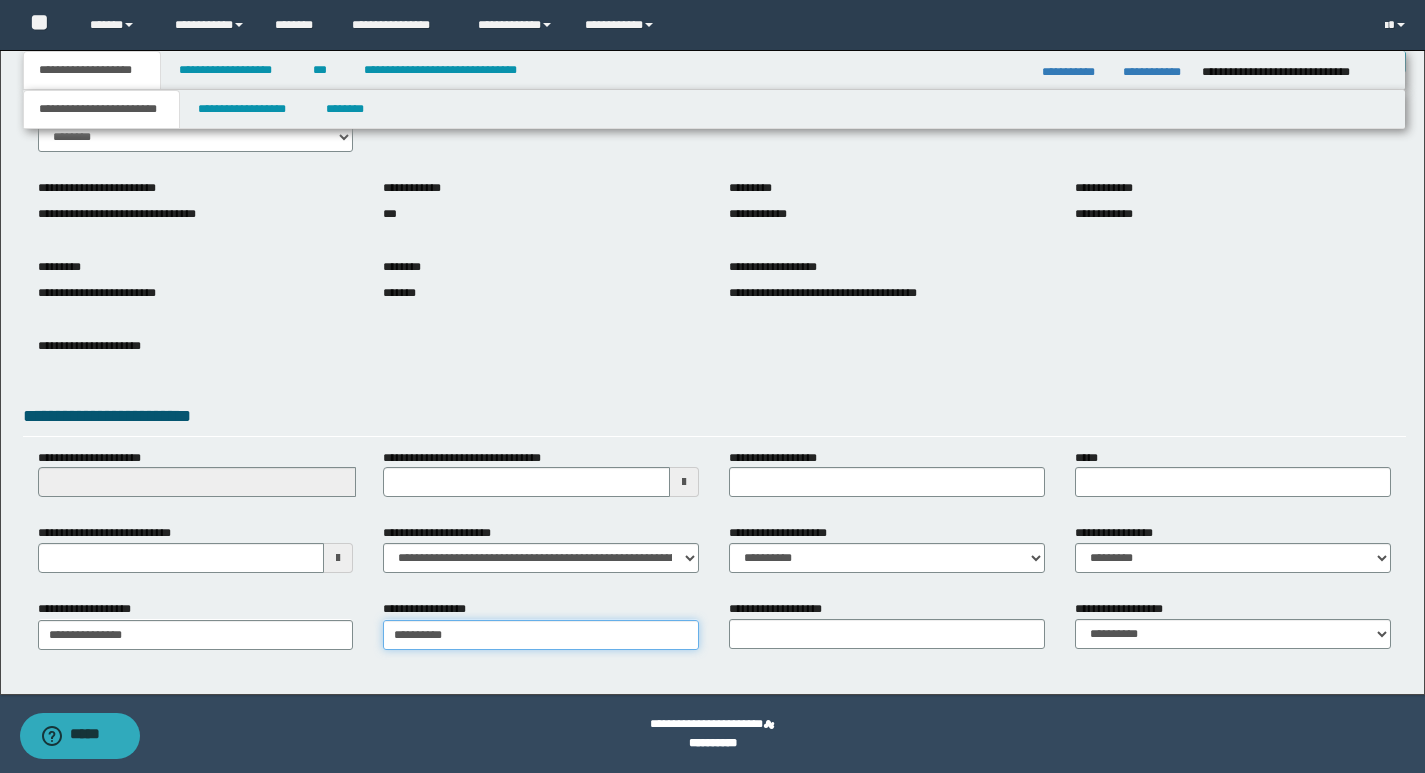 type on "**********" 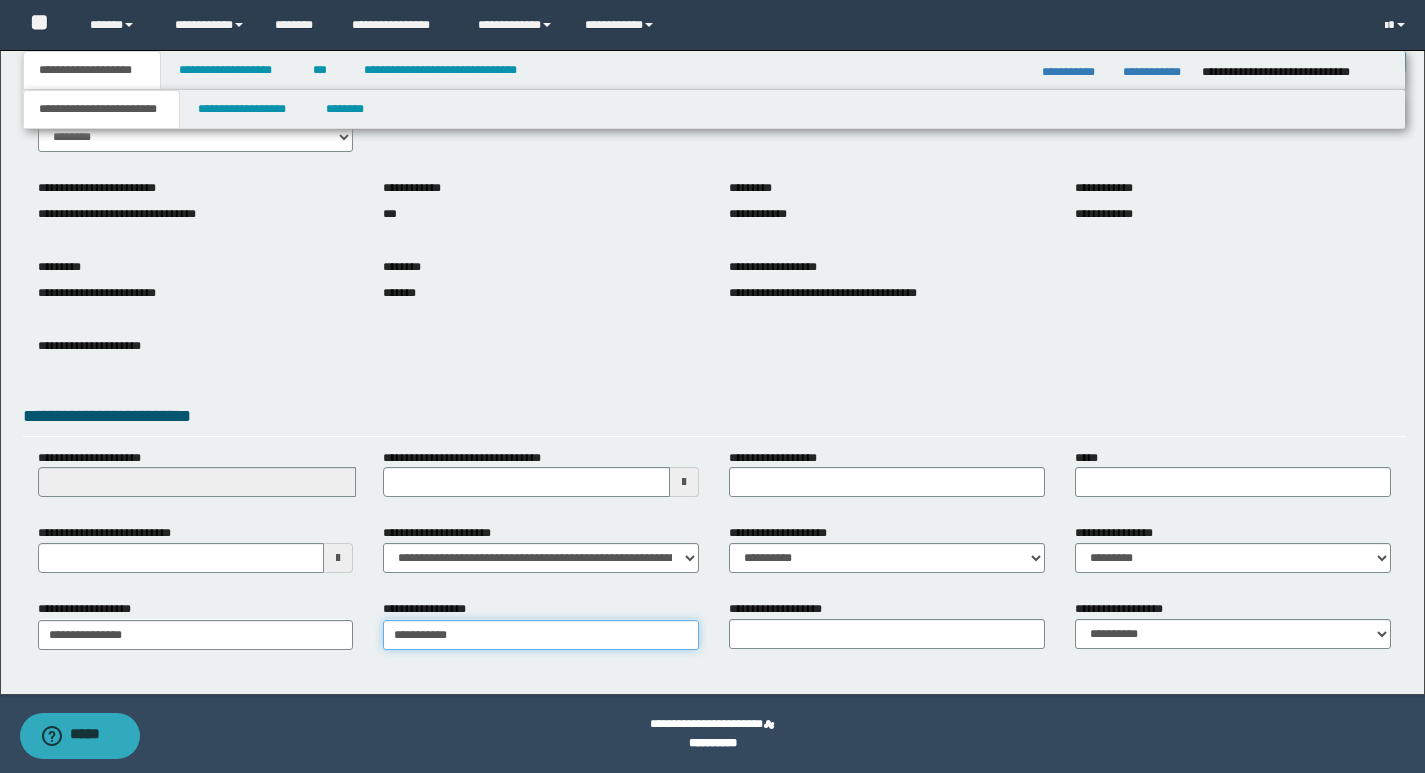 type on "**********" 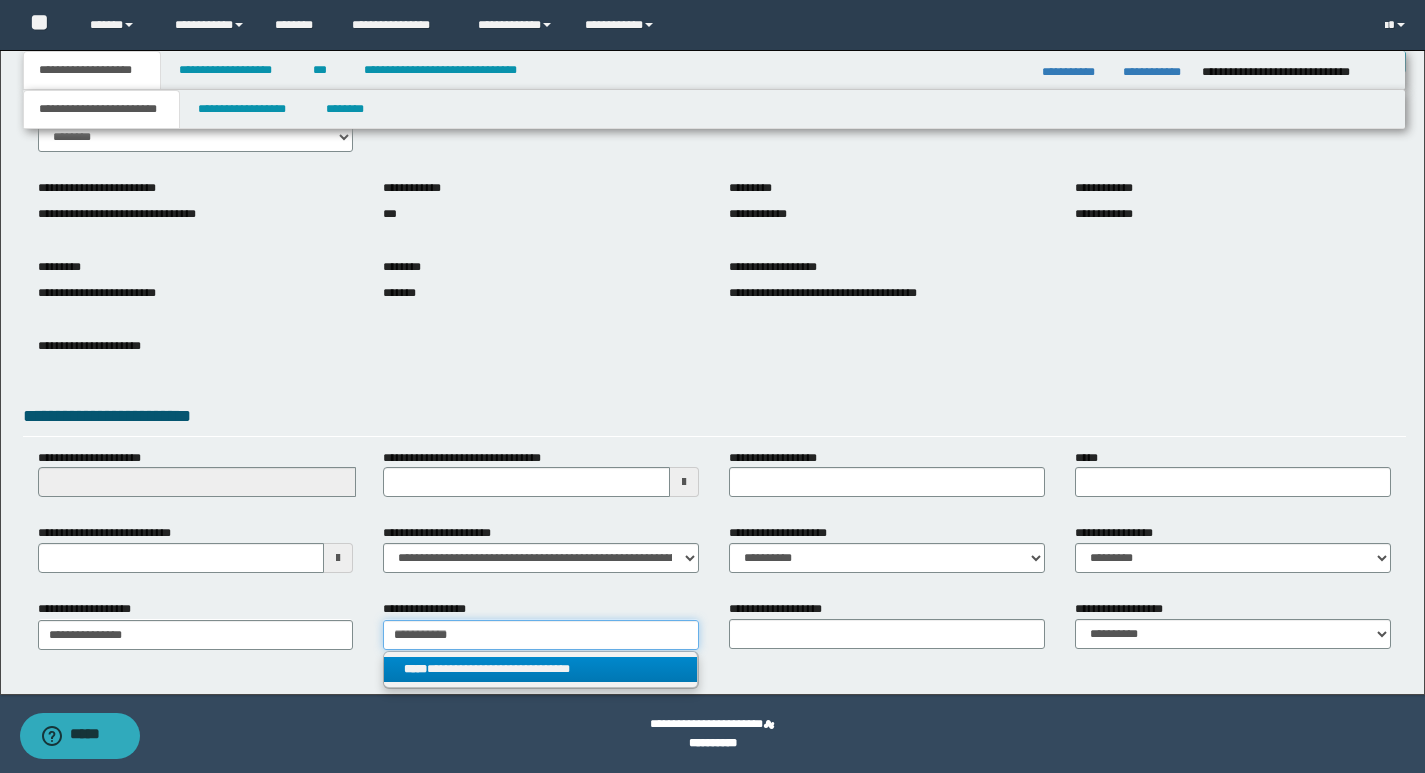 type on "**********" 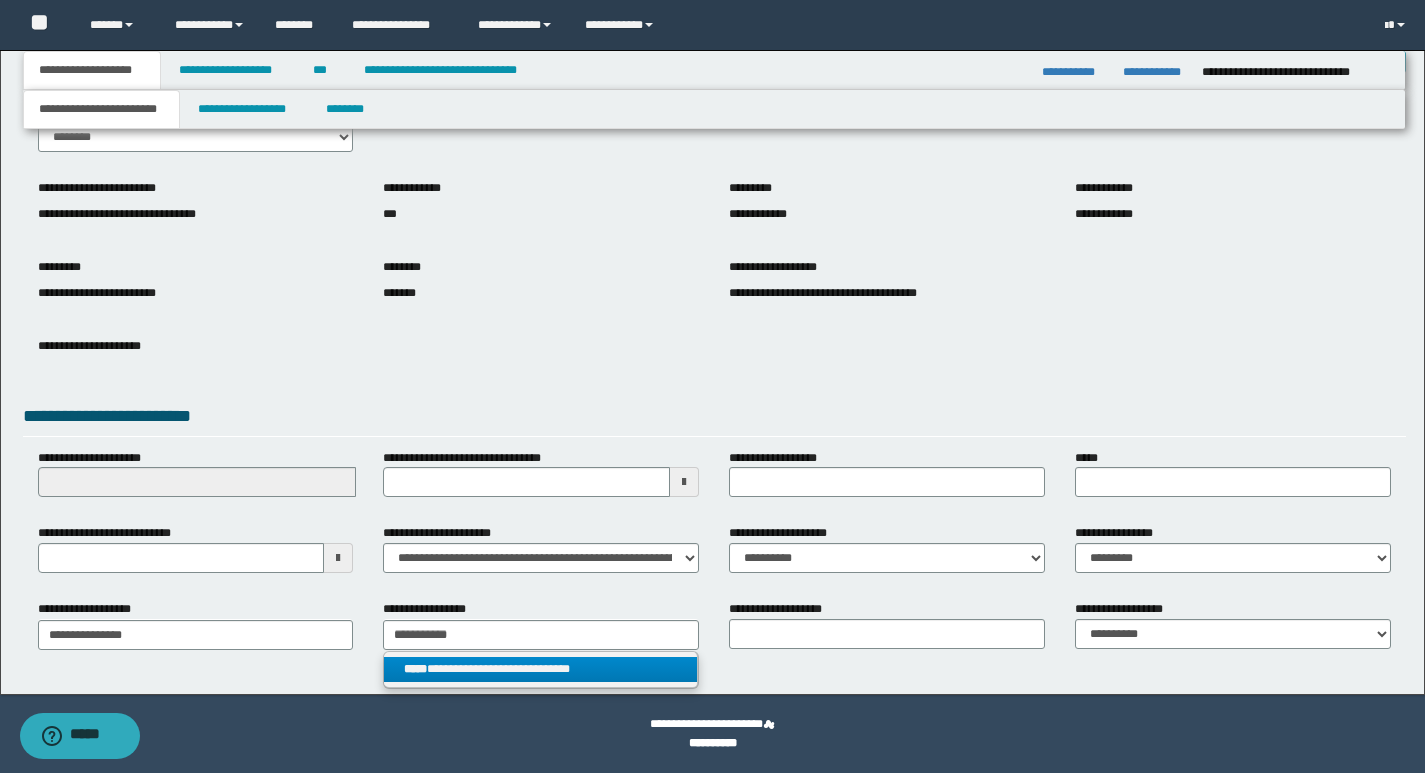 click on "**********" at bounding box center [540, 669] 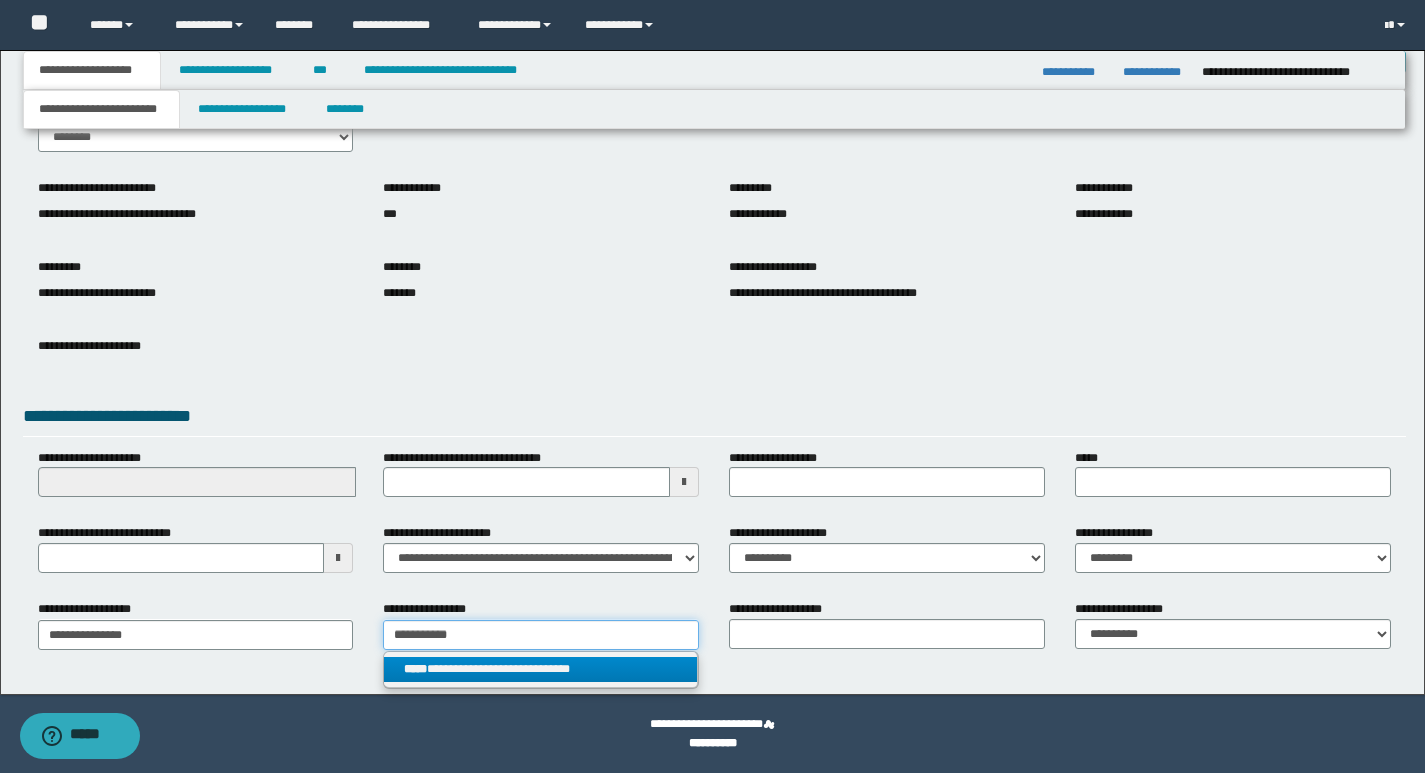 type 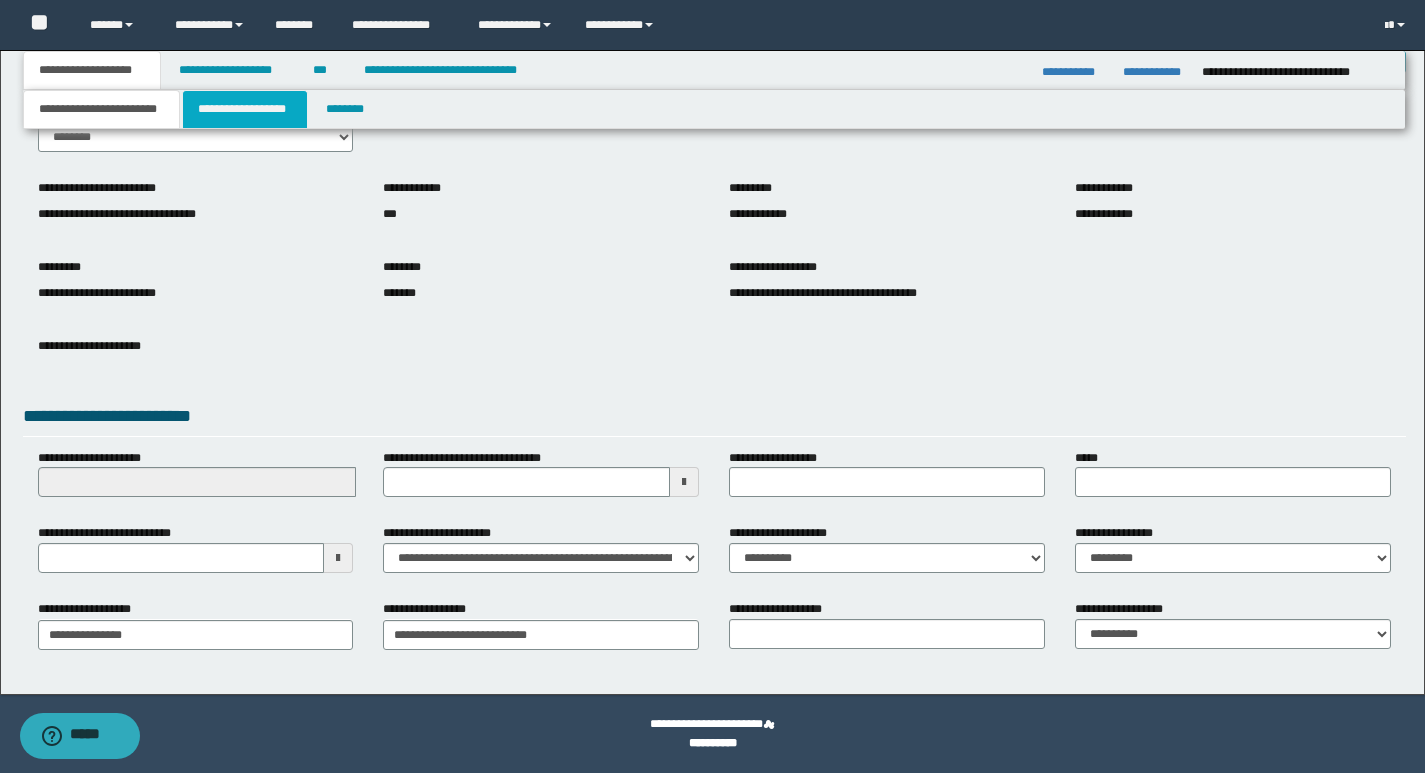 click on "**********" at bounding box center (245, 109) 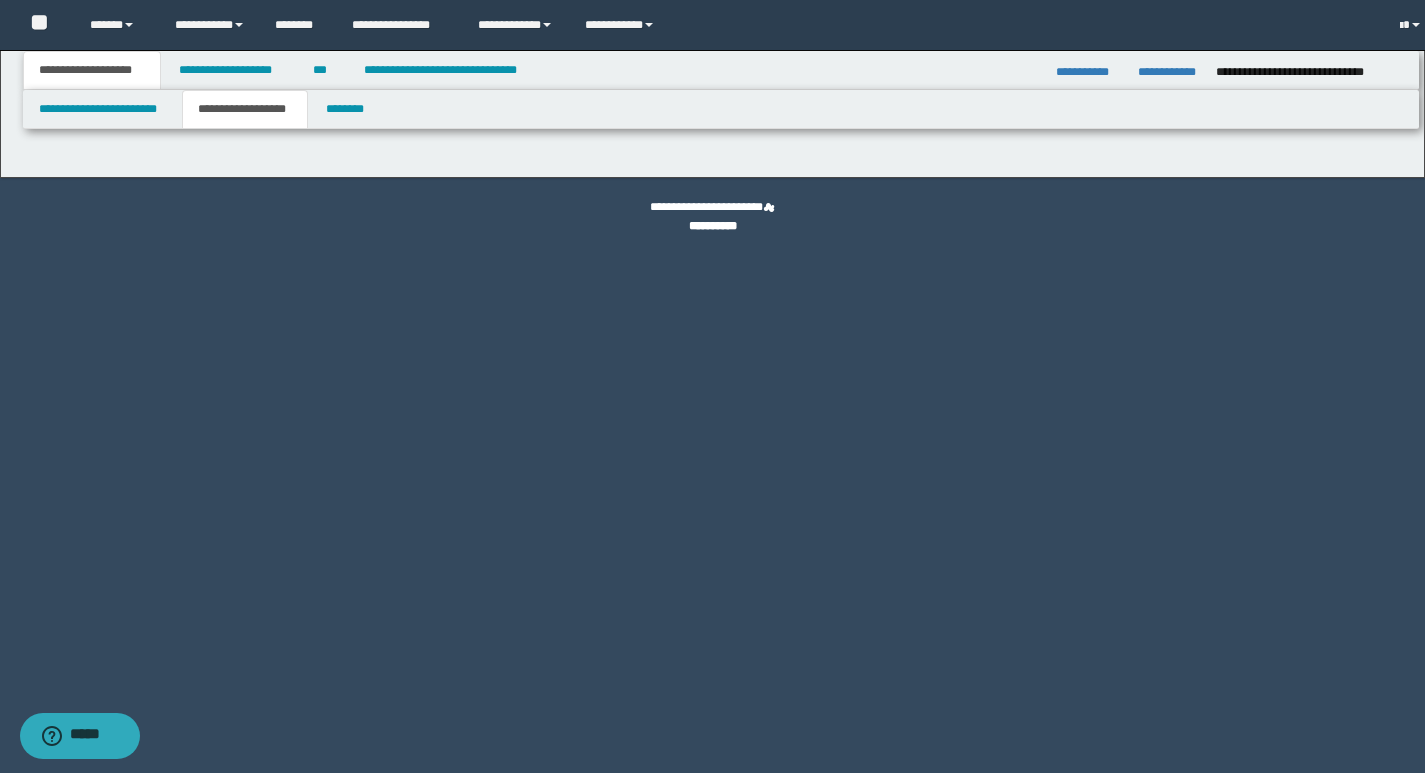 scroll, scrollTop: 0, scrollLeft: 0, axis: both 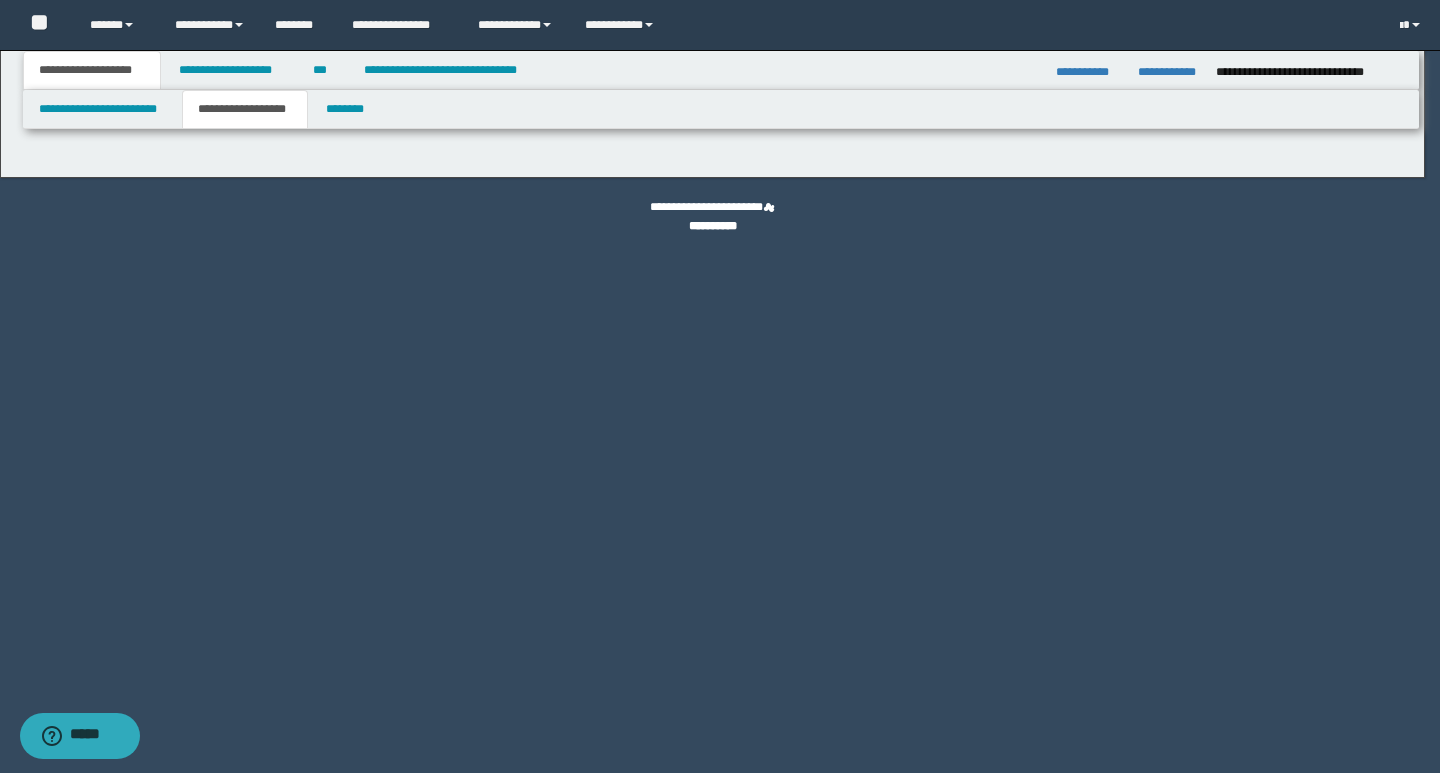 type on "**********" 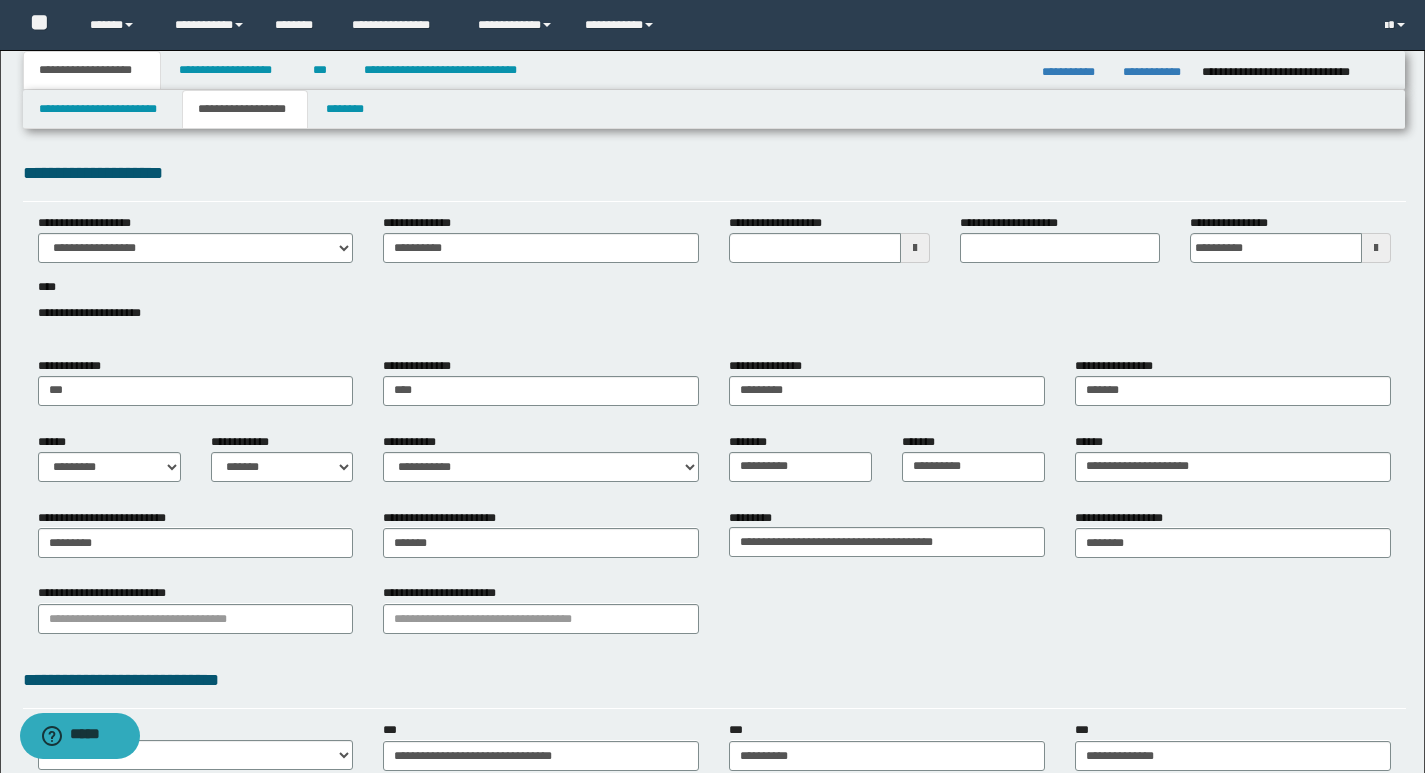 click on "**********" at bounding box center (714, 616) 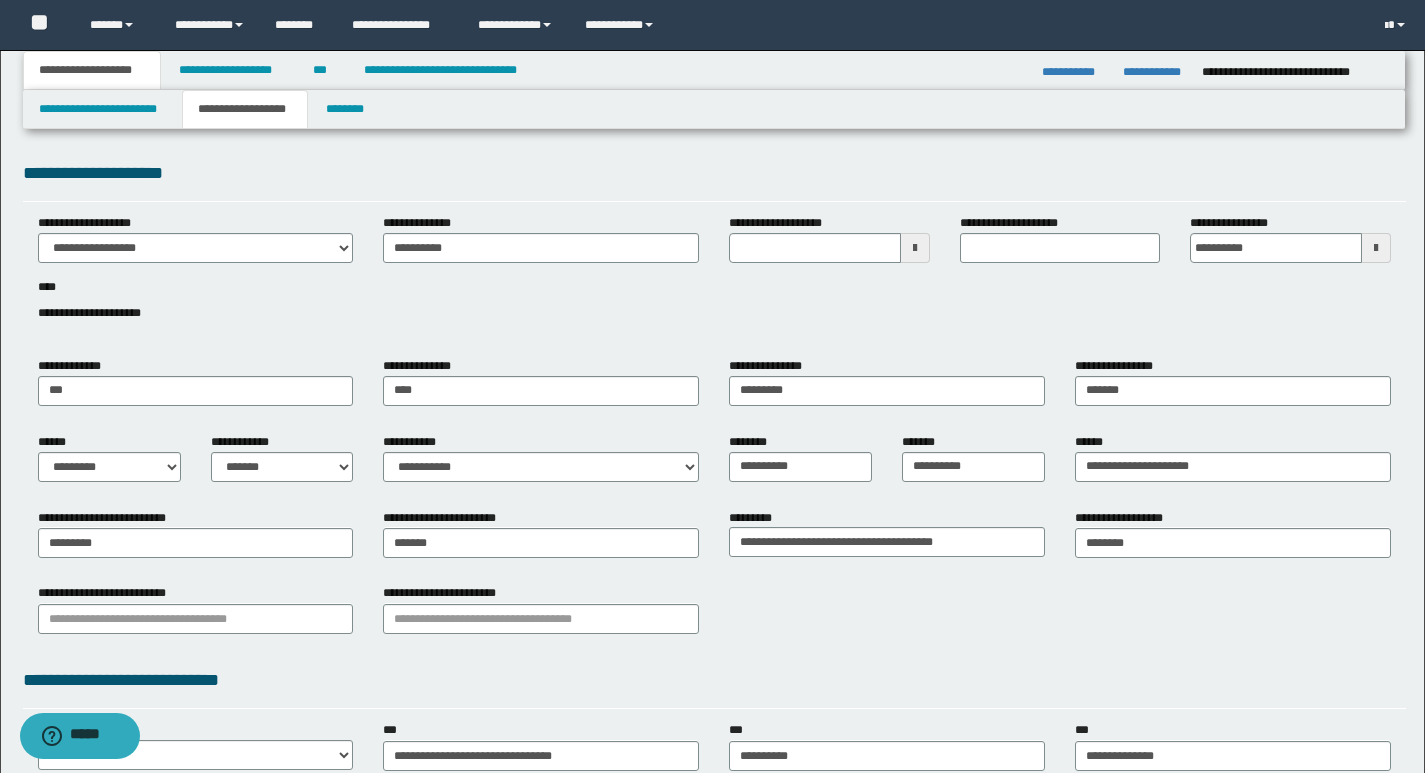 type 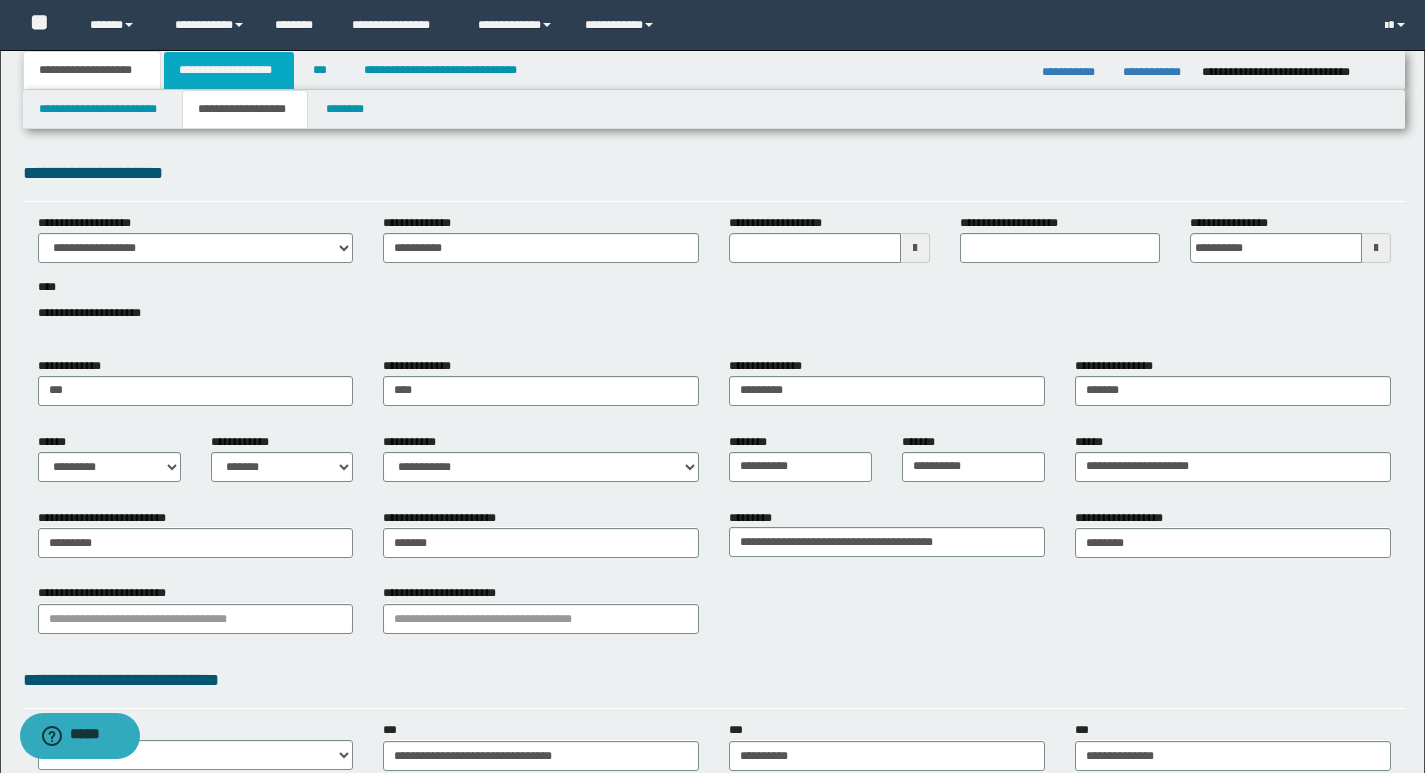 click on "**********" at bounding box center (229, 70) 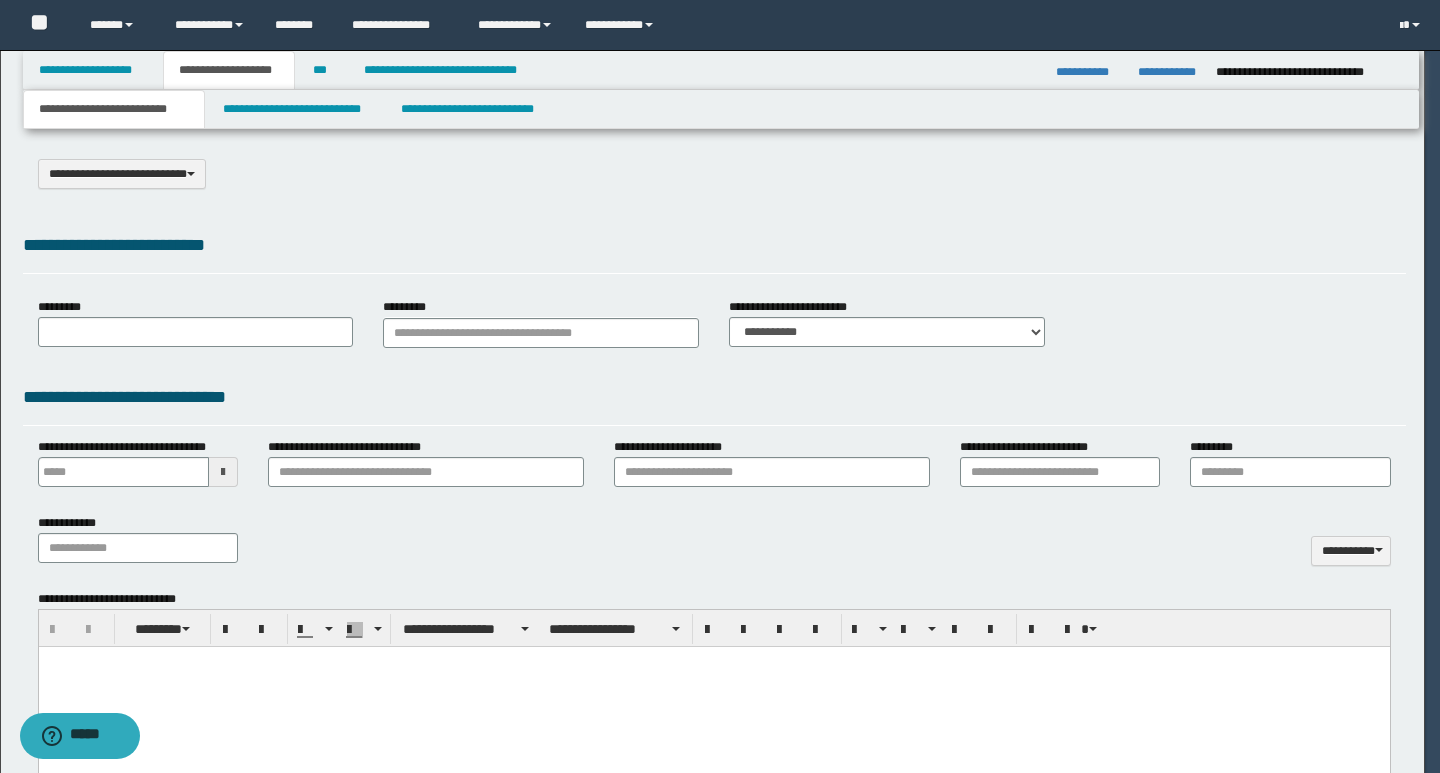 select on "*" 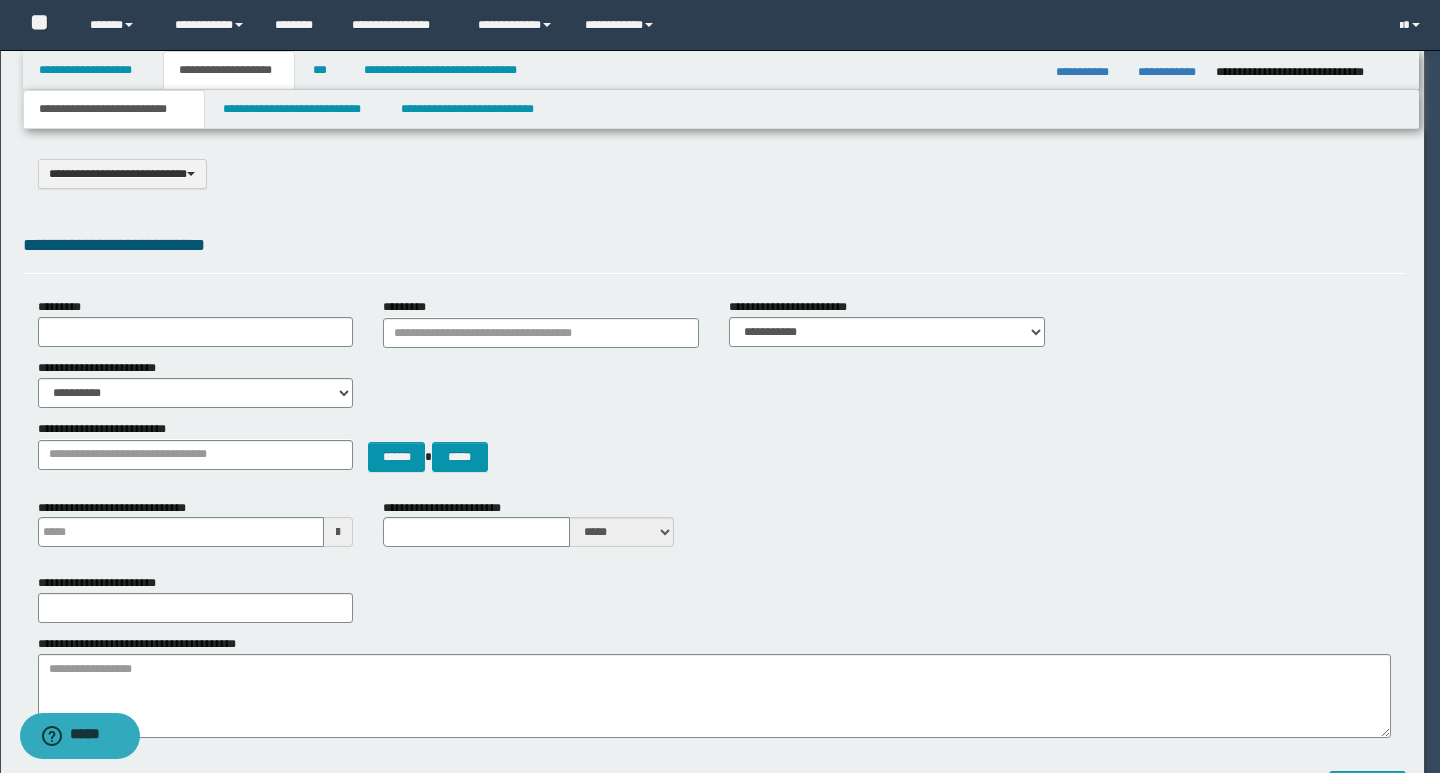 scroll, scrollTop: 0, scrollLeft: 0, axis: both 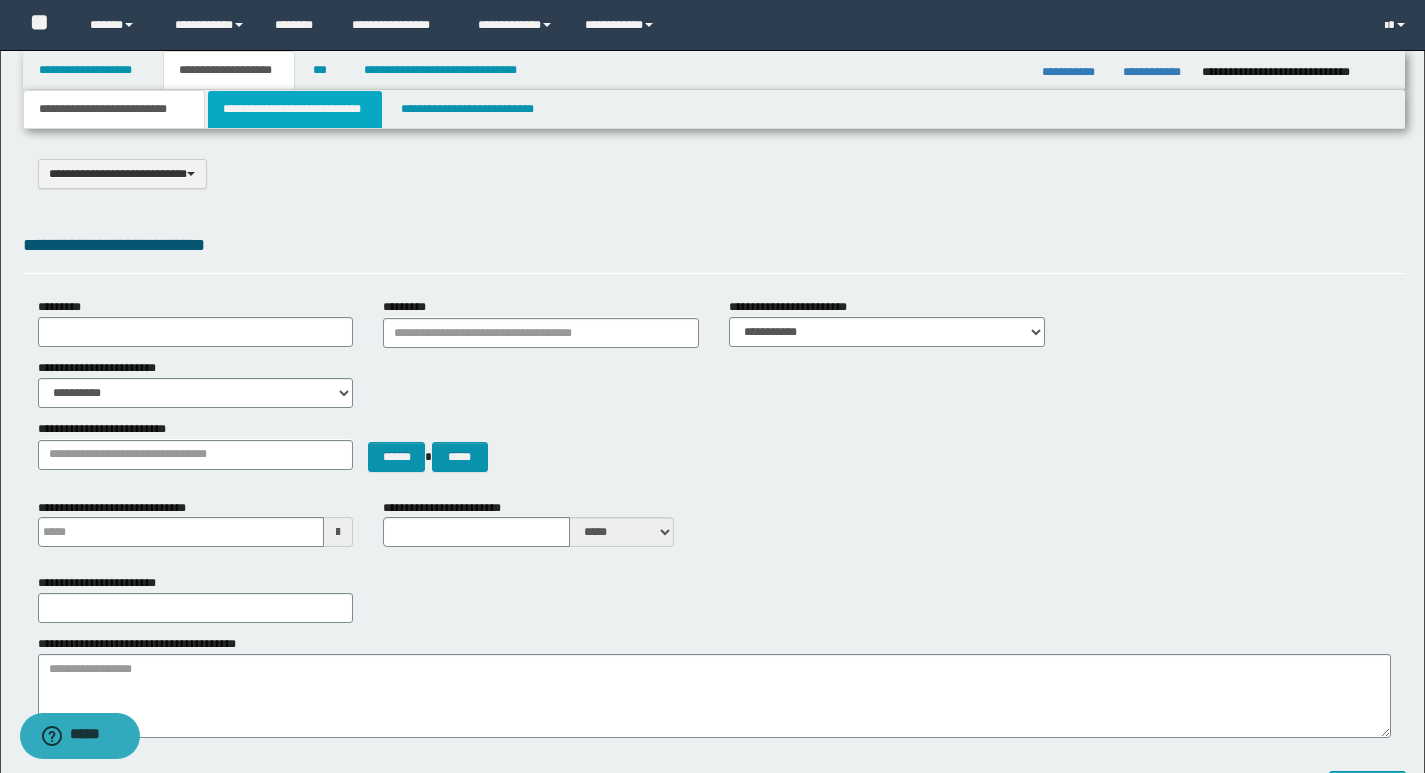click on "**********" at bounding box center [295, 109] 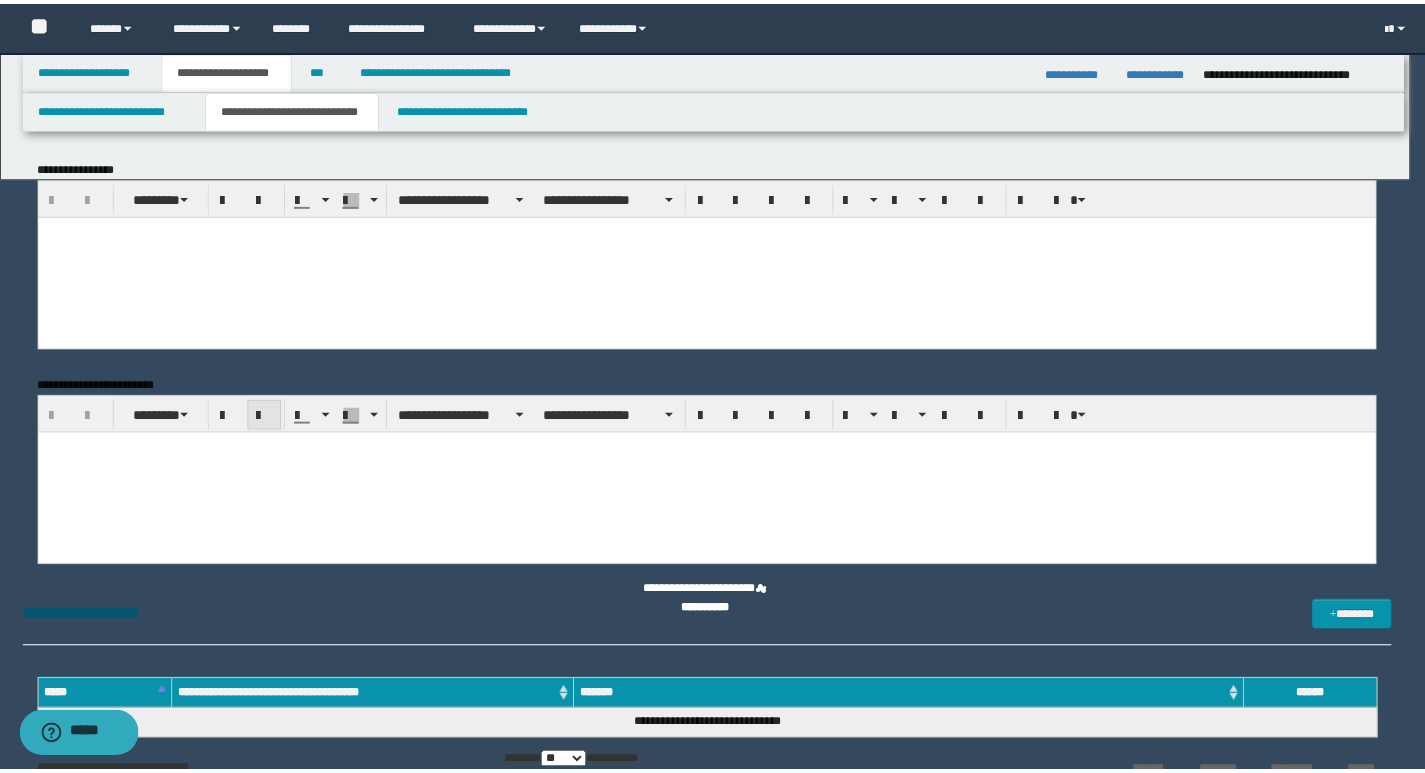 scroll, scrollTop: 0, scrollLeft: 0, axis: both 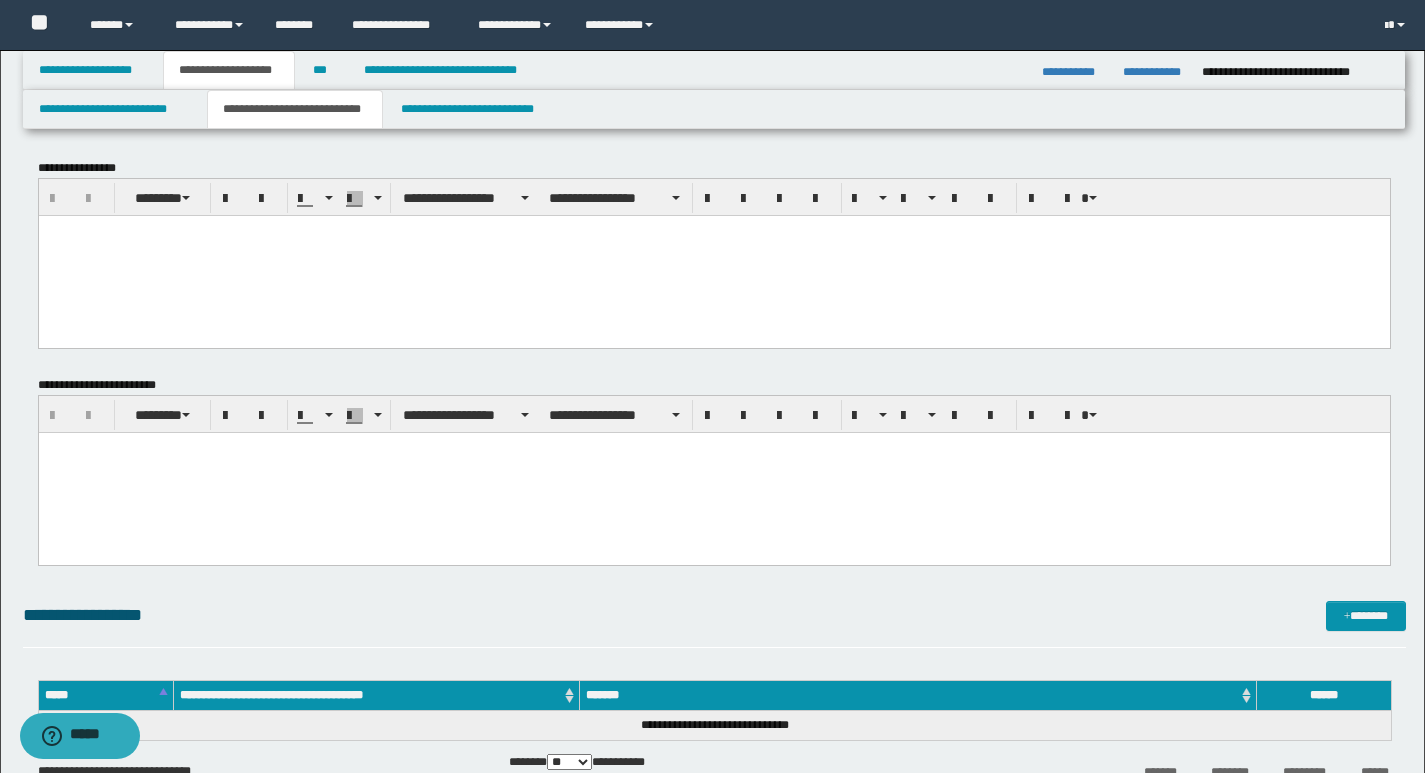 click at bounding box center (713, 255) 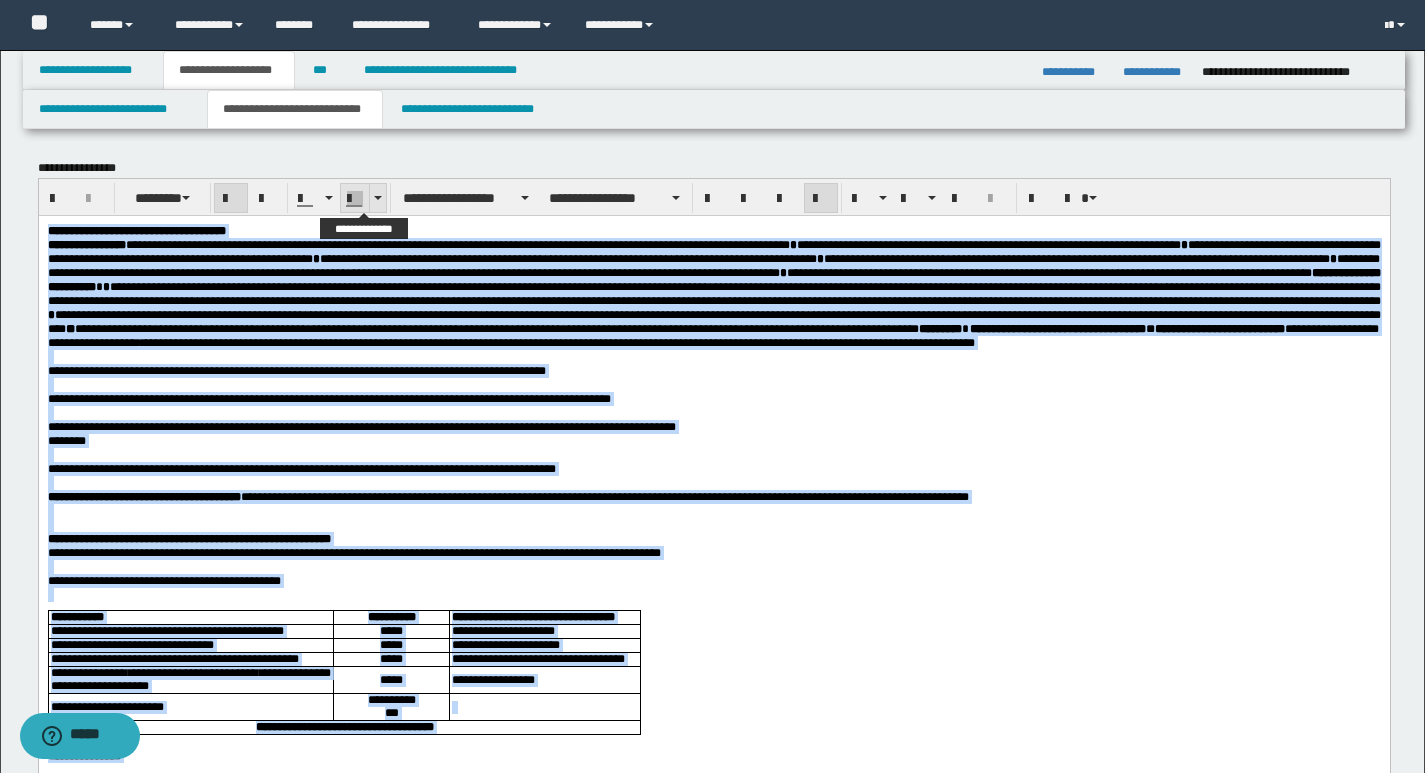 click at bounding box center [377, 198] 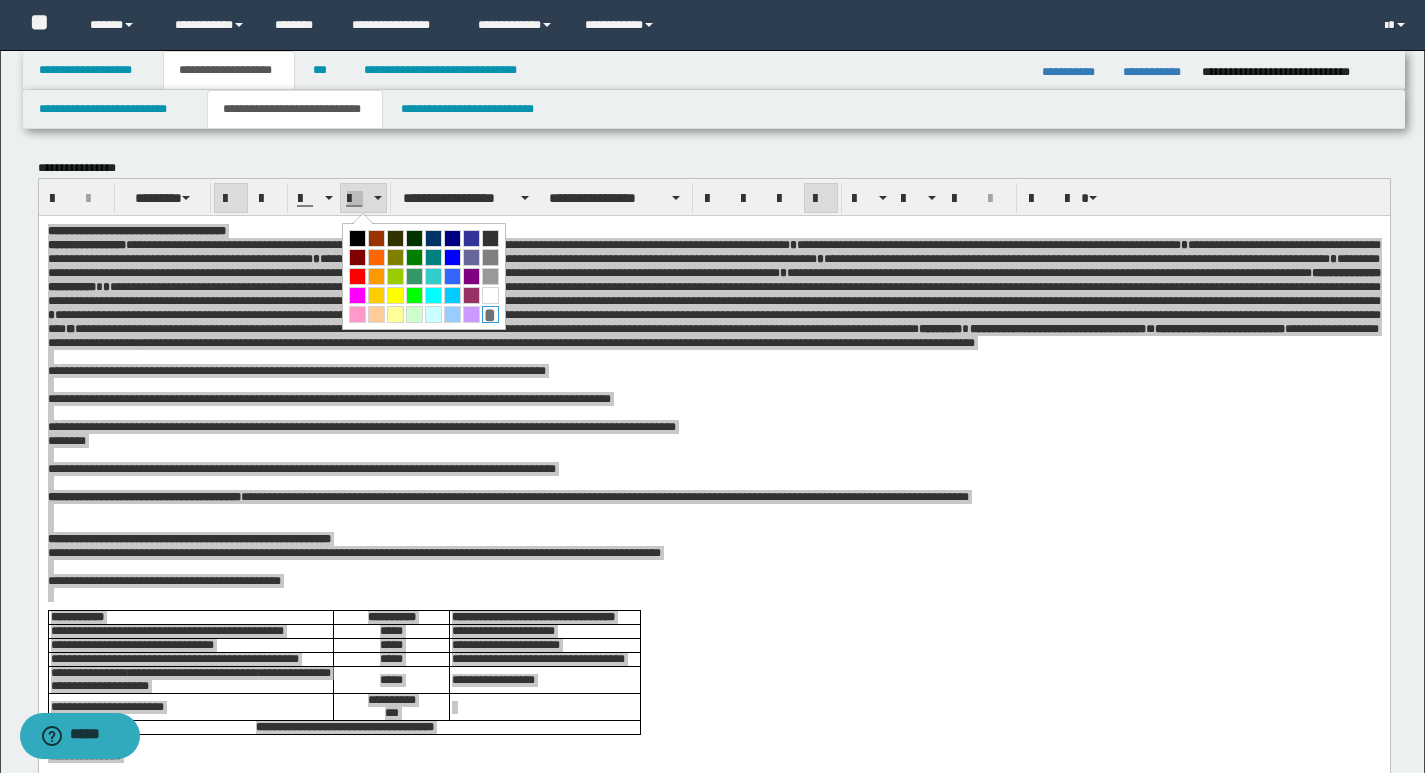 click on "*" at bounding box center (490, 314) 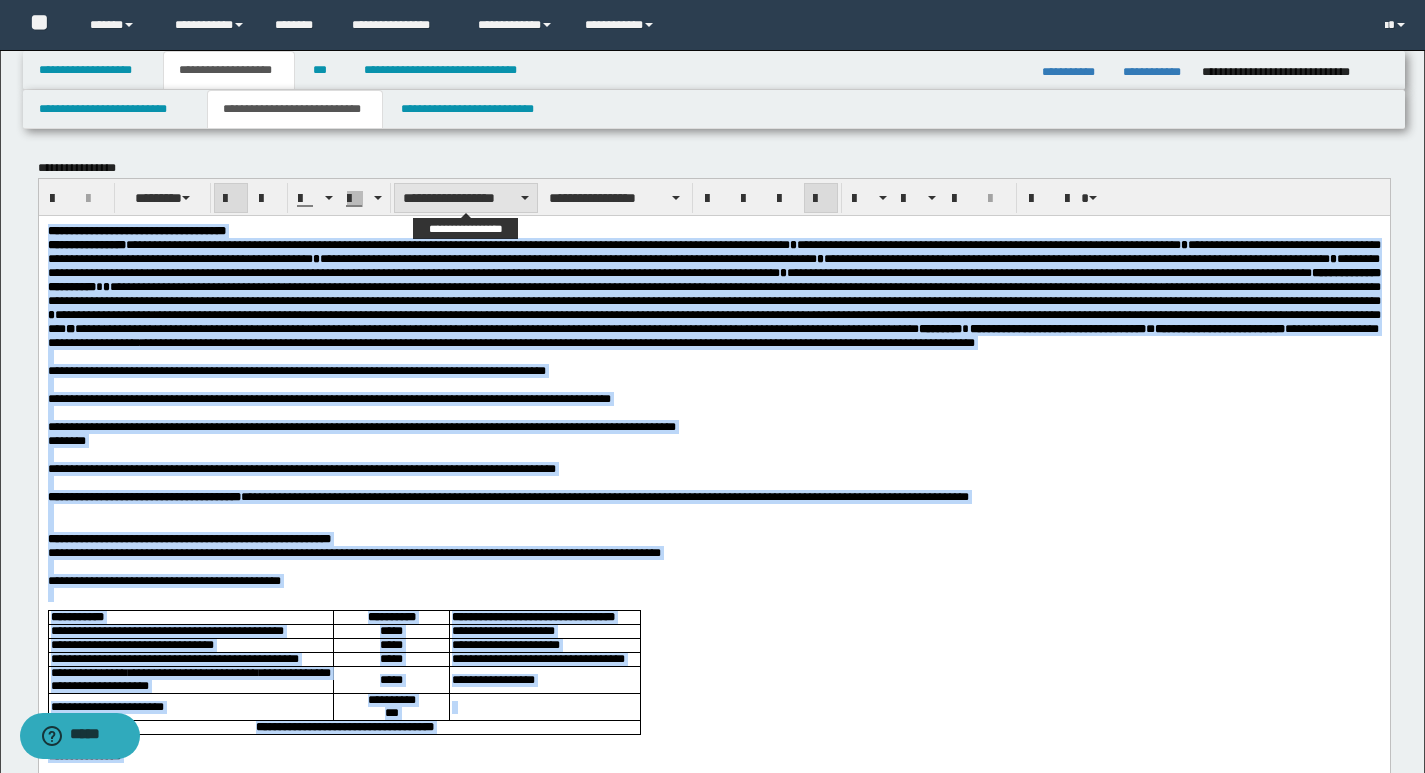 click on "**********" at bounding box center [466, 198] 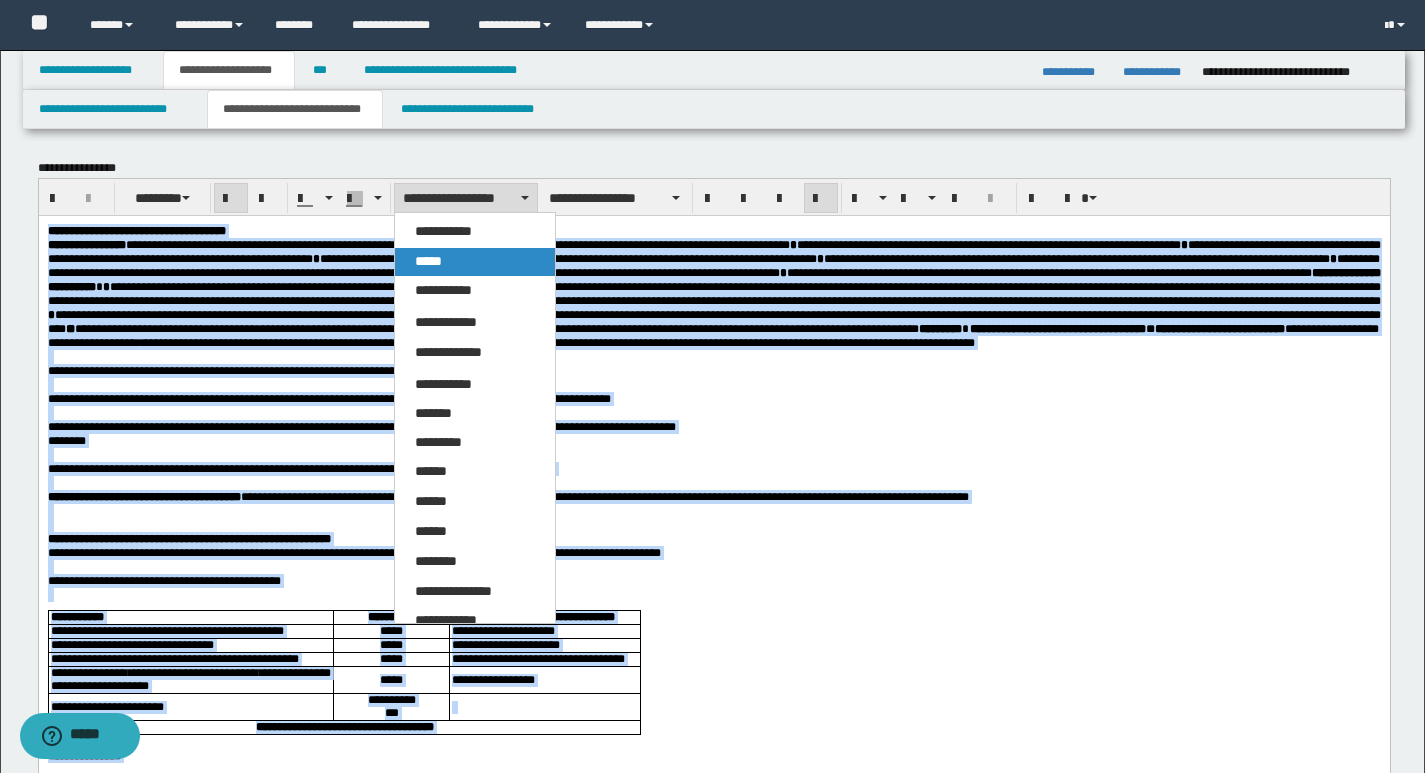 click on "*****" at bounding box center [428, 261] 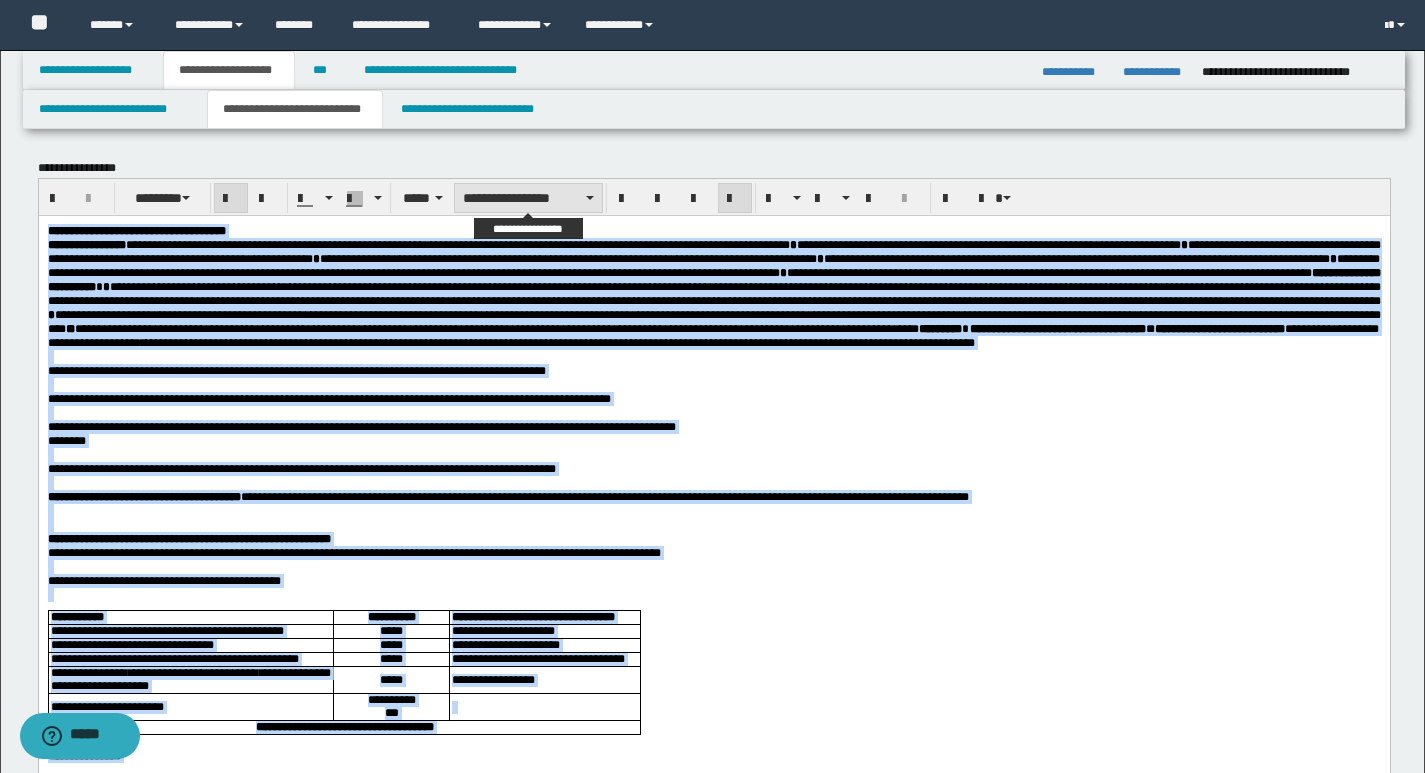 click on "**********" at bounding box center [528, 198] 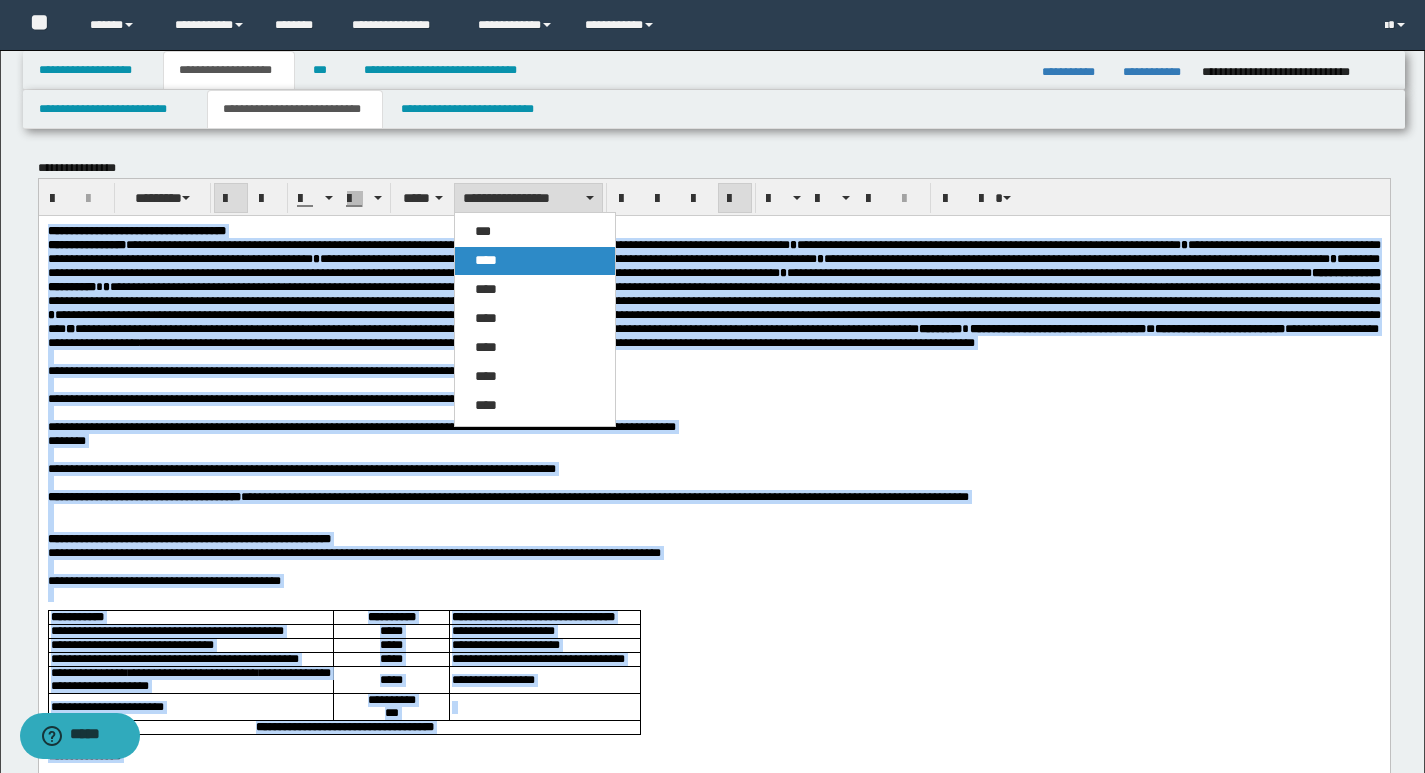 click on "****" at bounding box center (535, 261) 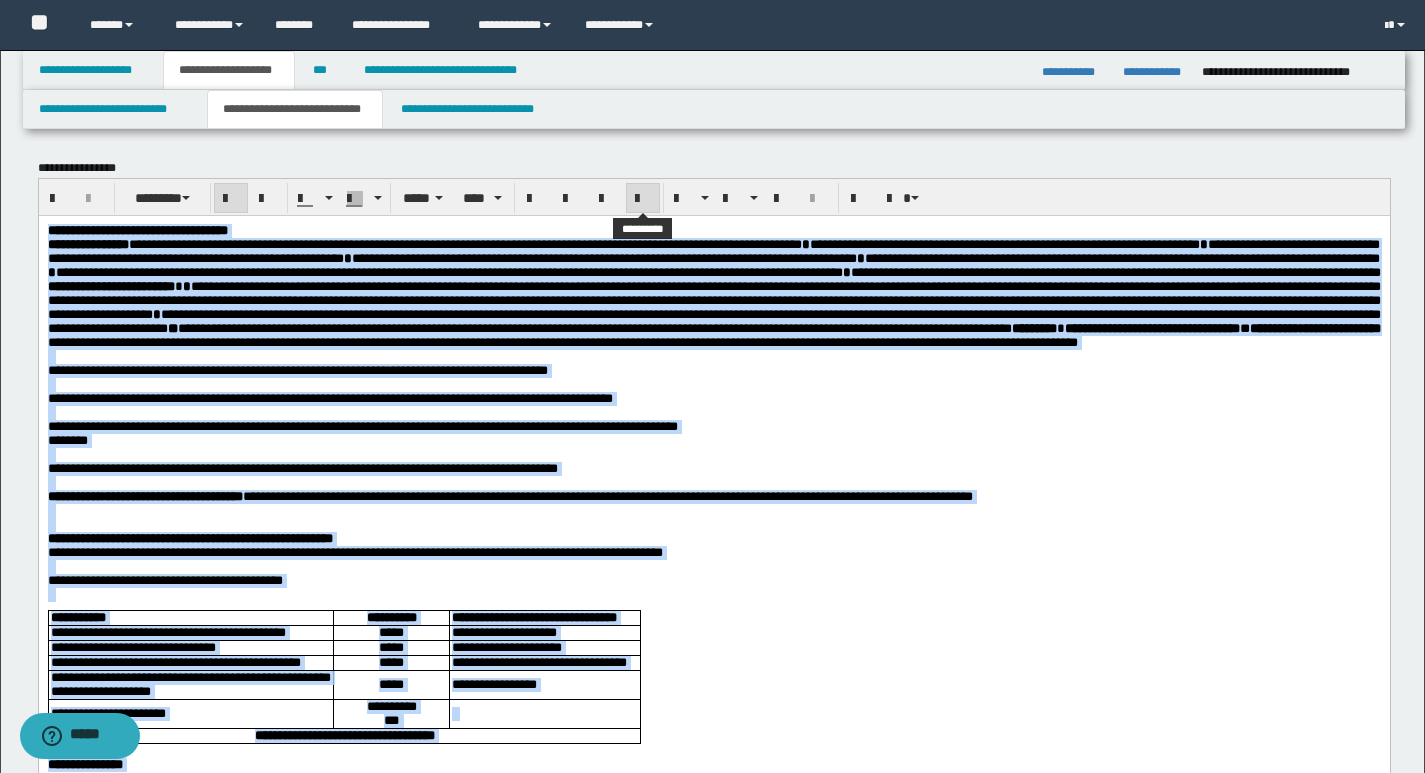click at bounding box center [643, 199] 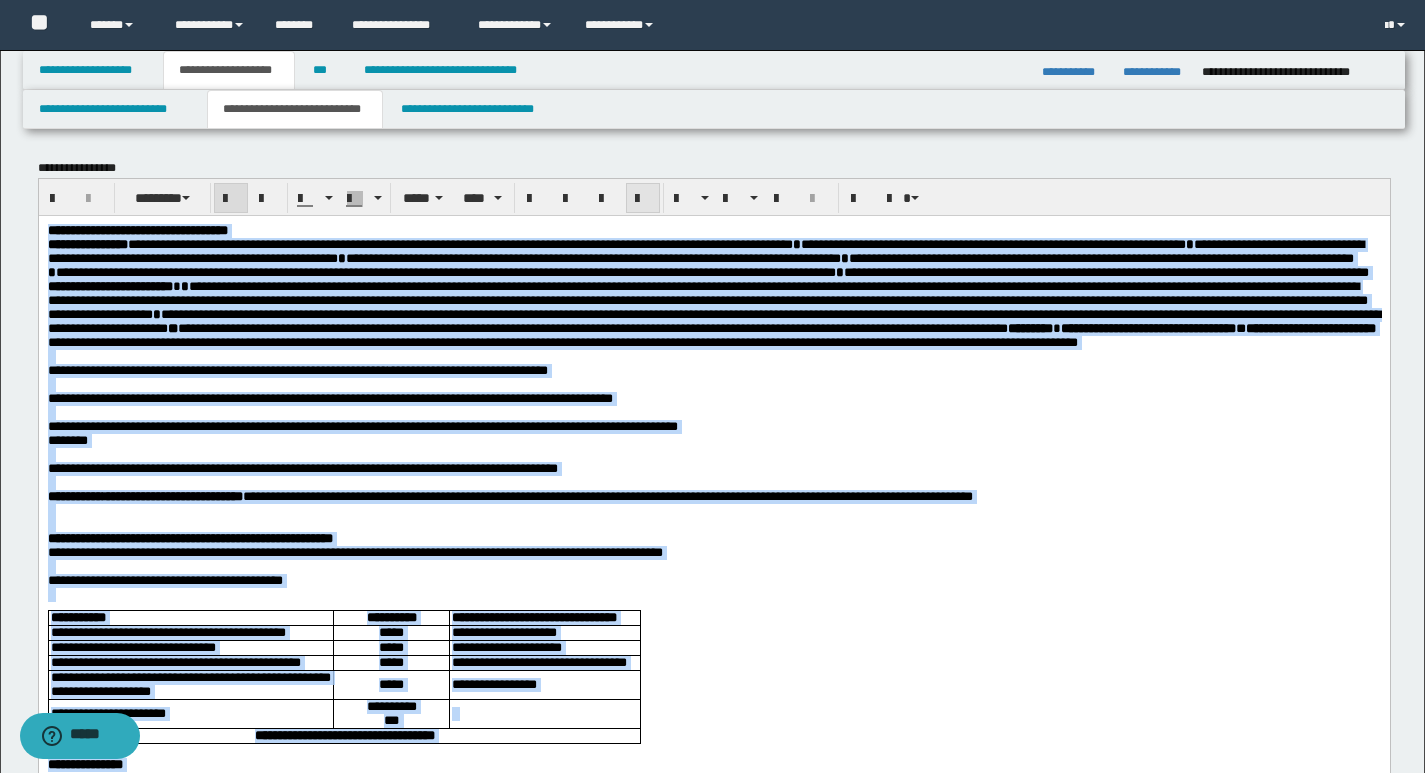 click at bounding box center (643, 199) 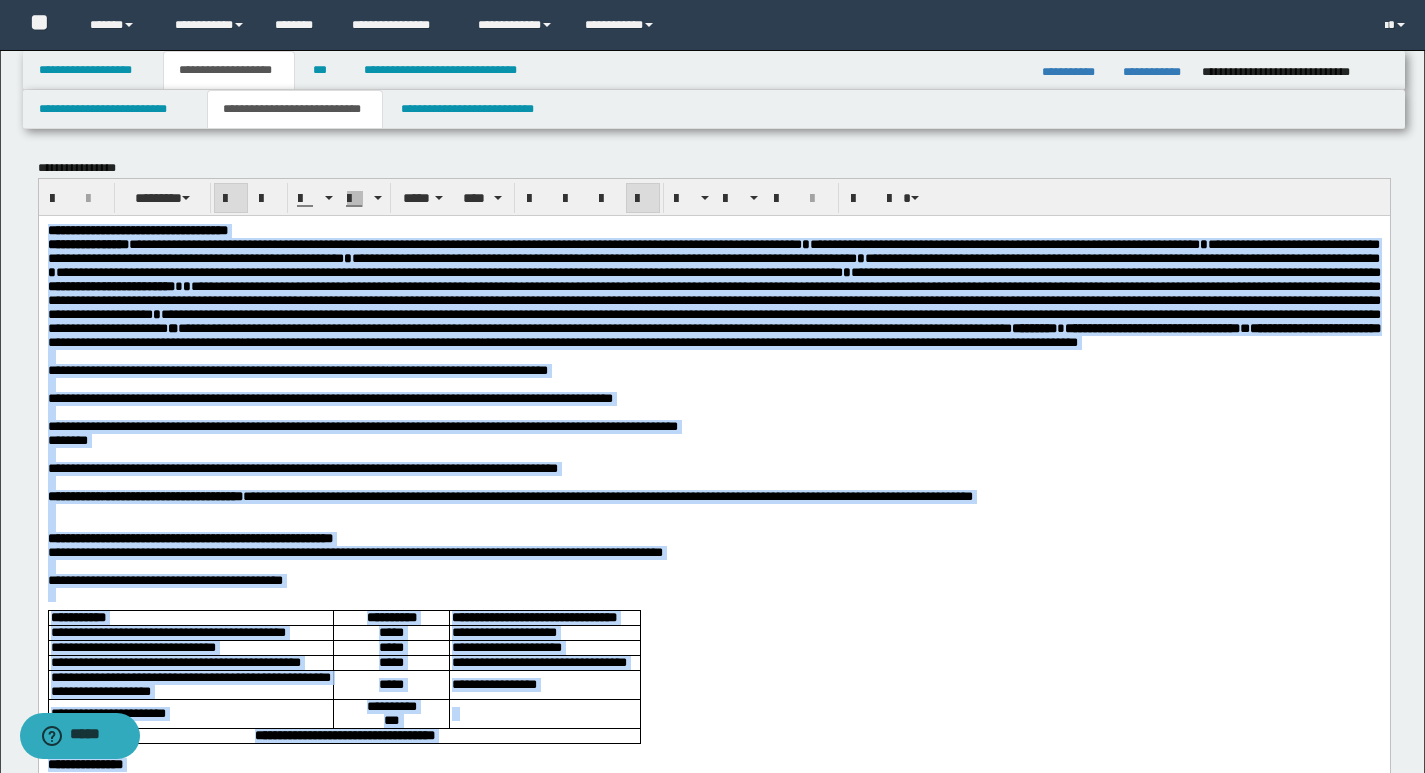 click on "**********" at bounding box center [831, 426] 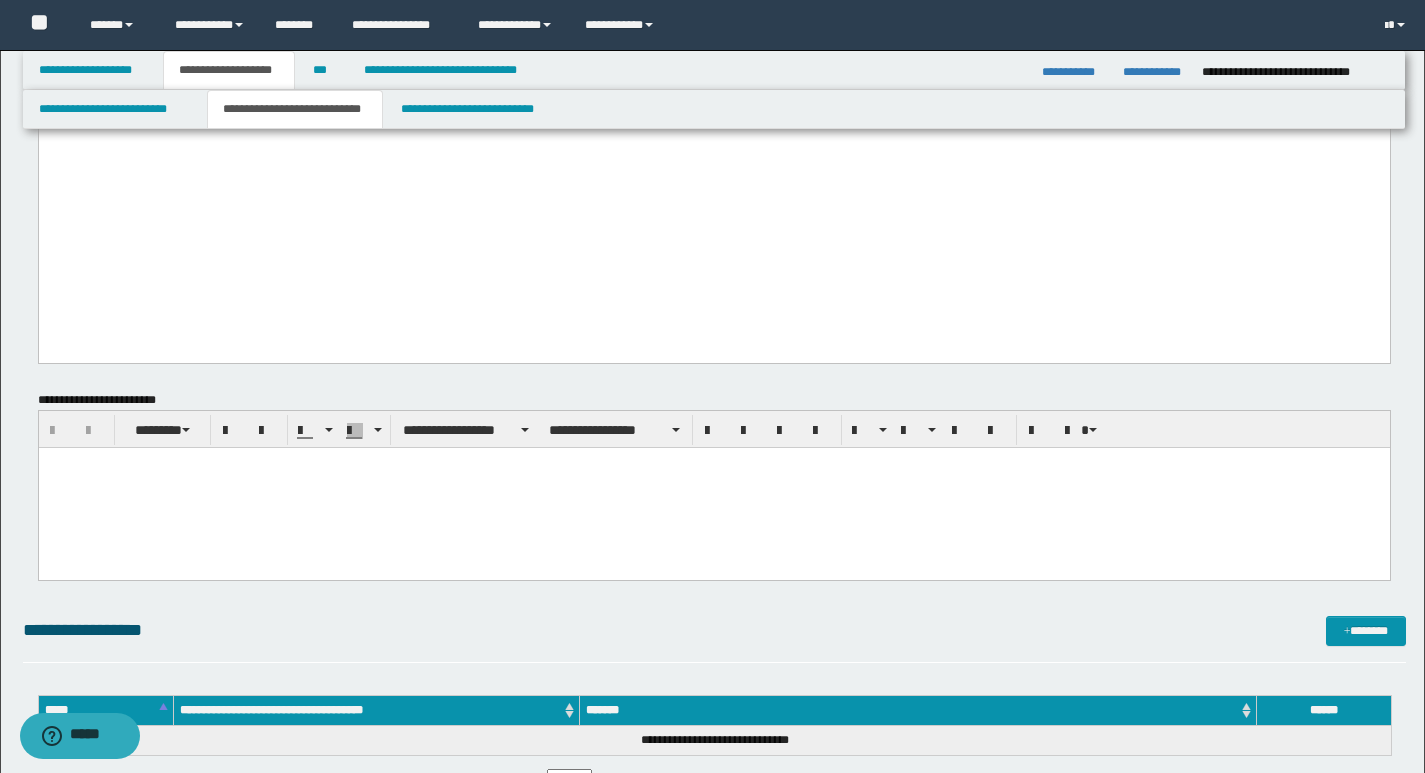 scroll, scrollTop: 1400, scrollLeft: 0, axis: vertical 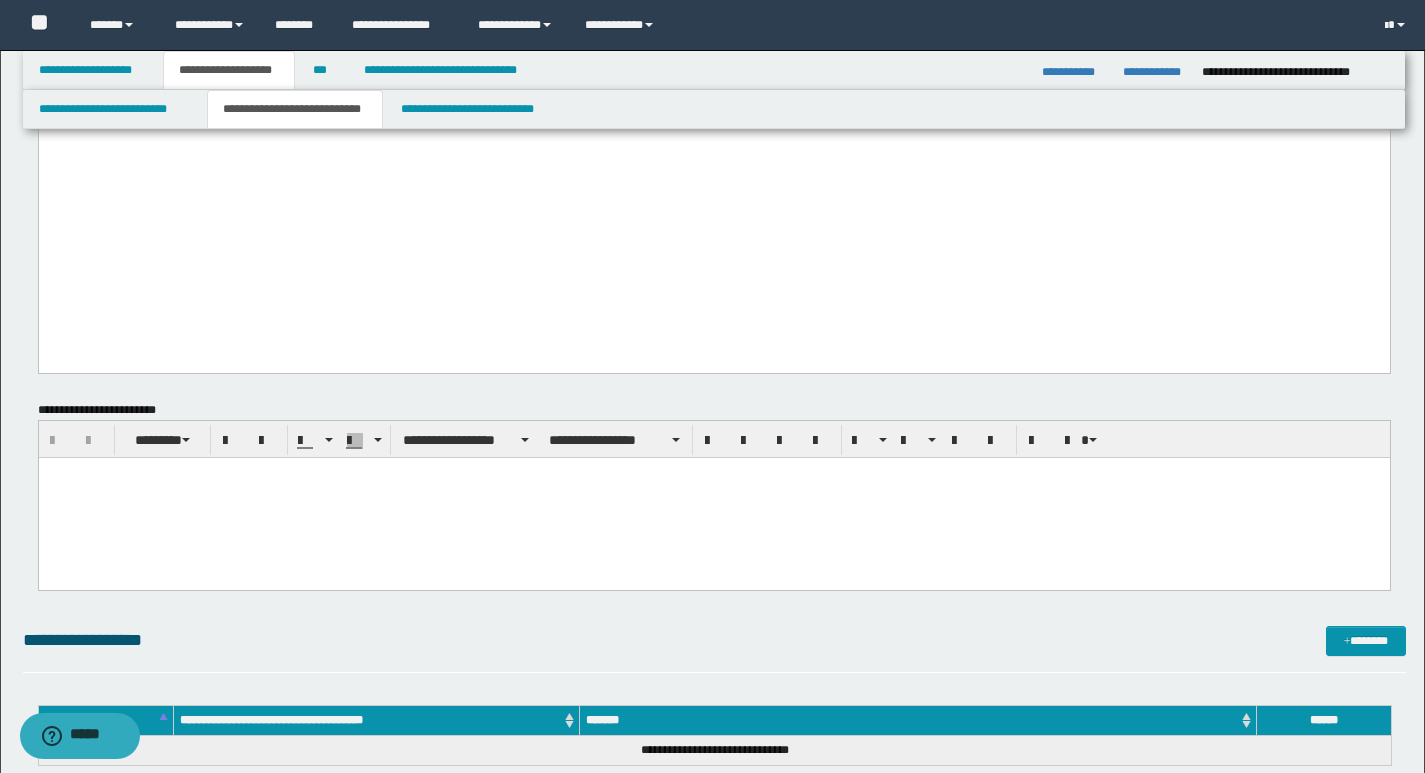 click at bounding box center (713, 497) 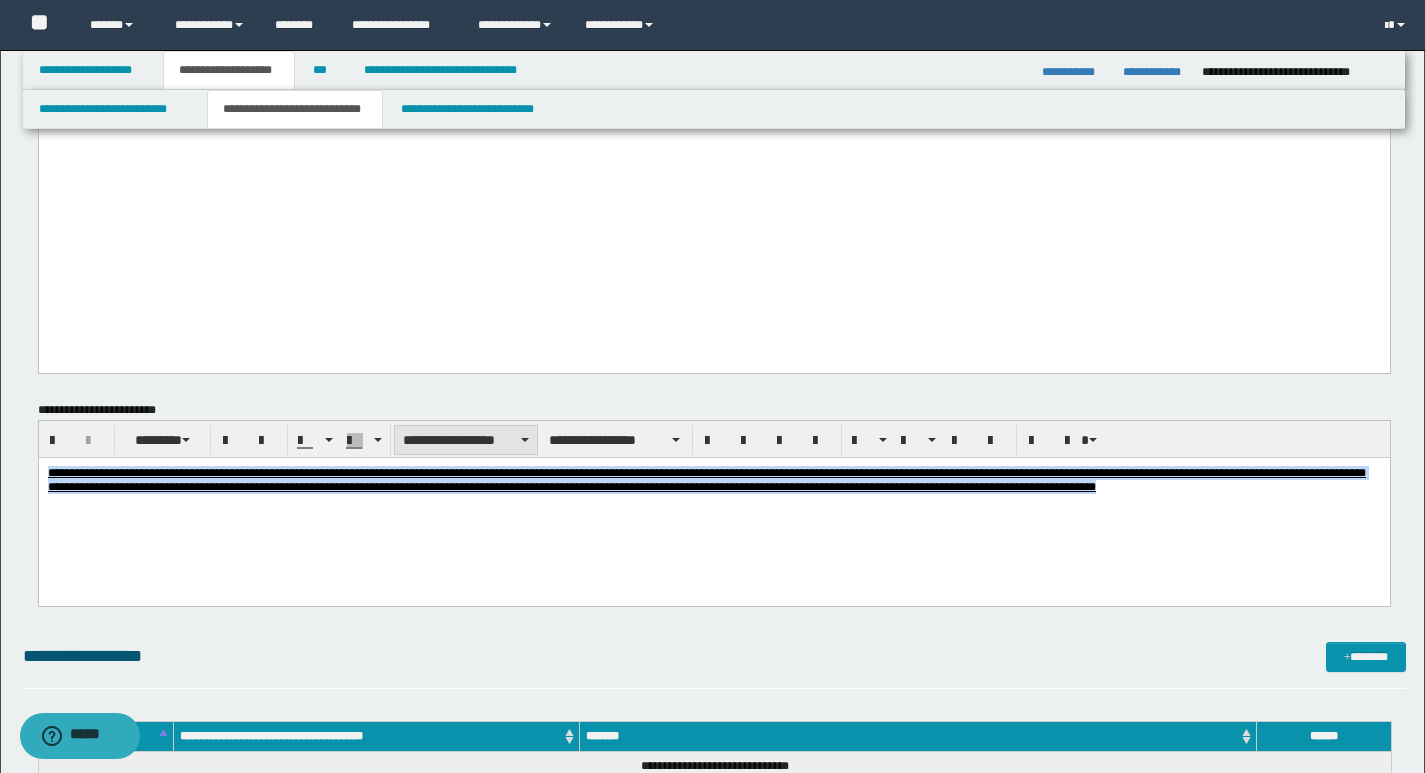 click on "**********" at bounding box center [466, 440] 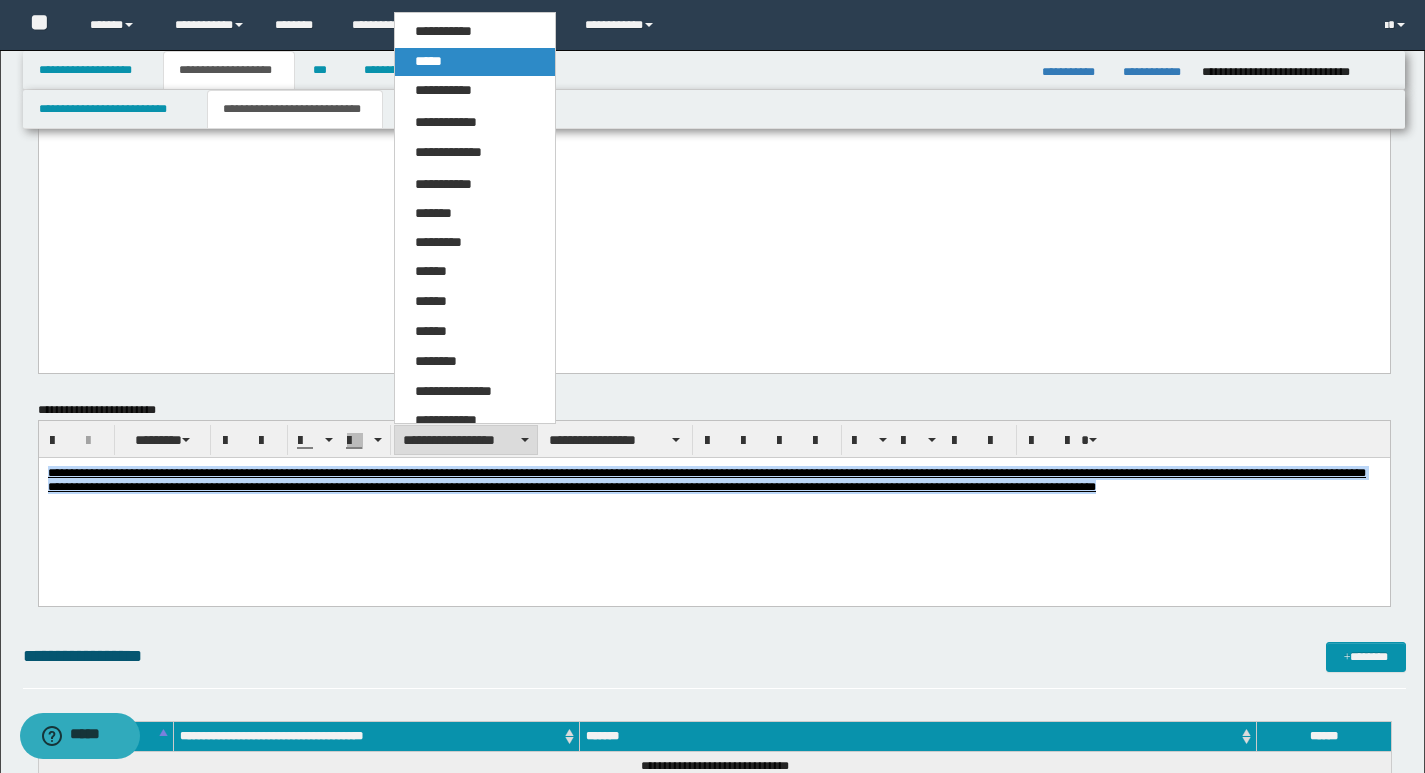 drag, startPoint x: 432, startPoint y: 59, endPoint x: 468, endPoint y: 1360, distance: 1301.4979 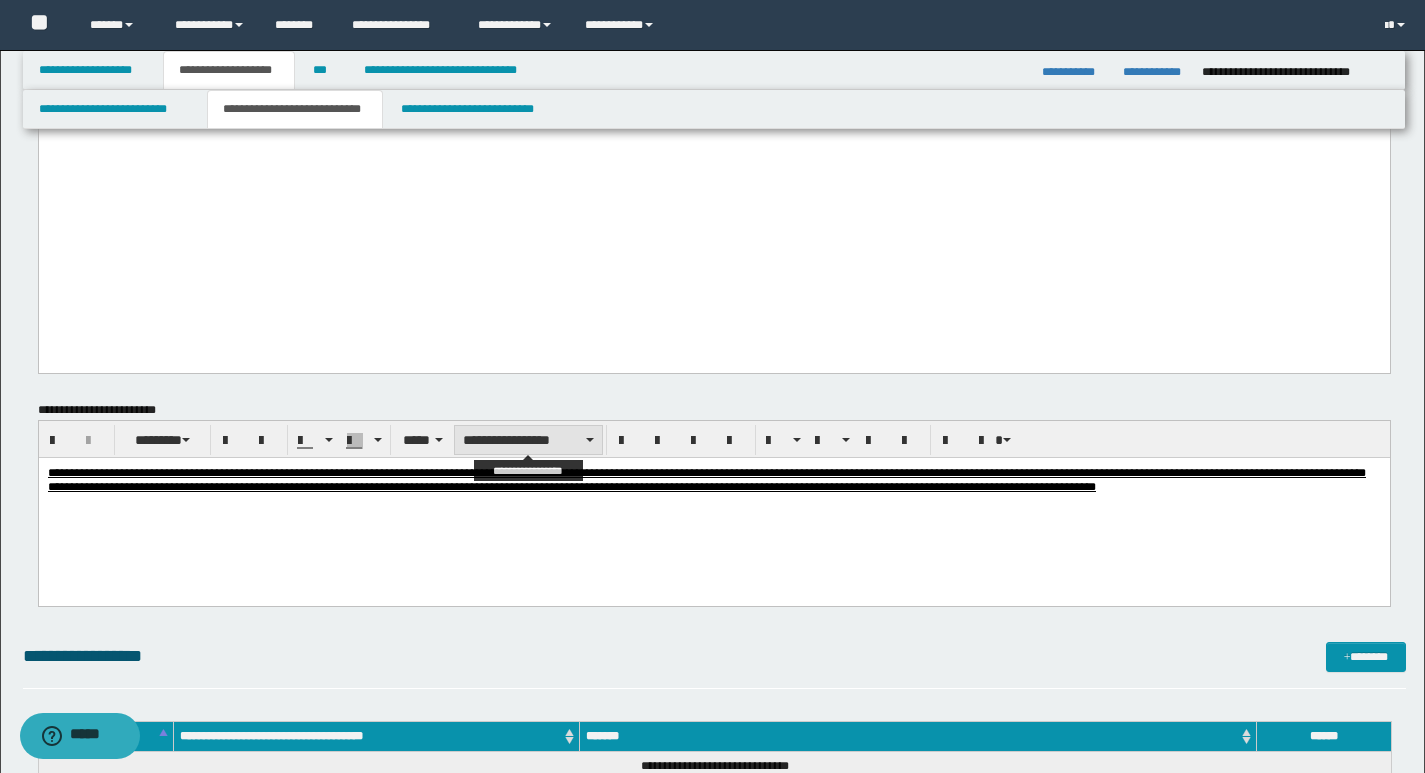 click on "**********" at bounding box center (528, 440) 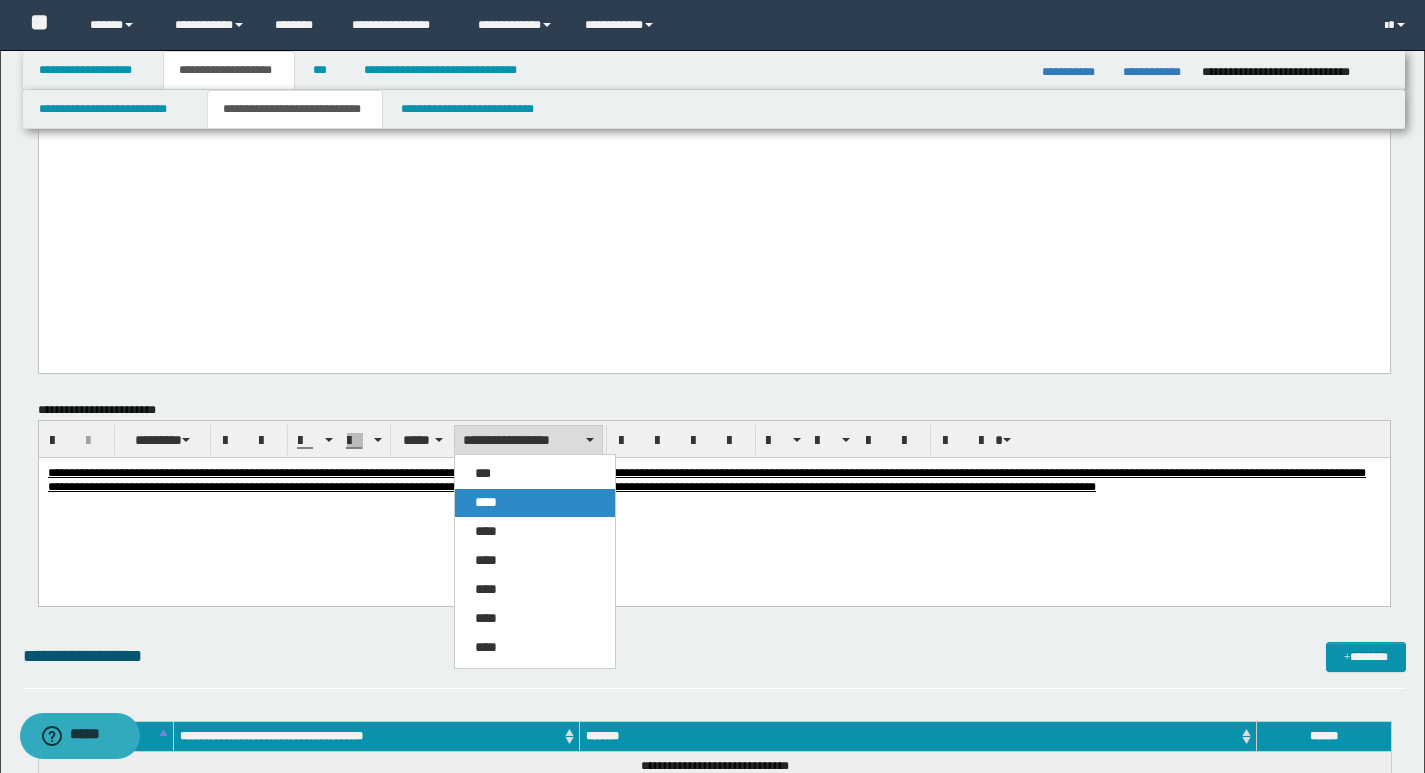 click on "****" at bounding box center (535, 503) 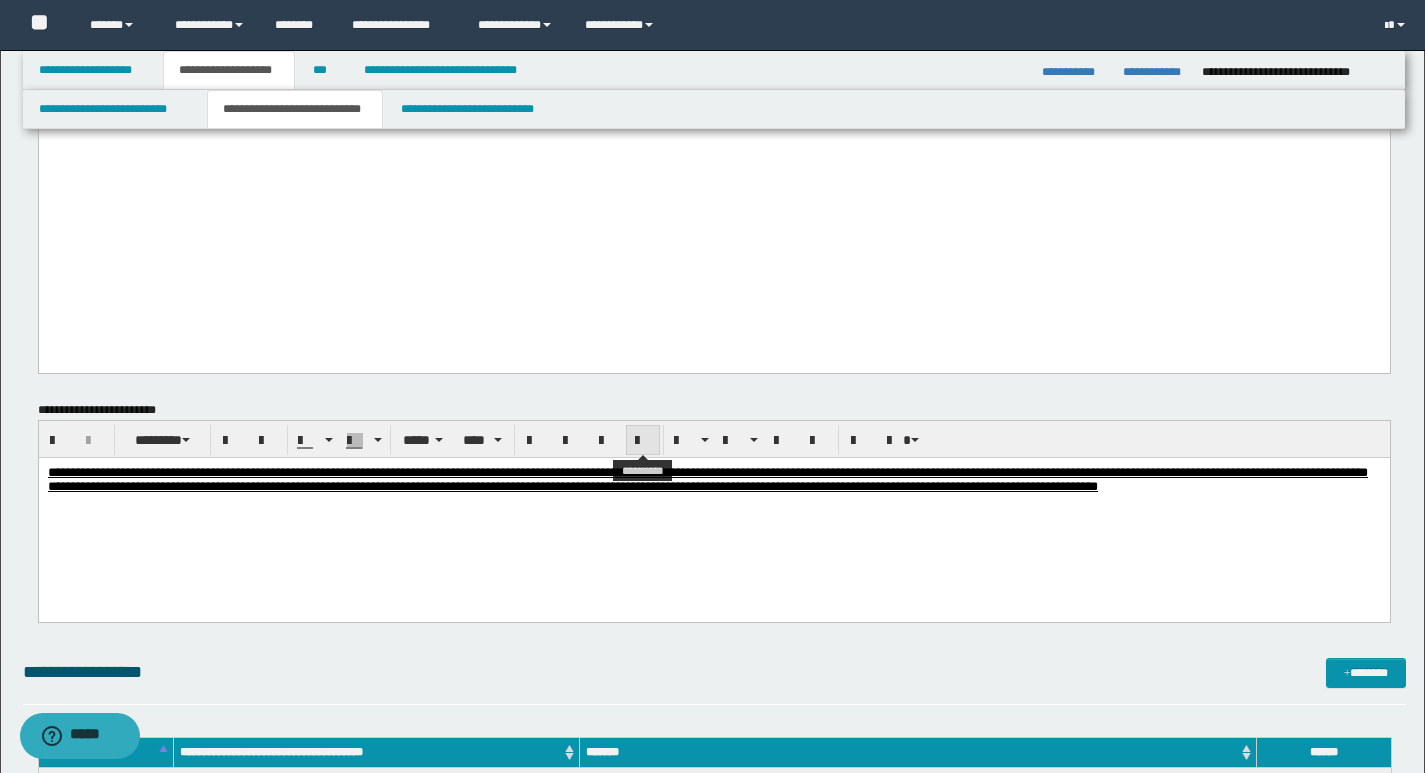click at bounding box center [643, 441] 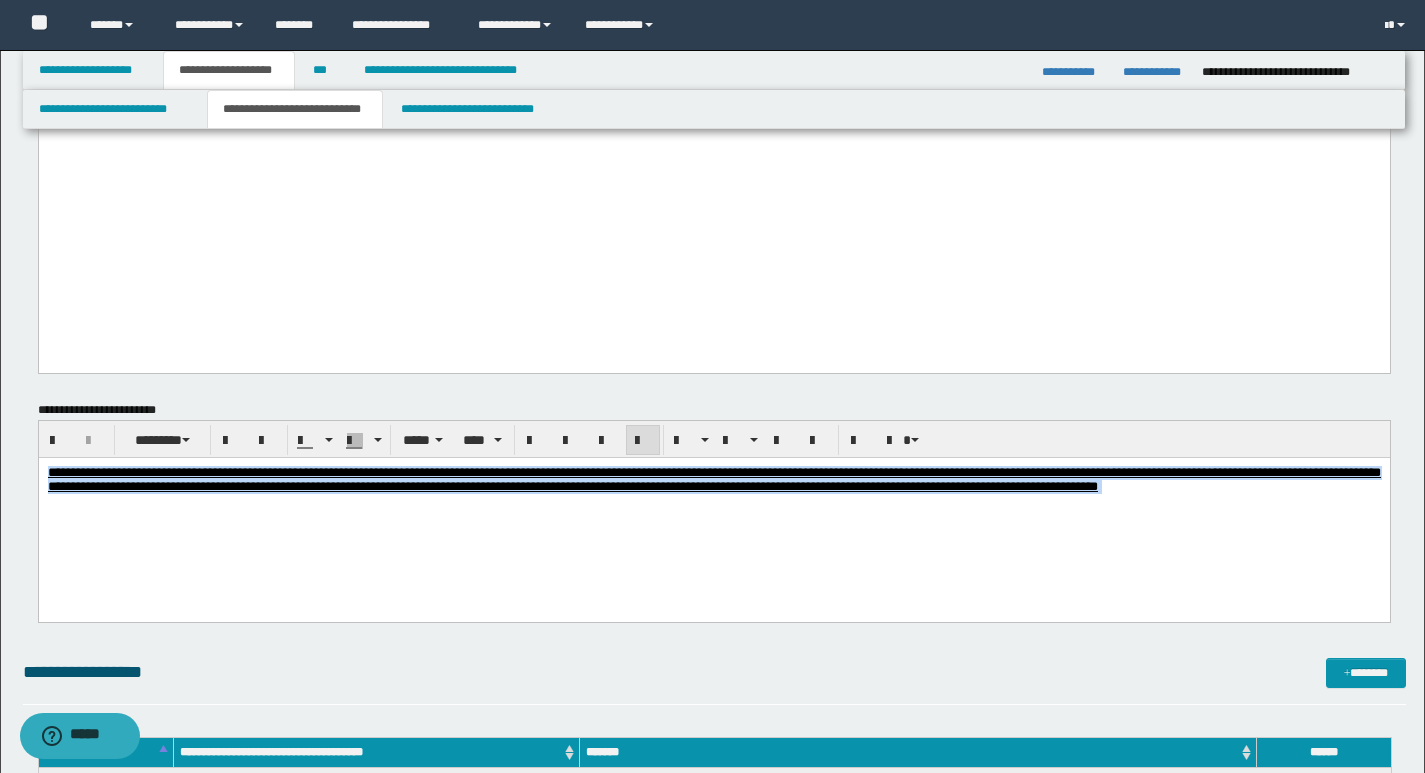 click on "**********" at bounding box center (713, 504) 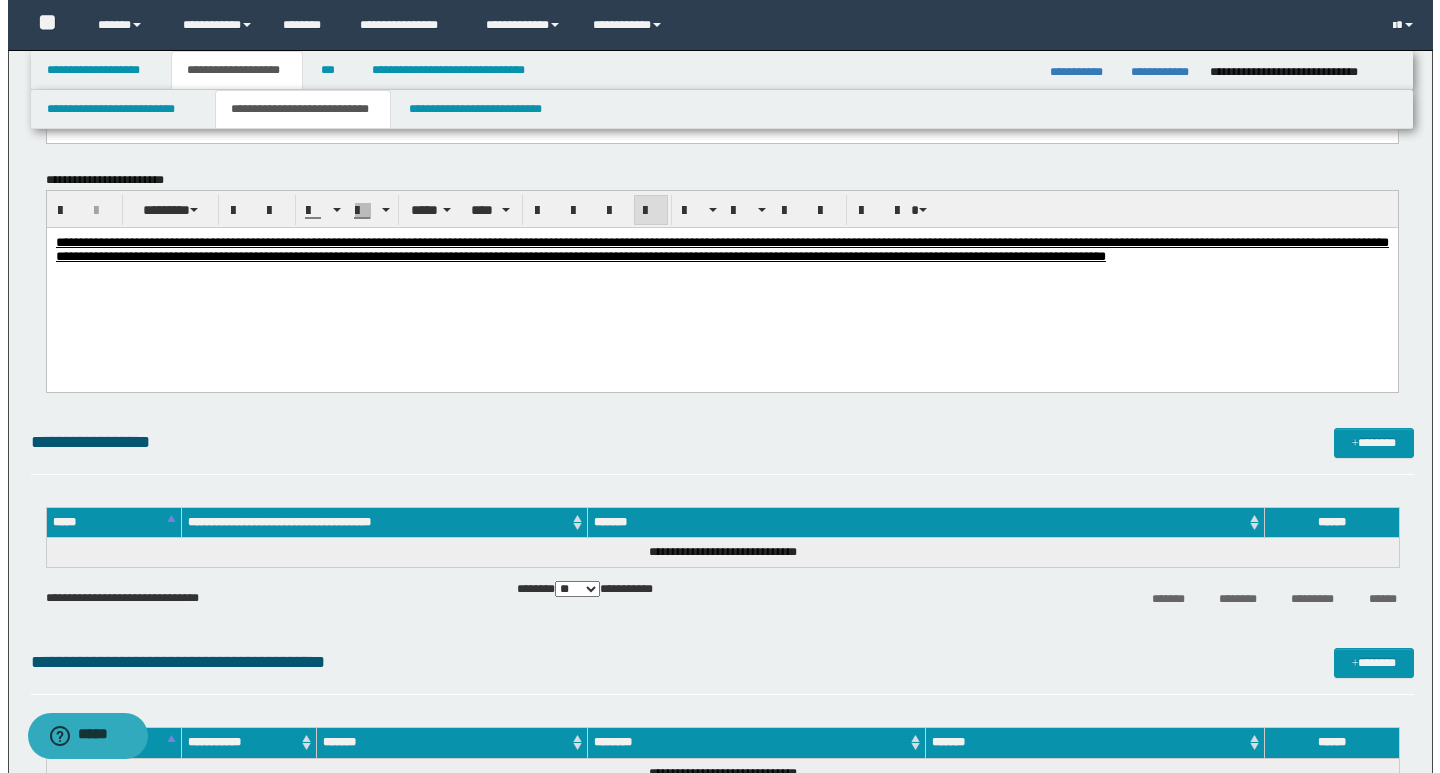 scroll, scrollTop: 1700, scrollLeft: 0, axis: vertical 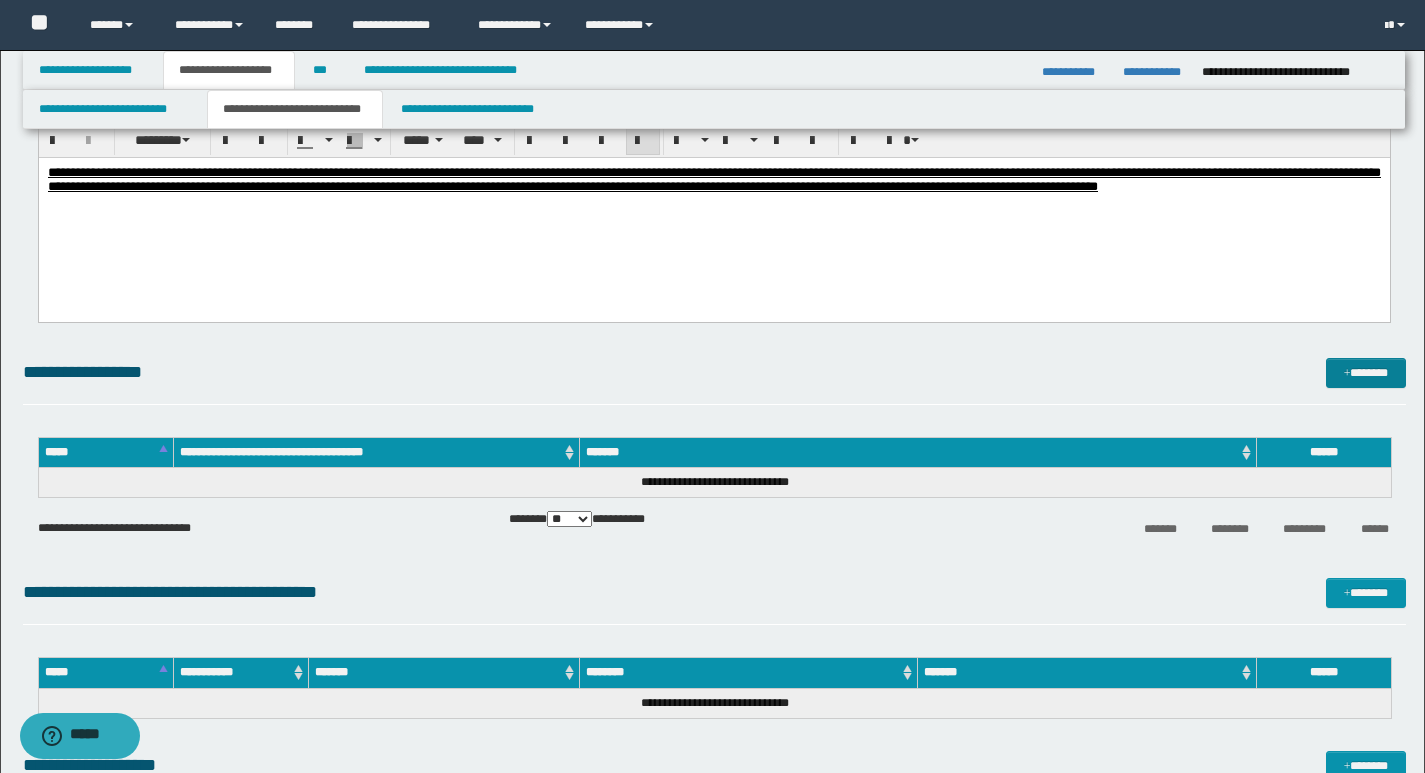 click on "*******" at bounding box center (1366, 373) 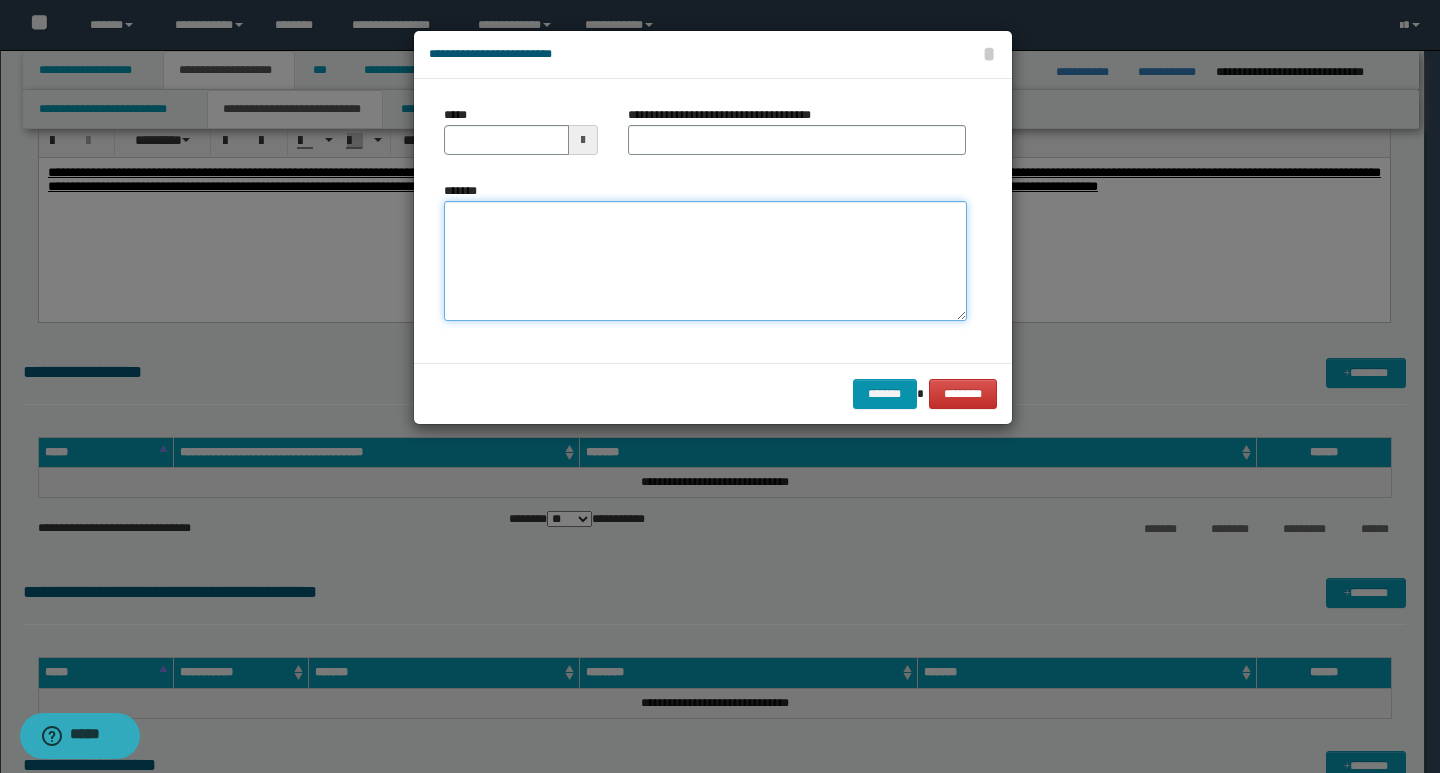 click on "*******" at bounding box center (705, 261) 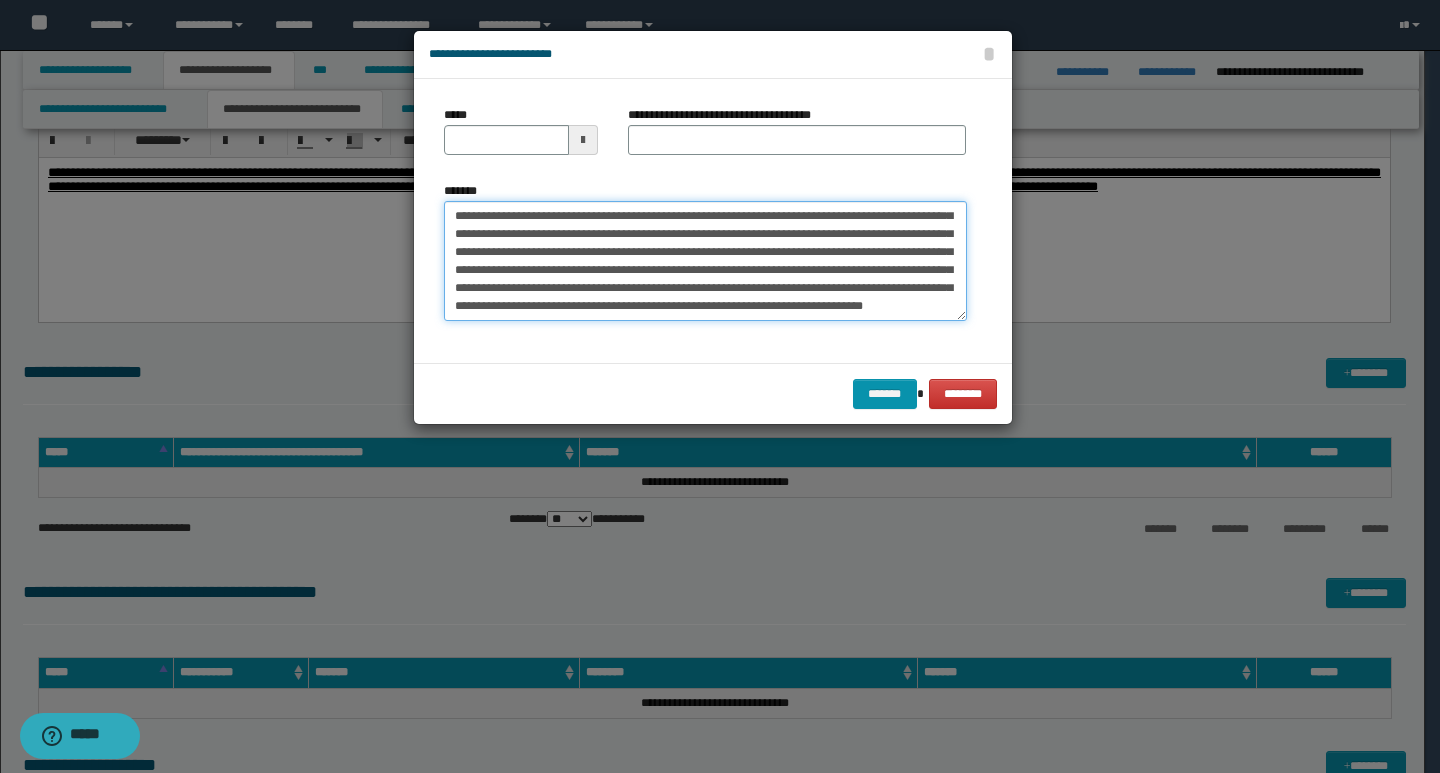 scroll, scrollTop: 0, scrollLeft: 0, axis: both 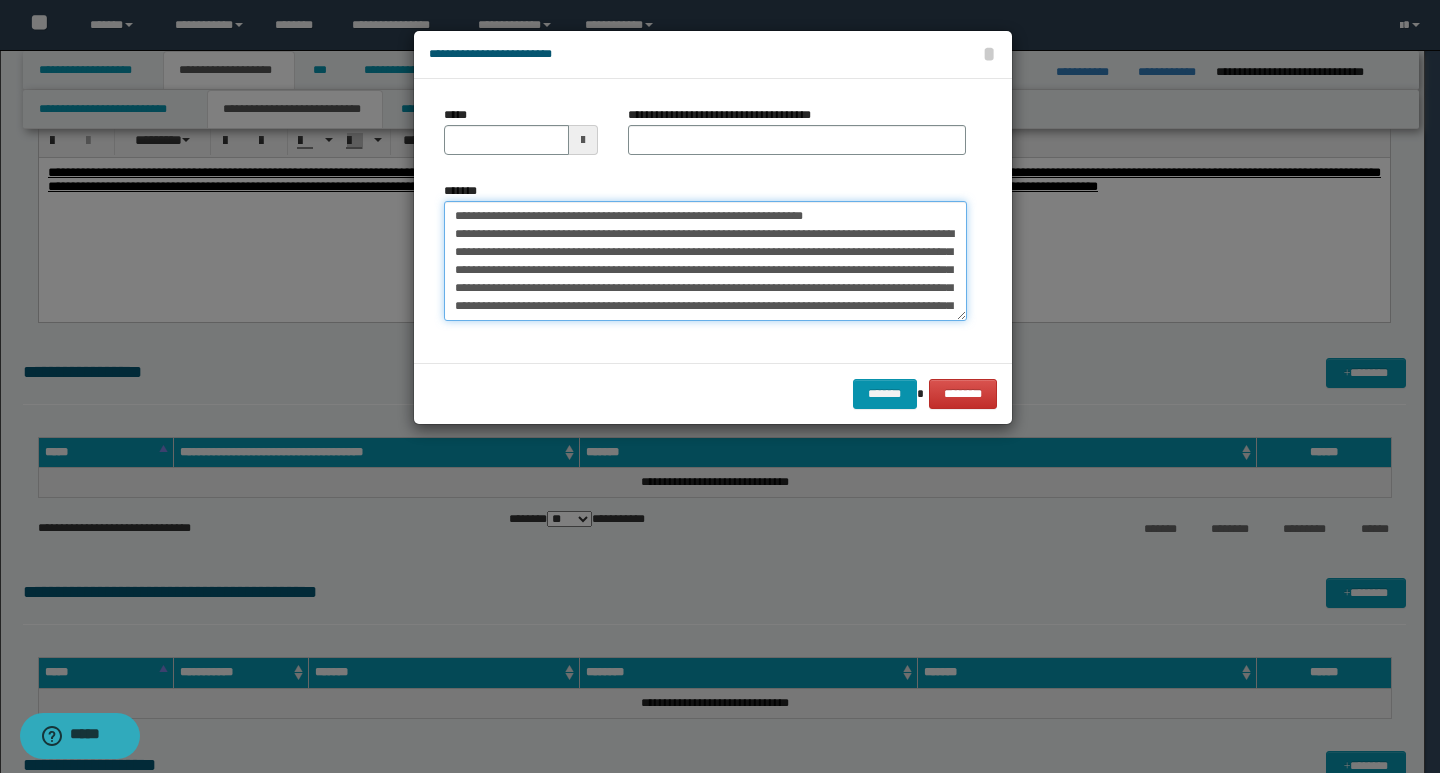 drag, startPoint x: 454, startPoint y: 215, endPoint x: 521, endPoint y: 212, distance: 67.06713 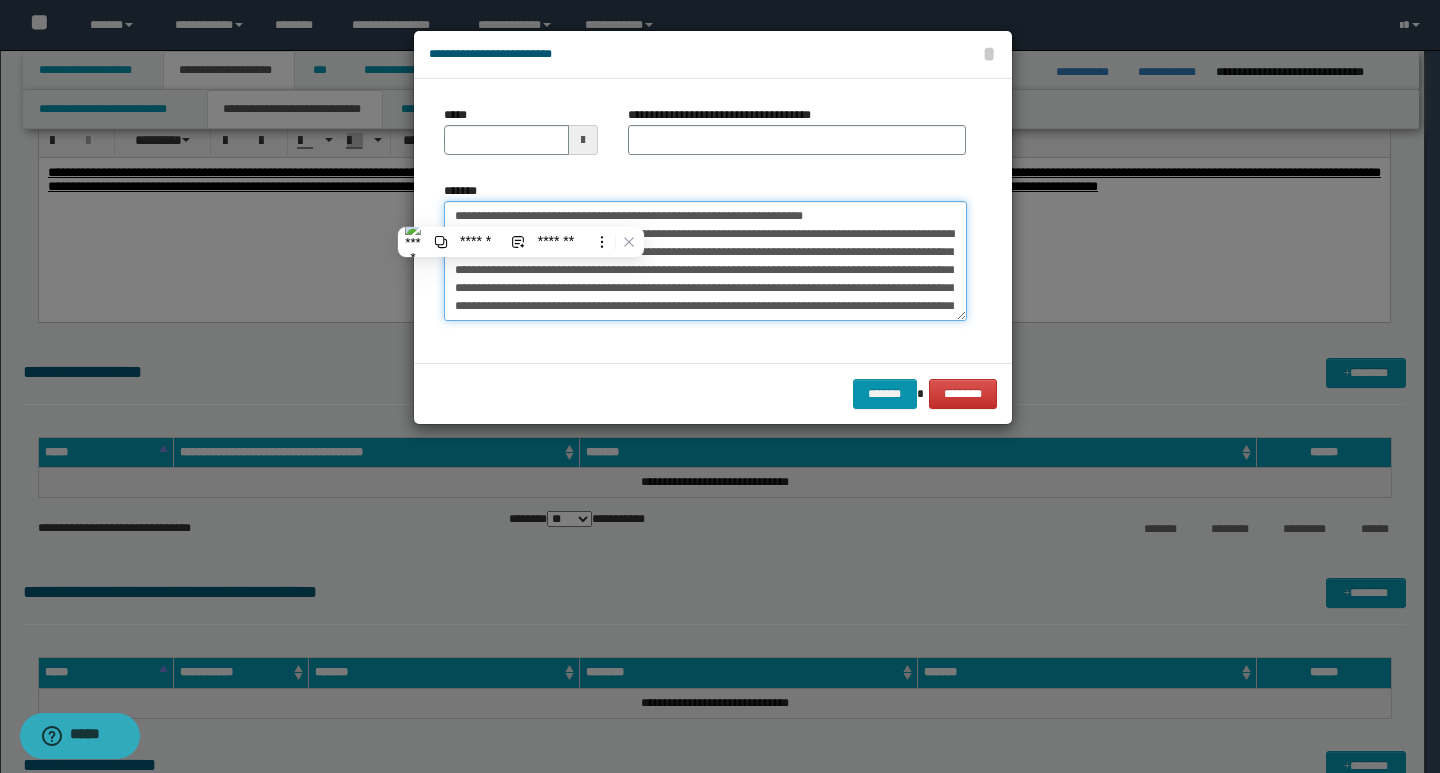 type on "**********" 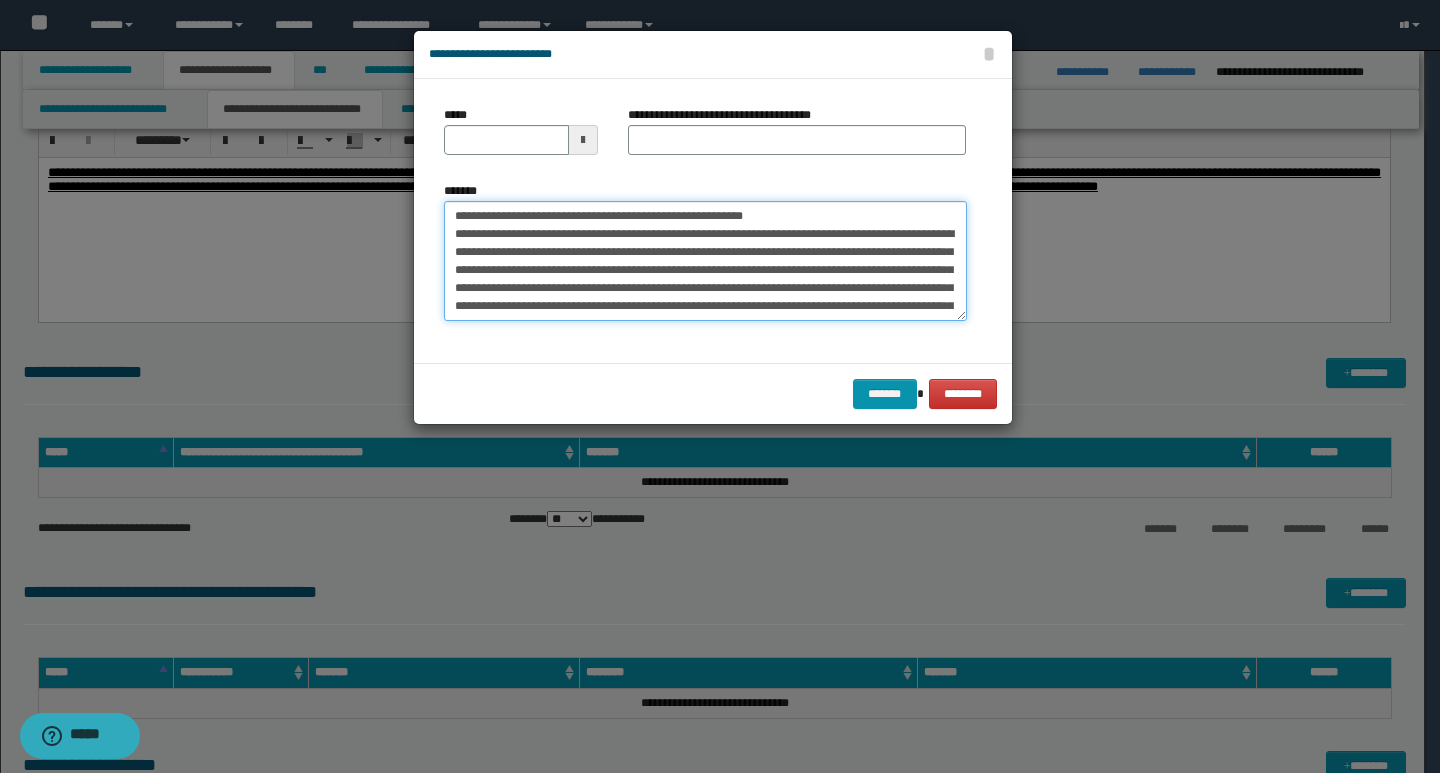 type 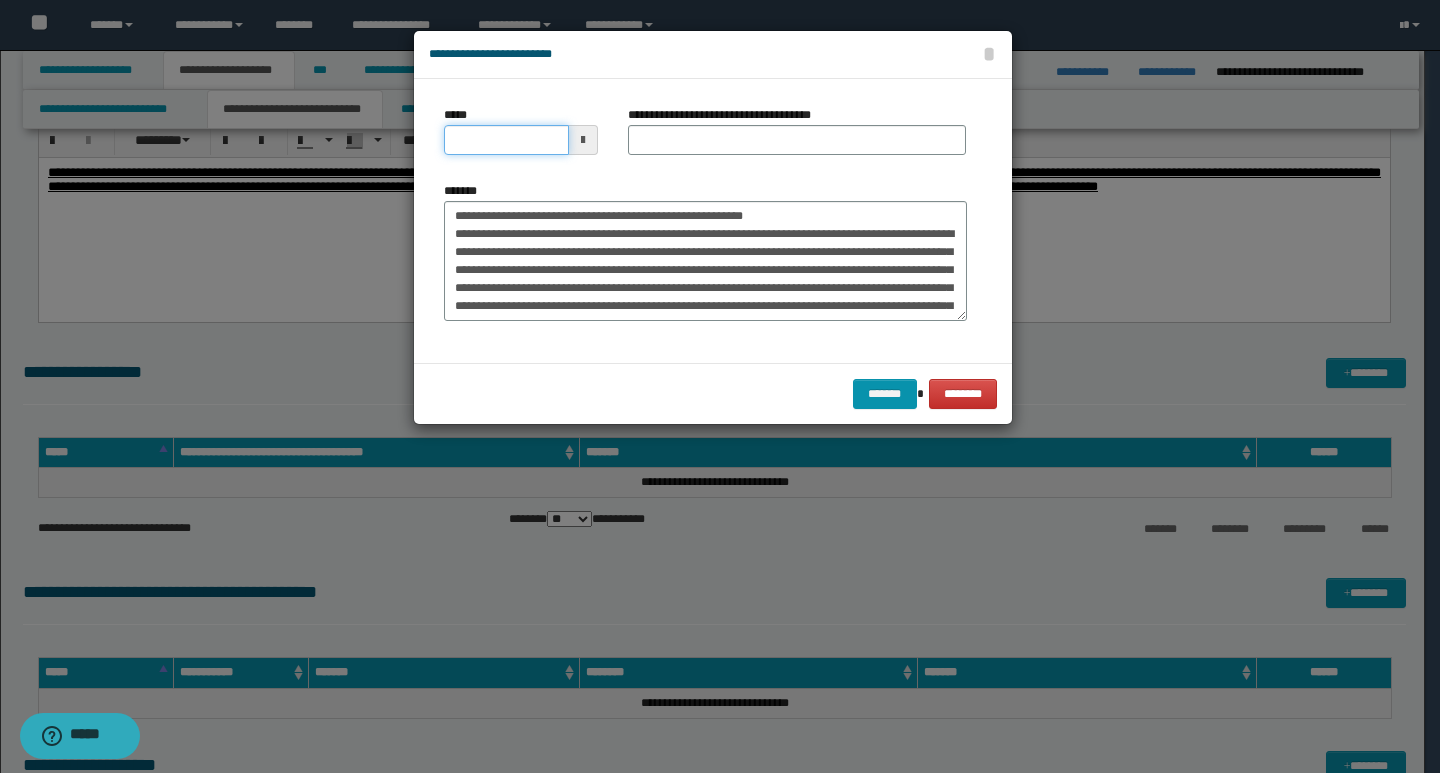 click on "*****" at bounding box center (506, 140) 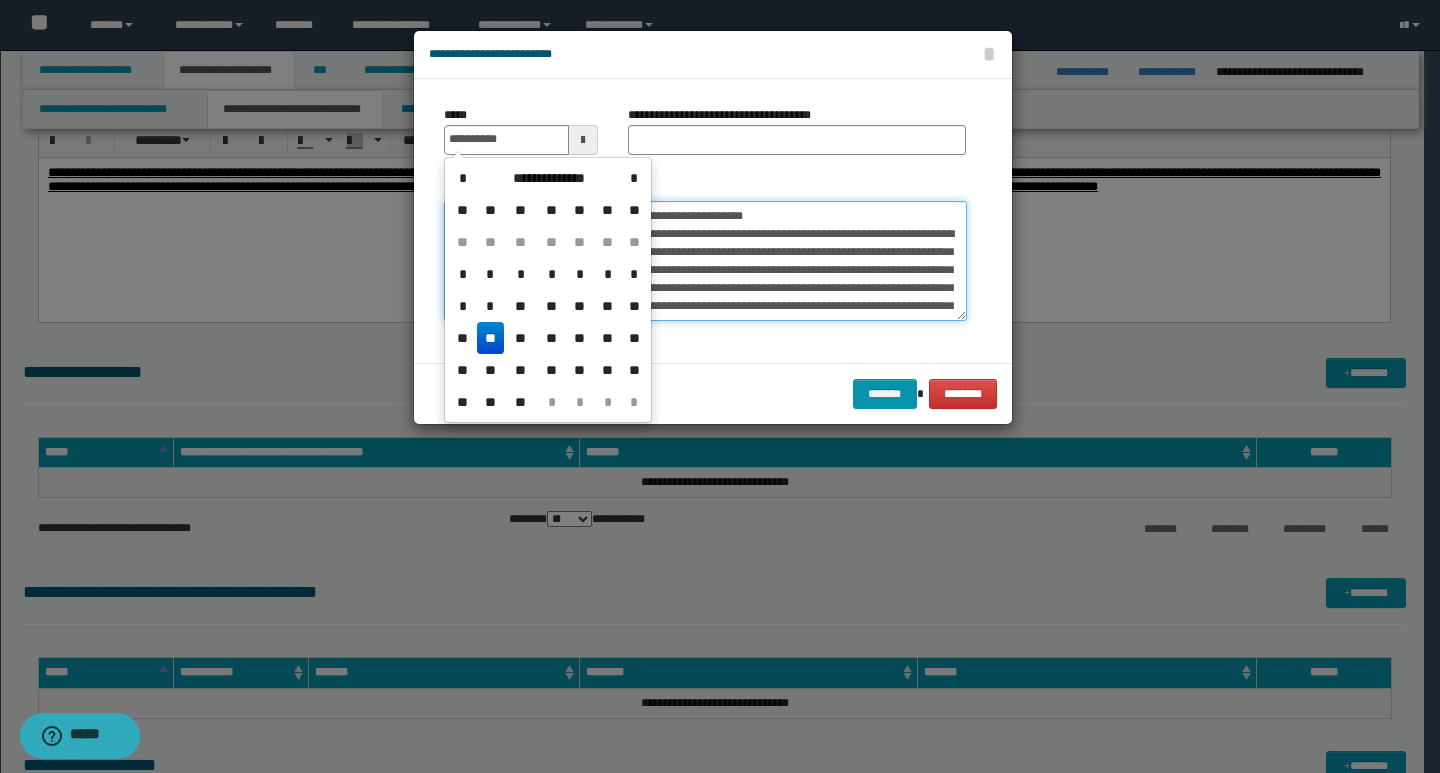 type on "**********" 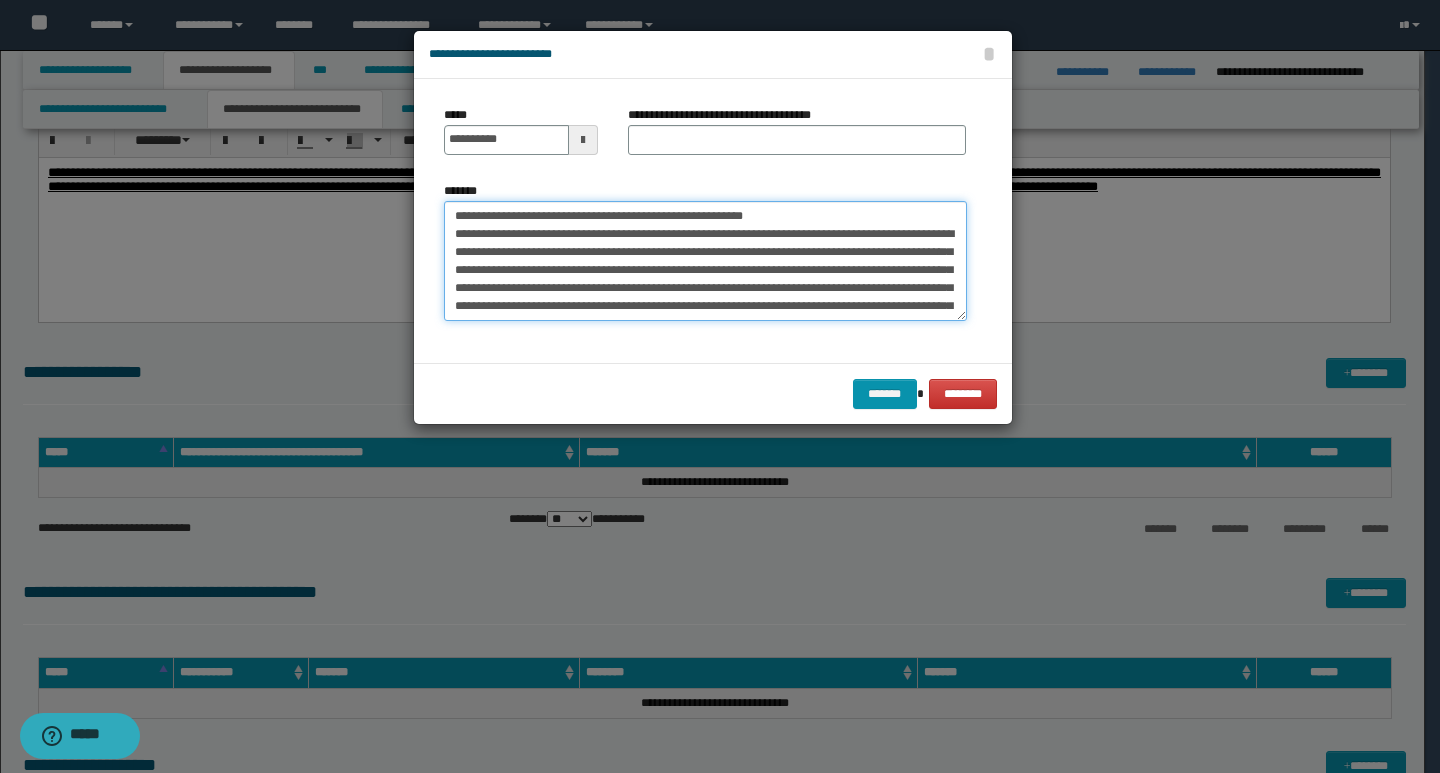 drag, startPoint x: 766, startPoint y: 213, endPoint x: 445, endPoint y: 214, distance: 321.00156 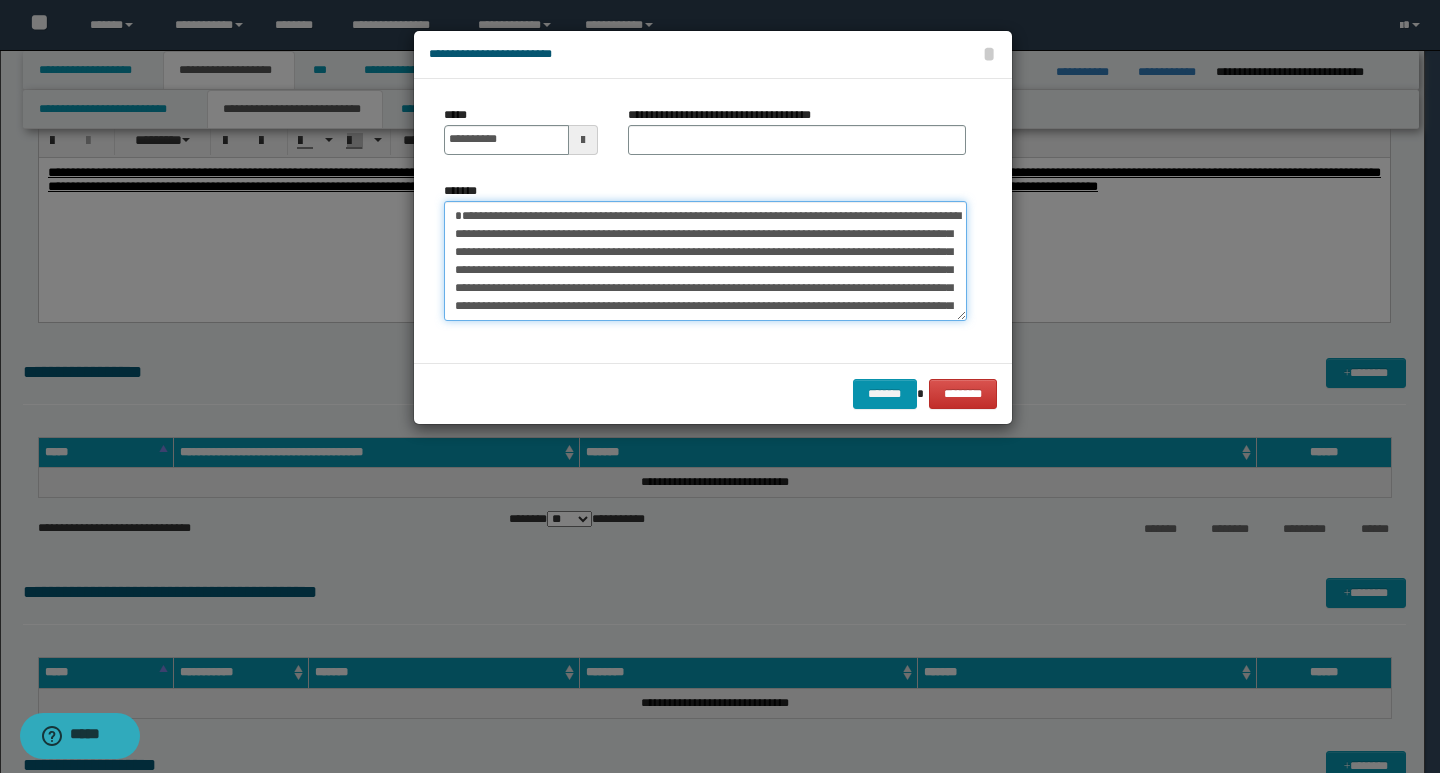type on "**********" 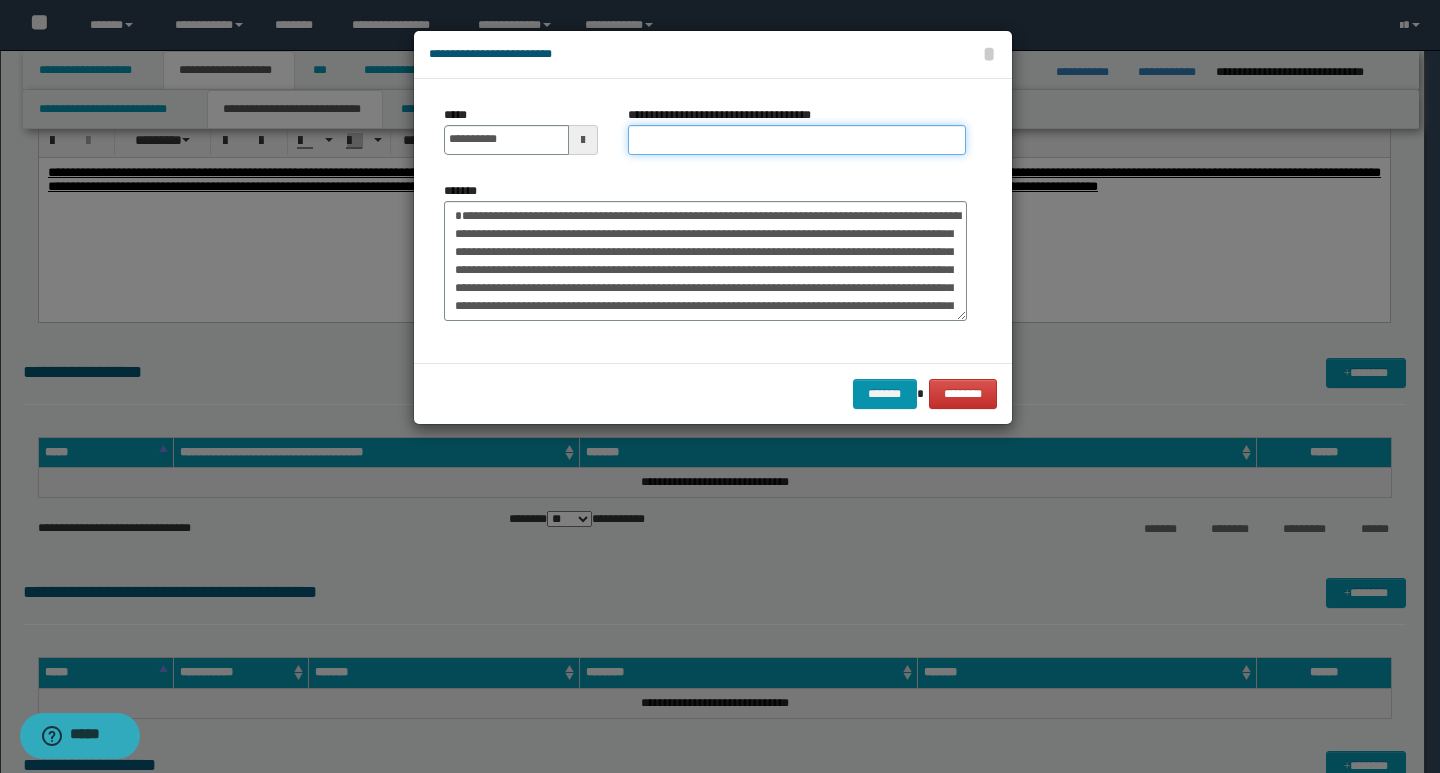 click on "**********" at bounding box center [797, 140] 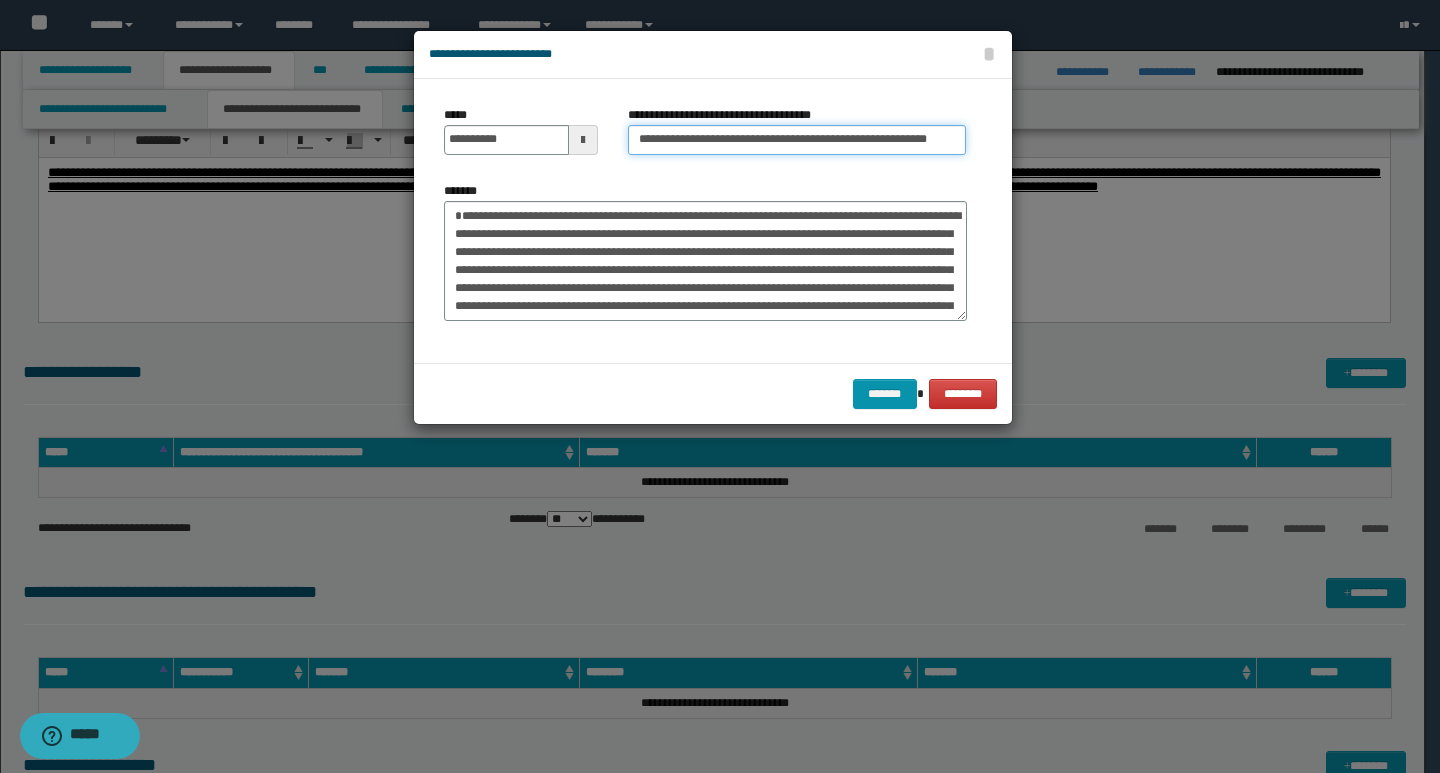 type on "**********" 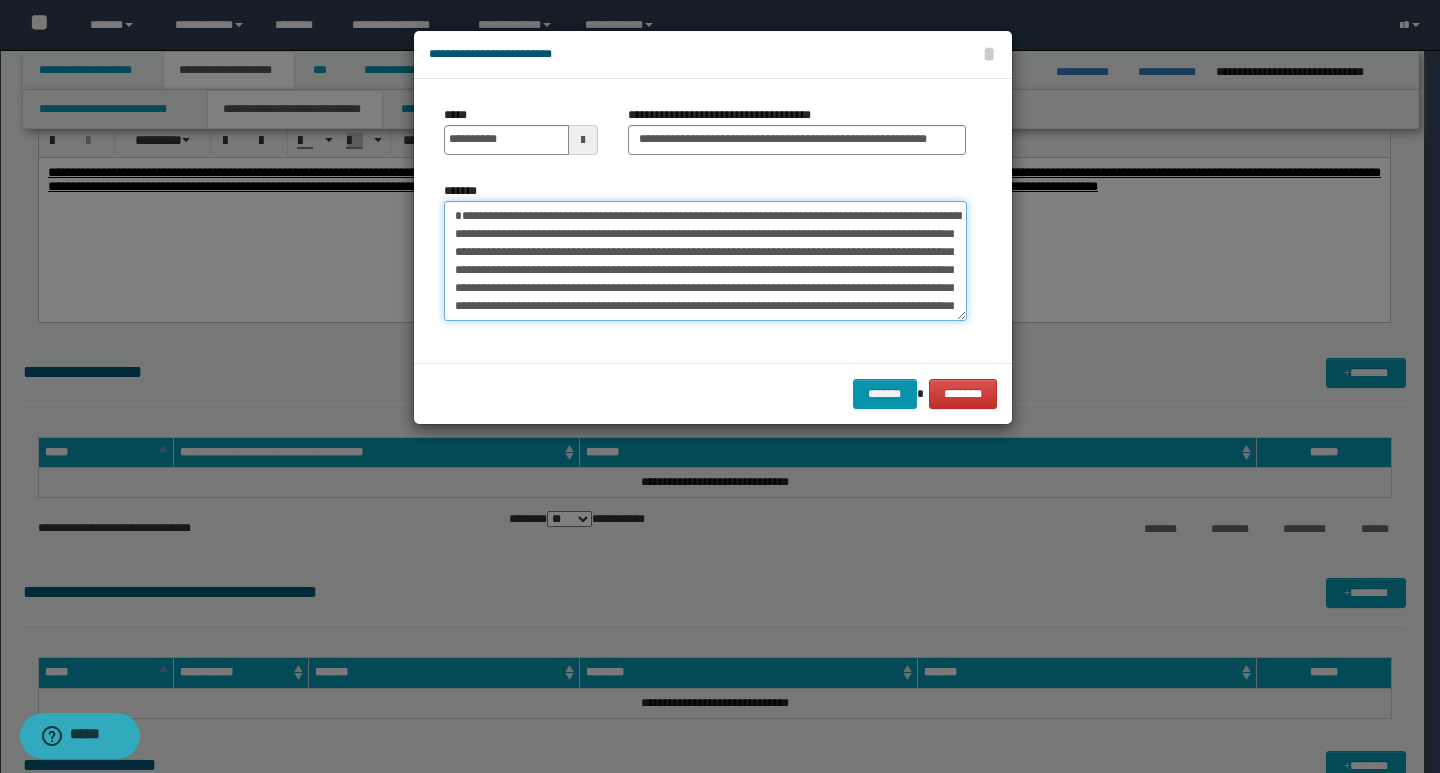 click on "**********" at bounding box center [705, 261] 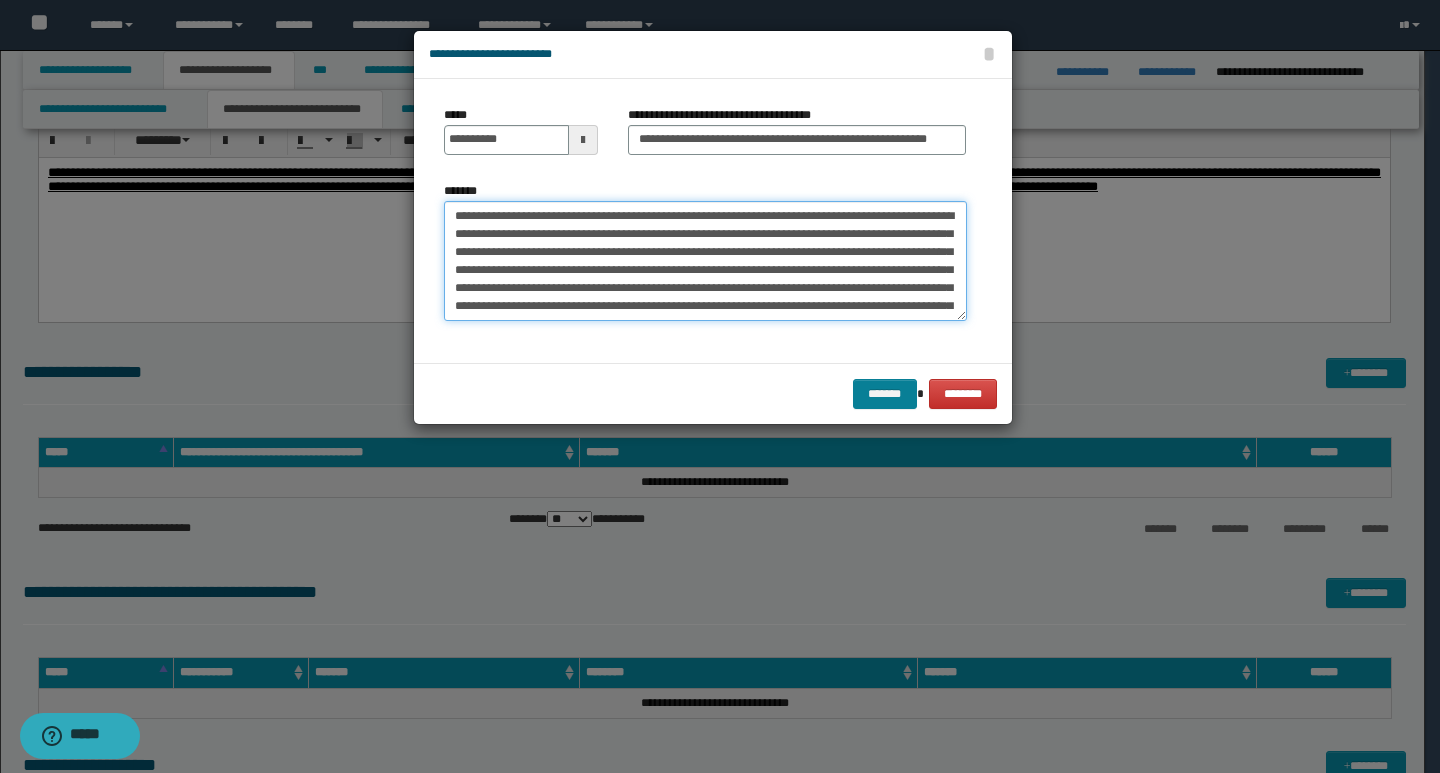 type on "**********" 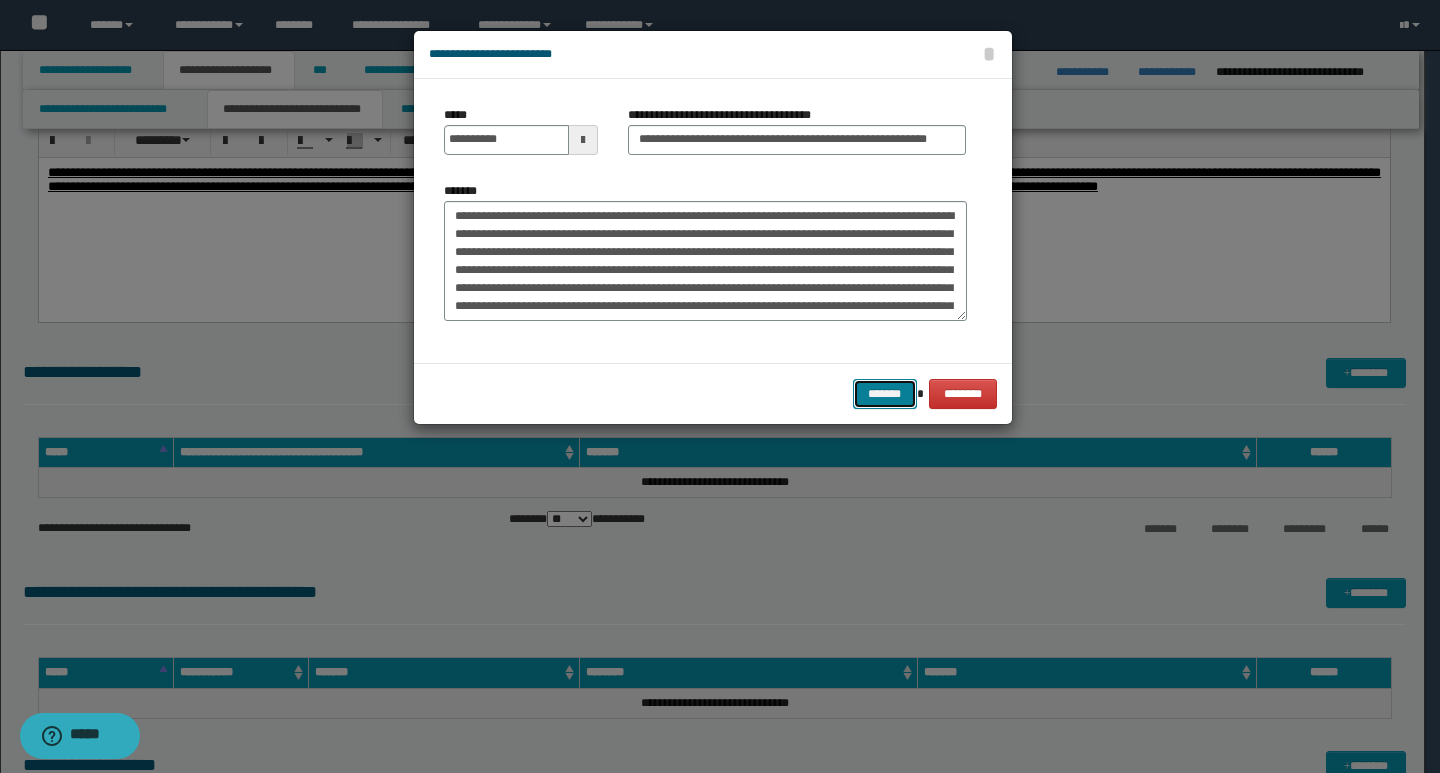 click on "*******" at bounding box center (885, 394) 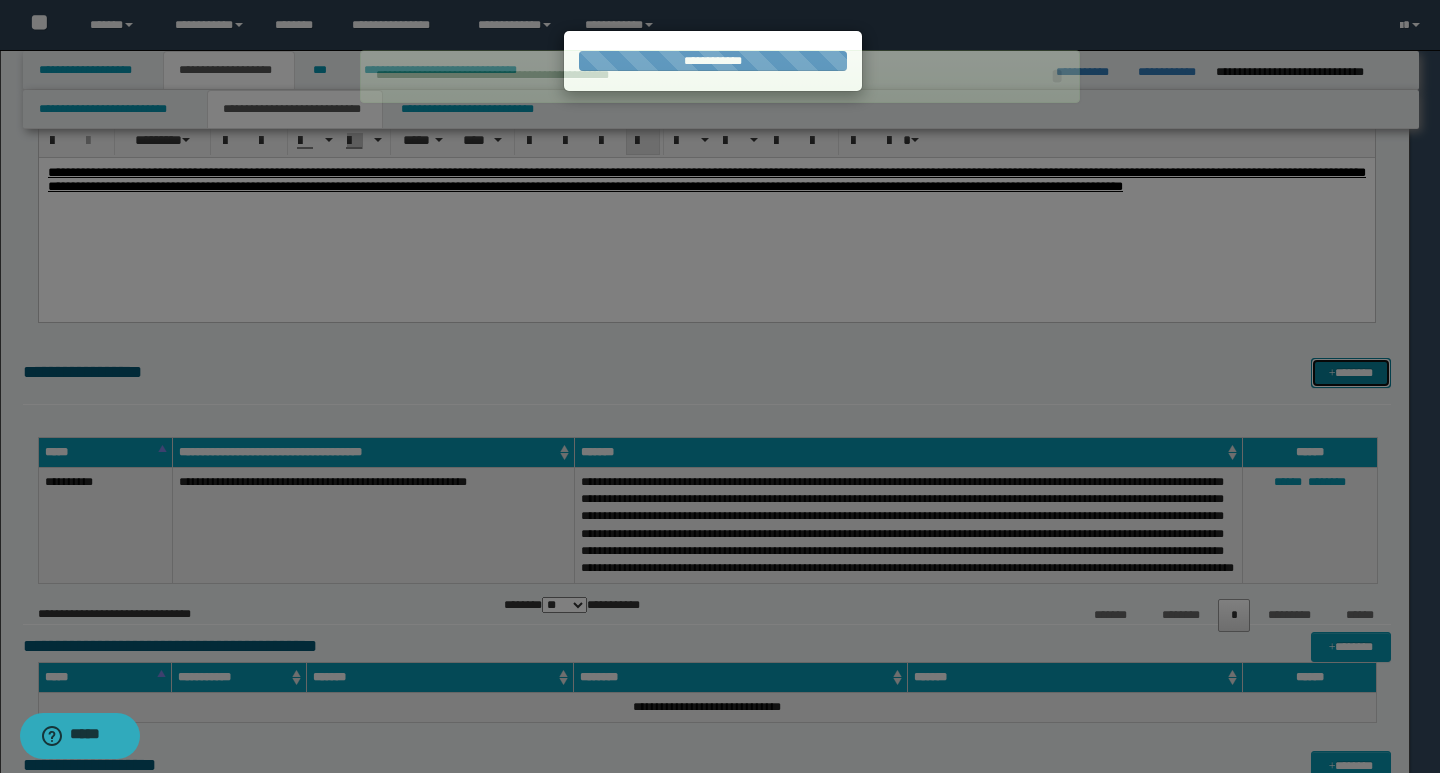 type 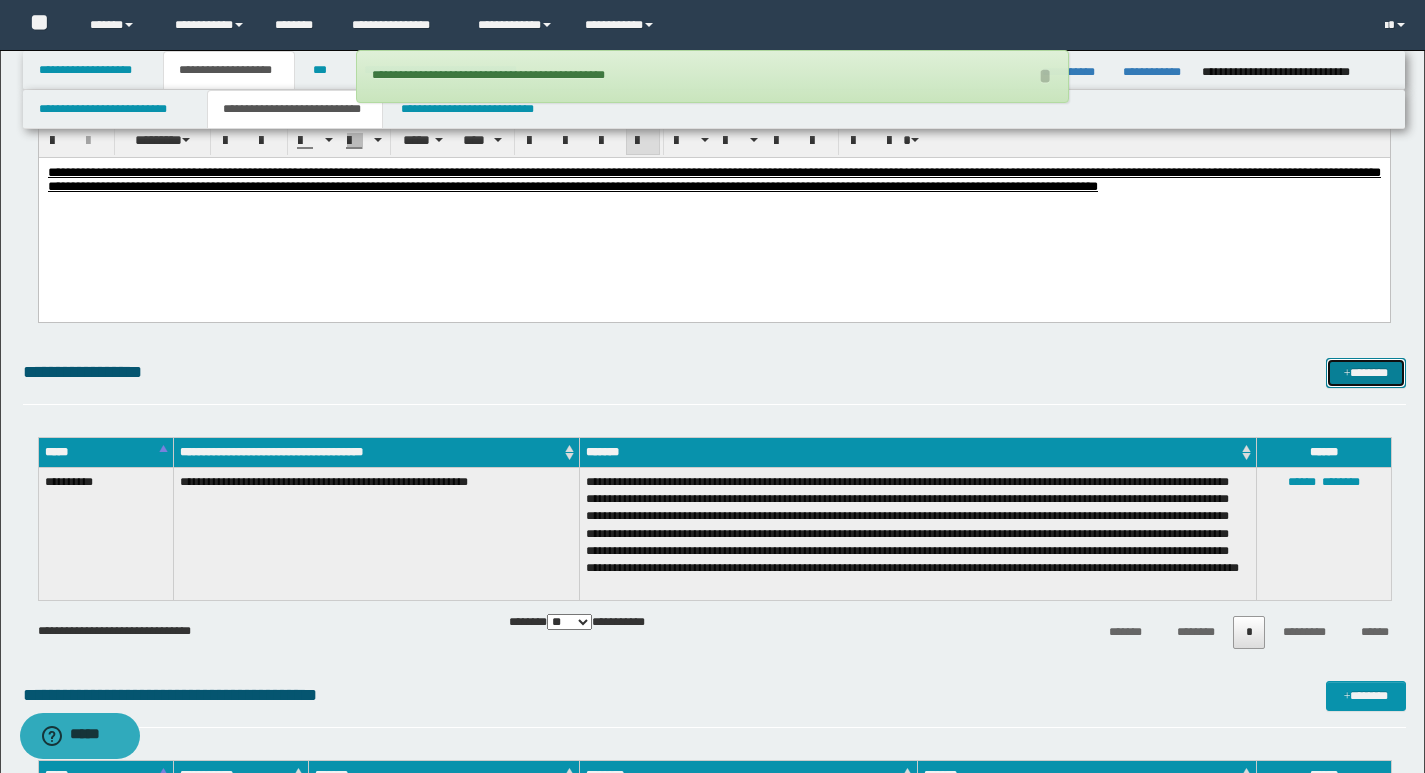 click on "*******" at bounding box center (1366, 373) 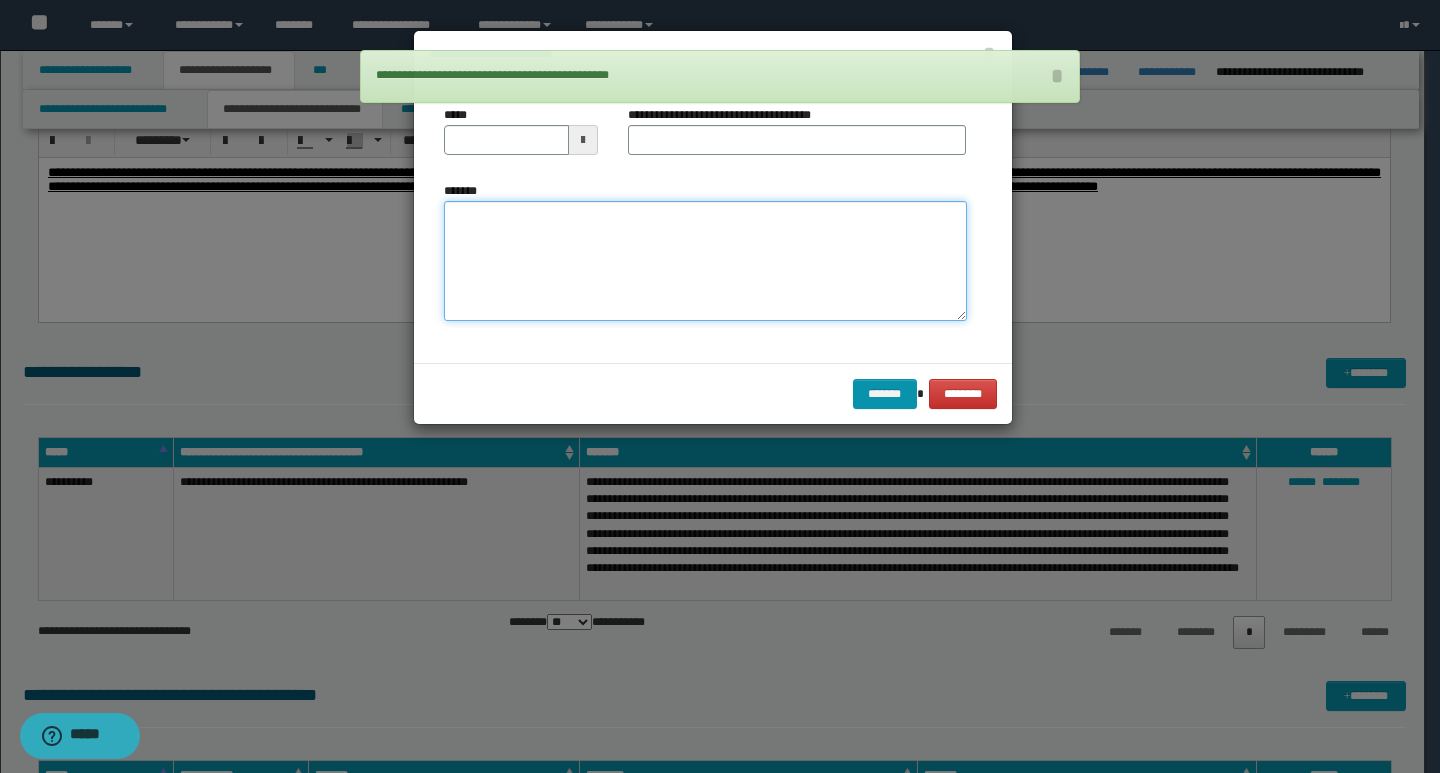 click on "*******" at bounding box center [705, 261] 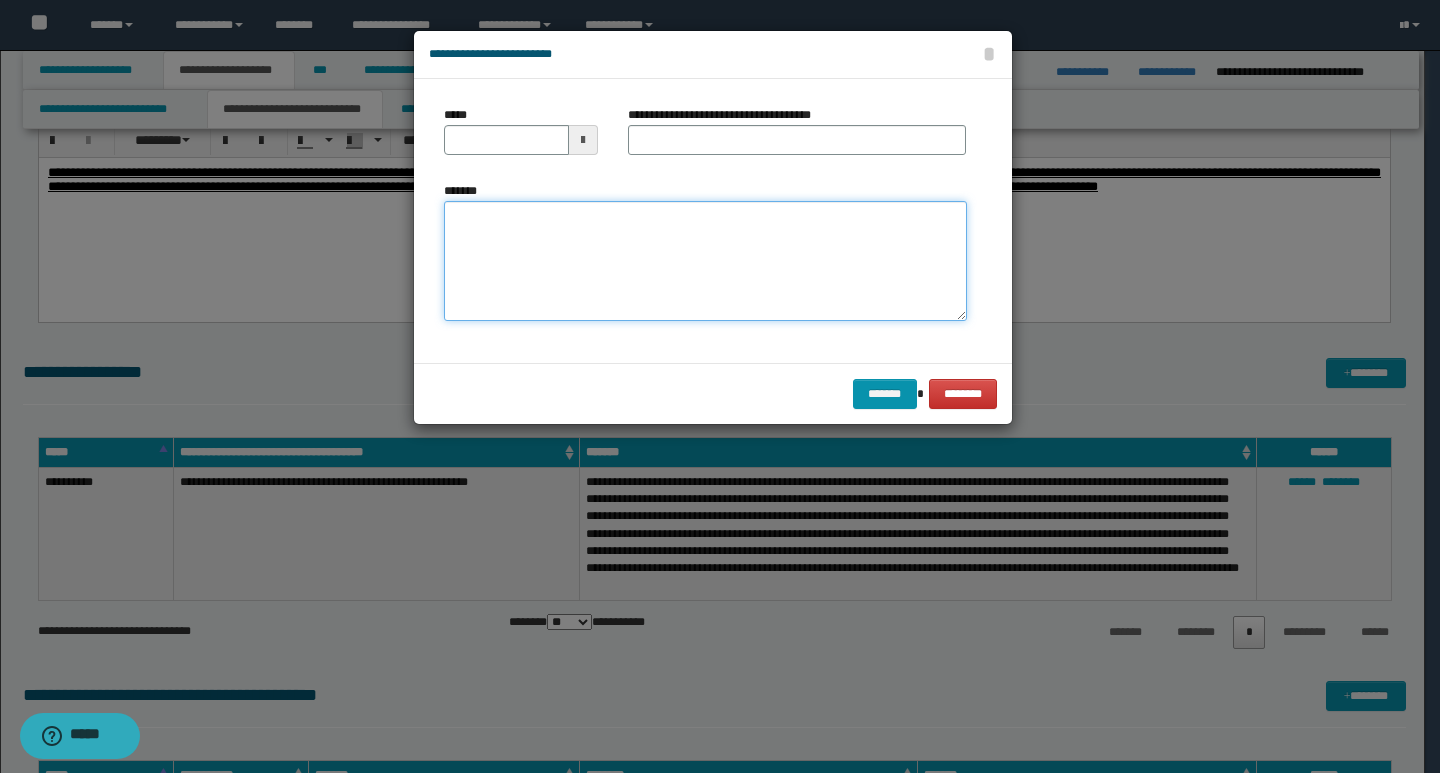 click on "*******" at bounding box center (705, 261) 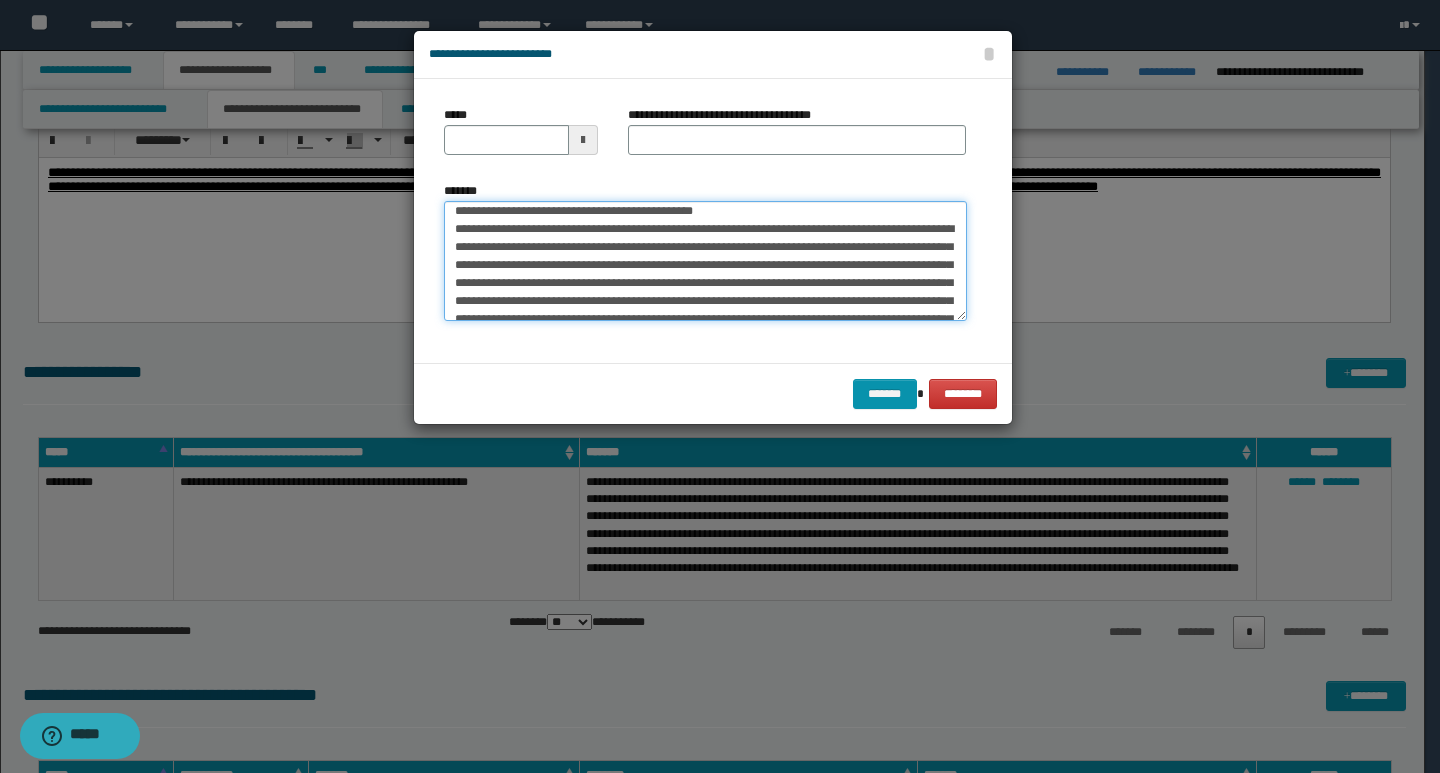 scroll, scrollTop: 0, scrollLeft: 0, axis: both 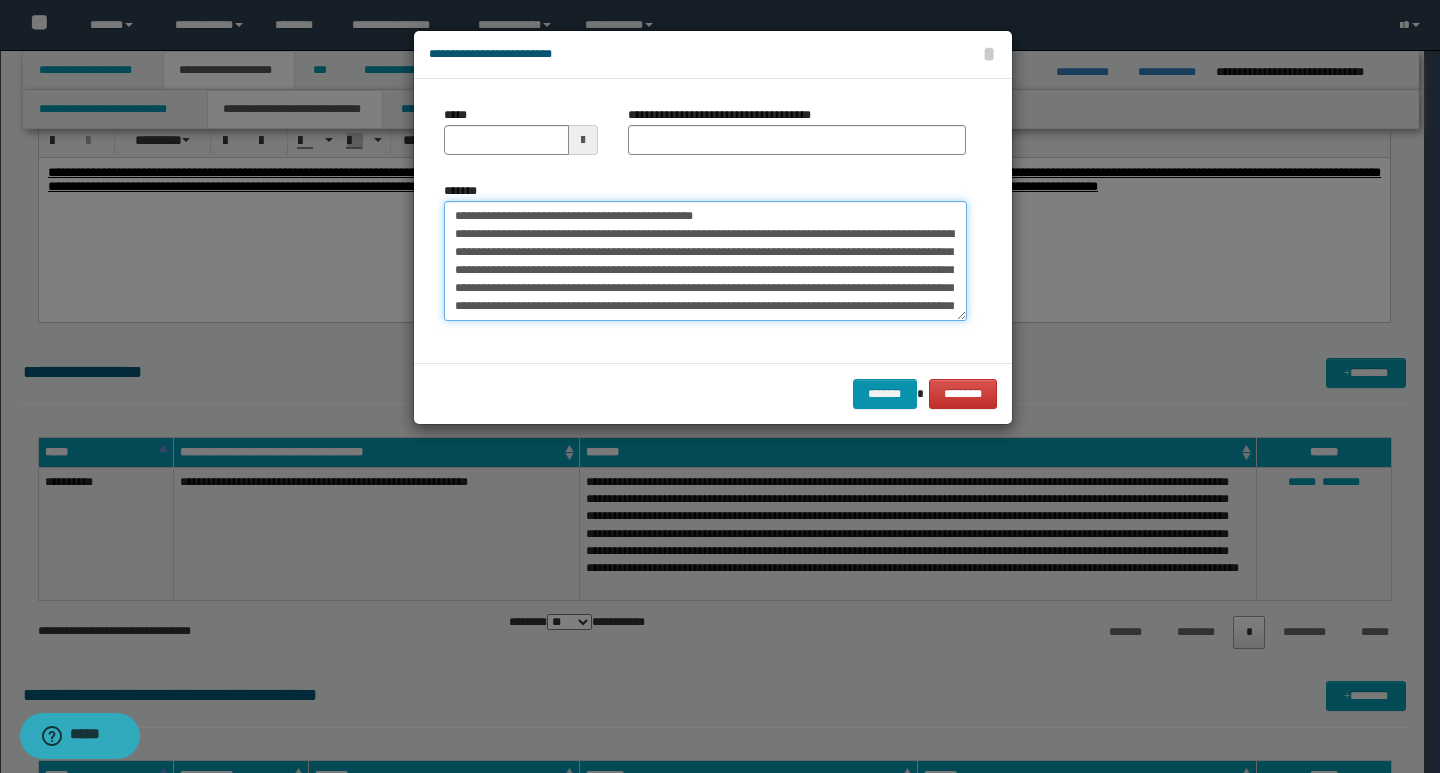 drag, startPoint x: 453, startPoint y: 216, endPoint x: 515, endPoint y: 215, distance: 62.008064 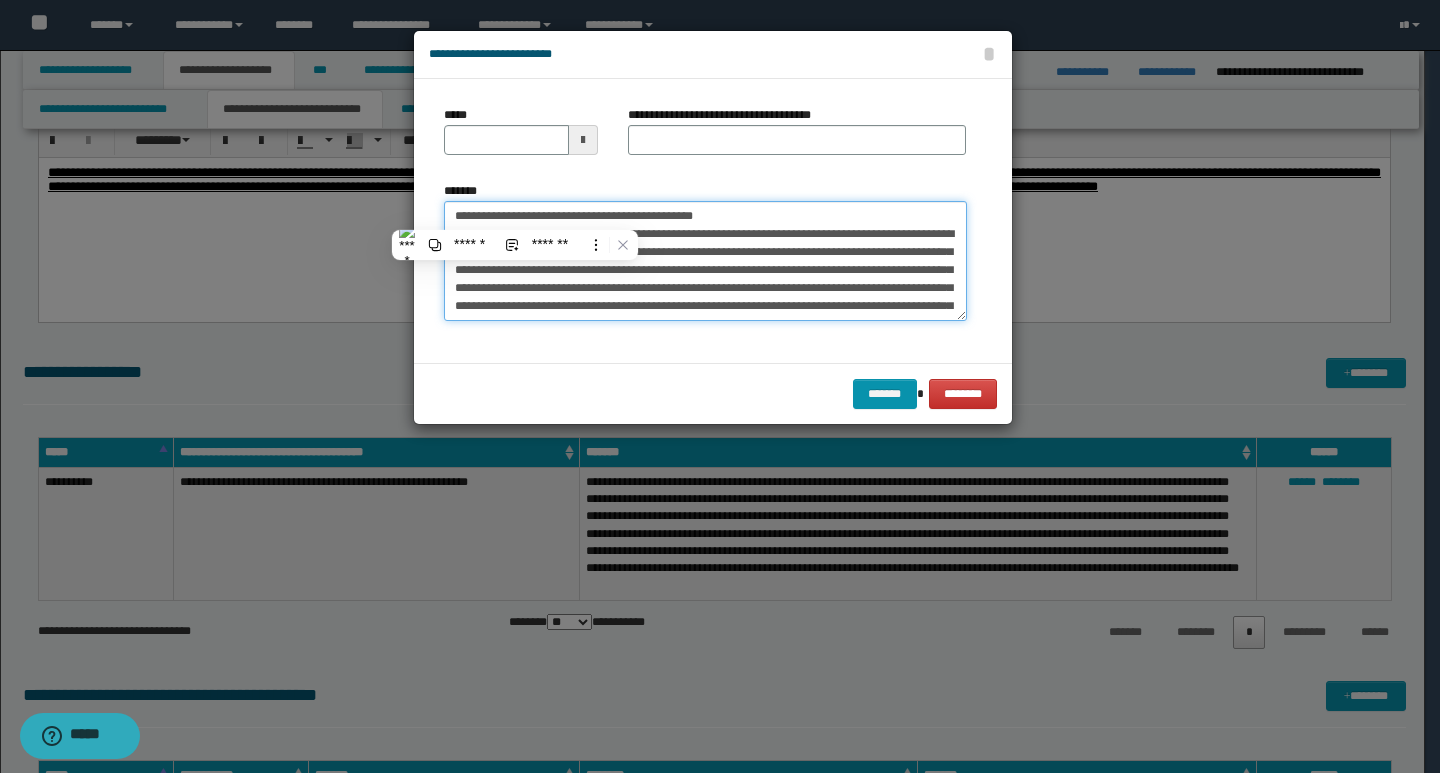 type on "**********" 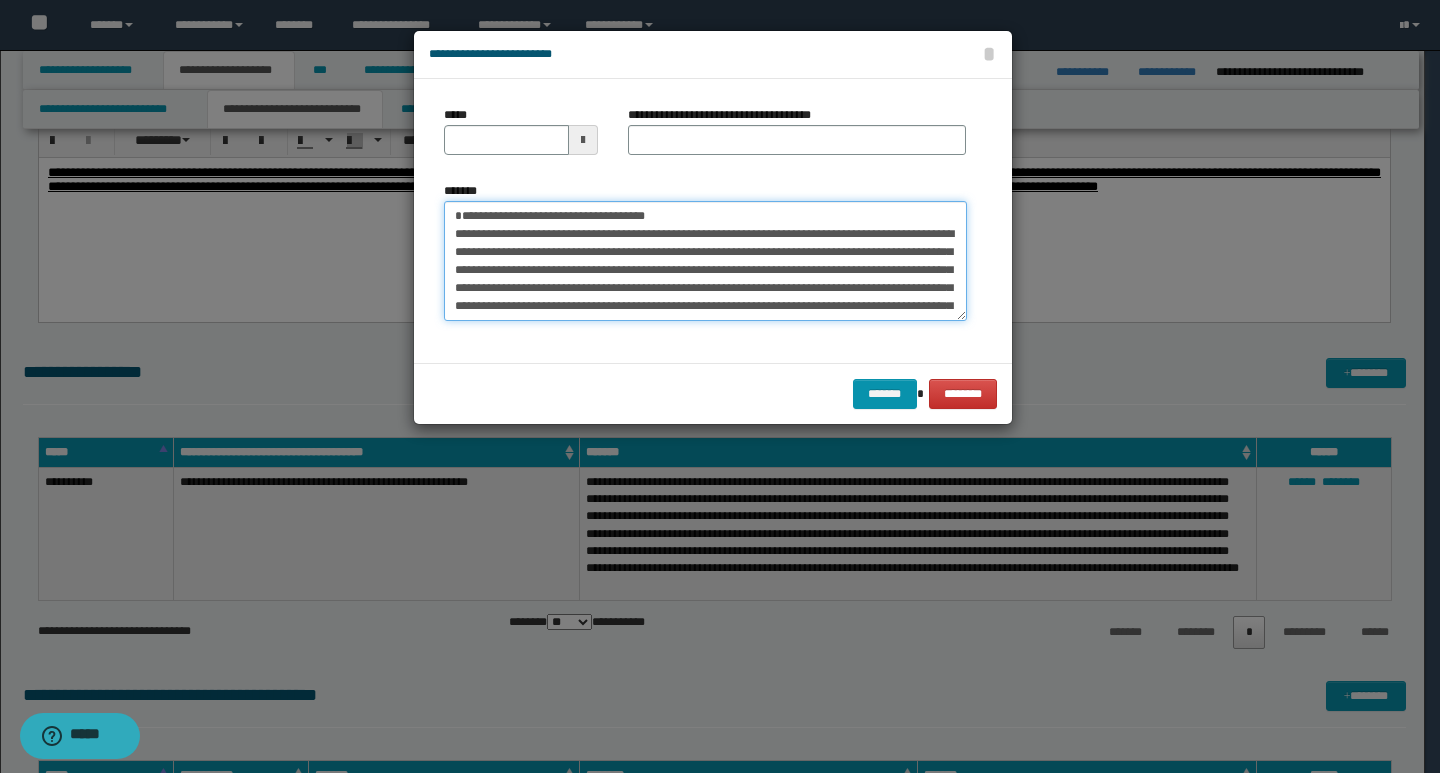 type 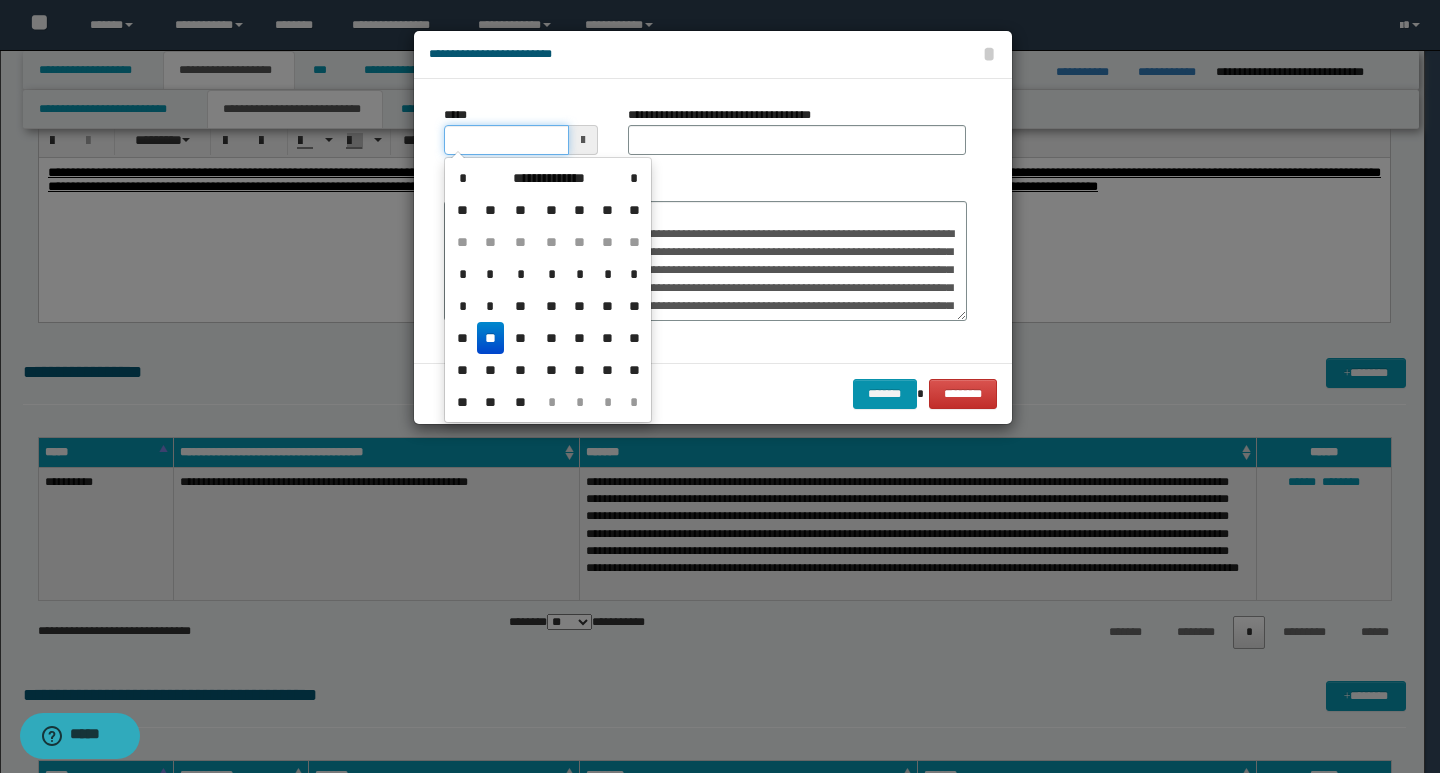 click on "*****" at bounding box center [506, 140] 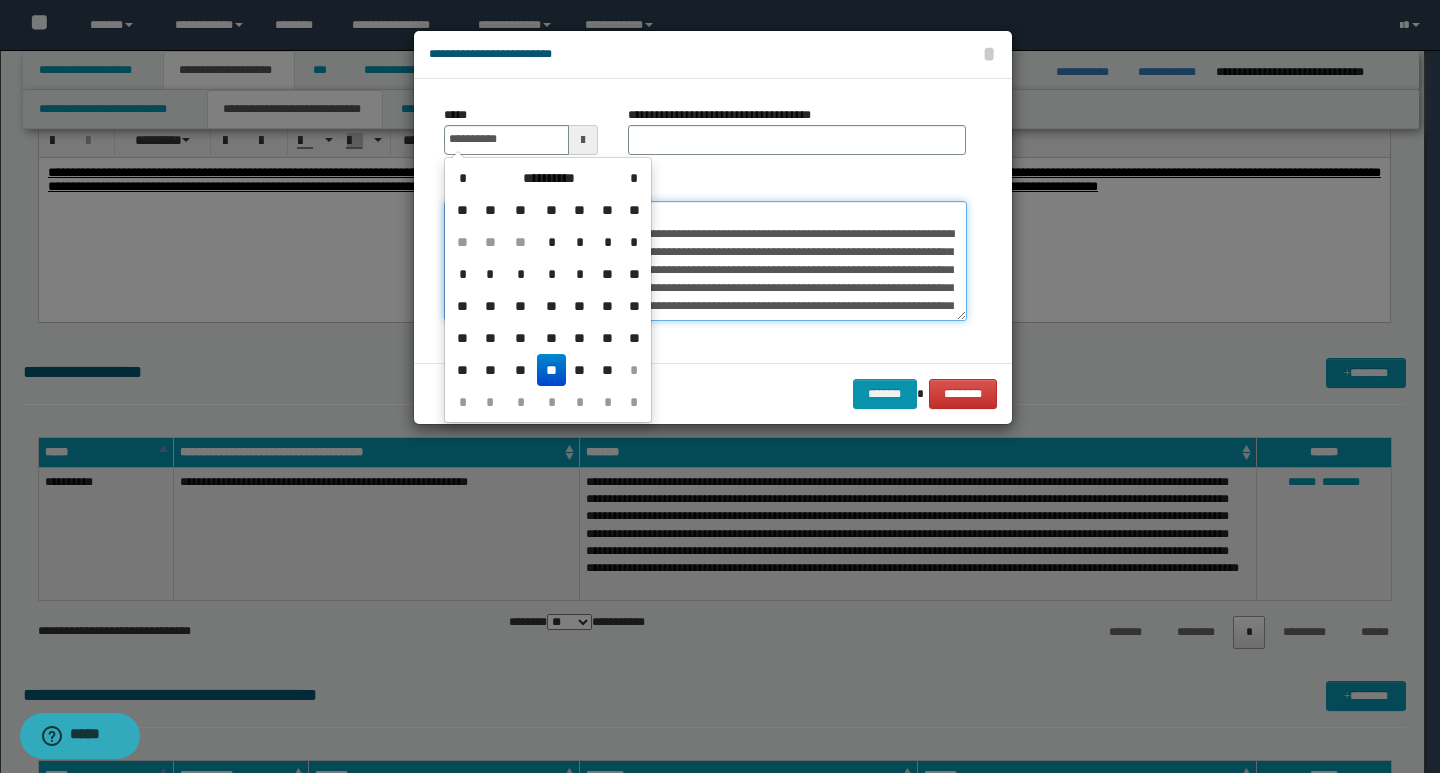 type on "**********" 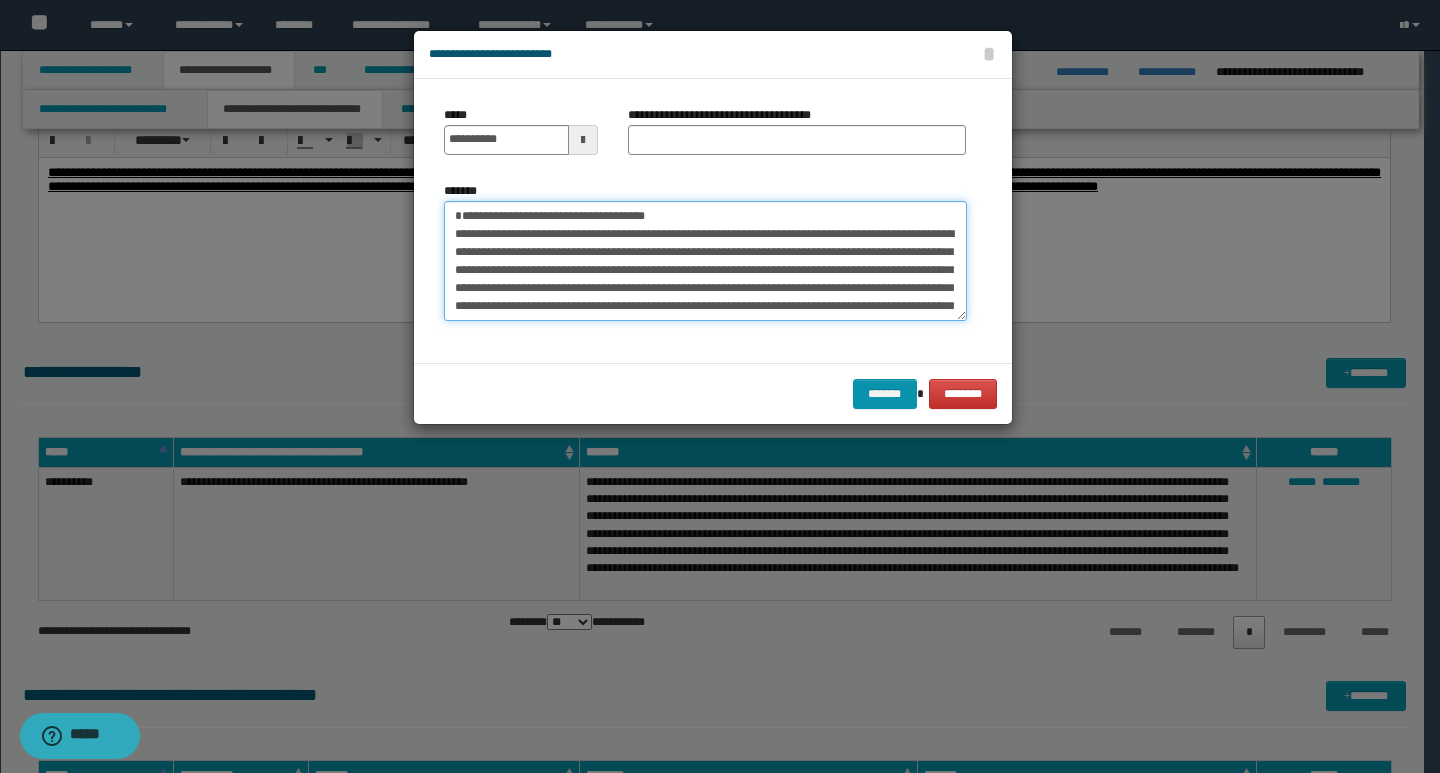drag, startPoint x: 687, startPoint y: 212, endPoint x: 434, endPoint y: 213, distance: 253.00198 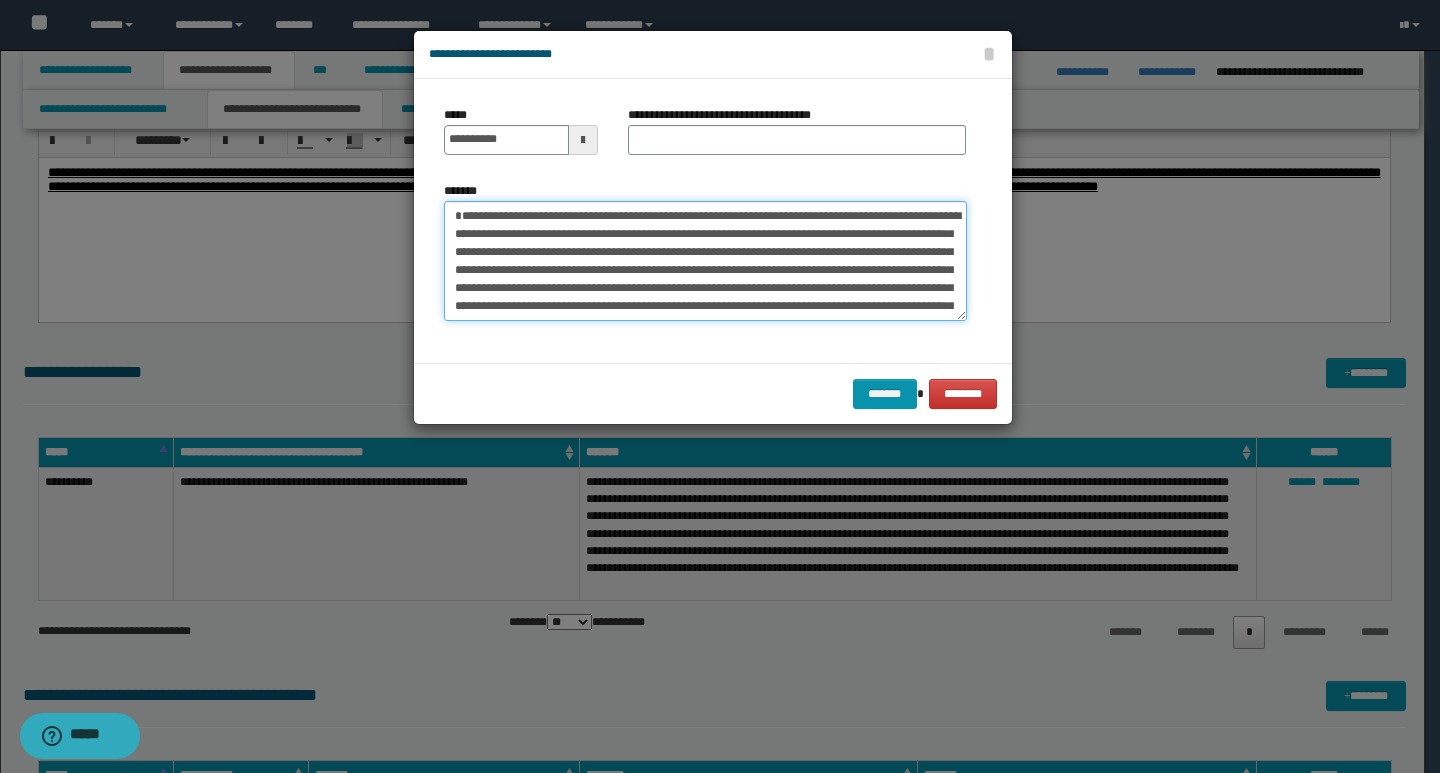 type on "**********" 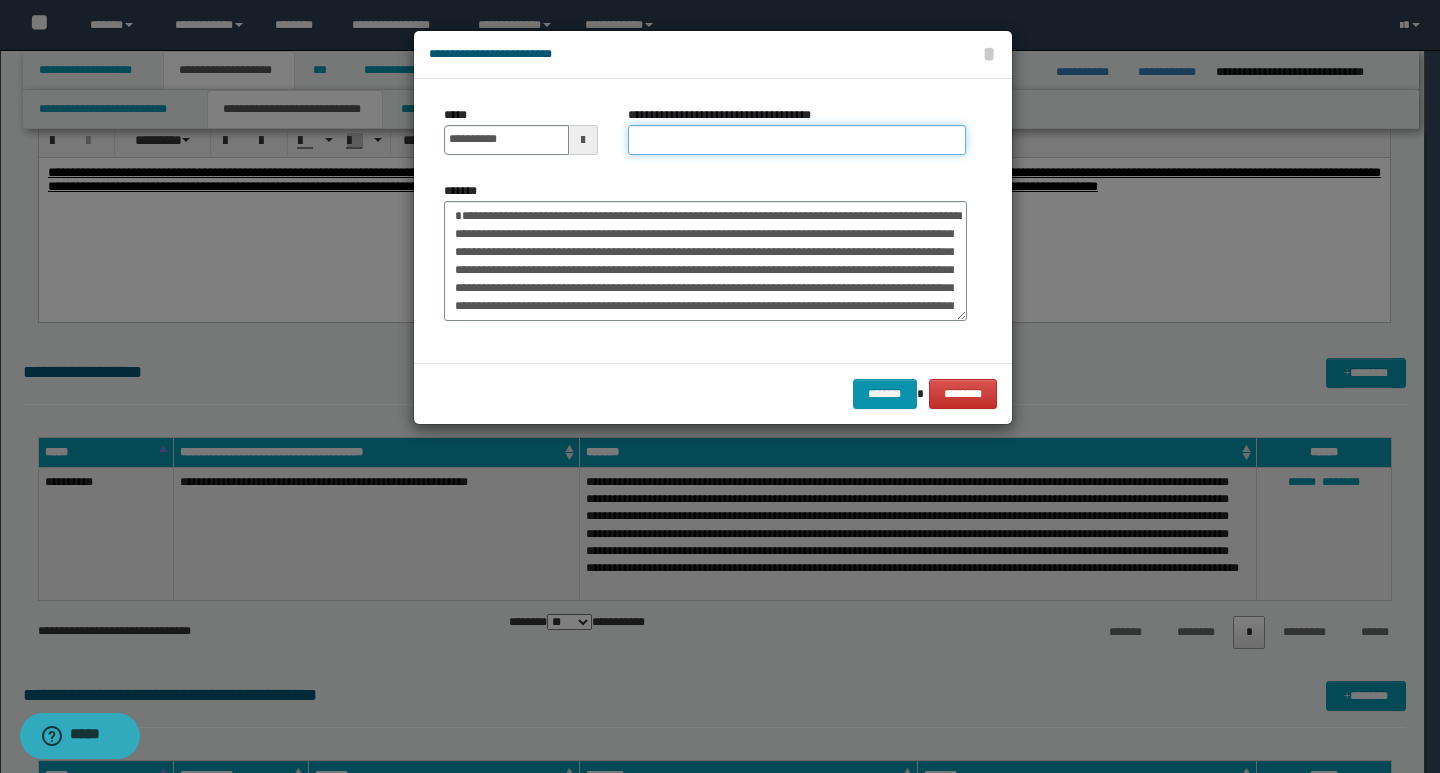 click on "**********" at bounding box center (797, 140) 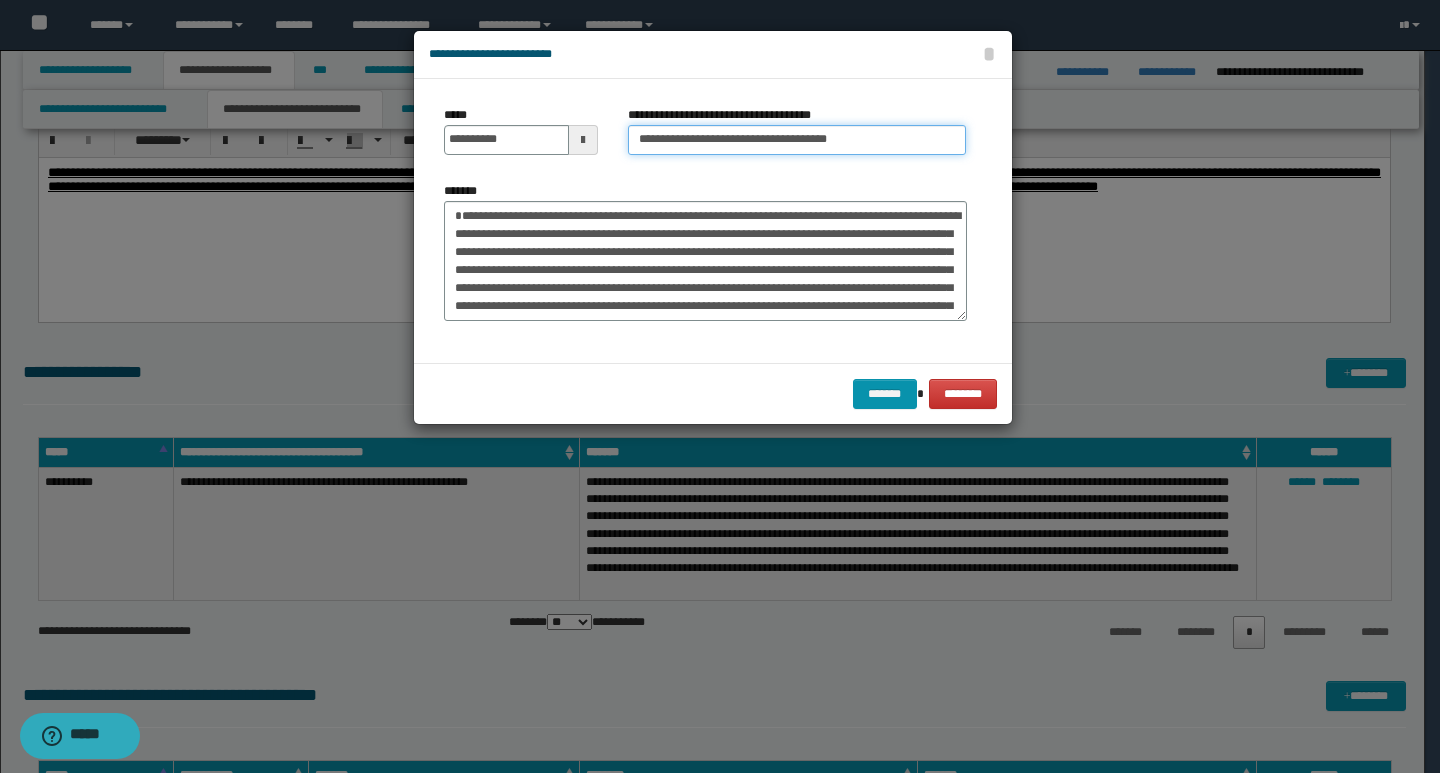 type on "**********" 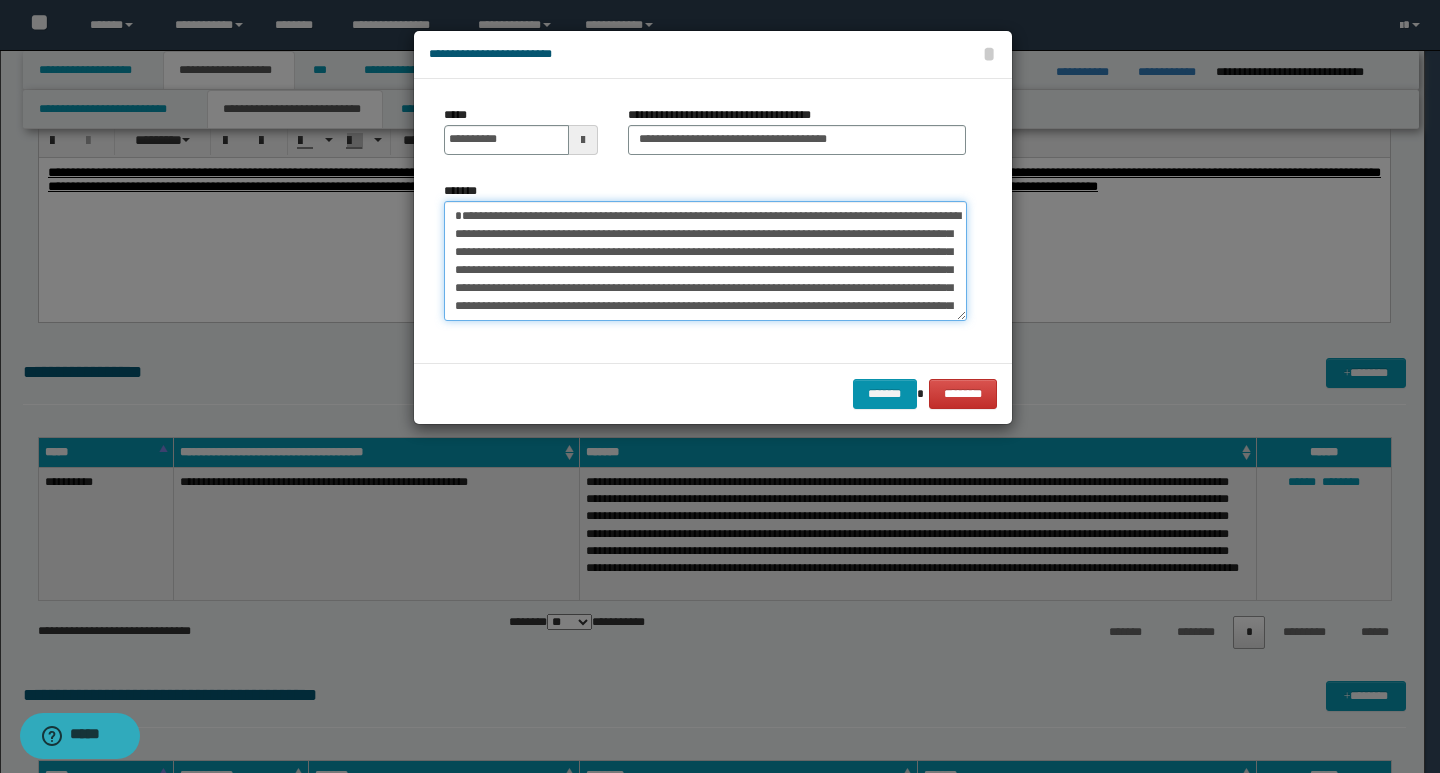 click on "*******" at bounding box center (705, 261) 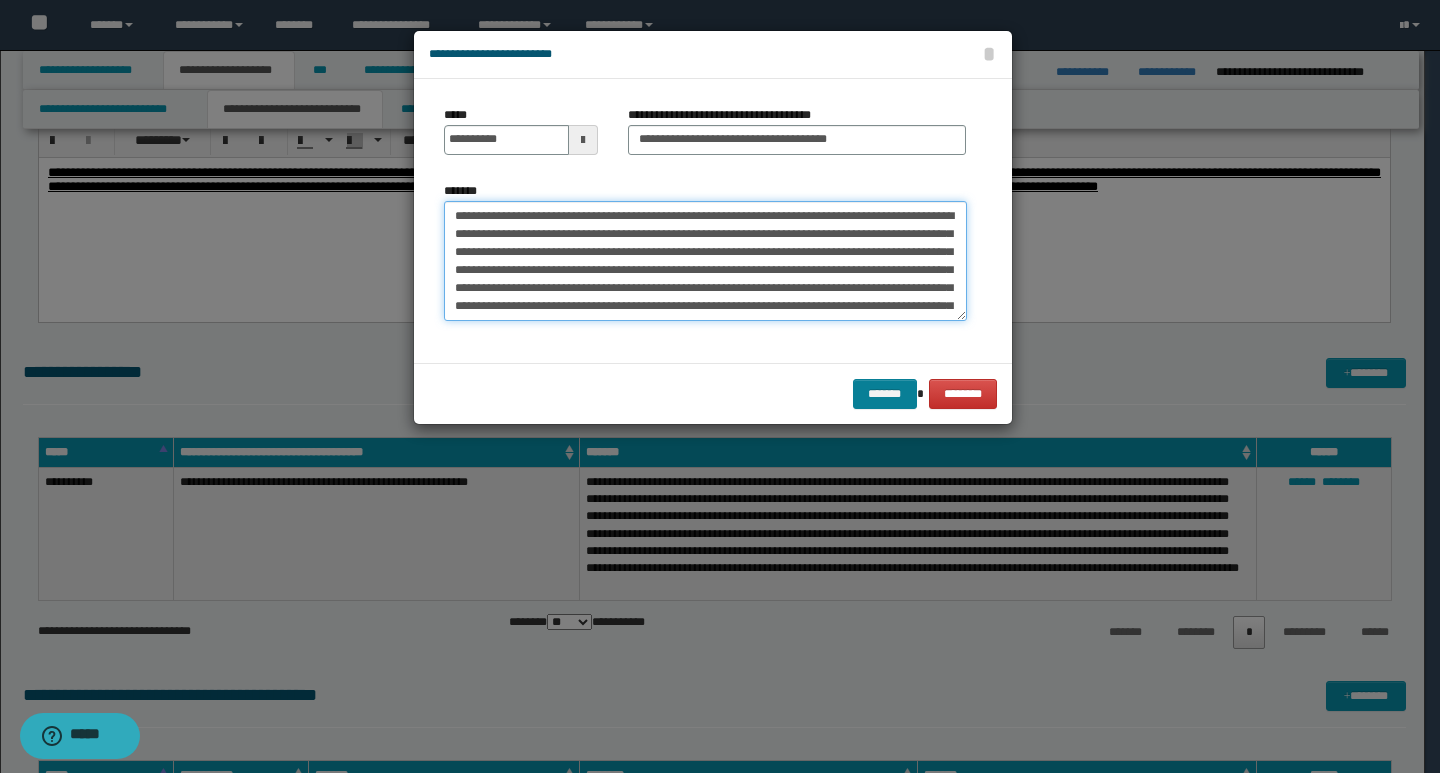 type on "**********" 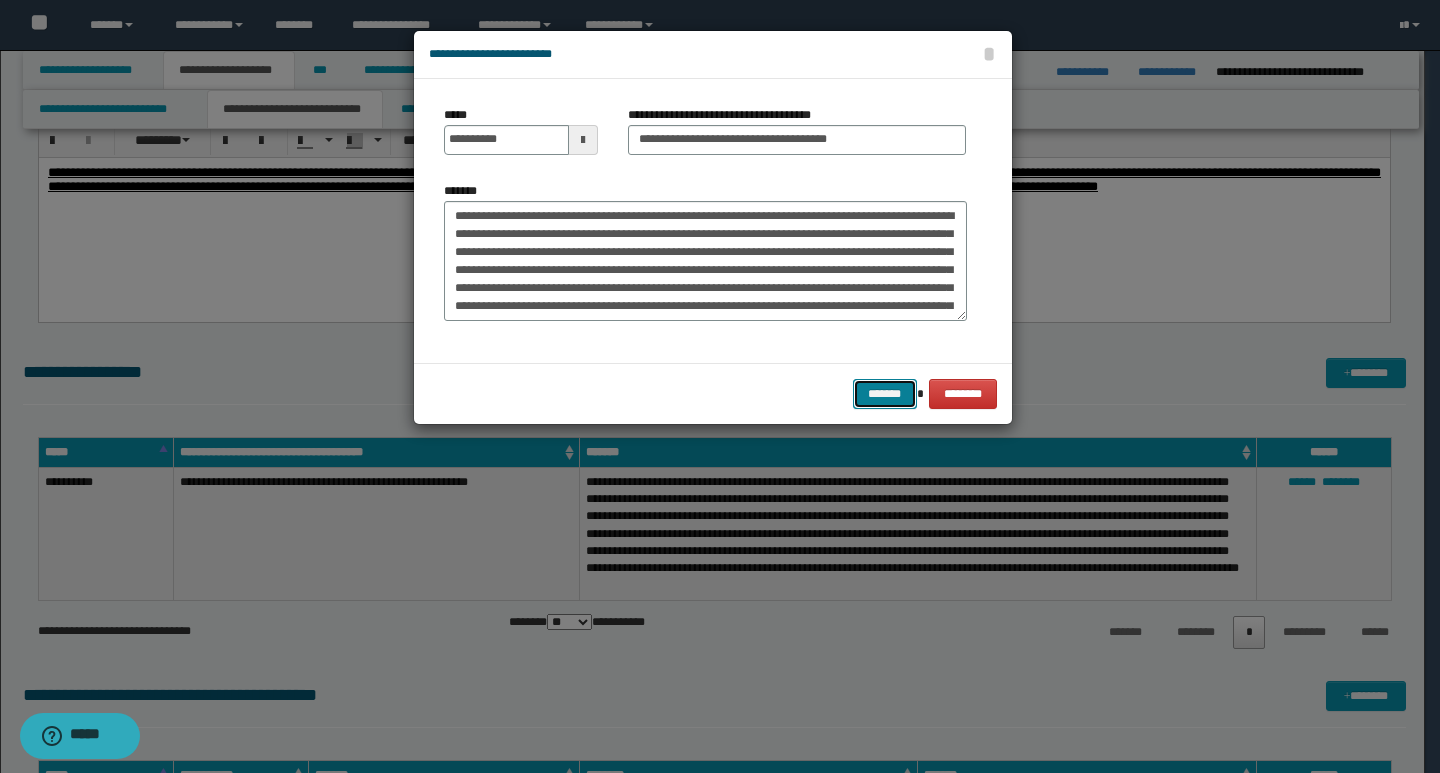 click on "*******" at bounding box center (885, 394) 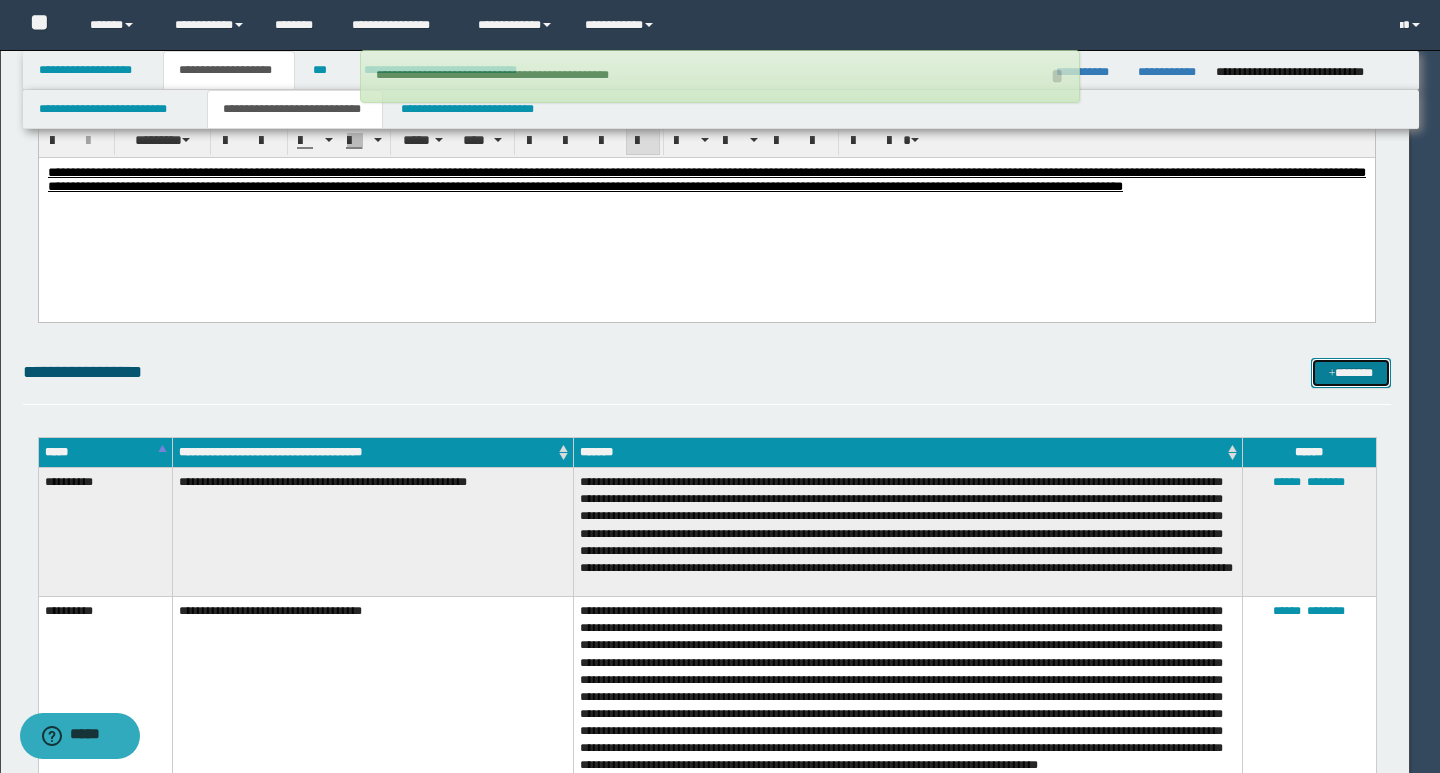 type 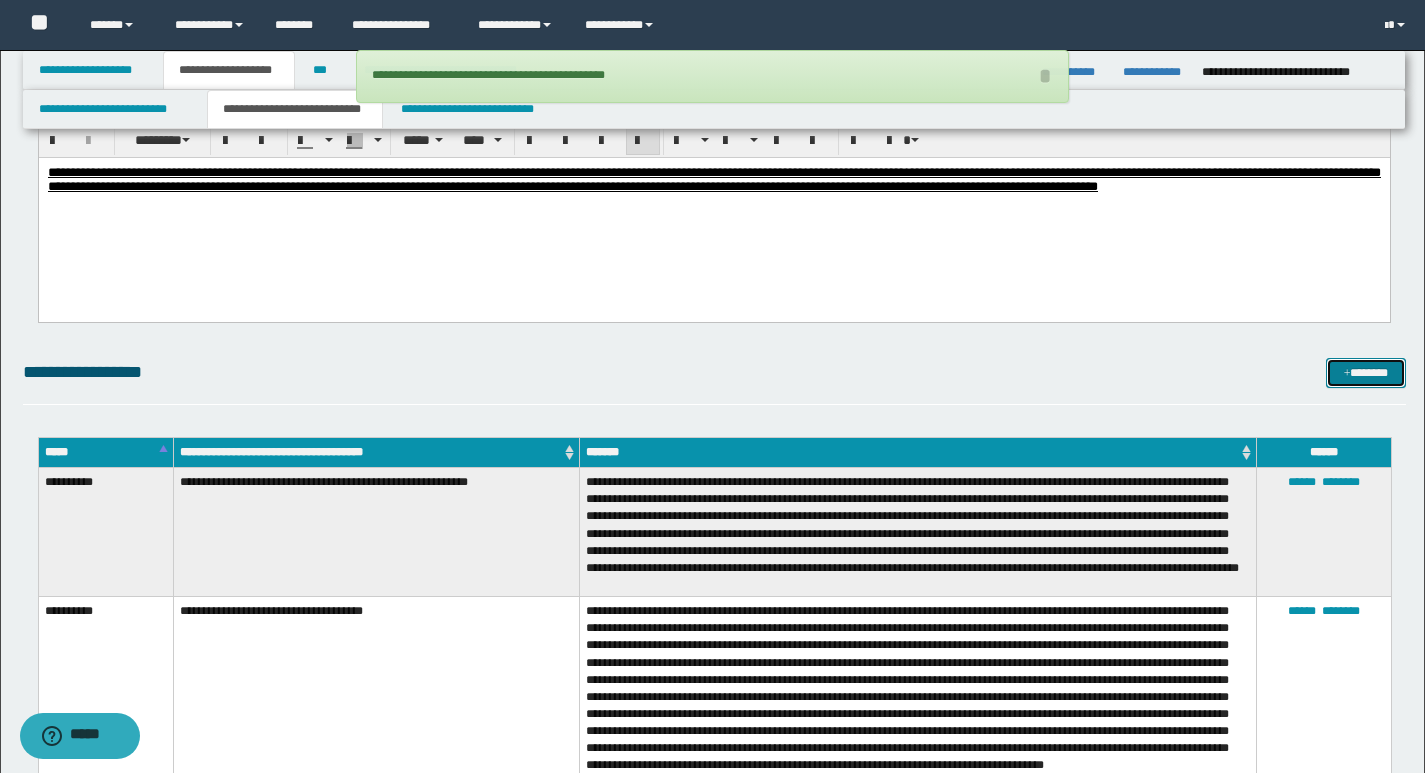 click on "*******" at bounding box center (1366, 373) 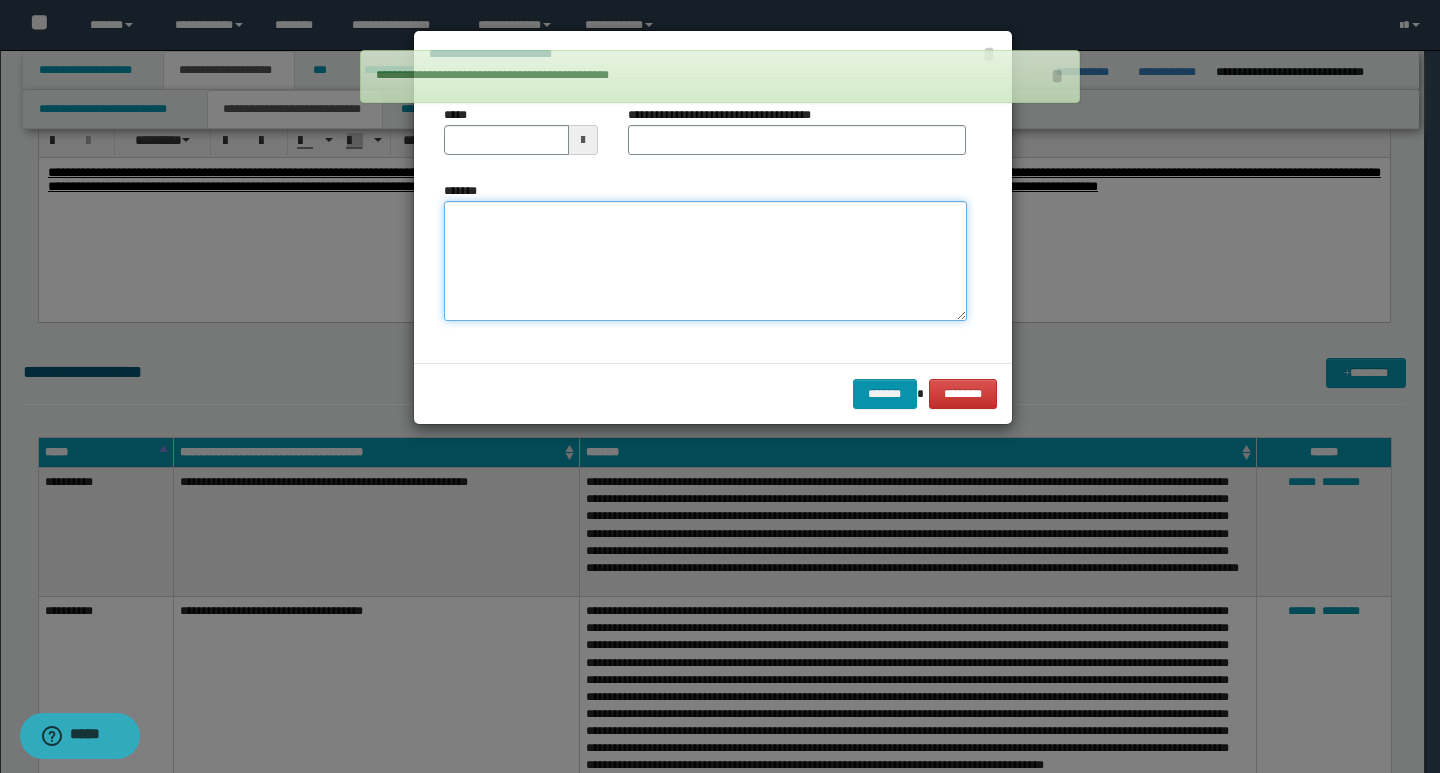 click on "*******" at bounding box center (705, 261) 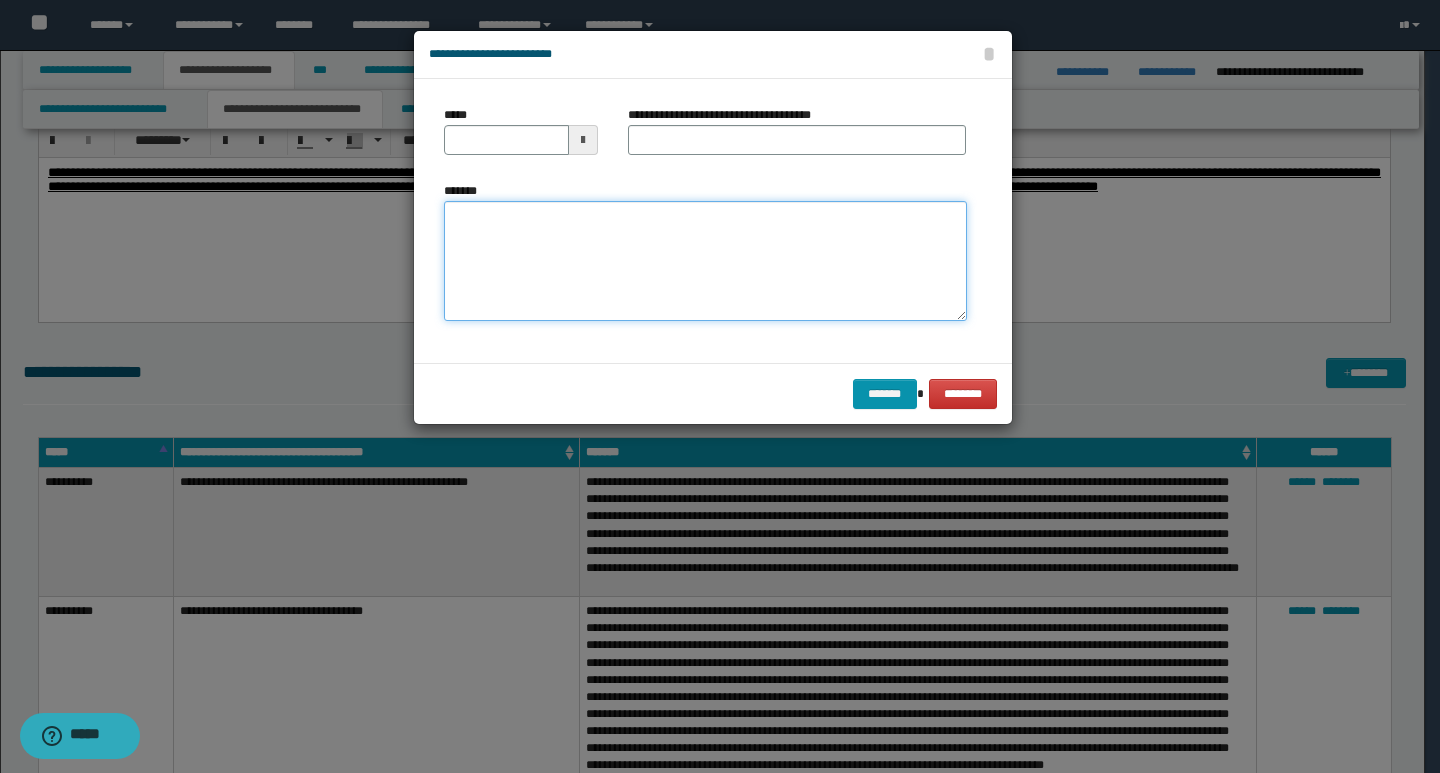 click on "*******" at bounding box center (705, 261) 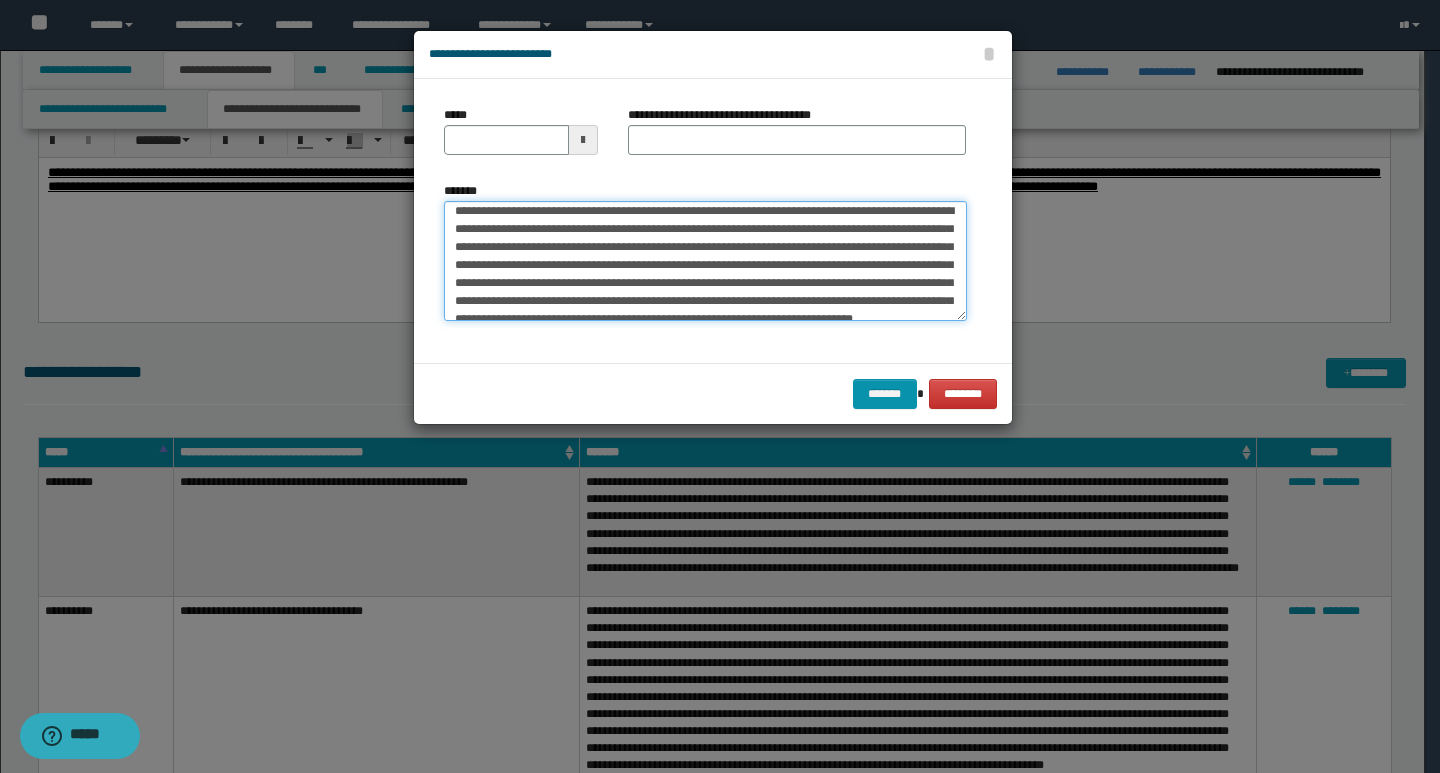 scroll, scrollTop: 0, scrollLeft: 0, axis: both 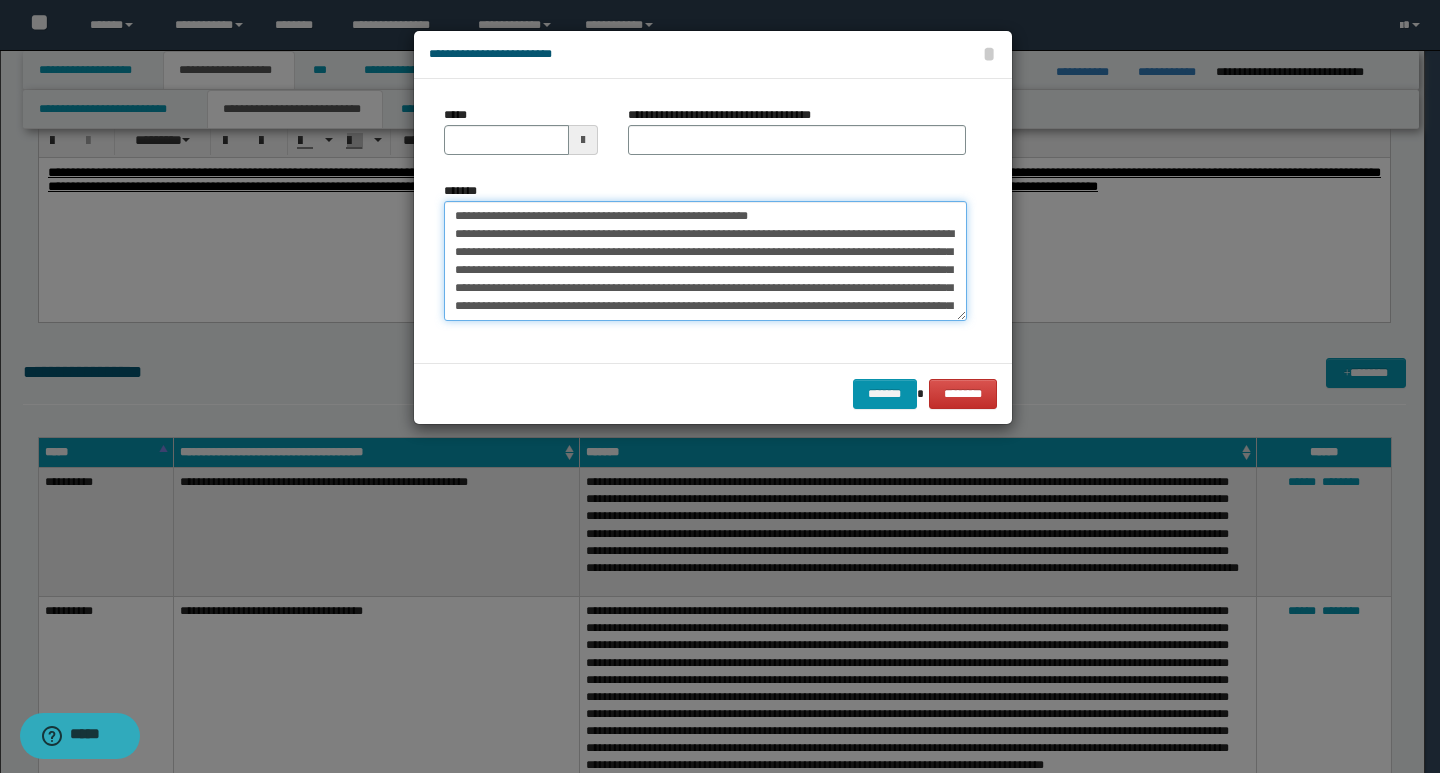 drag, startPoint x: 453, startPoint y: 216, endPoint x: 522, endPoint y: 220, distance: 69.115845 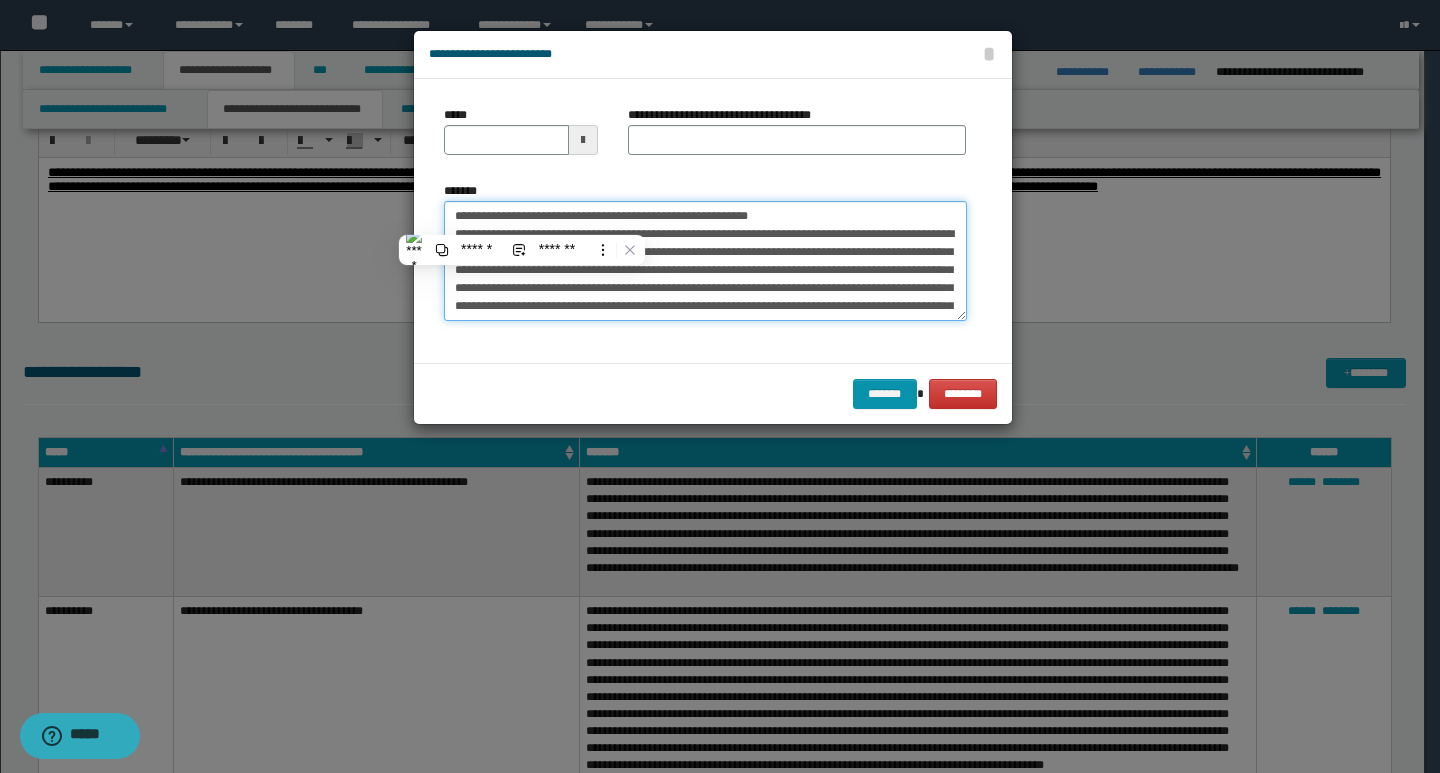 type on "**********" 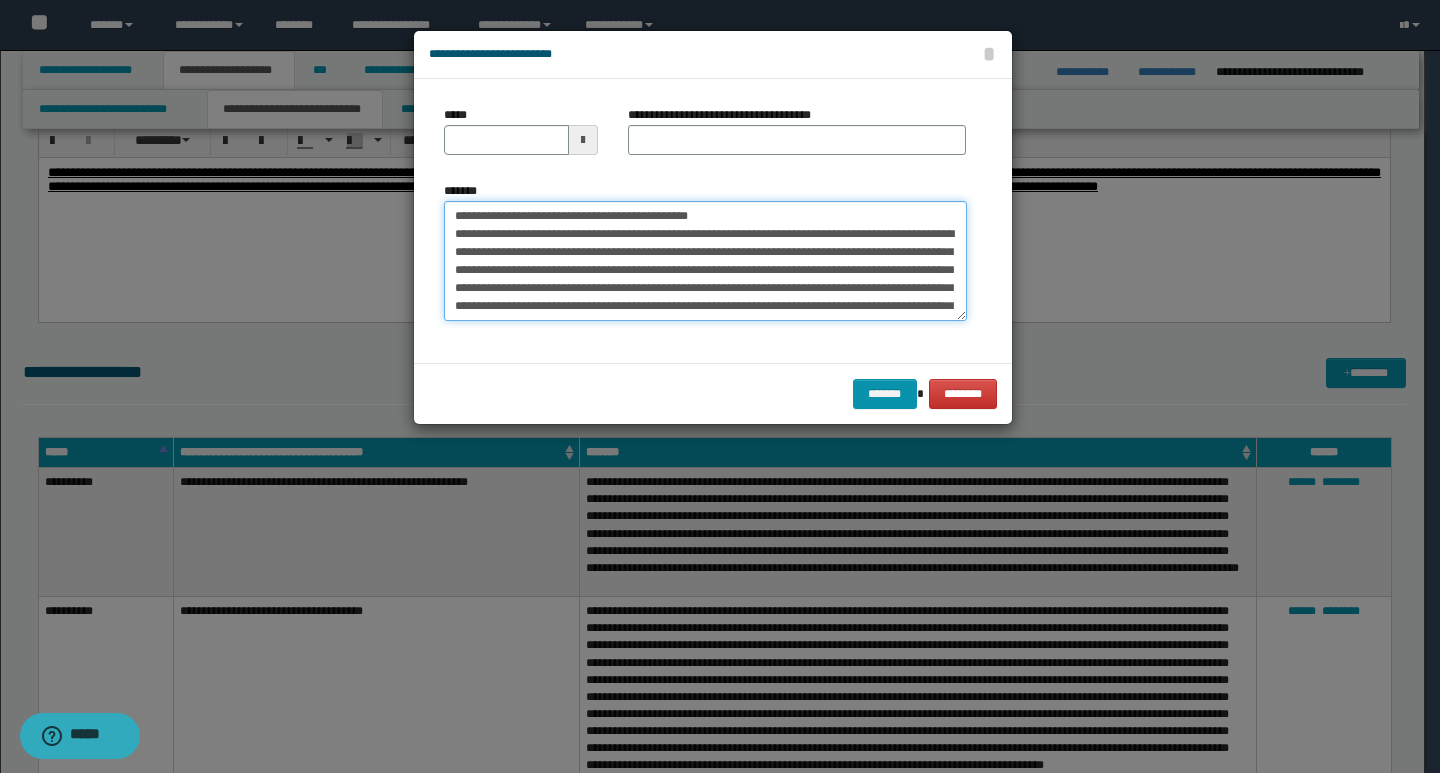 type 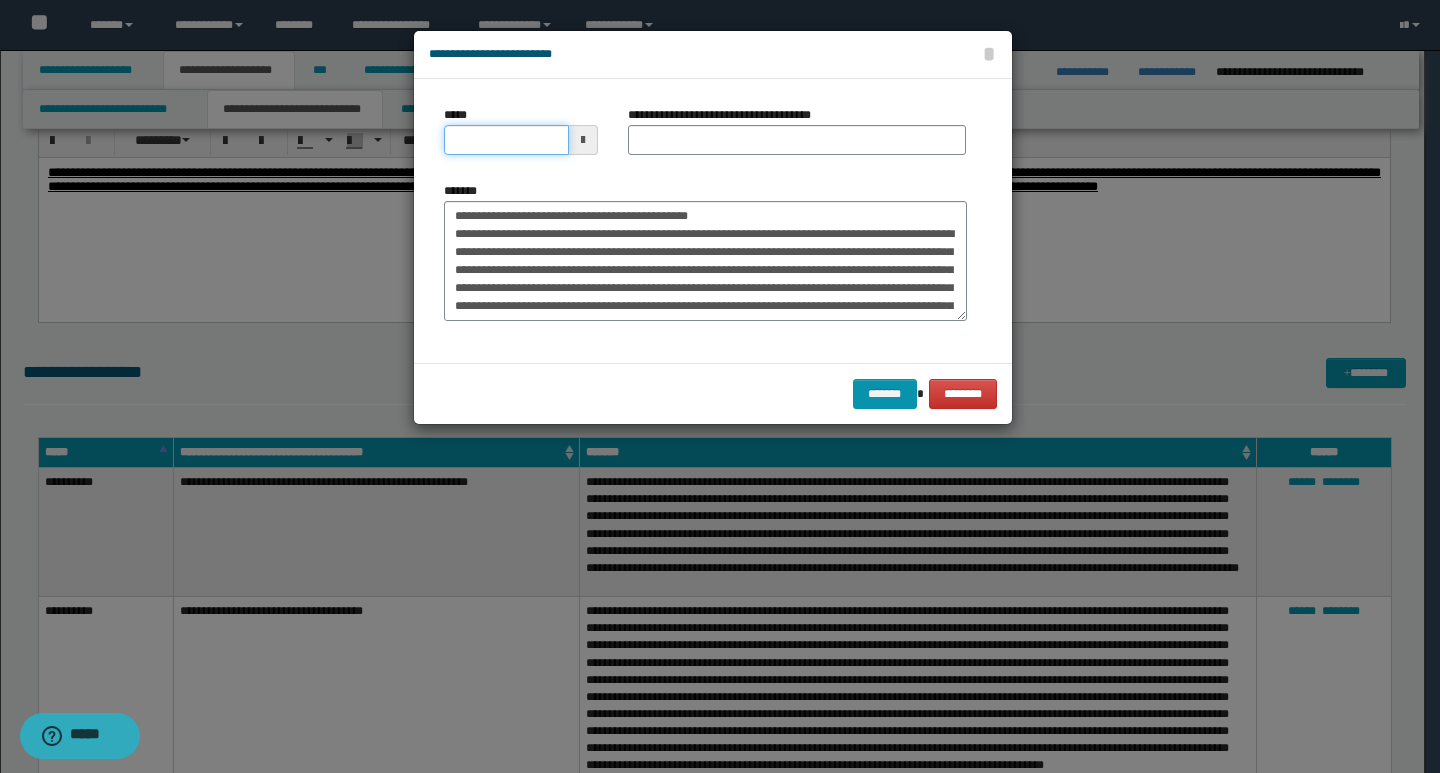click on "*****" at bounding box center [506, 140] 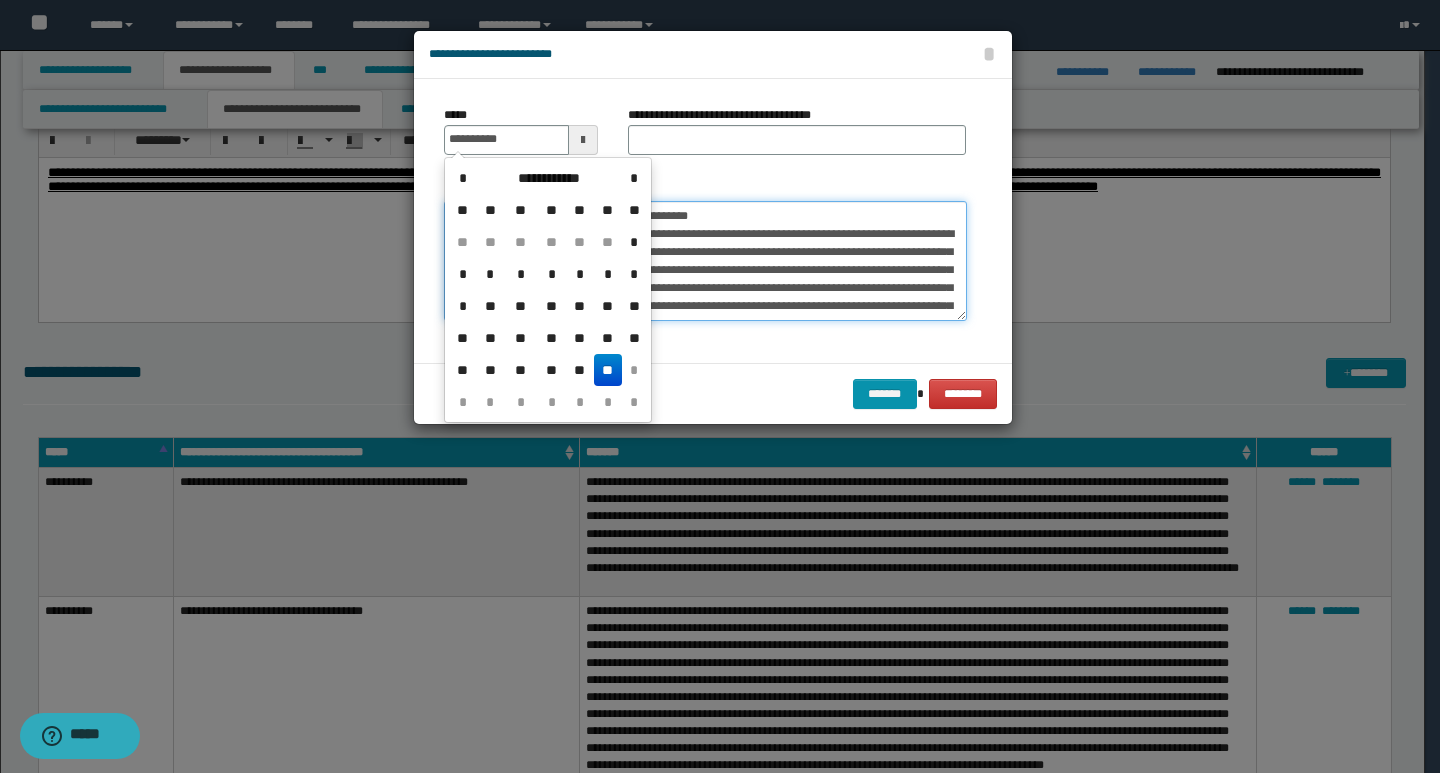 type on "**********" 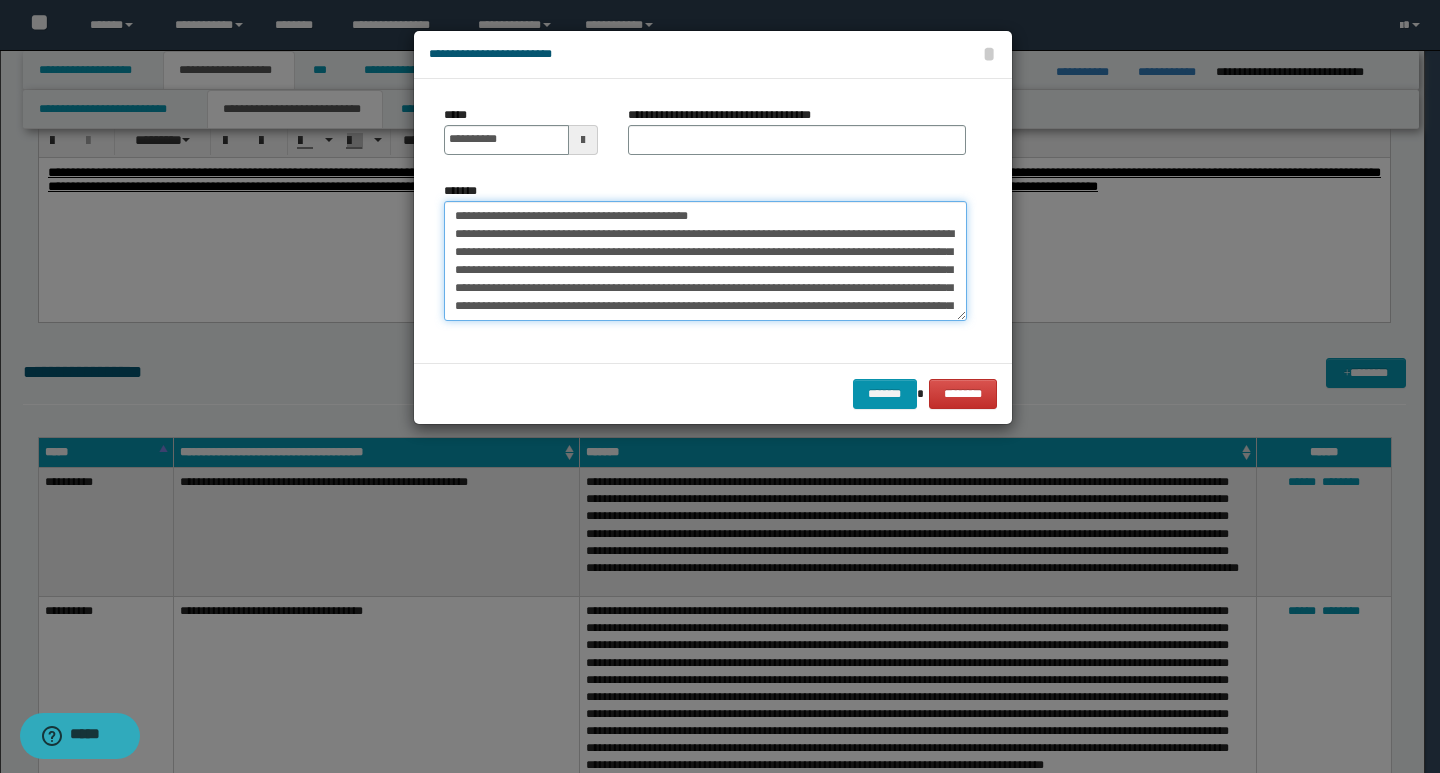 drag, startPoint x: 702, startPoint y: 213, endPoint x: 437, endPoint y: 205, distance: 265.12073 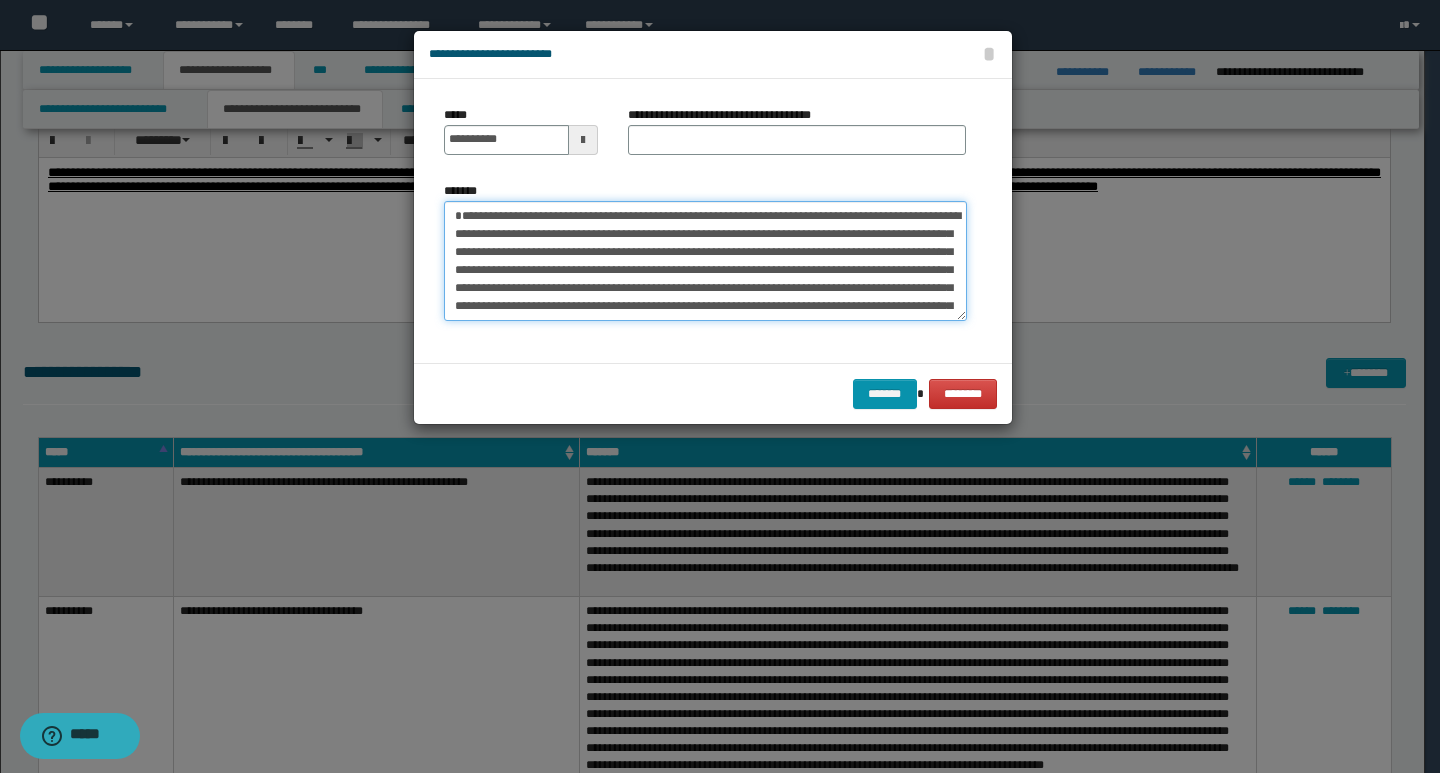 type on "**********" 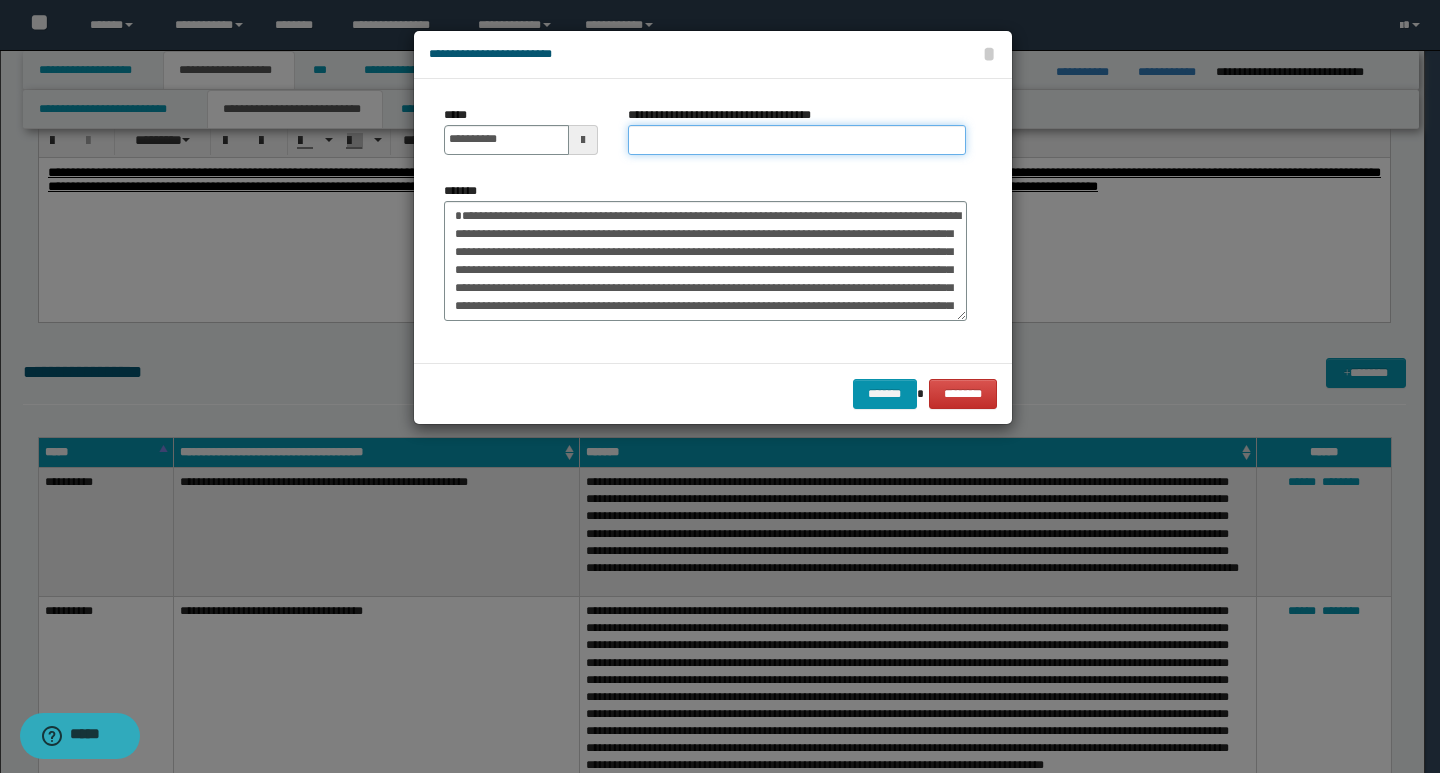 click on "**********" at bounding box center [797, 140] 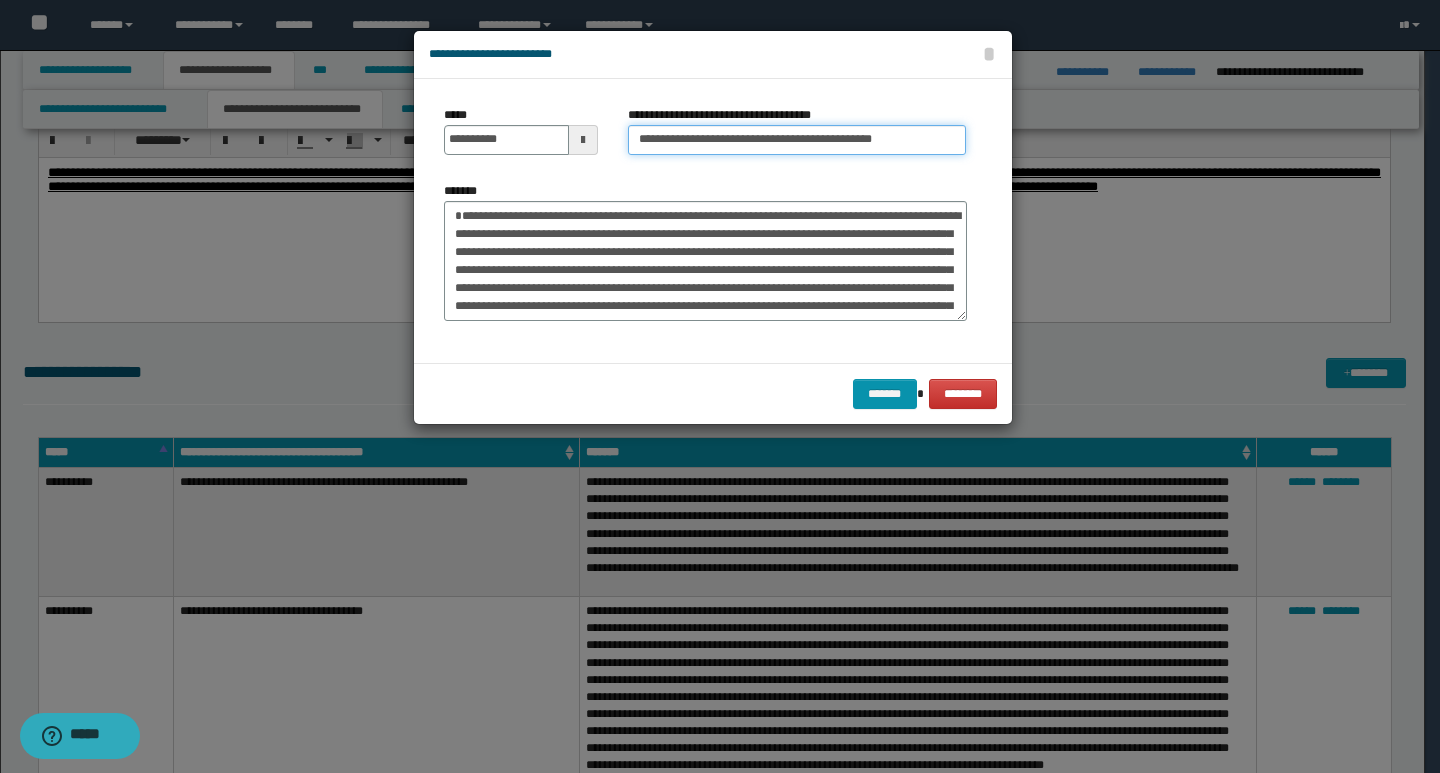 type on "**********" 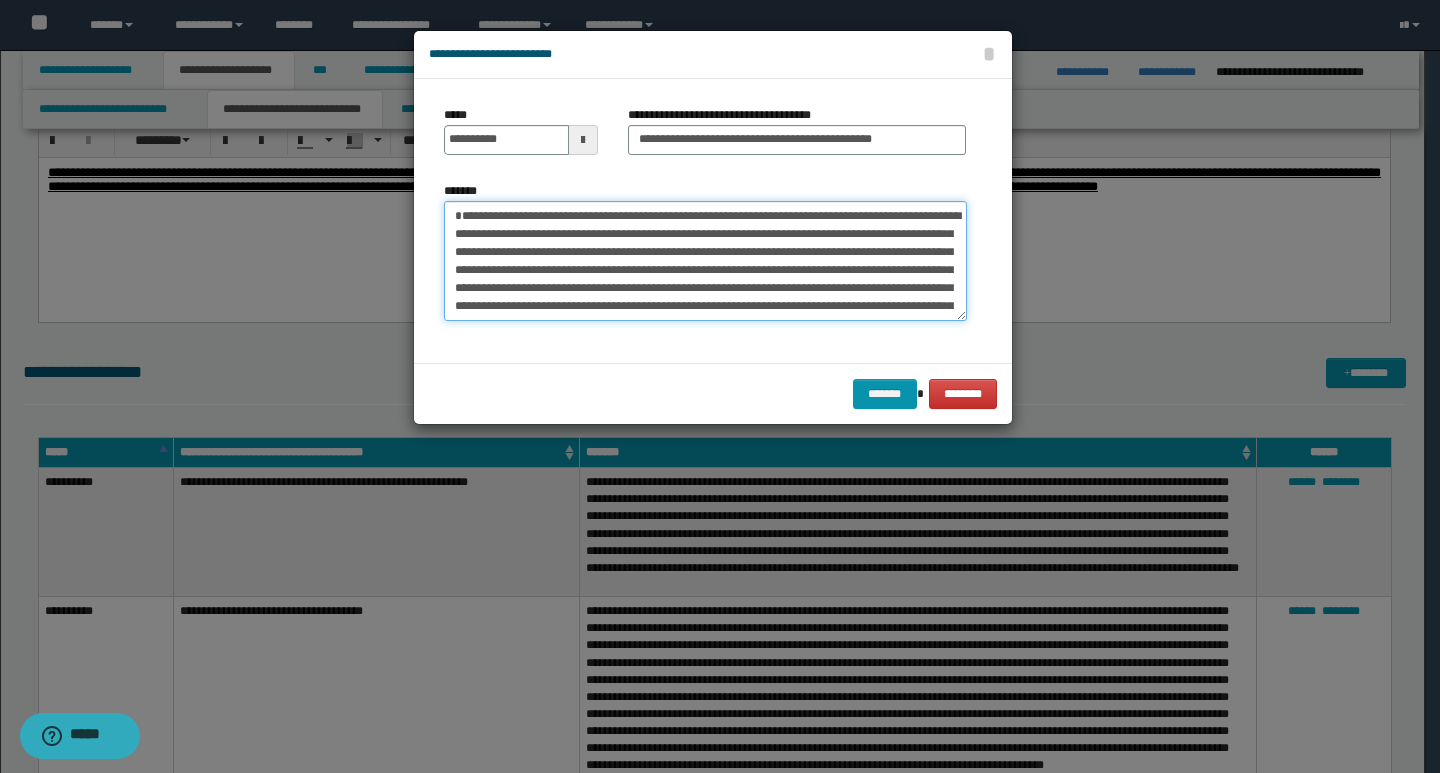 click on "**********" at bounding box center (705, 261) 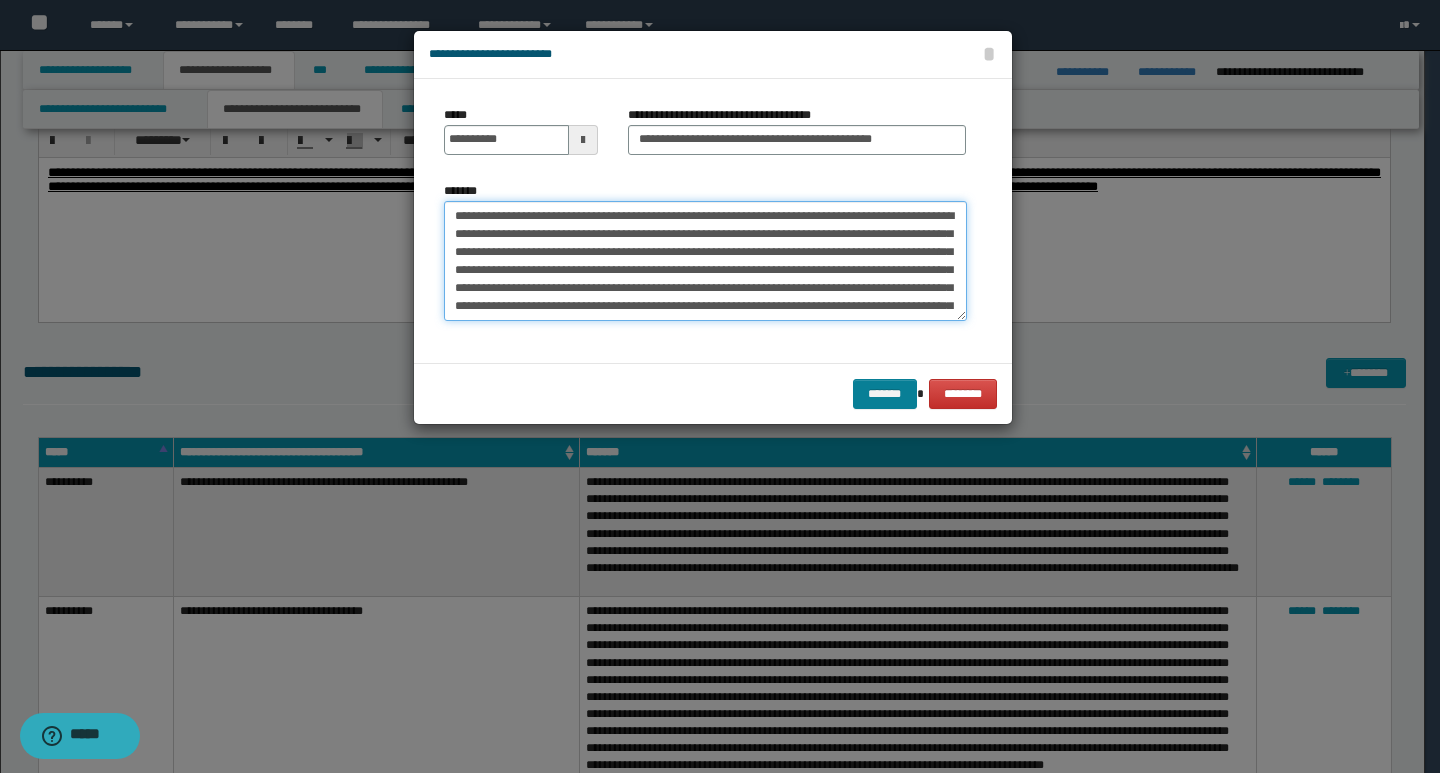 type on "**********" 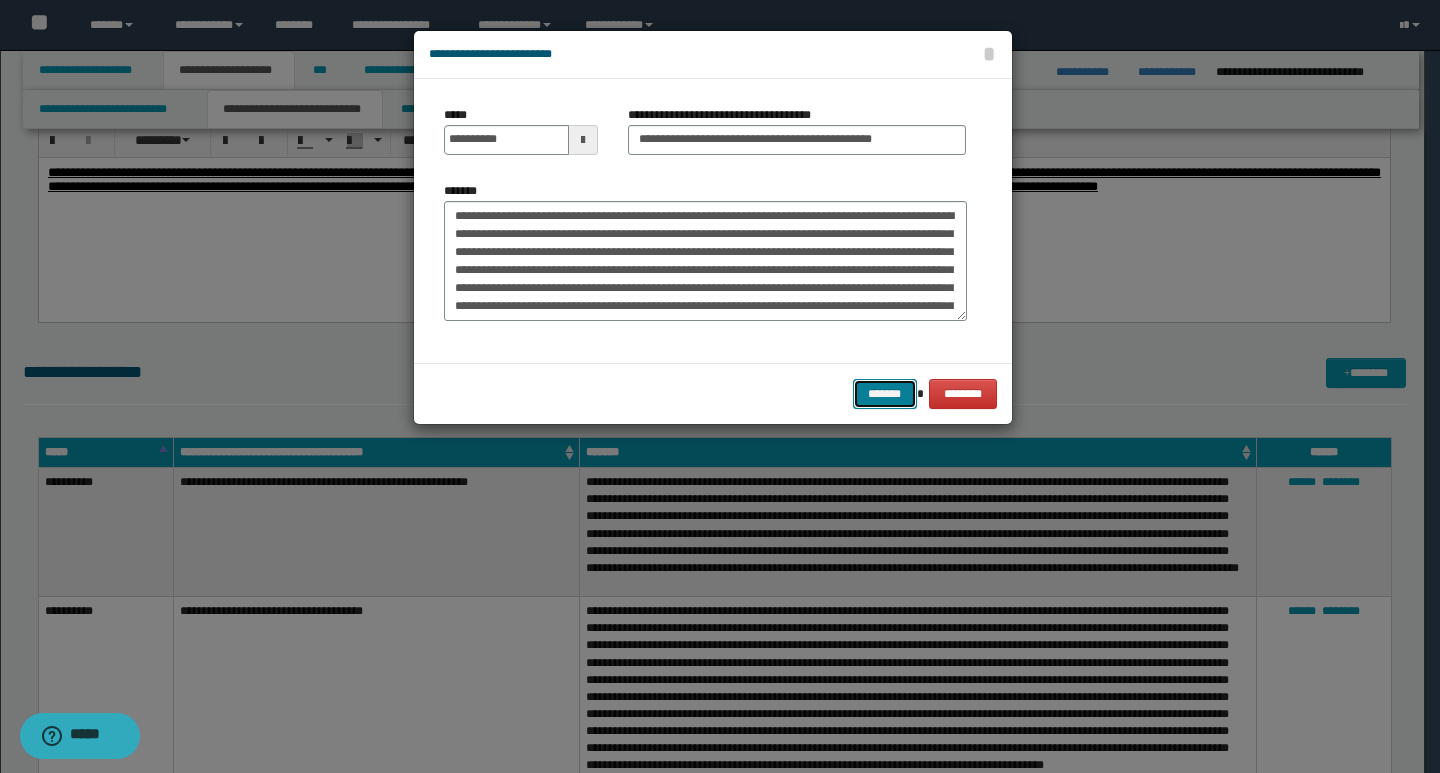 click on "*******" at bounding box center [885, 394] 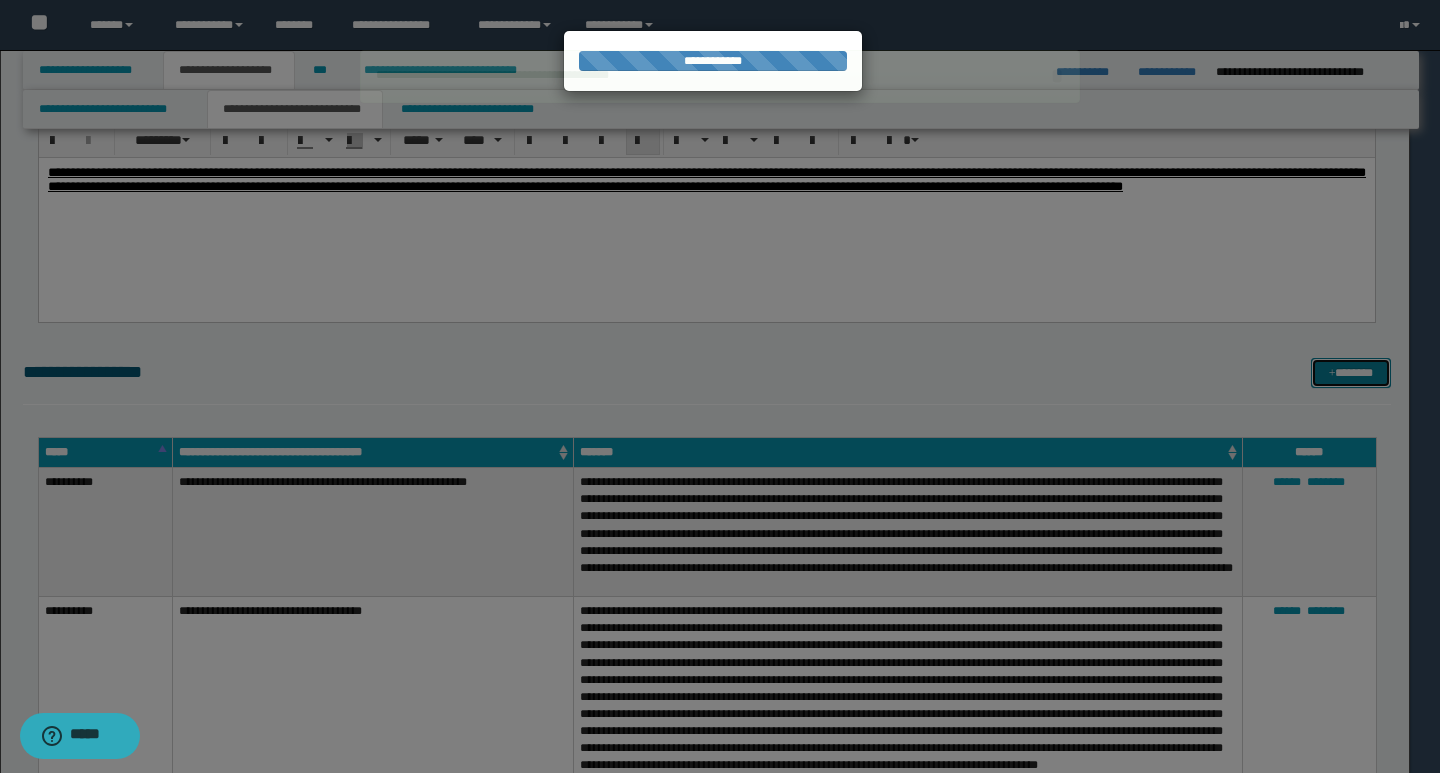 type 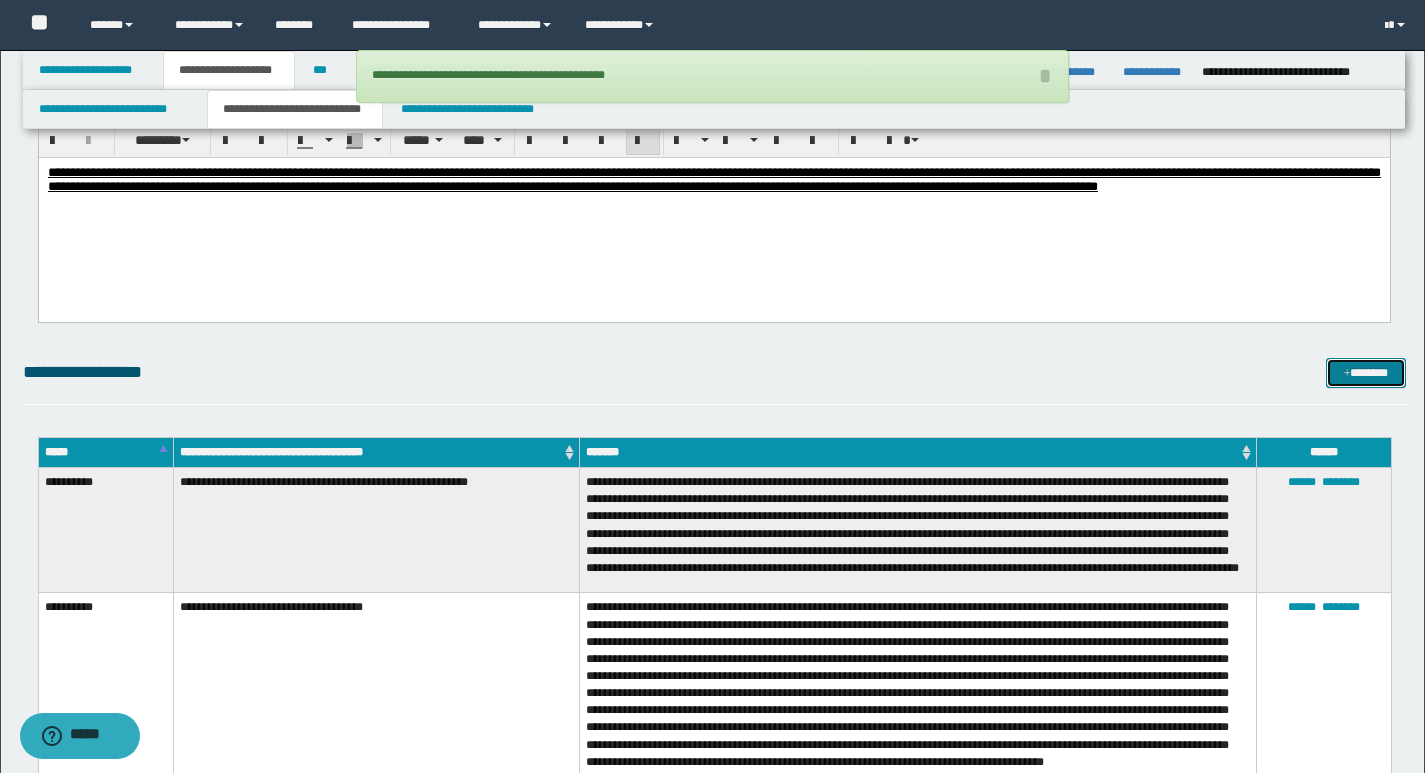click on "*******" at bounding box center [1366, 373] 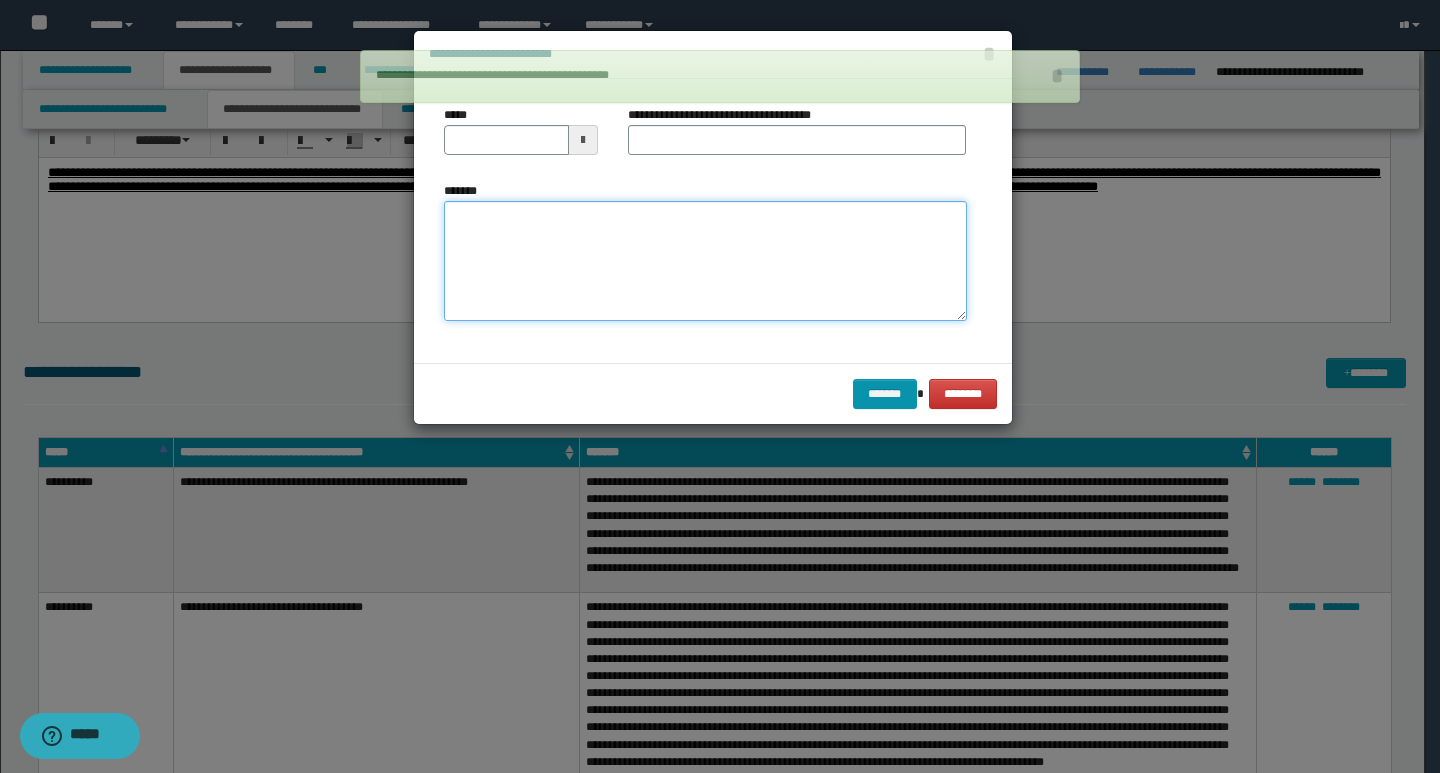 click on "*******" at bounding box center (705, 261) 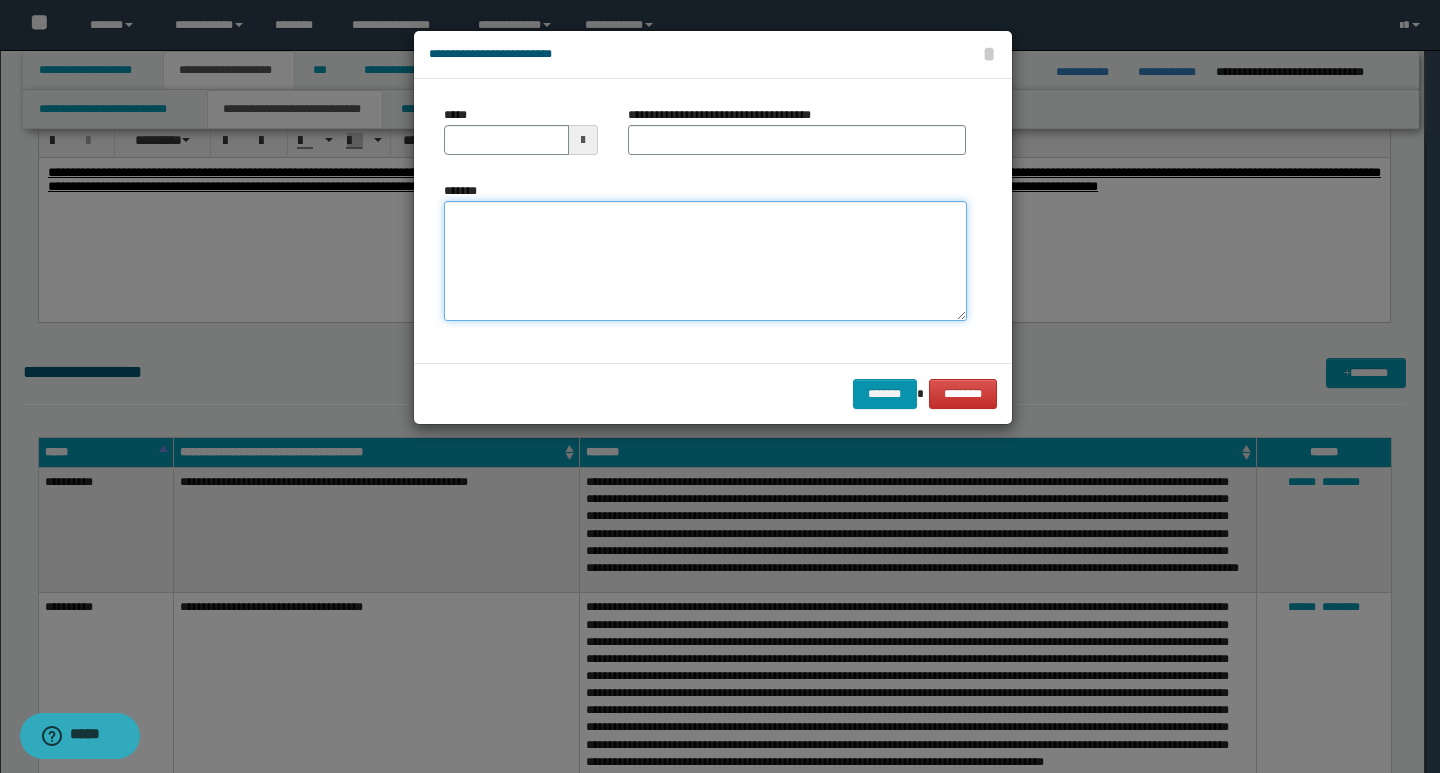 click on "*******" at bounding box center [705, 261] 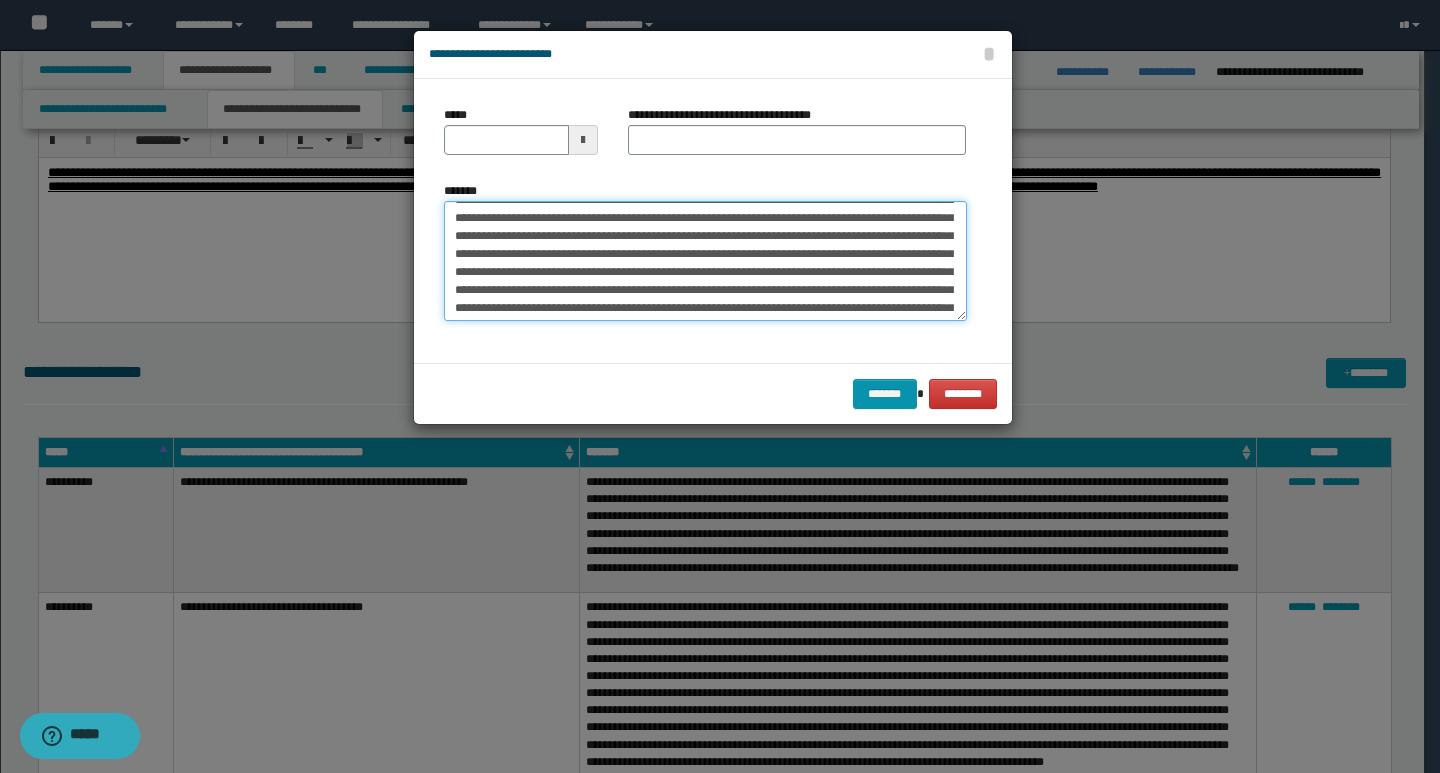 scroll, scrollTop: 0, scrollLeft: 0, axis: both 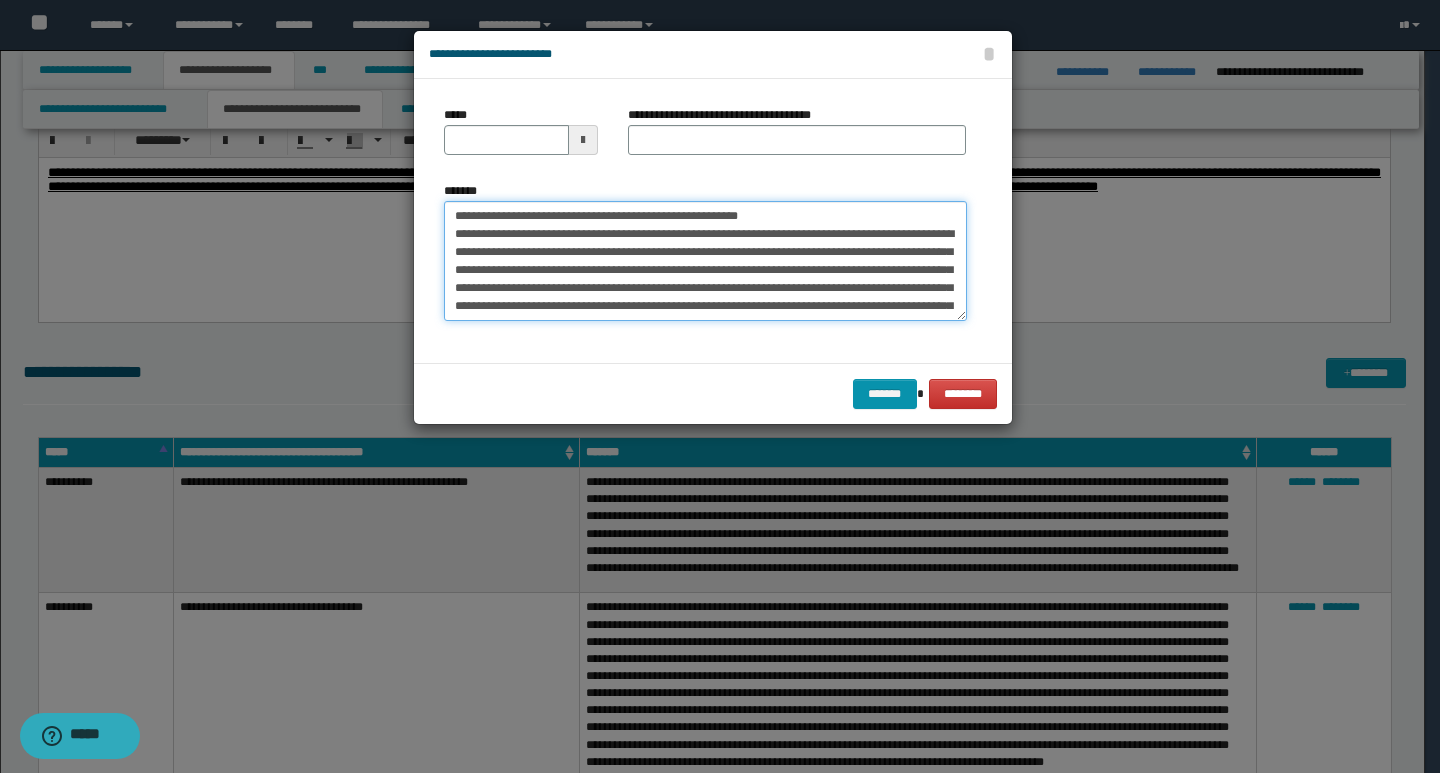 drag, startPoint x: 450, startPoint y: 214, endPoint x: 522, endPoint y: 218, distance: 72.11102 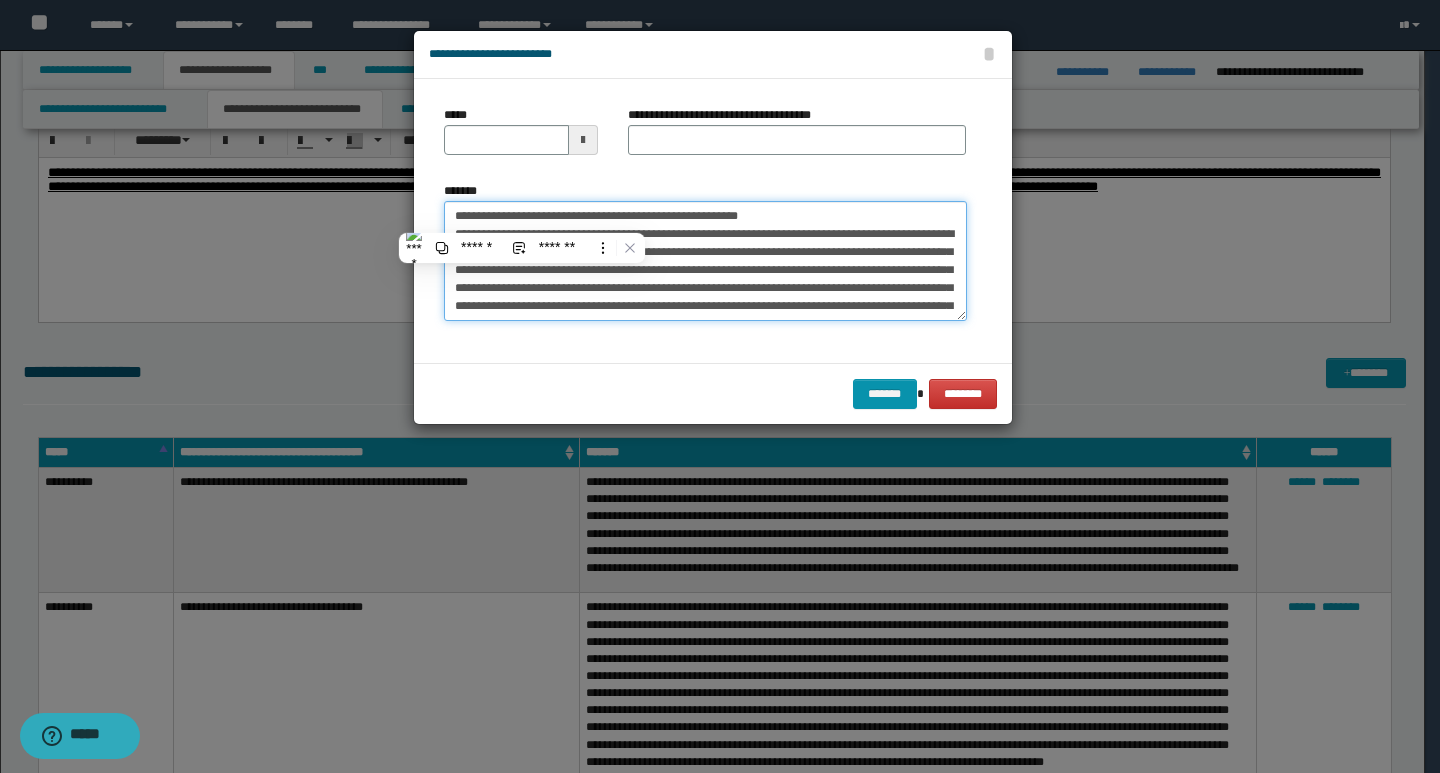 type on "**********" 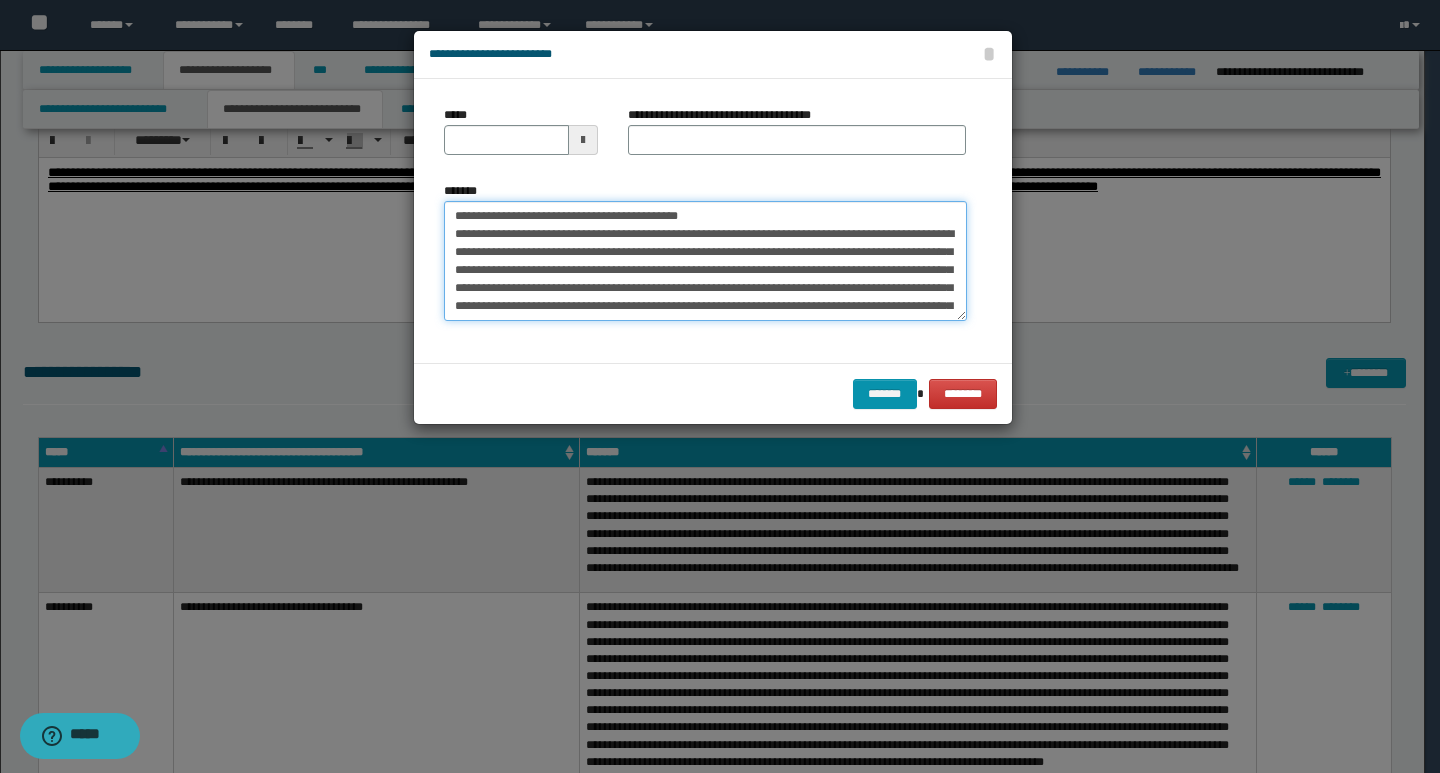 type 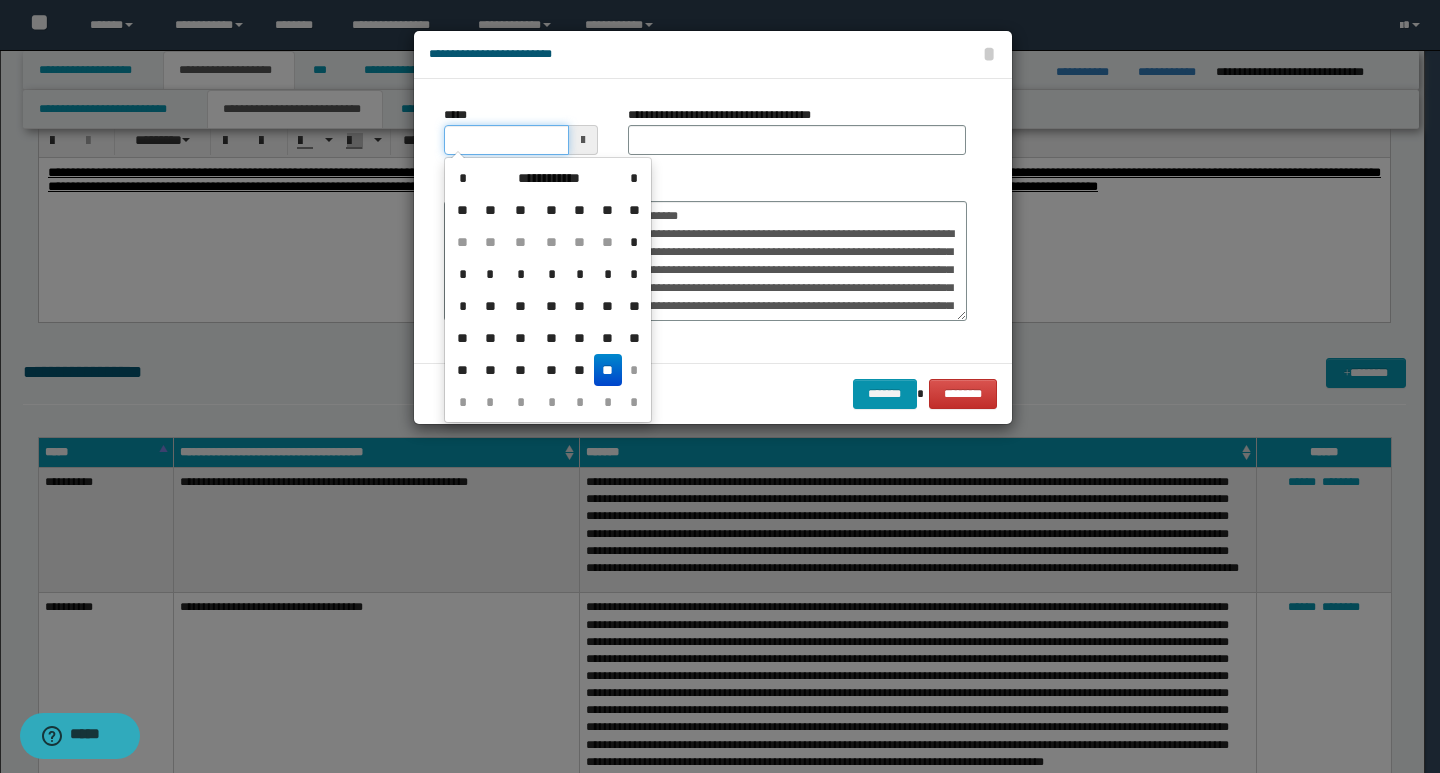 click on "*****" at bounding box center [506, 140] 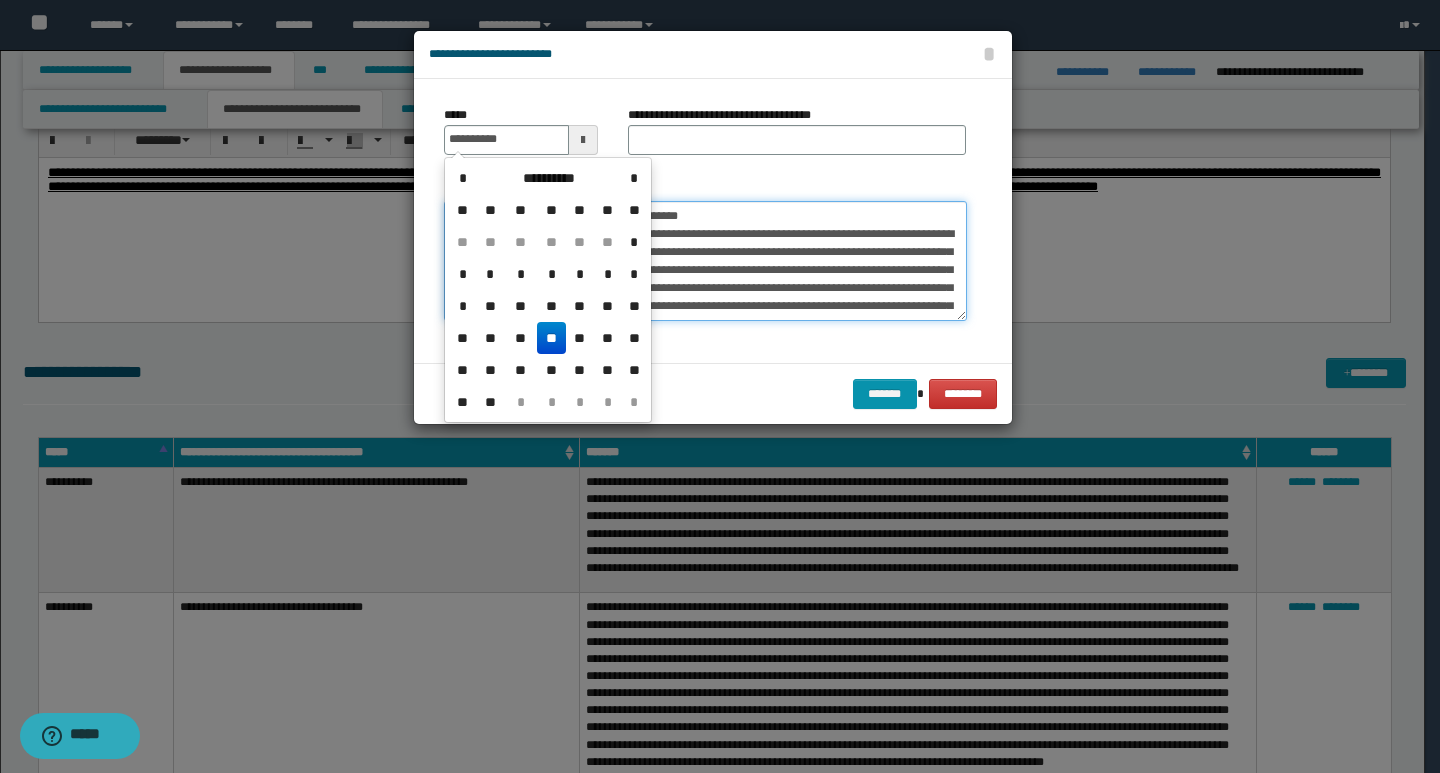 type on "**********" 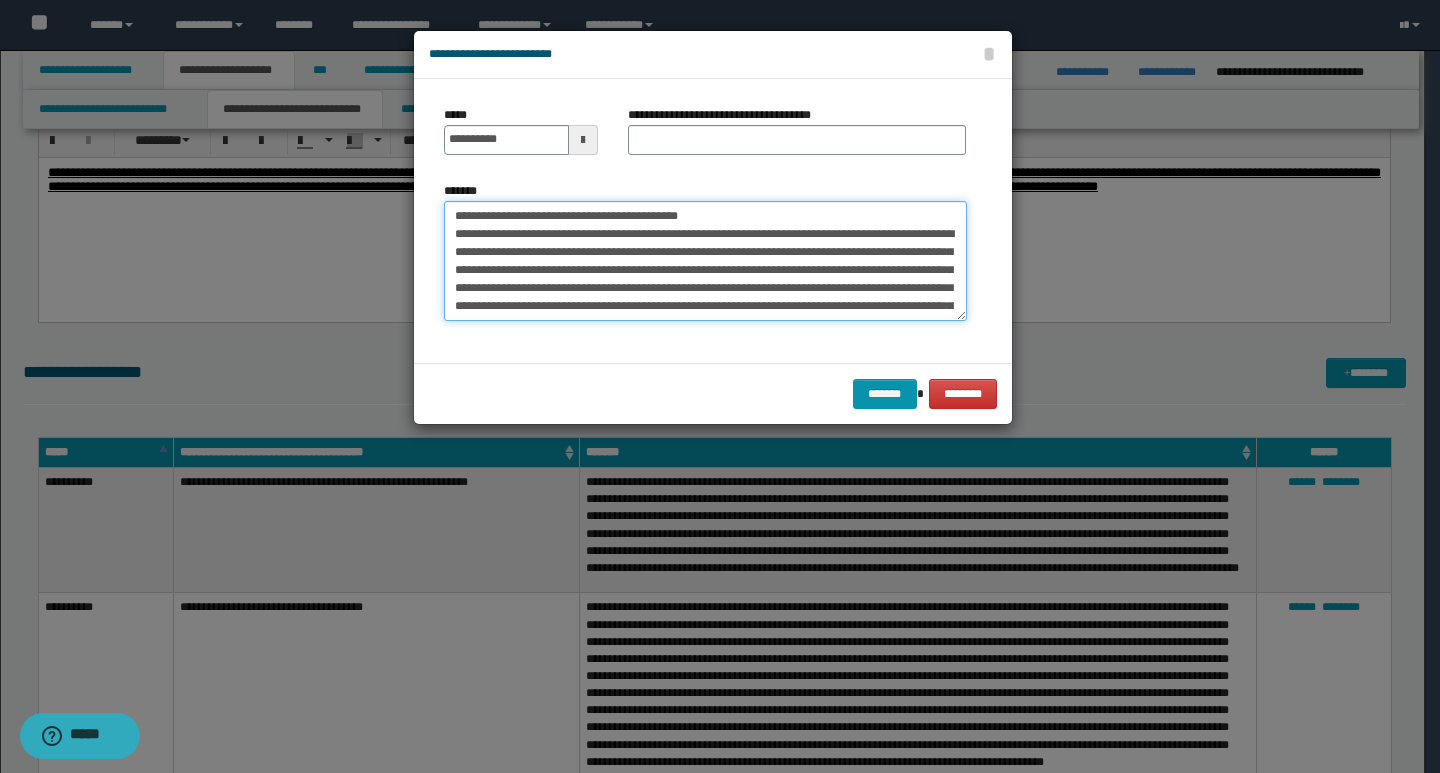 drag, startPoint x: 710, startPoint y: 217, endPoint x: 454, endPoint y: 207, distance: 256.19525 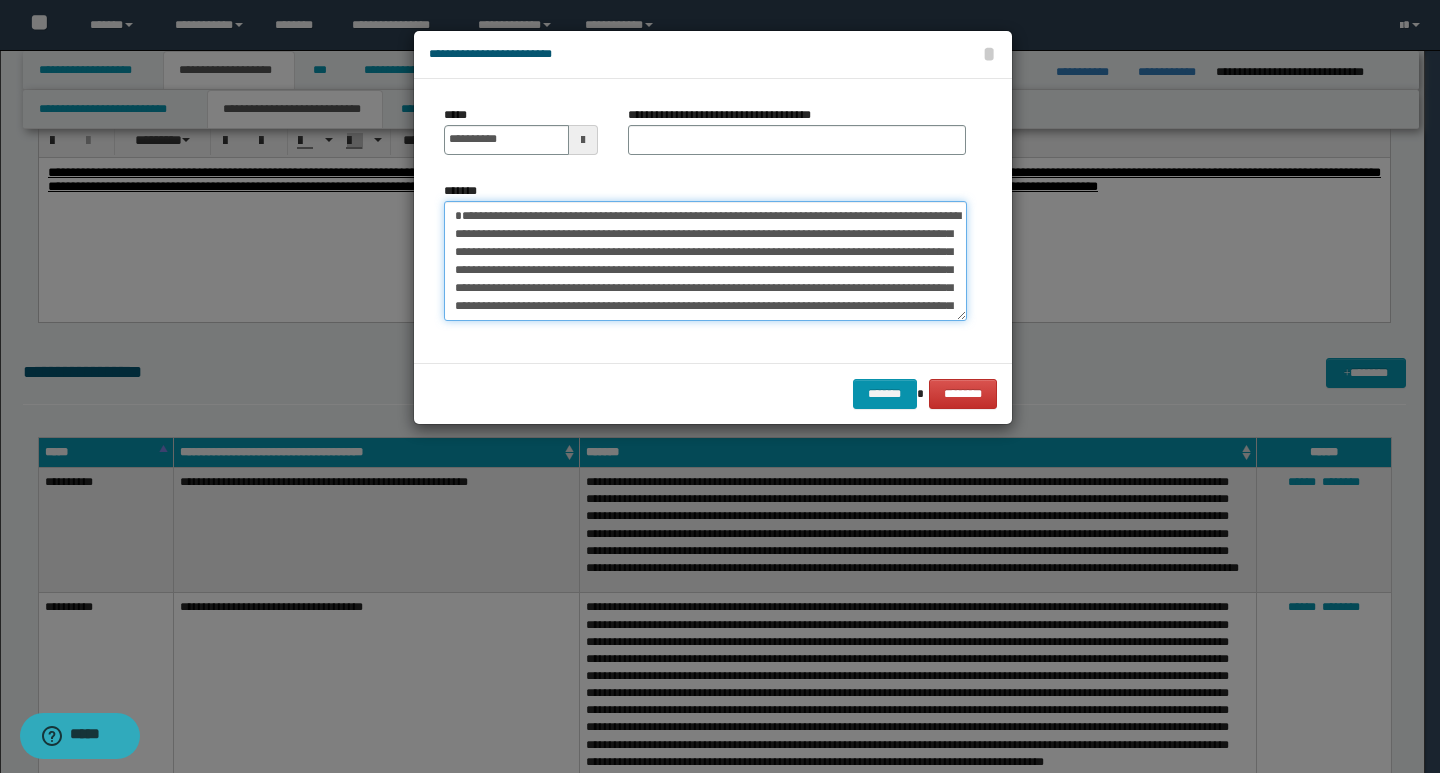 type on "**********" 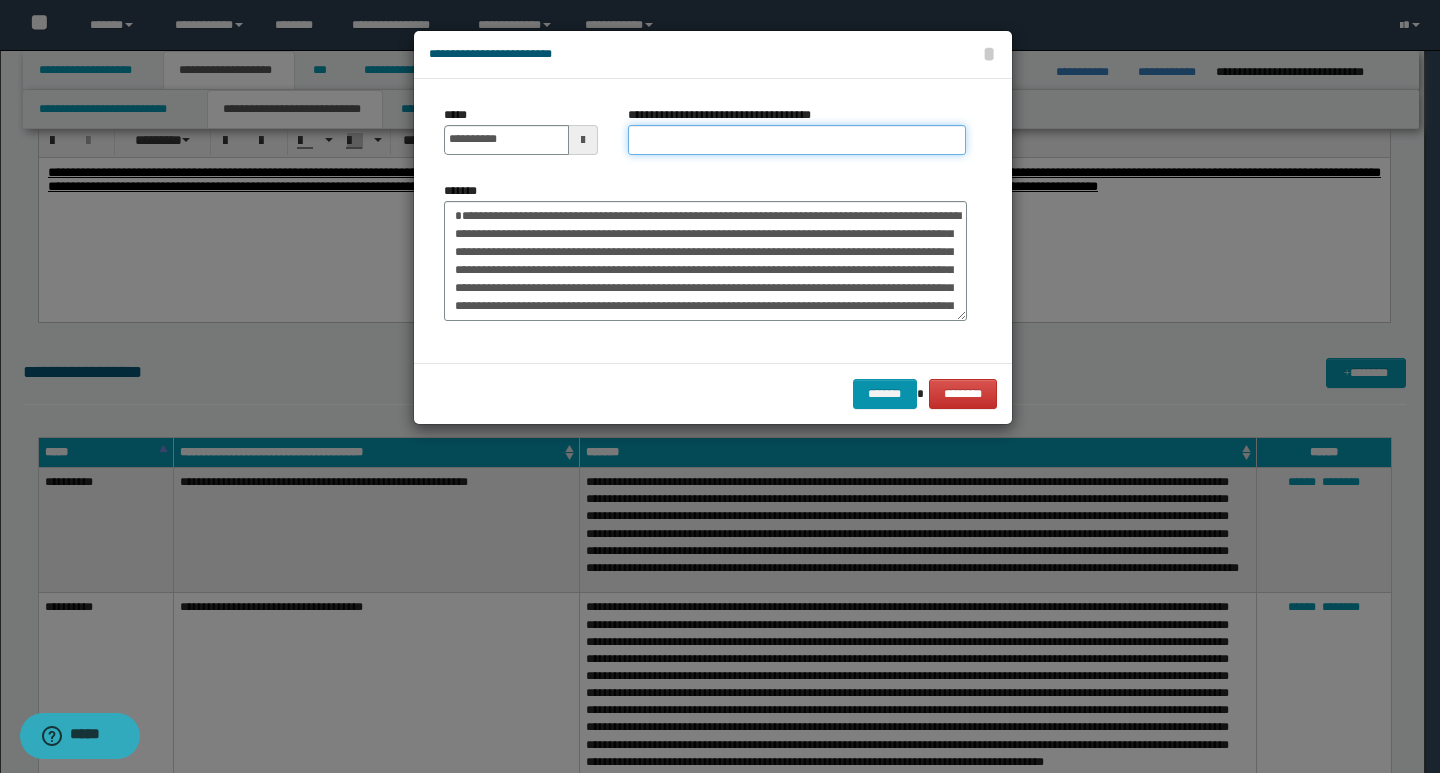 click on "**********" at bounding box center (797, 140) 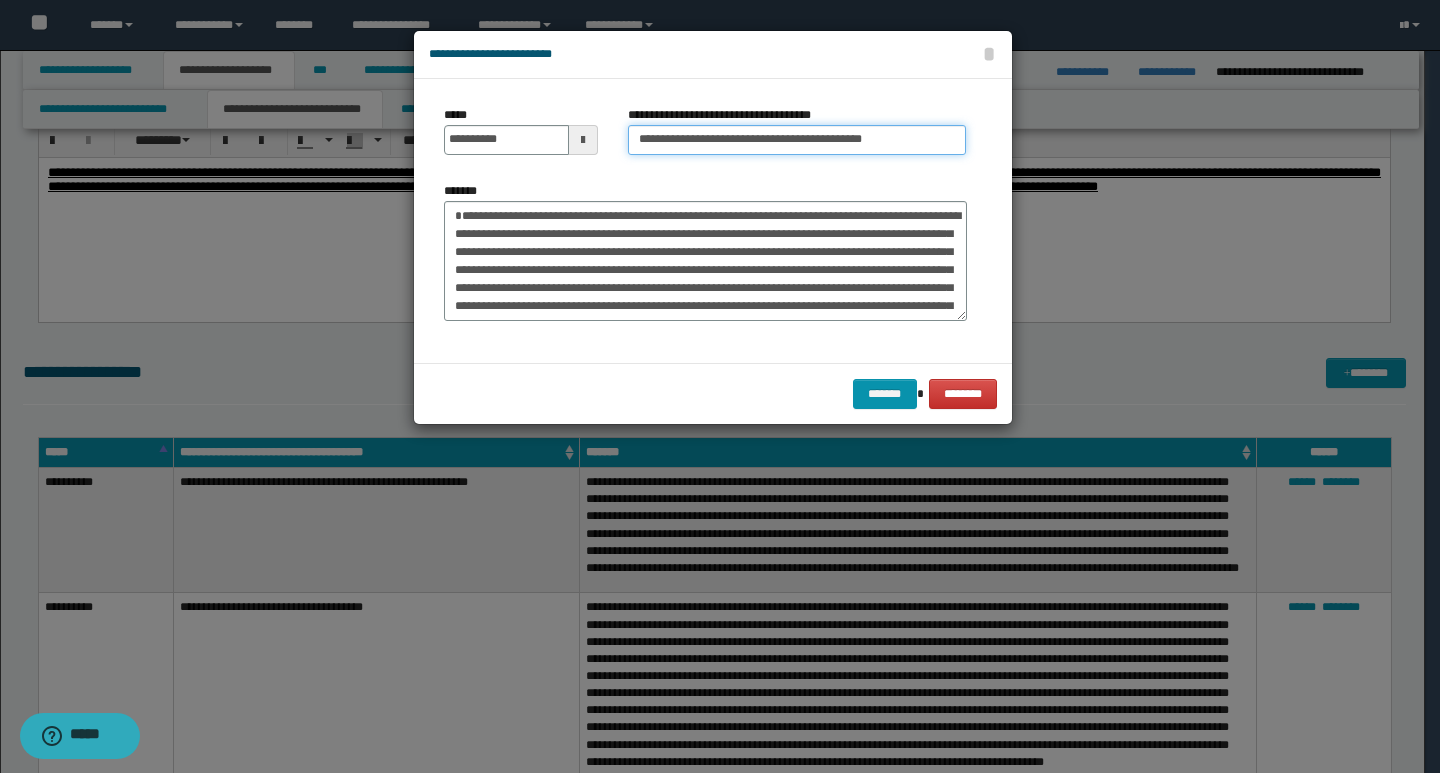 type on "**********" 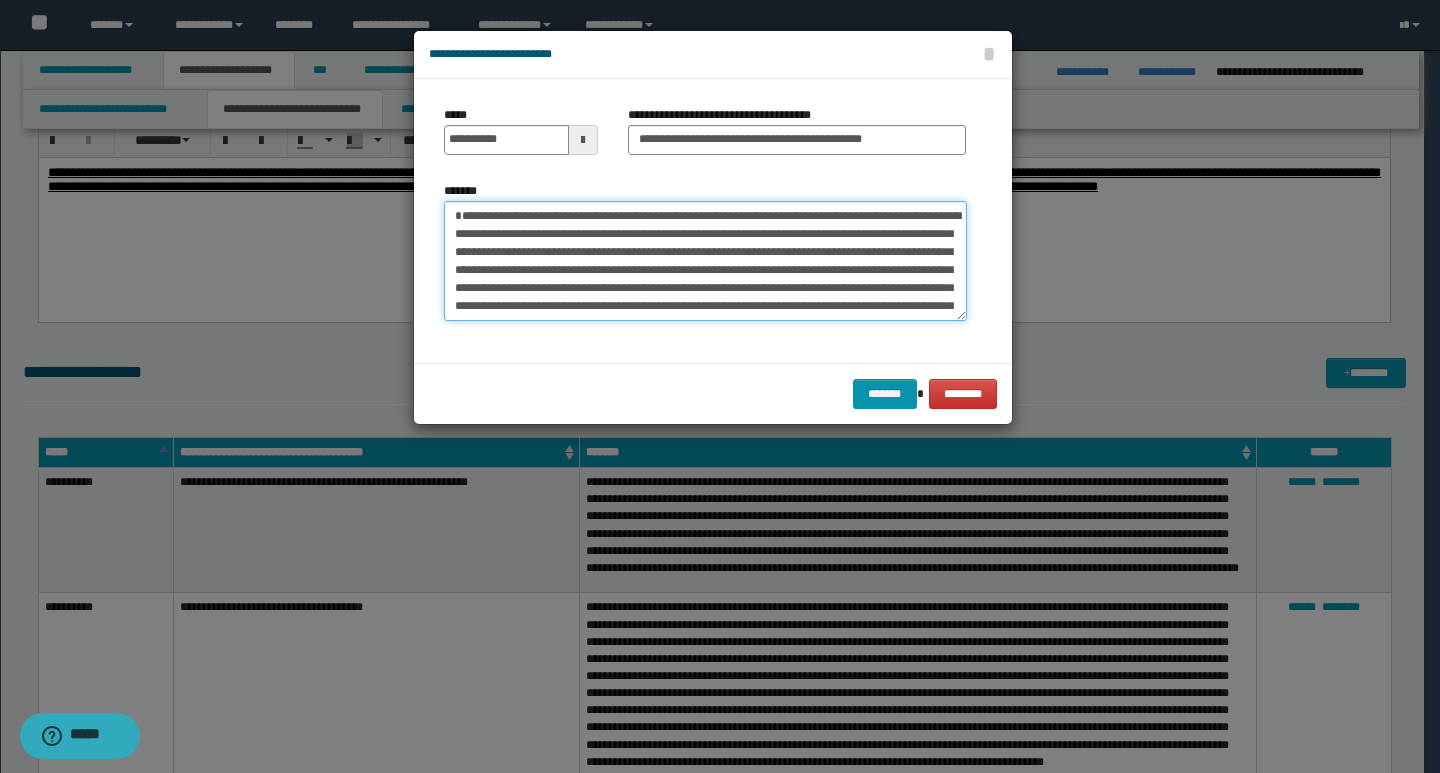 click on "*******" at bounding box center (705, 261) 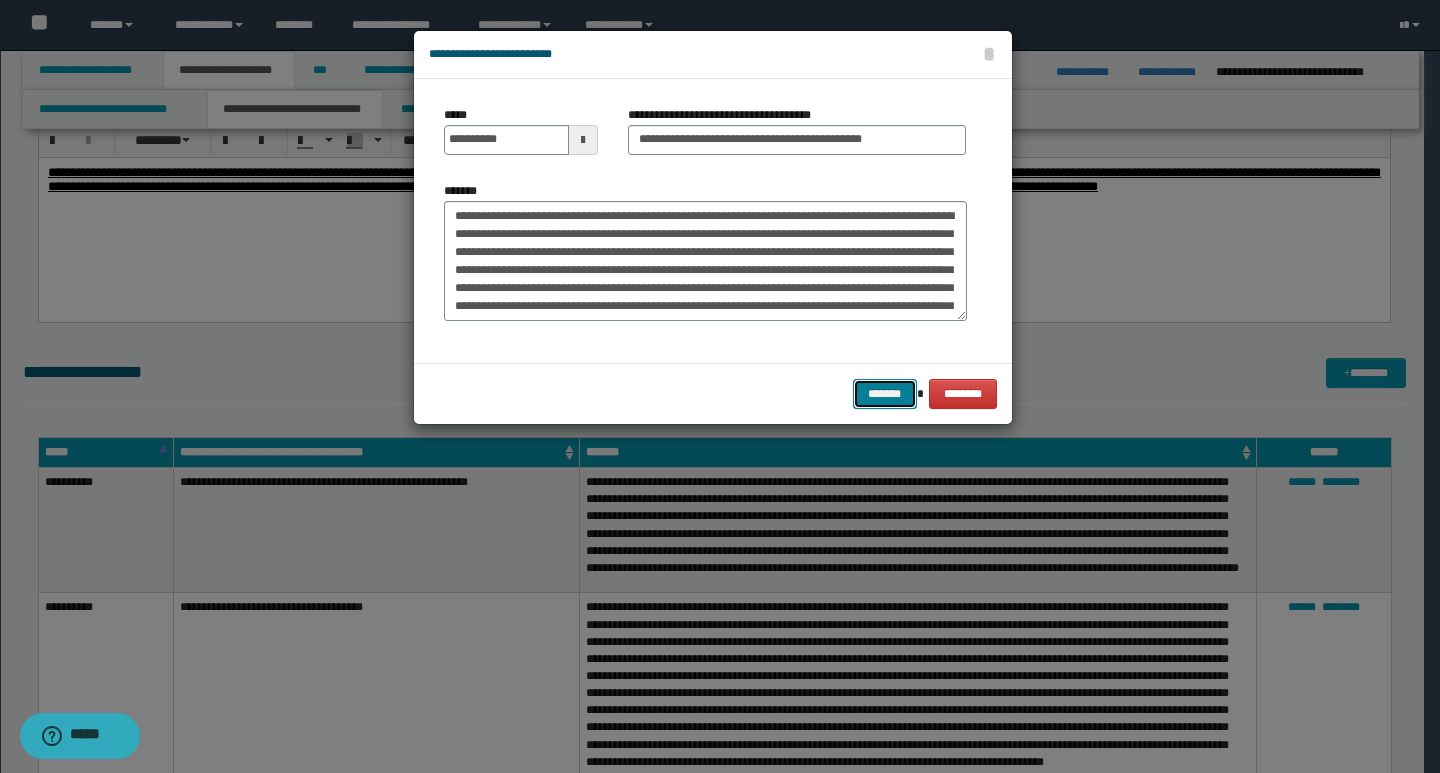 click on "*******" at bounding box center [885, 394] 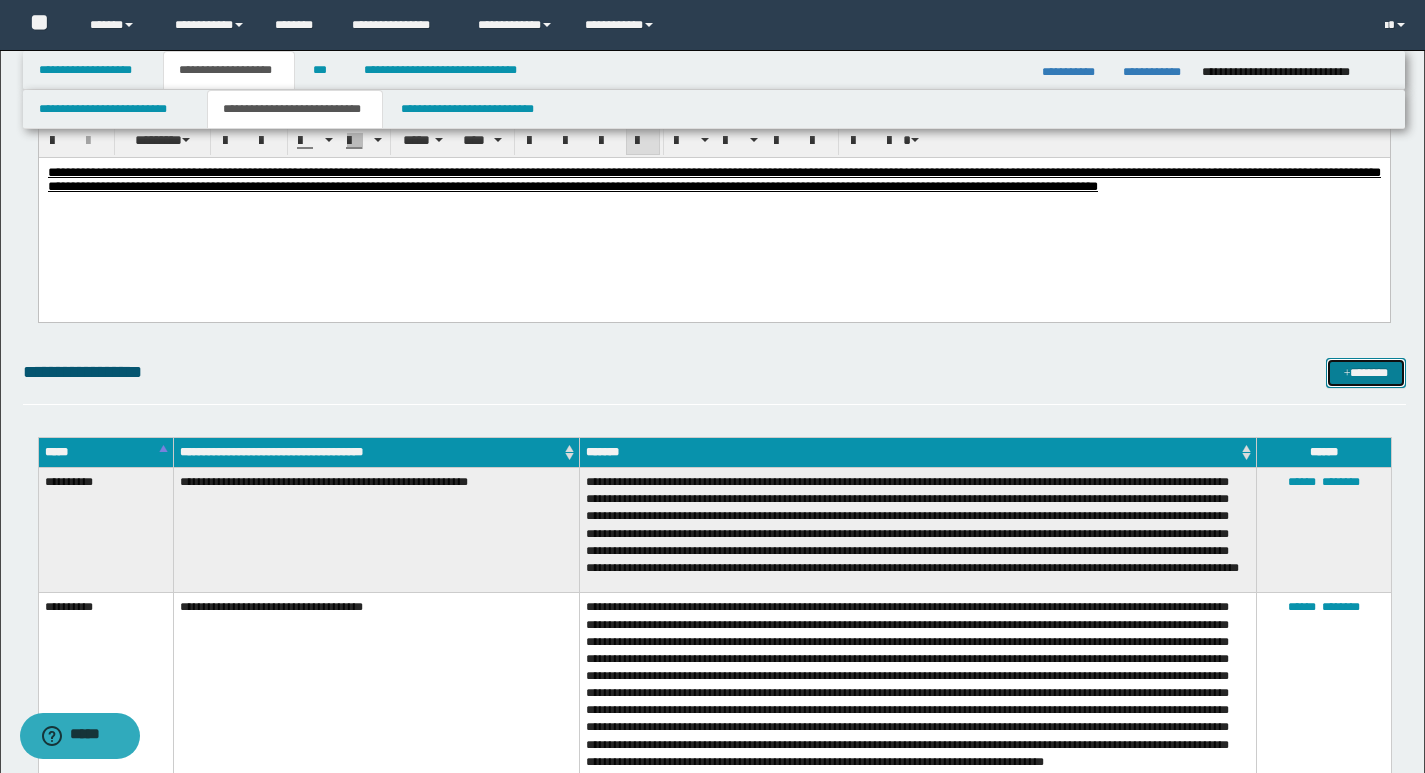click on "*******" at bounding box center [1366, 373] 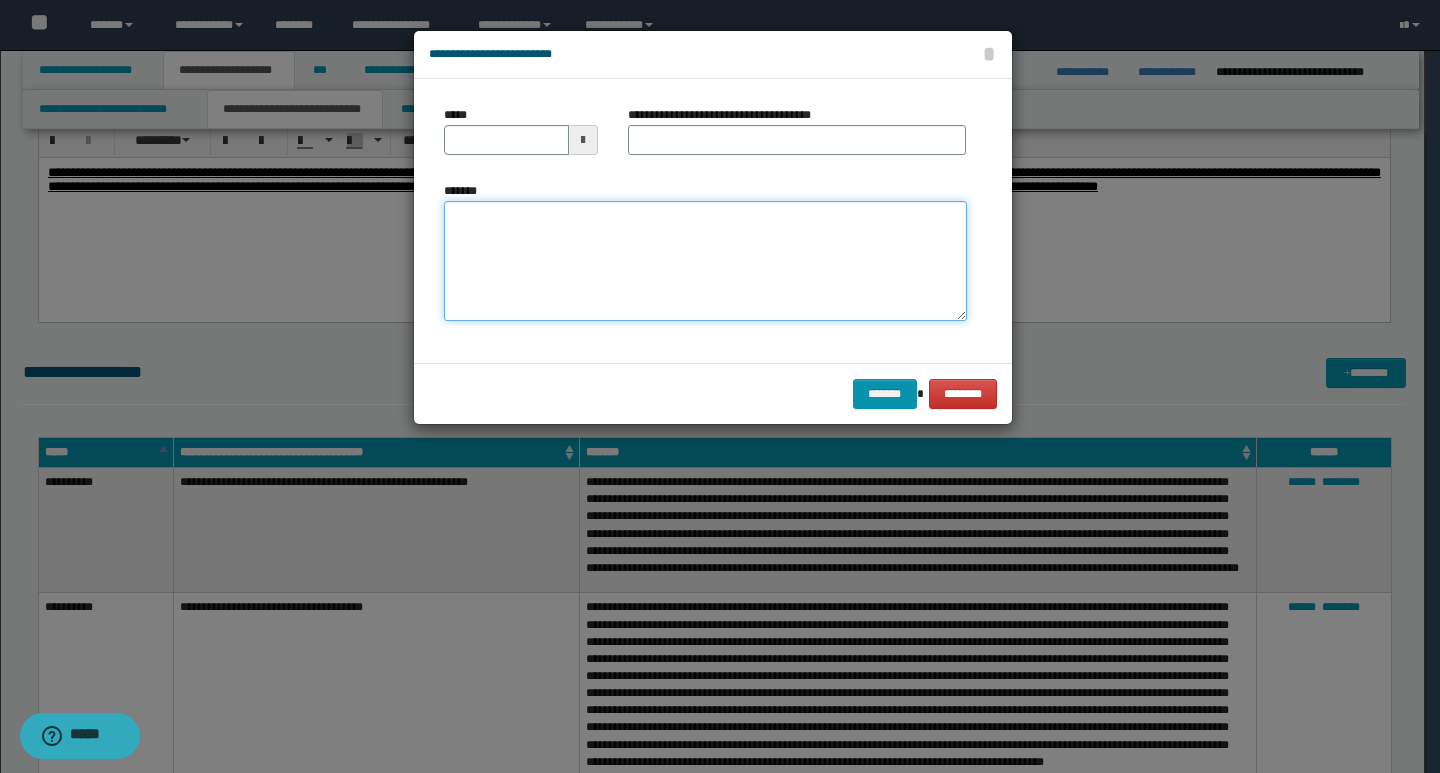 click on "*******" at bounding box center (705, 261) 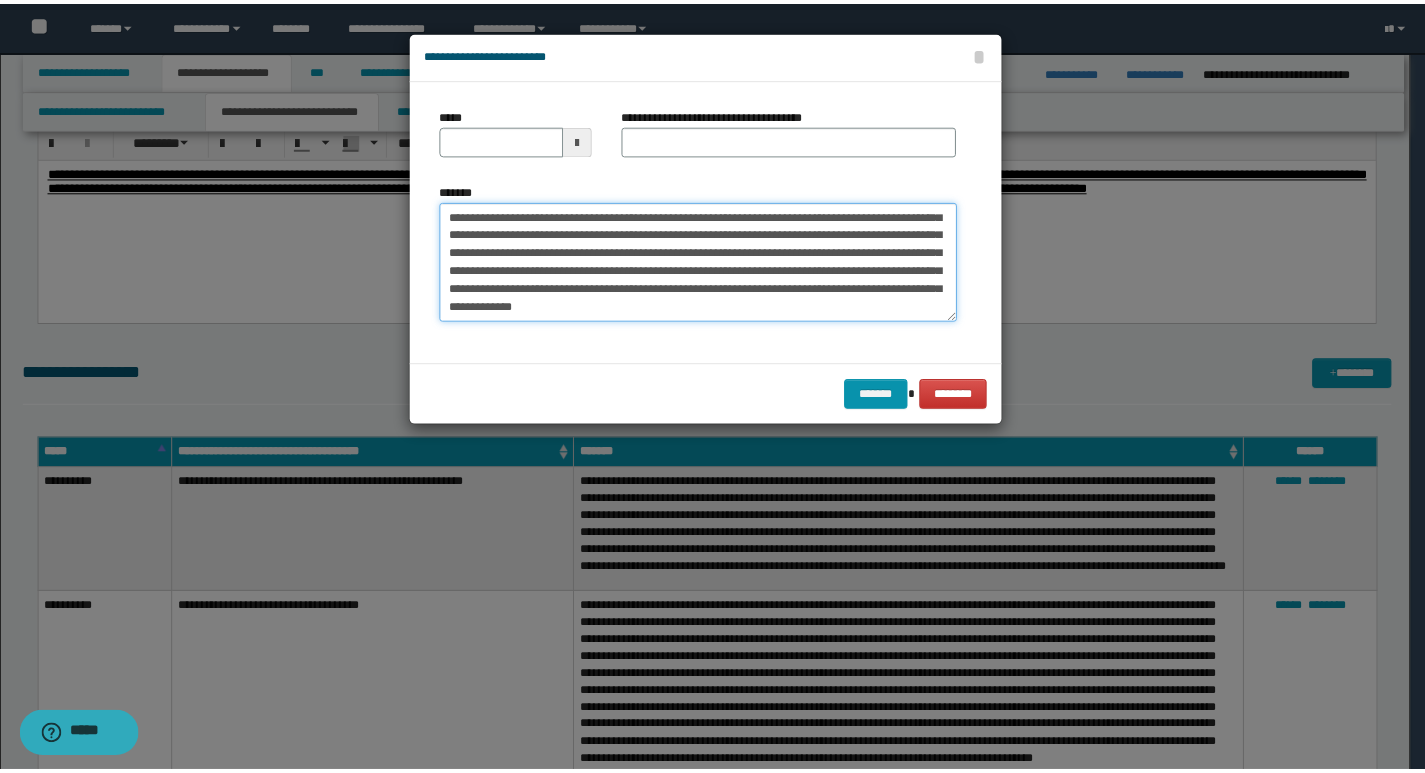scroll, scrollTop: 0, scrollLeft: 0, axis: both 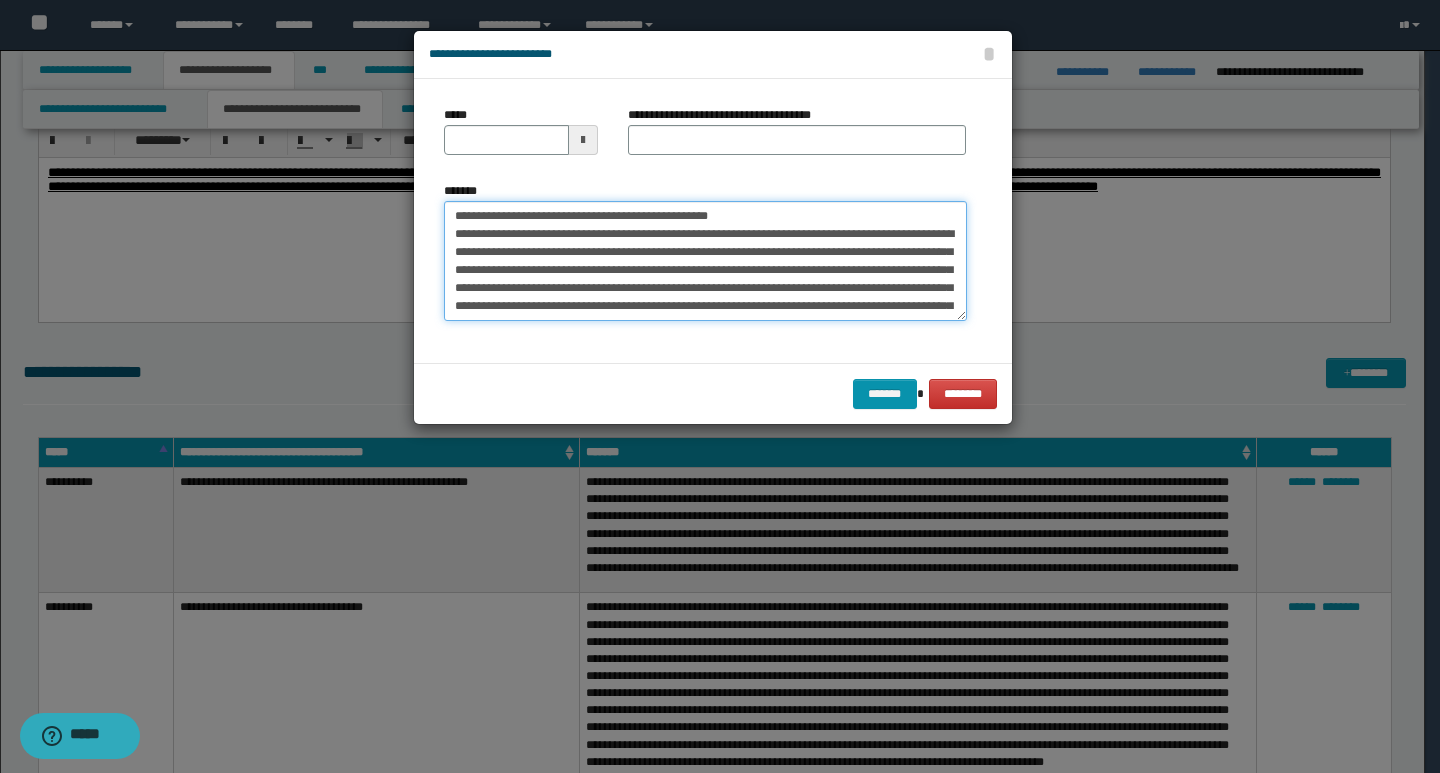 drag, startPoint x: 455, startPoint y: 220, endPoint x: 522, endPoint y: 219, distance: 67.00746 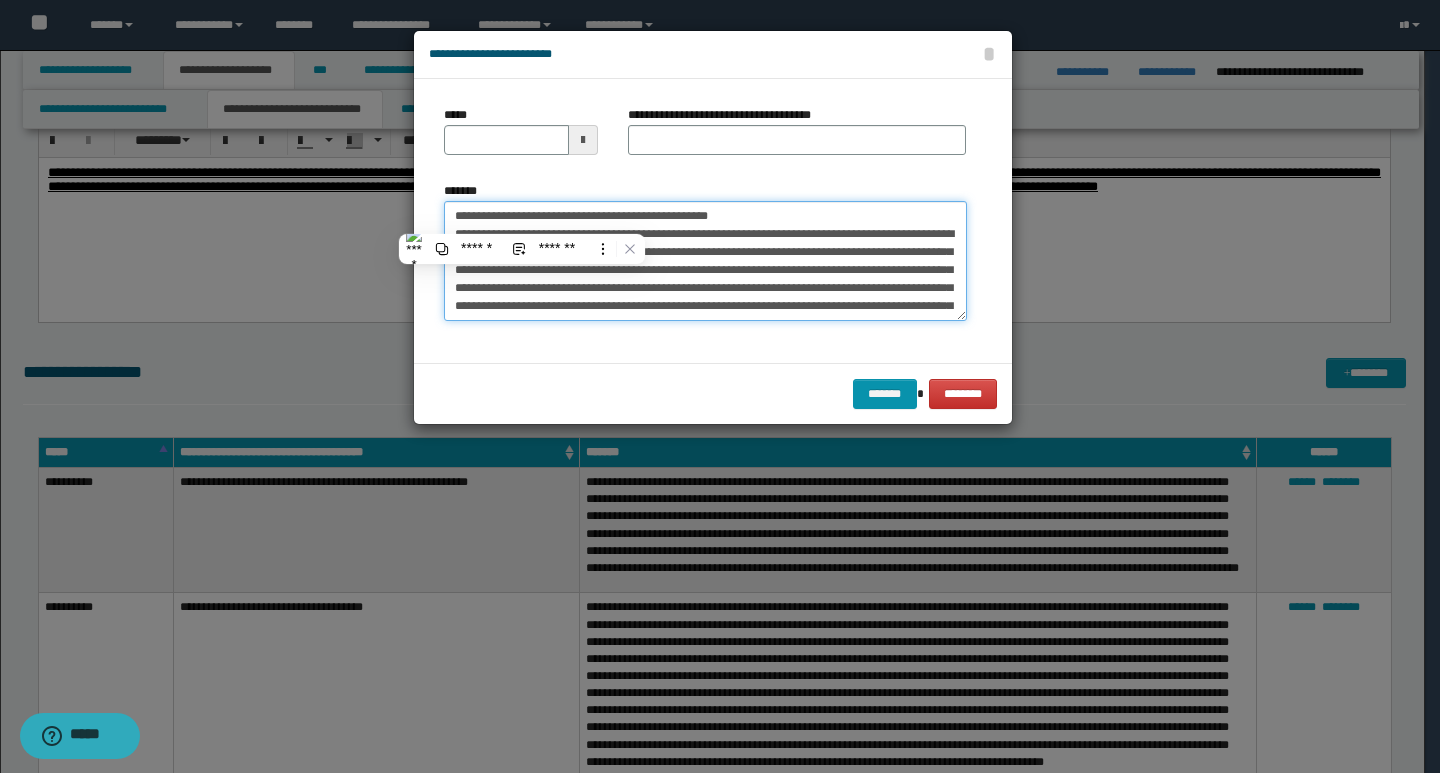 type on "**********" 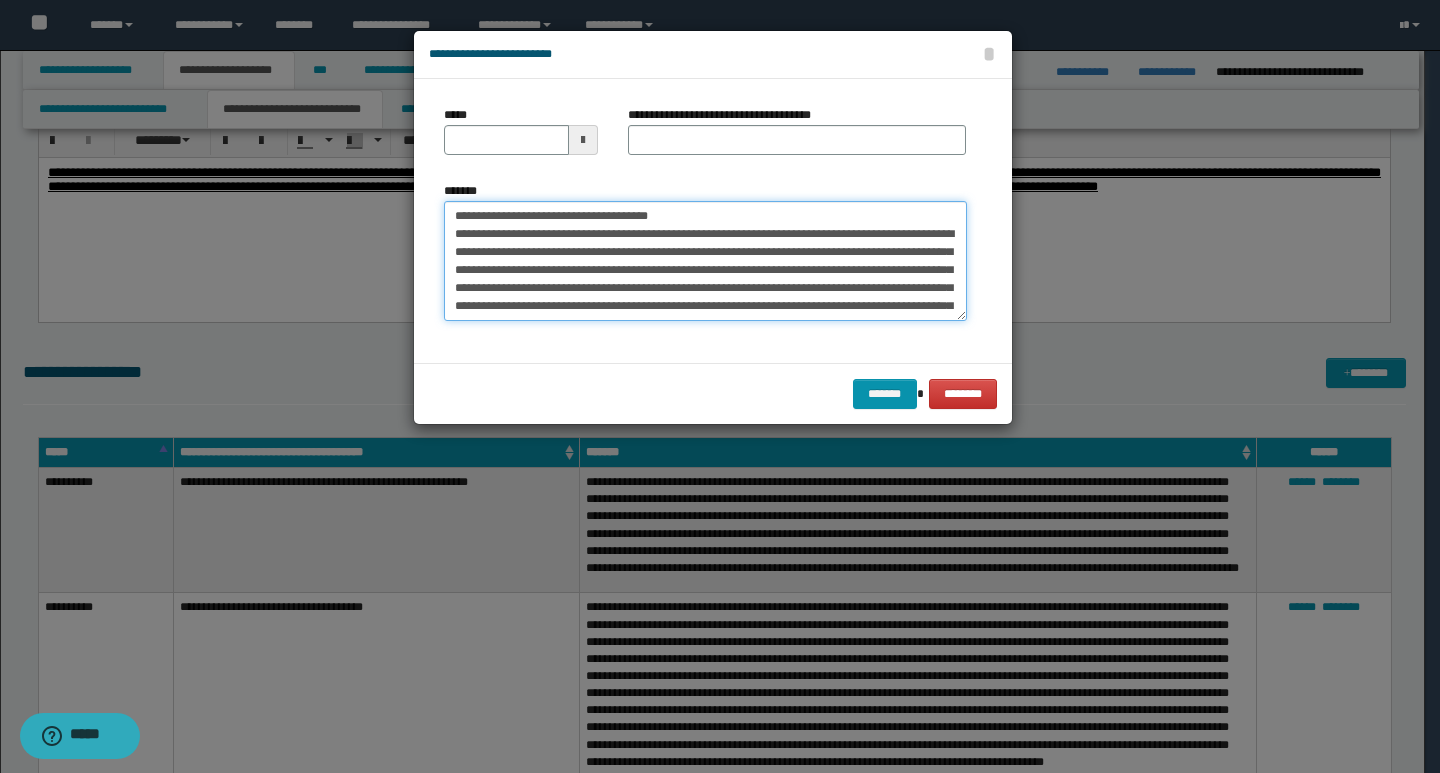 type 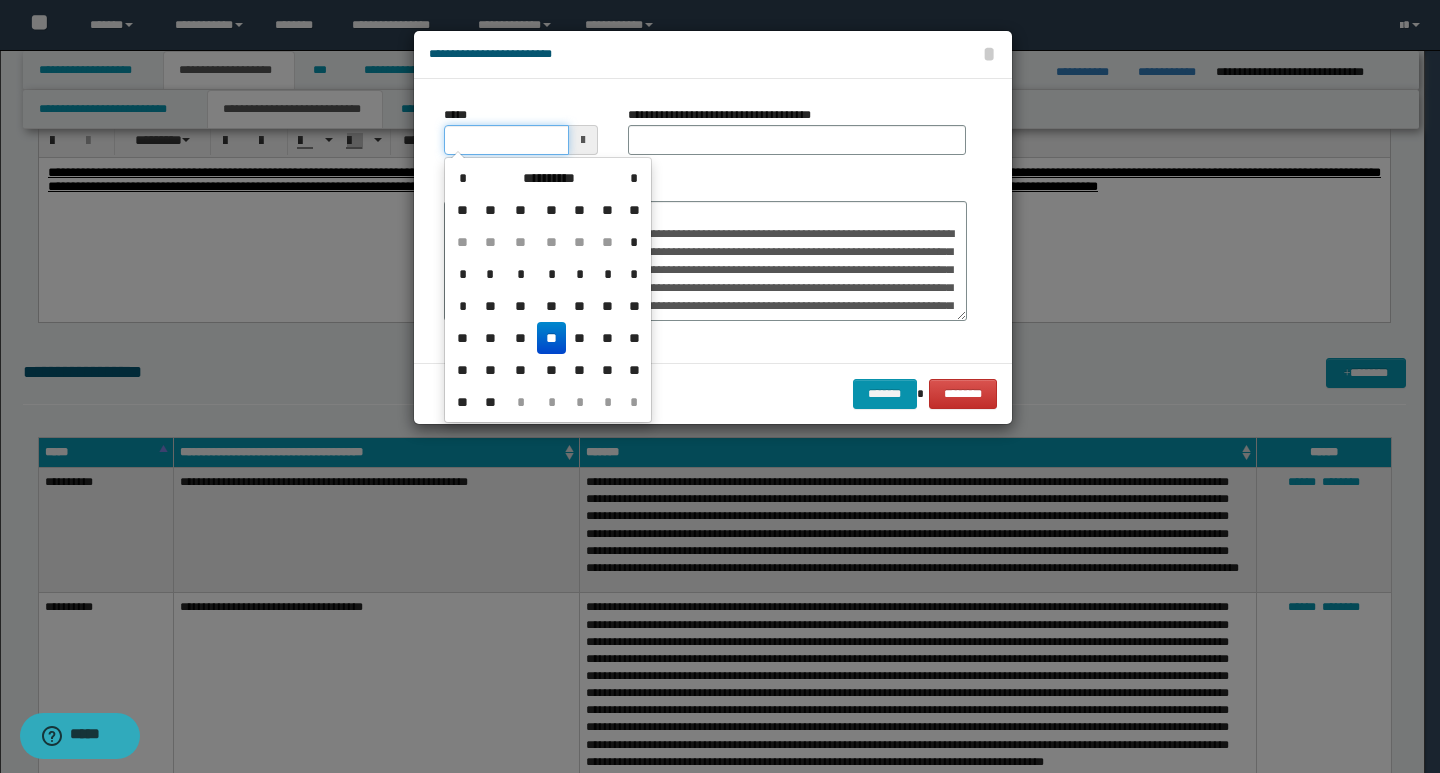 click on "*****" at bounding box center [506, 140] 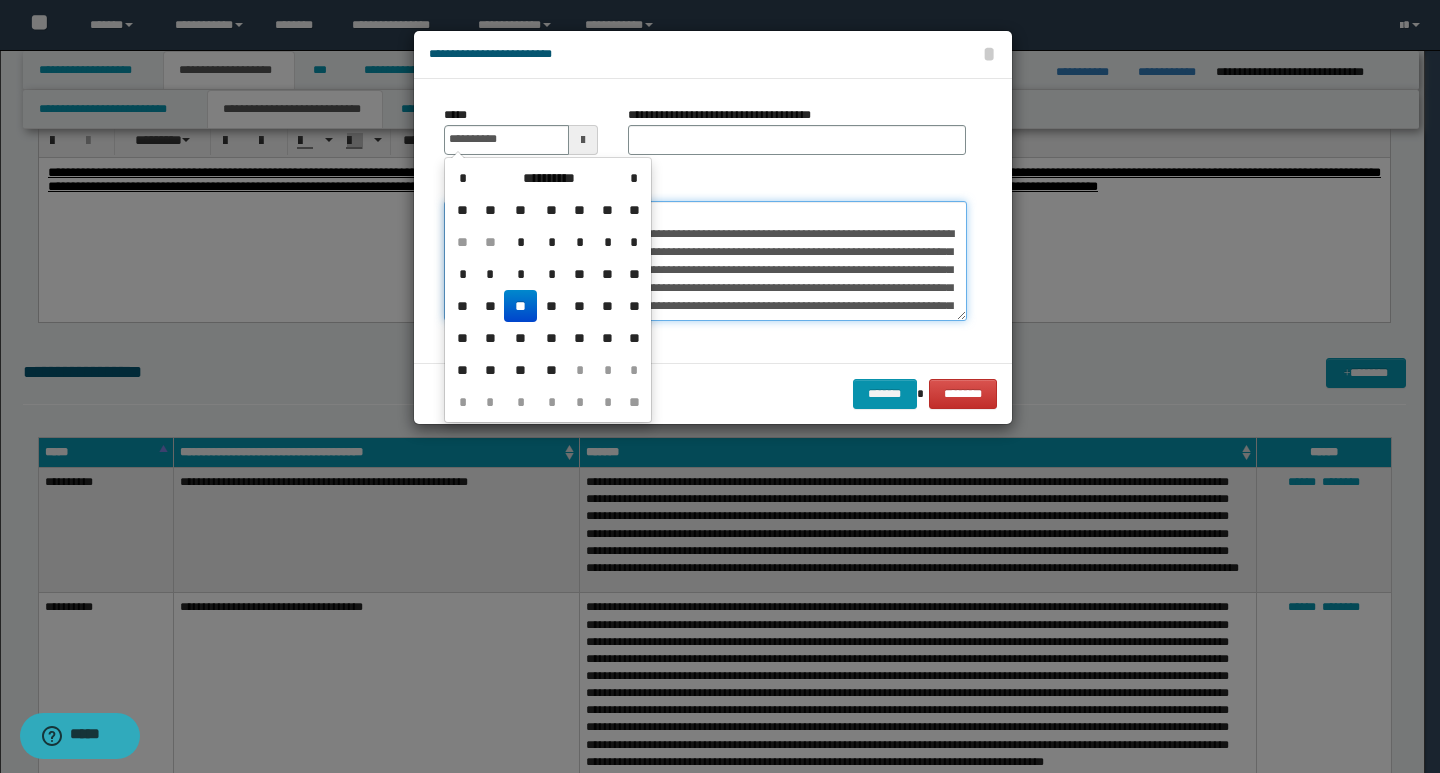 type on "**********" 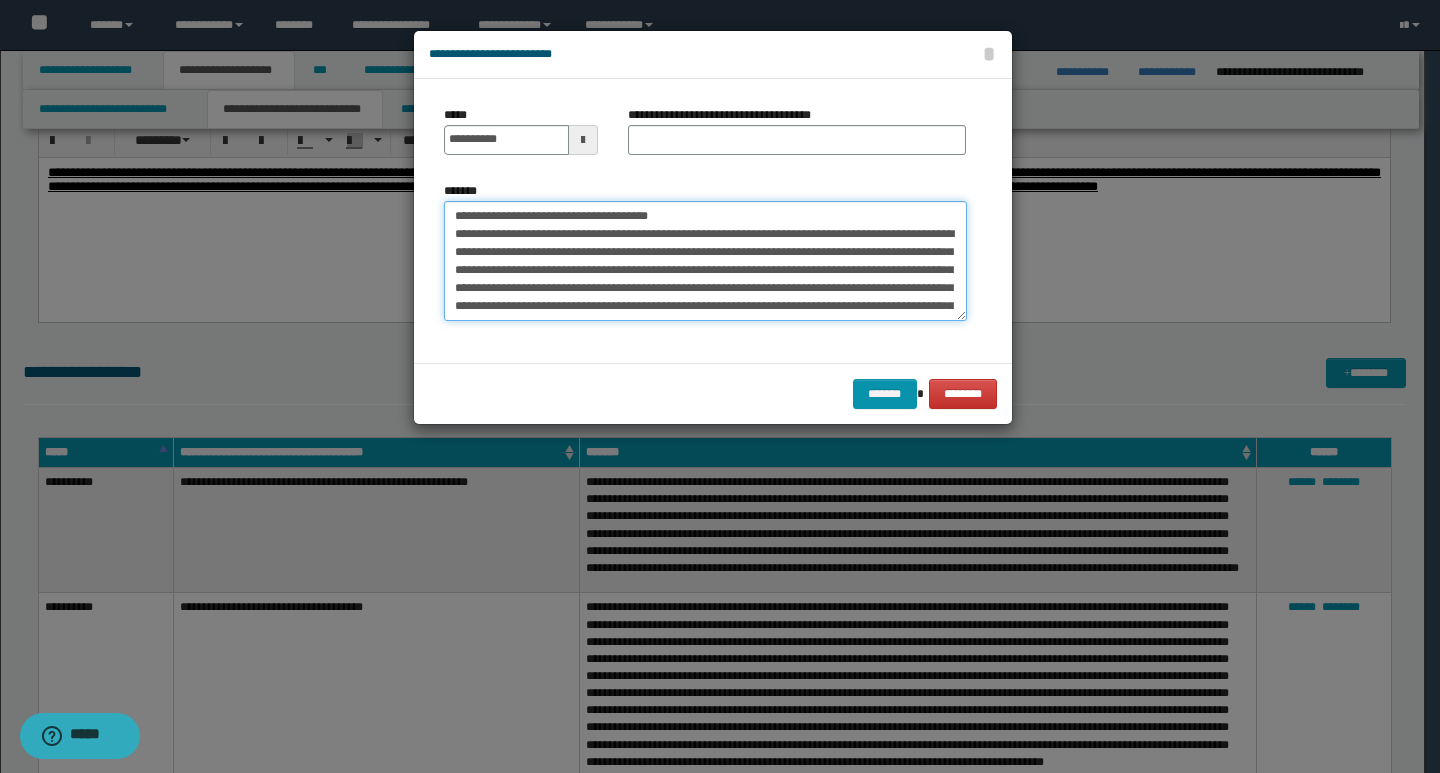 drag, startPoint x: 683, startPoint y: 213, endPoint x: 446, endPoint y: 210, distance: 237.01898 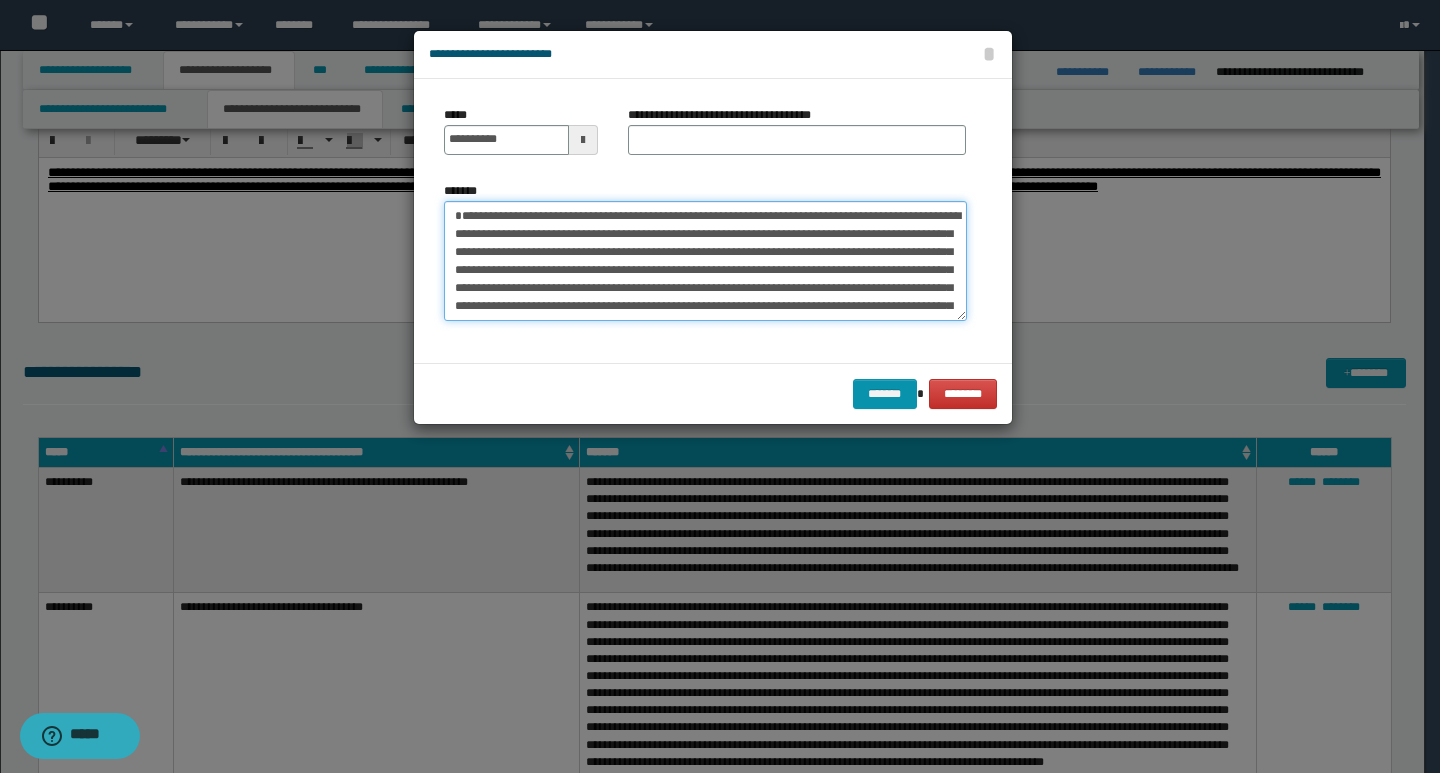 type on "**********" 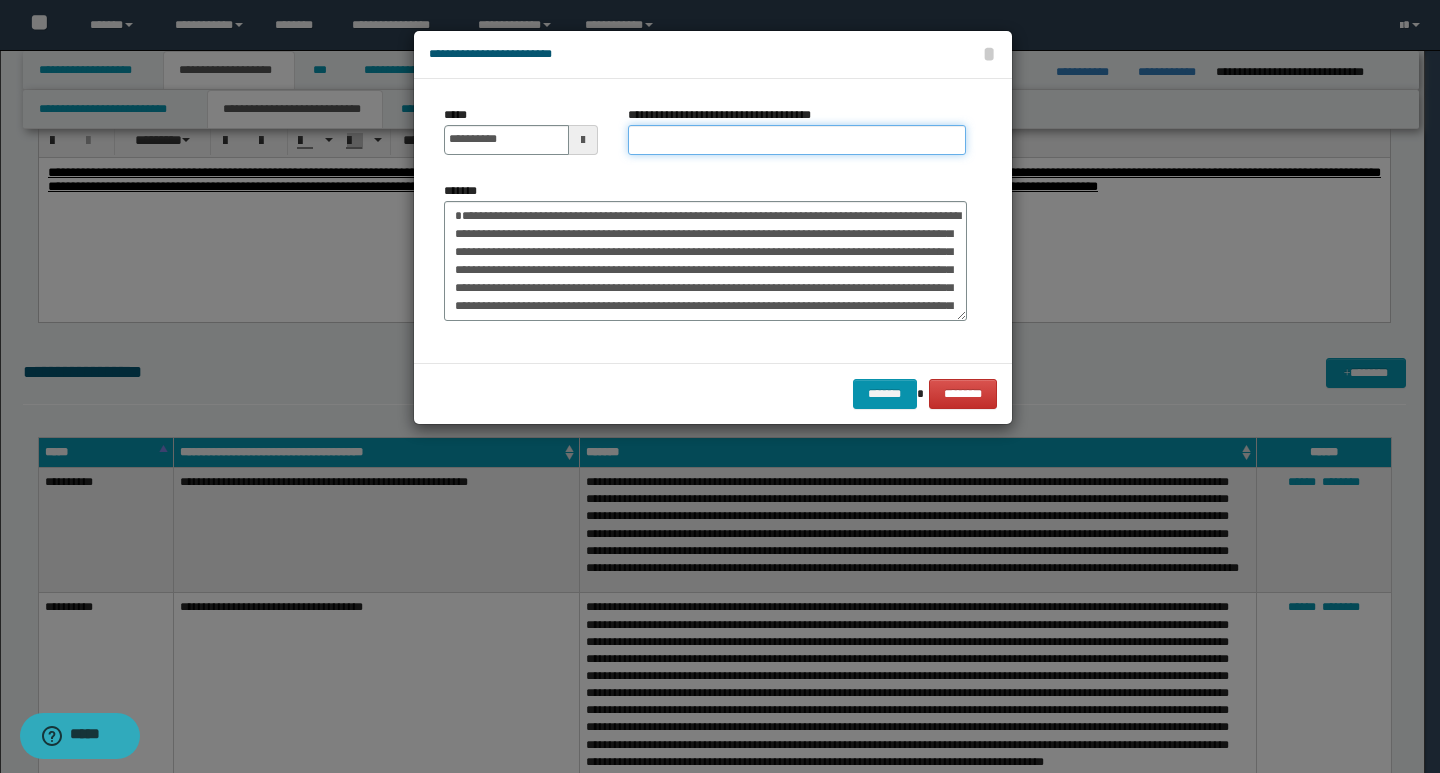 click on "**********" at bounding box center (797, 140) 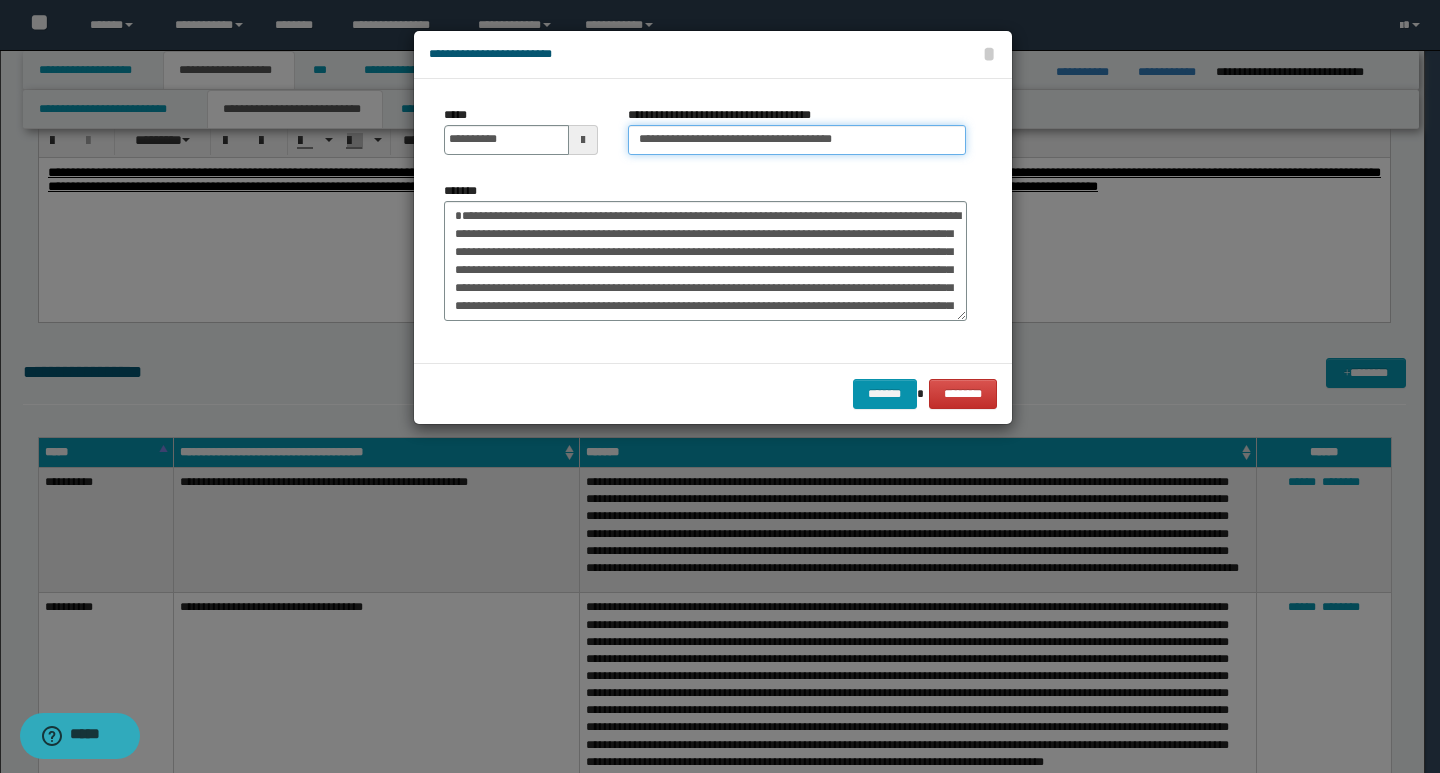 type on "**********" 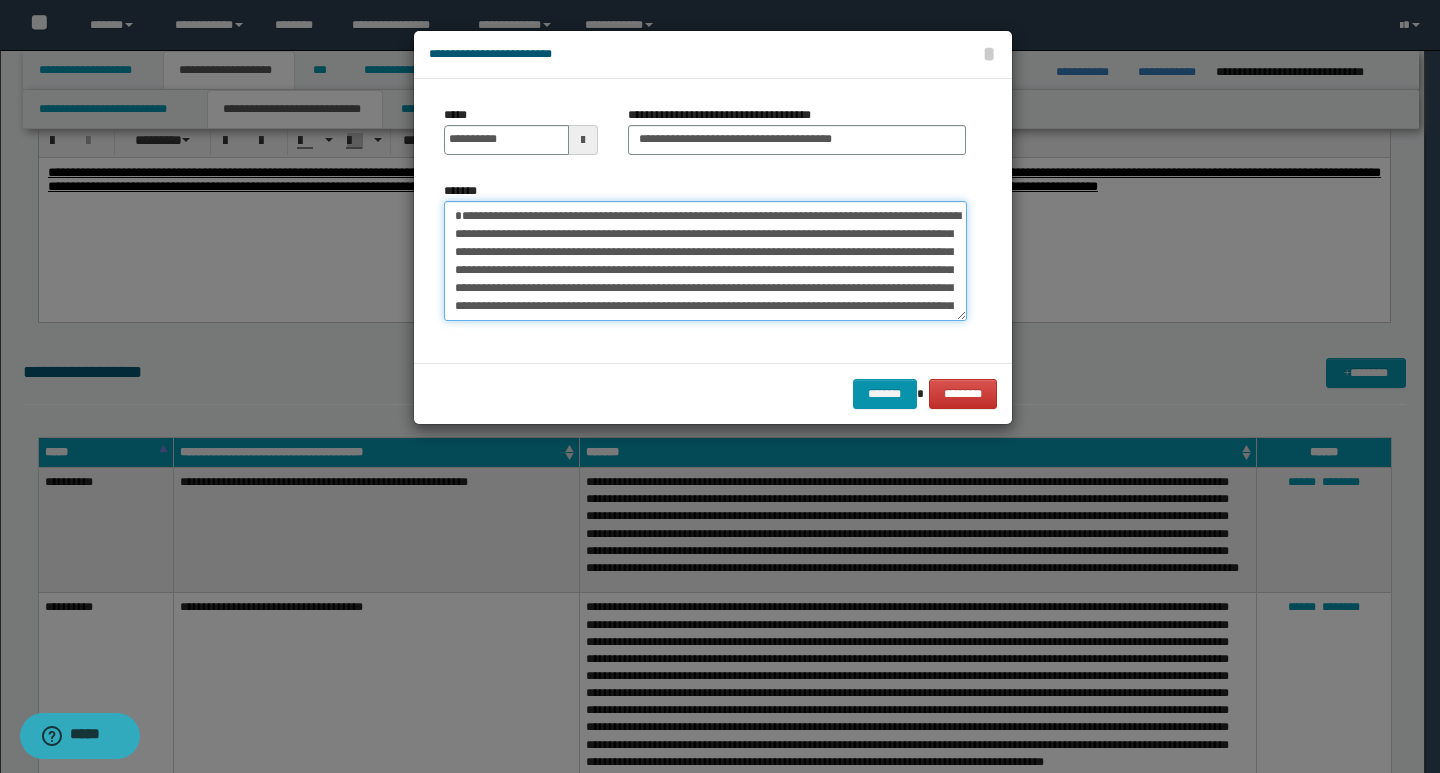 click on "*******" at bounding box center (705, 261) 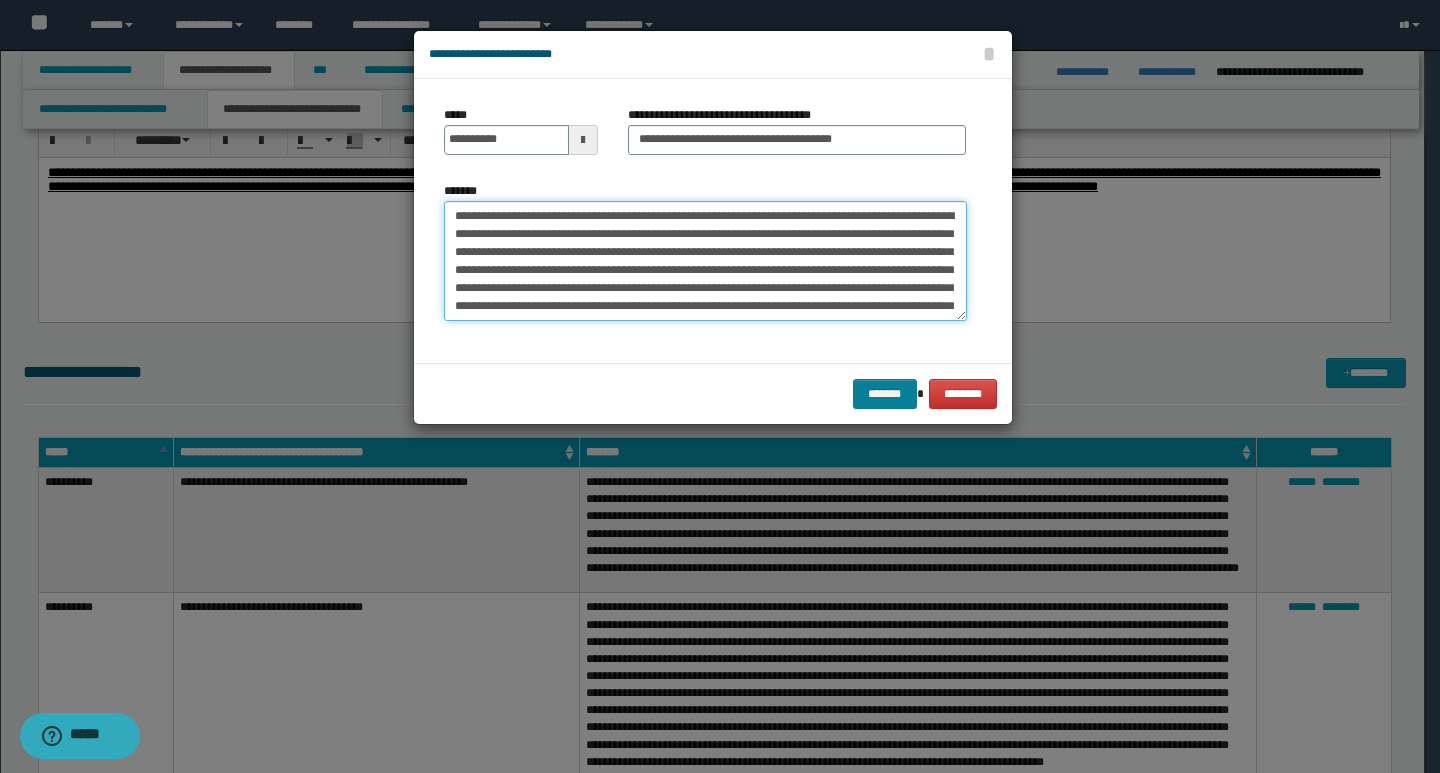type on "**********" 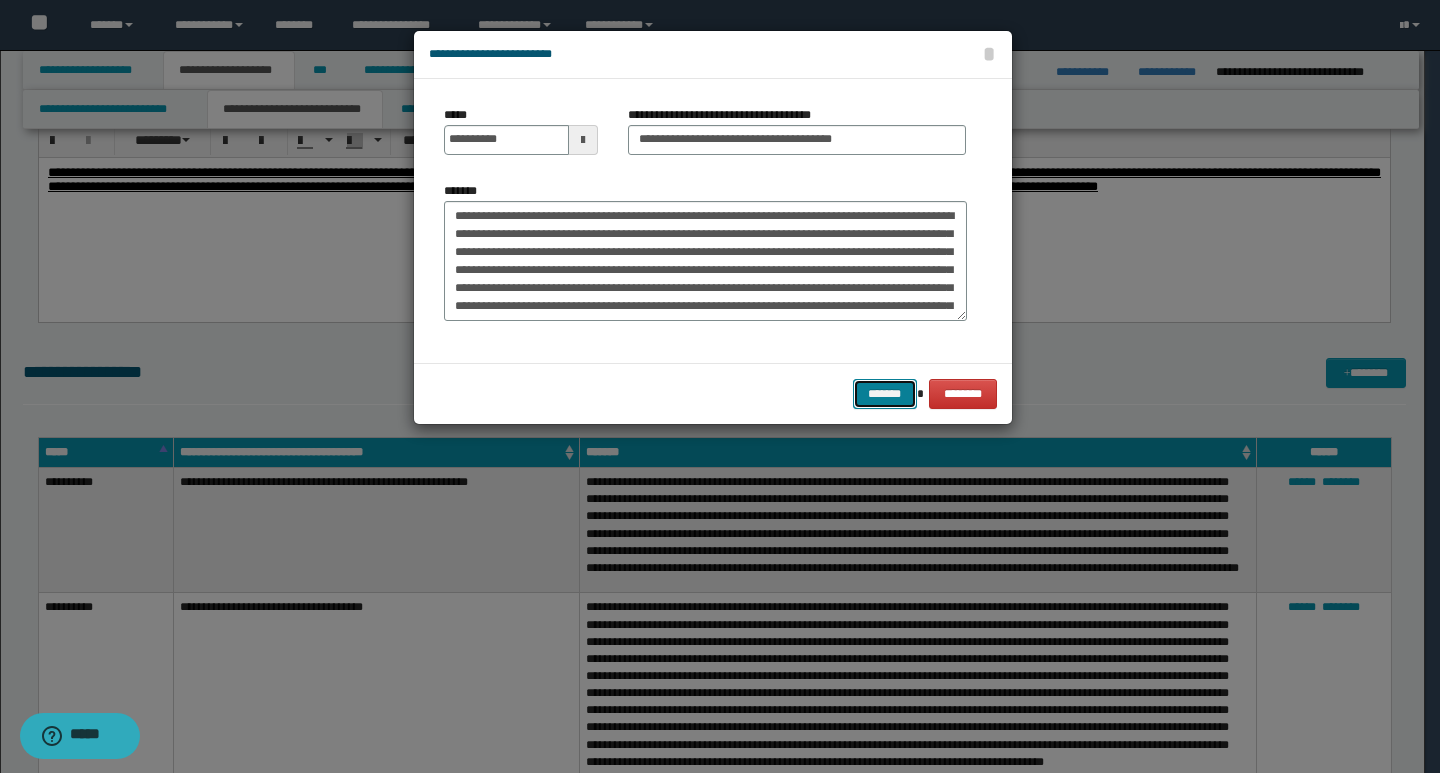 click on "*******" at bounding box center (885, 394) 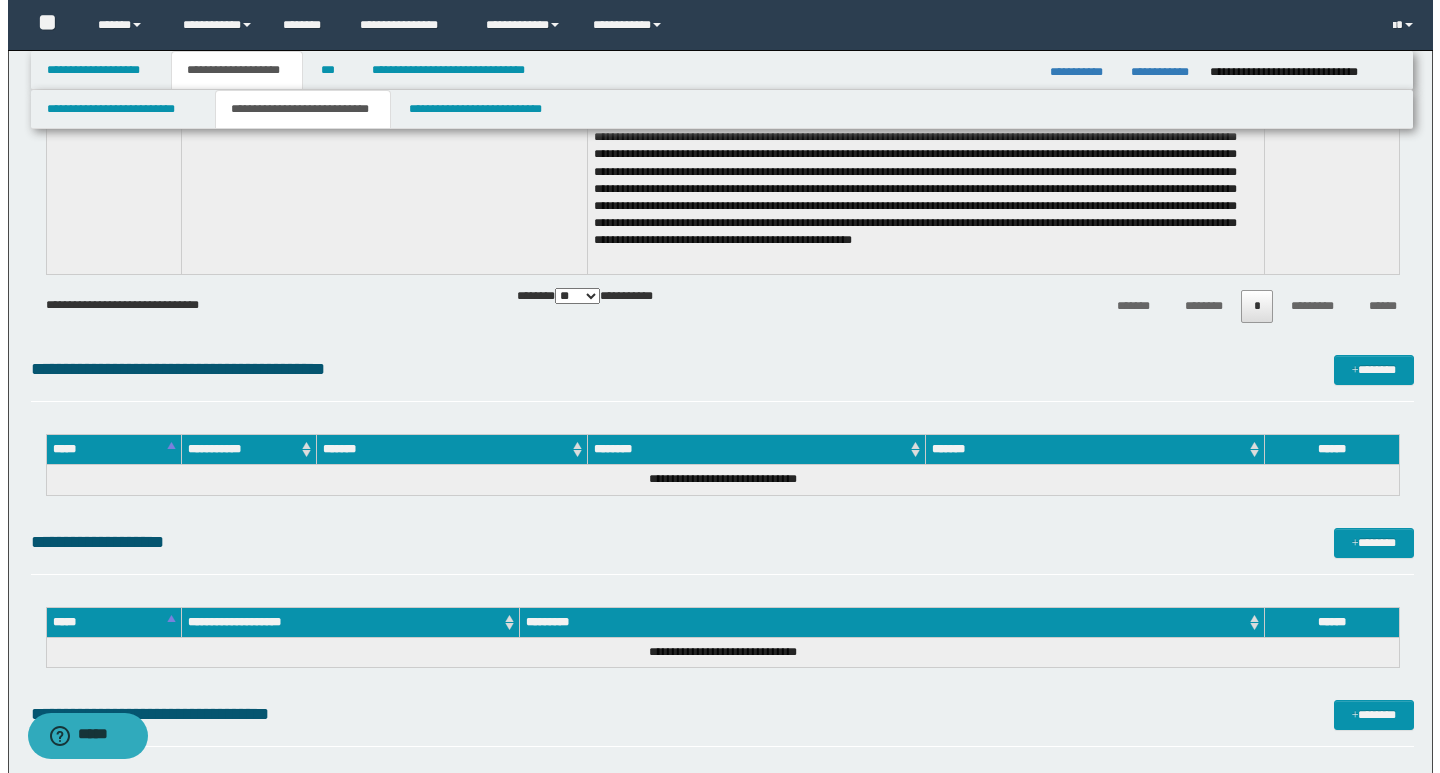 scroll, scrollTop: 3100, scrollLeft: 0, axis: vertical 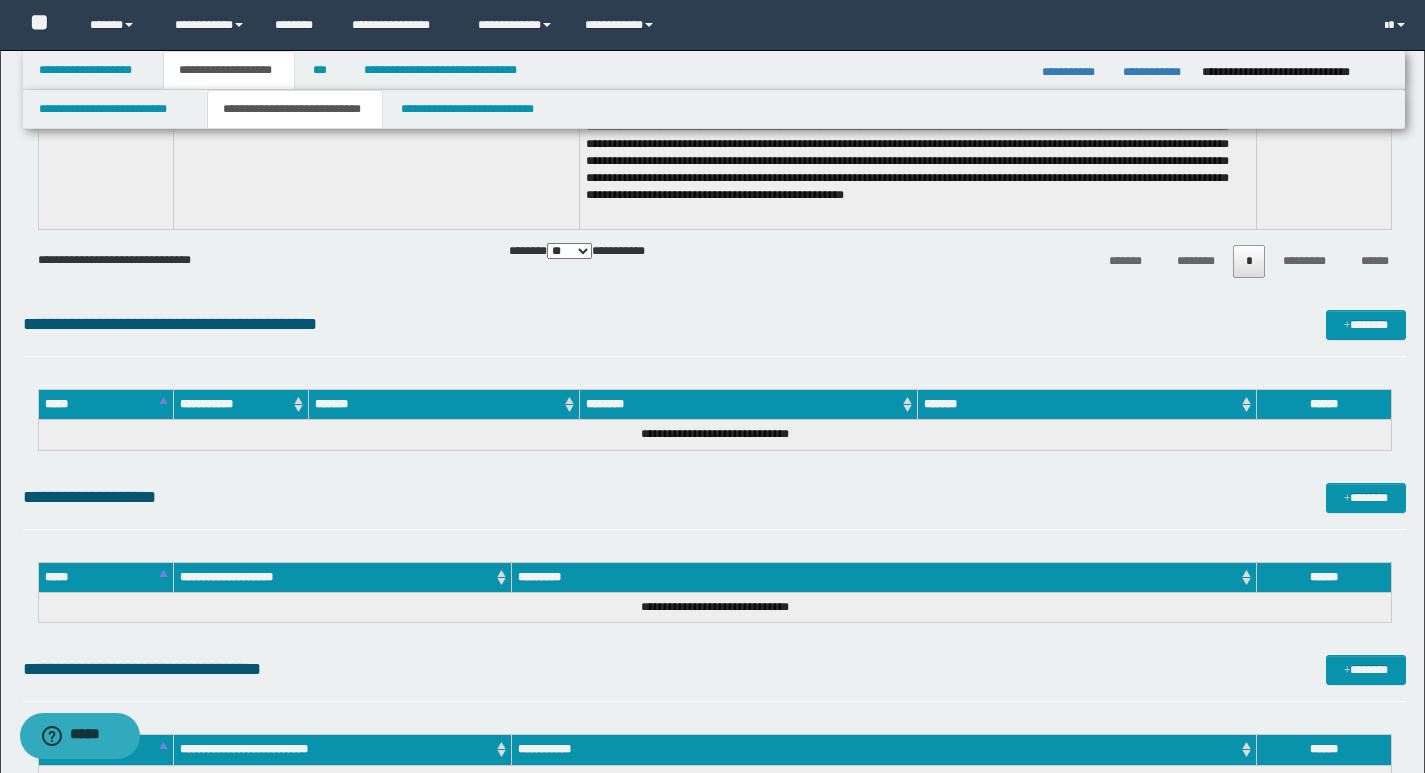 click on "**********" at bounding box center [712, -980] 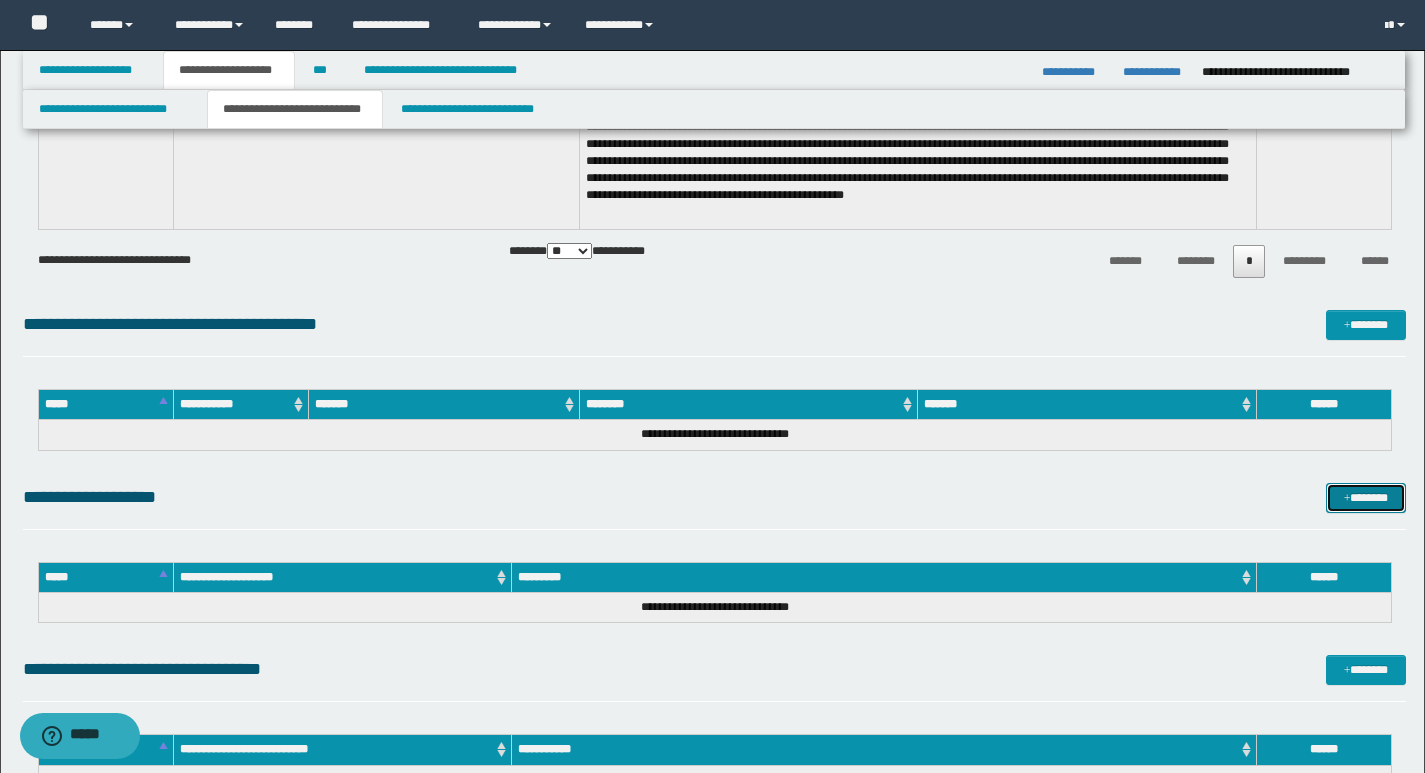 click on "*******" at bounding box center [1366, 498] 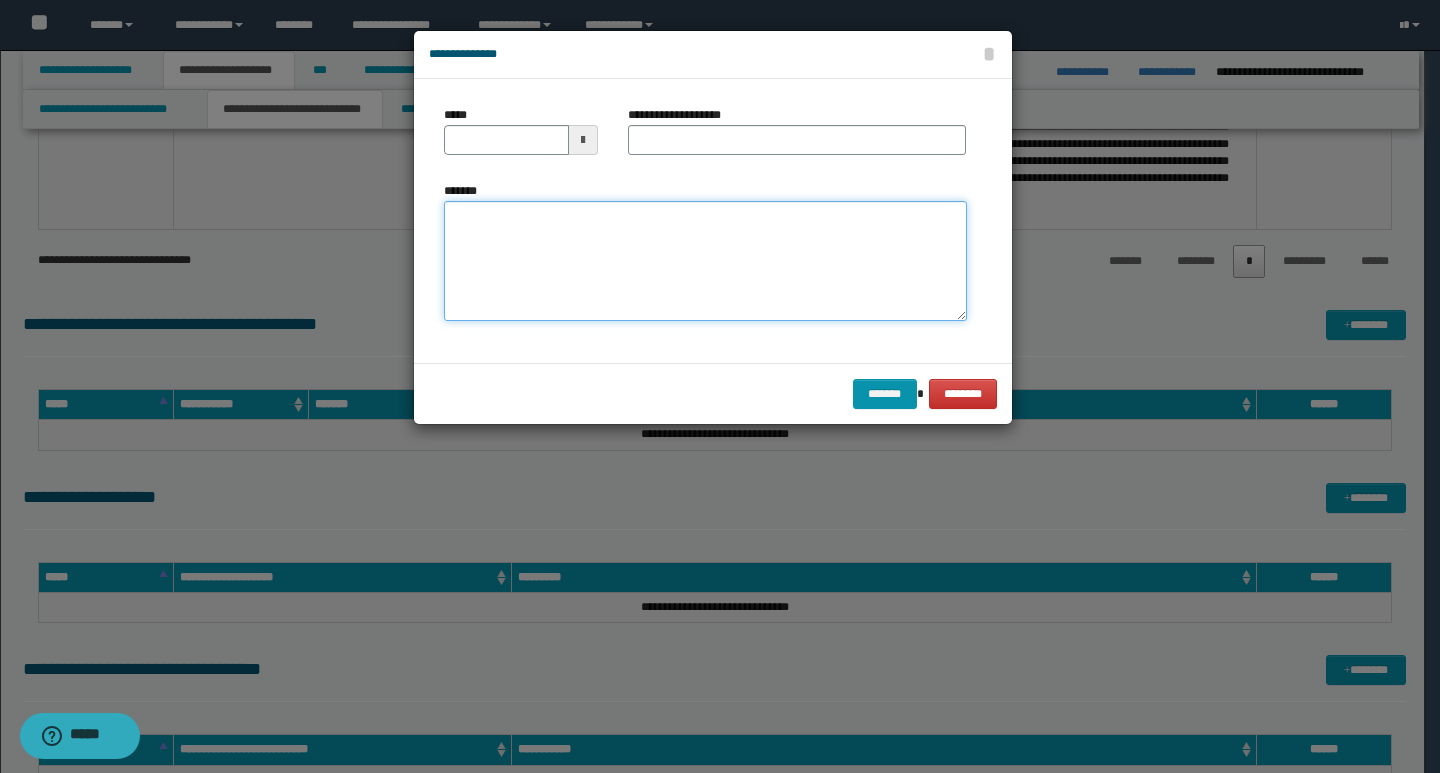 click on "*******" at bounding box center (705, 261) 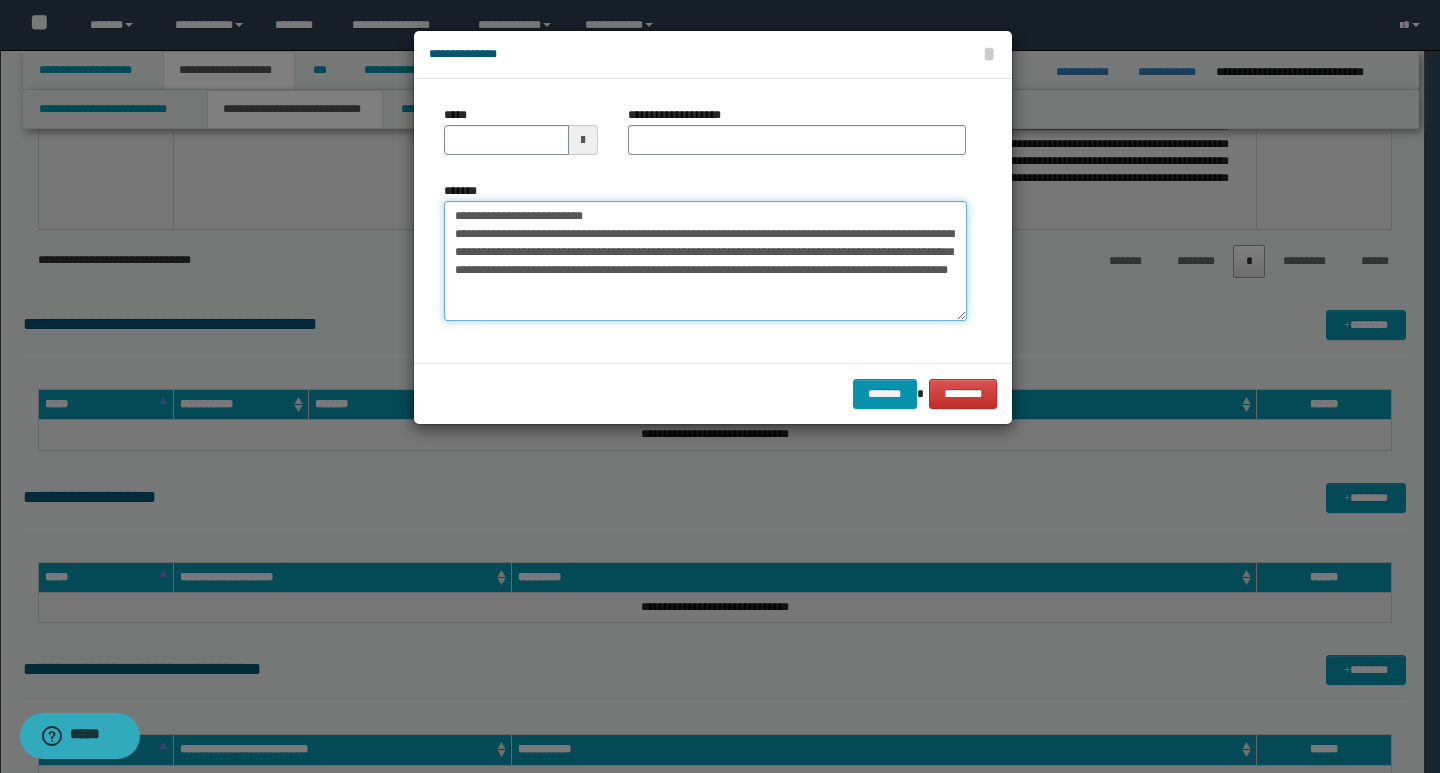 drag, startPoint x: 452, startPoint y: 215, endPoint x: 520, endPoint y: 216, distance: 68.007355 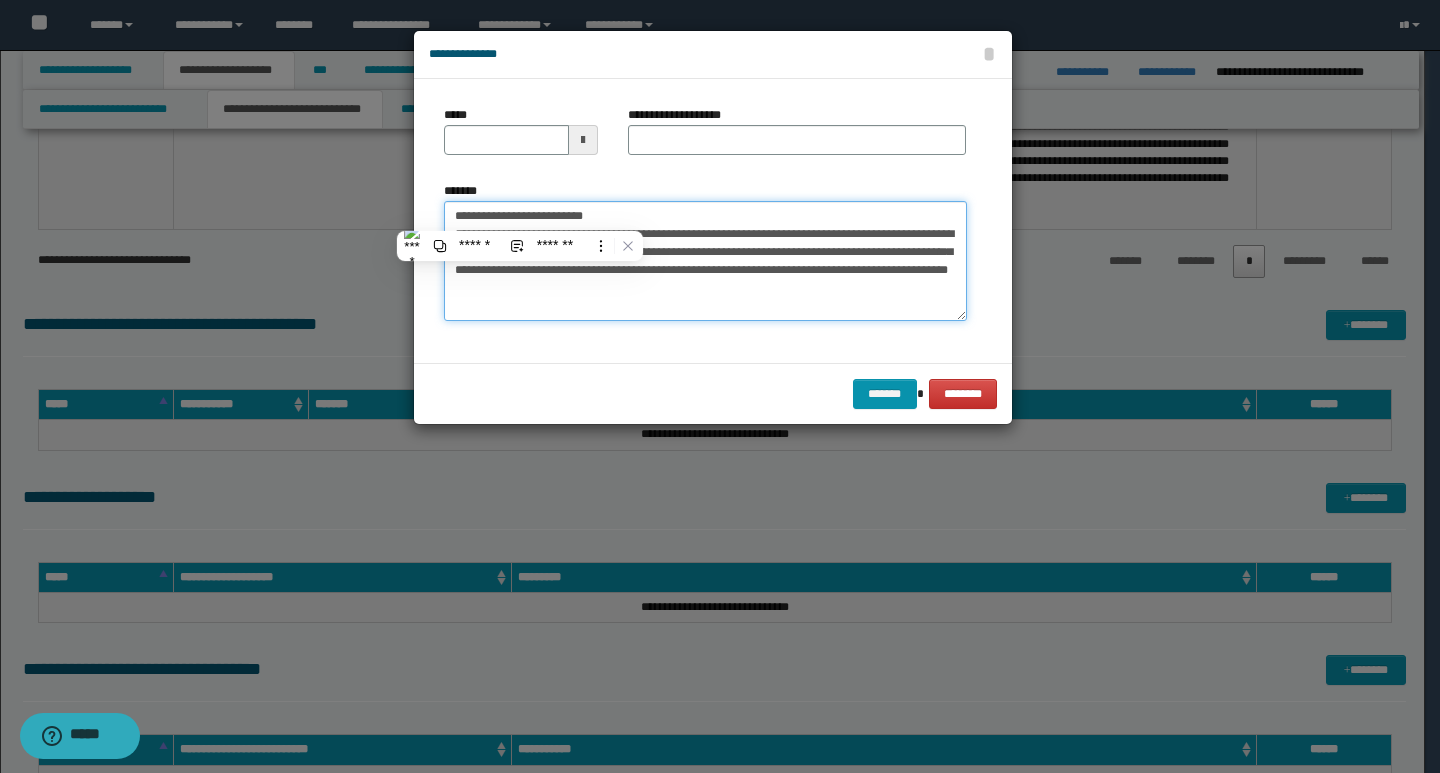 type on "**********" 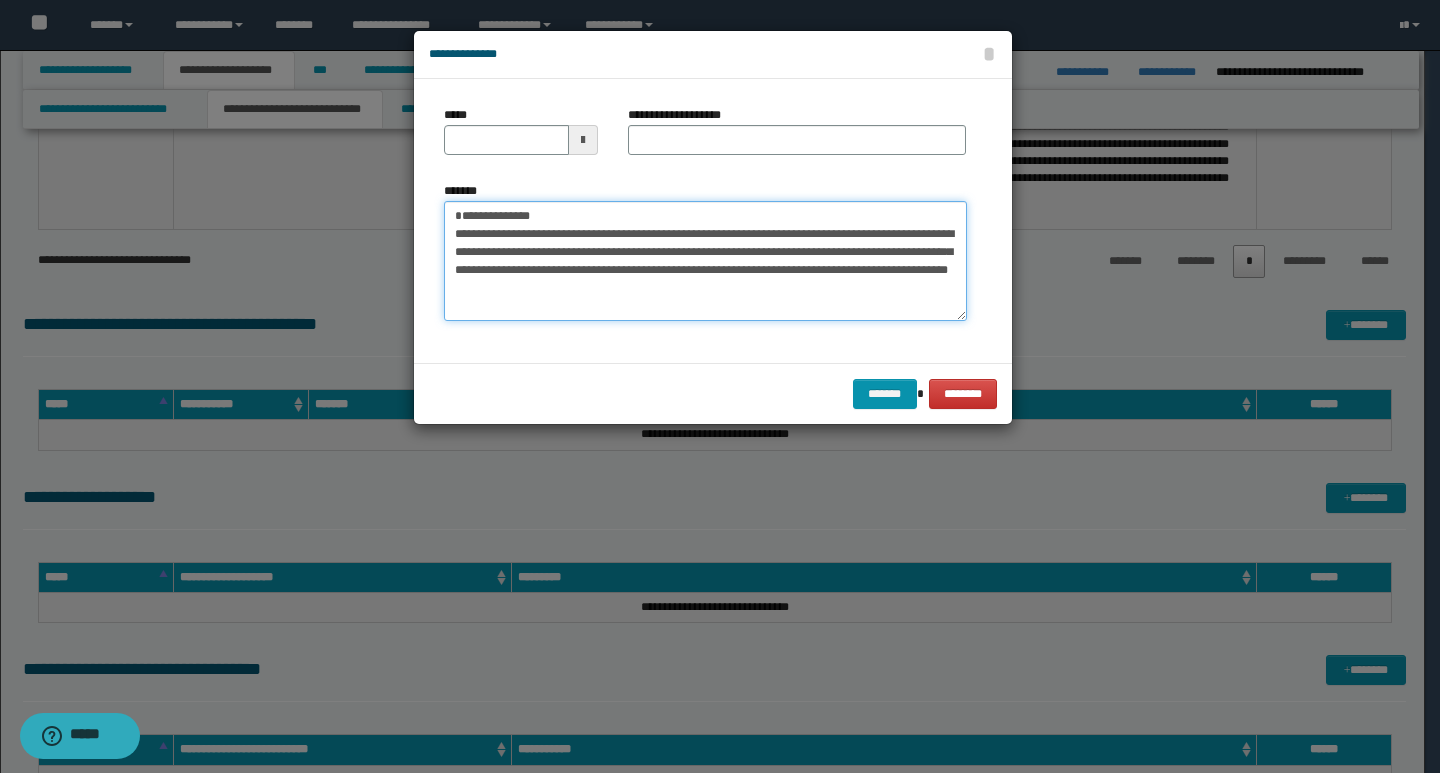type 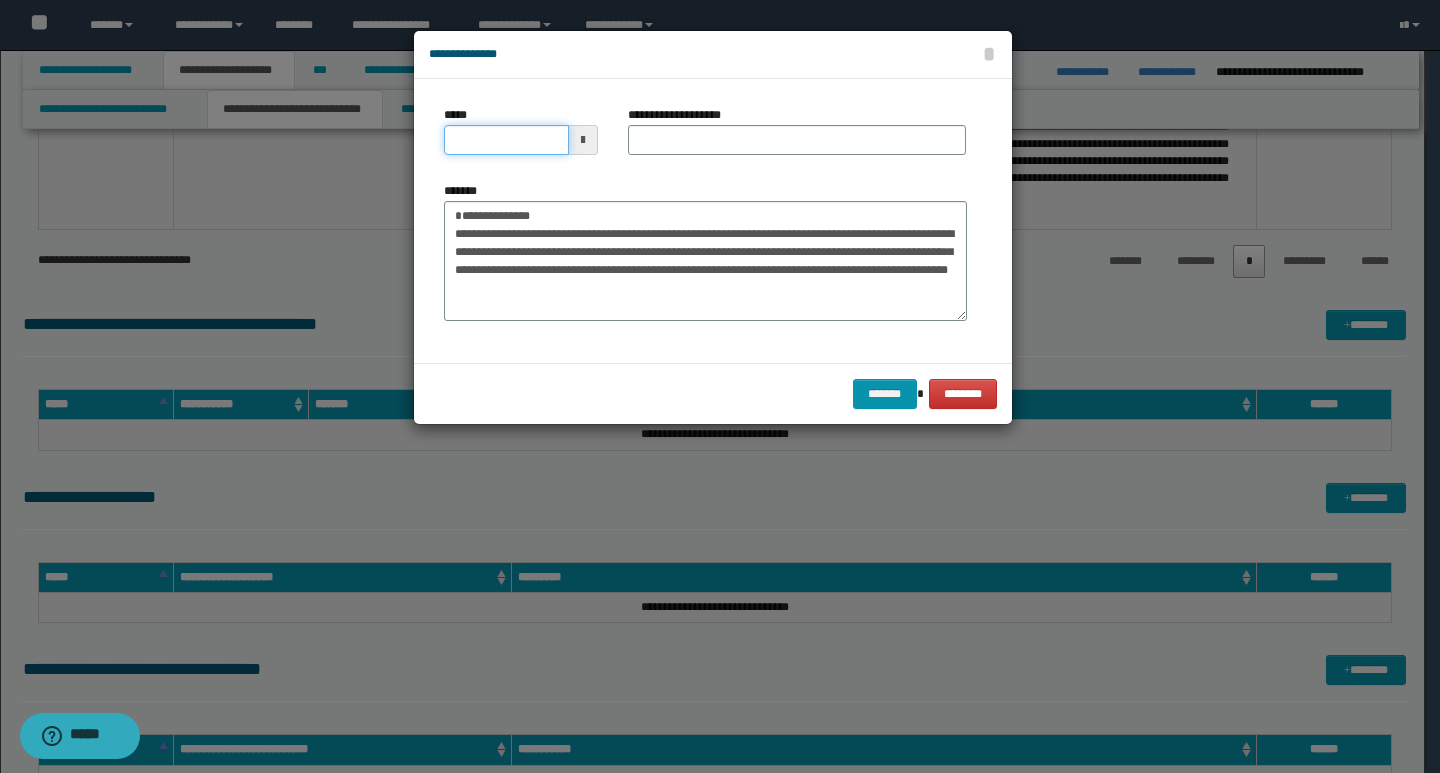 click on "*****" at bounding box center [506, 140] 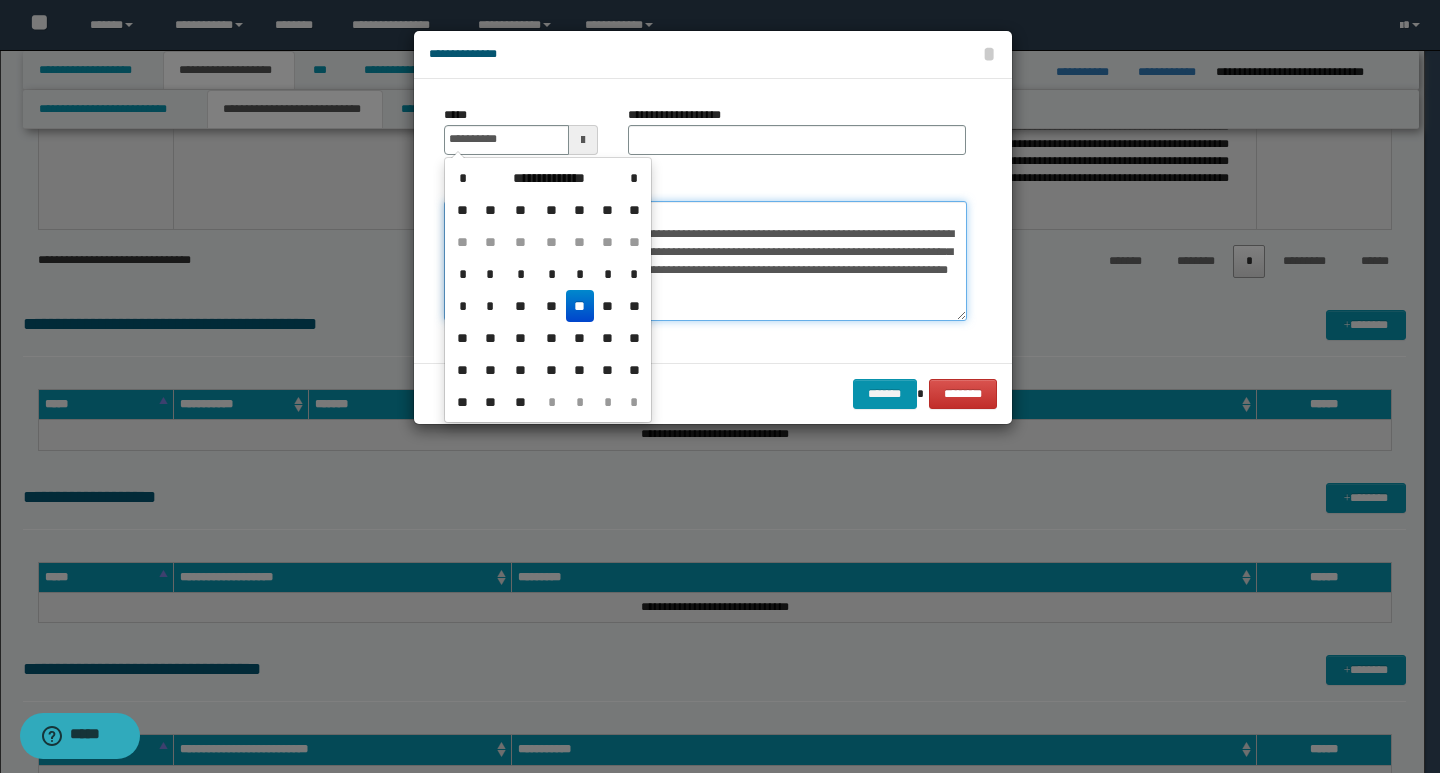 type on "**********" 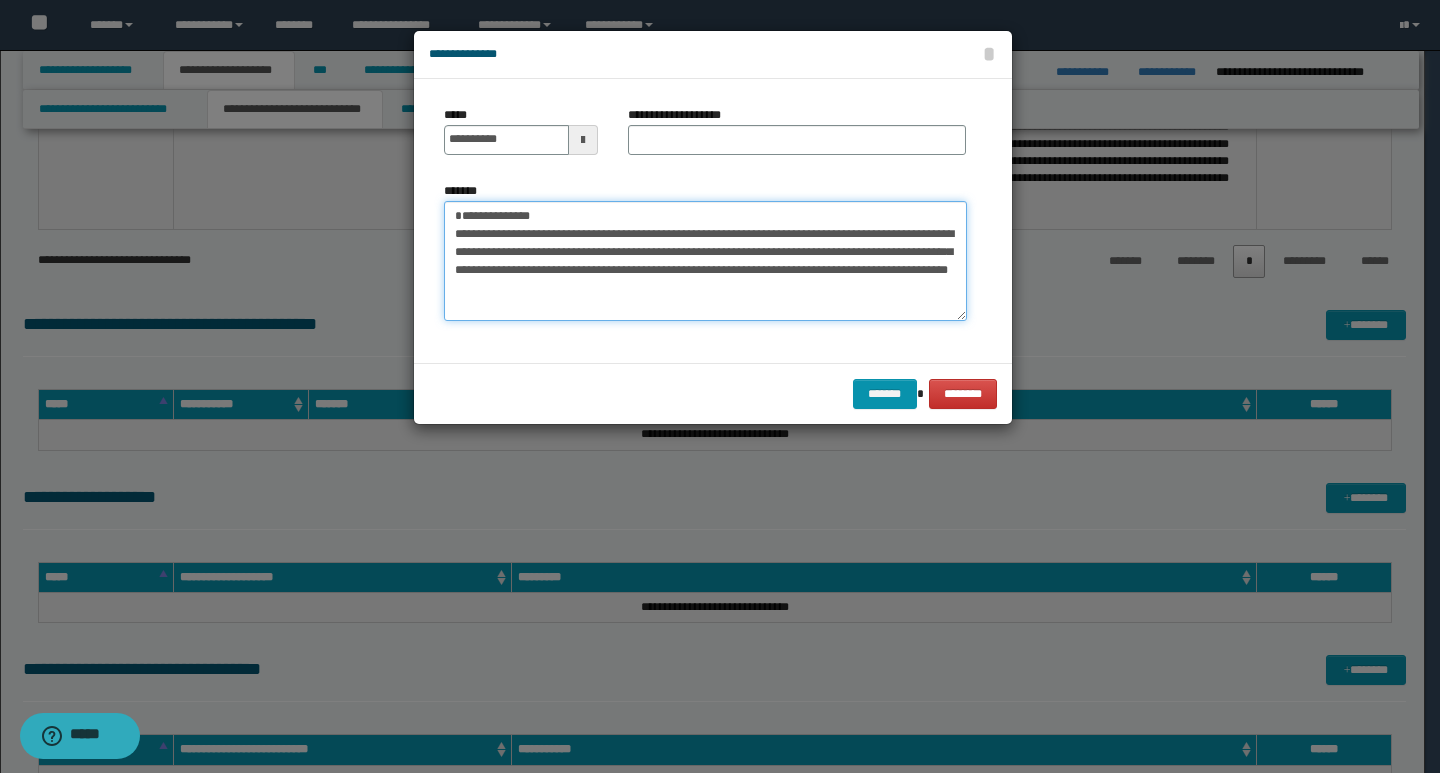 drag, startPoint x: 631, startPoint y: 212, endPoint x: 371, endPoint y: 213, distance: 260.00192 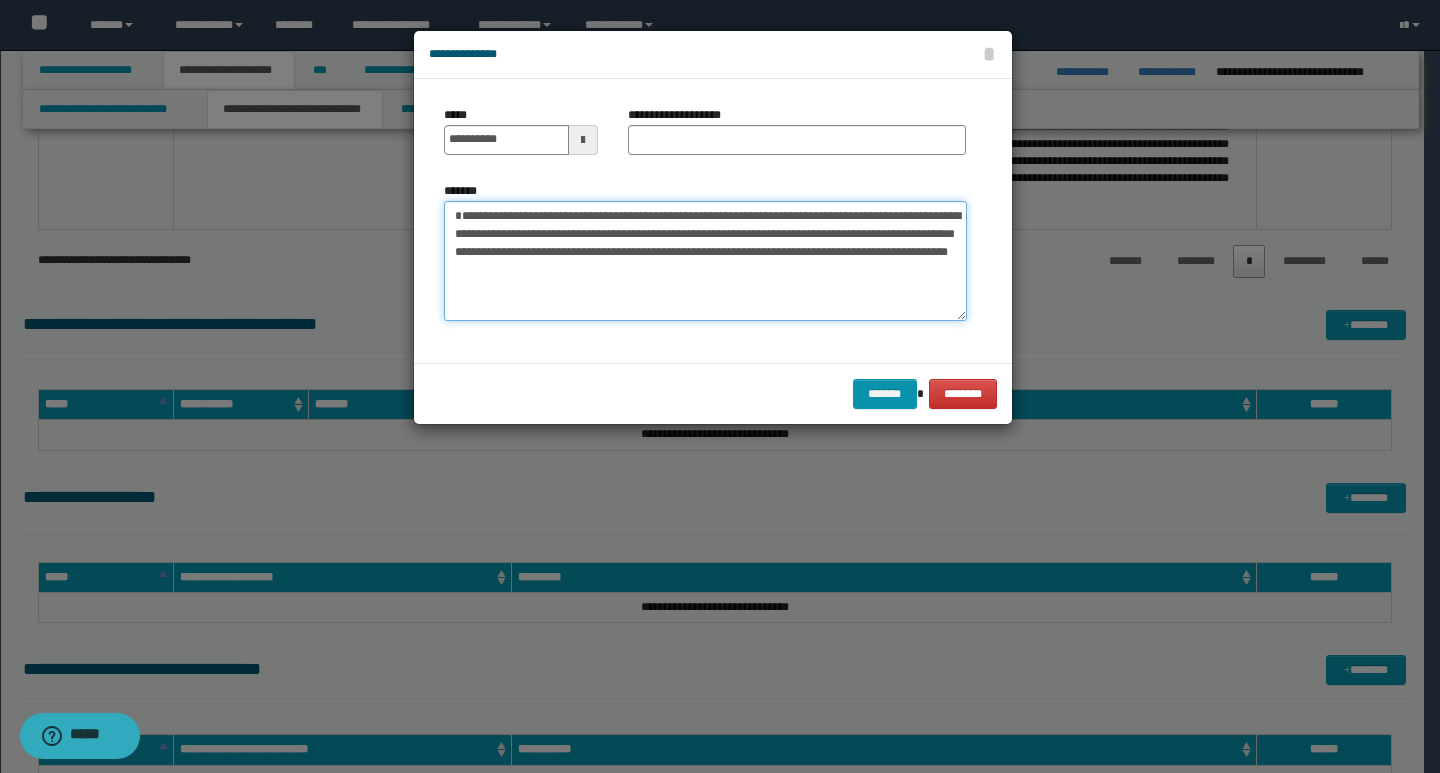 type on "**********" 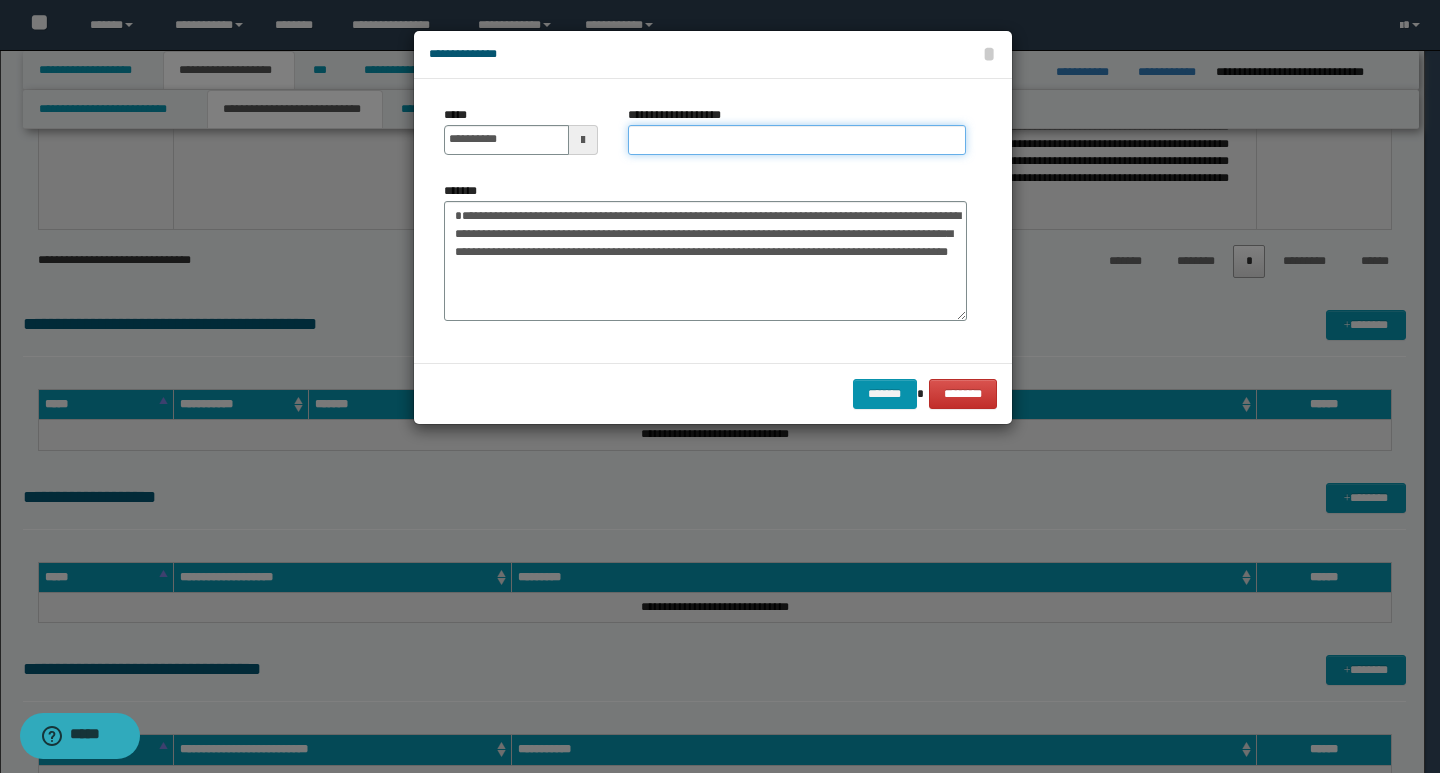 click on "**********" at bounding box center [797, 140] 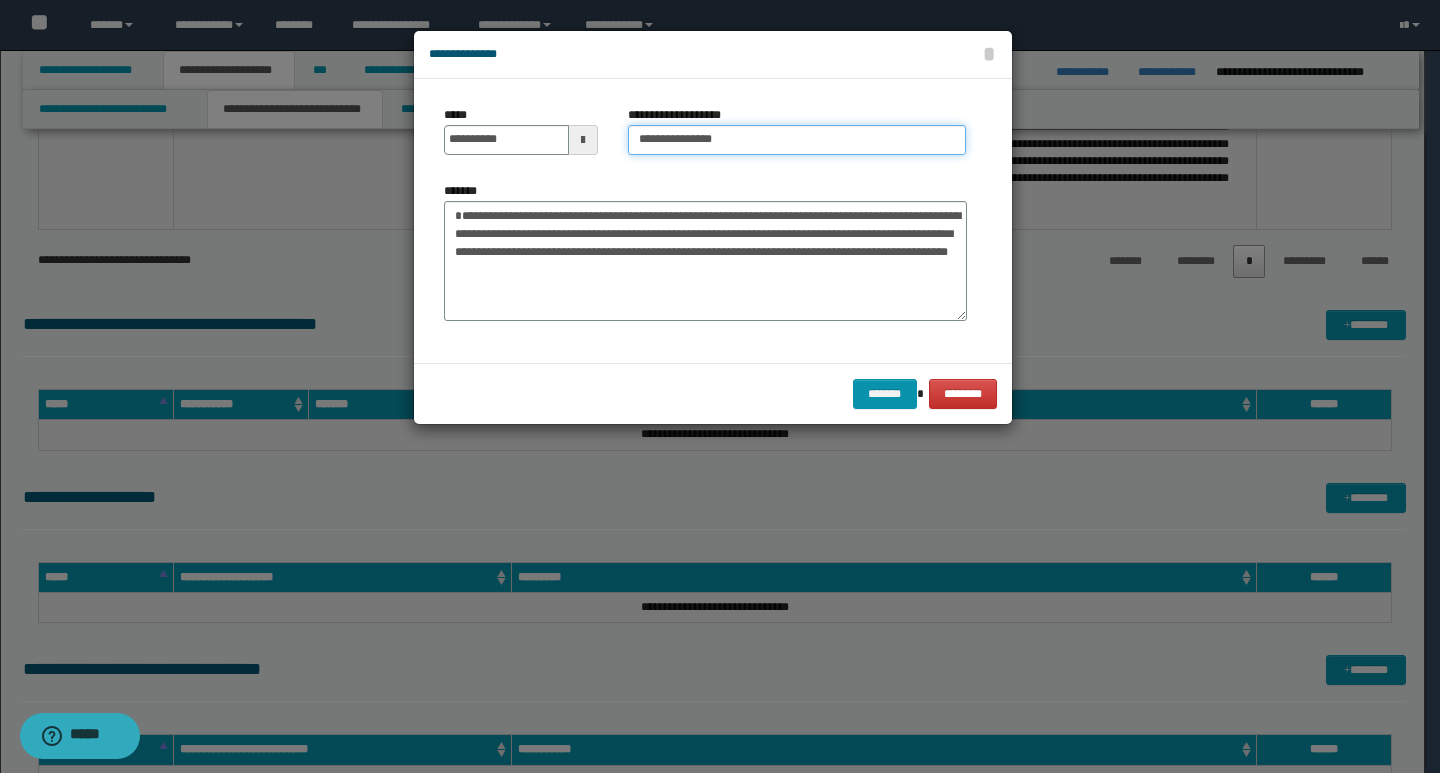 type on "**********" 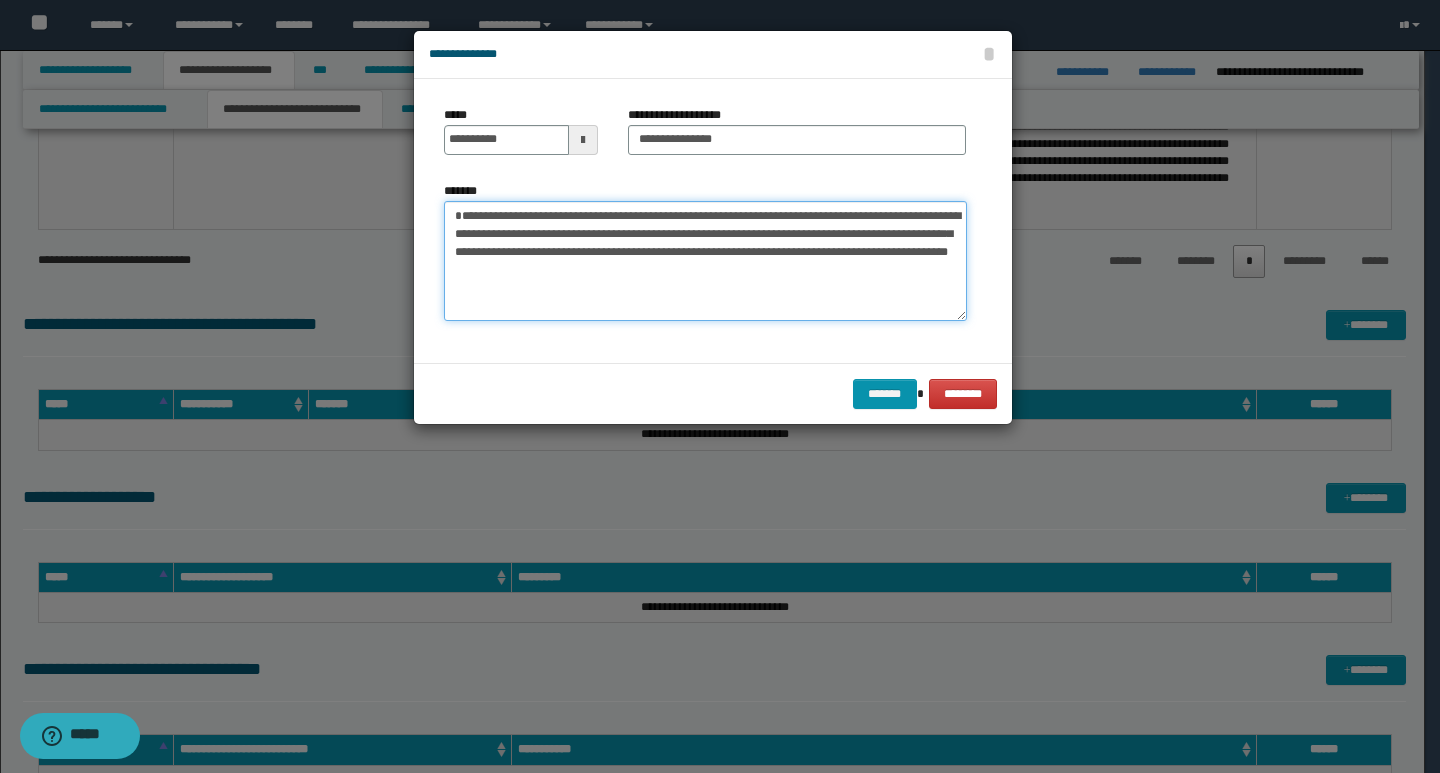 click on "**********" at bounding box center (705, 261) 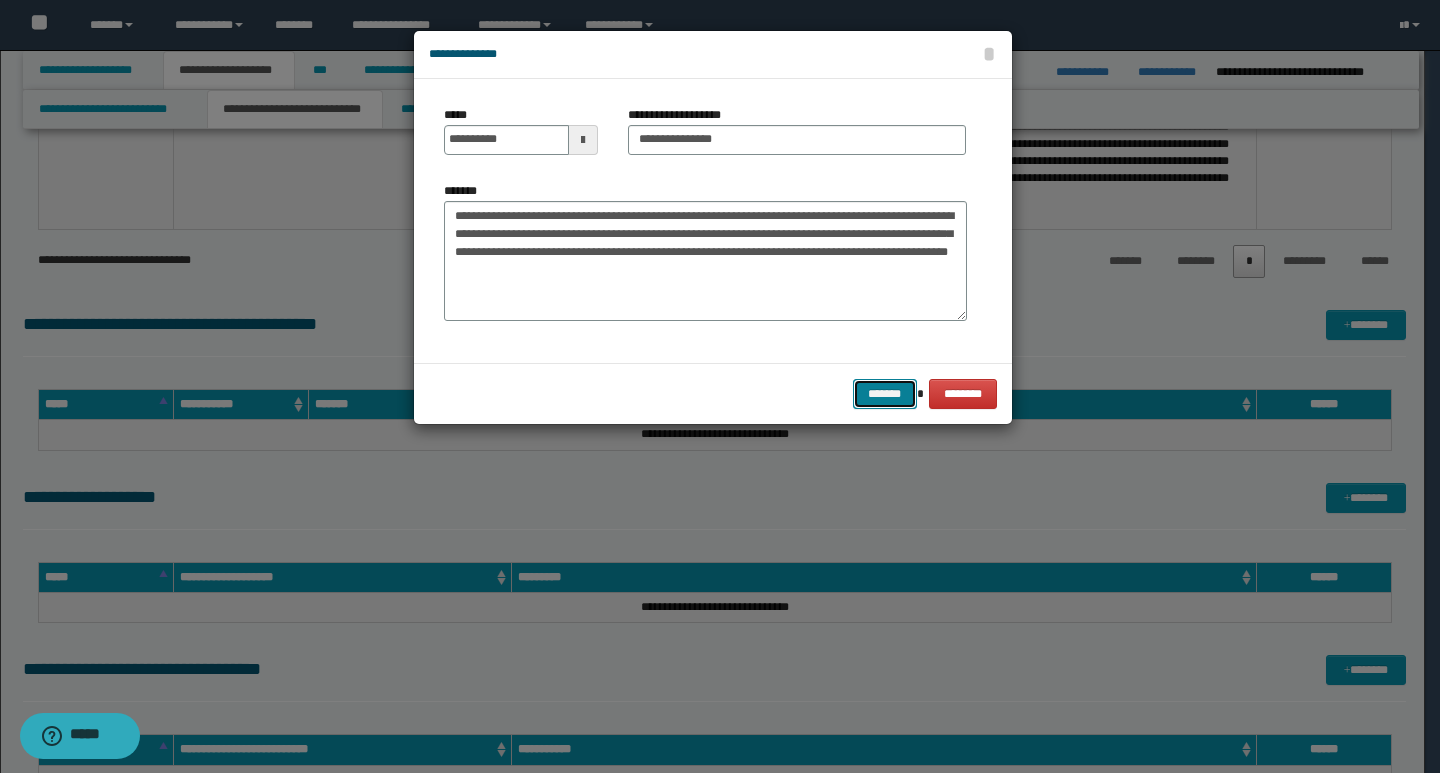 click on "*******" at bounding box center (885, 394) 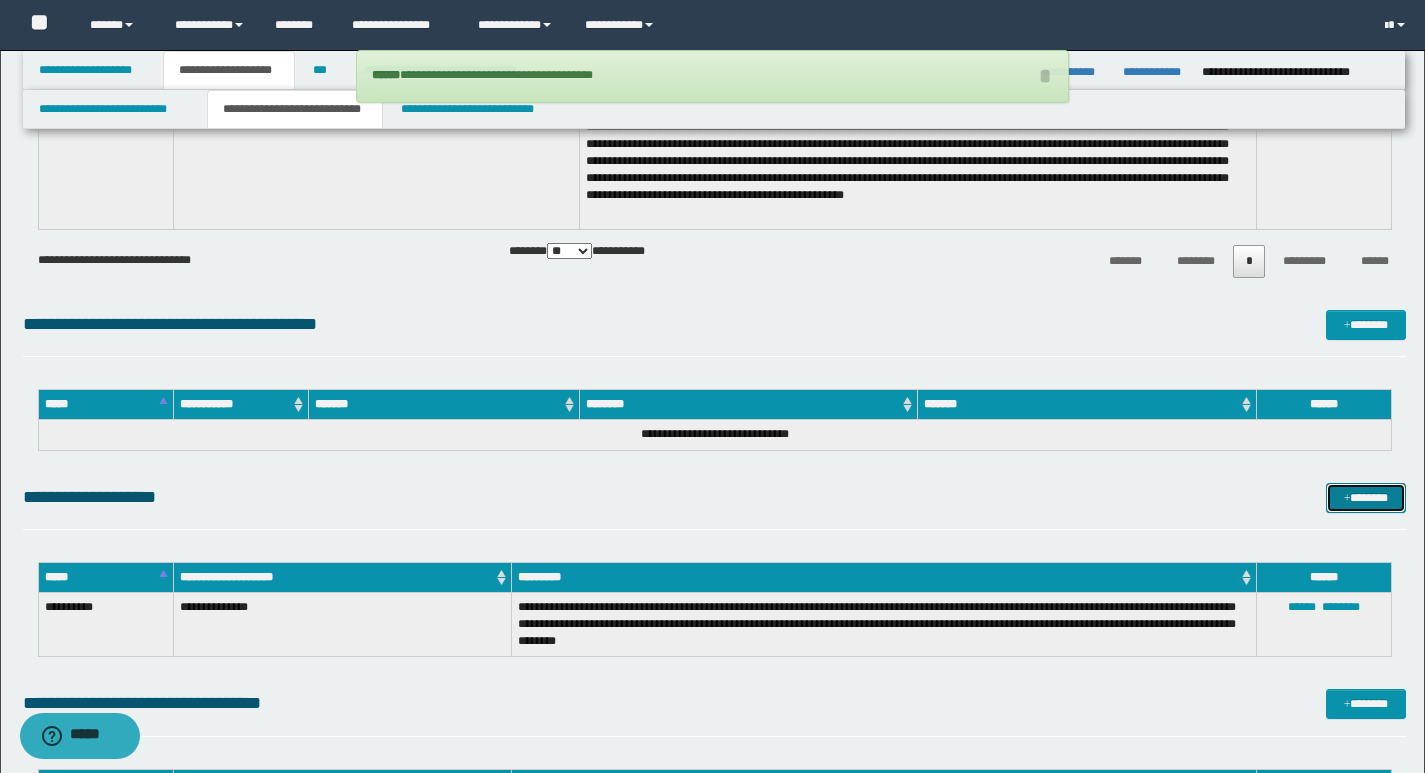 click on "*******" at bounding box center (1366, 498) 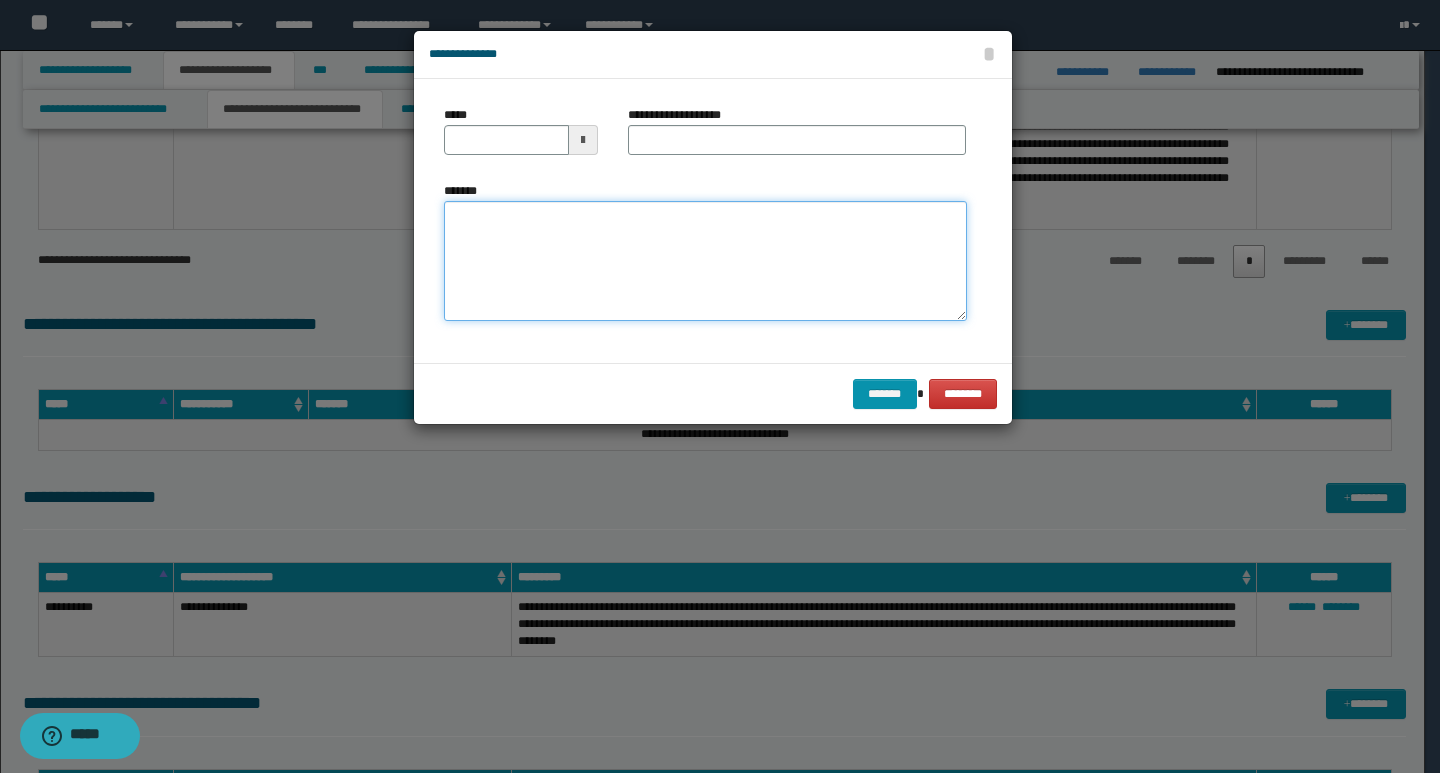 click on "*******" at bounding box center (705, 261) 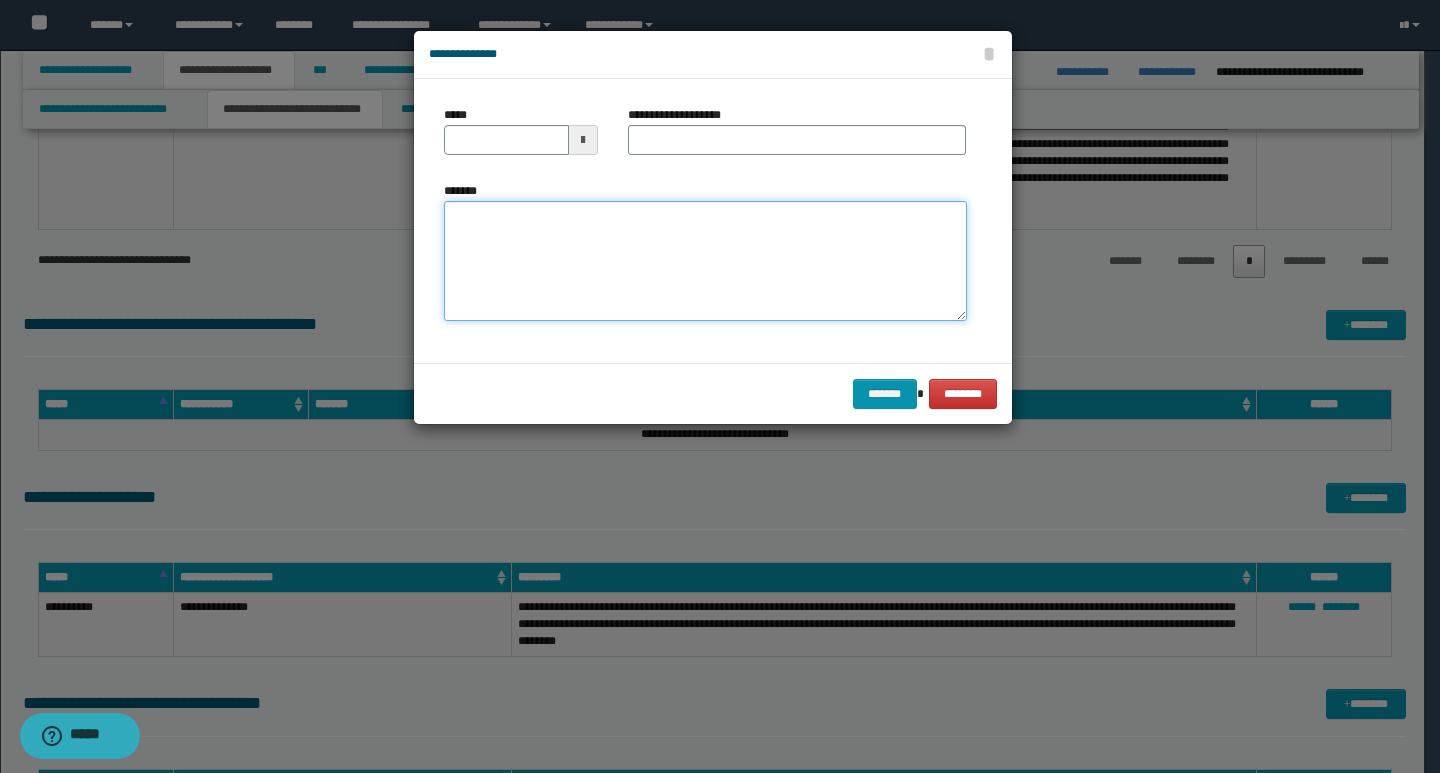 paste on "**********" 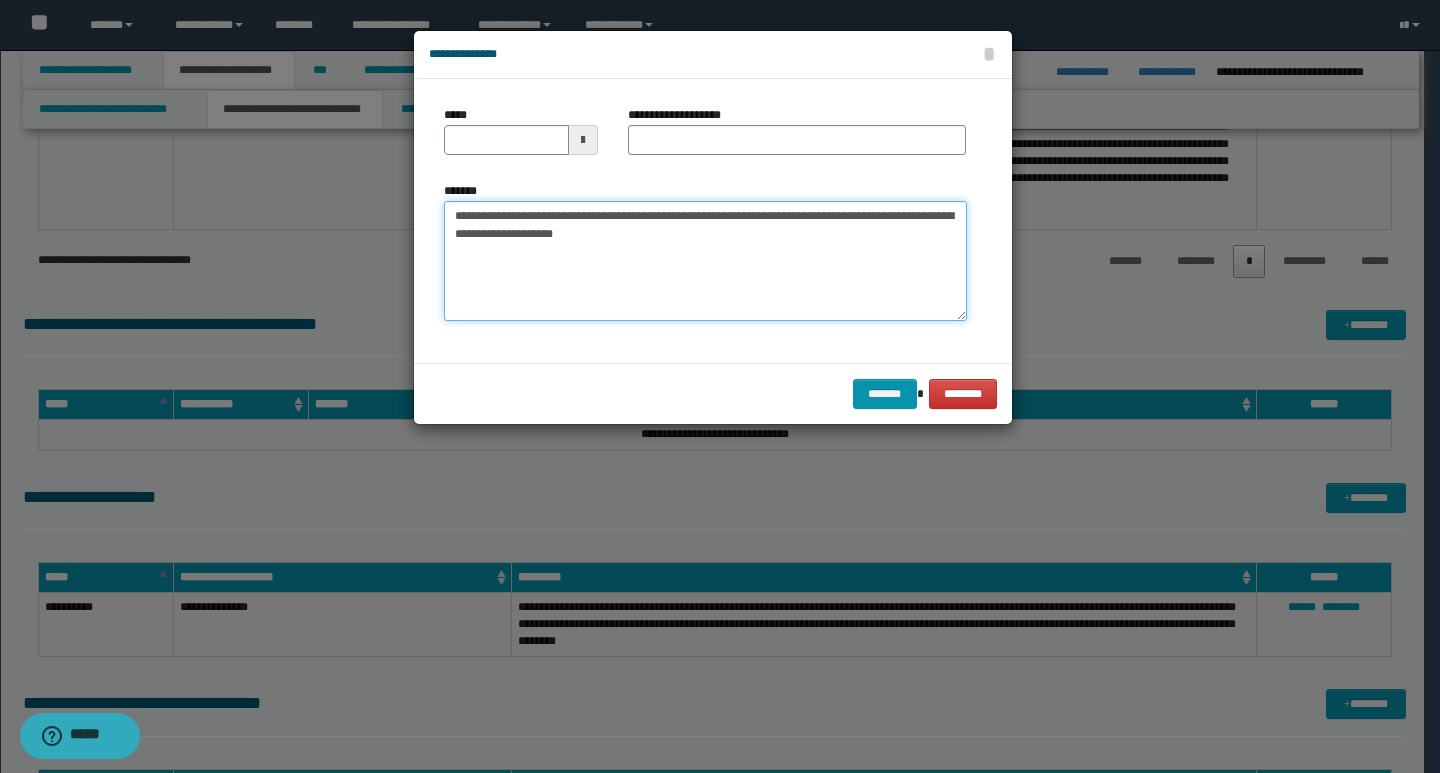 drag, startPoint x: 451, startPoint y: 214, endPoint x: 515, endPoint y: 214, distance: 64 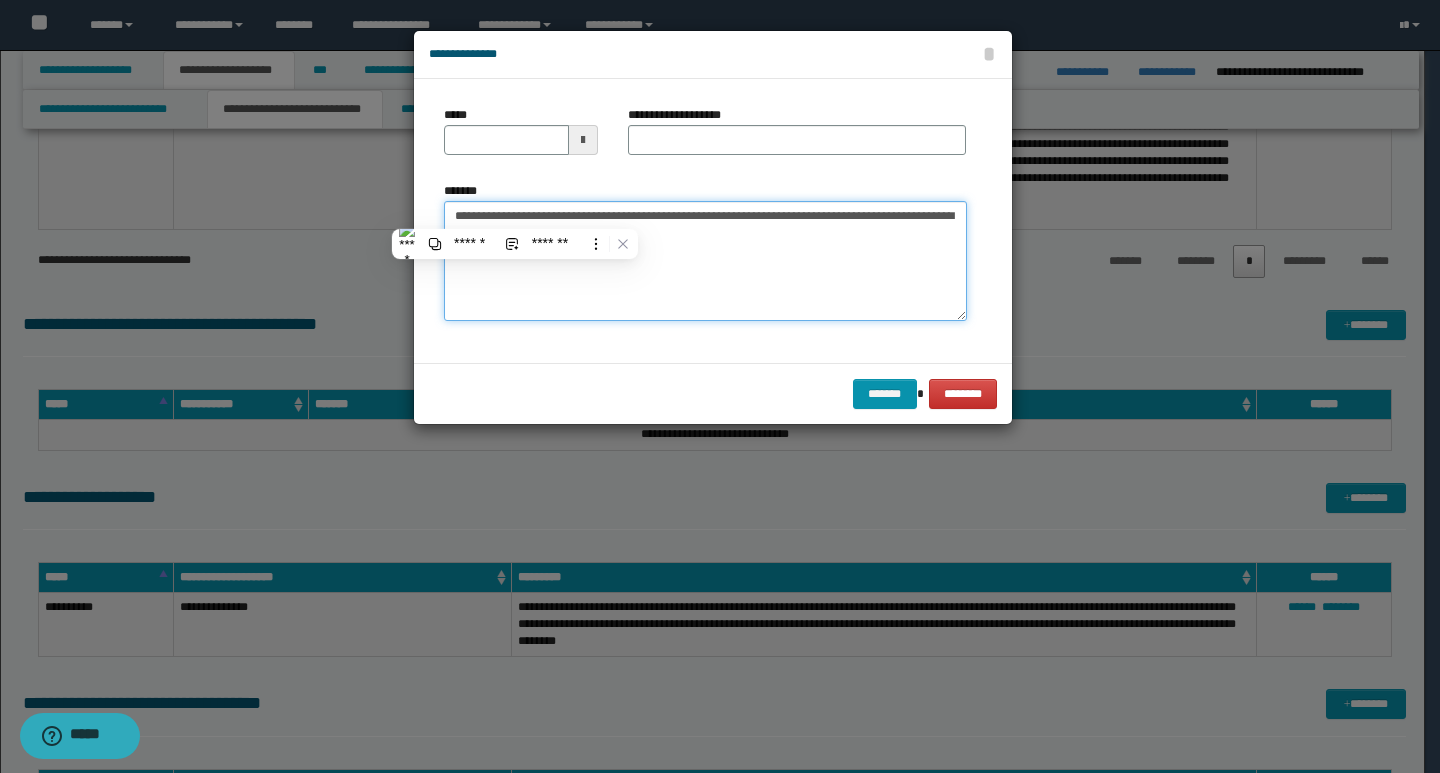 type on "**********" 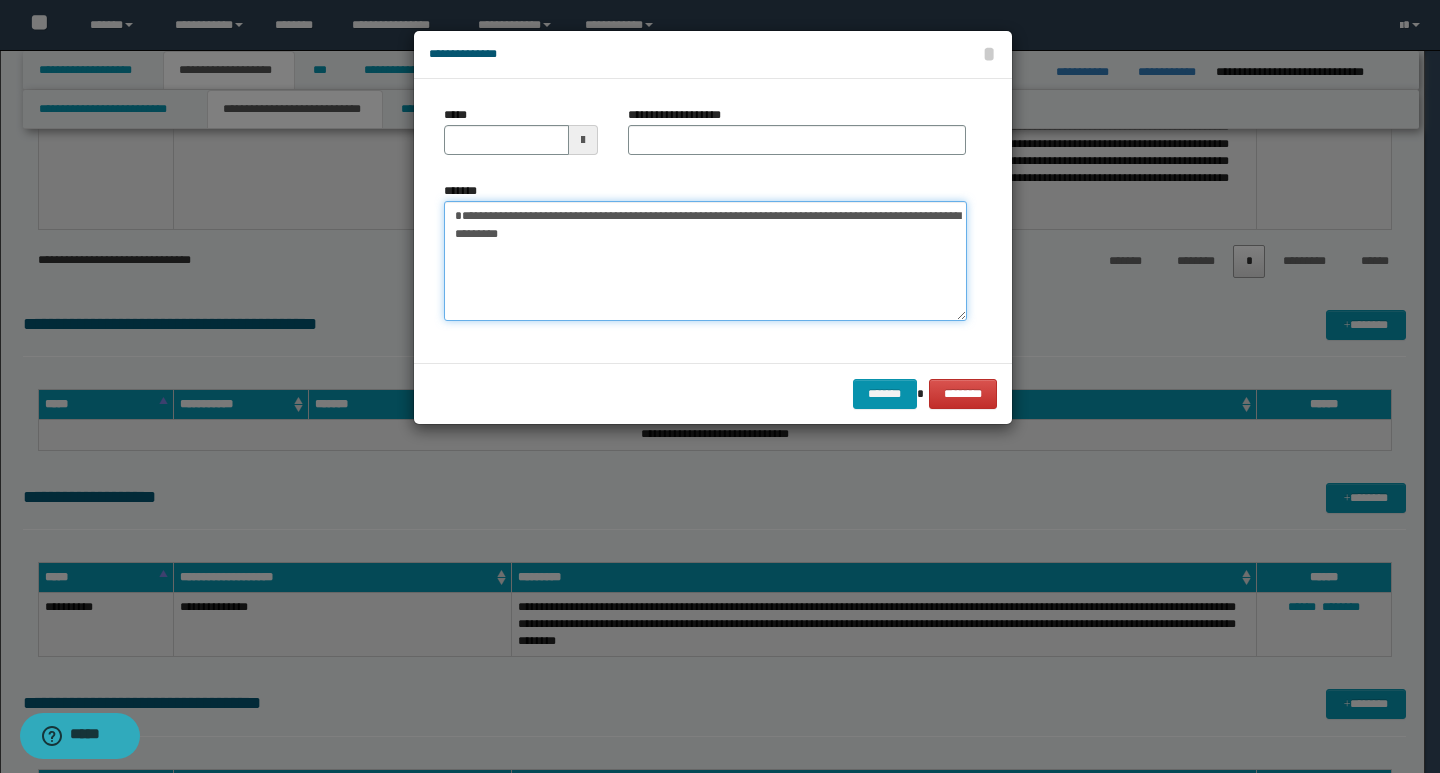 type 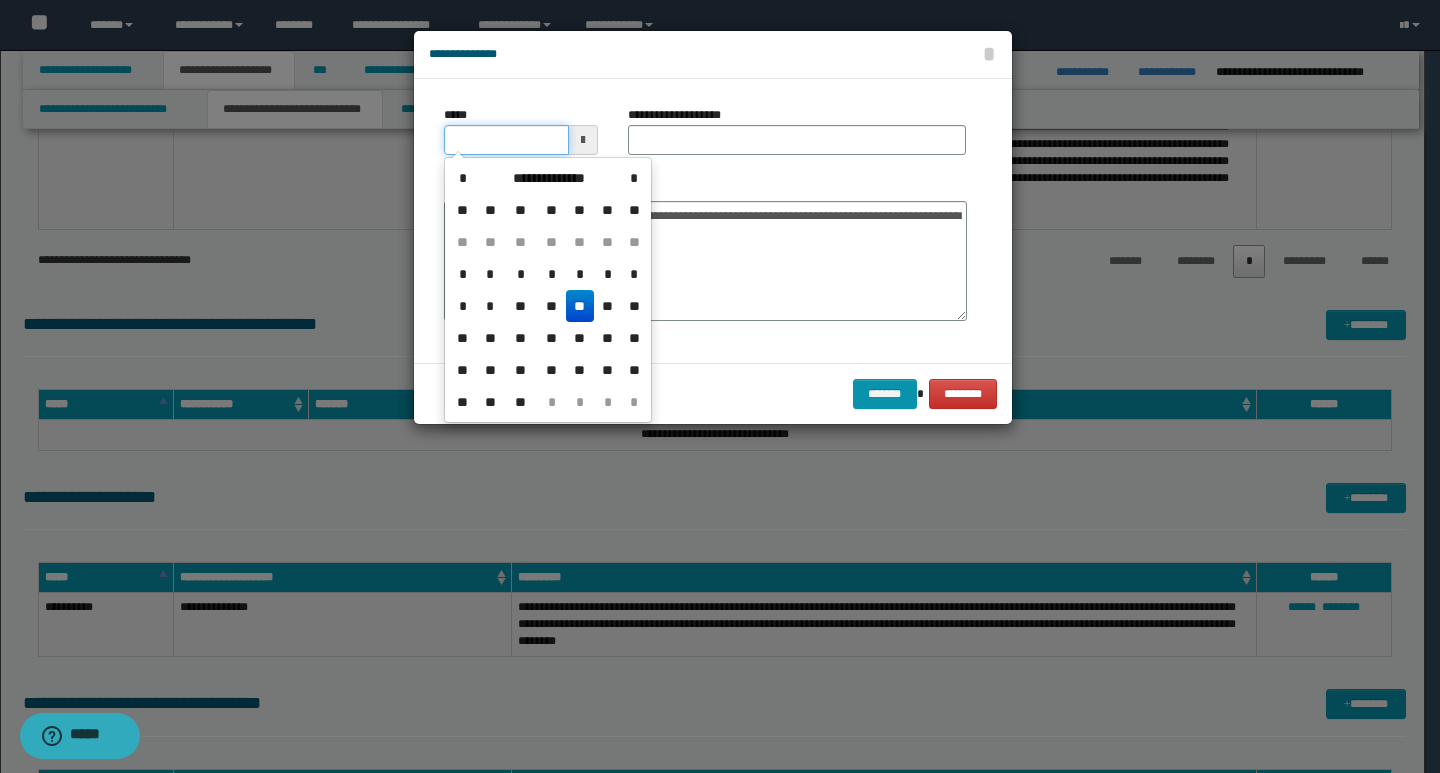 click on "*****" at bounding box center [506, 140] 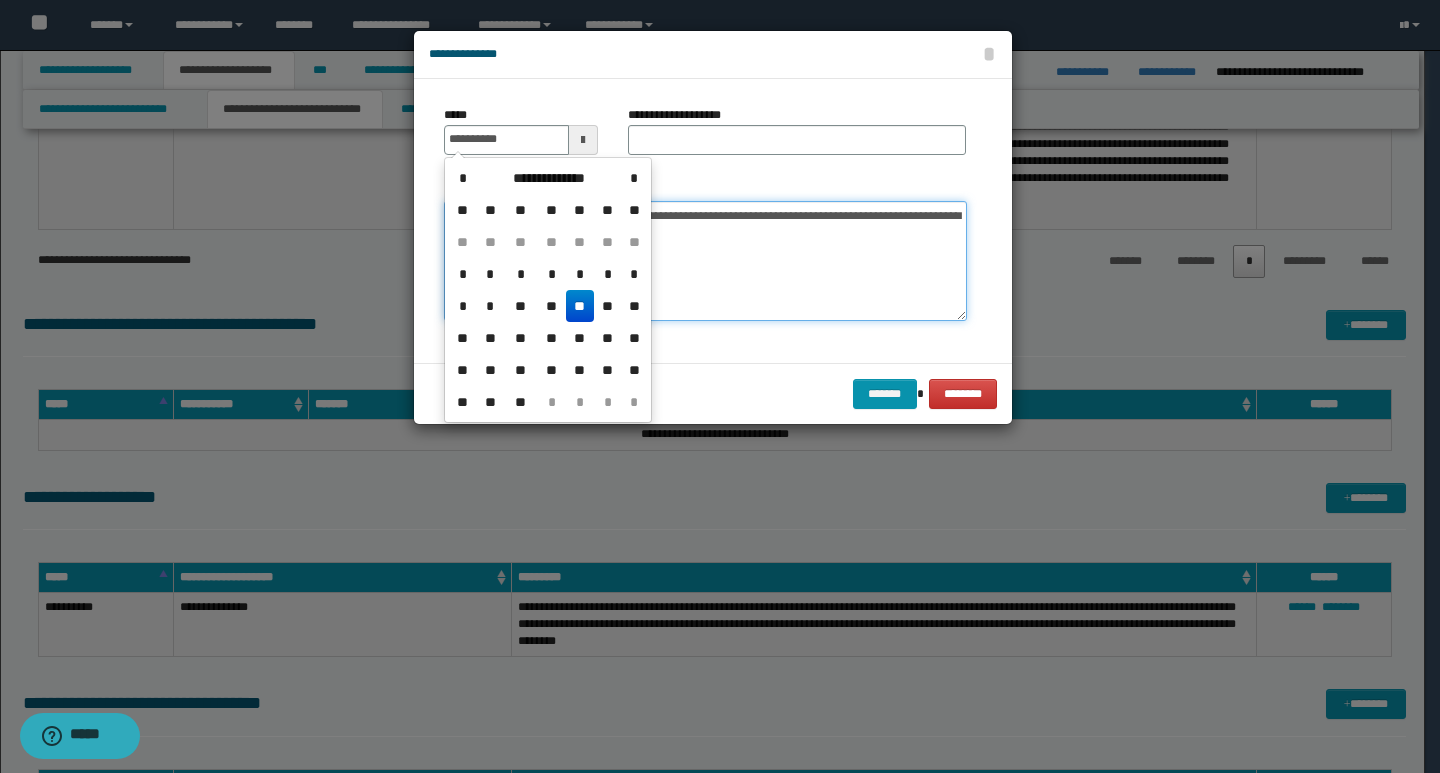 type on "**********" 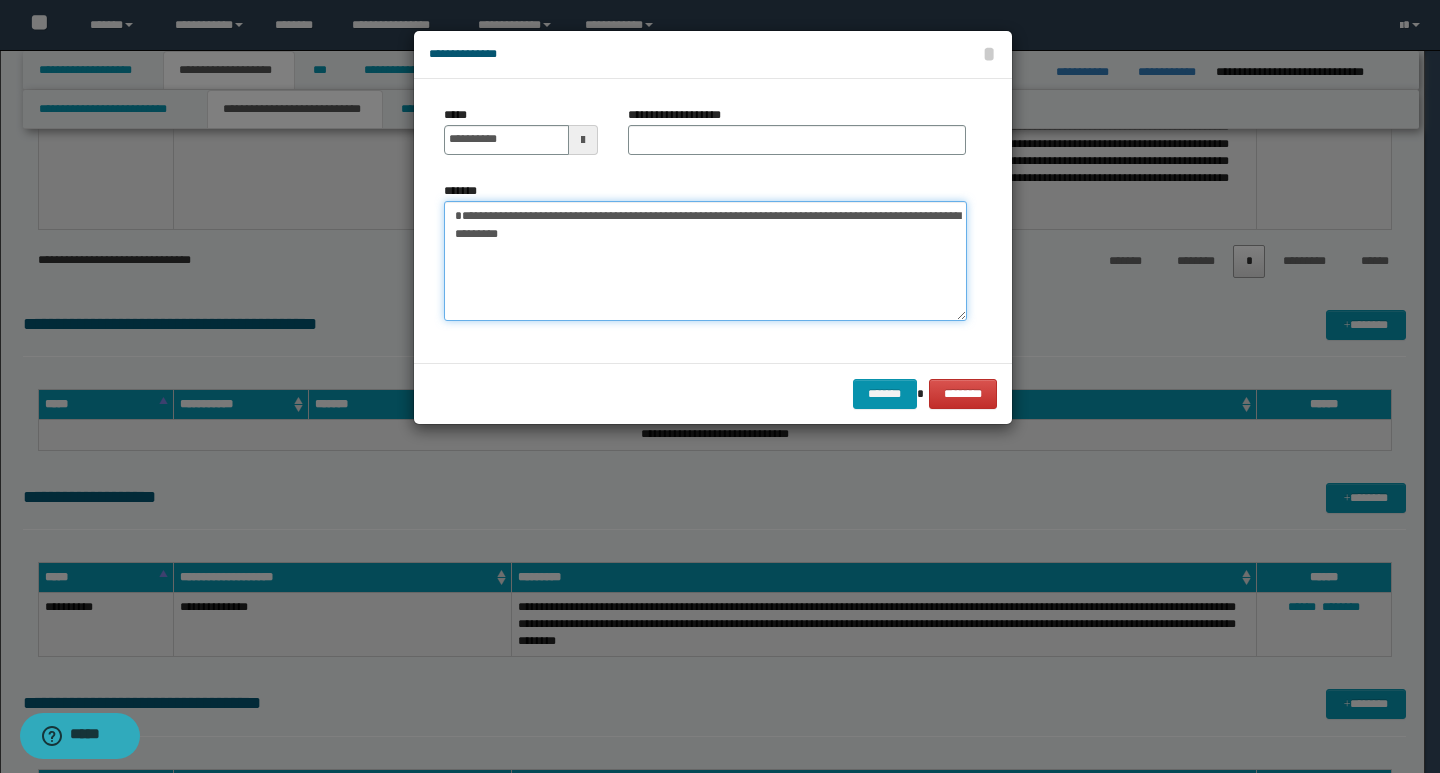 drag, startPoint x: 451, startPoint y: 217, endPoint x: 554, endPoint y: 236, distance: 104.73777 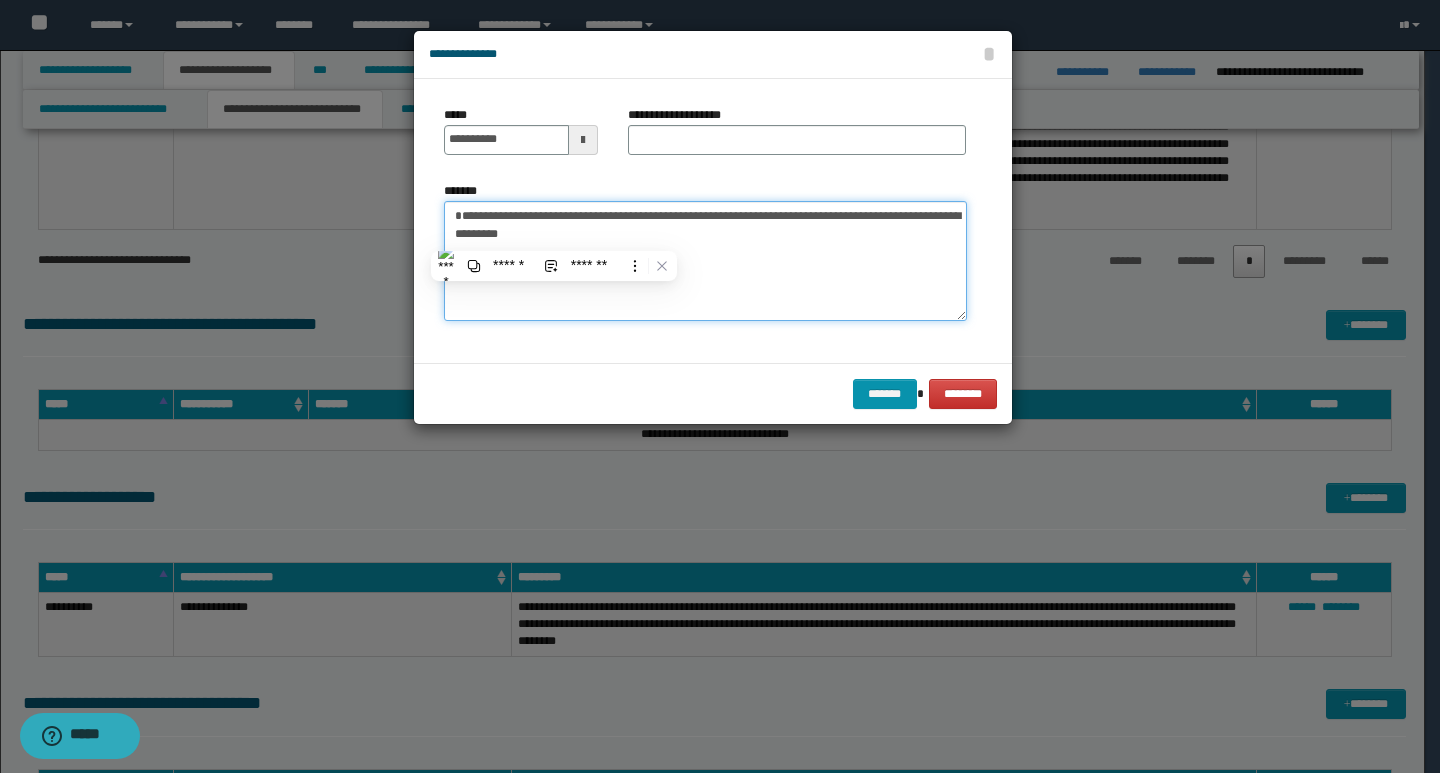 click on "**********" at bounding box center (705, 261) 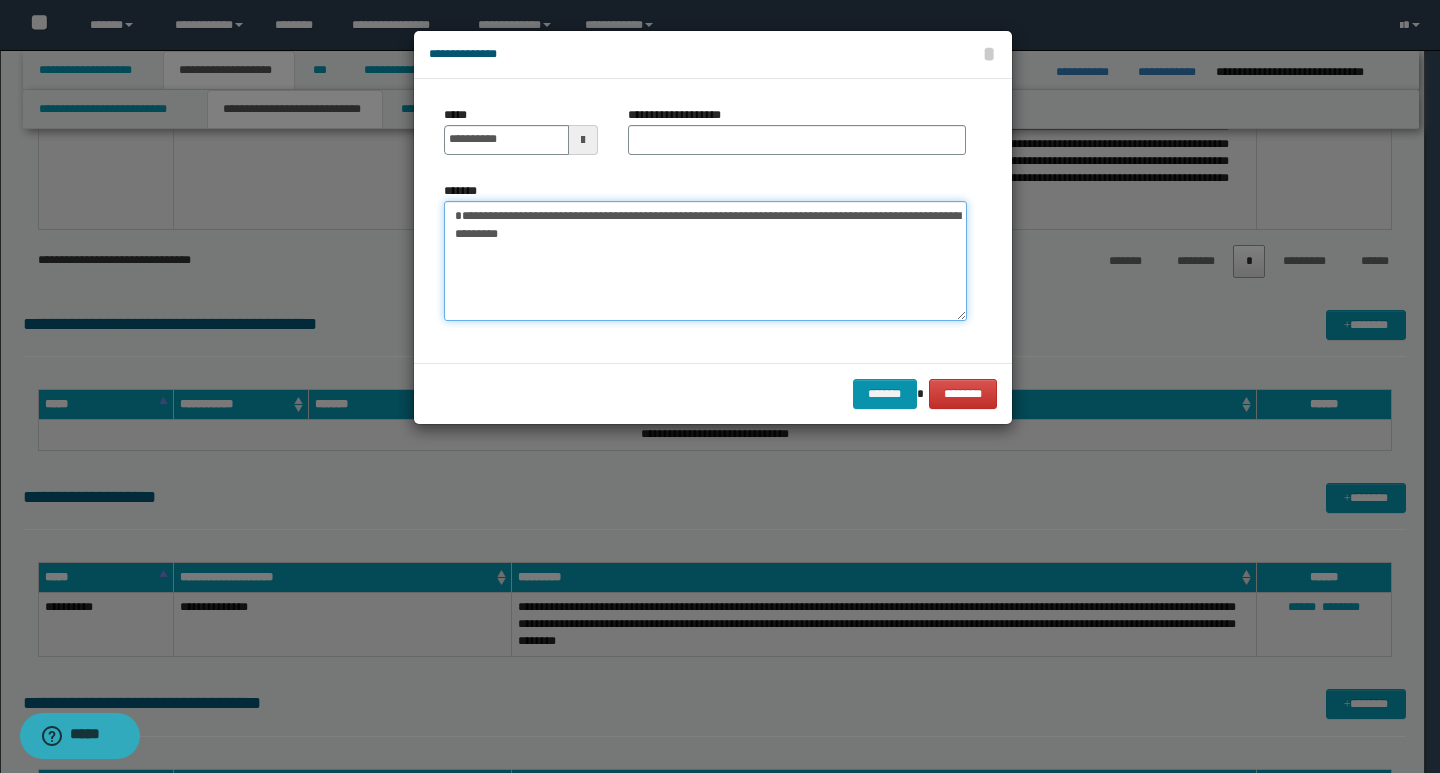 drag, startPoint x: 454, startPoint y: 216, endPoint x: 502, endPoint y: 235, distance: 51.62364 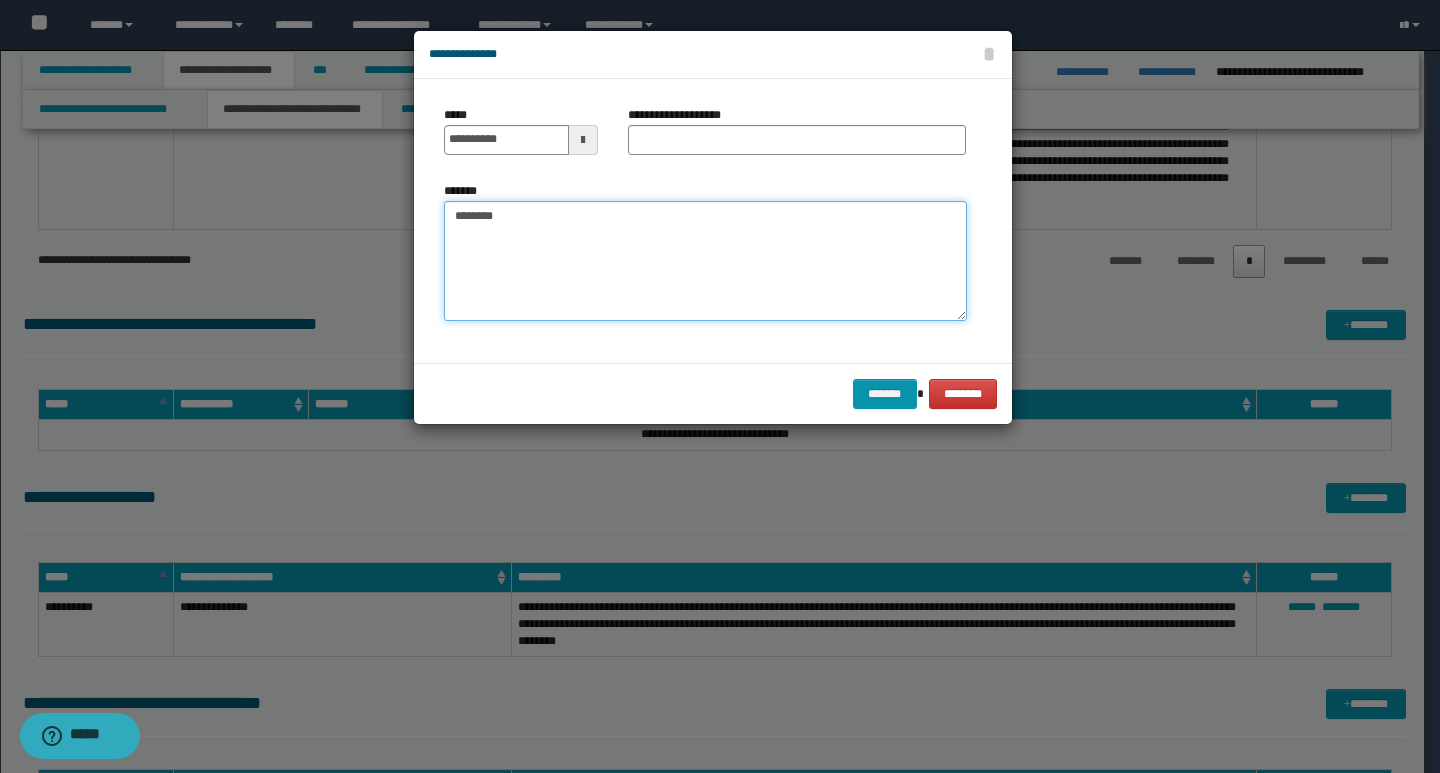 type on "*******" 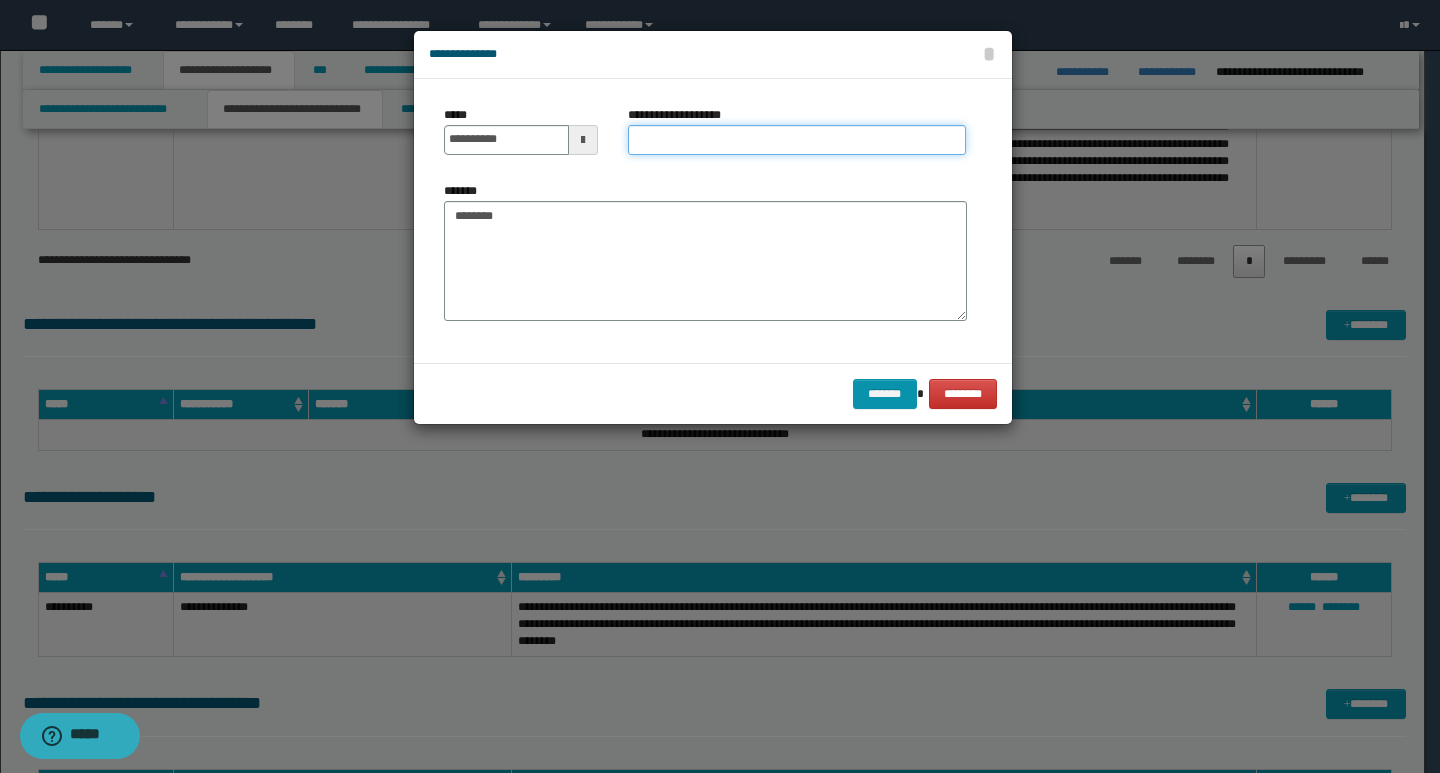 drag, startPoint x: 634, startPoint y: 140, endPoint x: 695, endPoint y: 161, distance: 64.513565 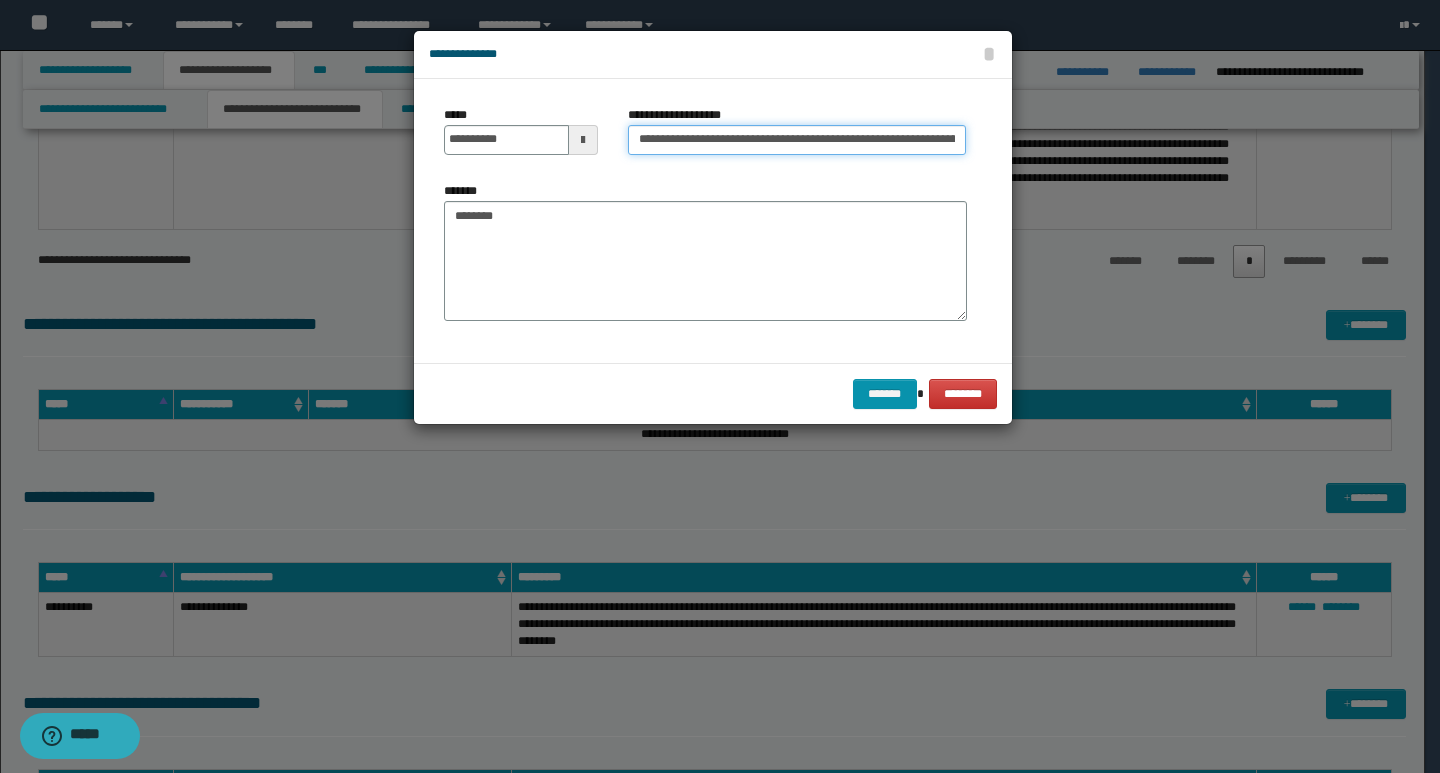 scroll, scrollTop: 0, scrollLeft: 208, axis: horizontal 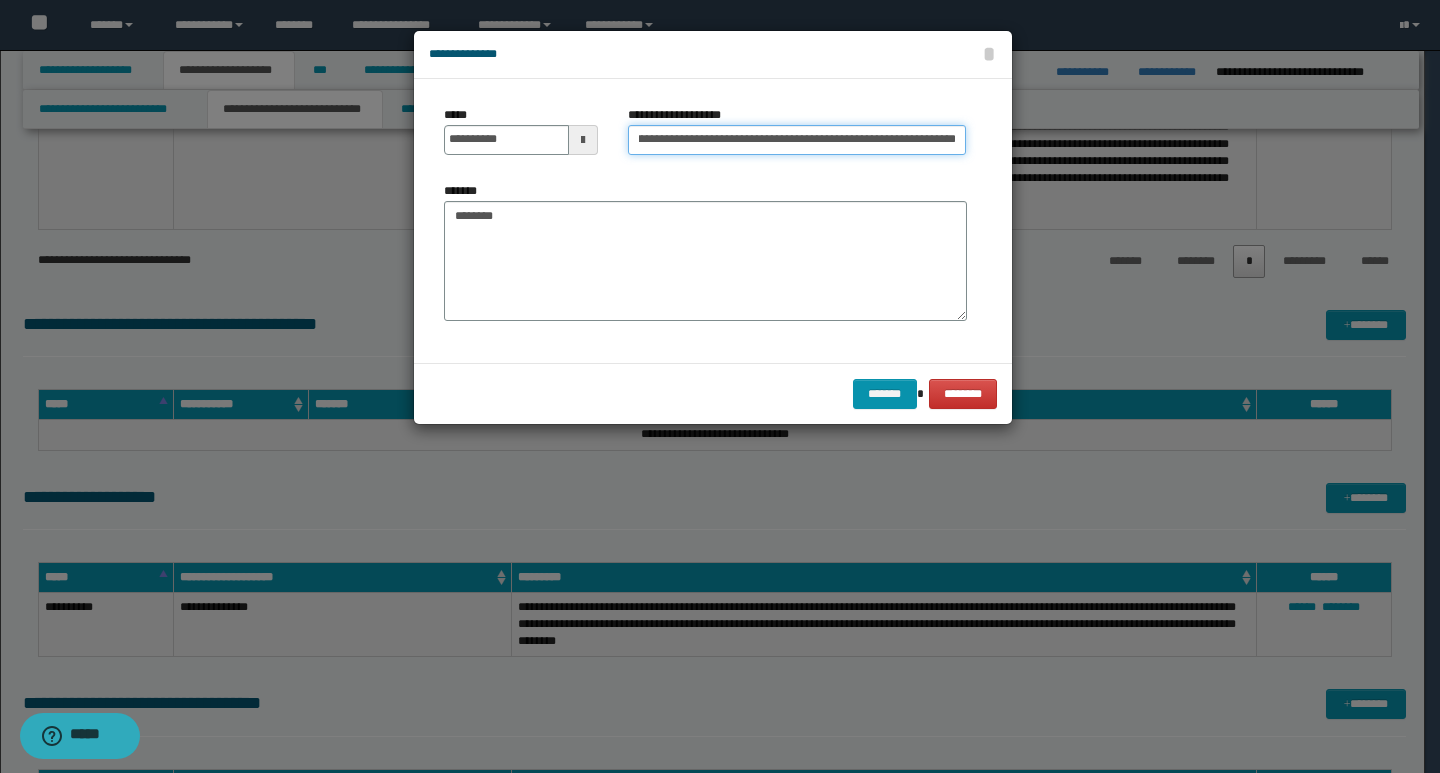 type on "**********" 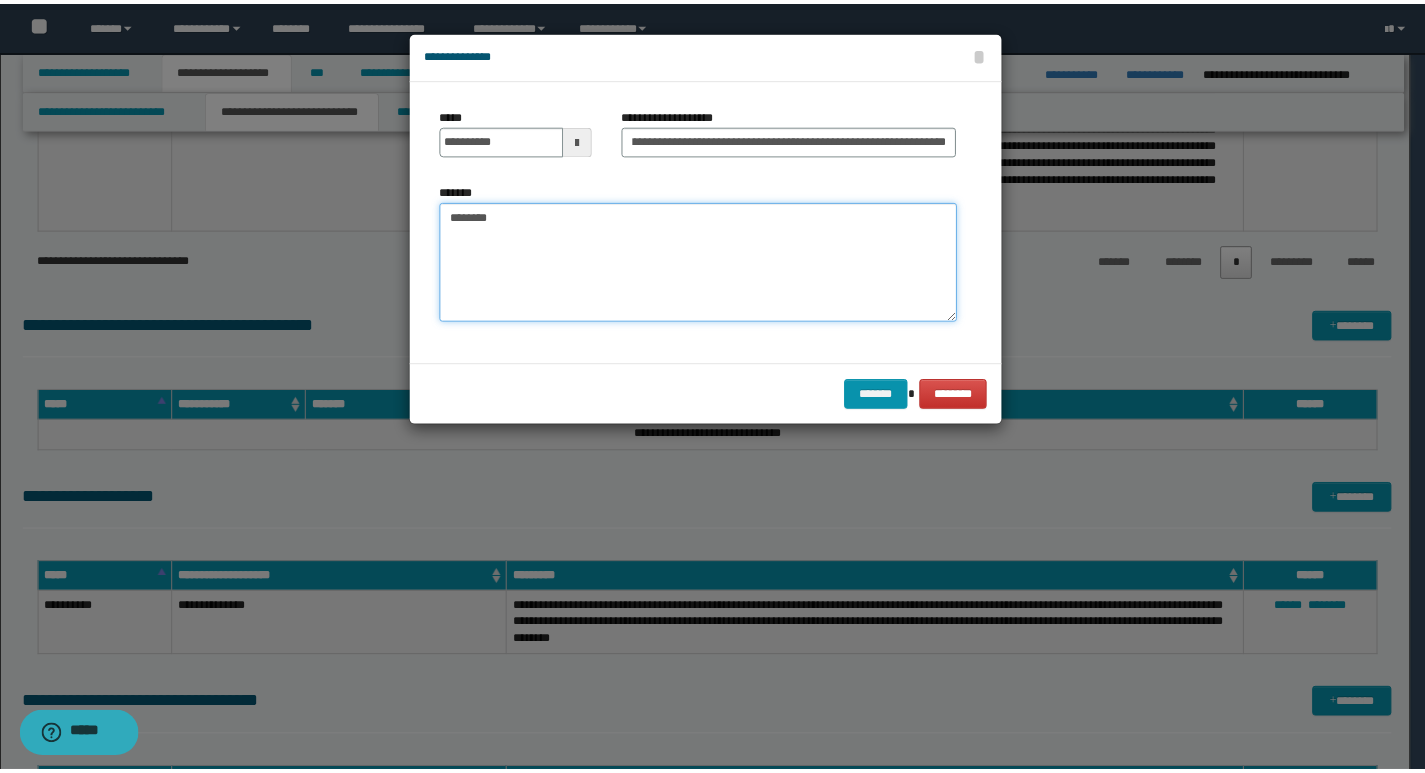 scroll, scrollTop: 0, scrollLeft: 0, axis: both 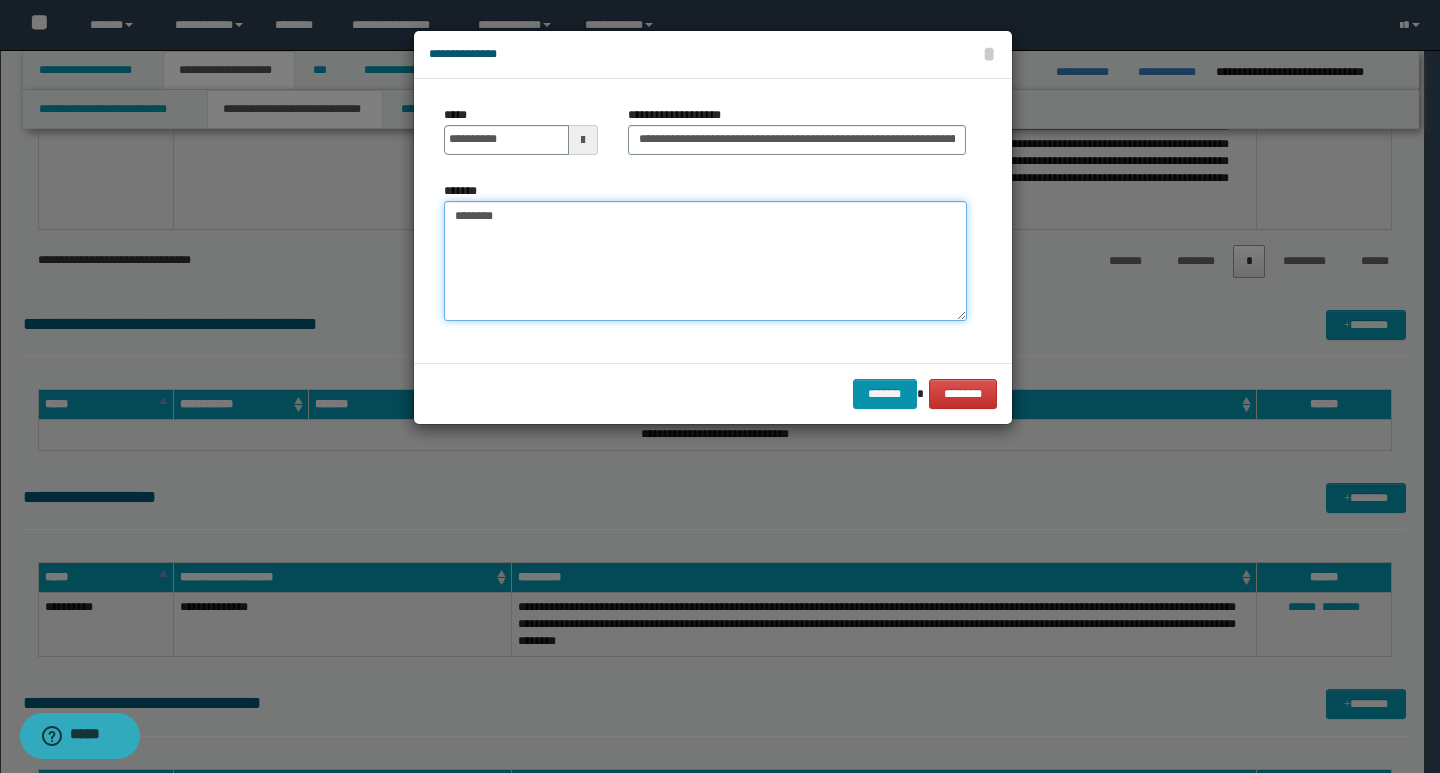 click on "*******" at bounding box center (705, 261) 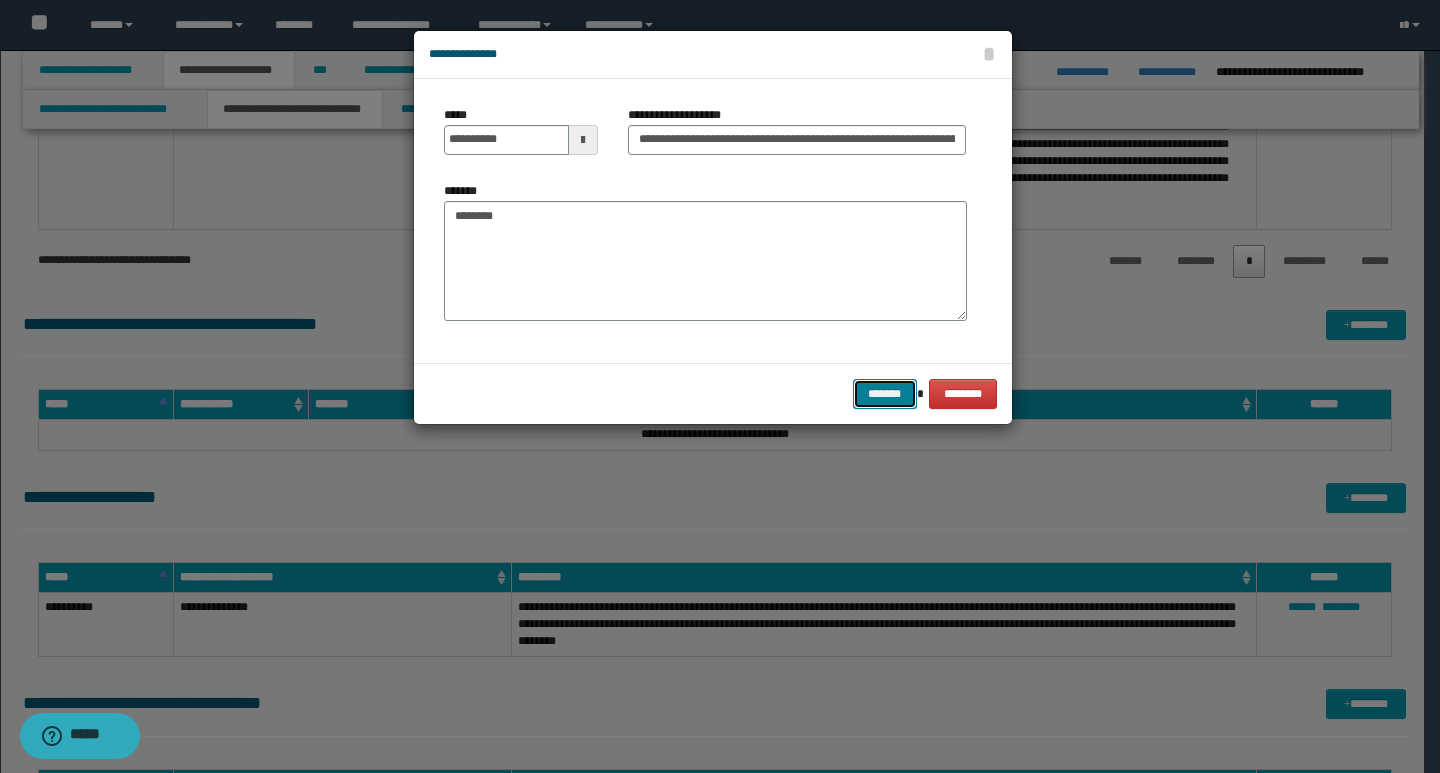 click on "*******" at bounding box center (885, 394) 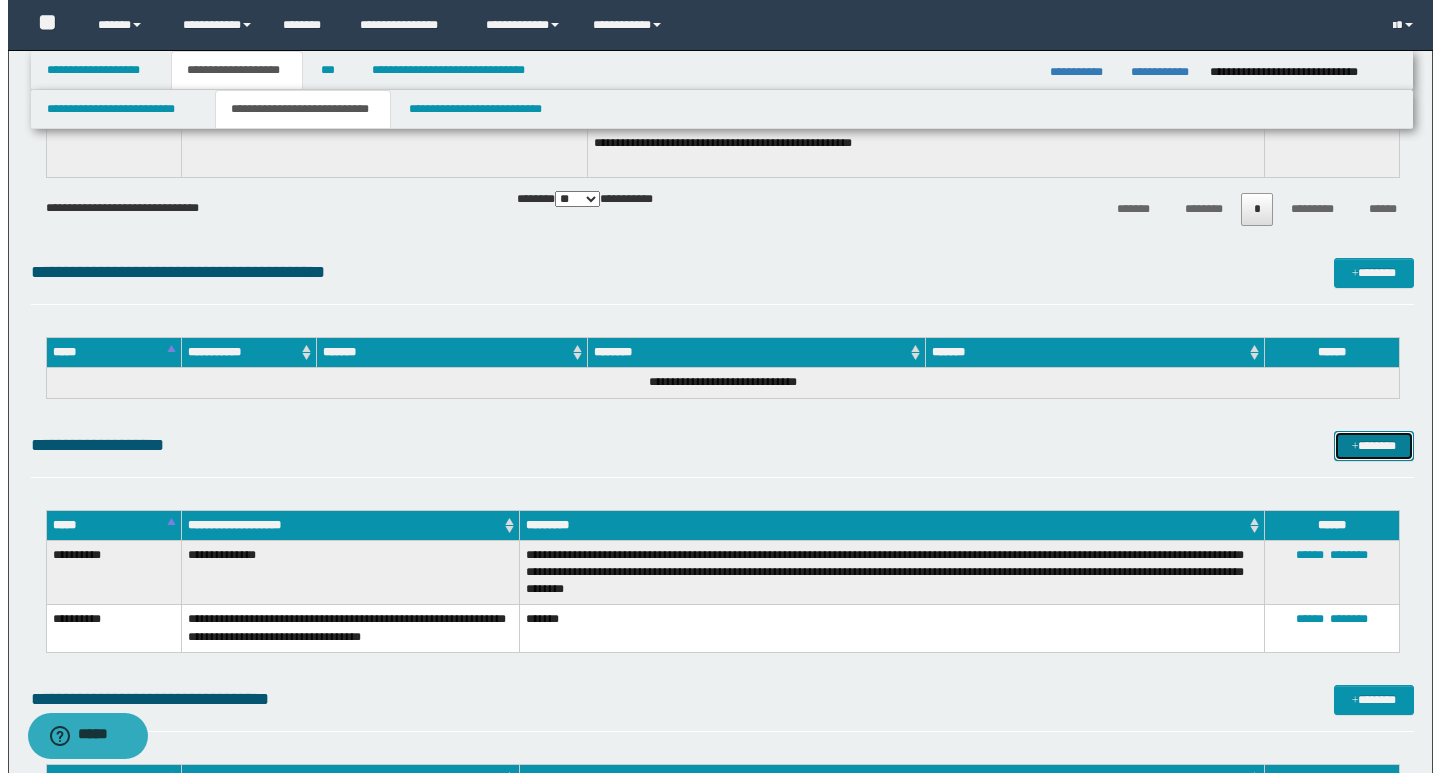 scroll, scrollTop: 3200, scrollLeft: 0, axis: vertical 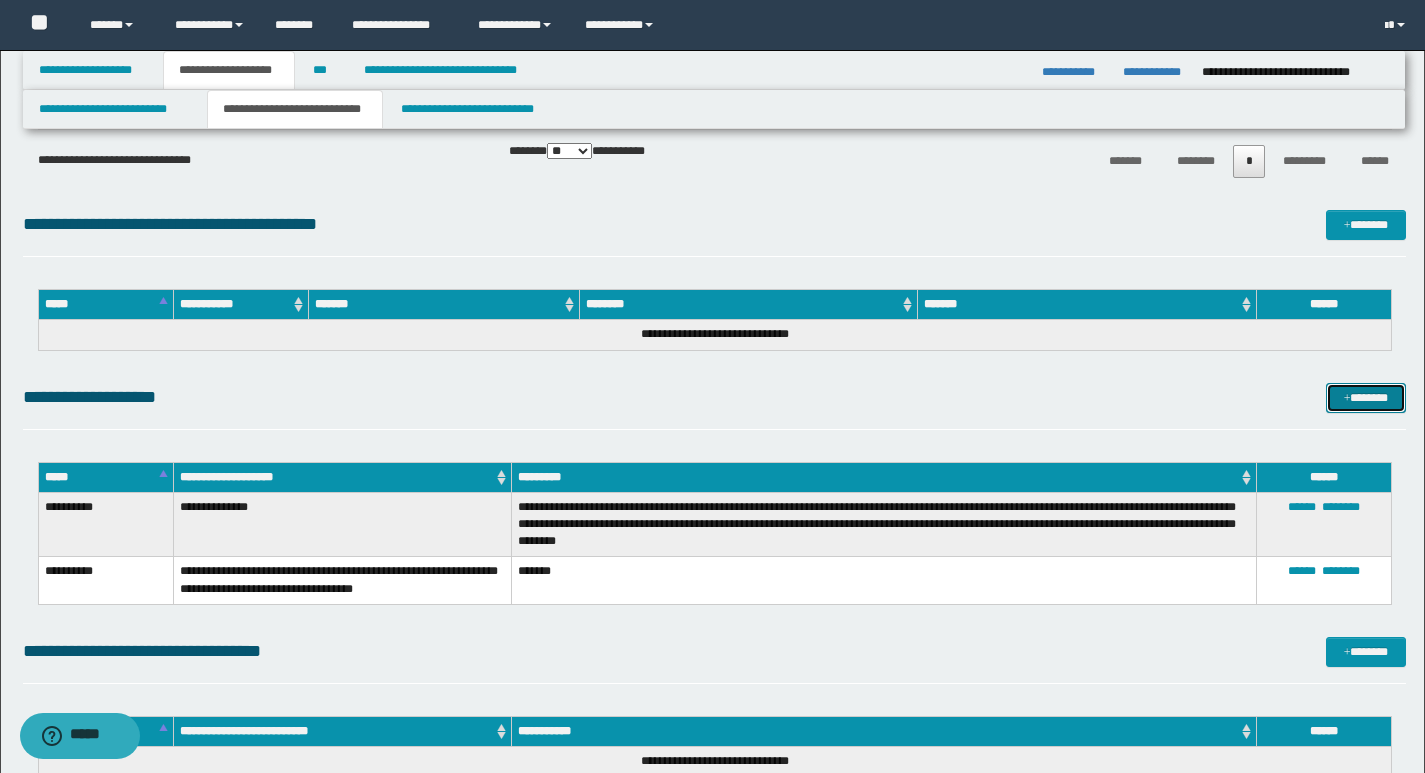 click on "*******" at bounding box center [1366, 398] 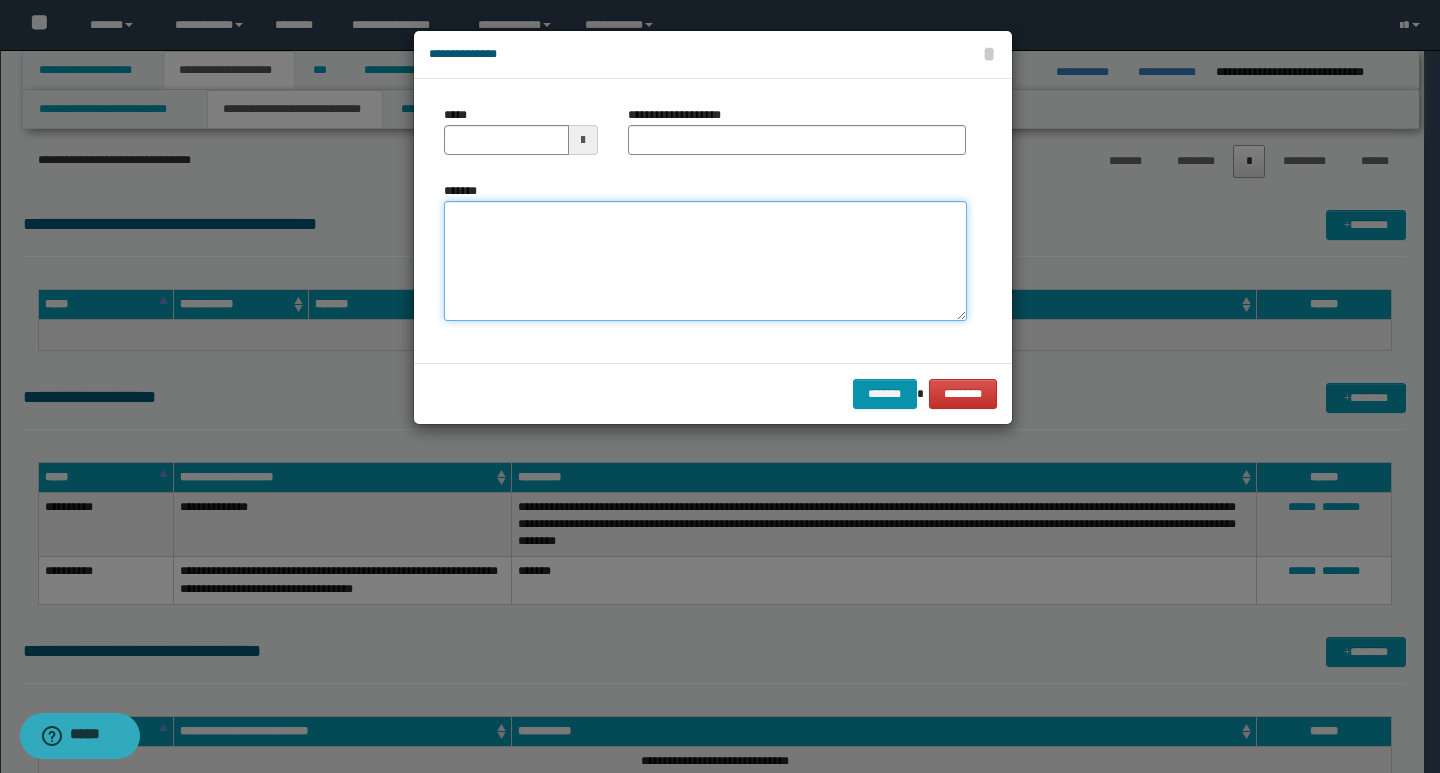 click on "*******" at bounding box center (705, 261) 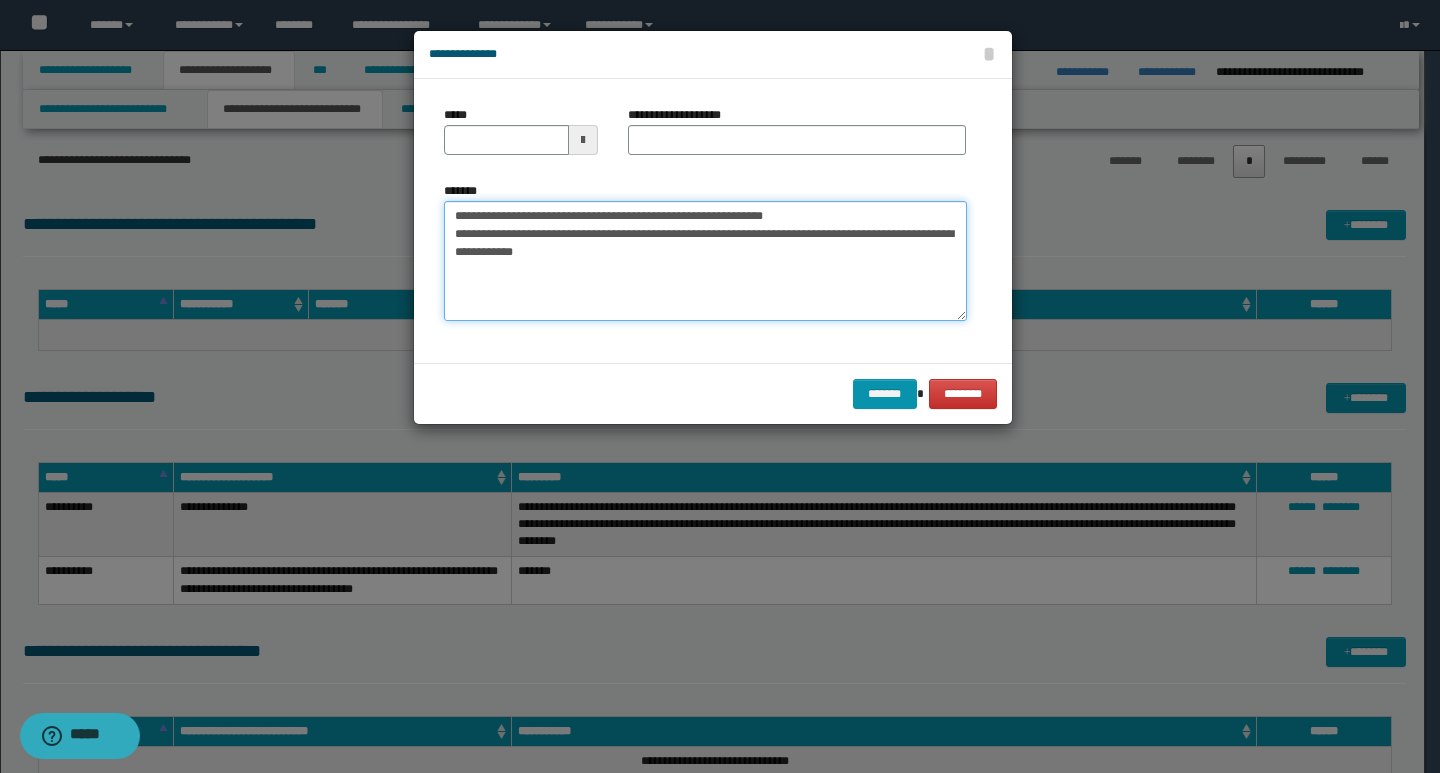 drag, startPoint x: 452, startPoint y: 217, endPoint x: 515, endPoint y: 213, distance: 63.126858 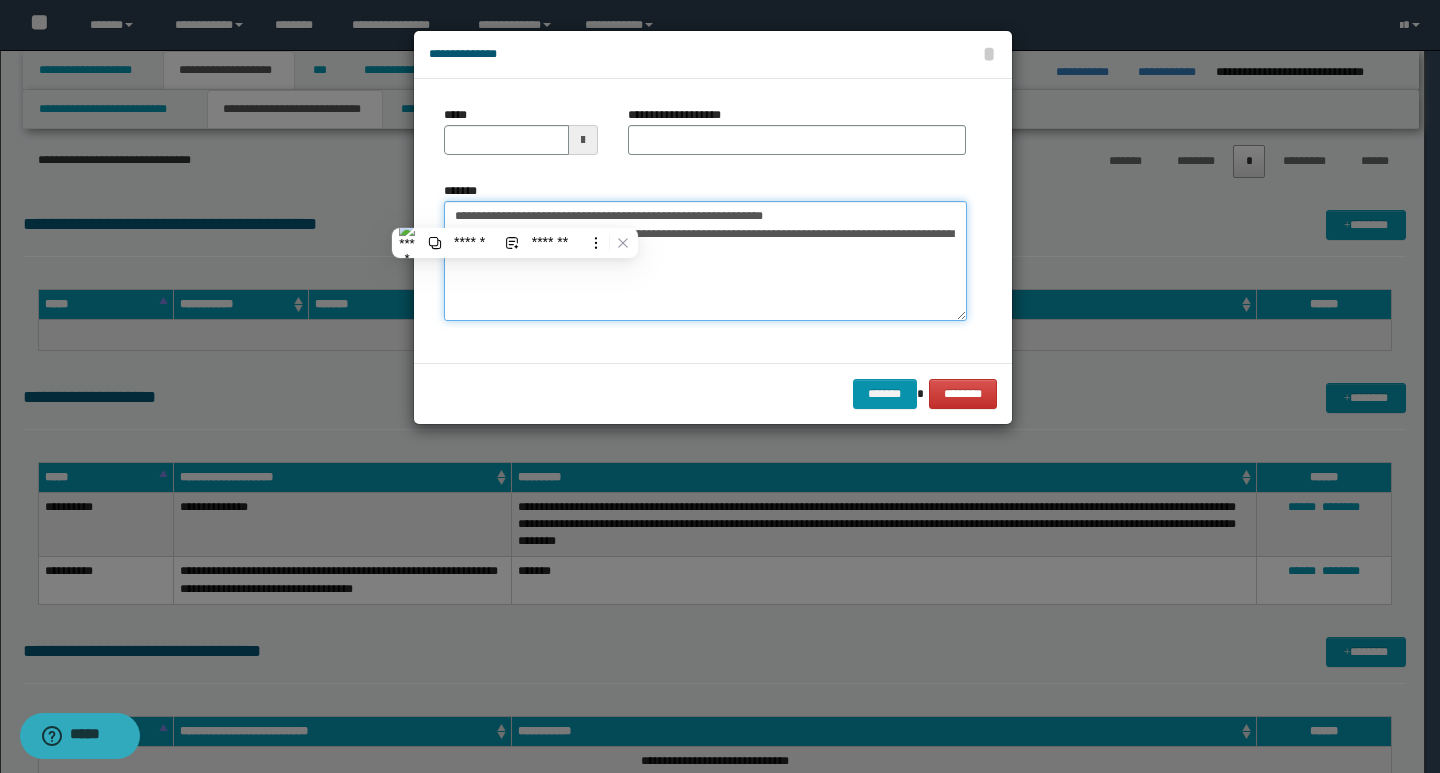 type on "**********" 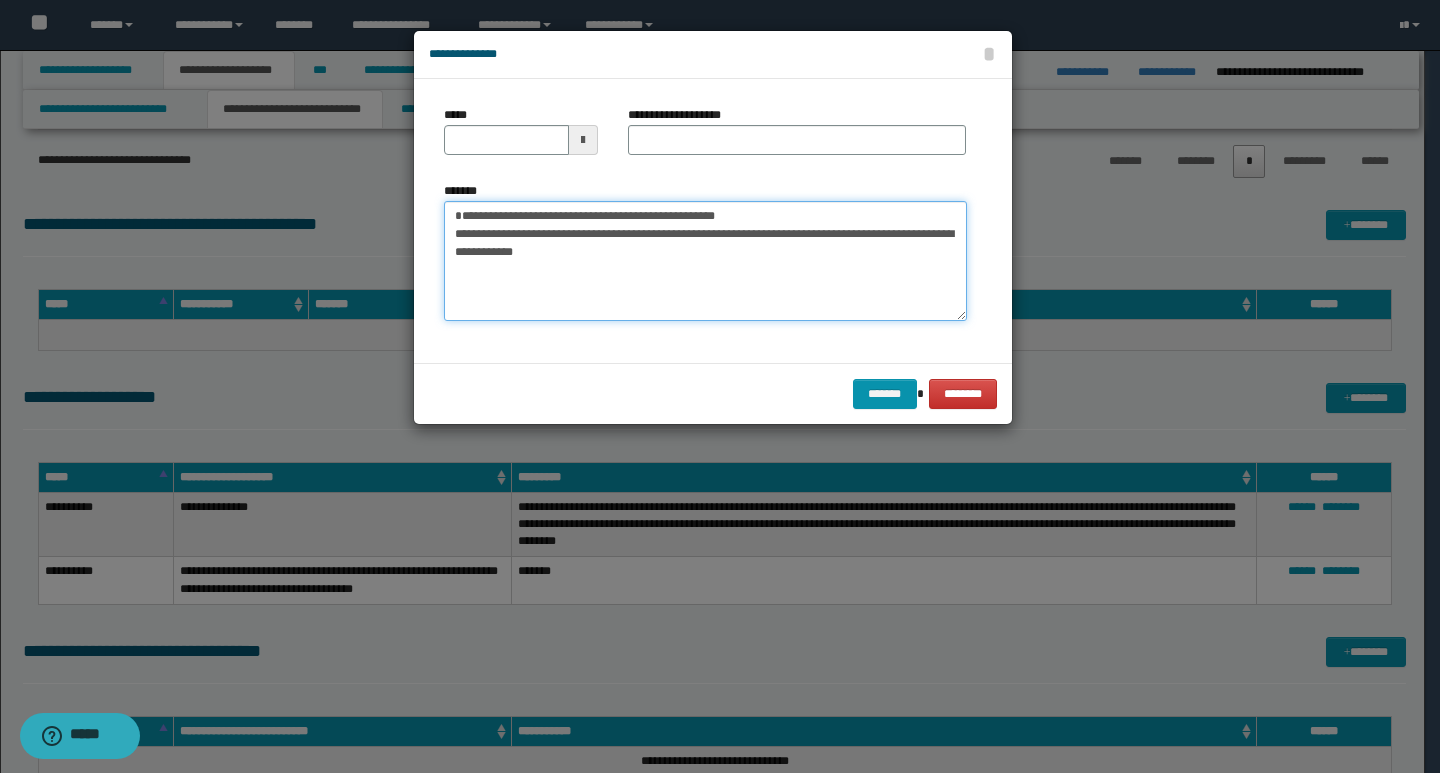 type 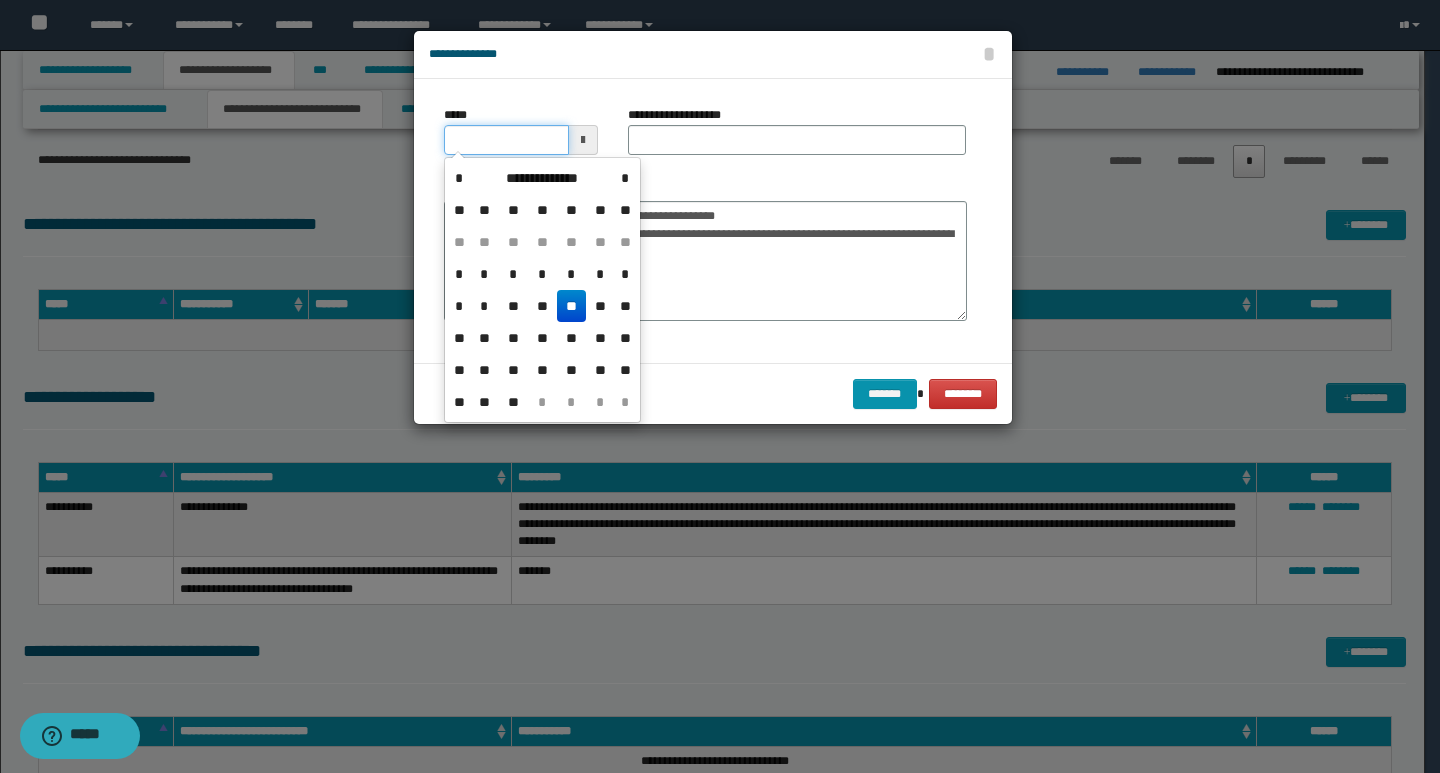 click on "*****" at bounding box center (506, 140) 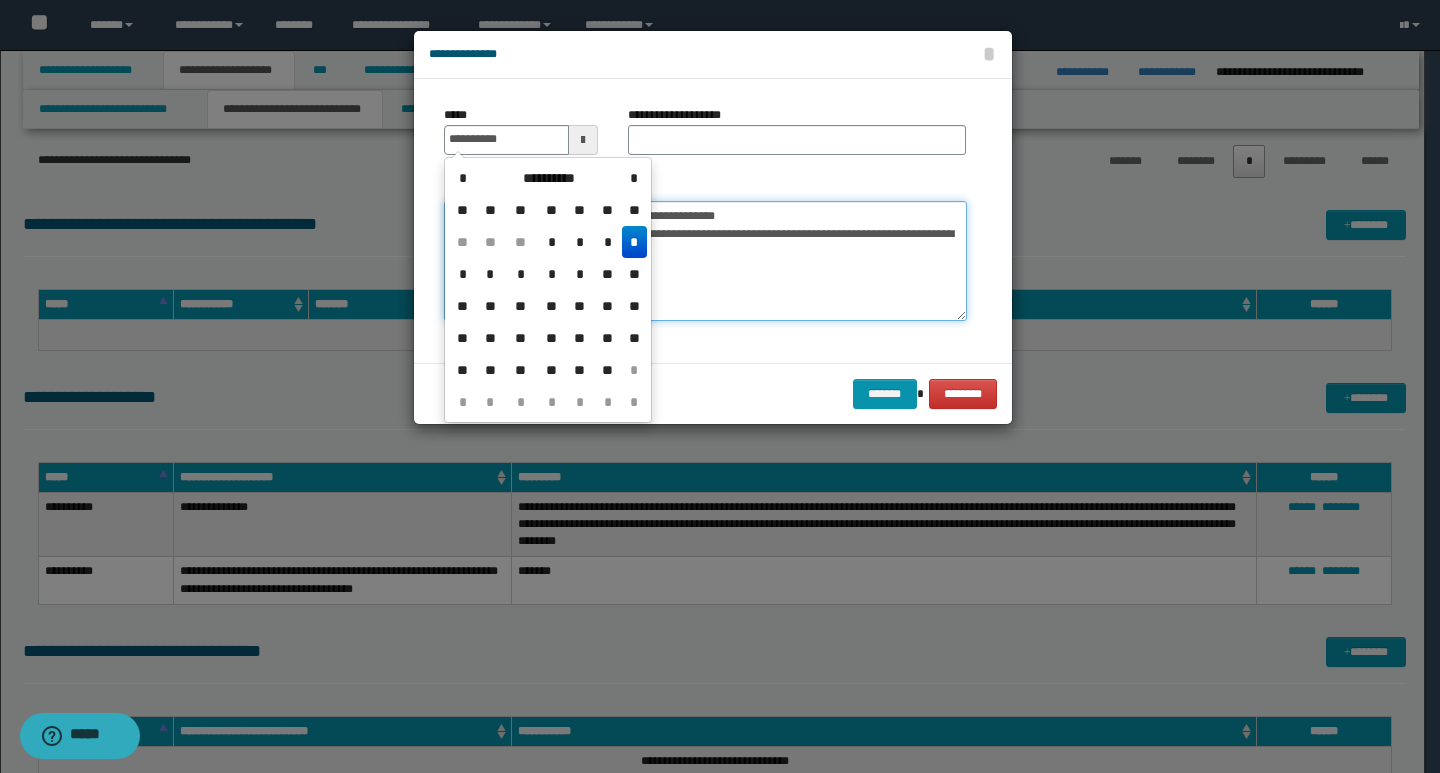 type on "**********" 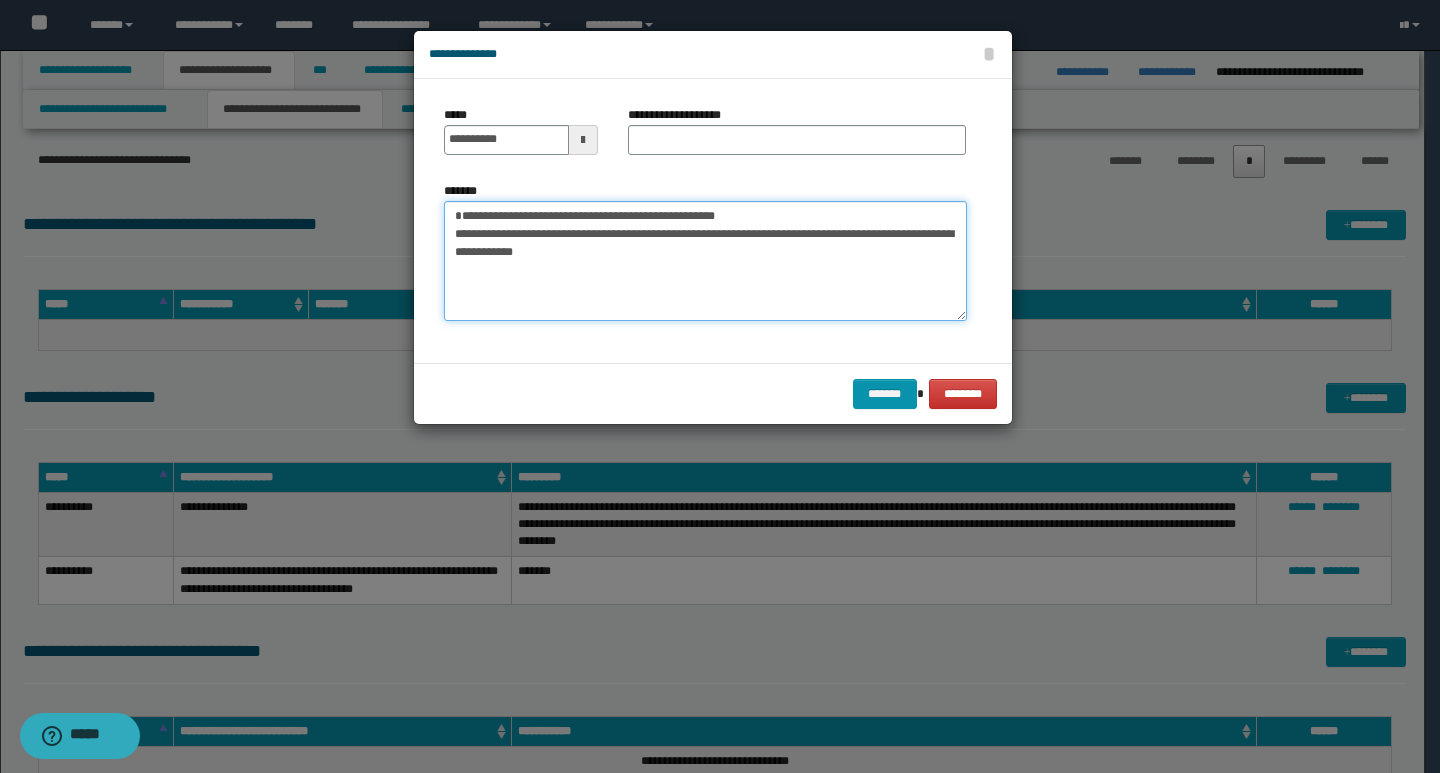 drag, startPoint x: 453, startPoint y: 216, endPoint x: 757, endPoint y: 214, distance: 304.0066 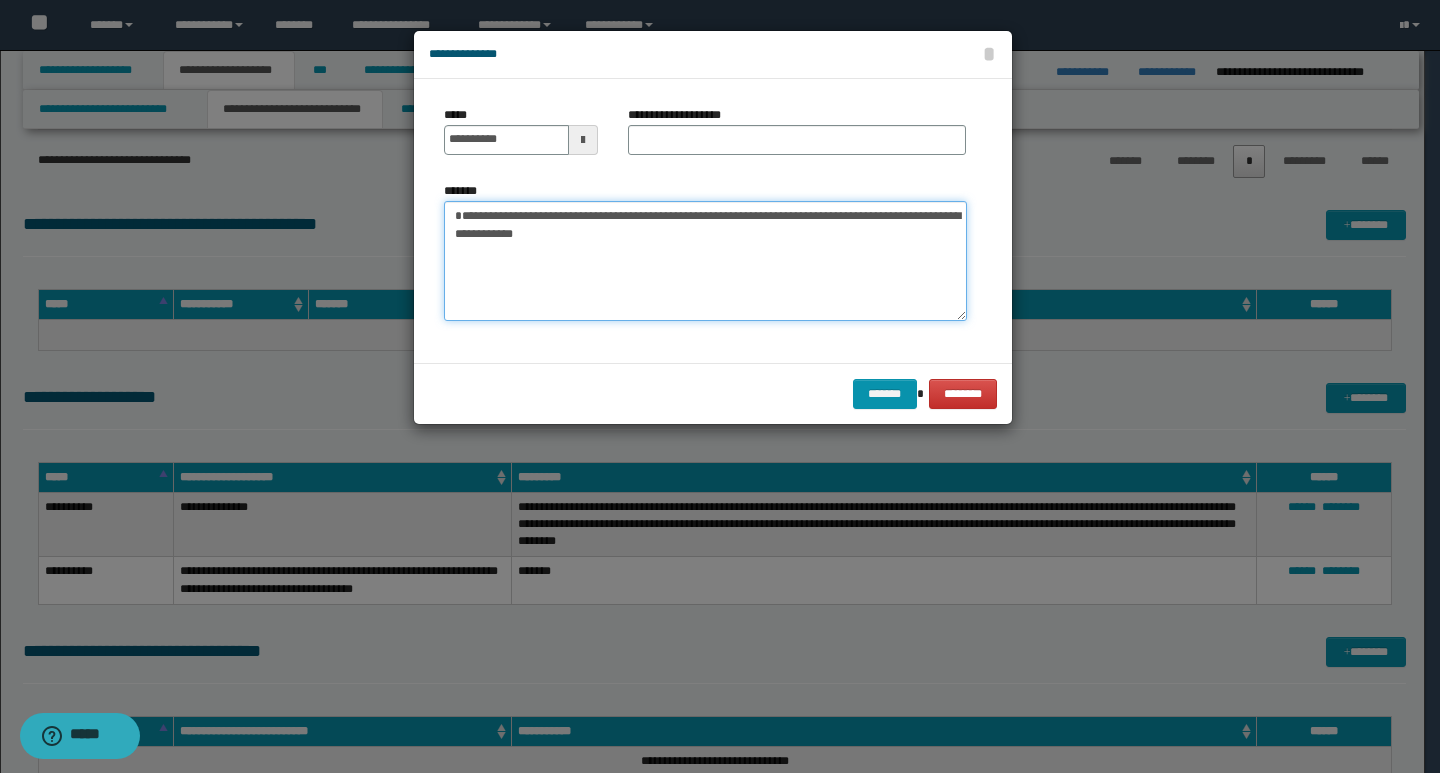 type on "**********" 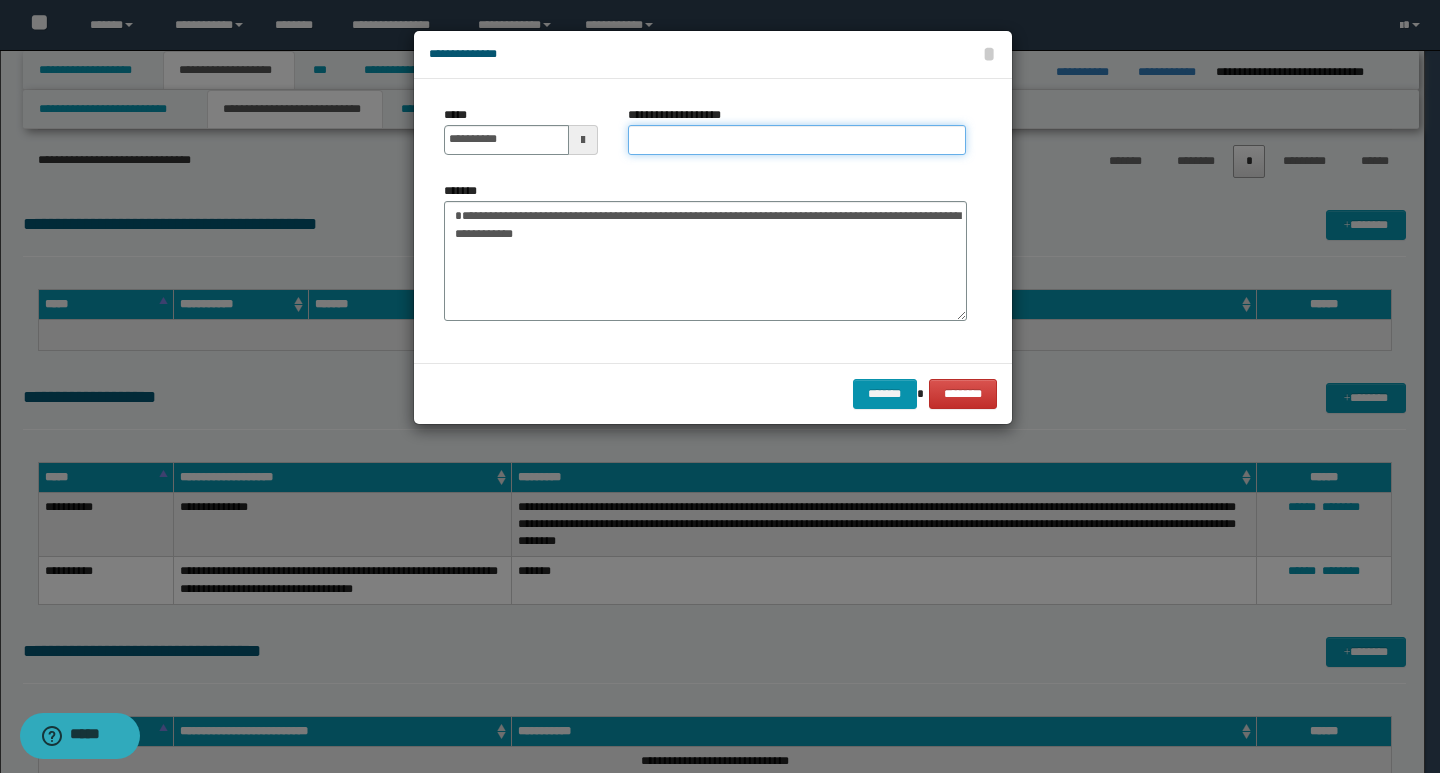 click on "**********" at bounding box center [797, 140] 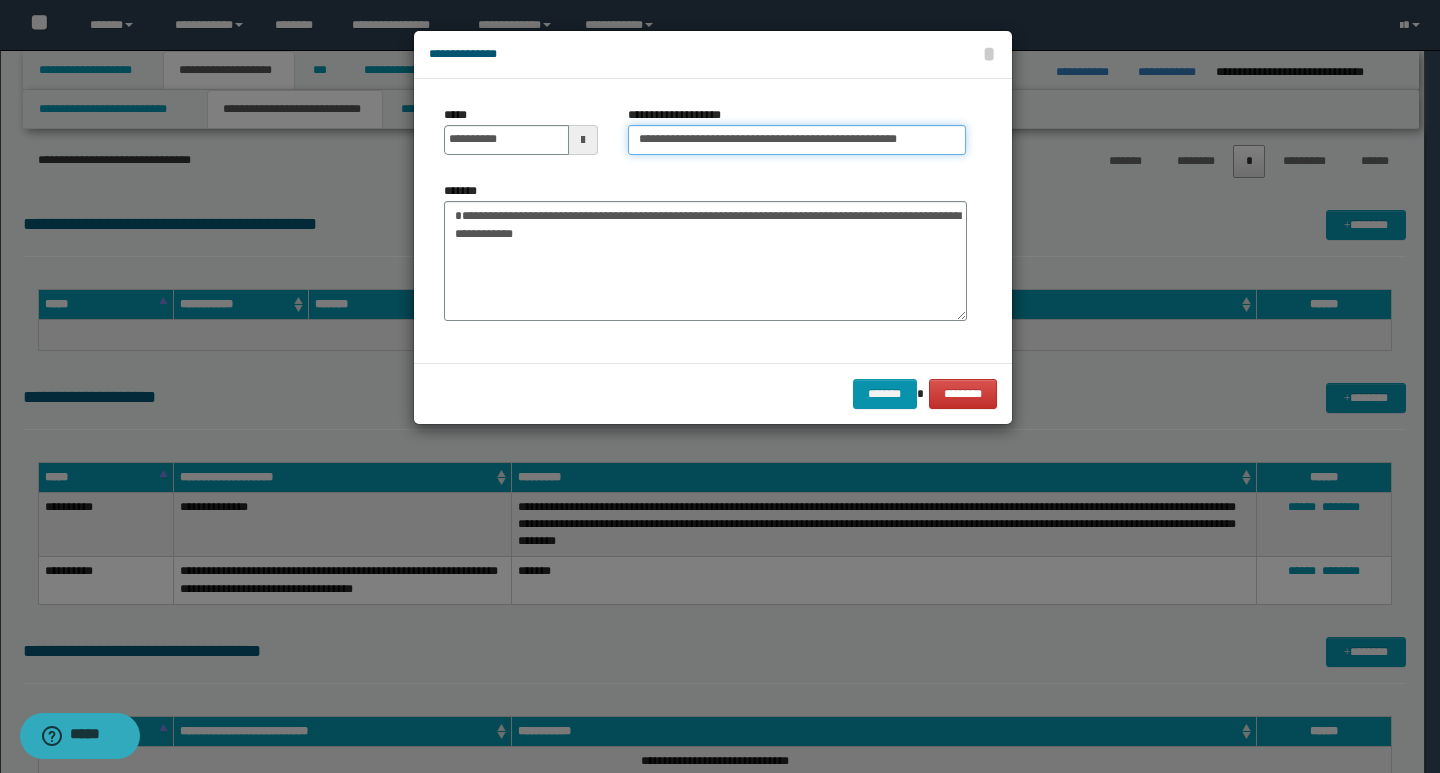 type on "**********" 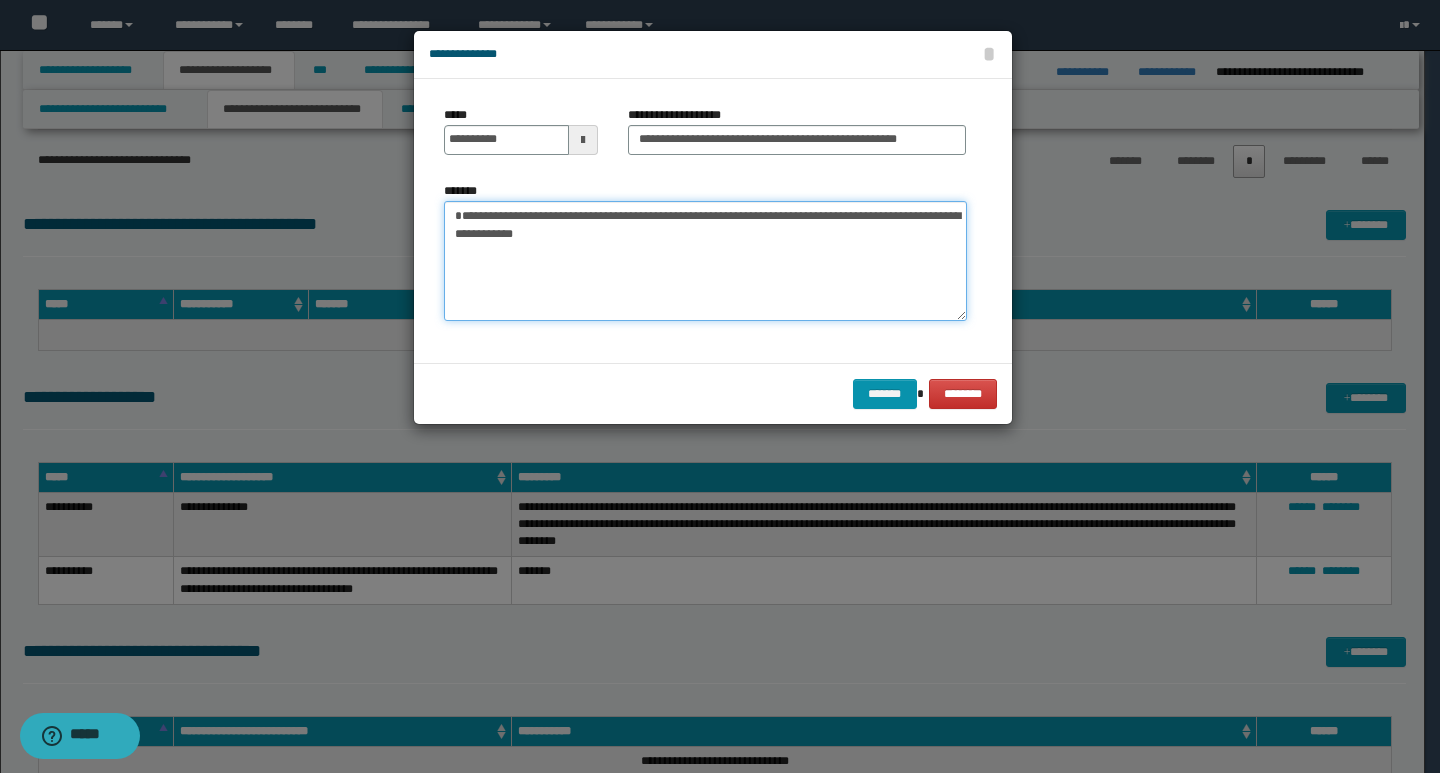 click on "**********" at bounding box center (705, 261) 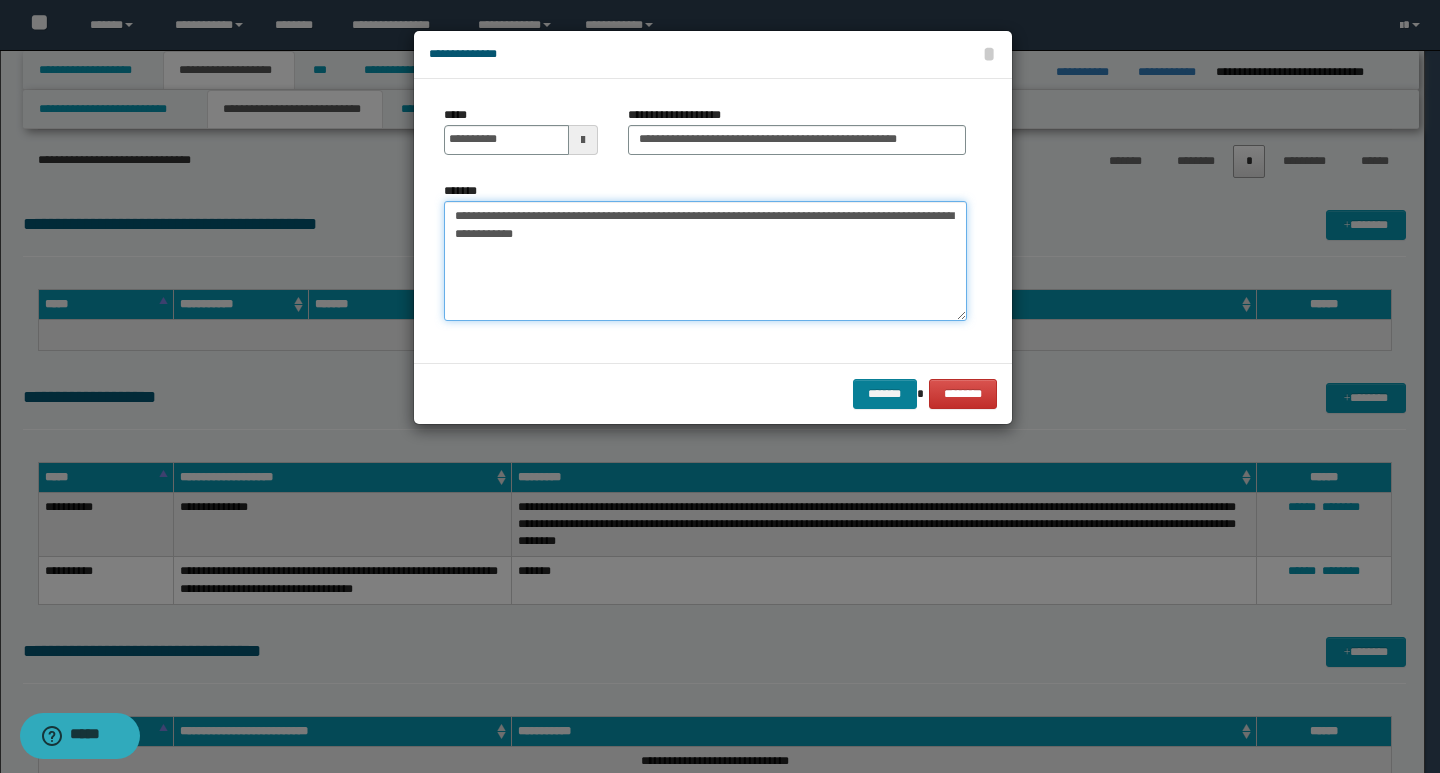 type on "**********" 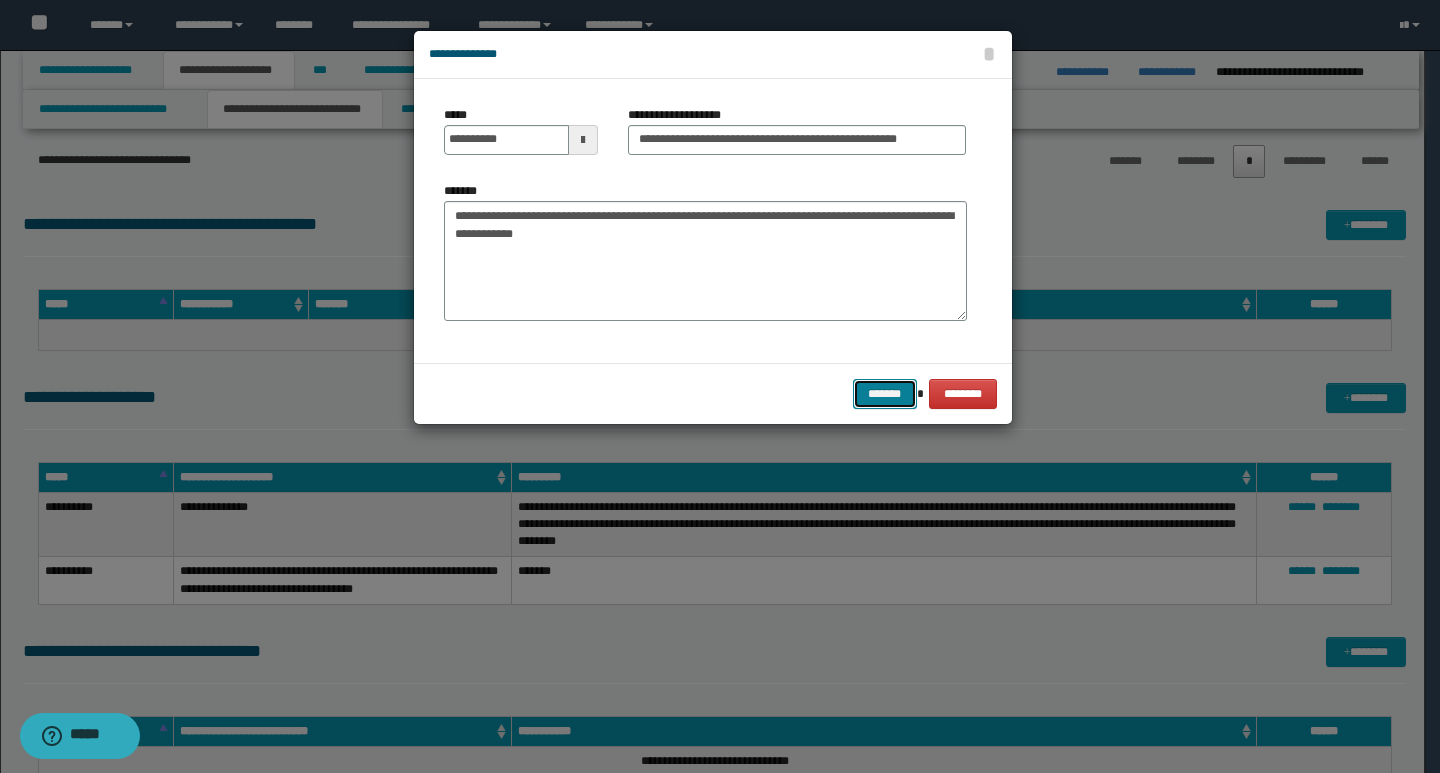 click on "*******" at bounding box center [885, 394] 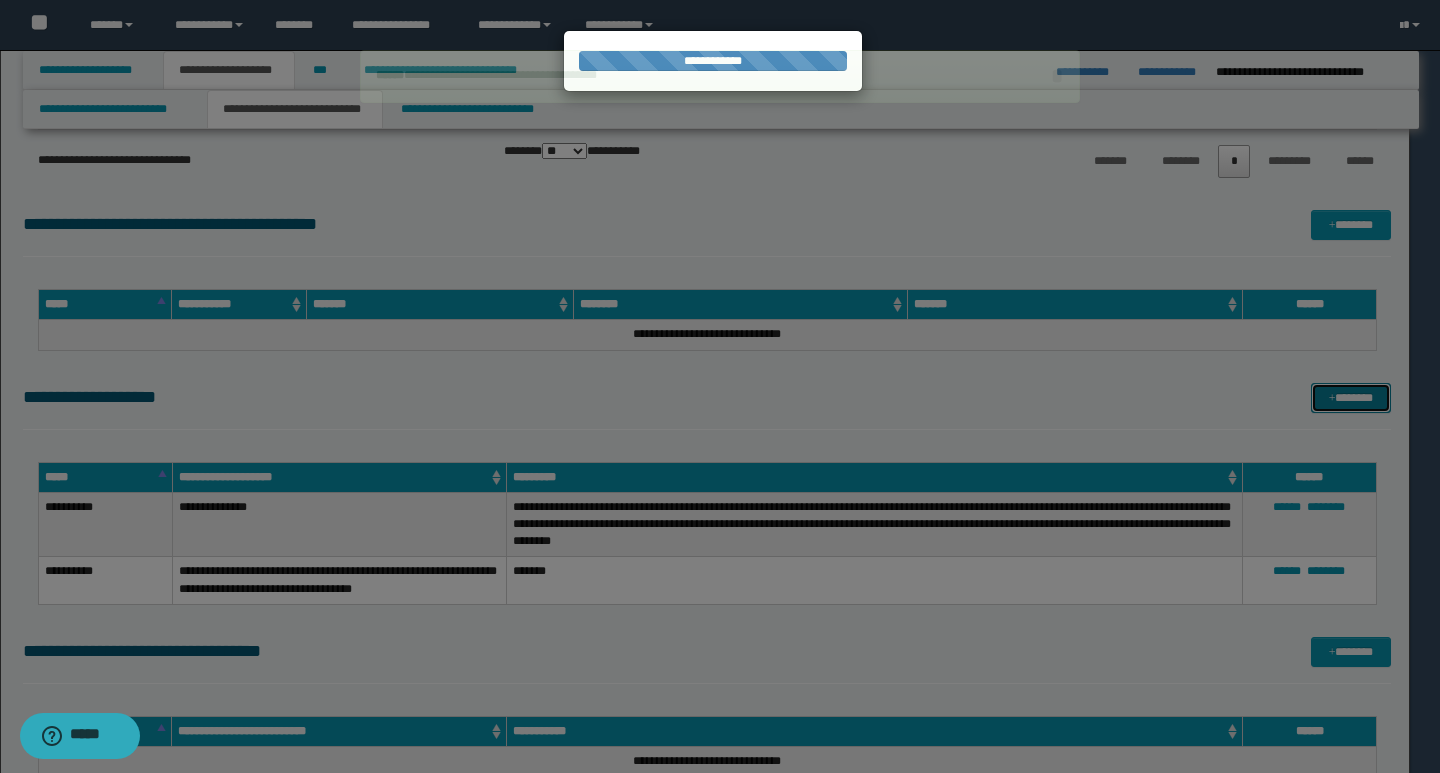 type 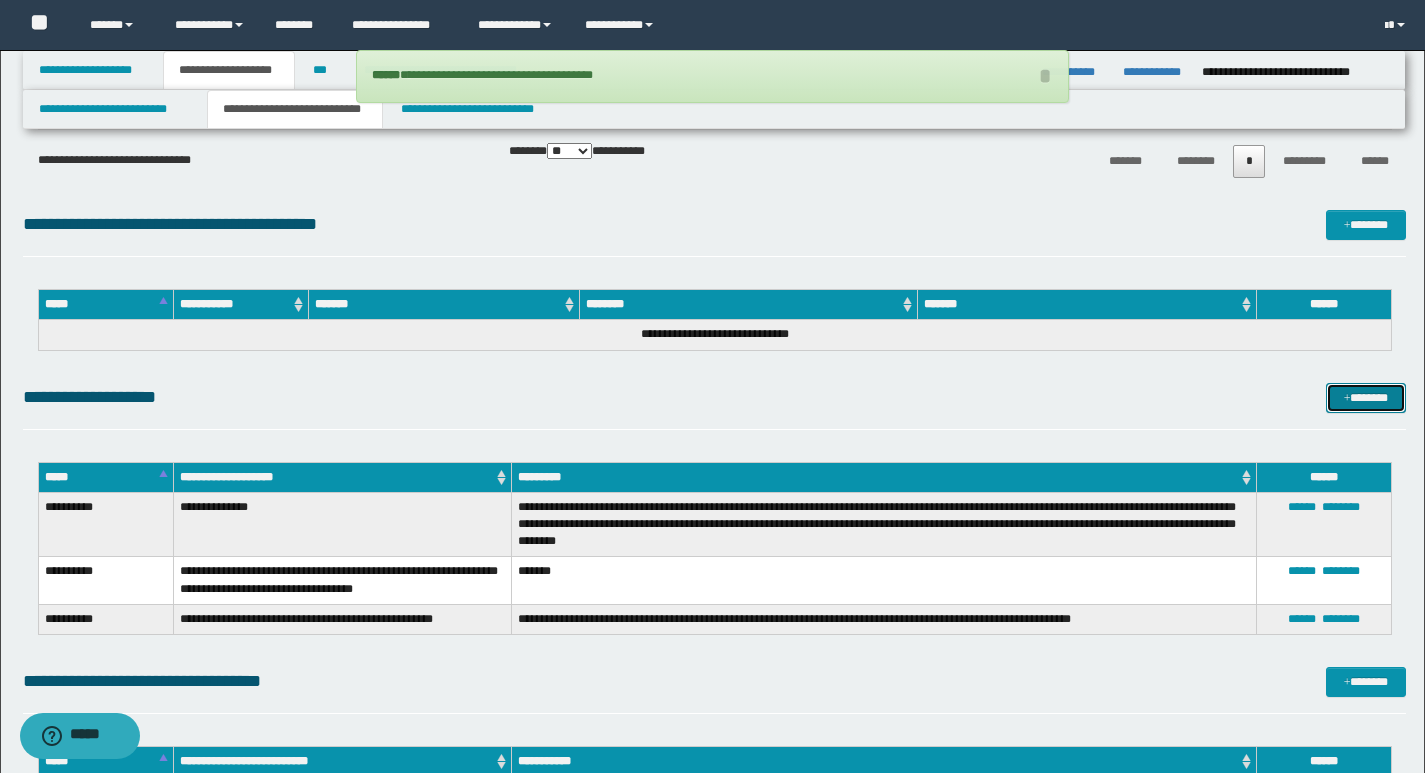 click on "*******" at bounding box center (1366, 398) 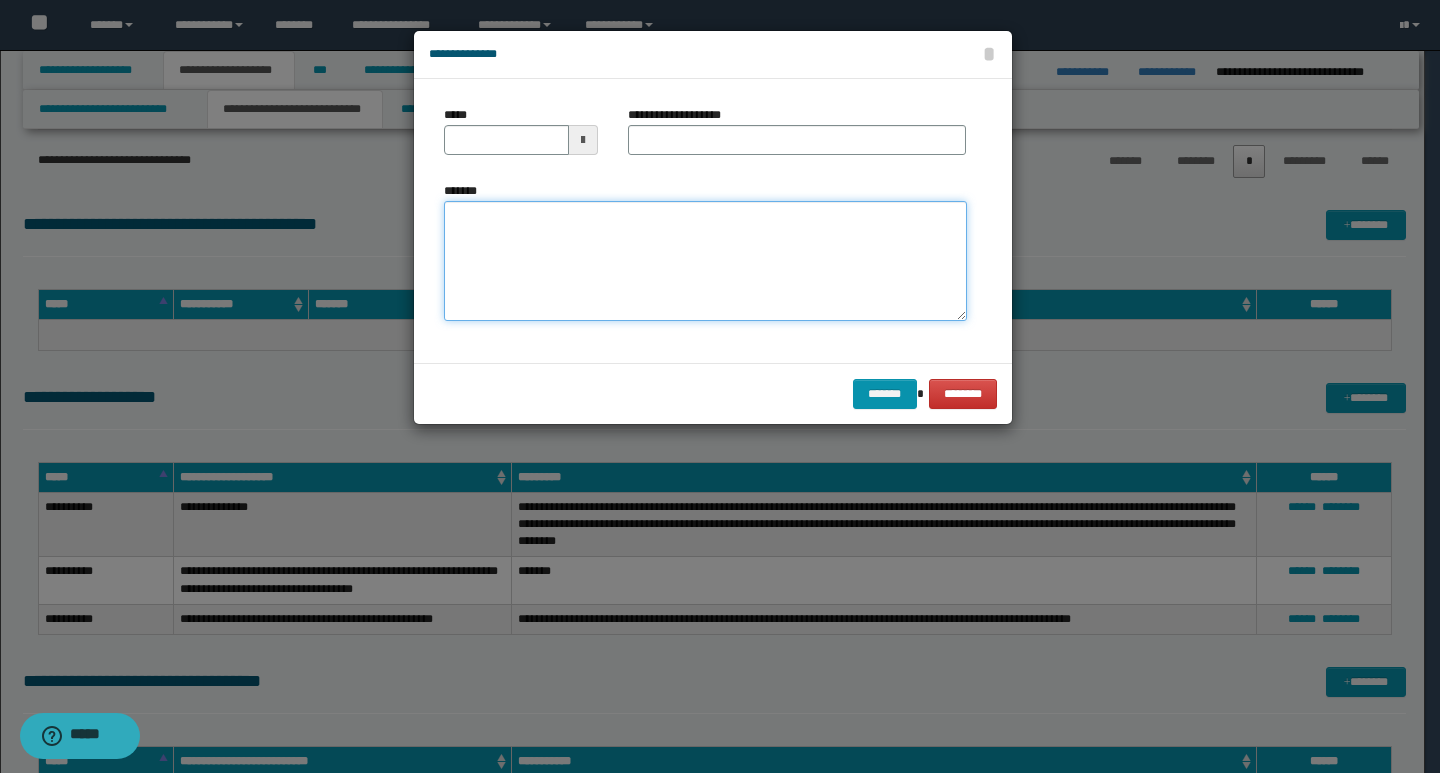 click on "*******" at bounding box center (705, 261) 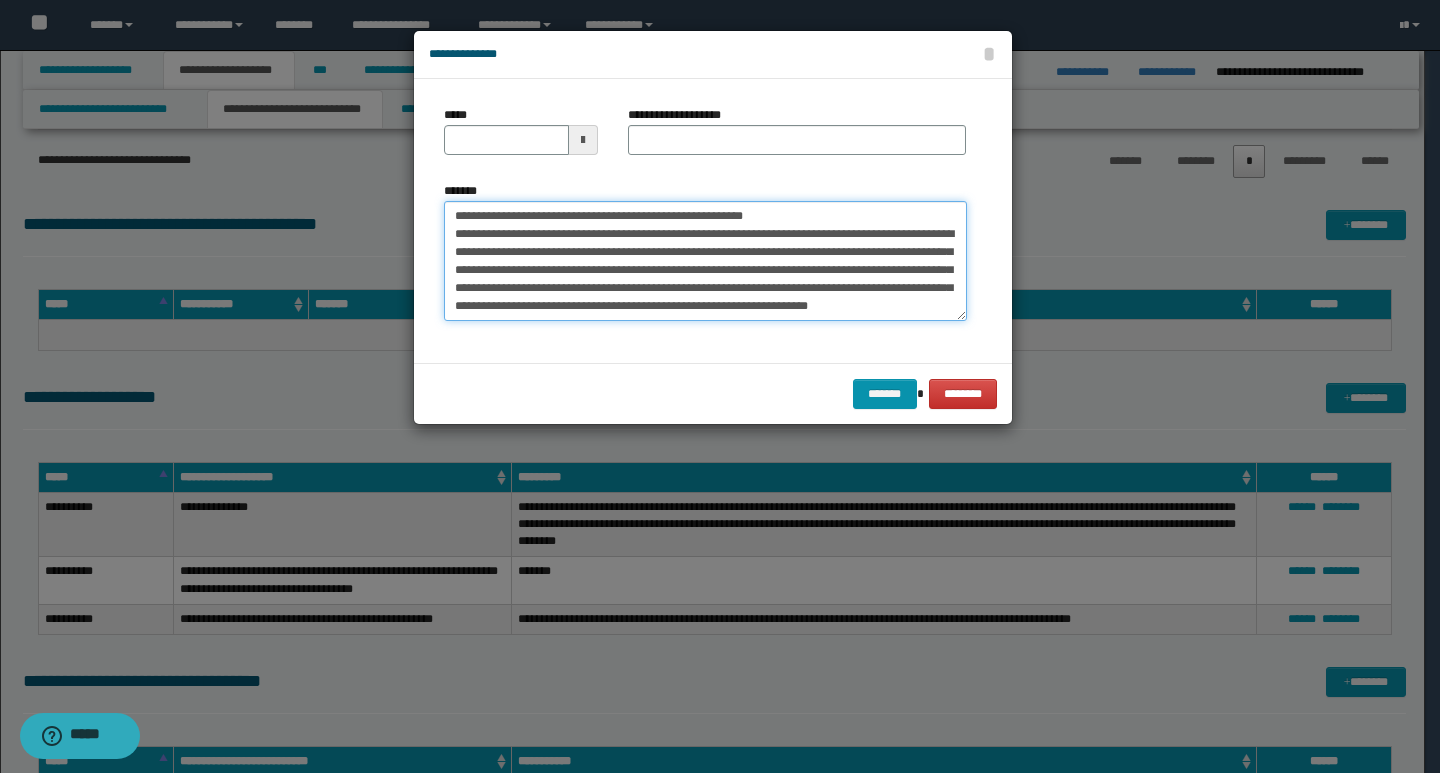 scroll, scrollTop: 0, scrollLeft: 0, axis: both 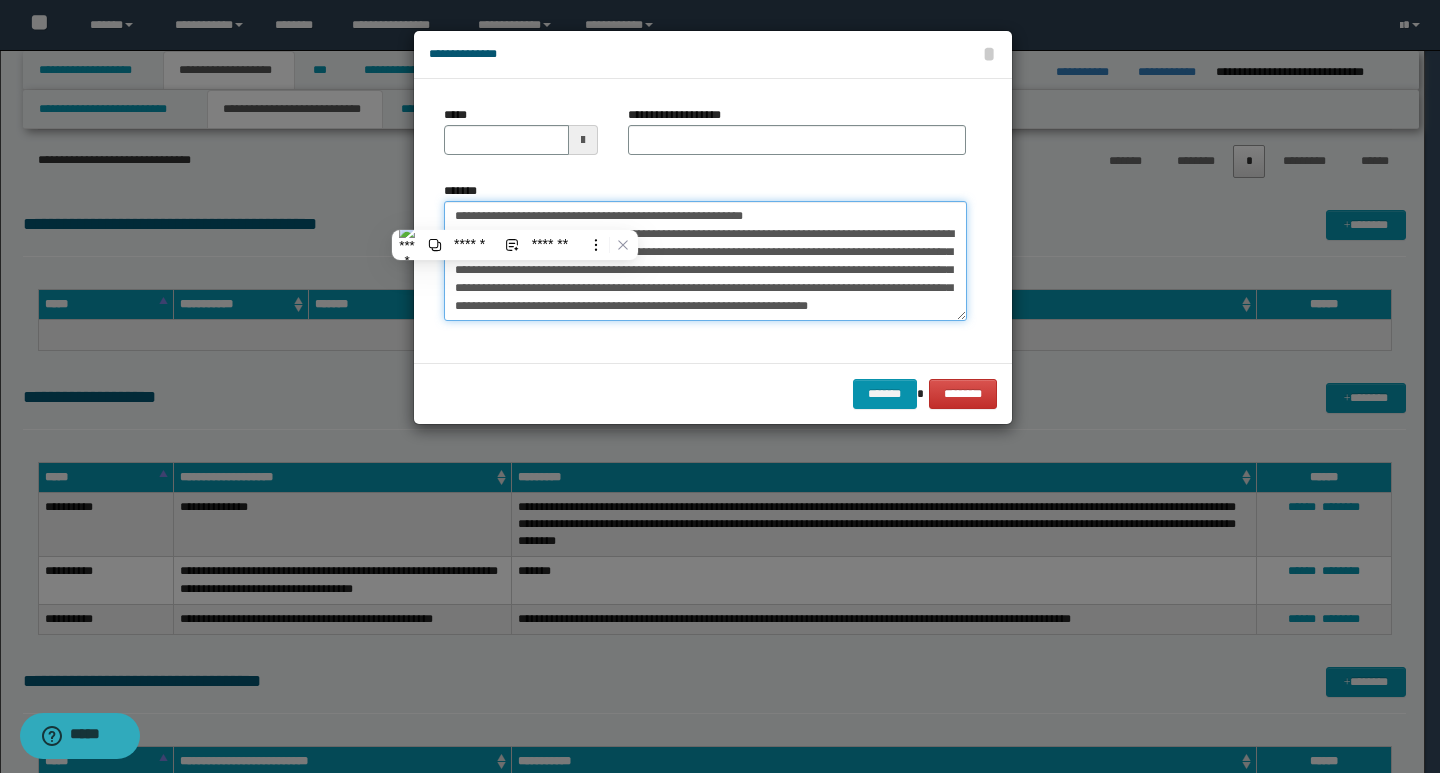 type on "**********" 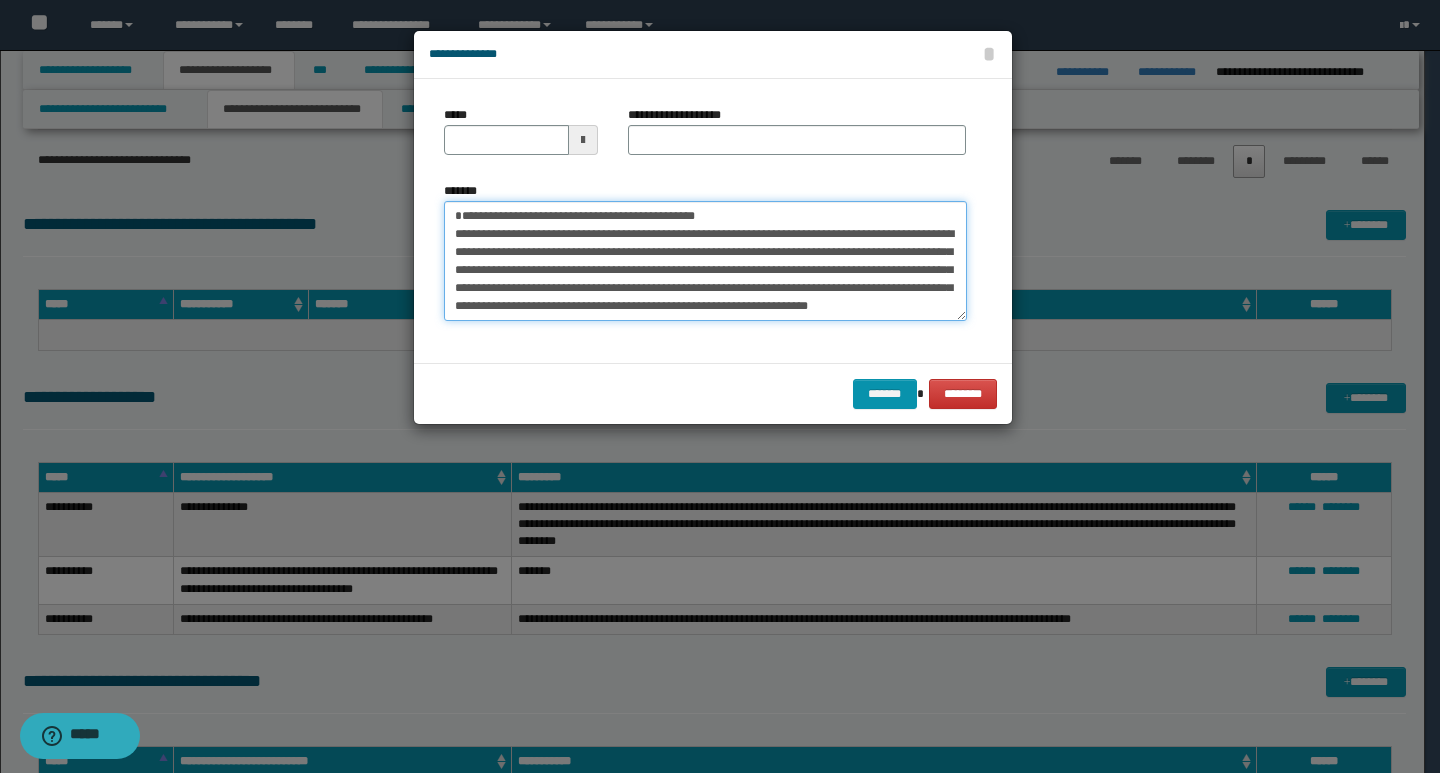 type 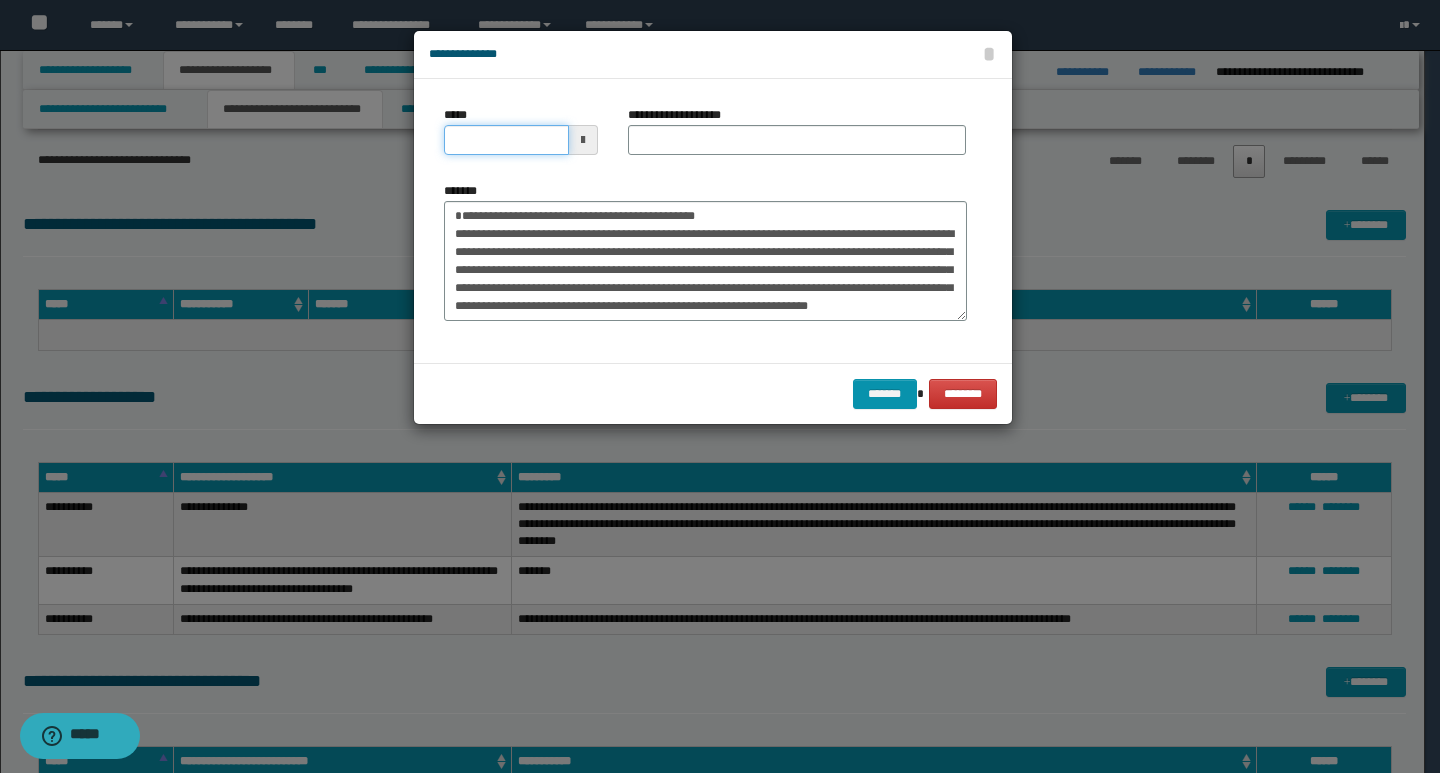 click on "*****" at bounding box center (506, 140) 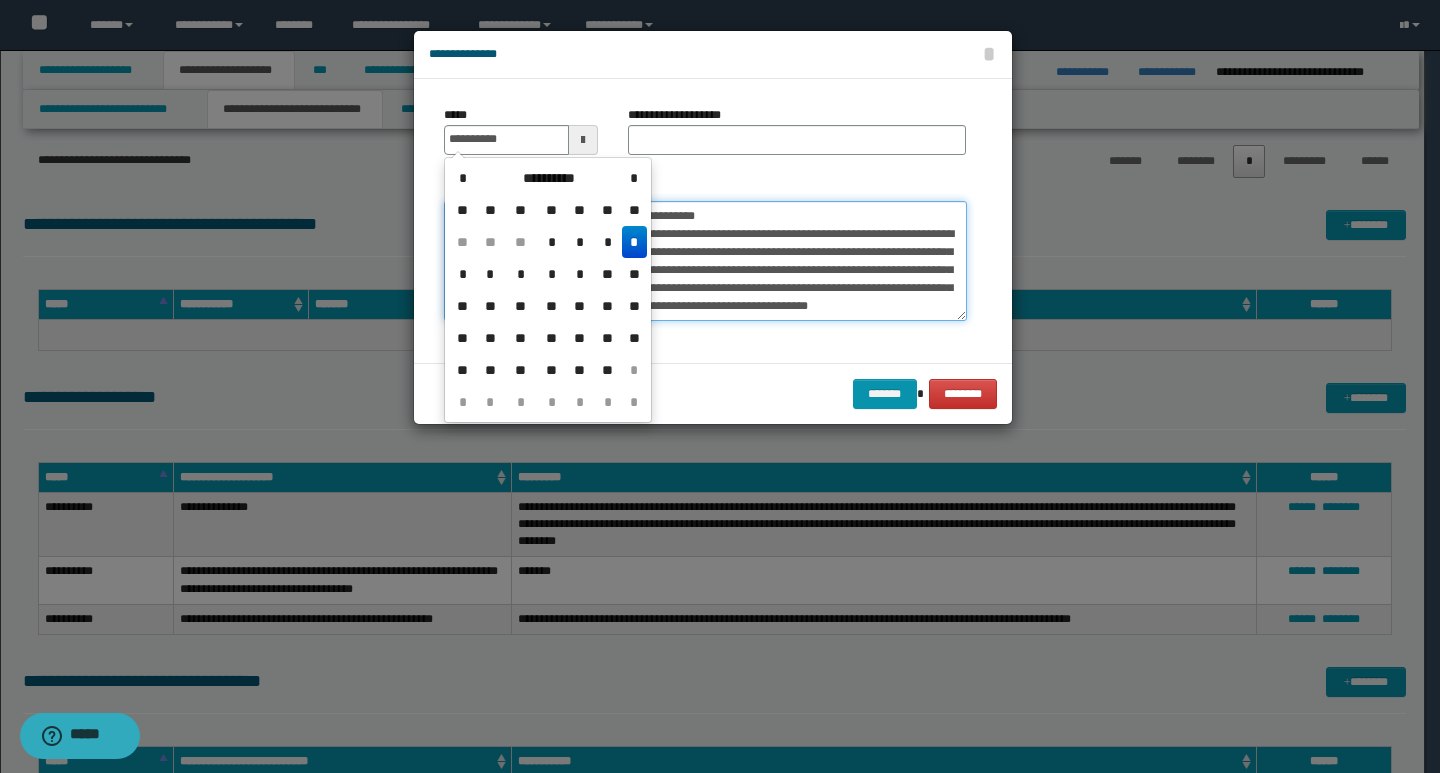type on "**********" 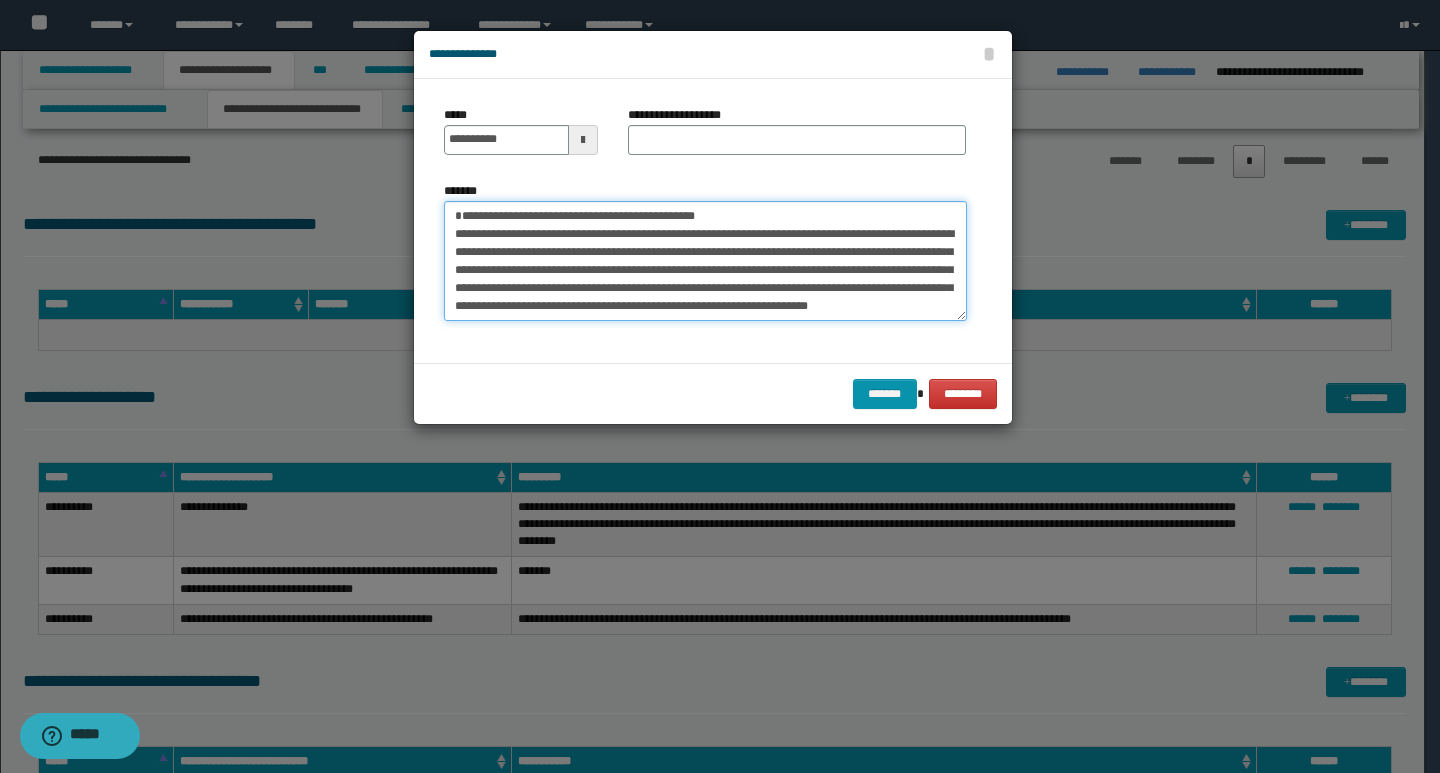 drag, startPoint x: 733, startPoint y: 216, endPoint x: 446, endPoint y: 213, distance: 287.0157 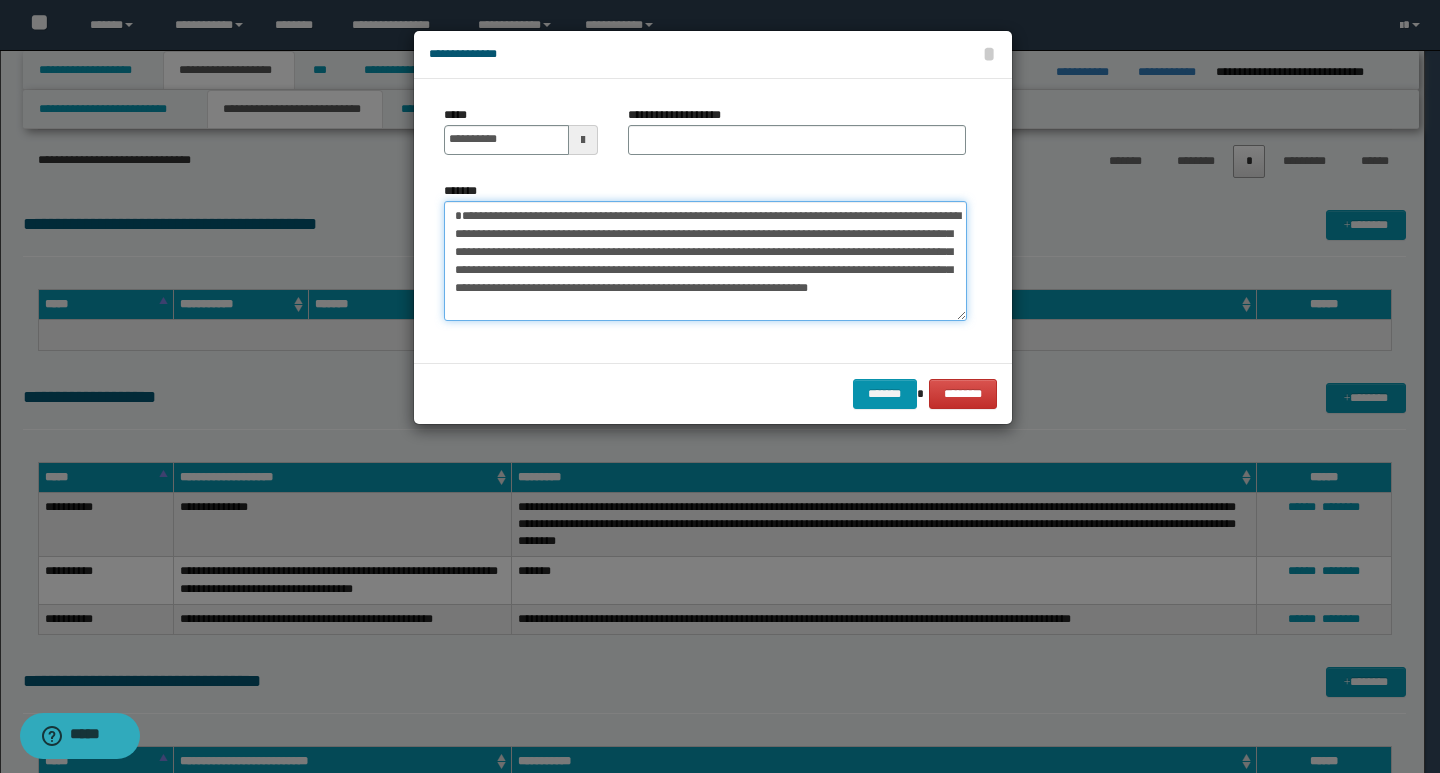 type on "**********" 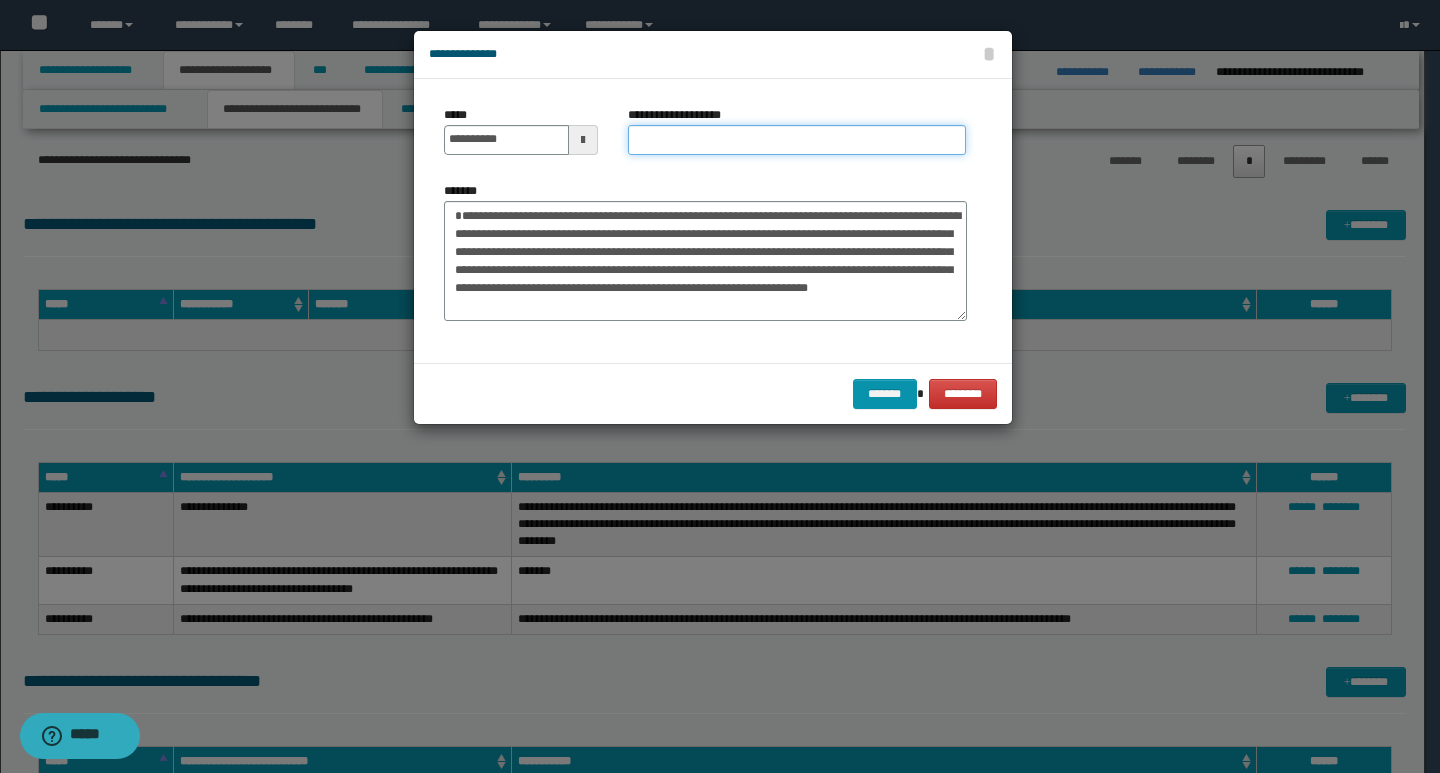 drag, startPoint x: 638, startPoint y: 138, endPoint x: 679, endPoint y: 150, distance: 42.72002 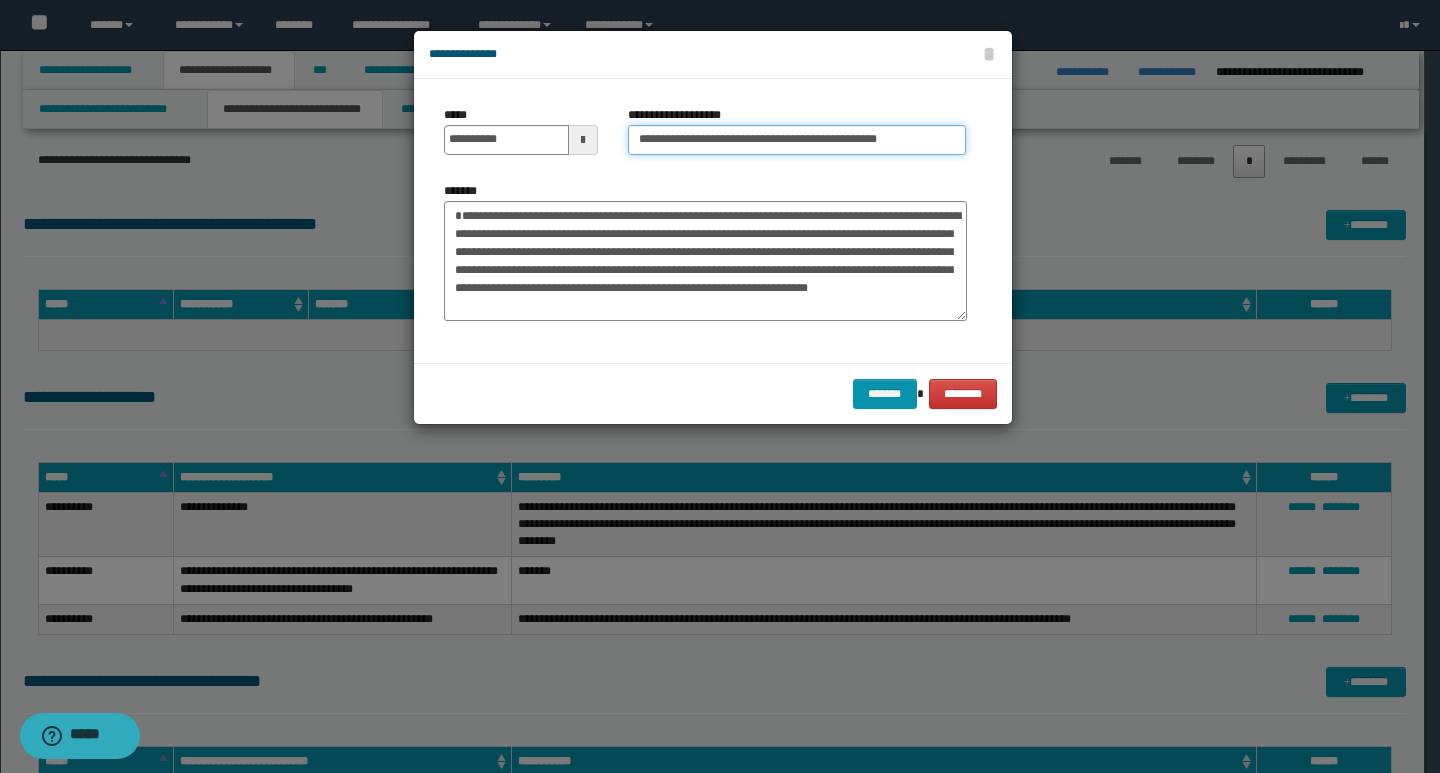 type on "**********" 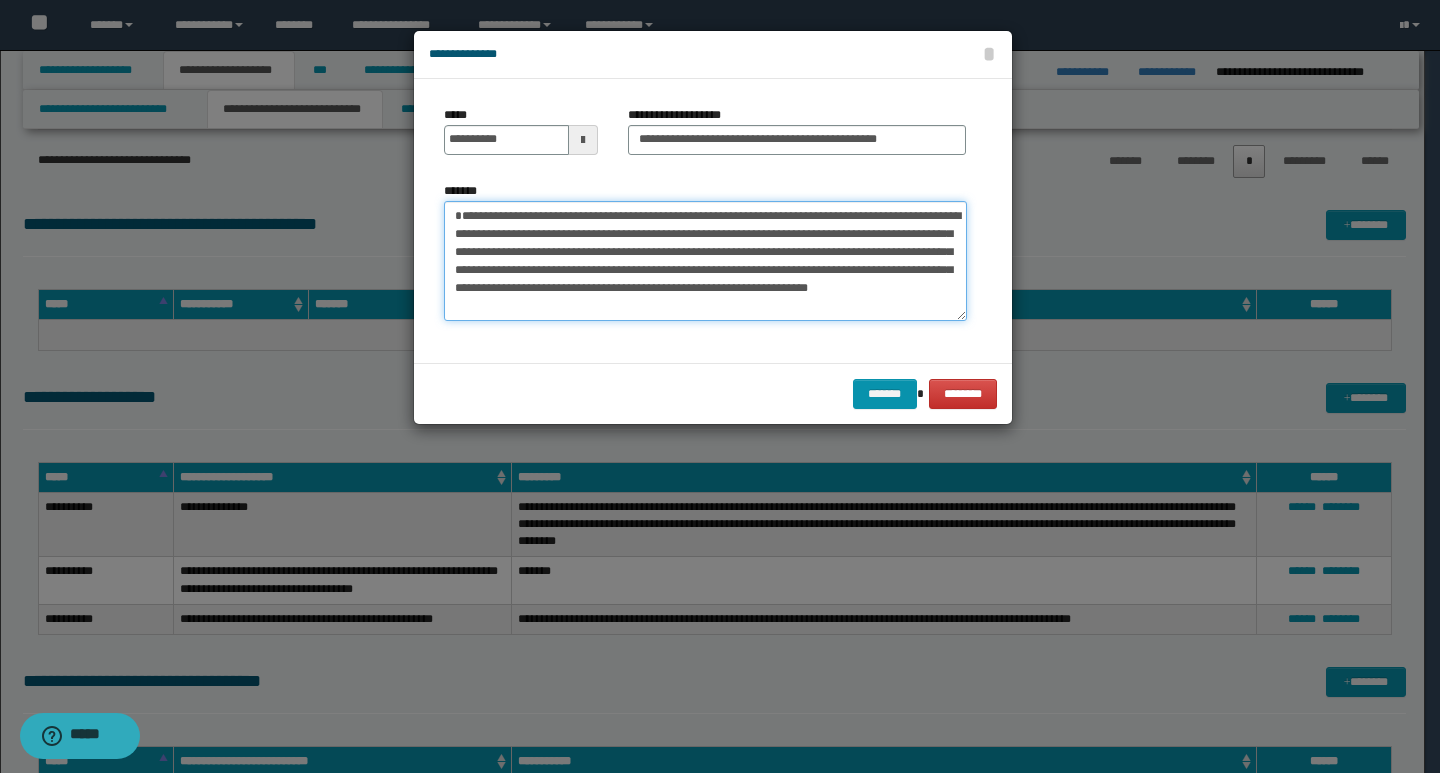 click on "**********" at bounding box center (705, 261) 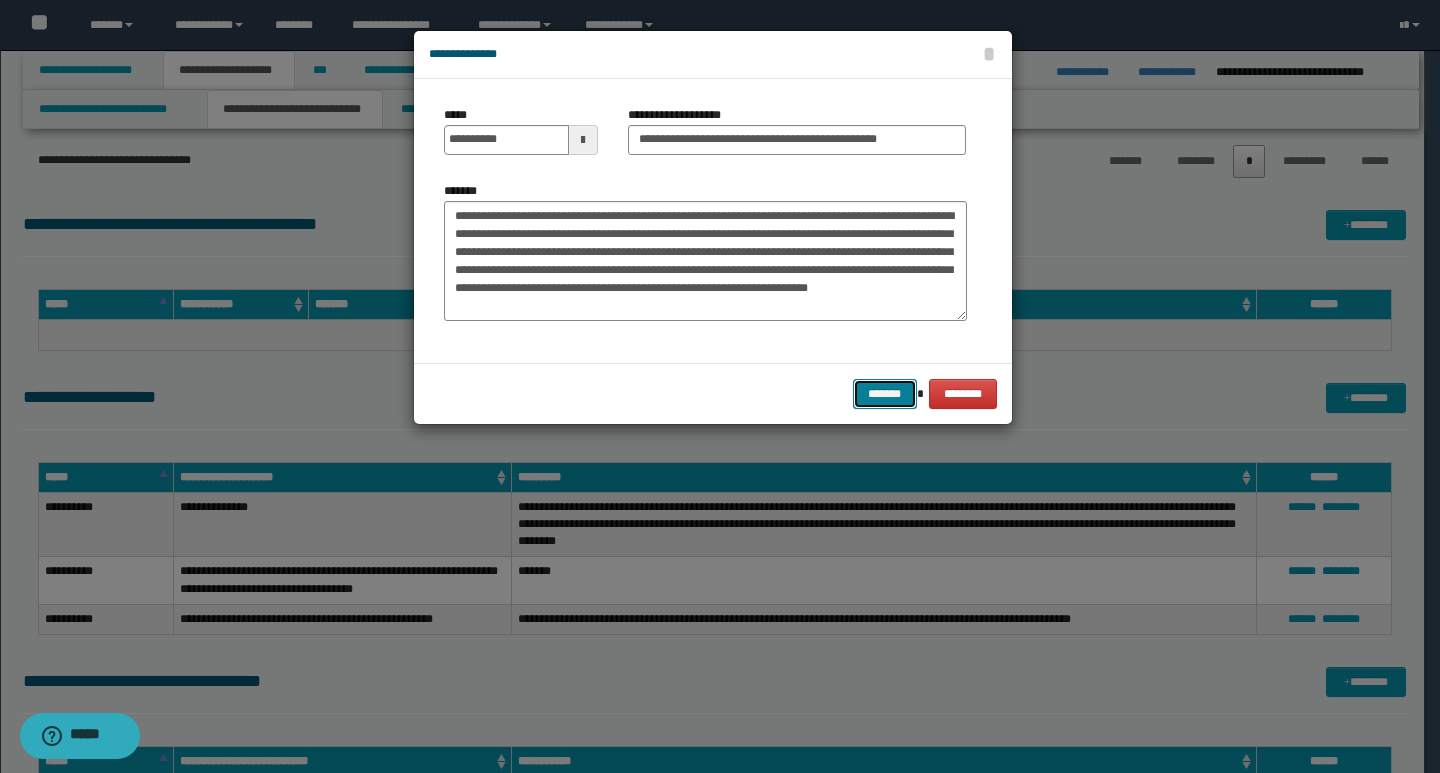 click on "*******" at bounding box center (885, 394) 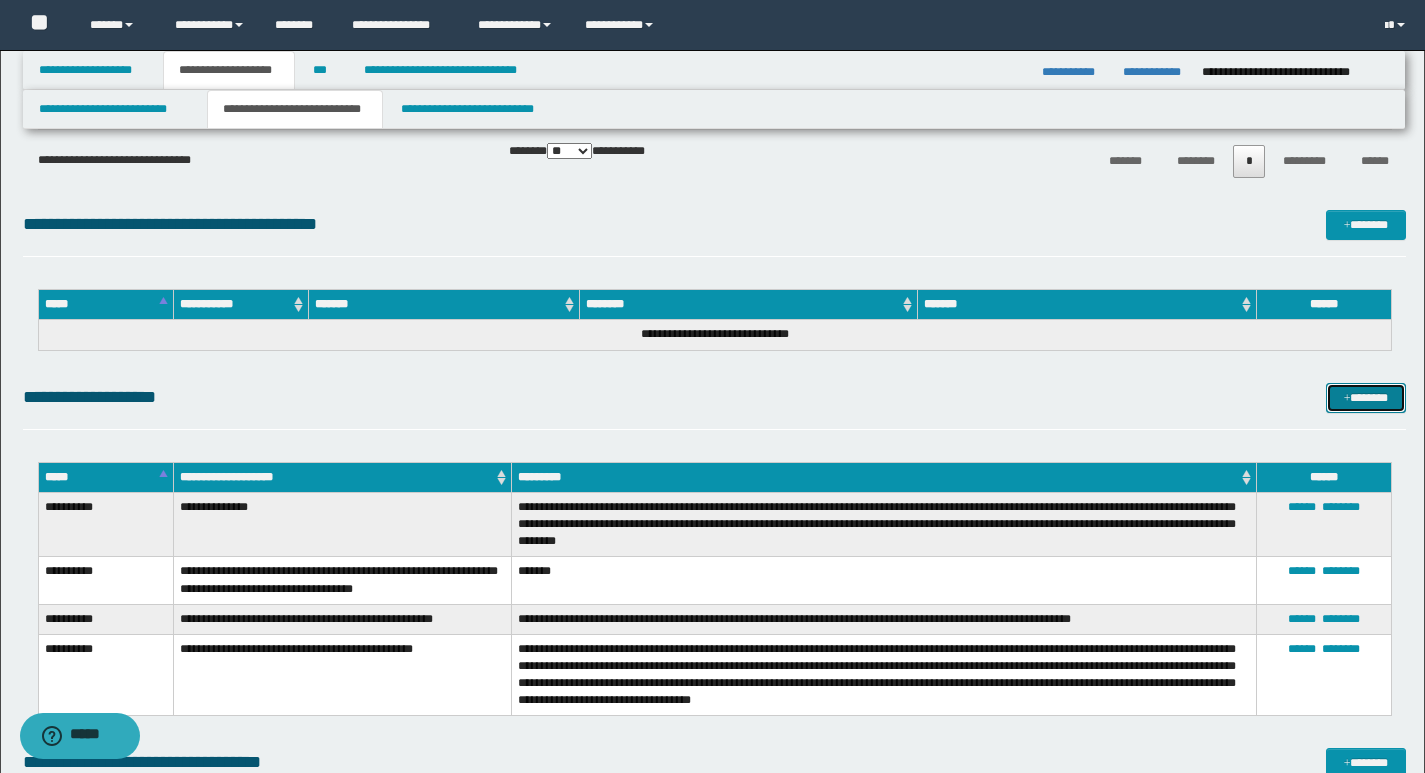 click on "*******" at bounding box center (1366, 398) 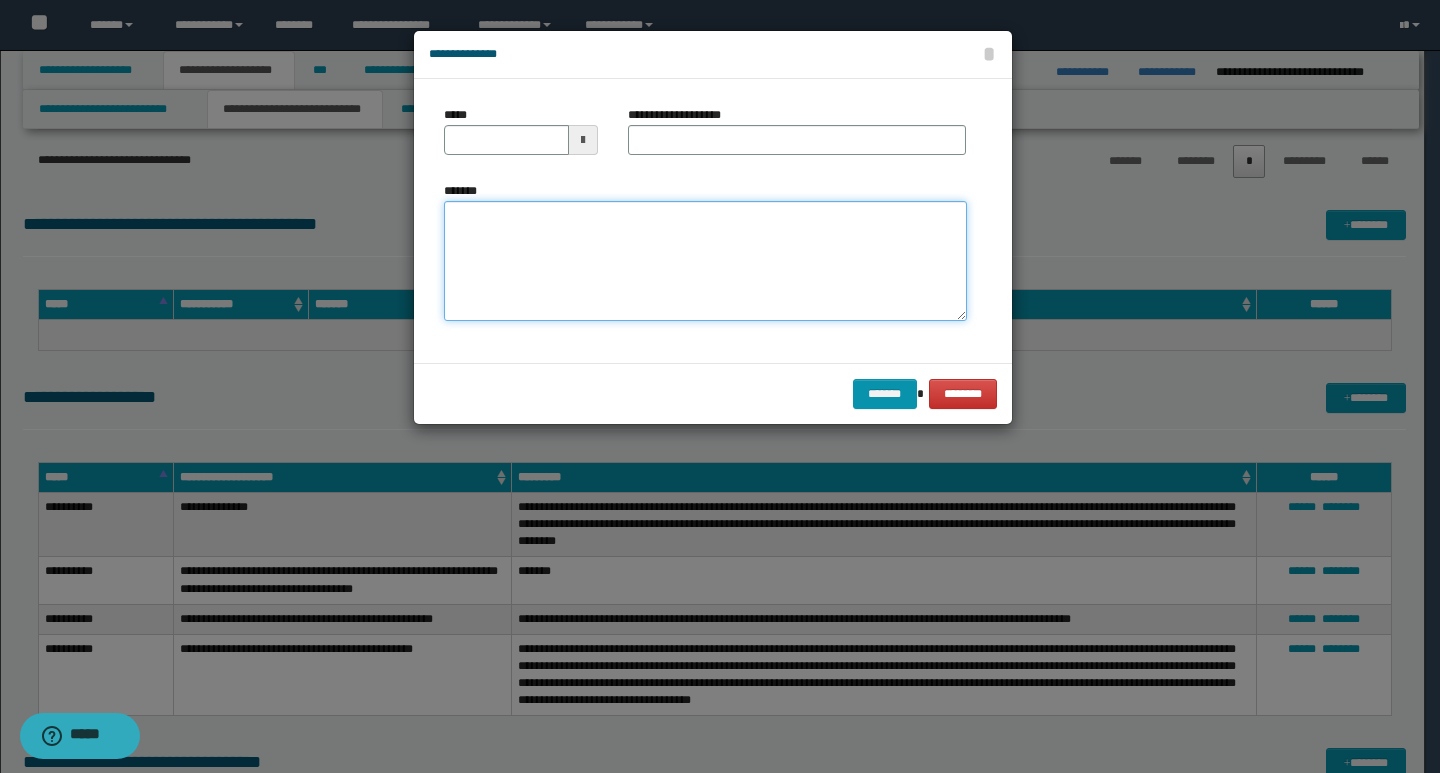 click on "*******" at bounding box center (705, 261) 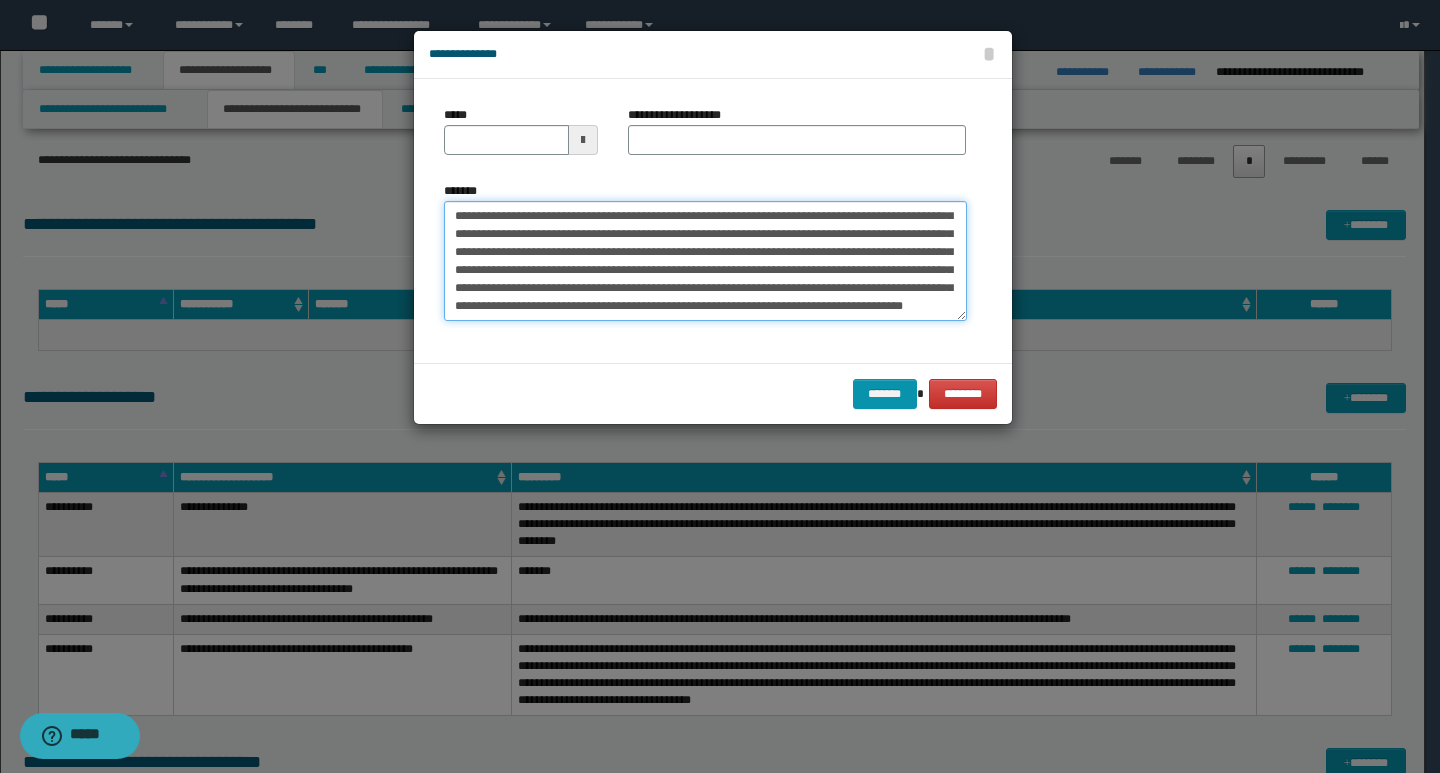 scroll, scrollTop: 0, scrollLeft: 0, axis: both 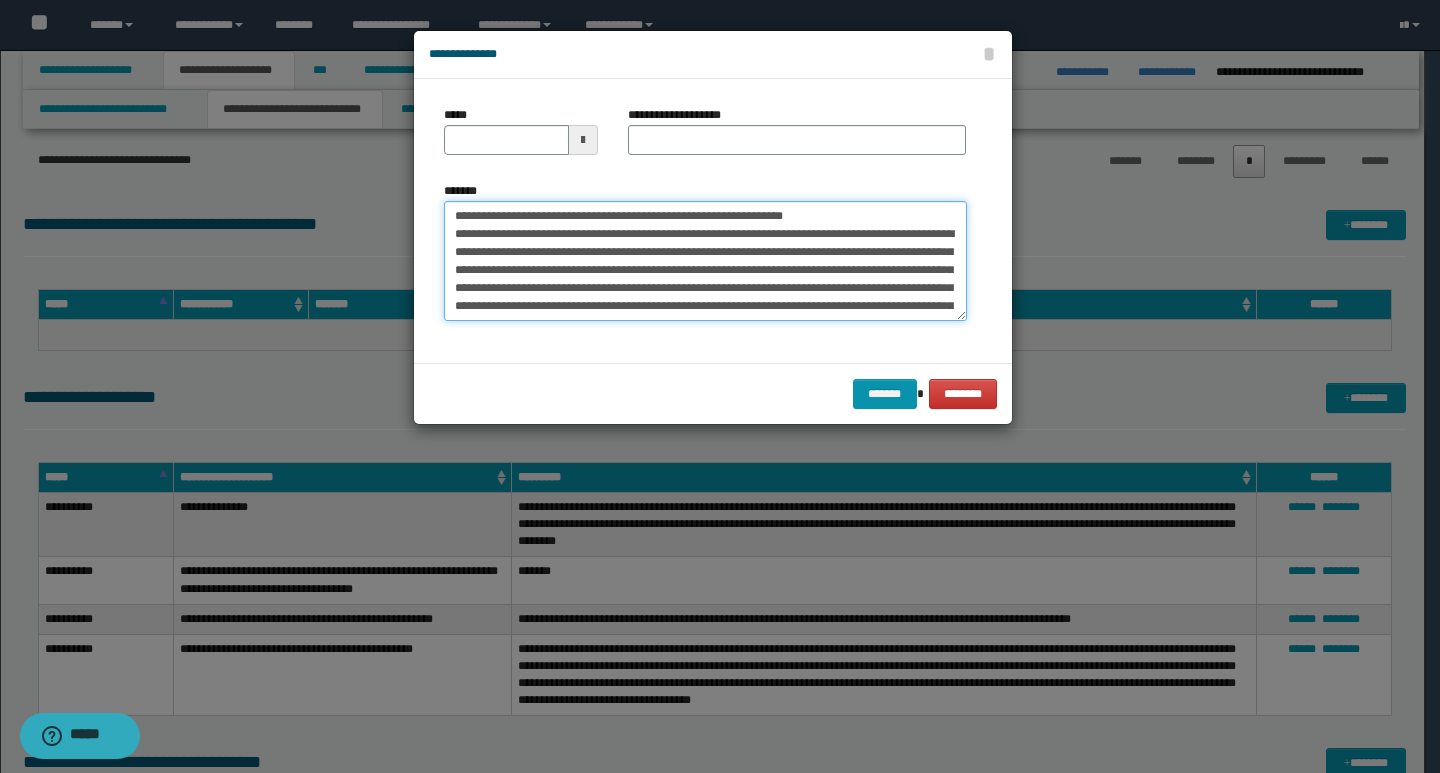 drag, startPoint x: 450, startPoint y: 219, endPoint x: 519, endPoint y: 222, distance: 69.065186 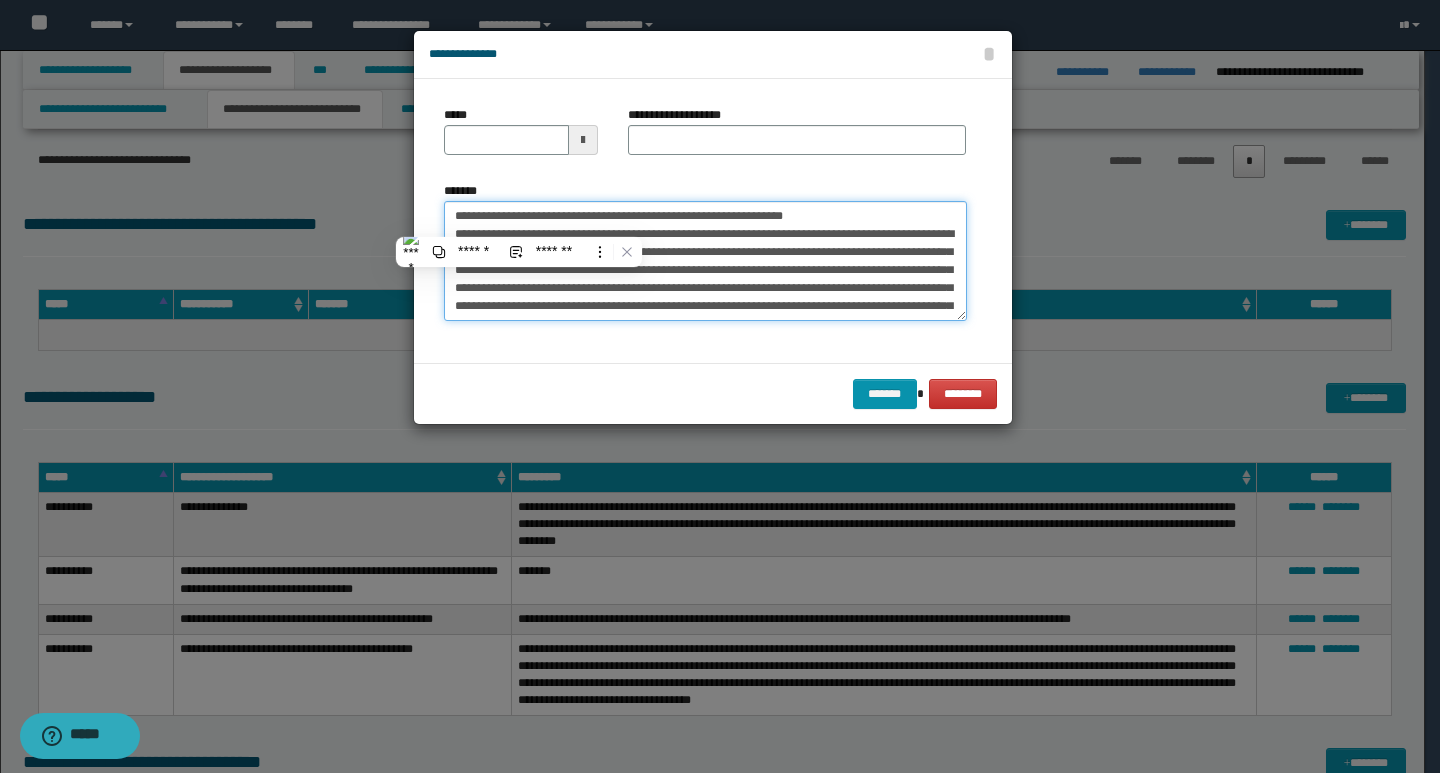 type on "**********" 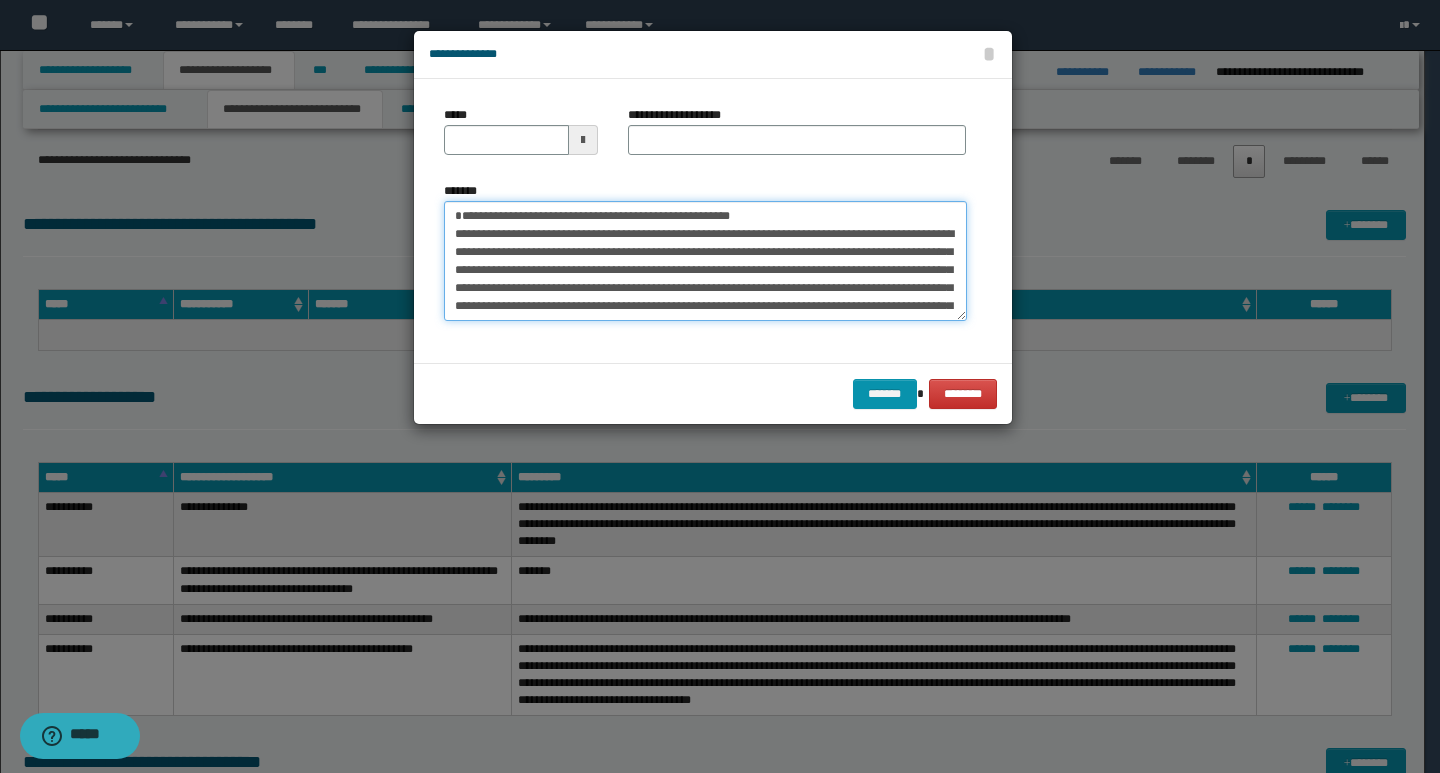 type 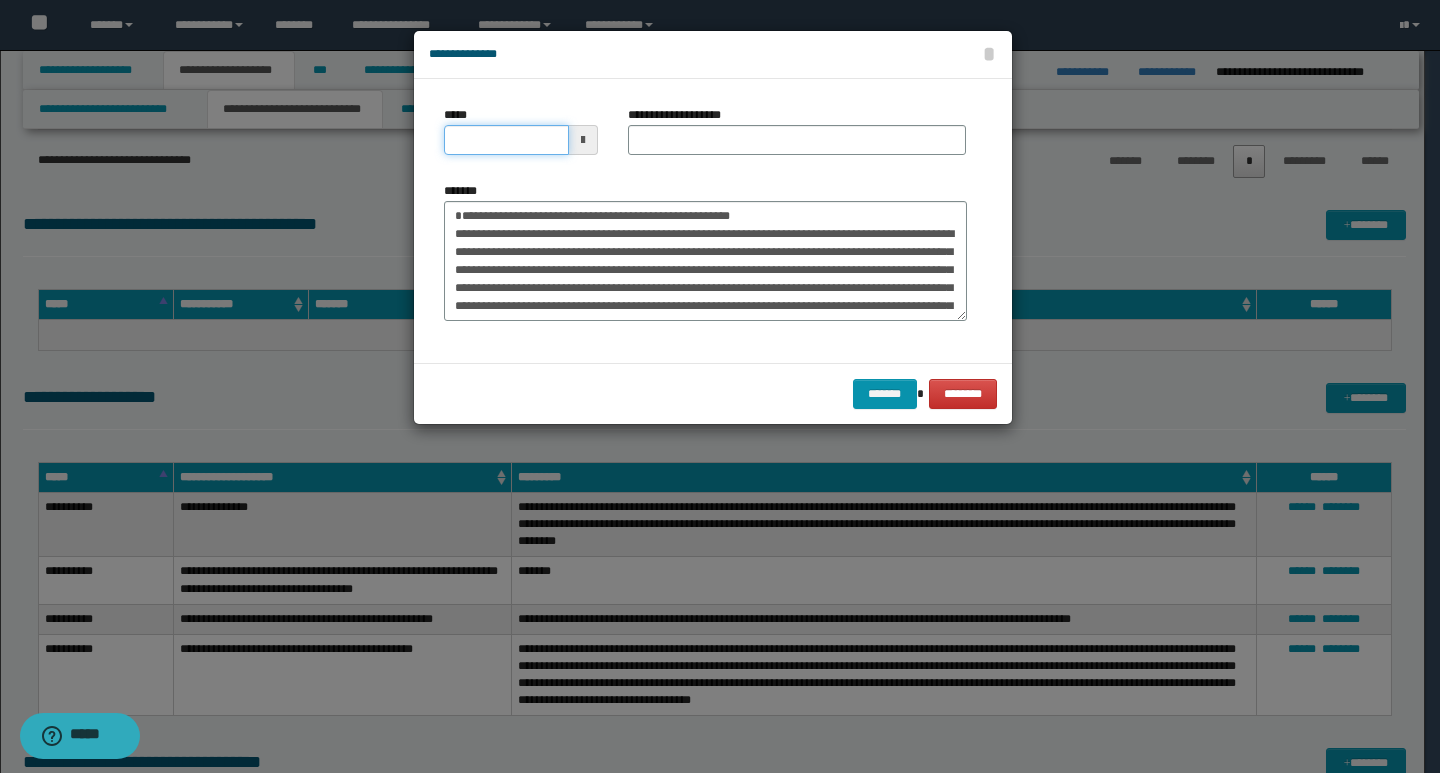 click on "*****" at bounding box center [506, 140] 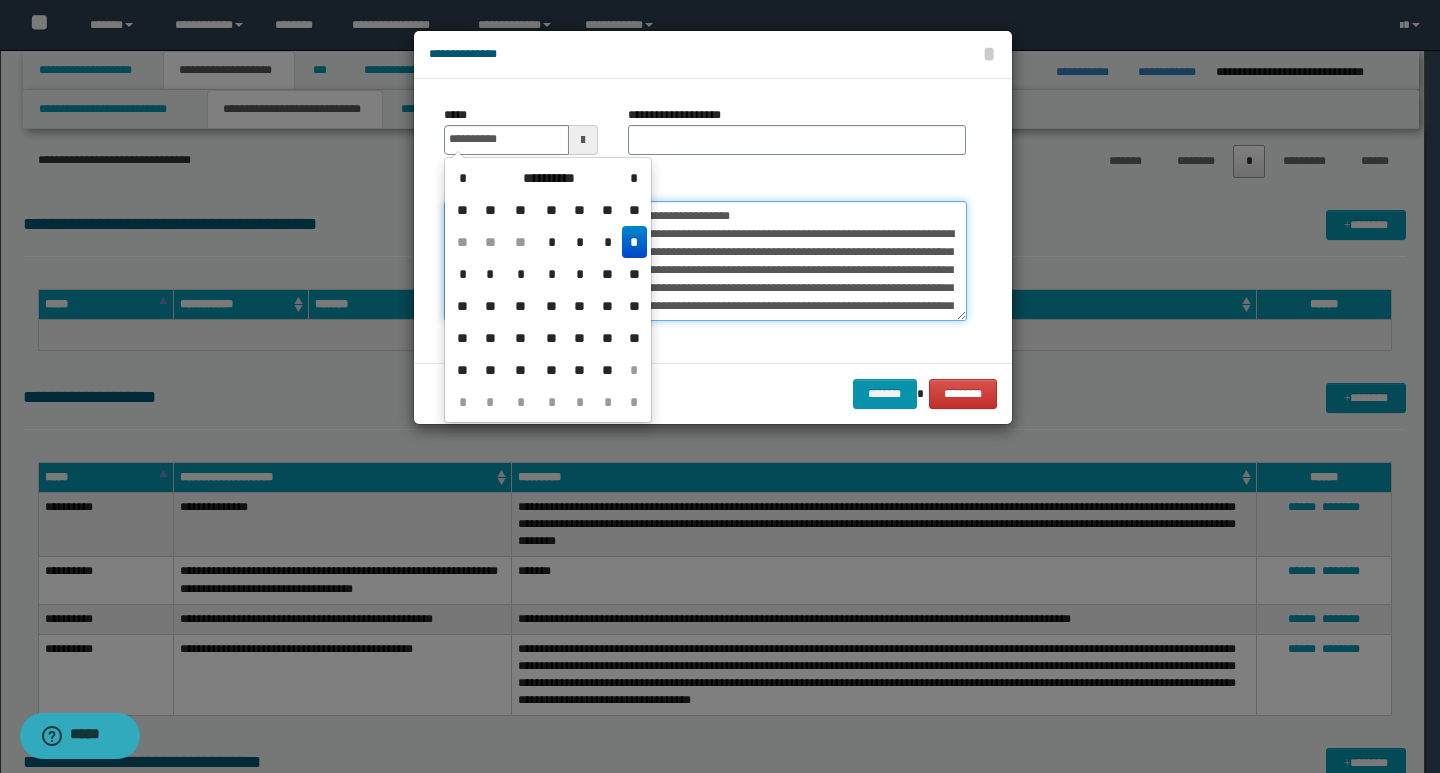 type on "**********" 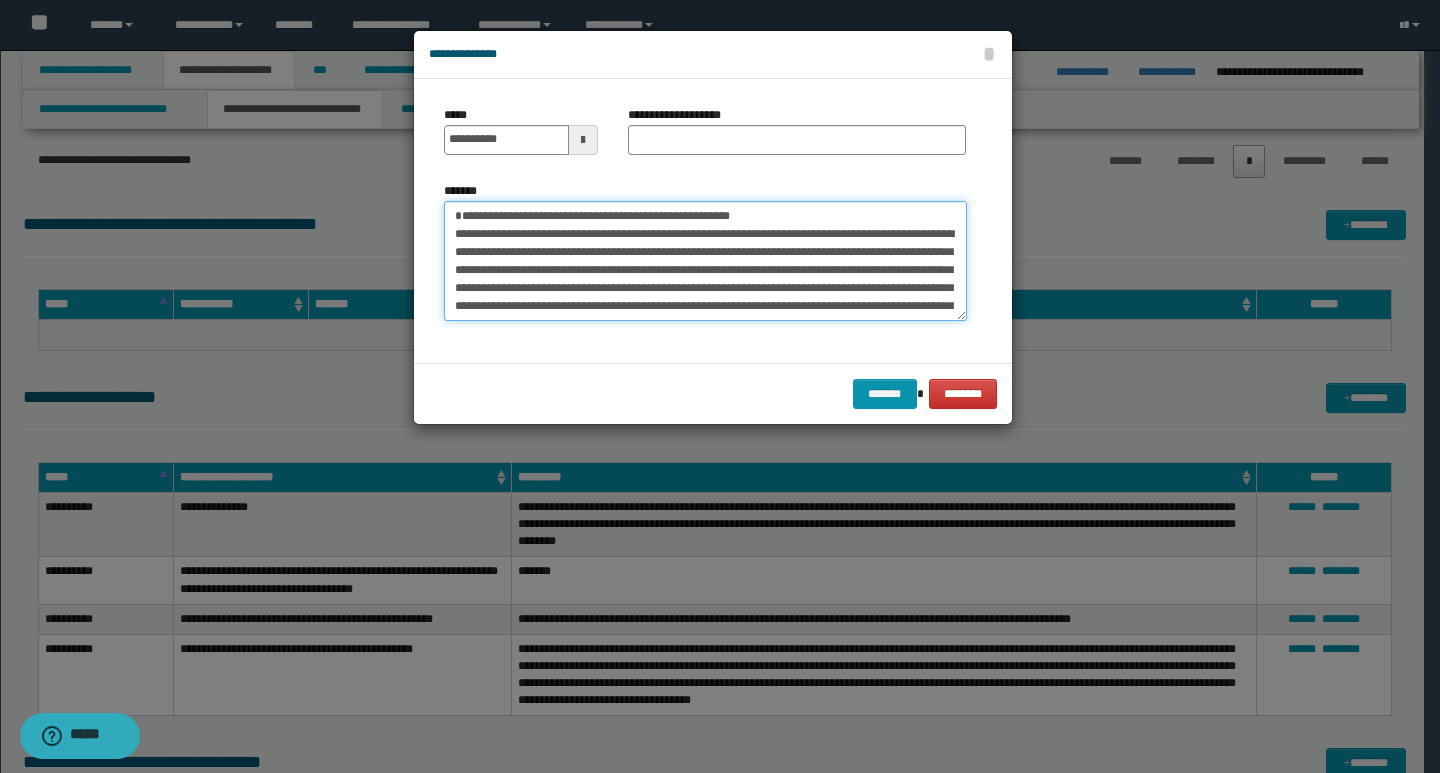 drag, startPoint x: 807, startPoint y: 217, endPoint x: 454, endPoint y: 212, distance: 353.0354 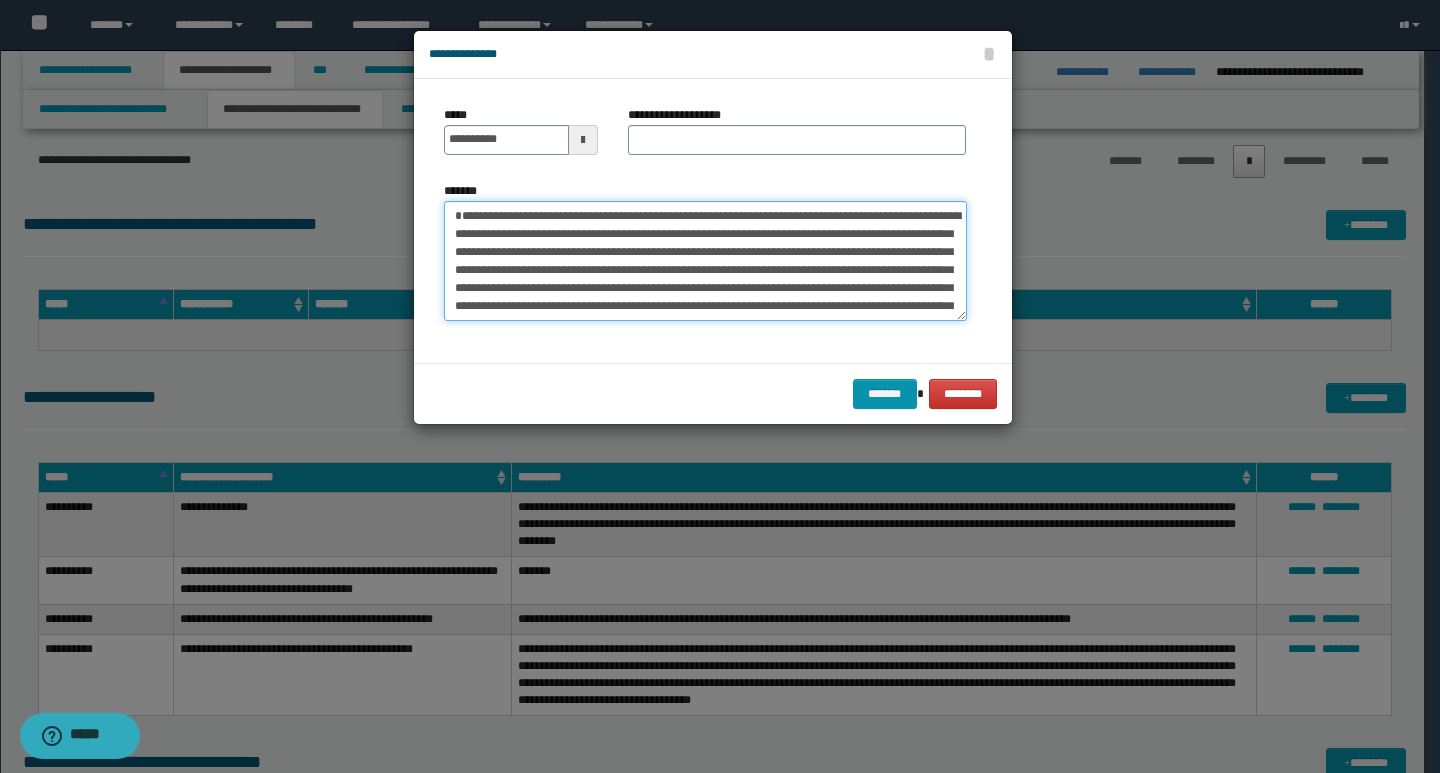 type on "**********" 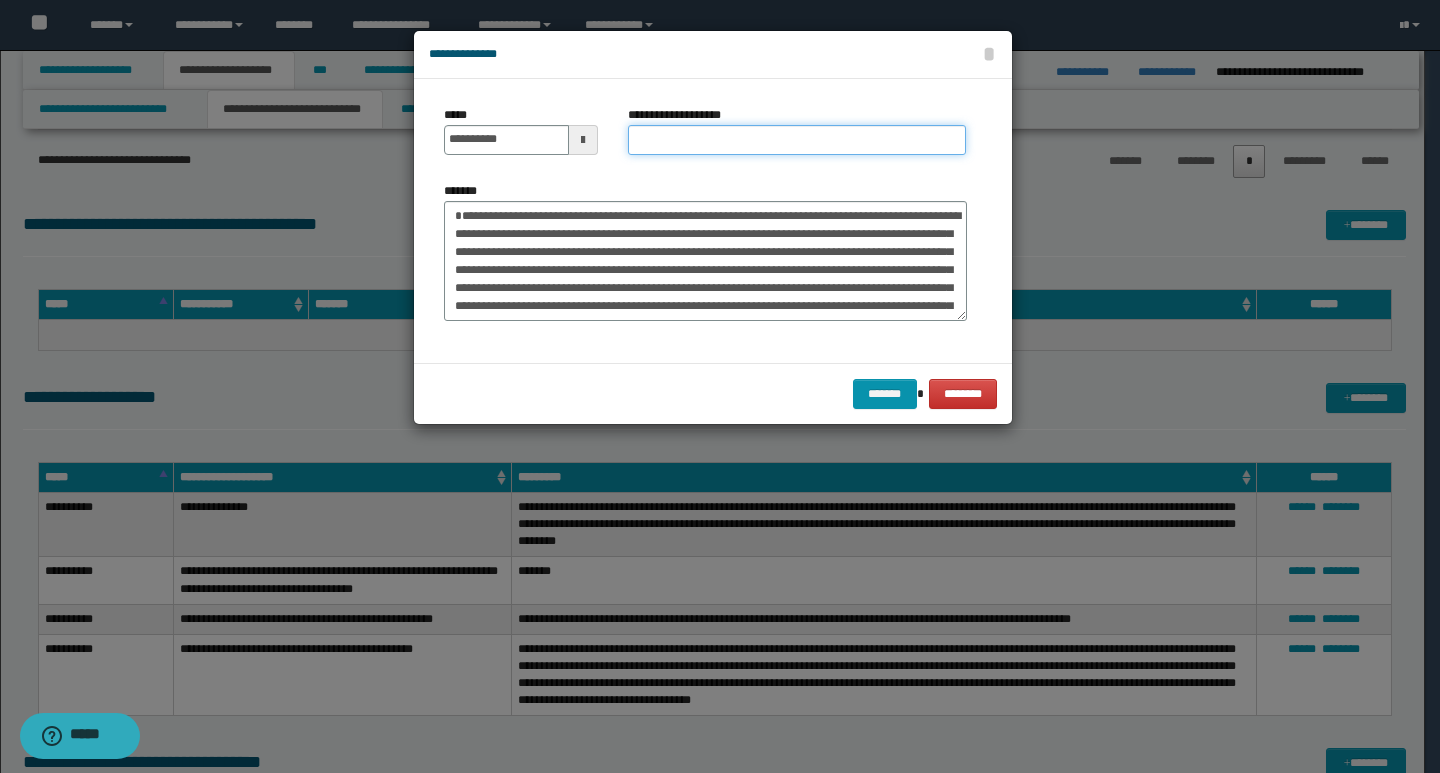 click on "**********" at bounding box center [797, 140] 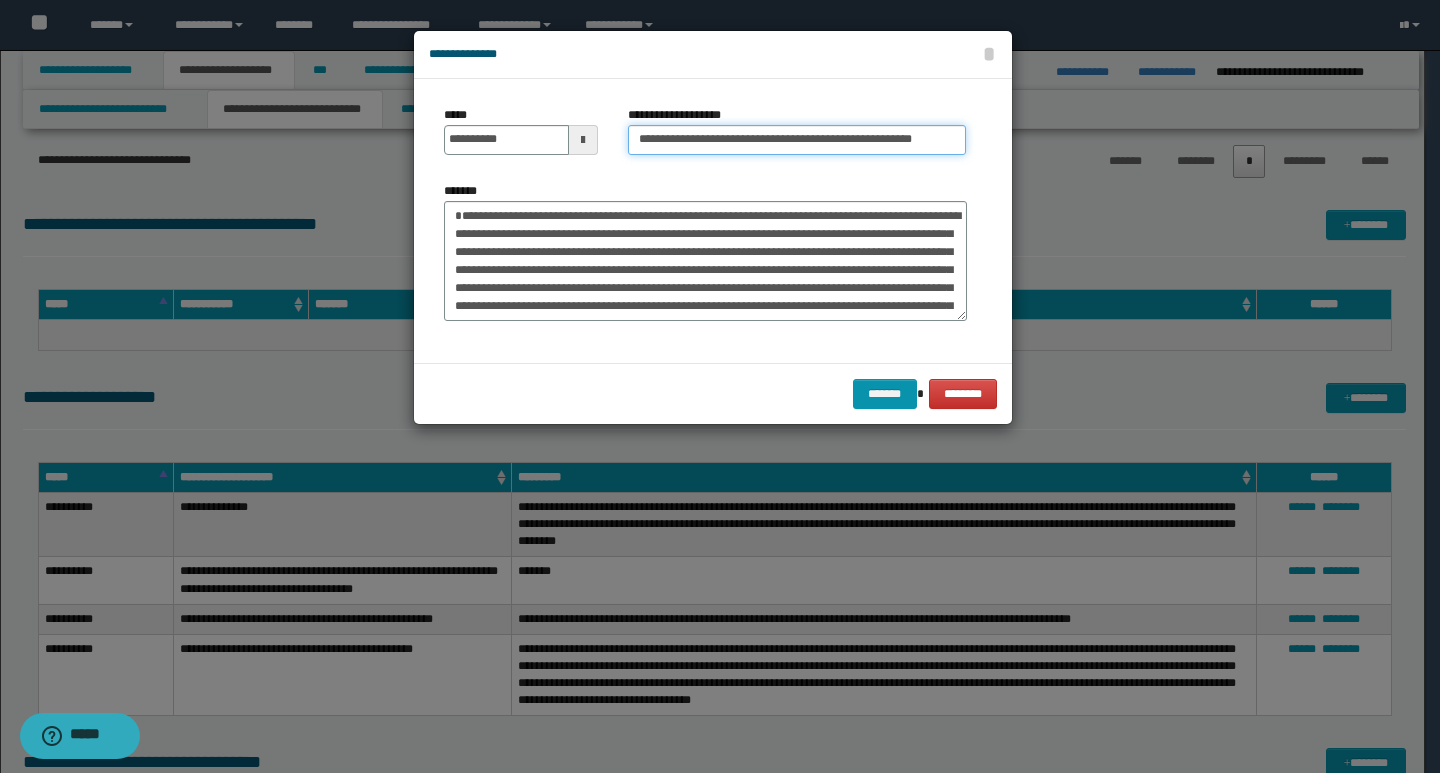 type on "**********" 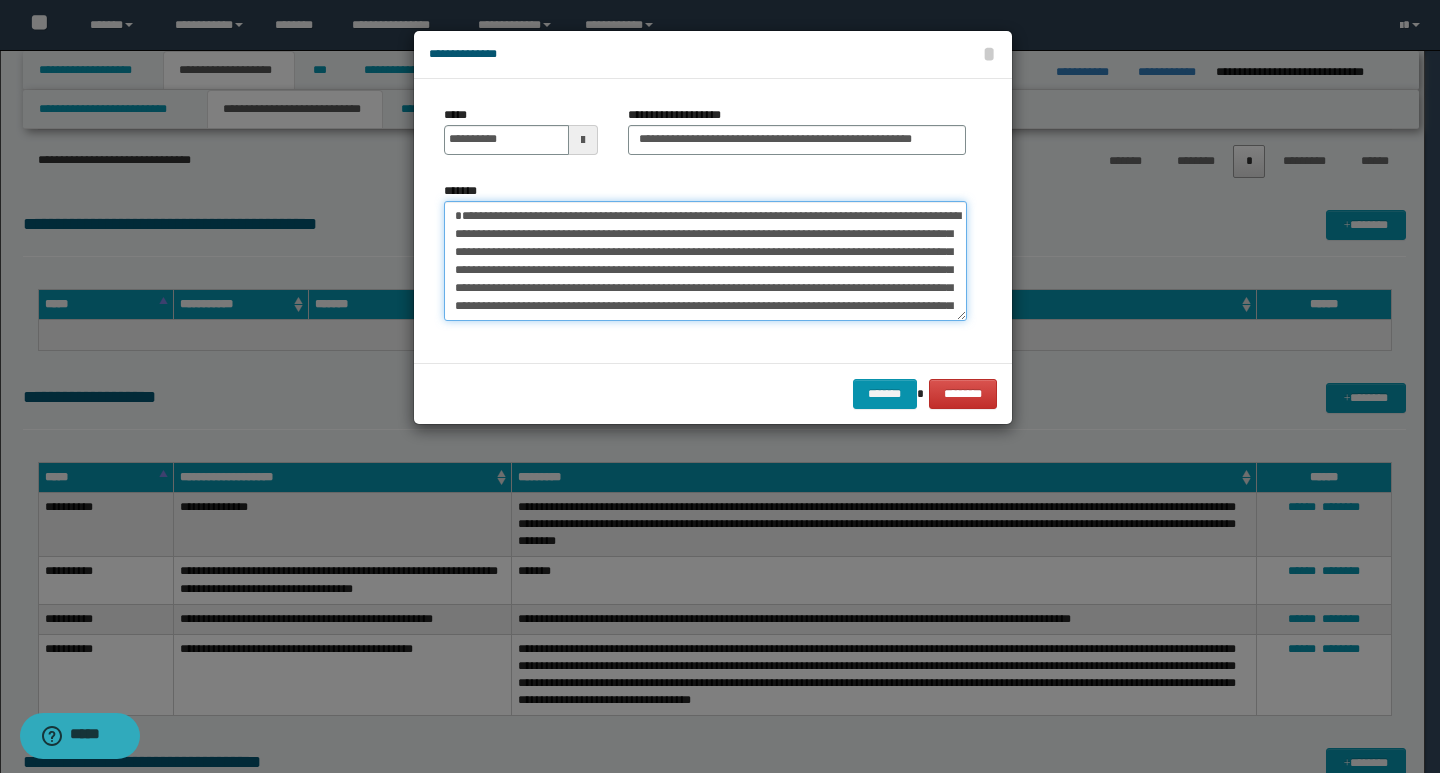 click on "**********" at bounding box center [705, 261] 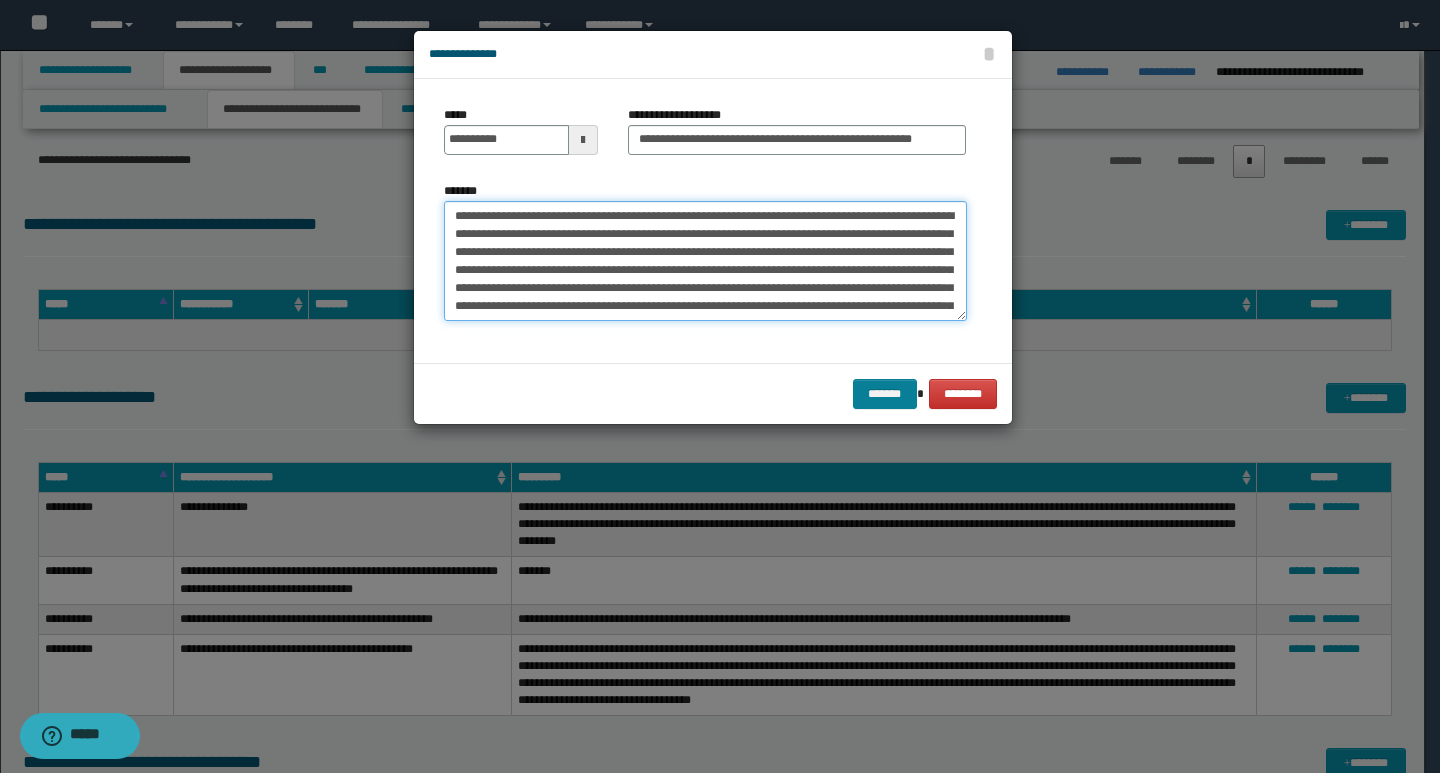 type on "**********" 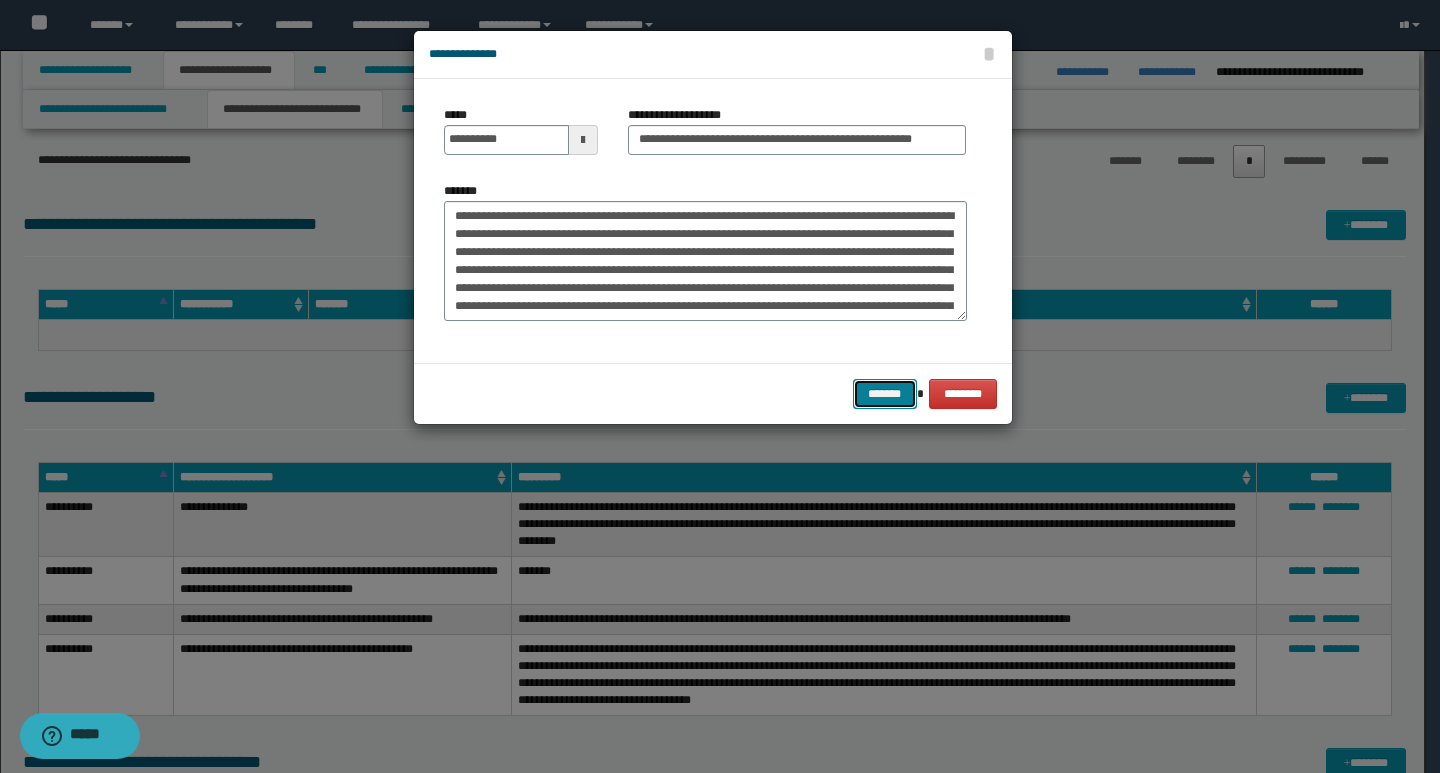 click on "*******" at bounding box center [885, 394] 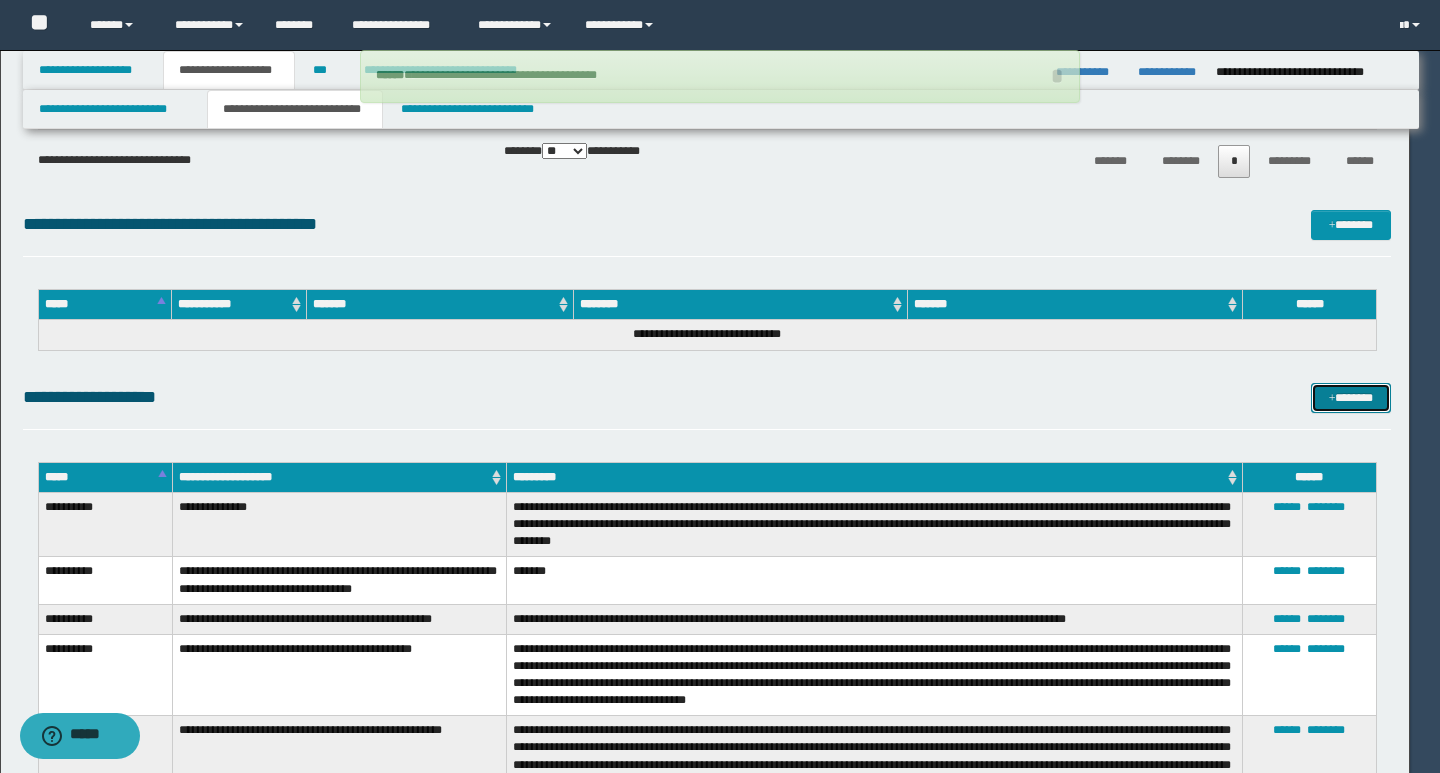type 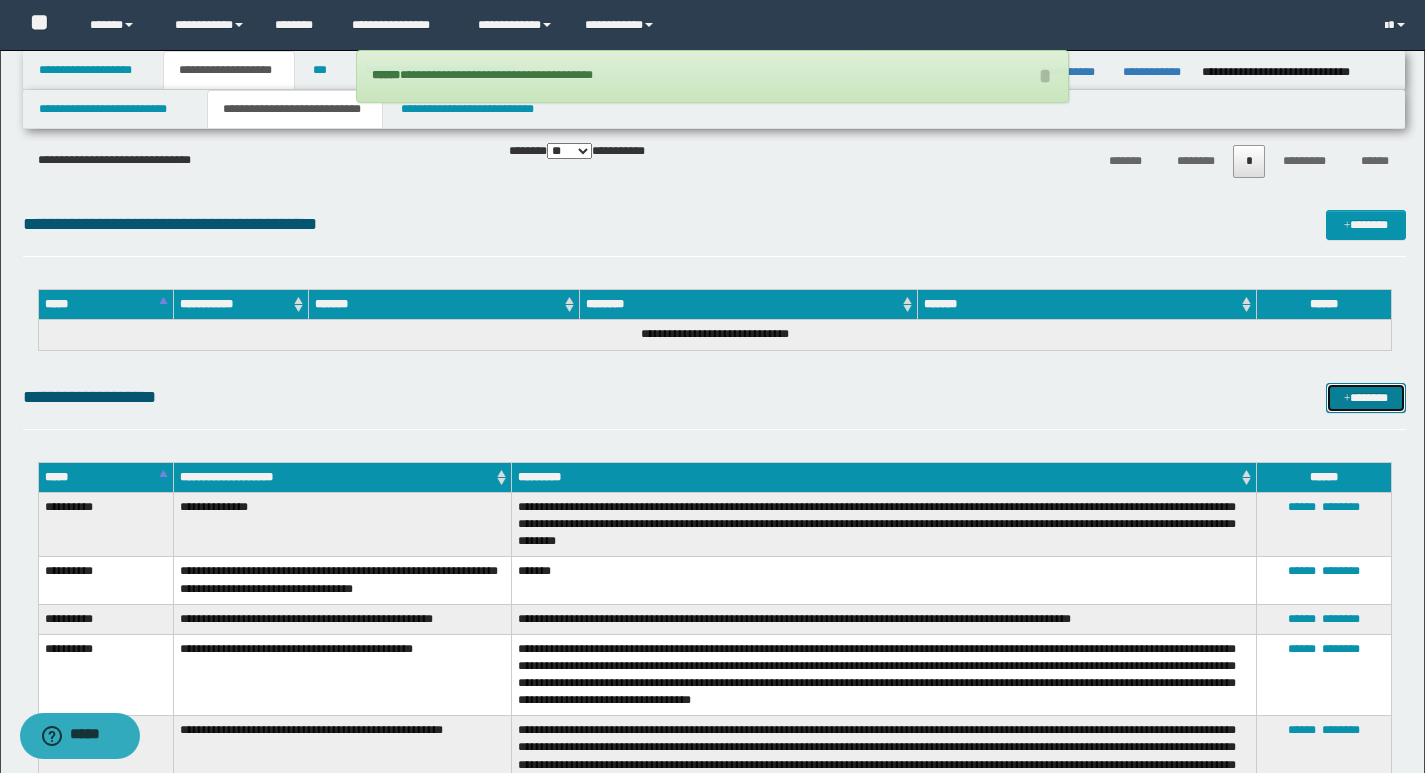 click on "*******" at bounding box center [1366, 398] 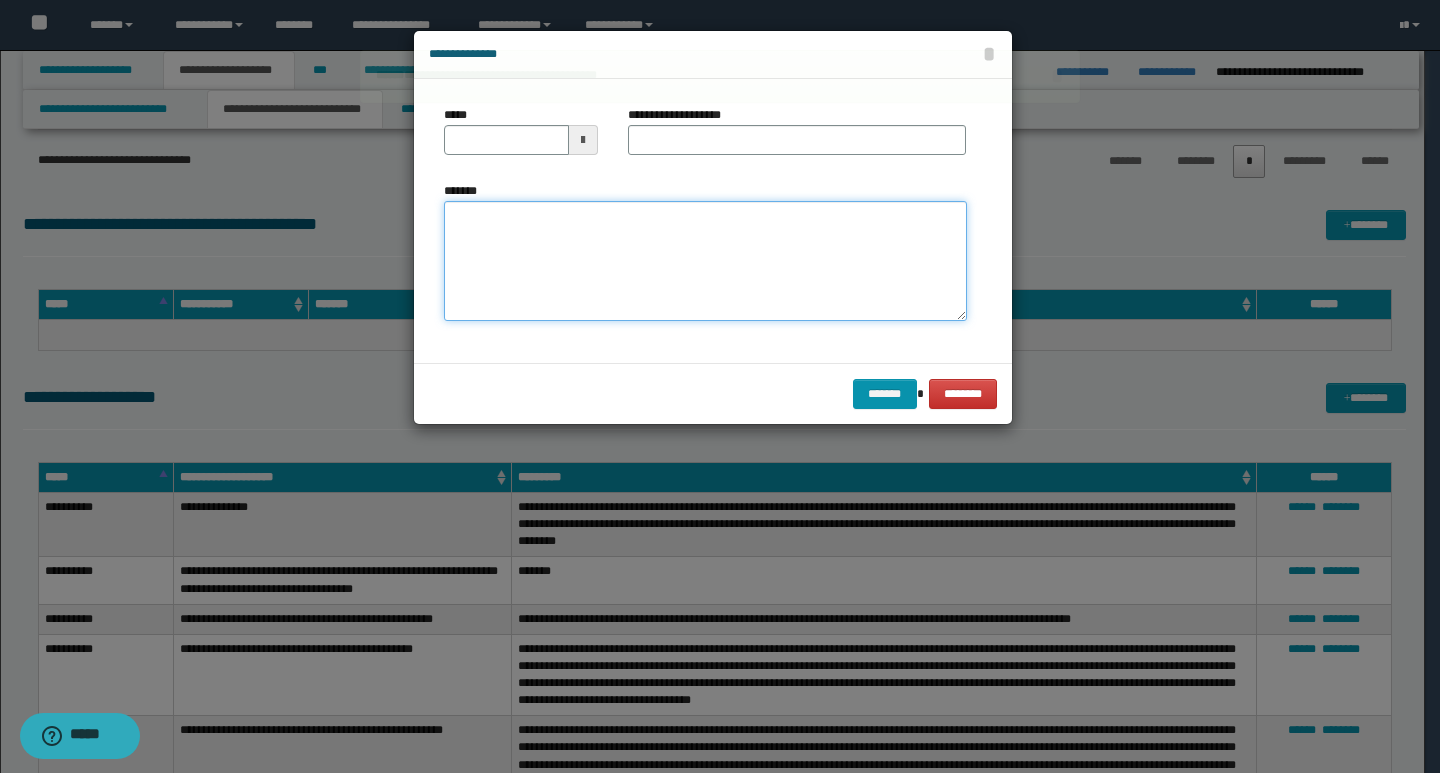 click on "*******" at bounding box center [705, 261] 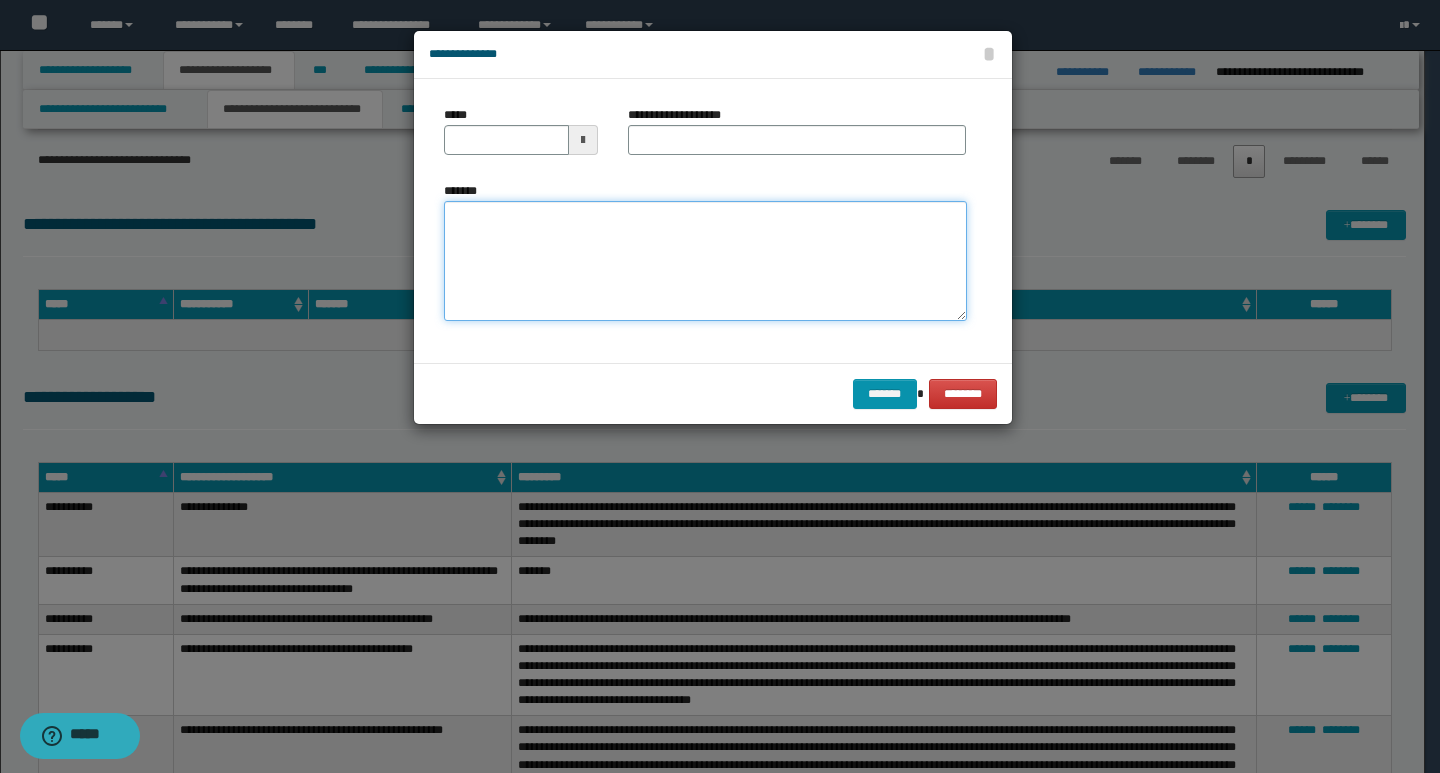 click on "*******" at bounding box center [705, 261] 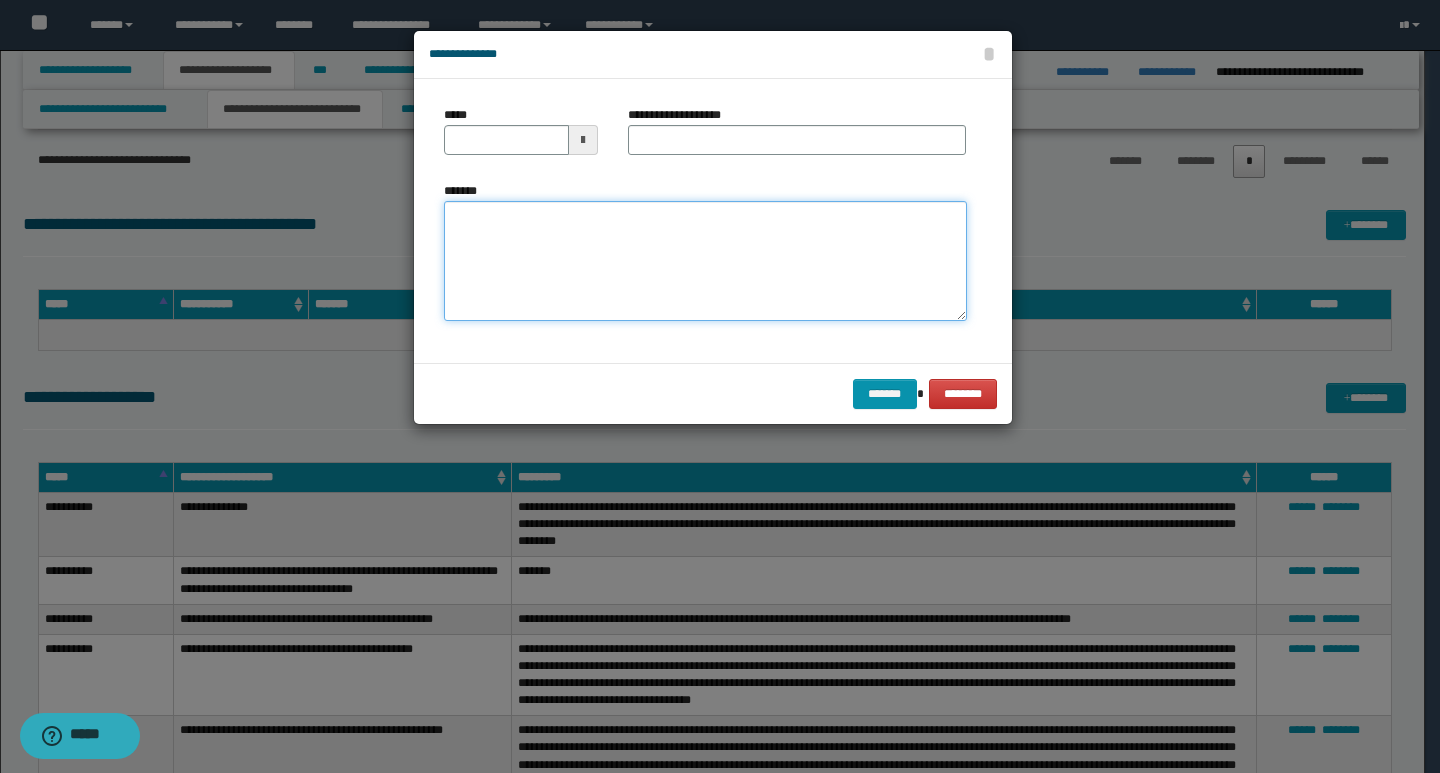 paste on "**********" 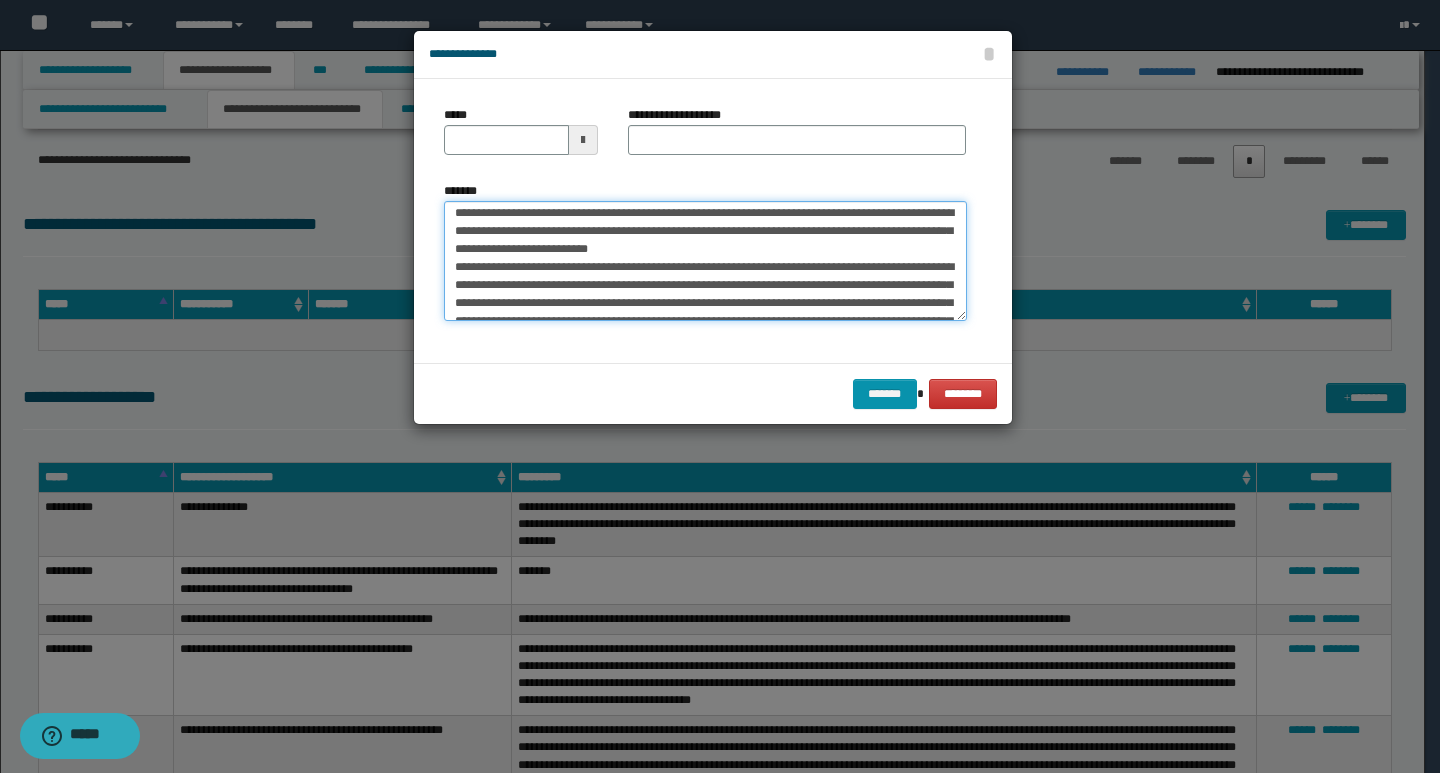scroll, scrollTop: 0, scrollLeft: 0, axis: both 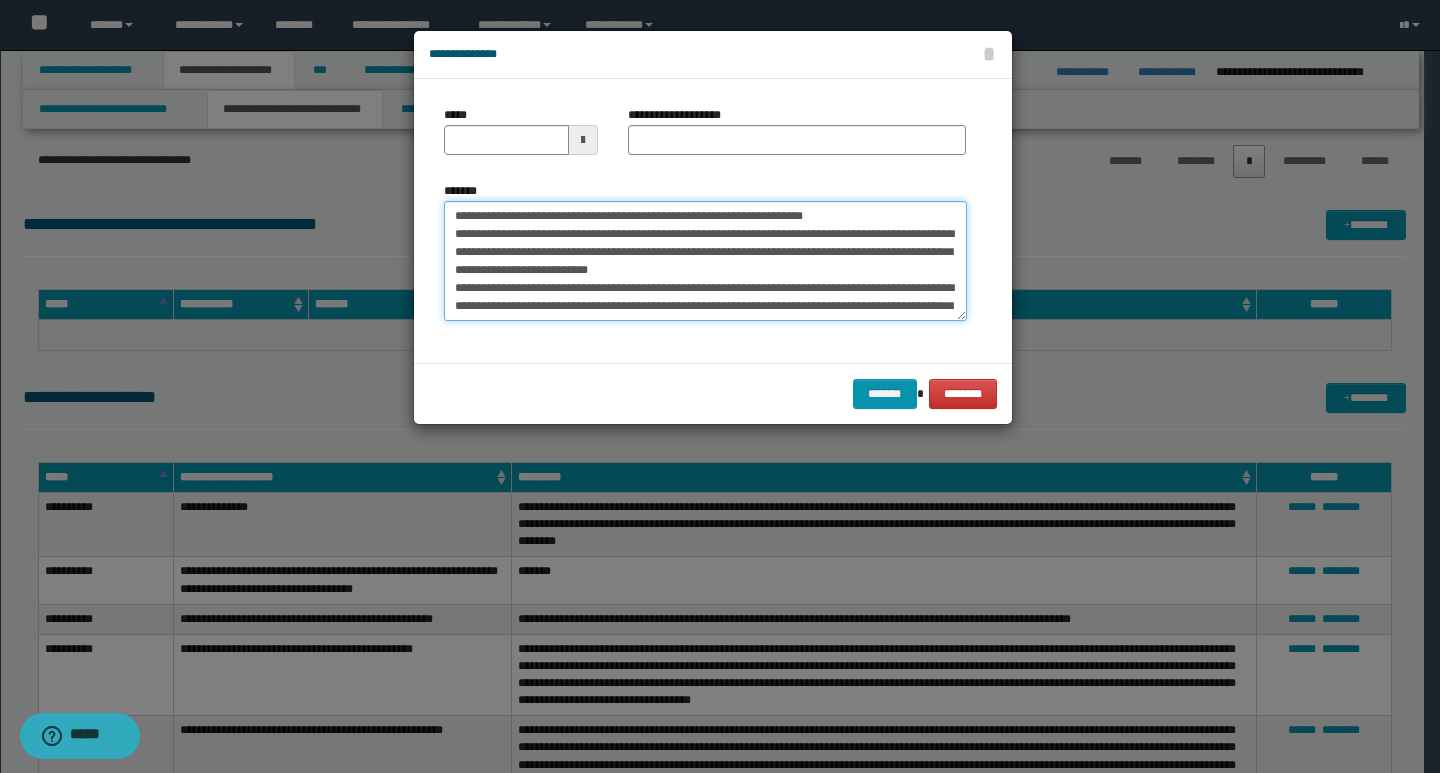 drag, startPoint x: 453, startPoint y: 219, endPoint x: 520, endPoint y: 217, distance: 67.02985 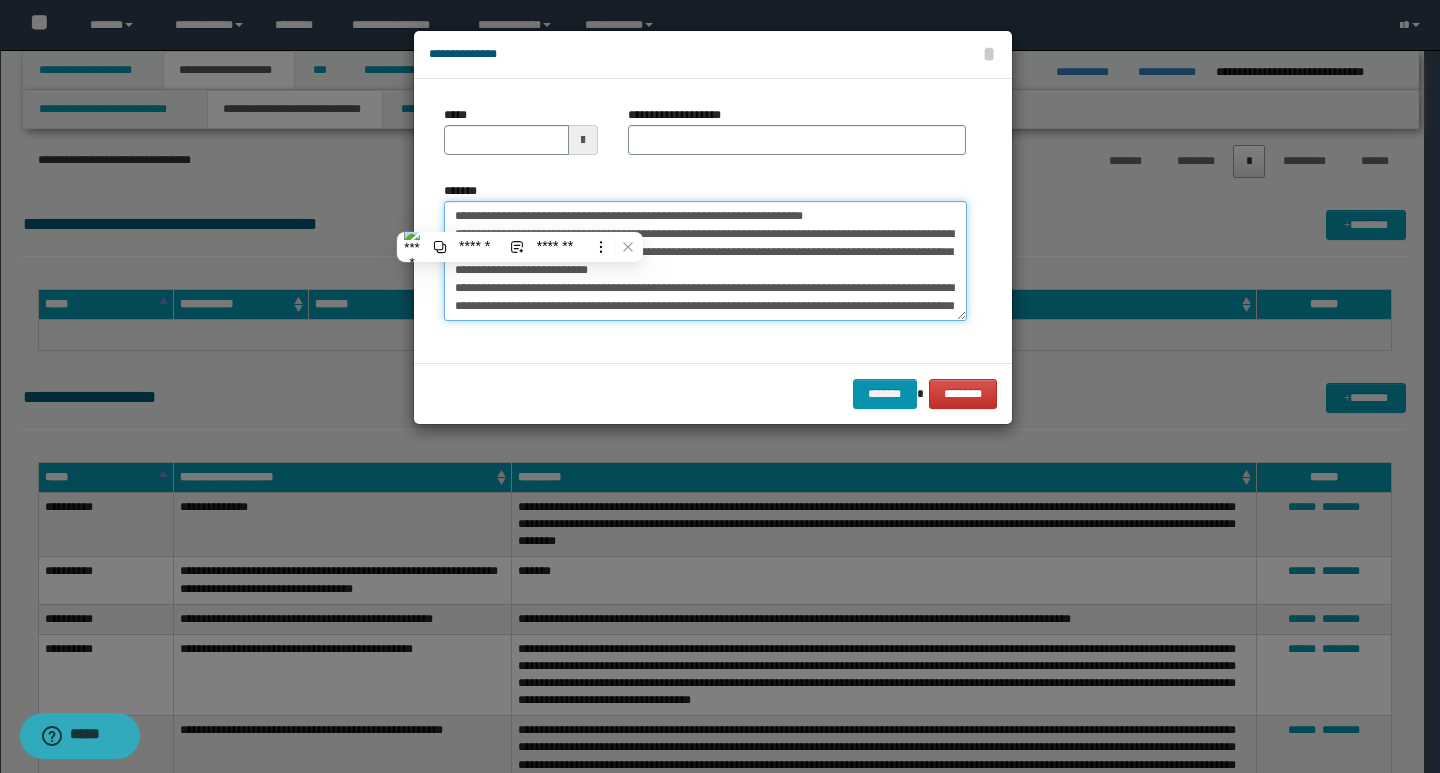 type on "**********" 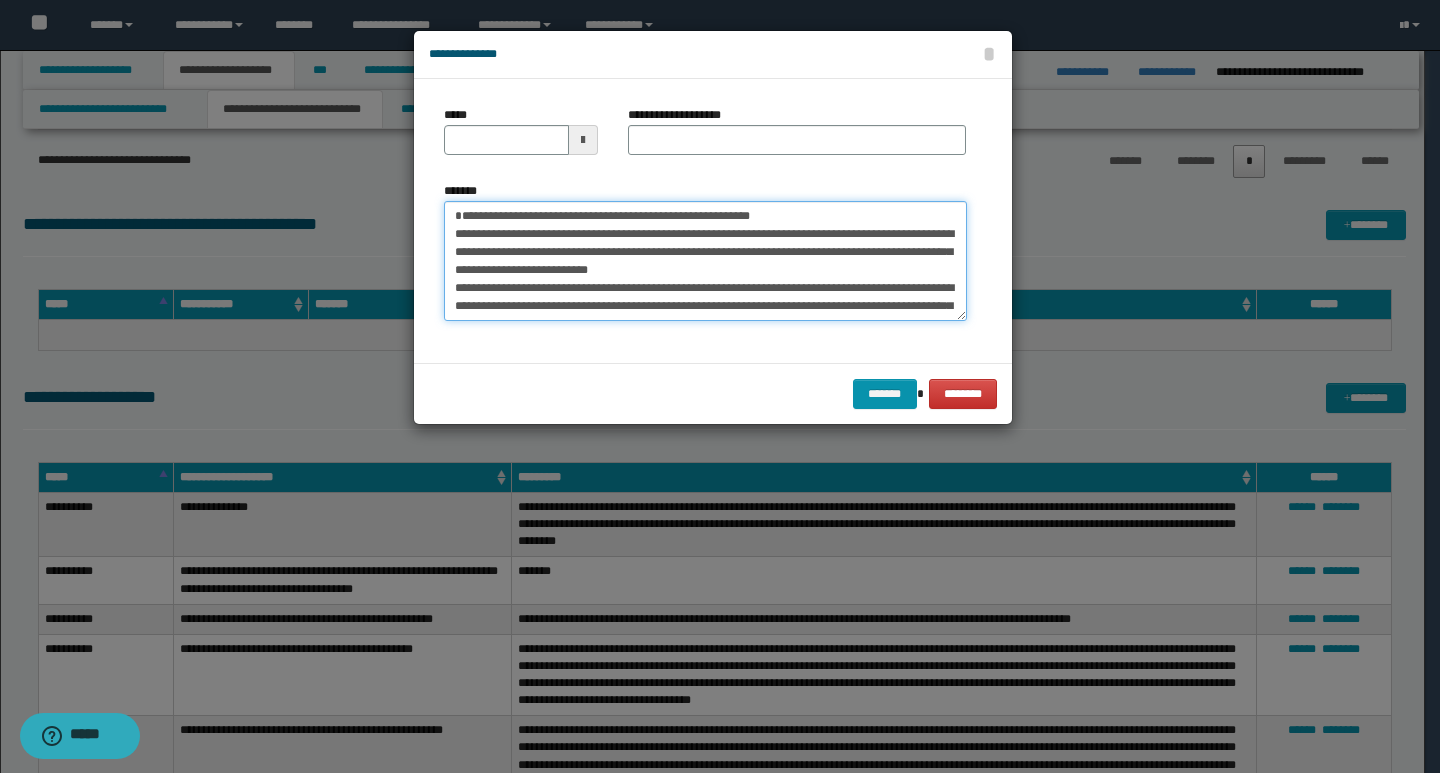type 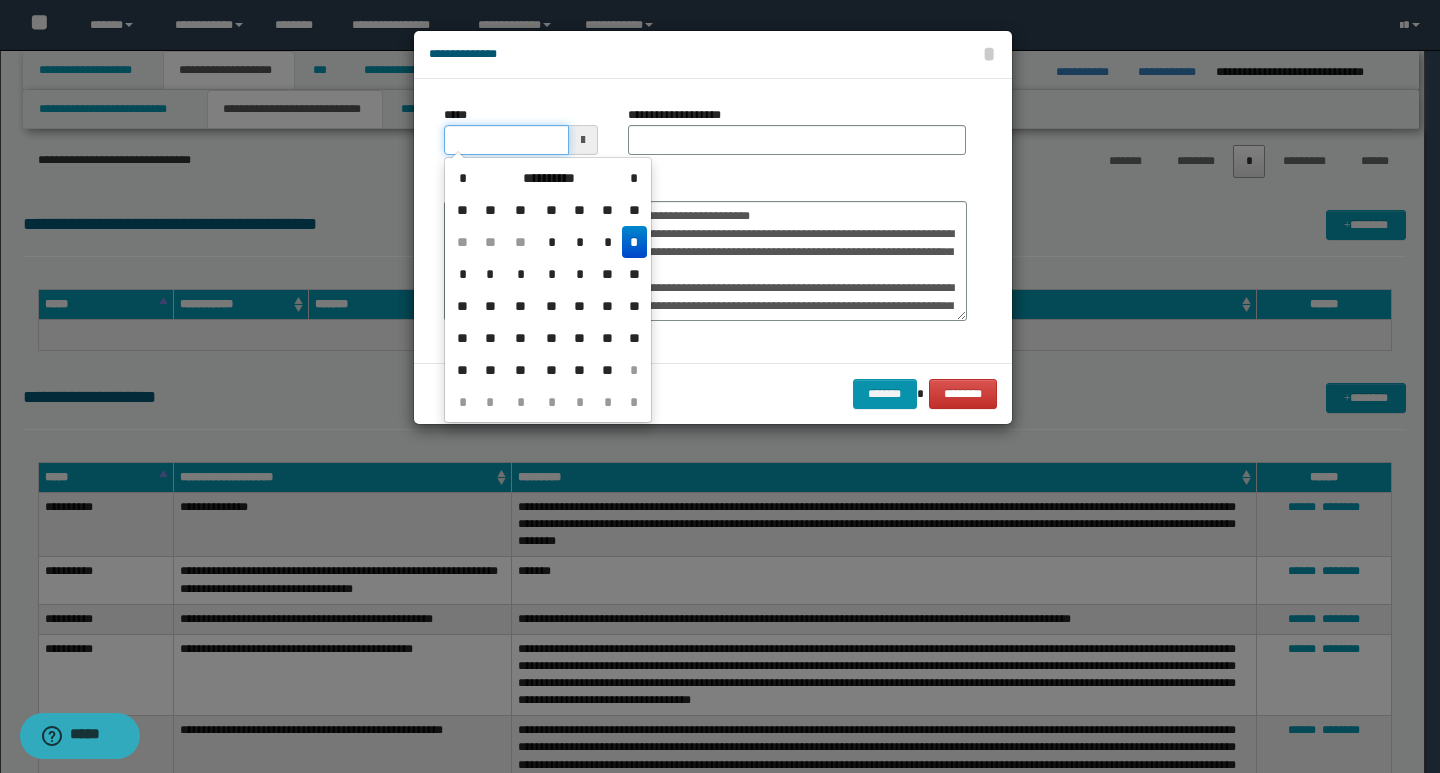 click on "*****" at bounding box center [506, 140] 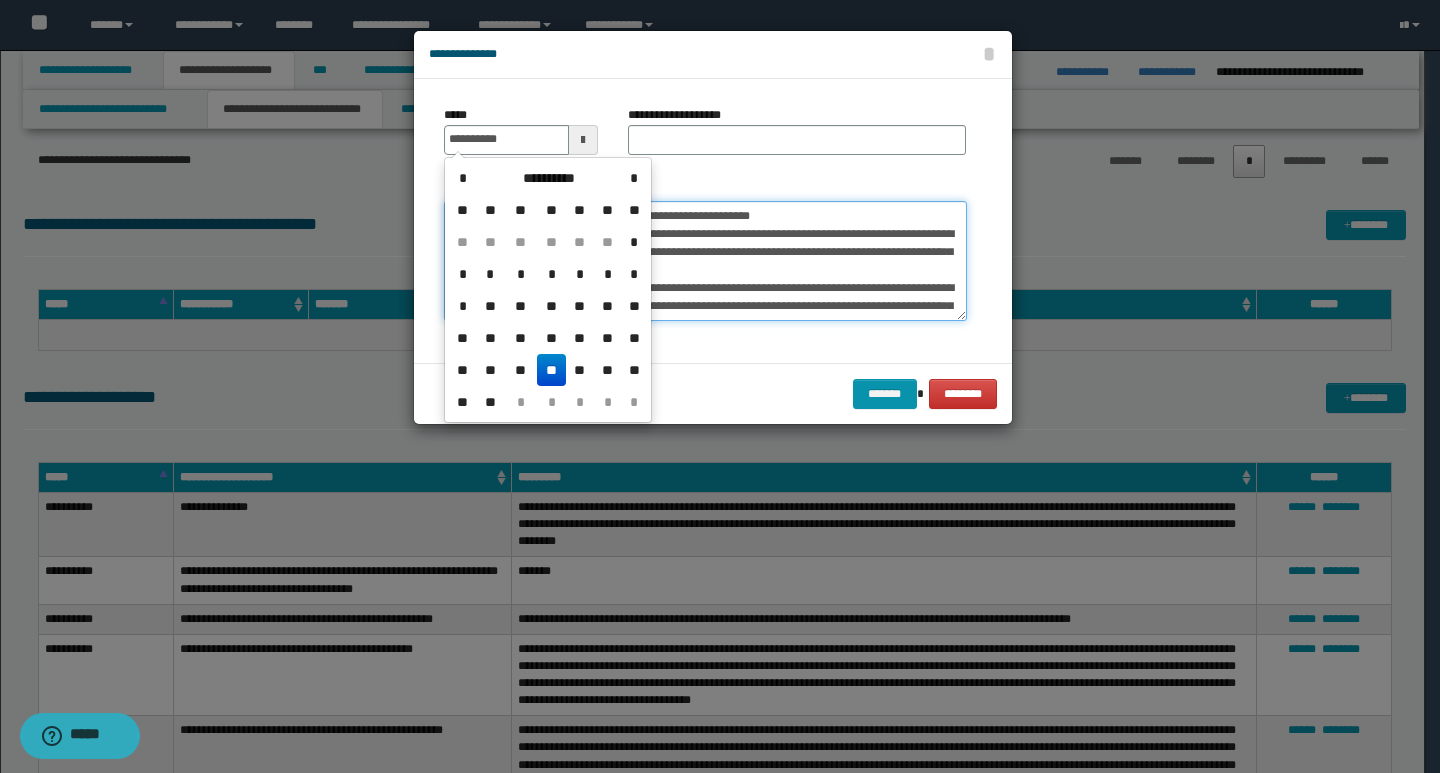 type on "**********" 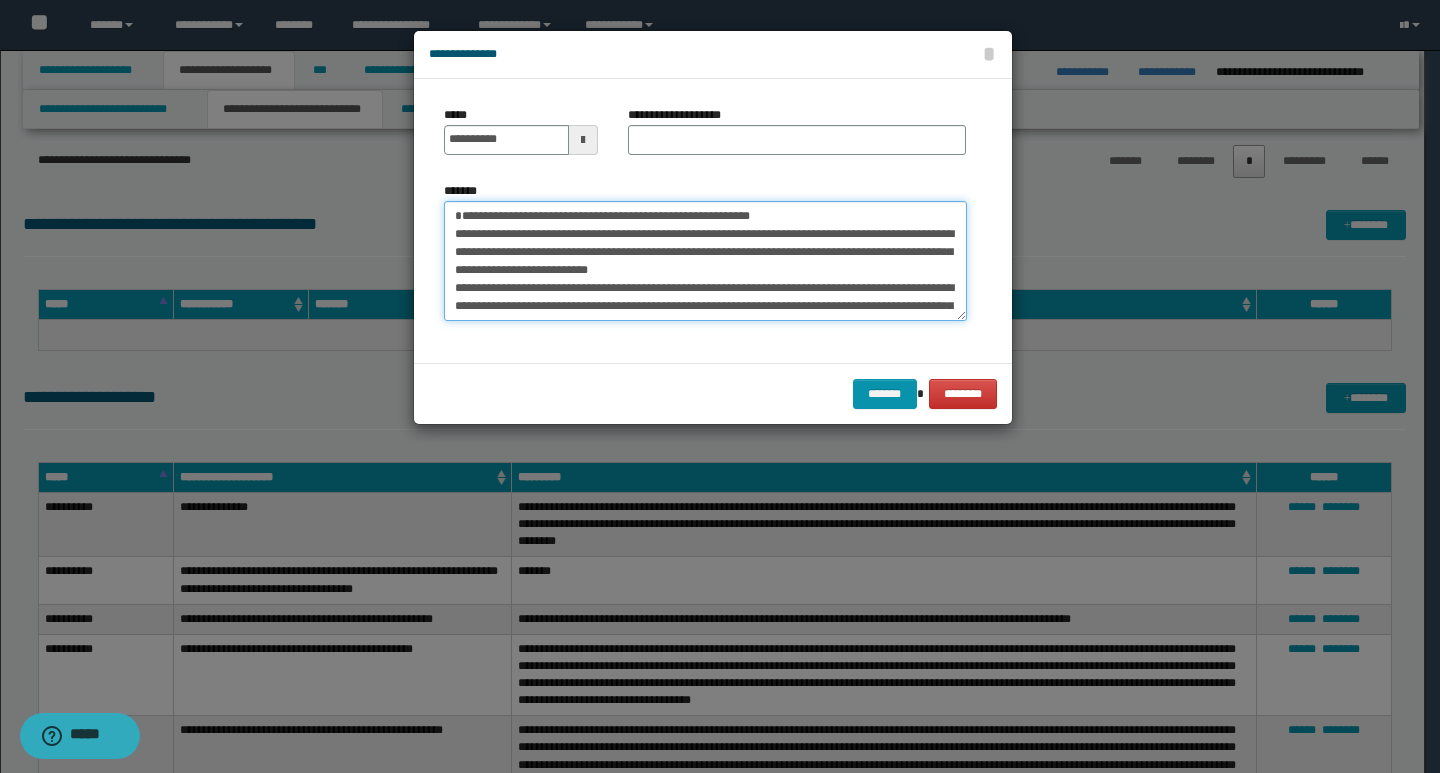 drag, startPoint x: 863, startPoint y: 214, endPoint x: 399, endPoint y: 215, distance: 464.00107 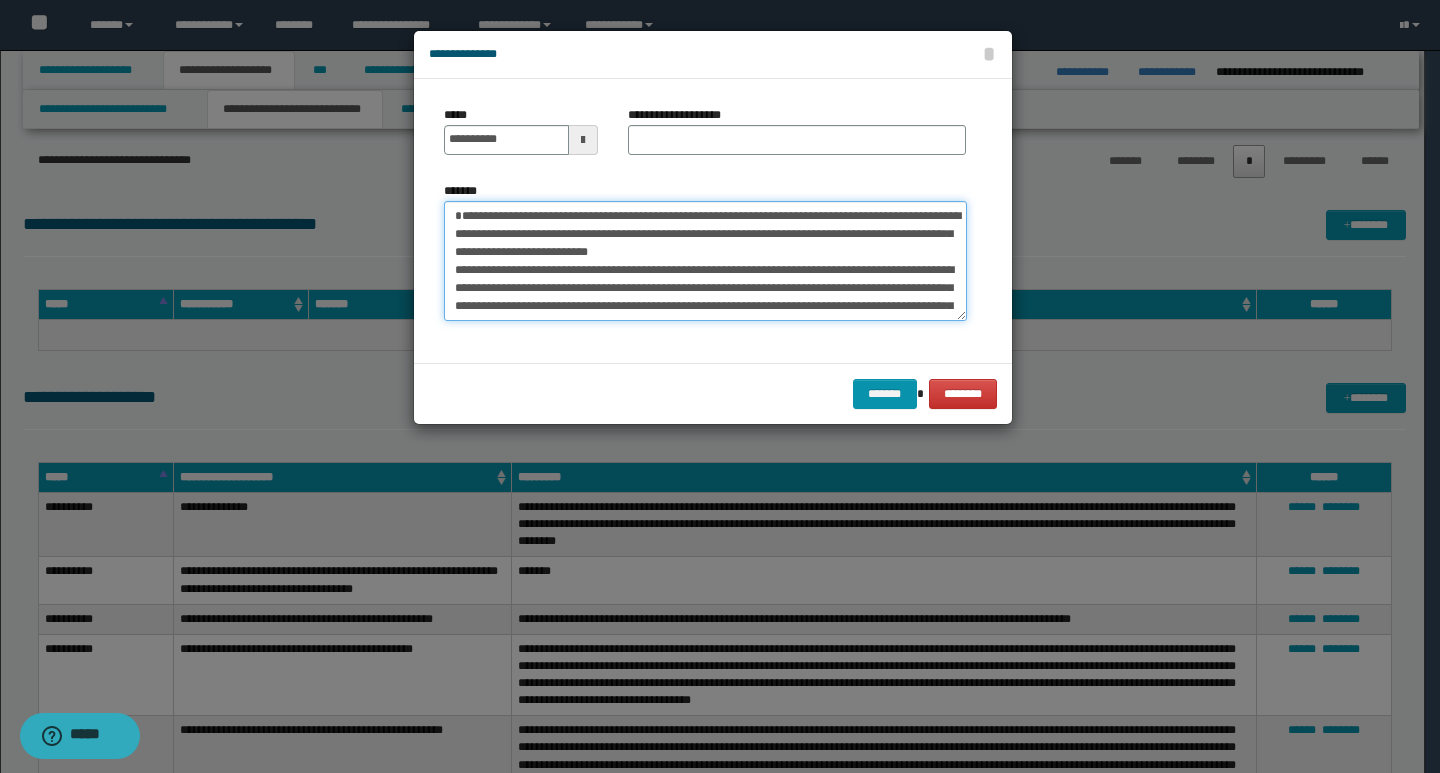 type on "**********" 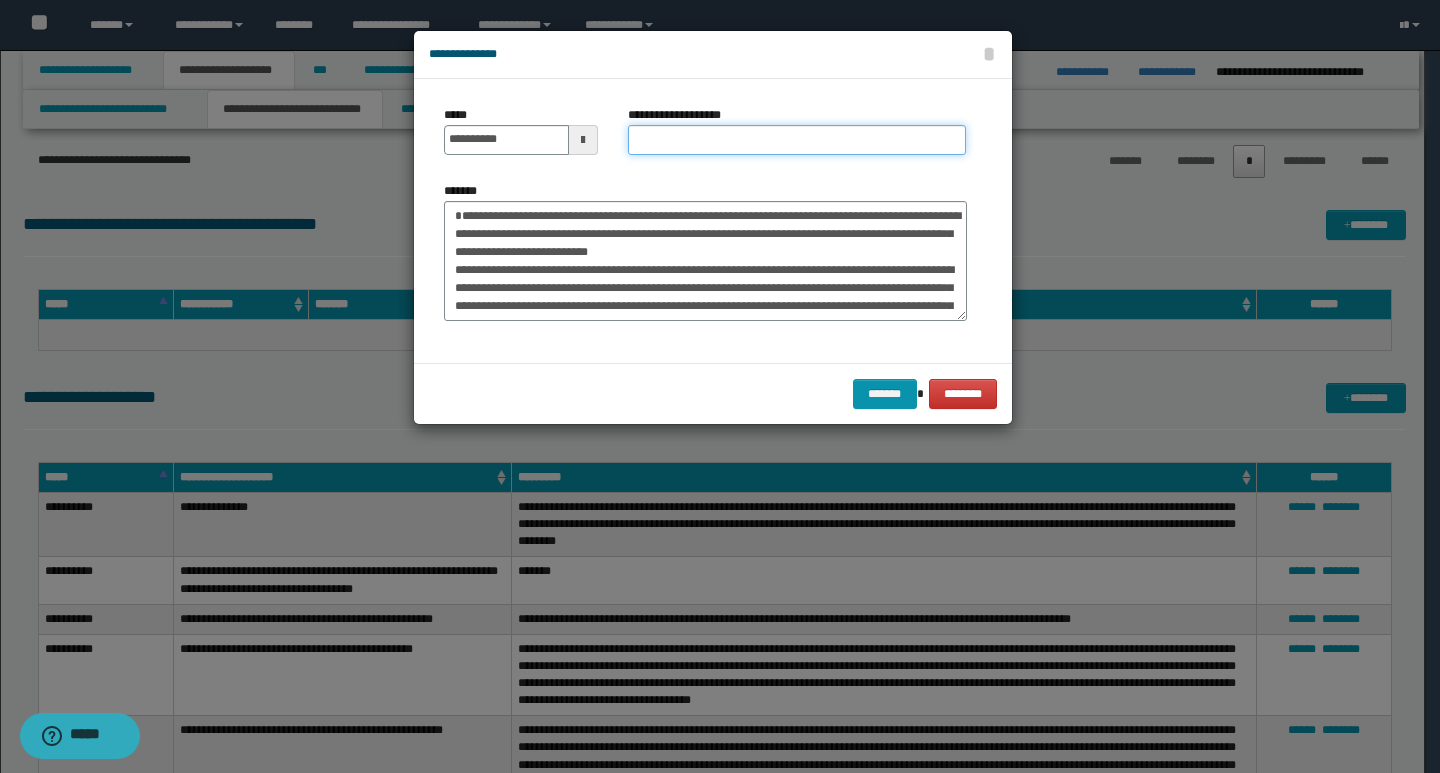 click on "**********" at bounding box center [797, 140] 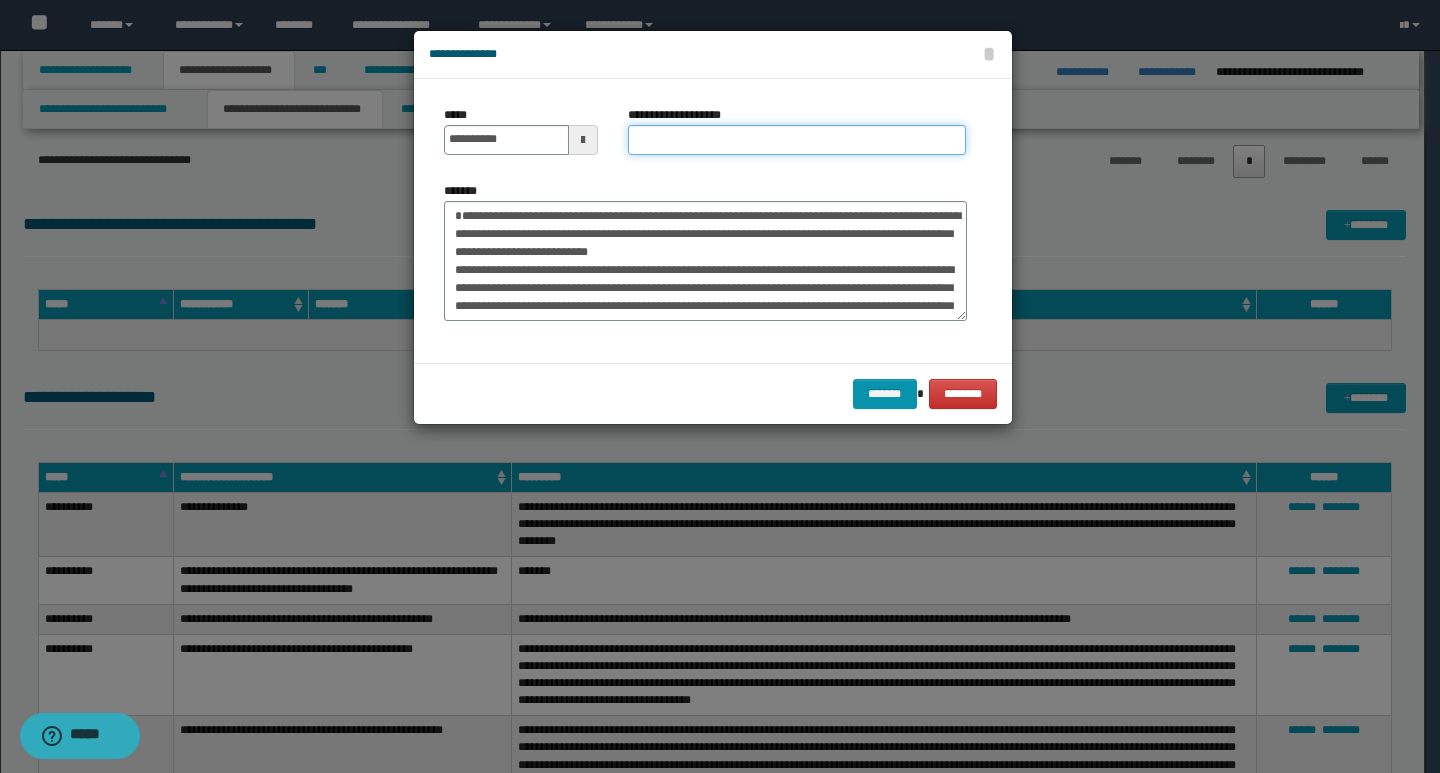 paste on "**********" 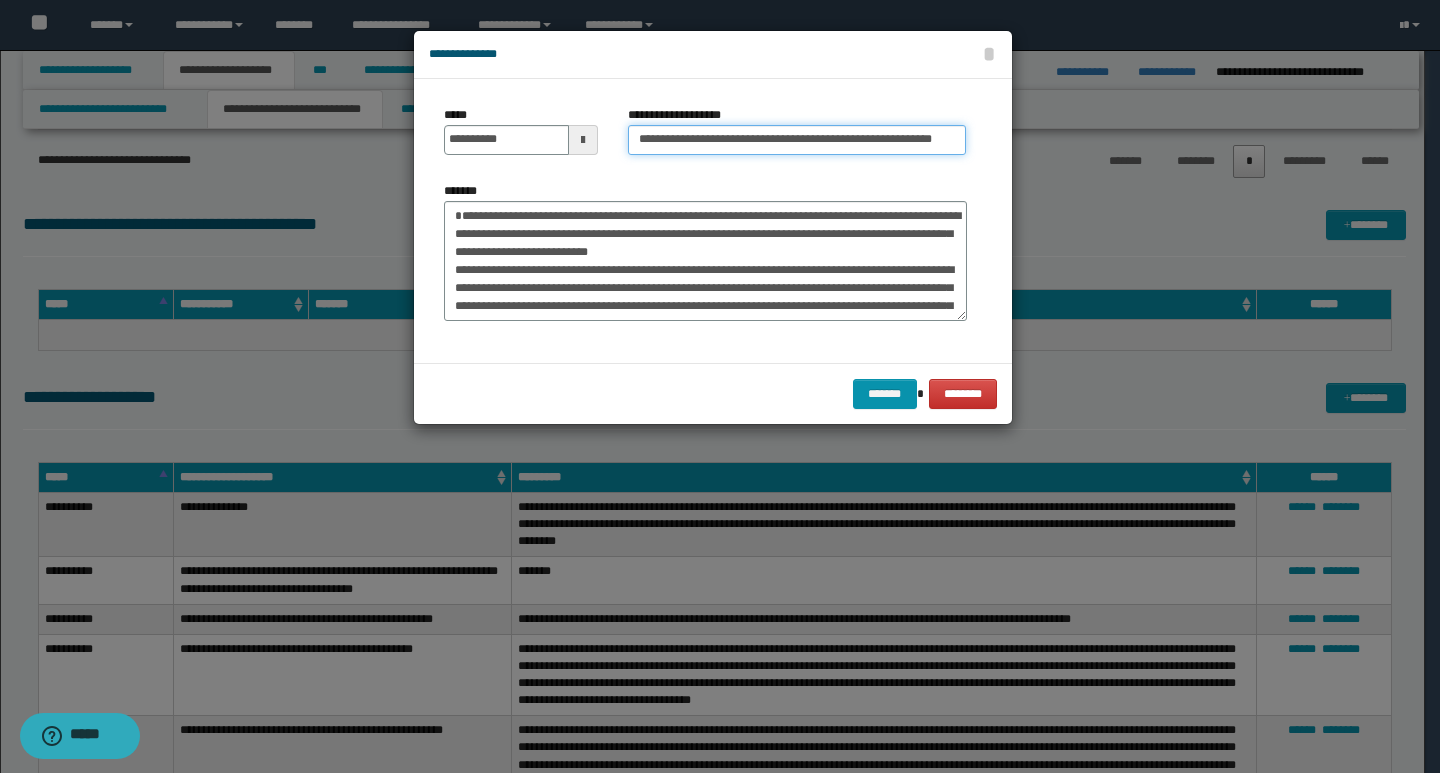 scroll, scrollTop: 0, scrollLeft: 52, axis: horizontal 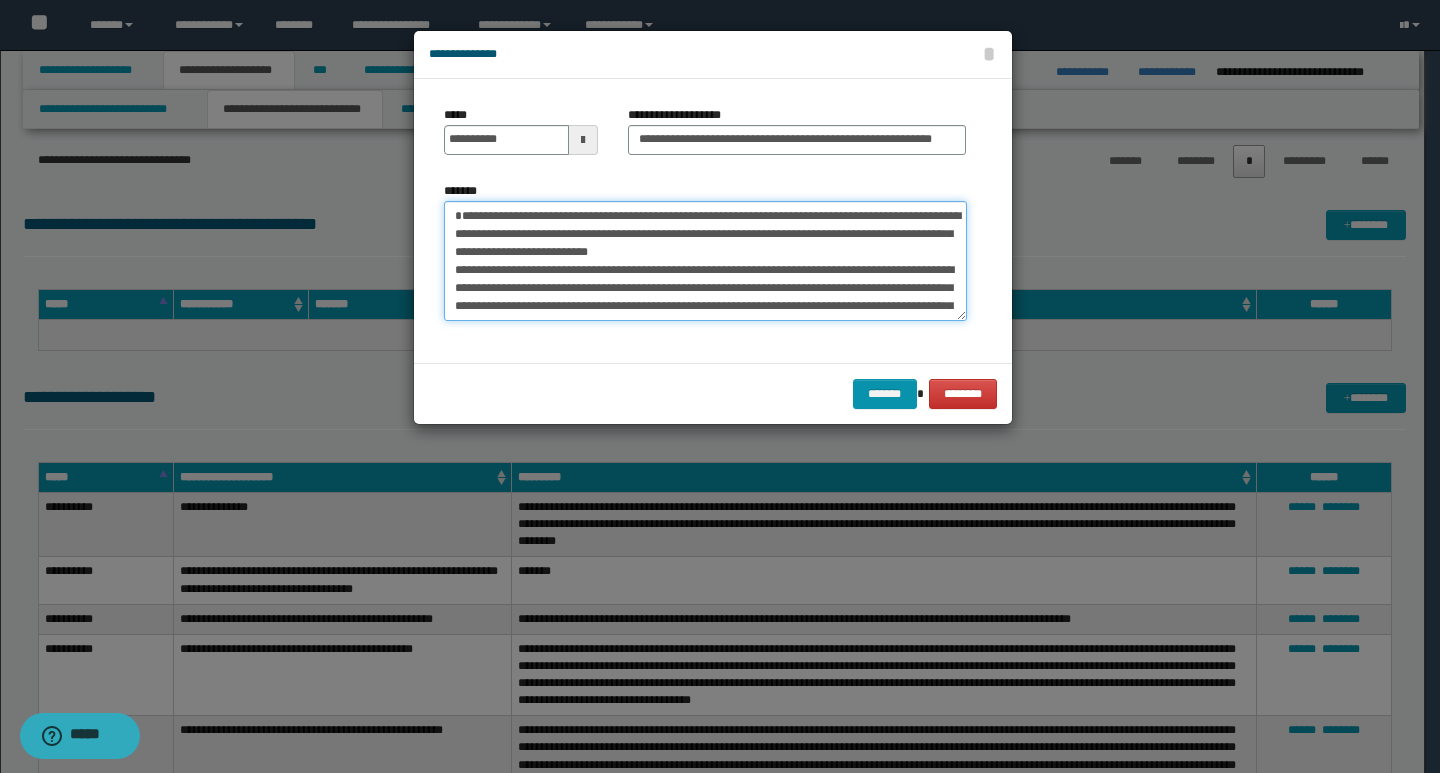 click on "*******" at bounding box center [705, 261] 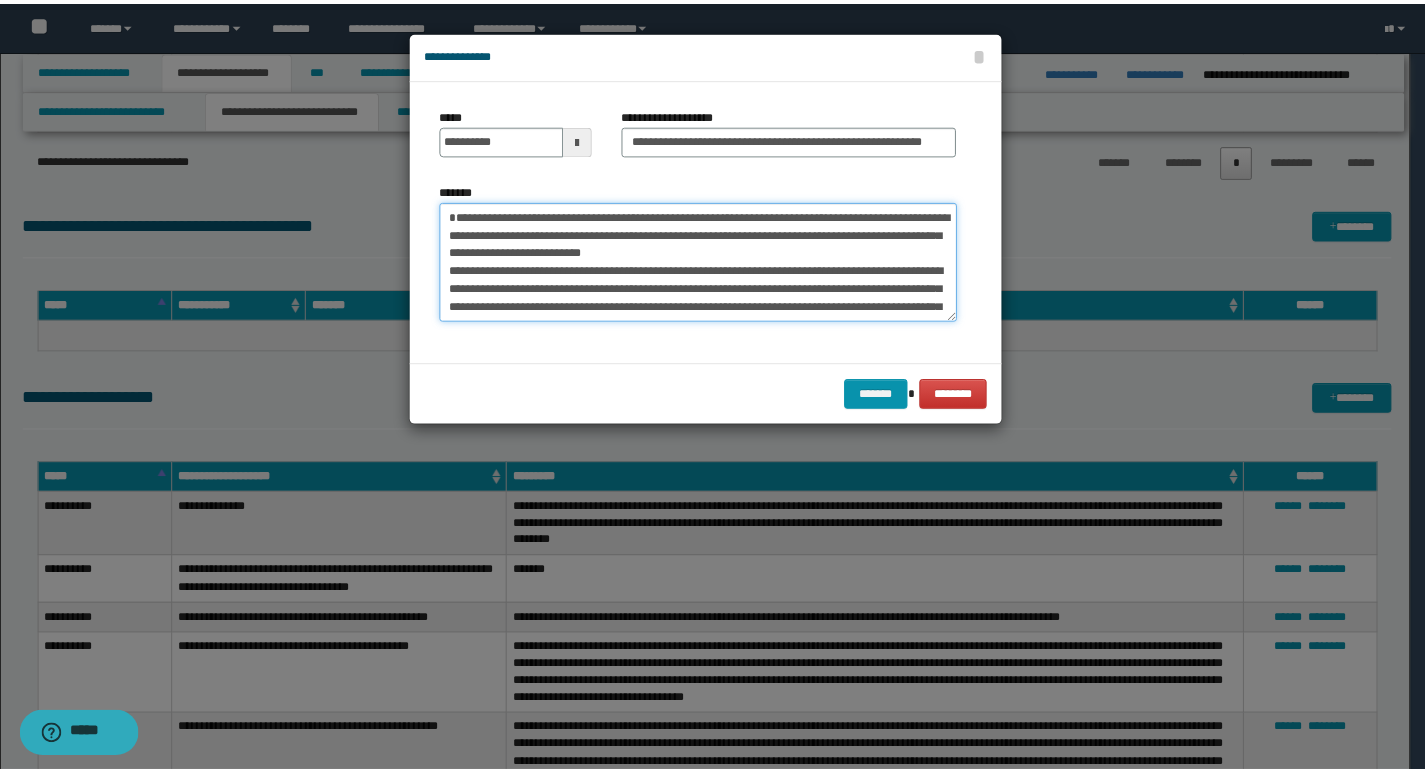 scroll, scrollTop: 0, scrollLeft: 0, axis: both 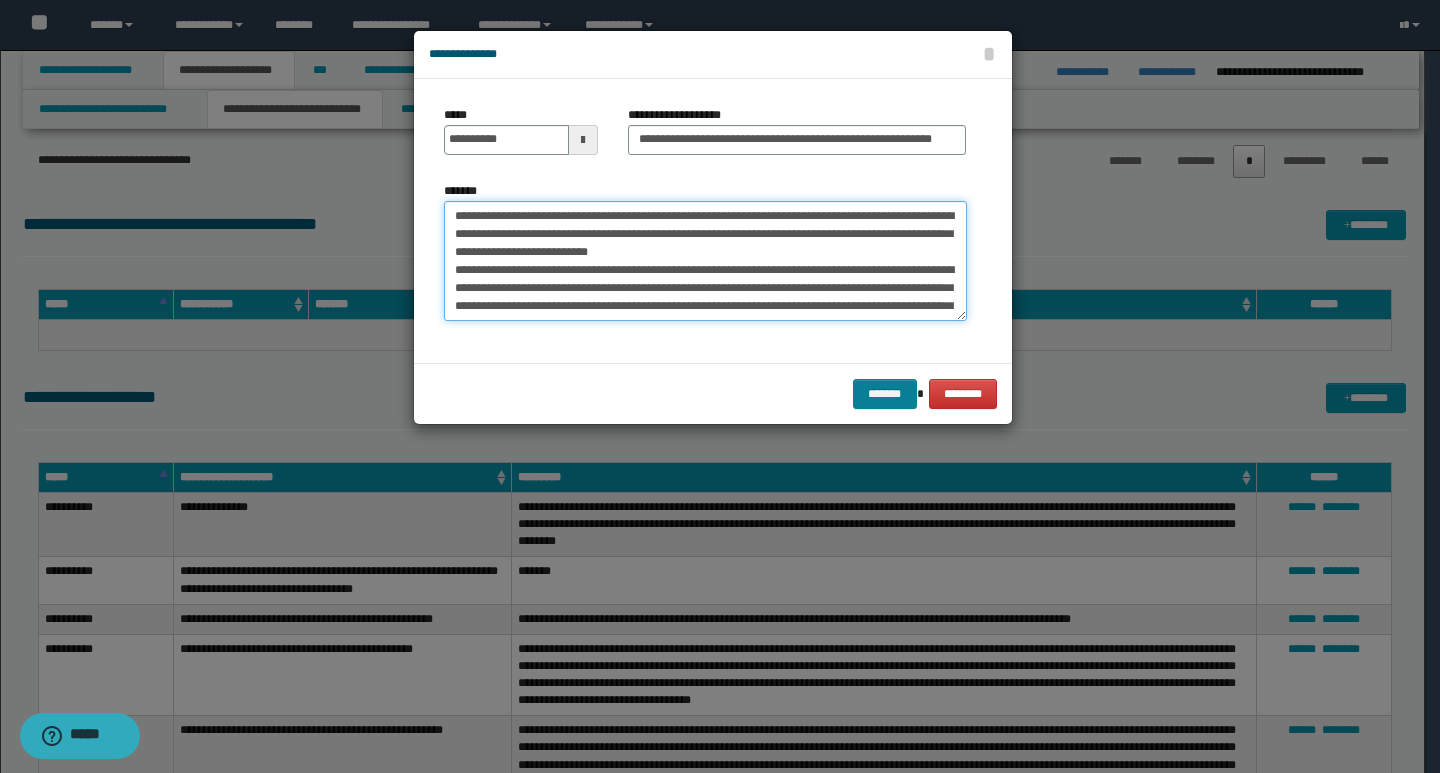 type on "**********" 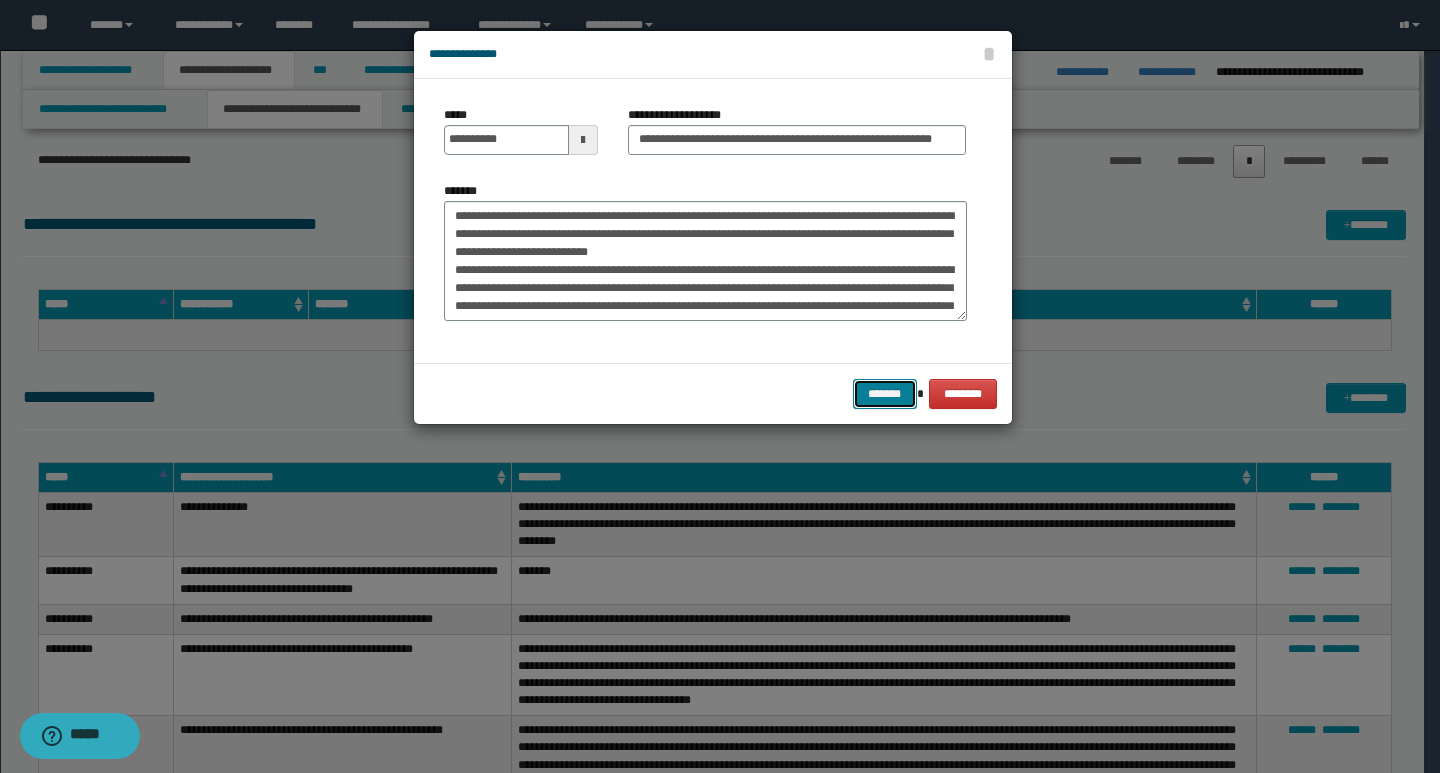 click on "*******" at bounding box center [885, 394] 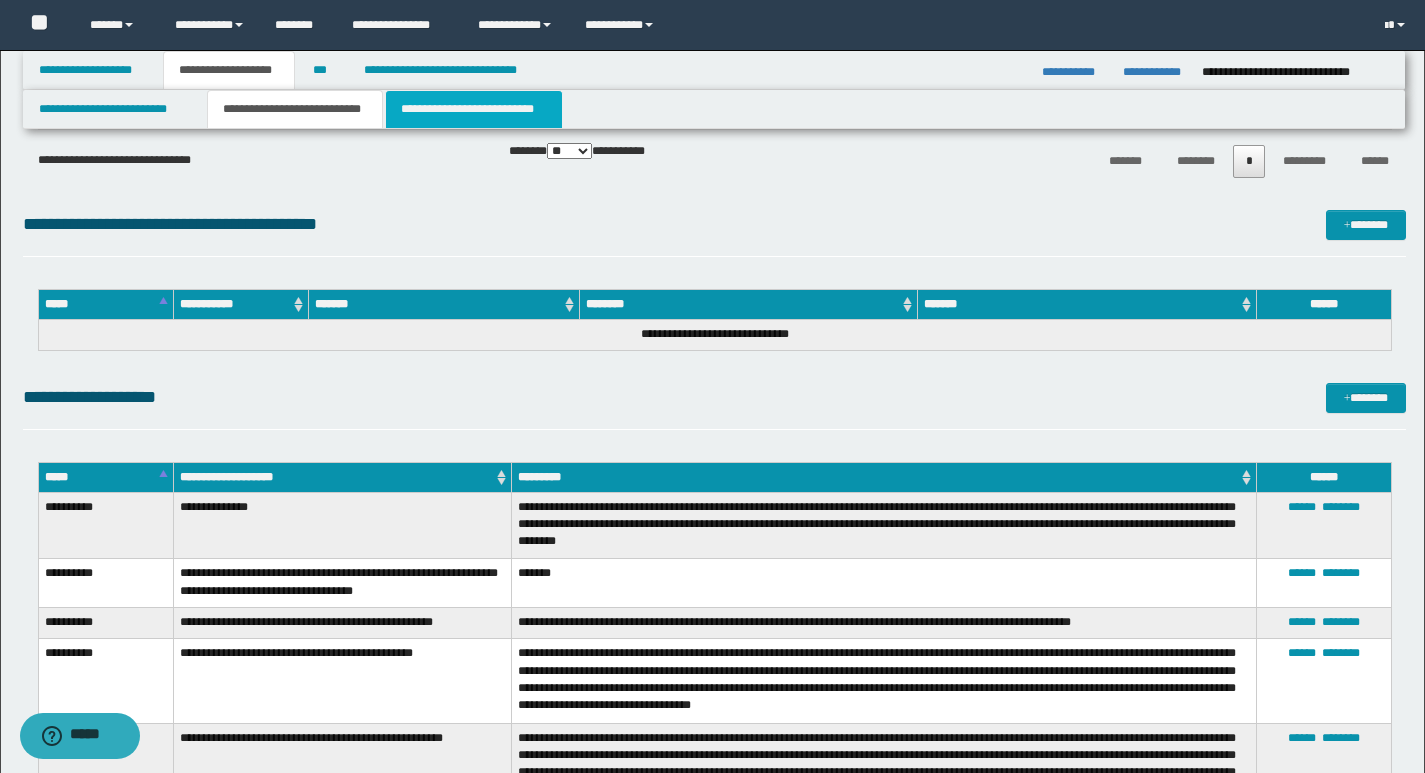 click on "**********" at bounding box center (474, 109) 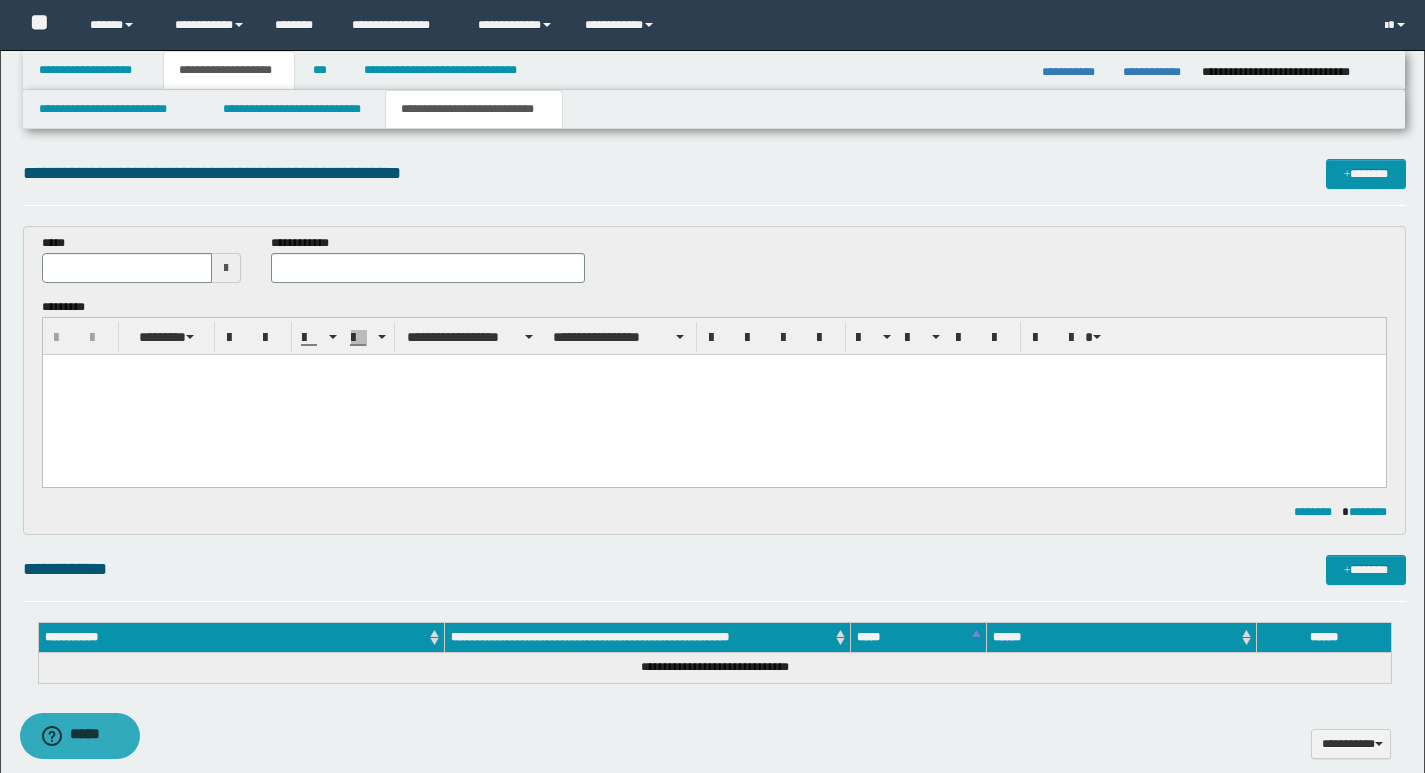 scroll, scrollTop: 0, scrollLeft: 0, axis: both 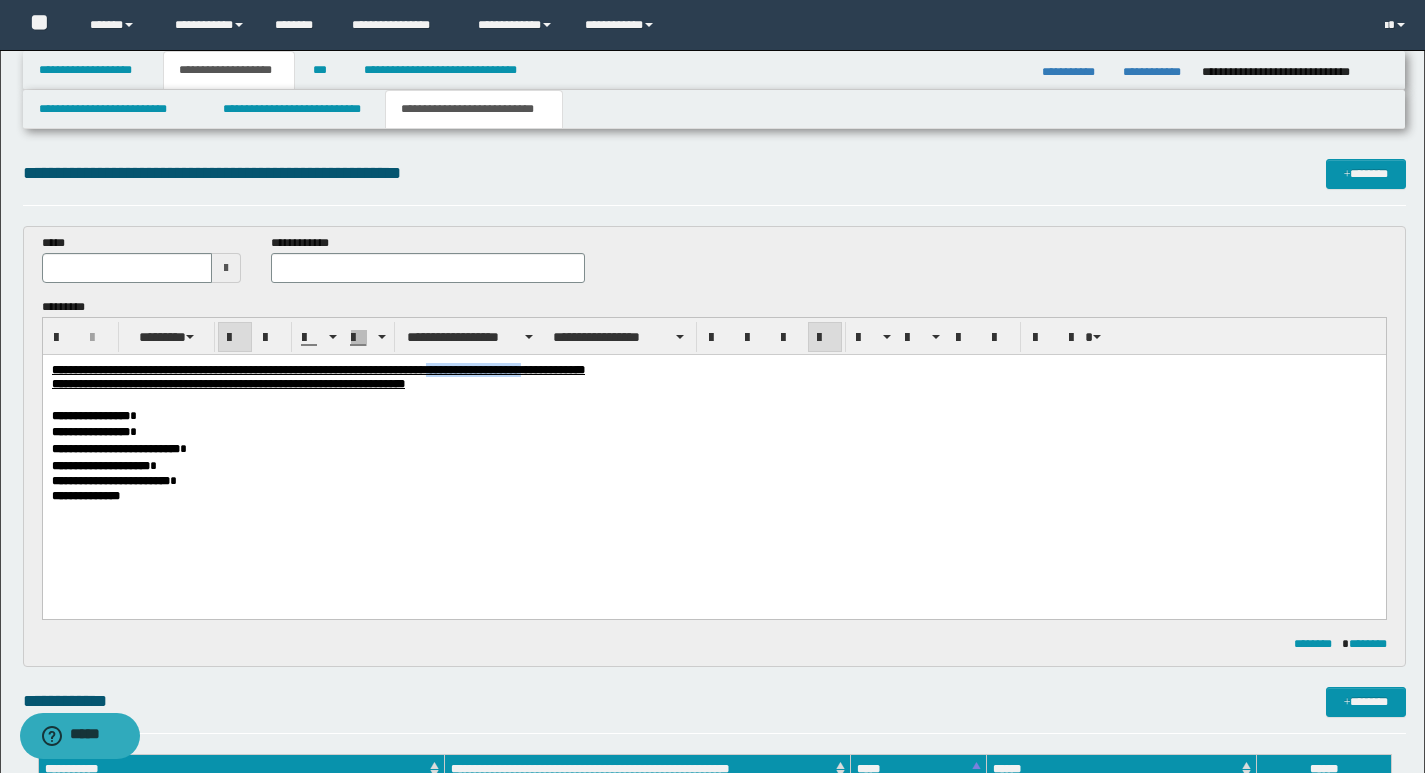 drag, startPoint x: 584, startPoint y: 368, endPoint x: 691, endPoint y: 369, distance: 107.00467 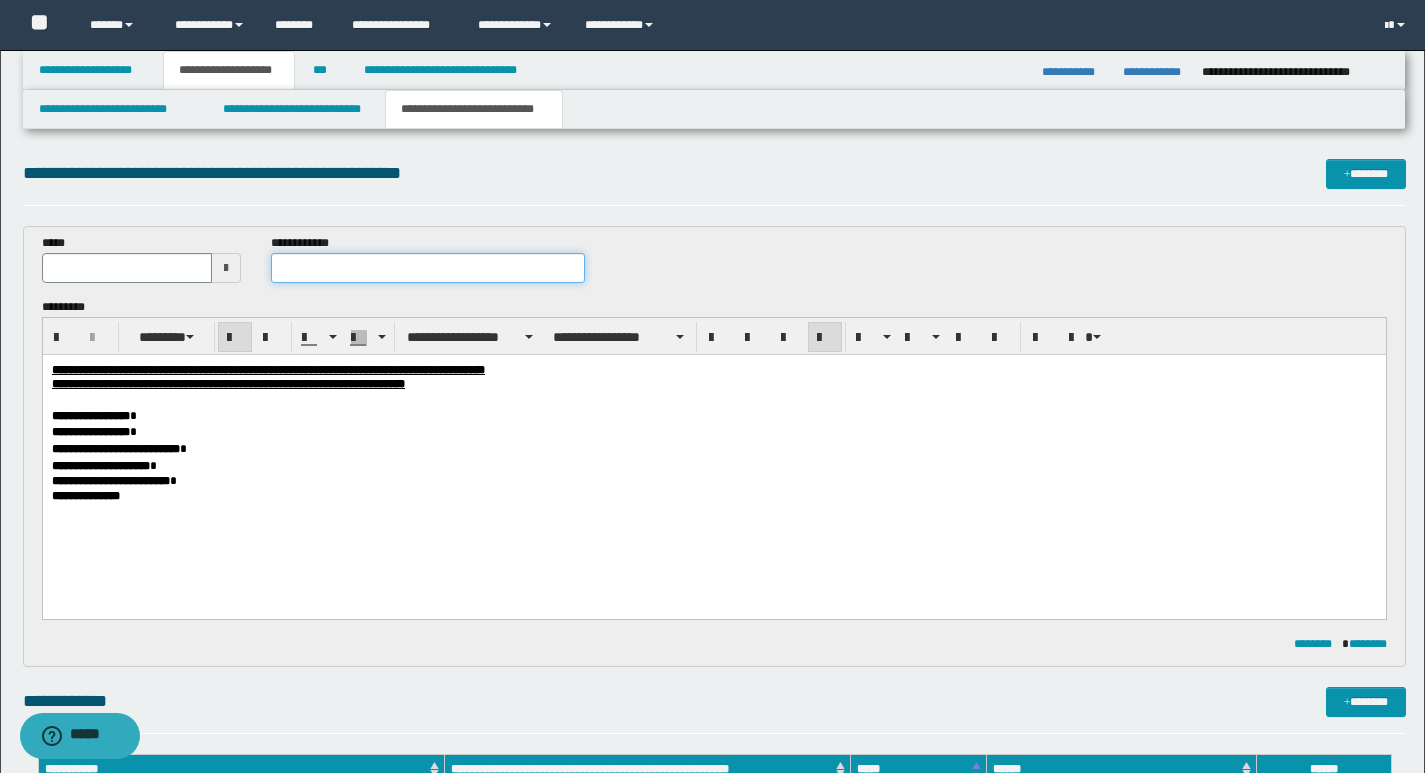 click at bounding box center (428, 268) 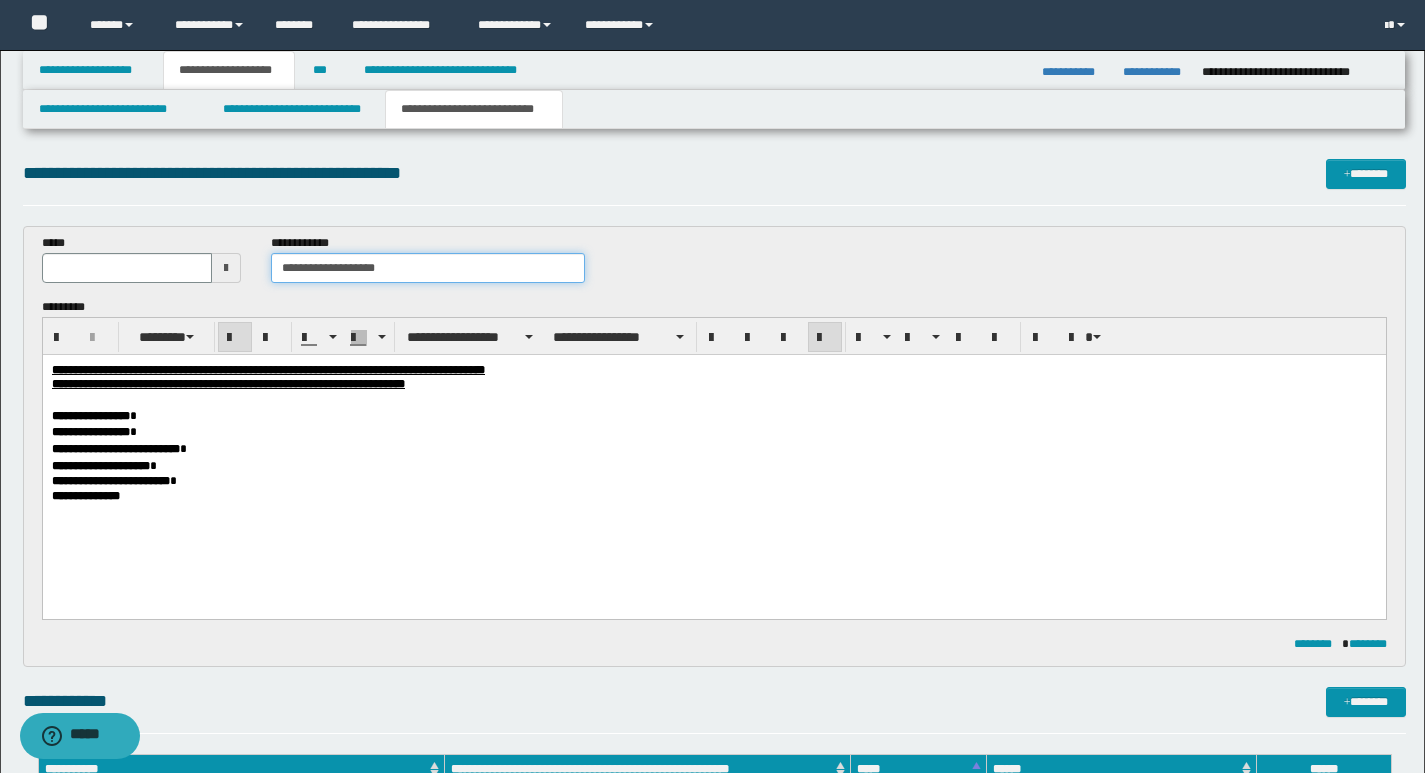 type on "**********" 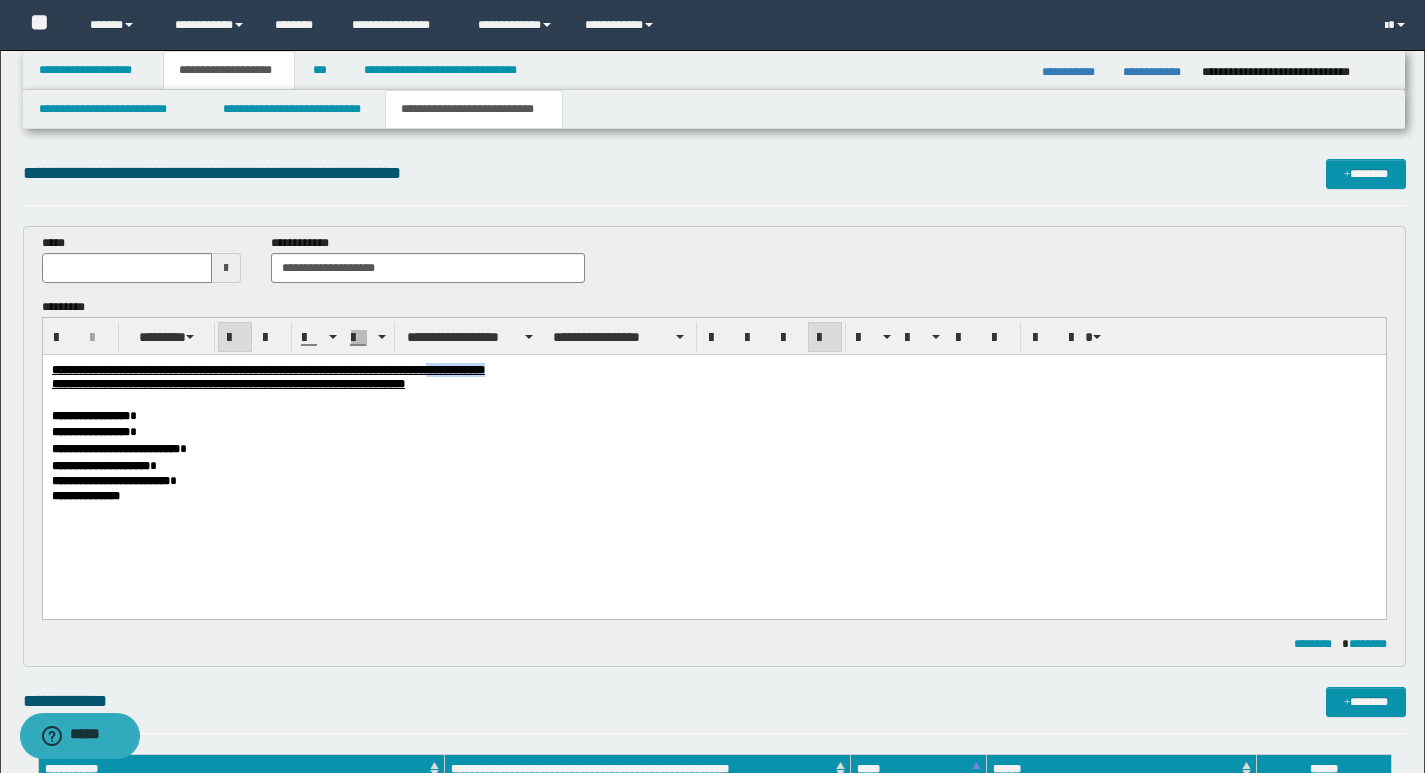 drag, startPoint x: 586, startPoint y: 369, endPoint x: 666, endPoint y: 368, distance: 80.00625 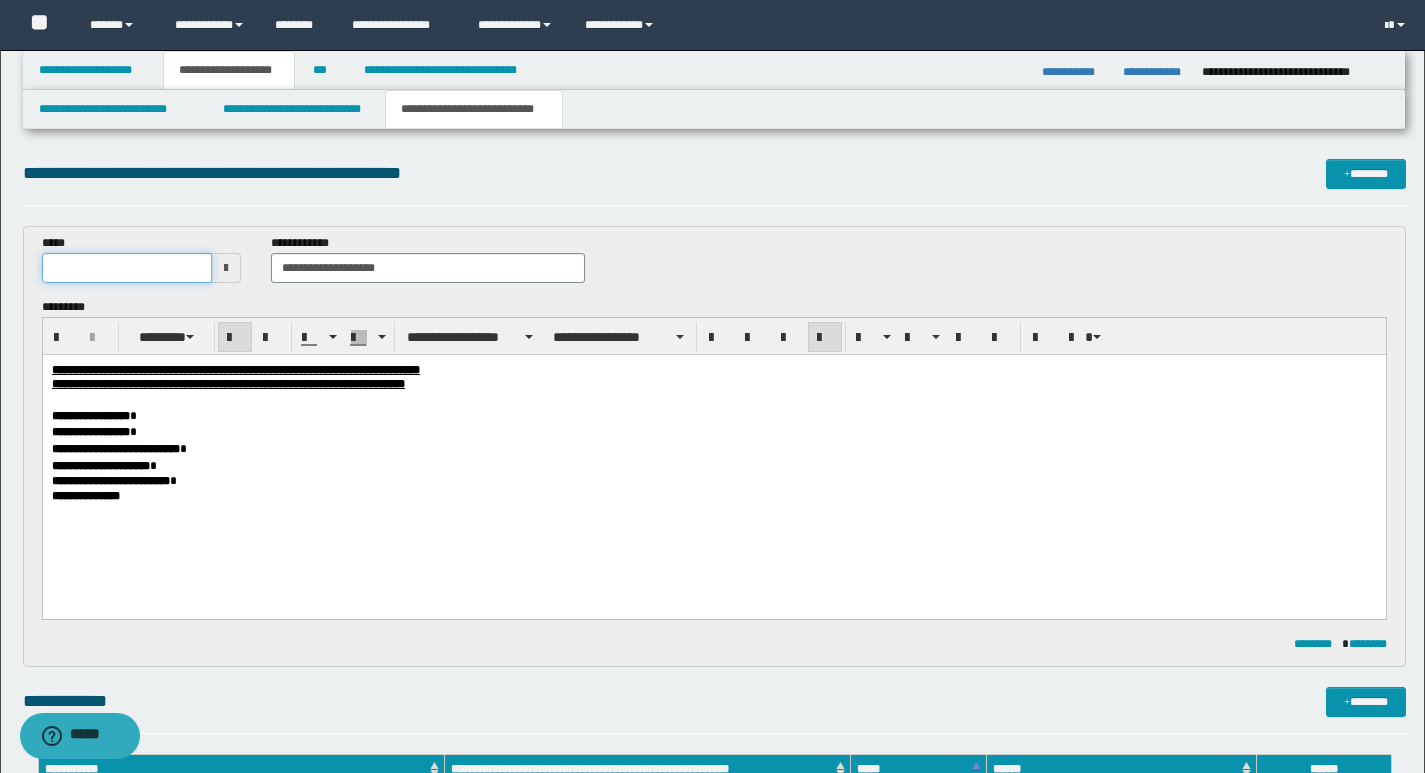 click on "**********" at bounding box center (712, 386) 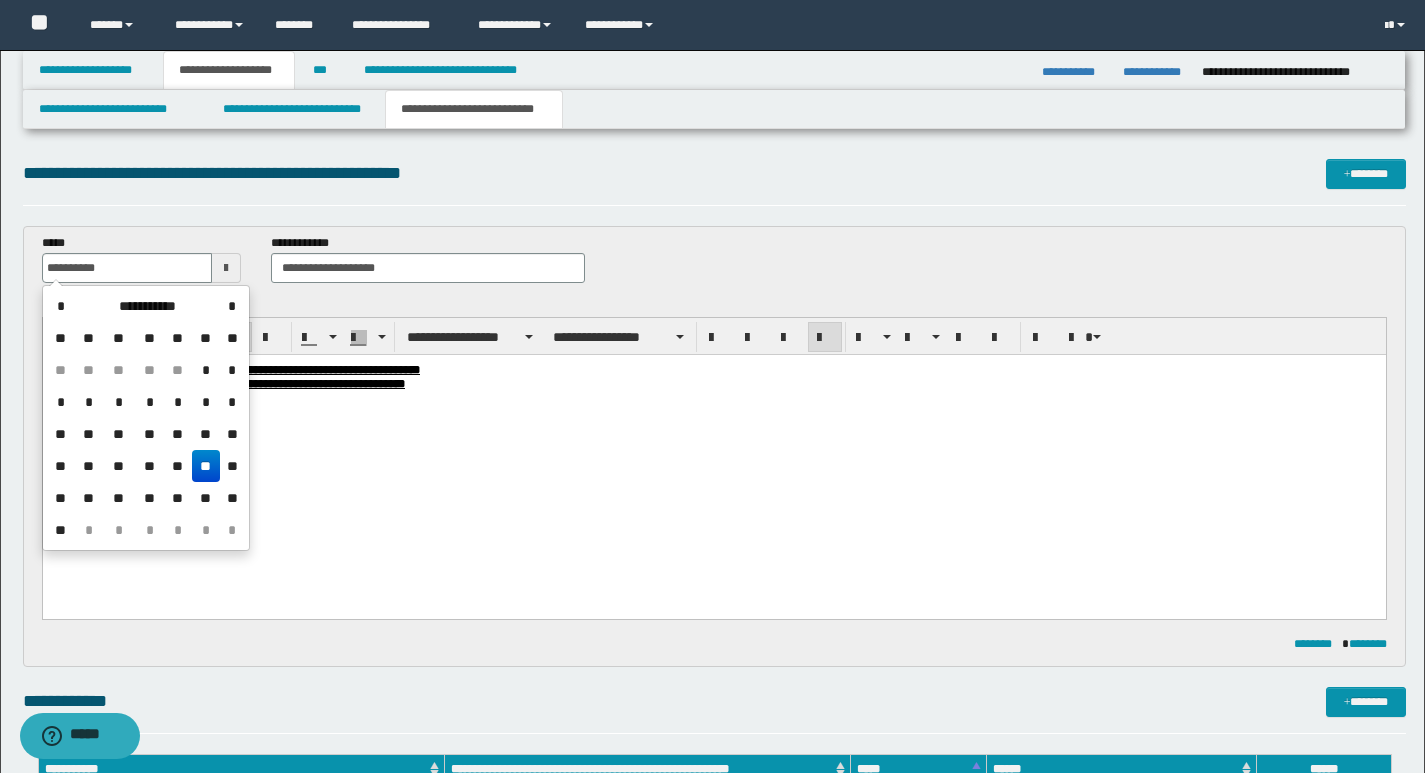click on "**" at bounding box center (206, 466) 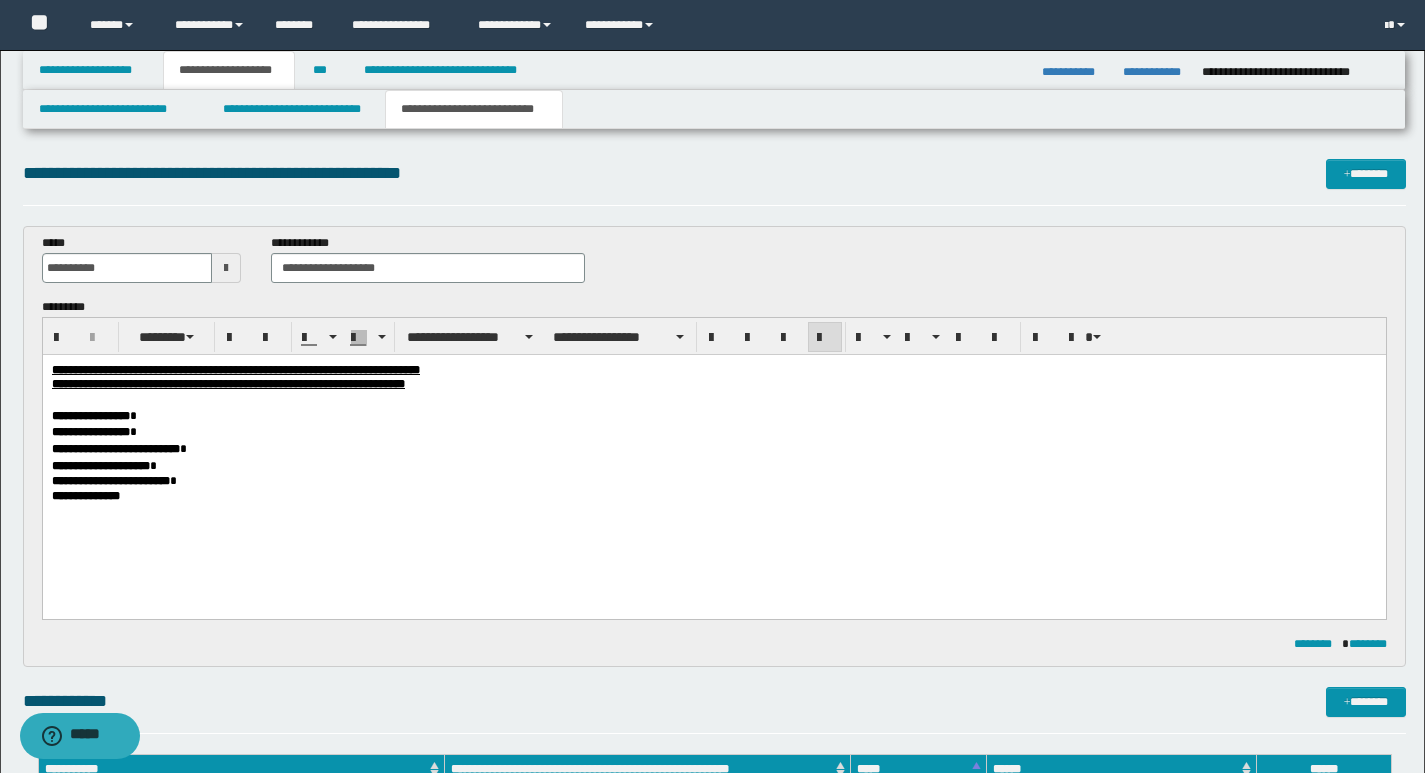 click on "**********" at bounding box center [713, 466] 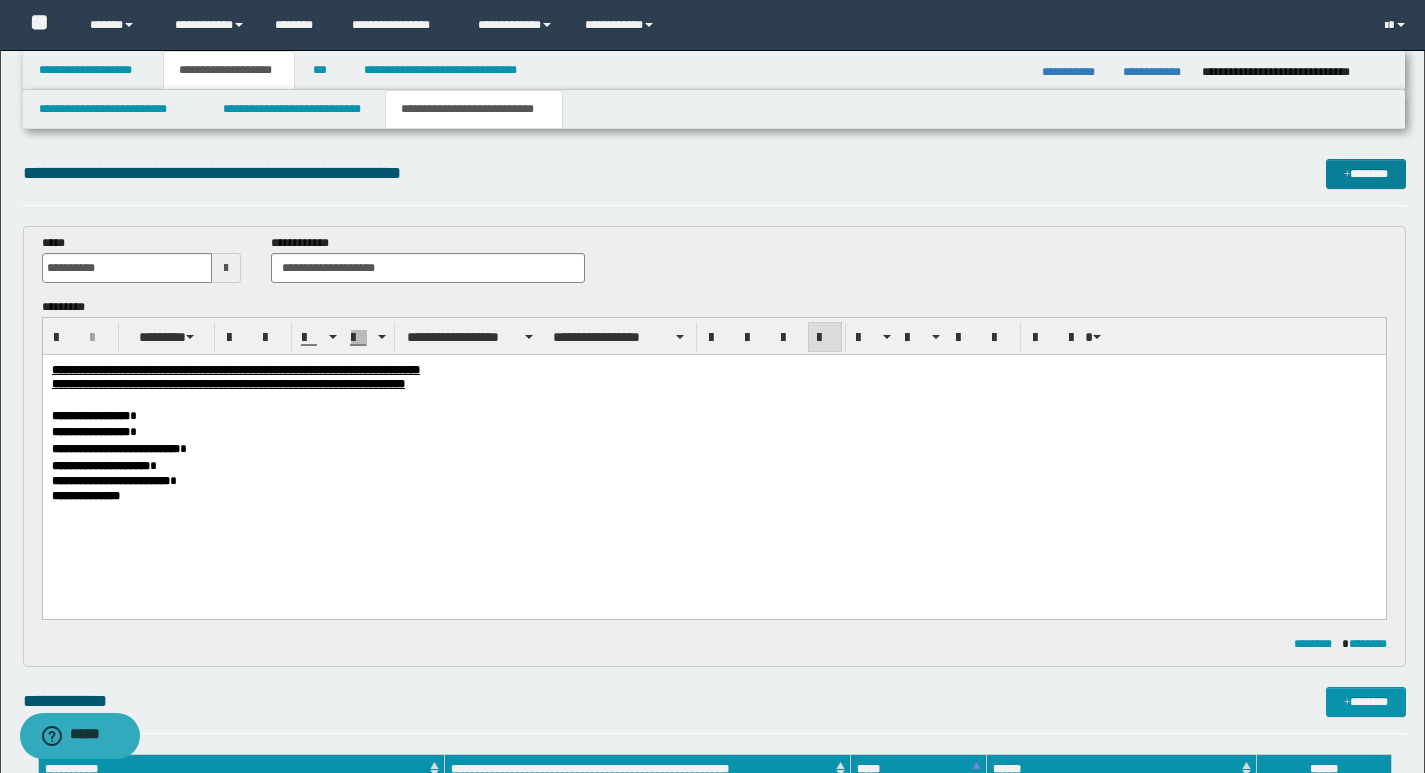 click on "*******" at bounding box center (1366, 174) 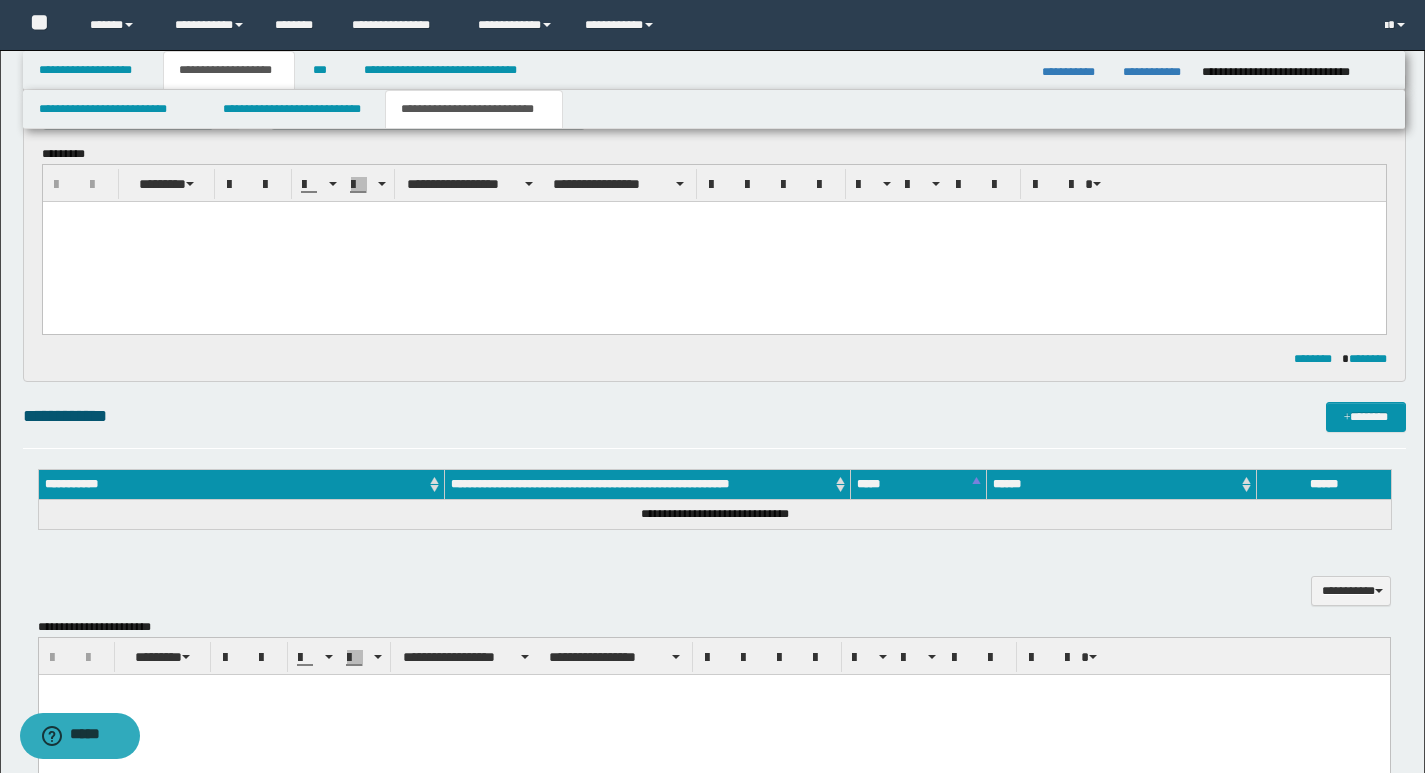 scroll, scrollTop: 0, scrollLeft: 0, axis: both 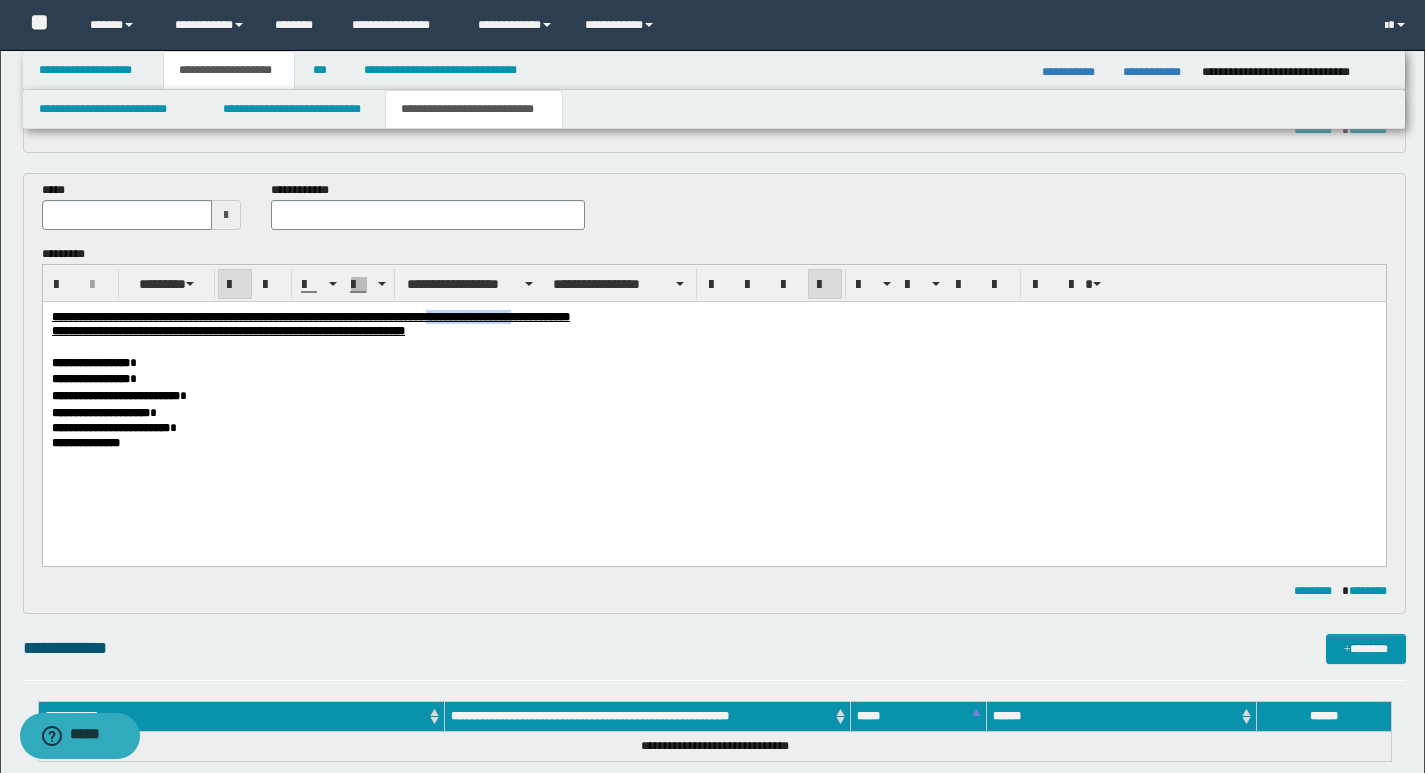 drag, startPoint x: 587, startPoint y: 321, endPoint x: 679, endPoint y: 316, distance: 92.13577 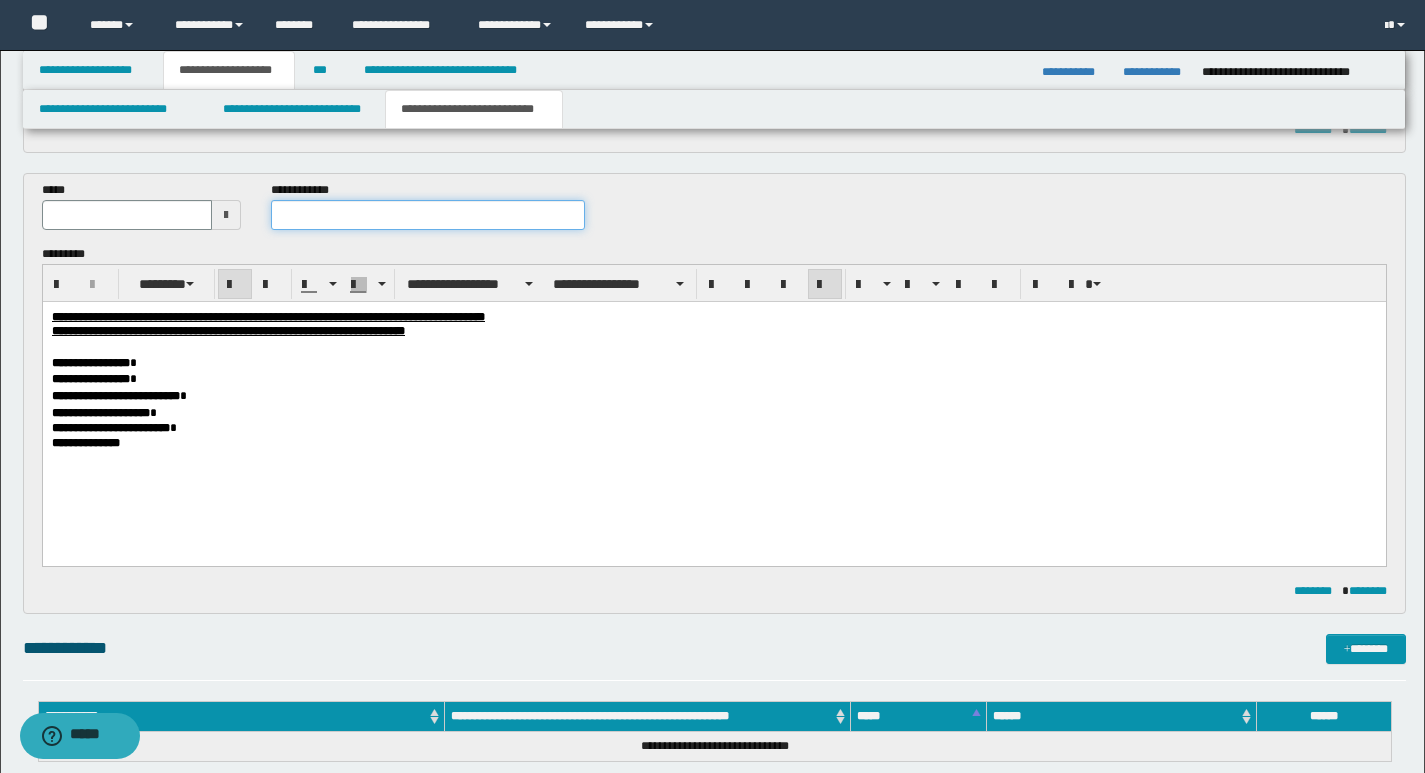 click at bounding box center (428, 215) 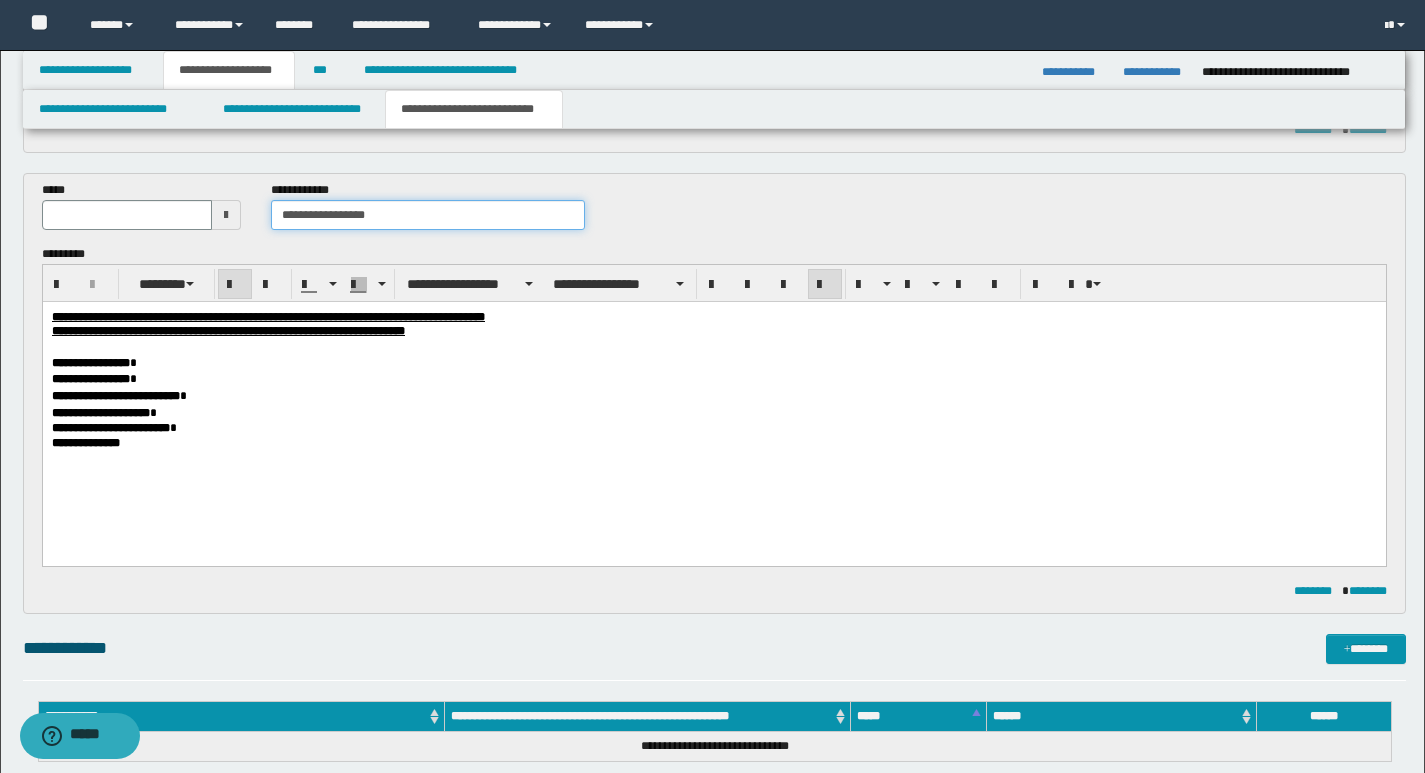 type on "**********" 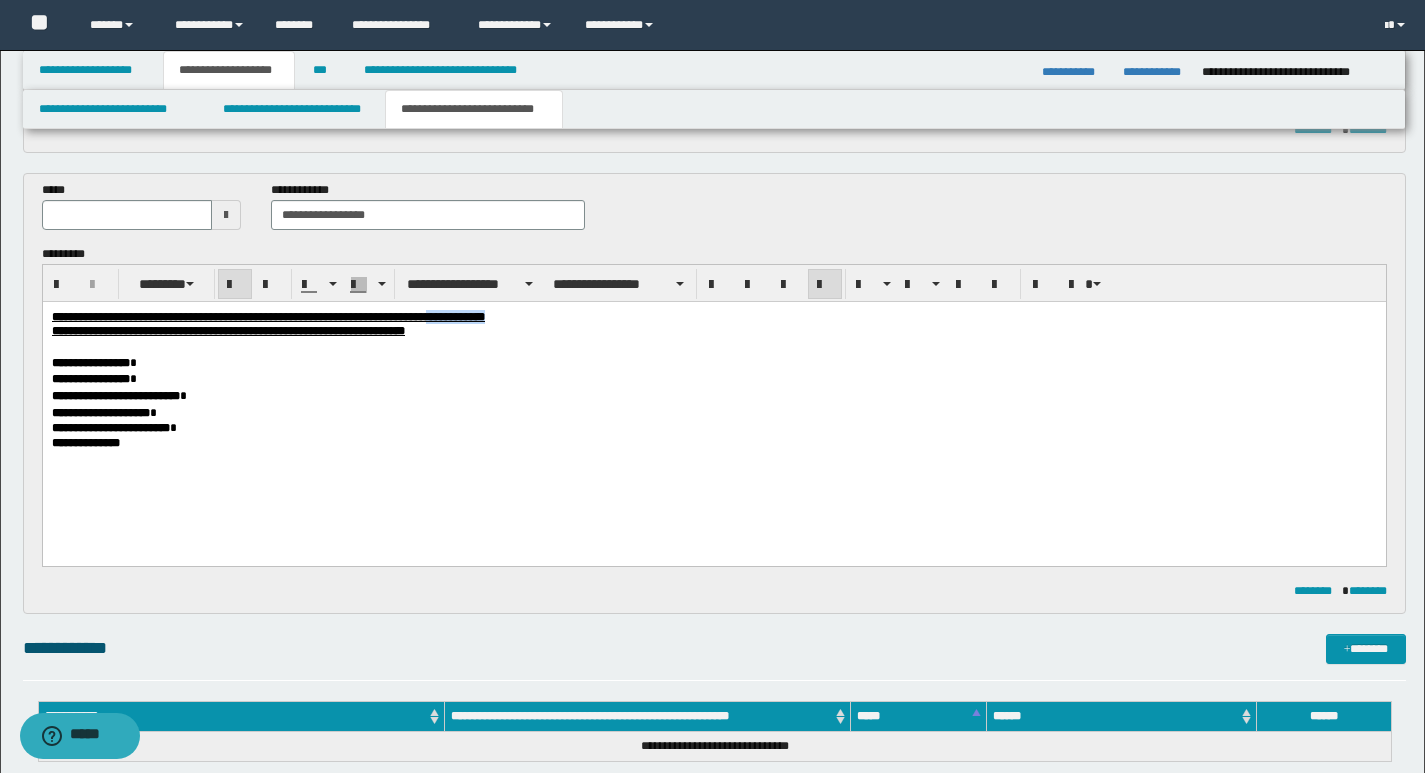 drag, startPoint x: 583, startPoint y: 323, endPoint x: 664, endPoint y: 321, distance: 81.02469 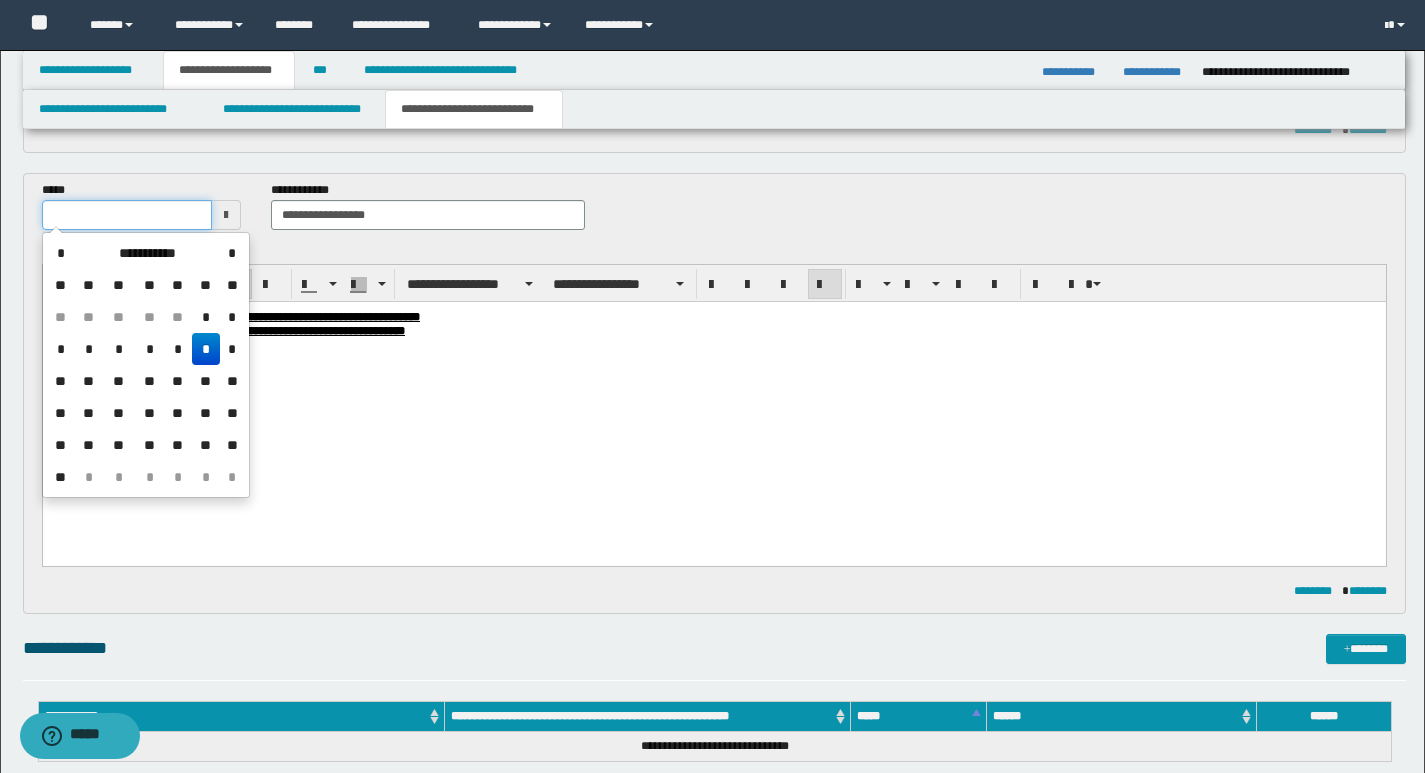 click at bounding box center [127, 215] 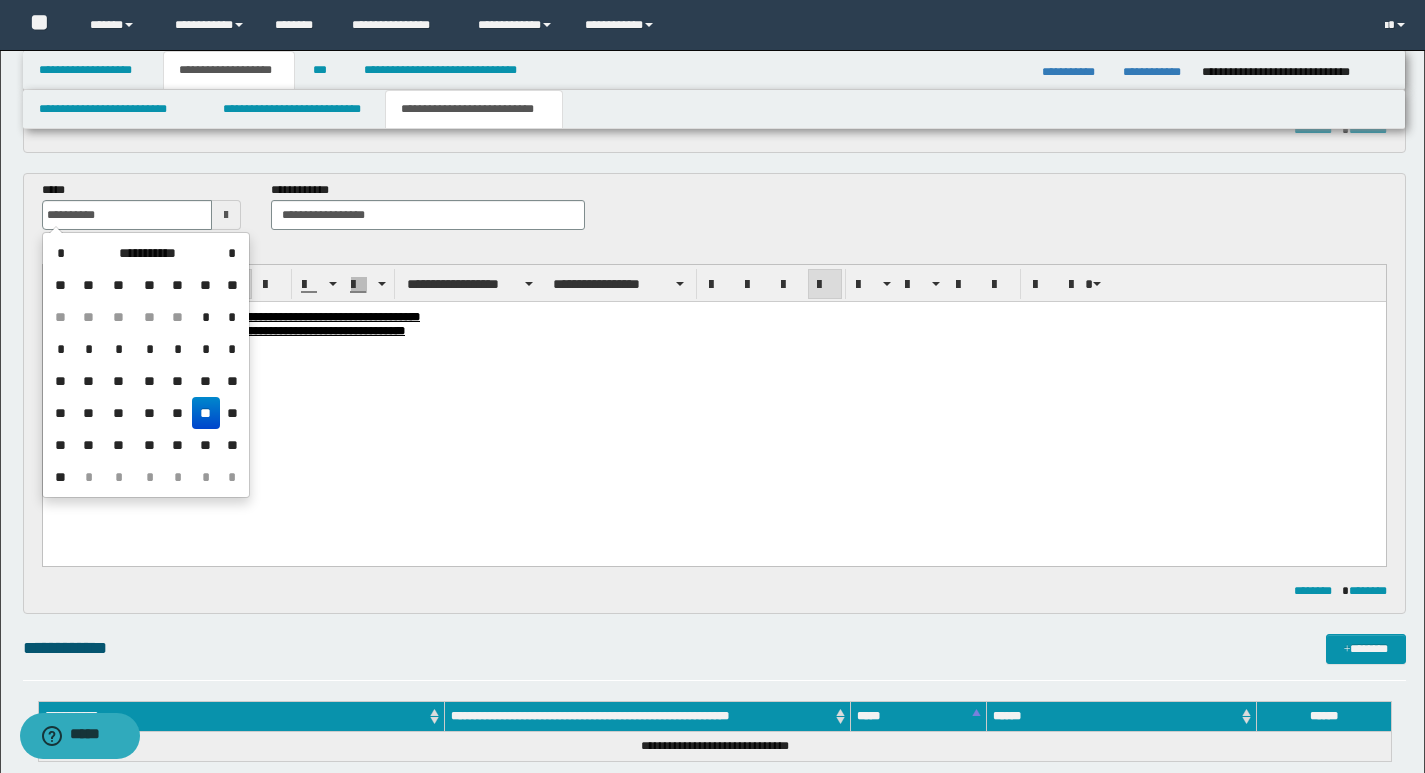 click on "**" at bounding box center [206, 413] 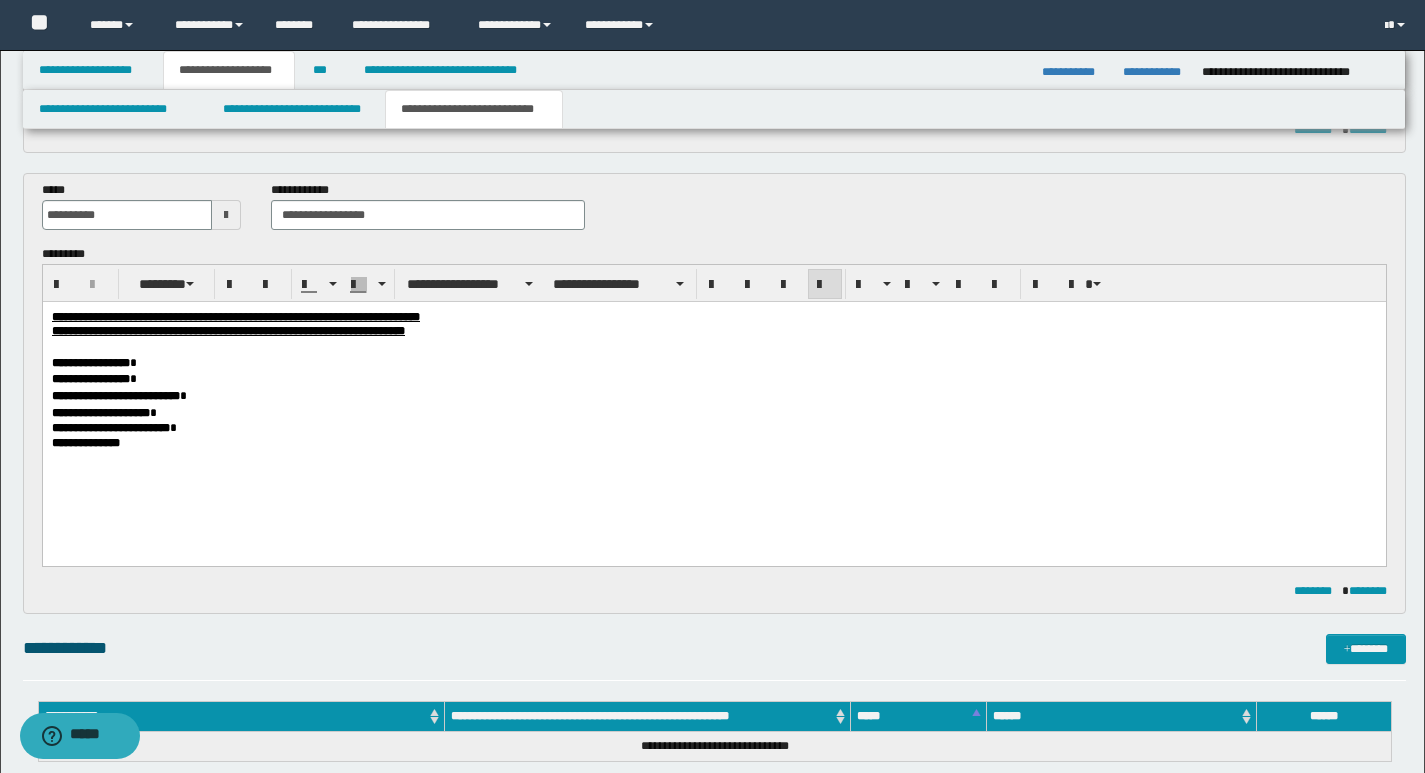 click on "**********" at bounding box center (713, 427) 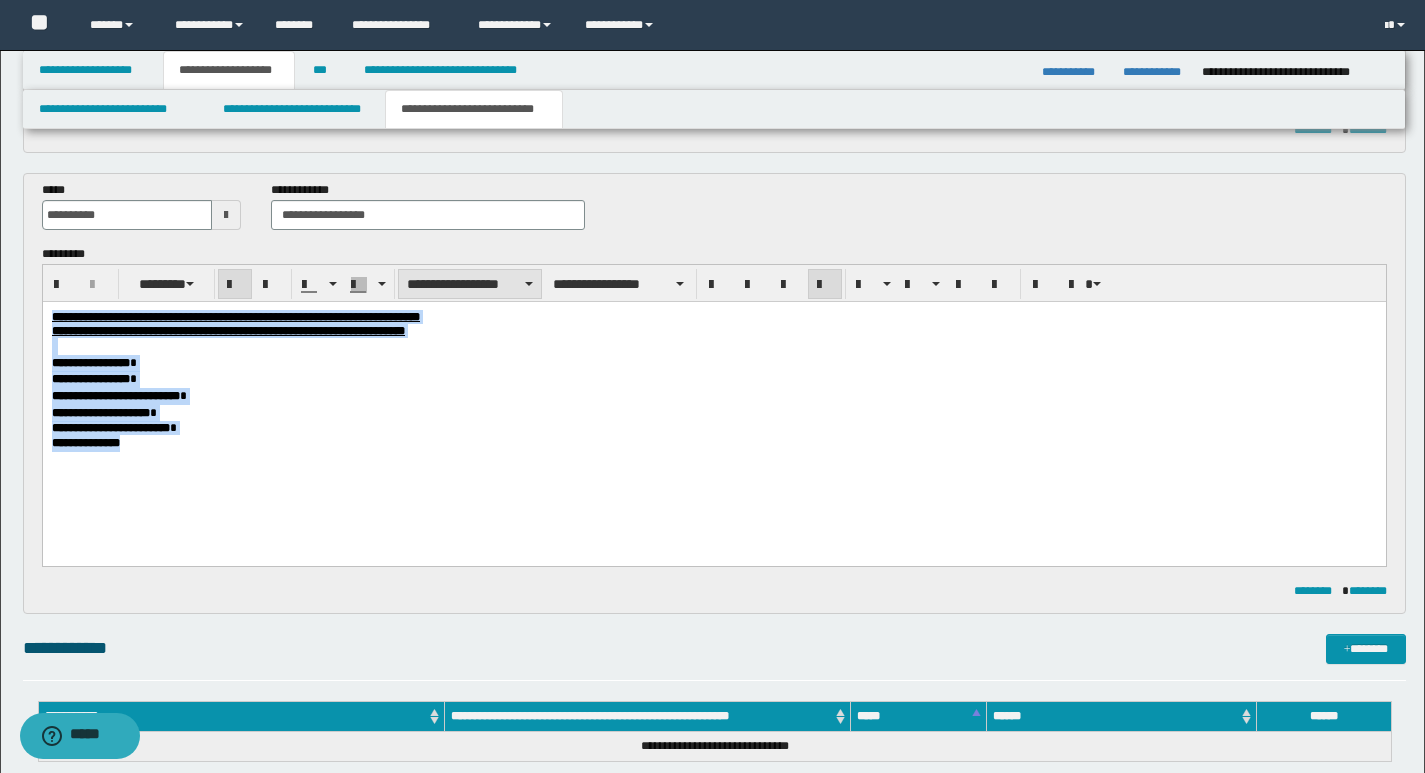 click on "**********" at bounding box center [470, 284] 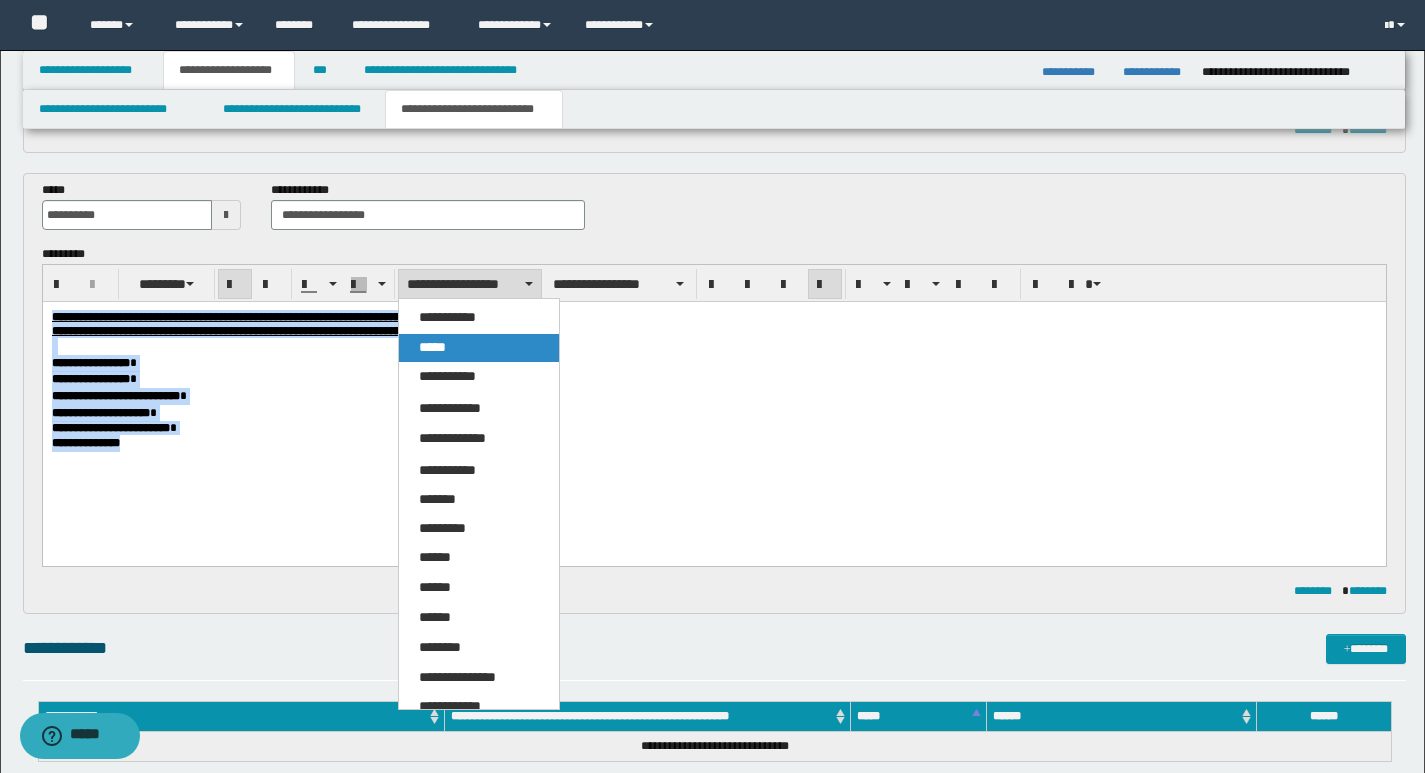 click on "*****" at bounding box center (479, 348) 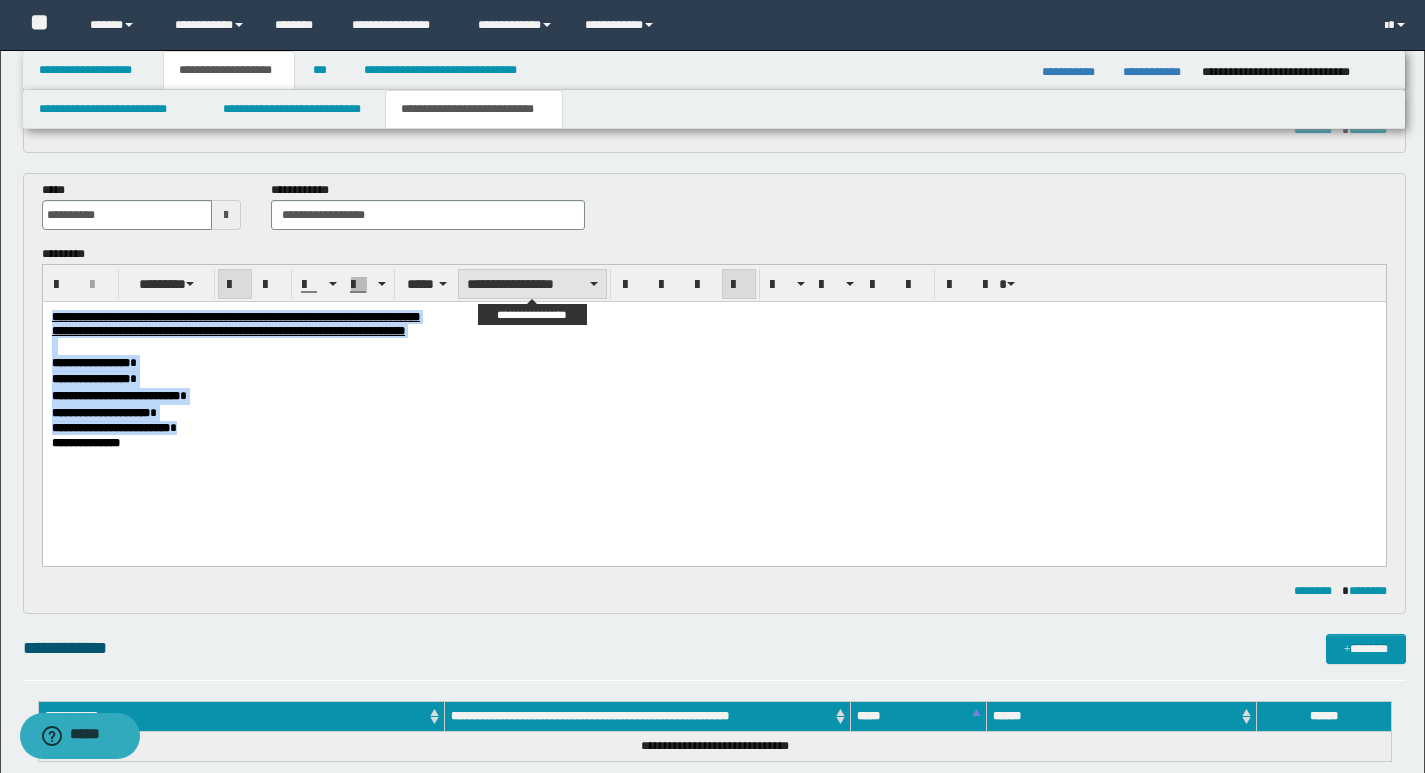 click on "**********" at bounding box center [532, 284] 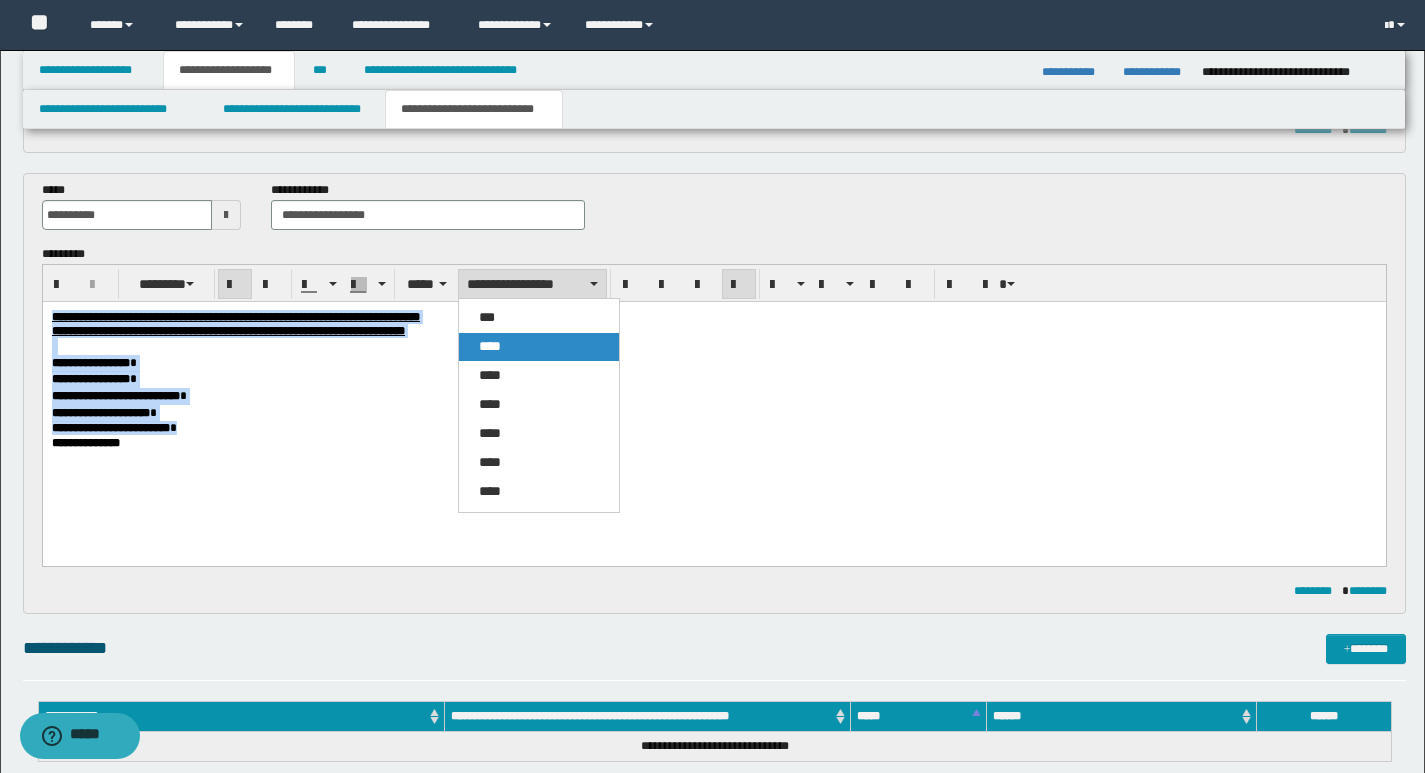 click on "****" at bounding box center [539, 347] 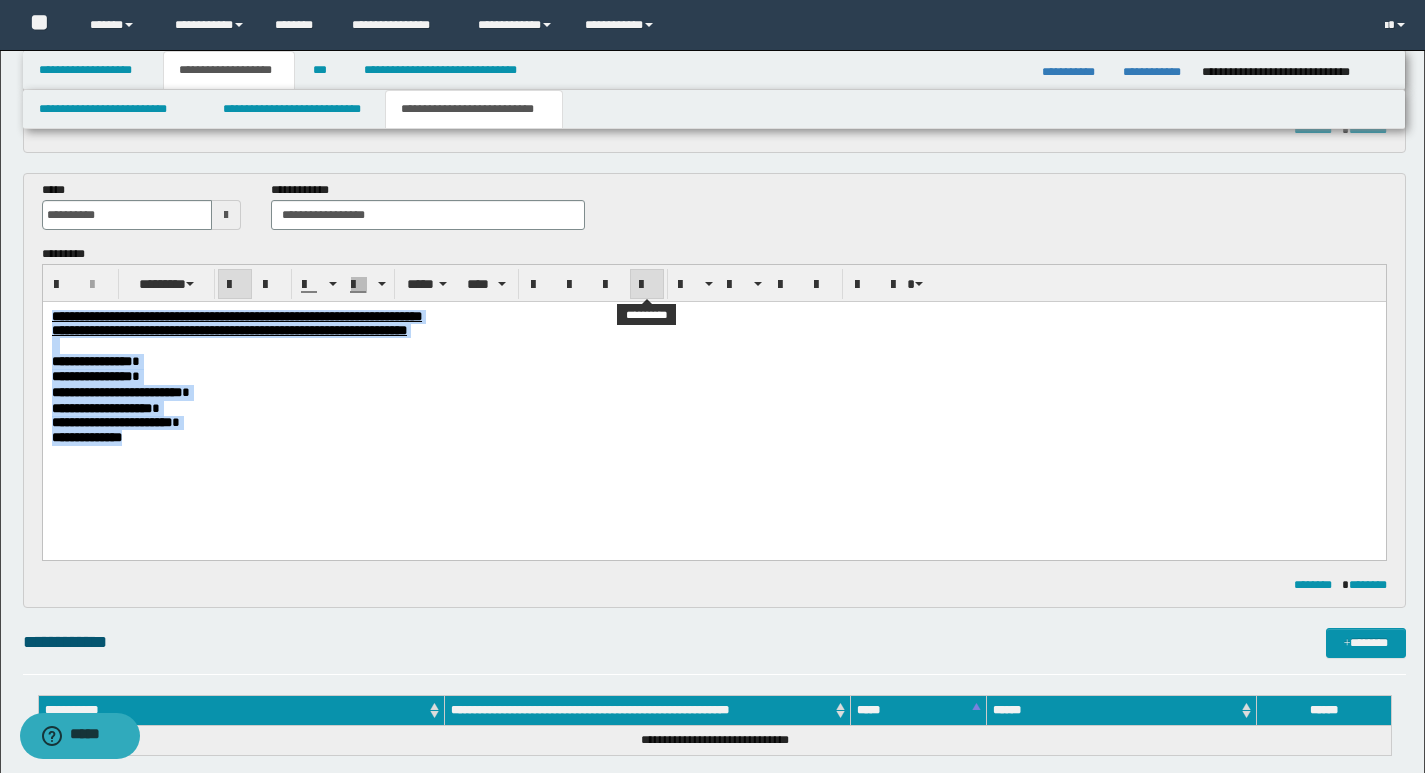 click at bounding box center (647, 285) 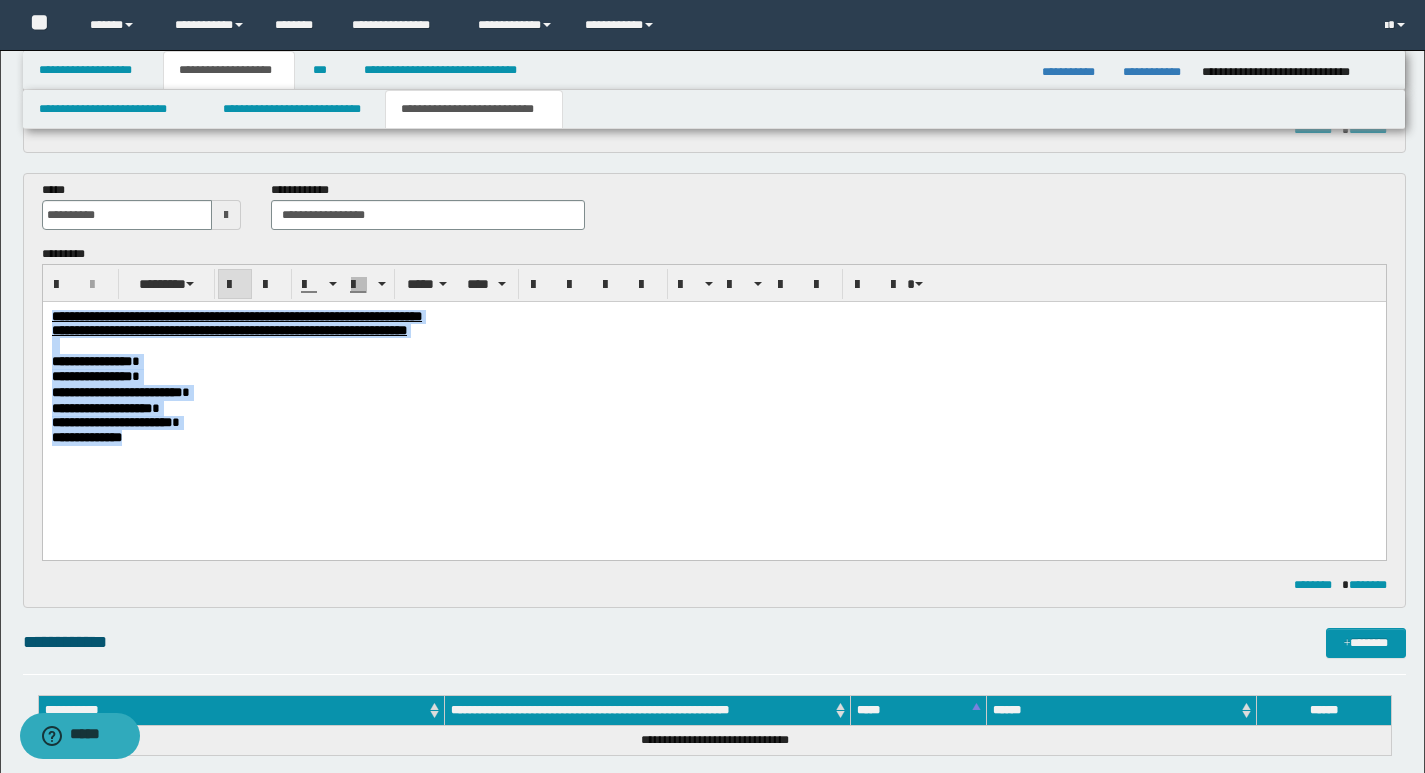 click on "**********" at bounding box center [713, 392] 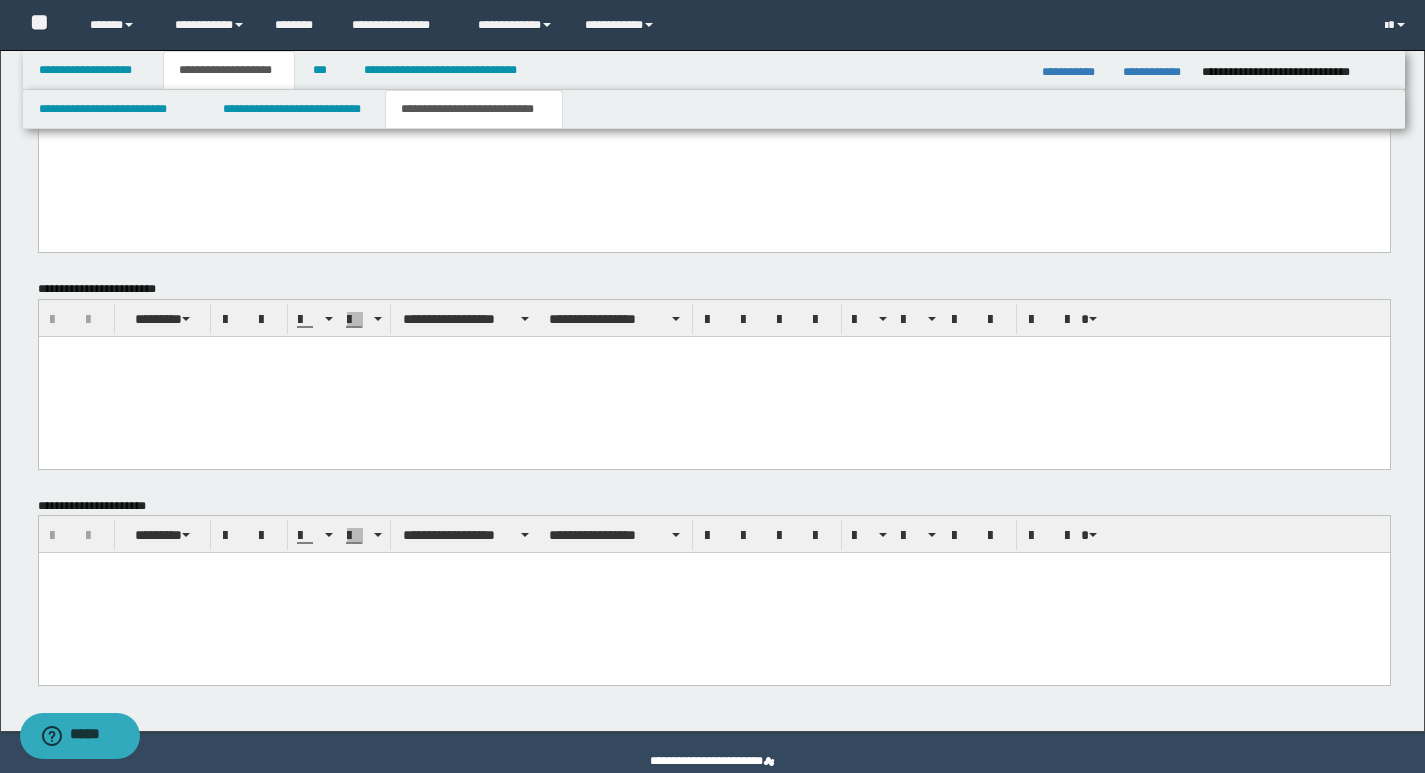 scroll, scrollTop: 1332, scrollLeft: 0, axis: vertical 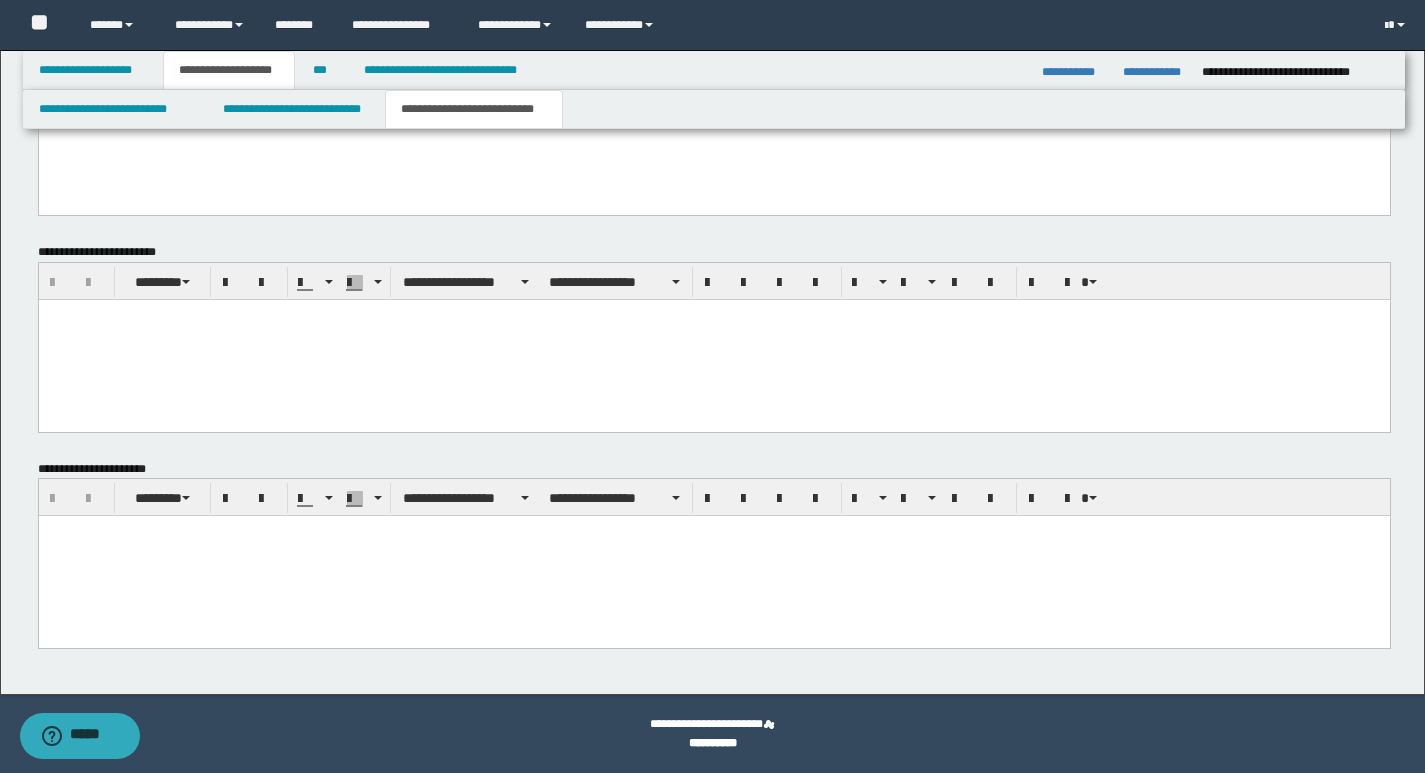 click at bounding box center (713, 556) 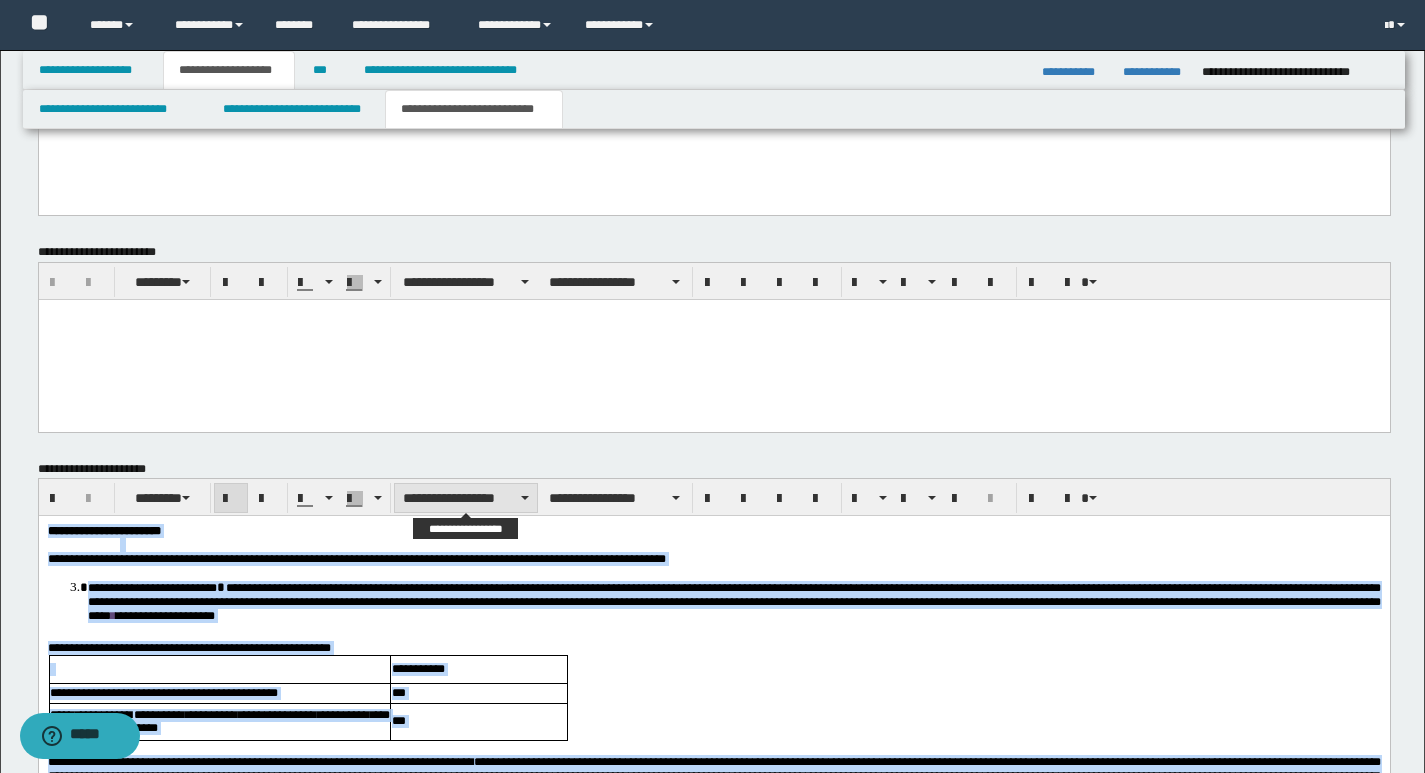 click on "**********" at bounding box center [466, 498] 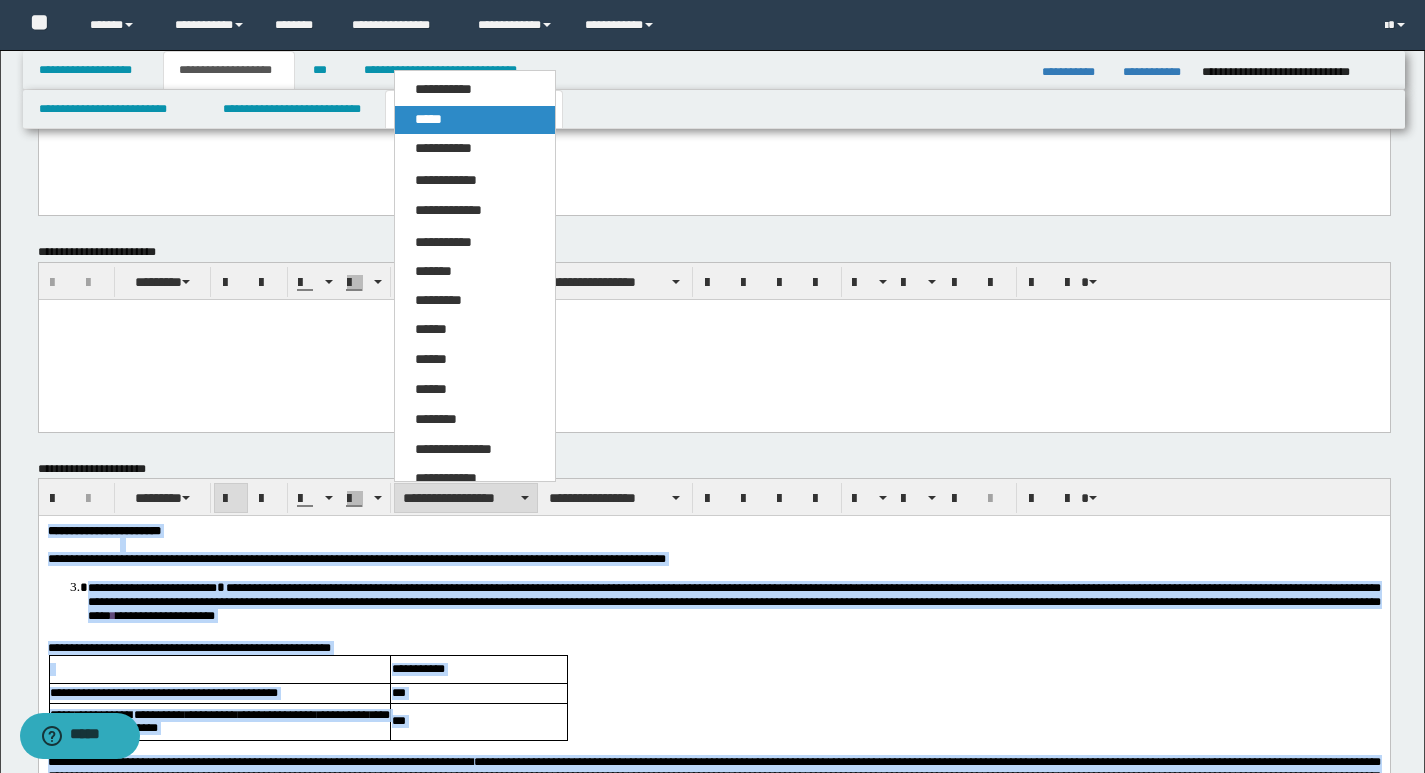 click on "*****" at bounding box center [428, 119] 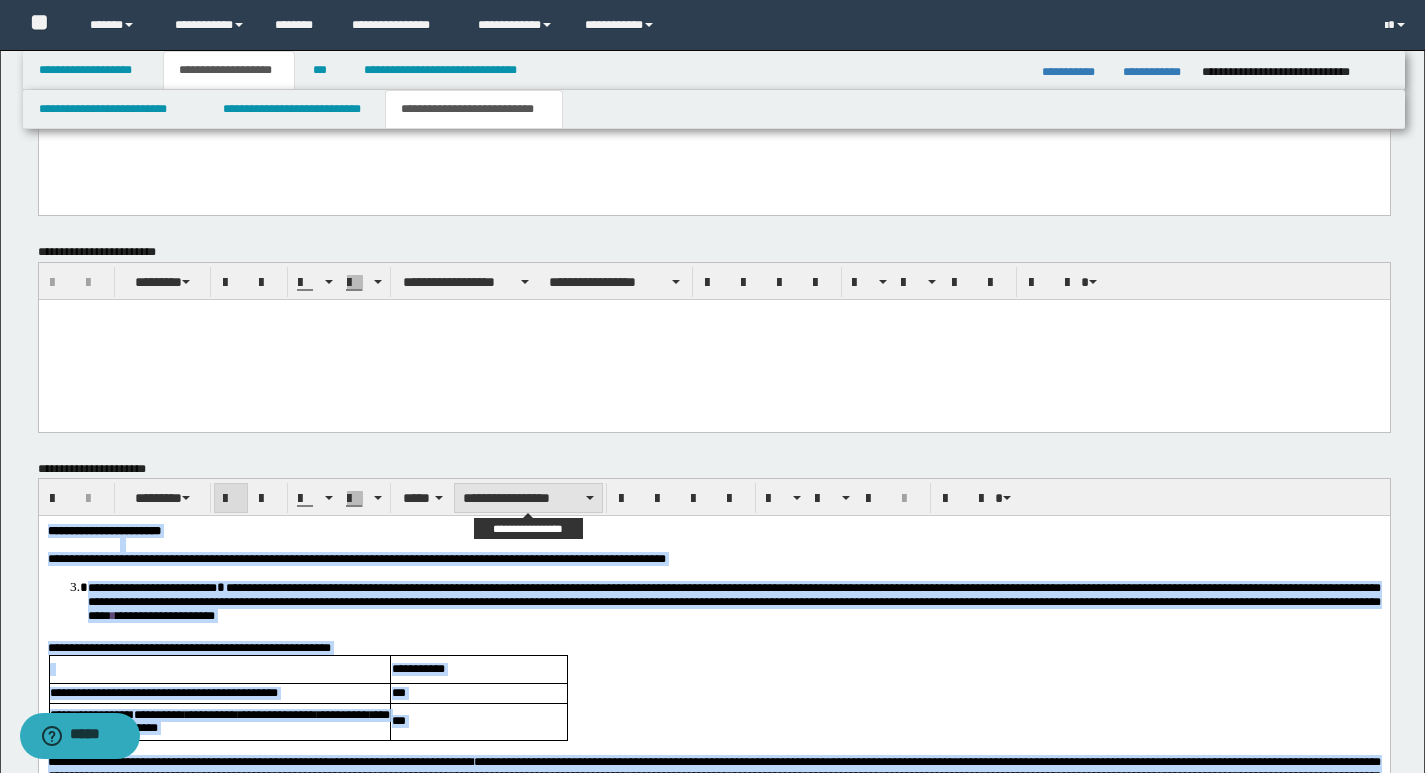 click on "**********" at bounding box center [528, 498] 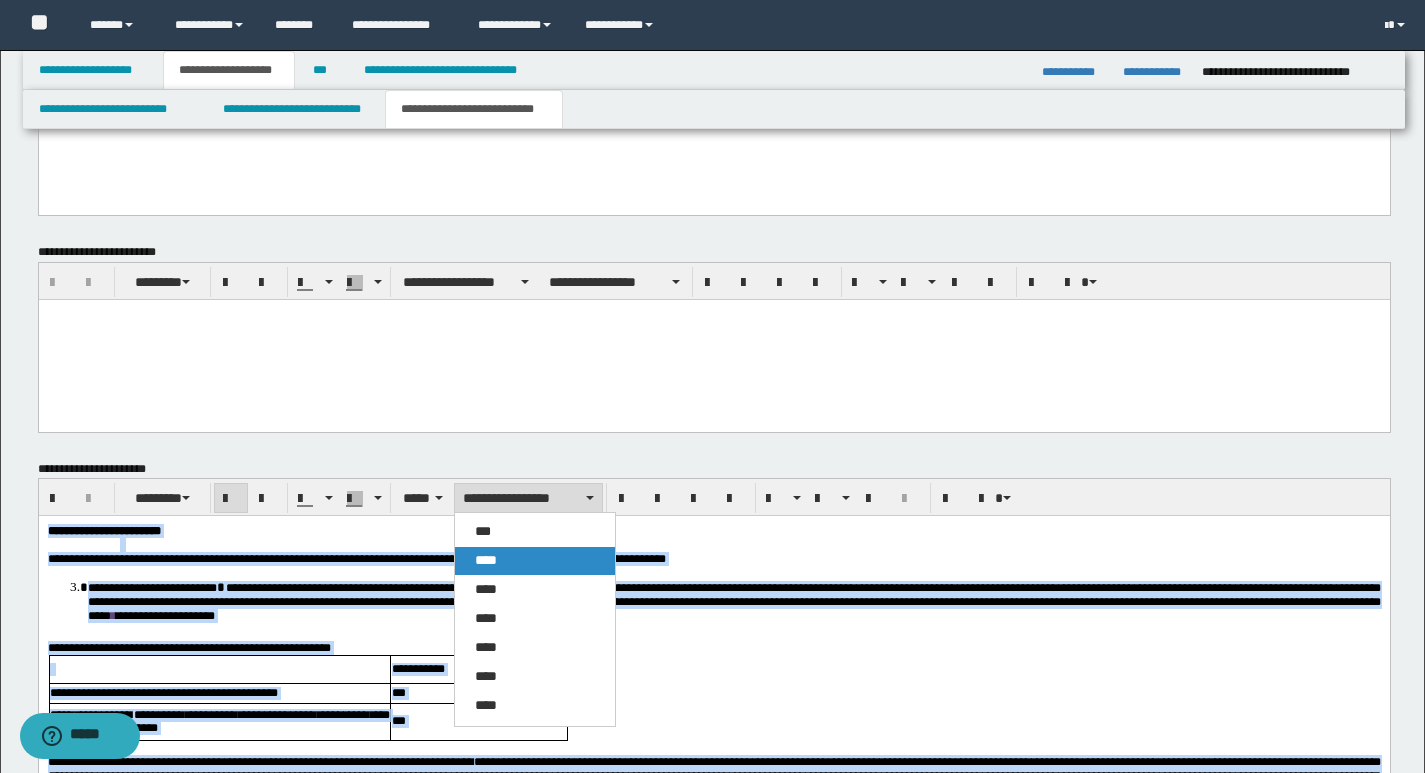 click on "****" at bounding box center (486, 560) 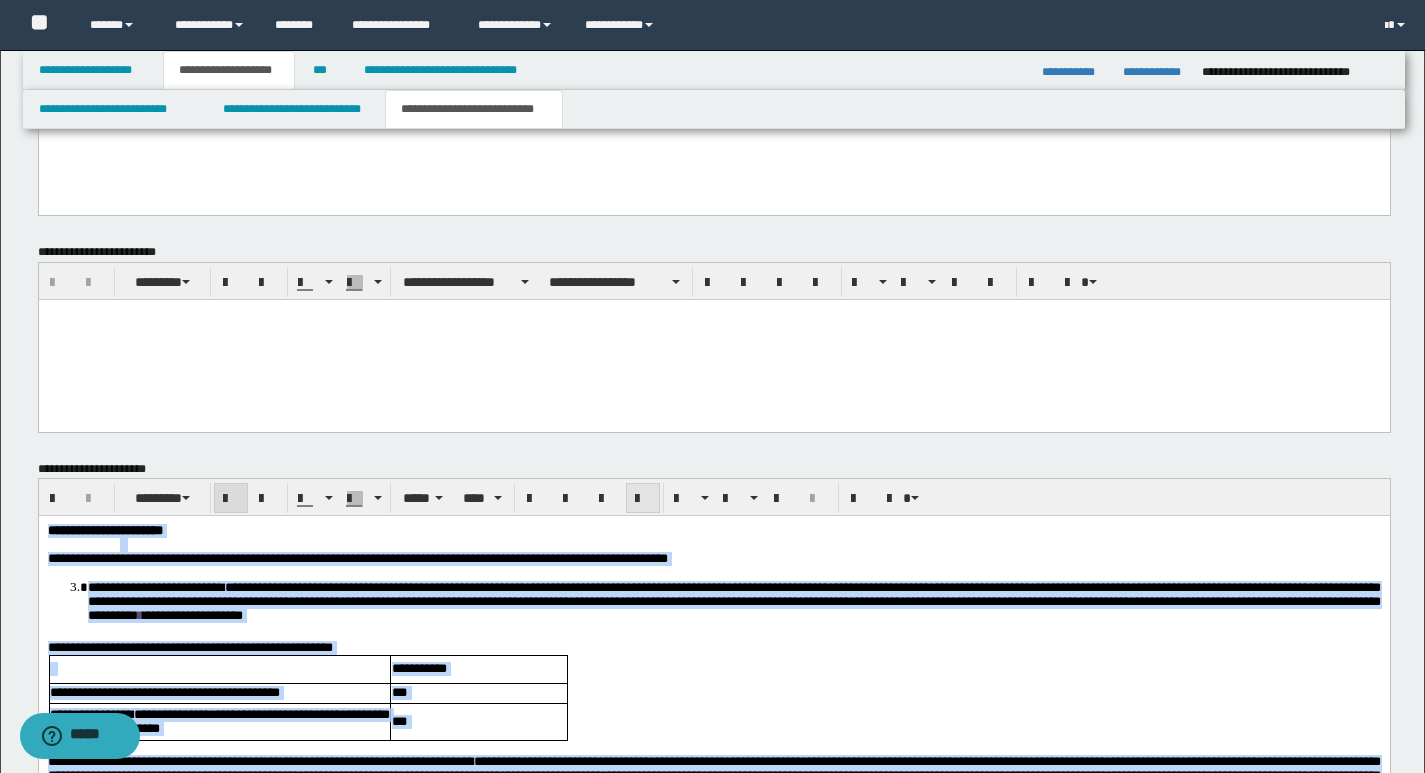 click at bounding box center (643, 499) 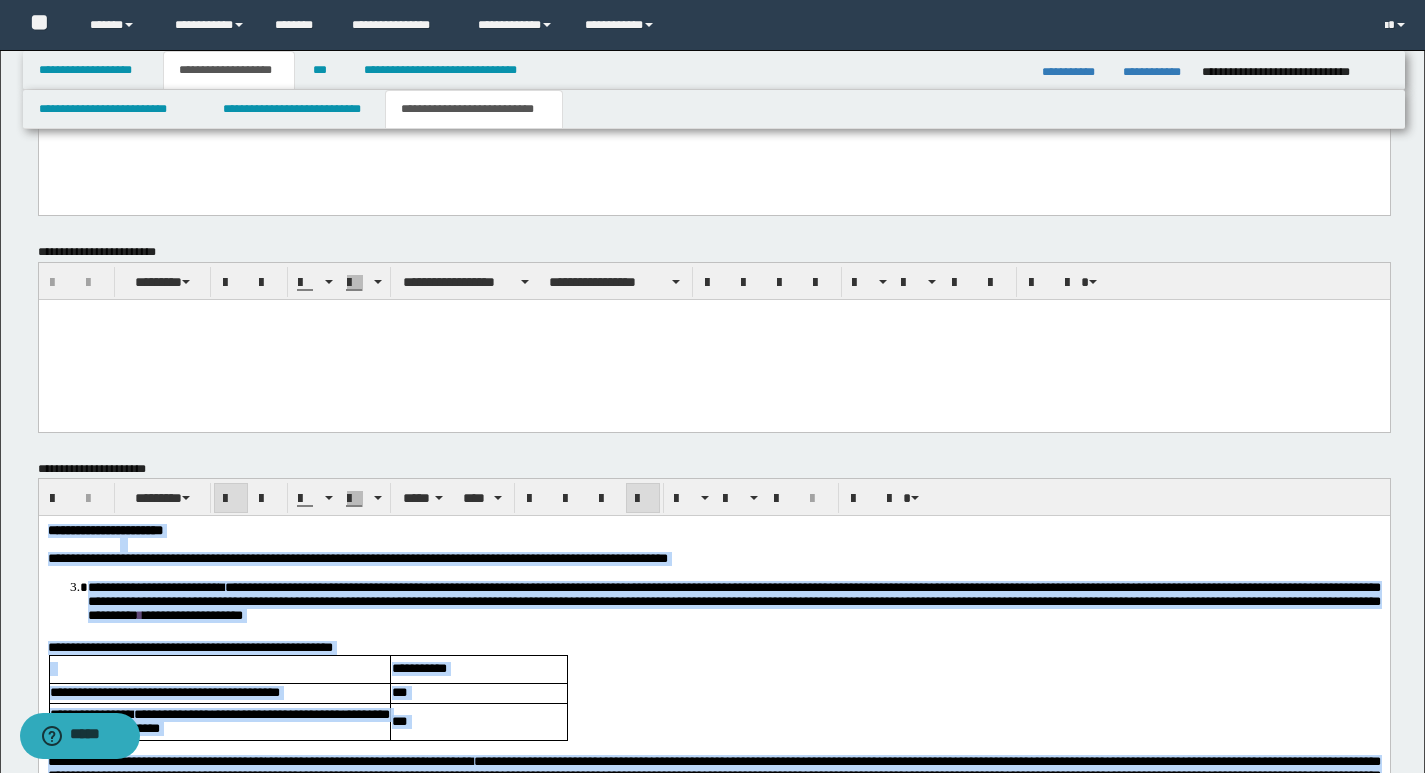 click at bounding box center (643, 499) 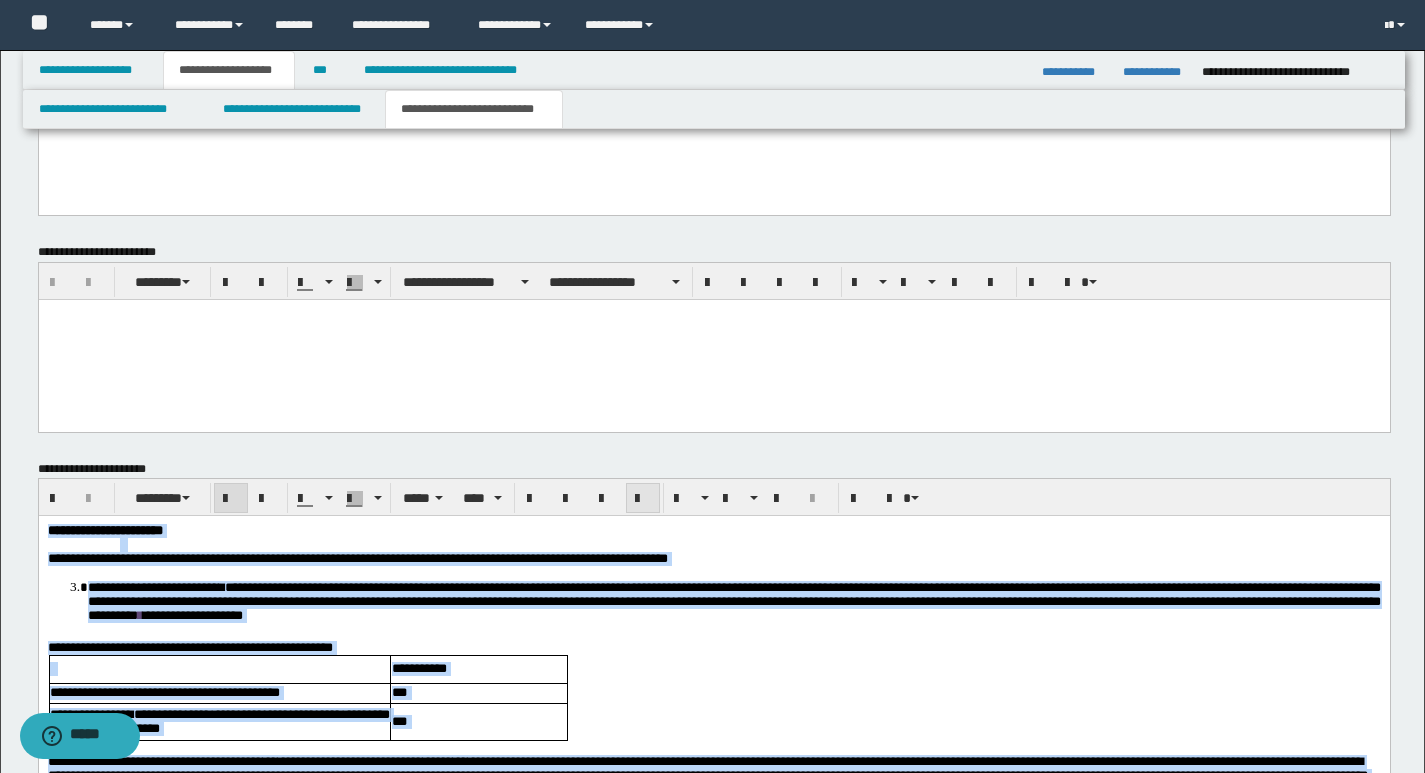 click at bounding box center [643, 499] 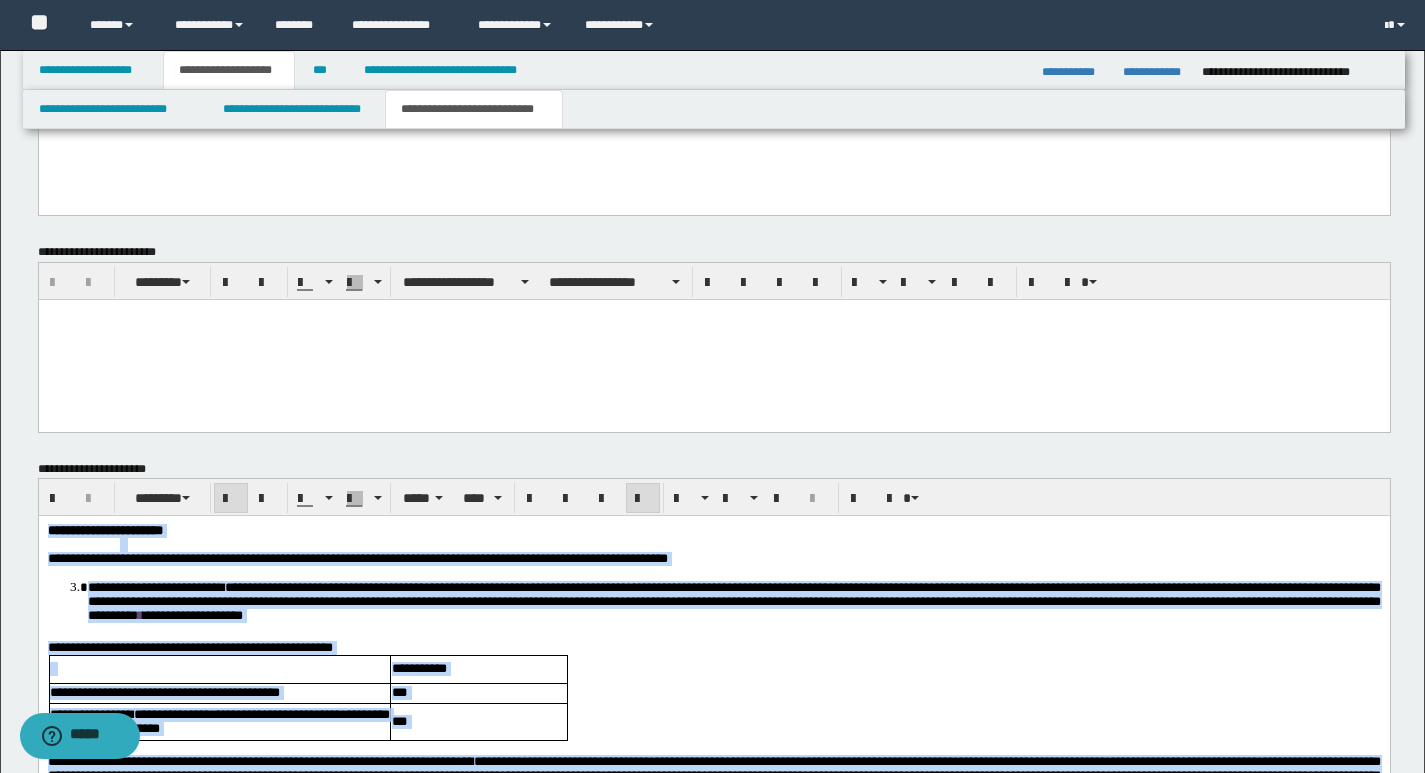 click on "**********" at bounding box center [713, 828] 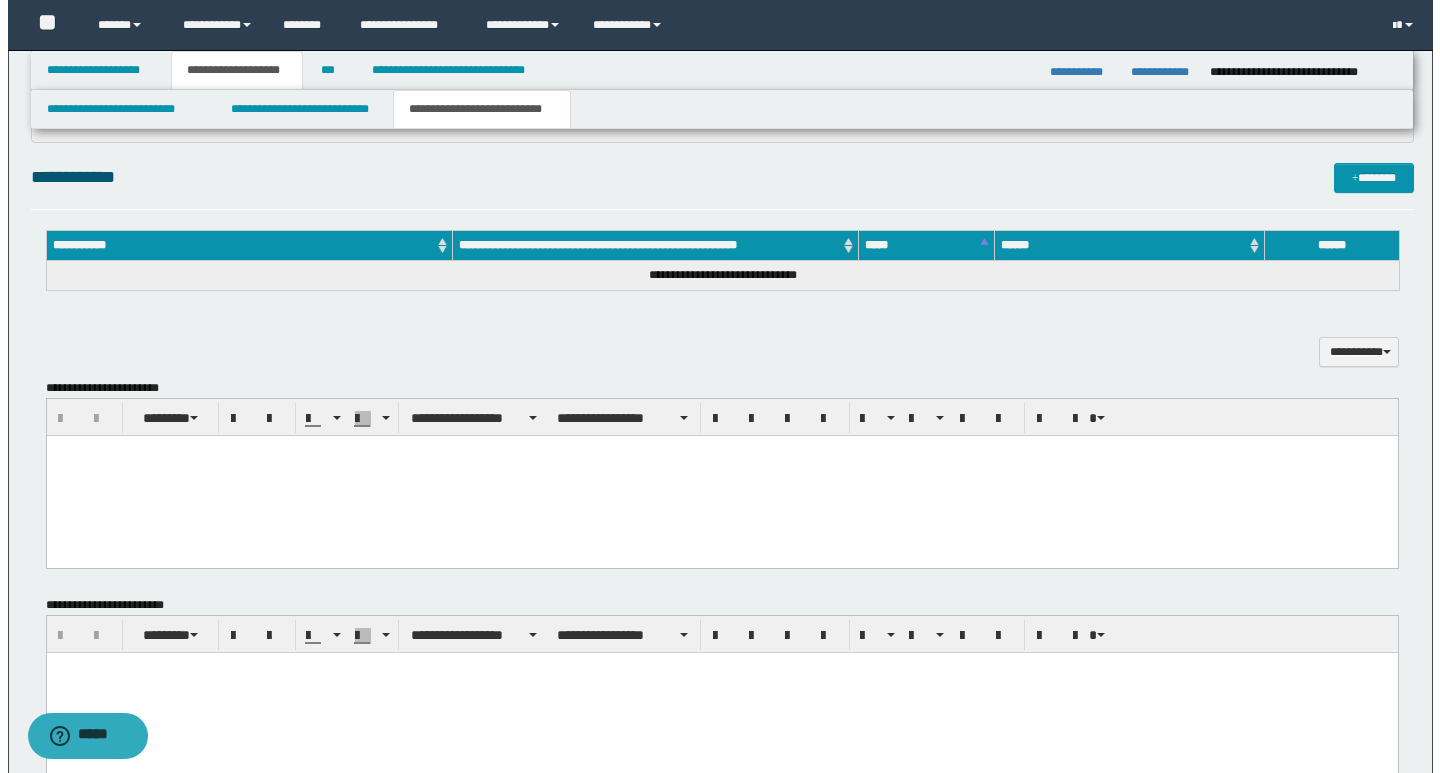 scroll, scrollTop: 932, scrollLeft: 0, axis: vertical 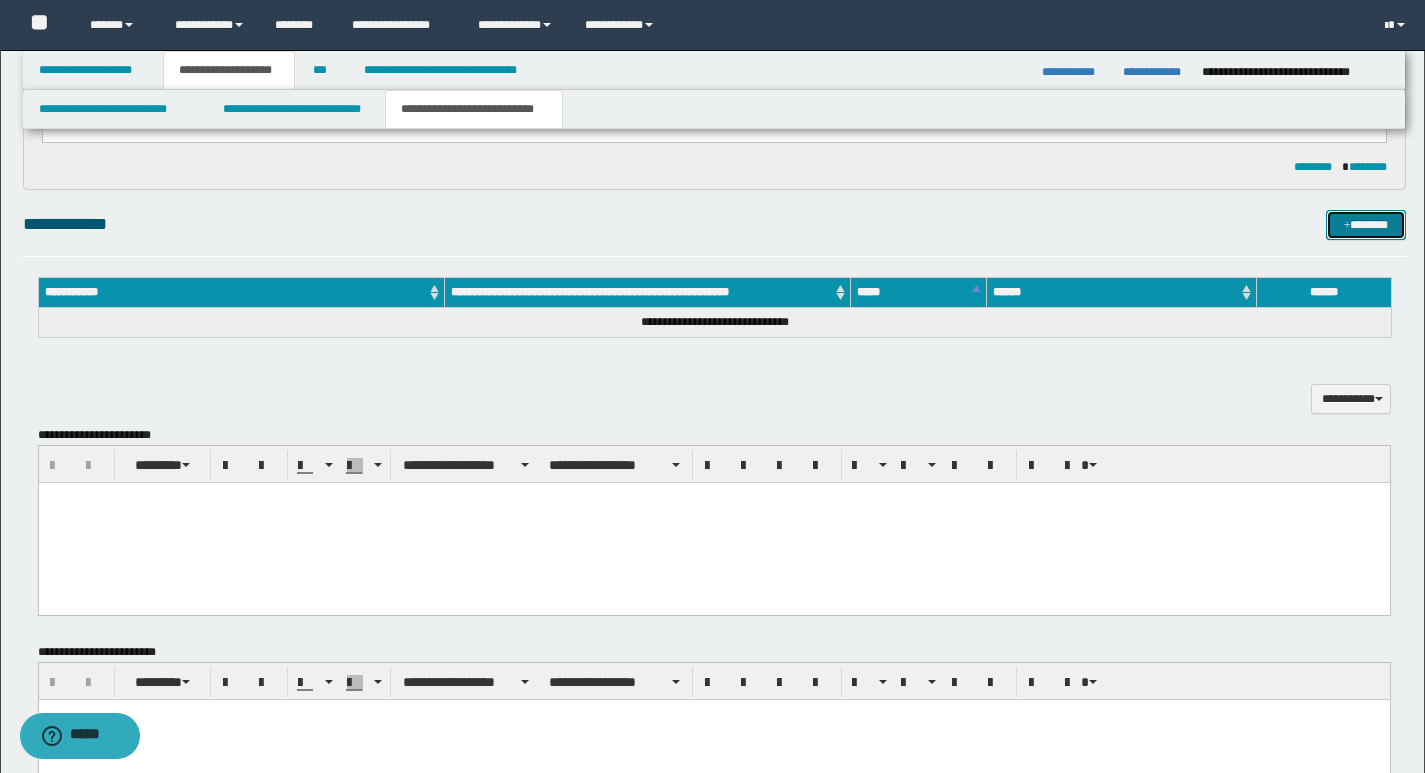 click on "*******" at bounding box center (1366, 225) 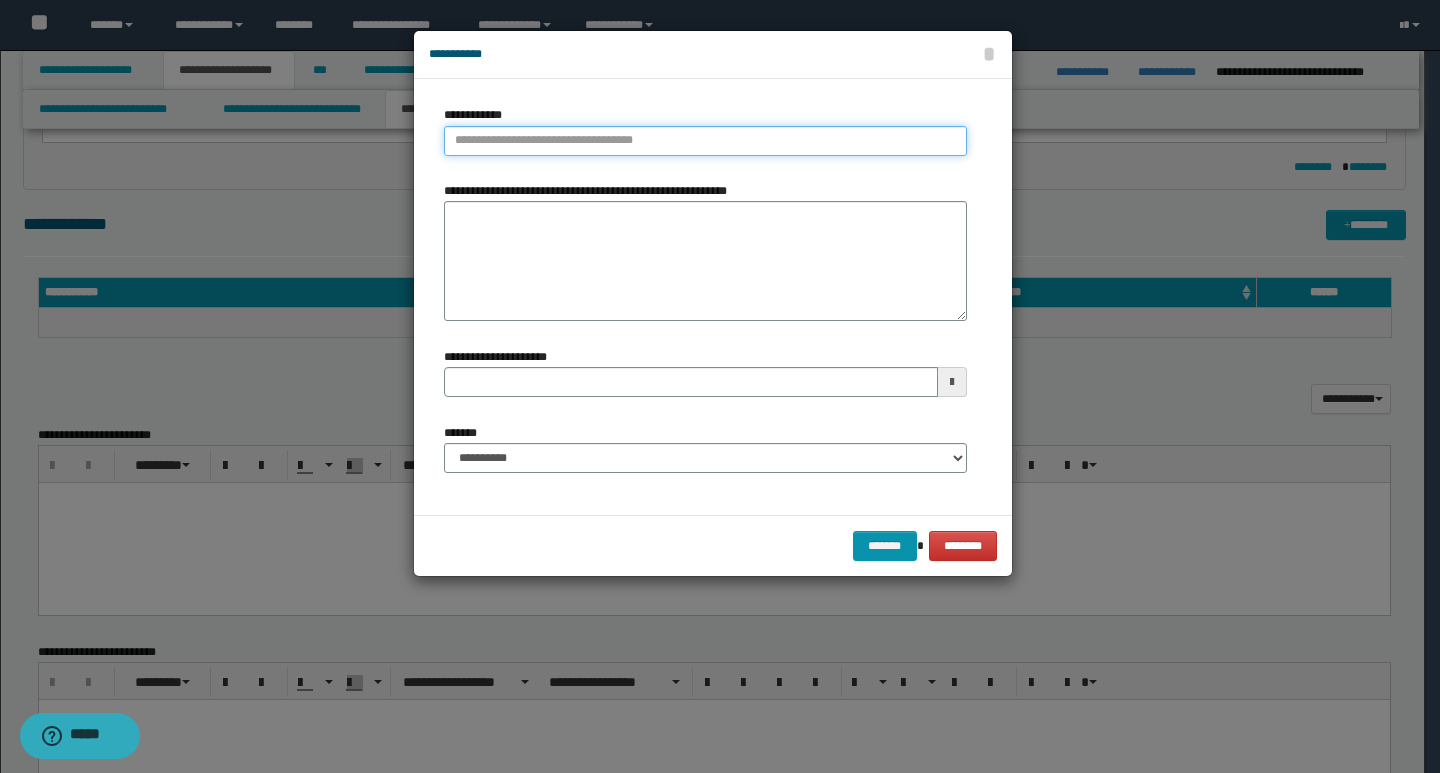click on "**********" at bounding box center [705, 141] 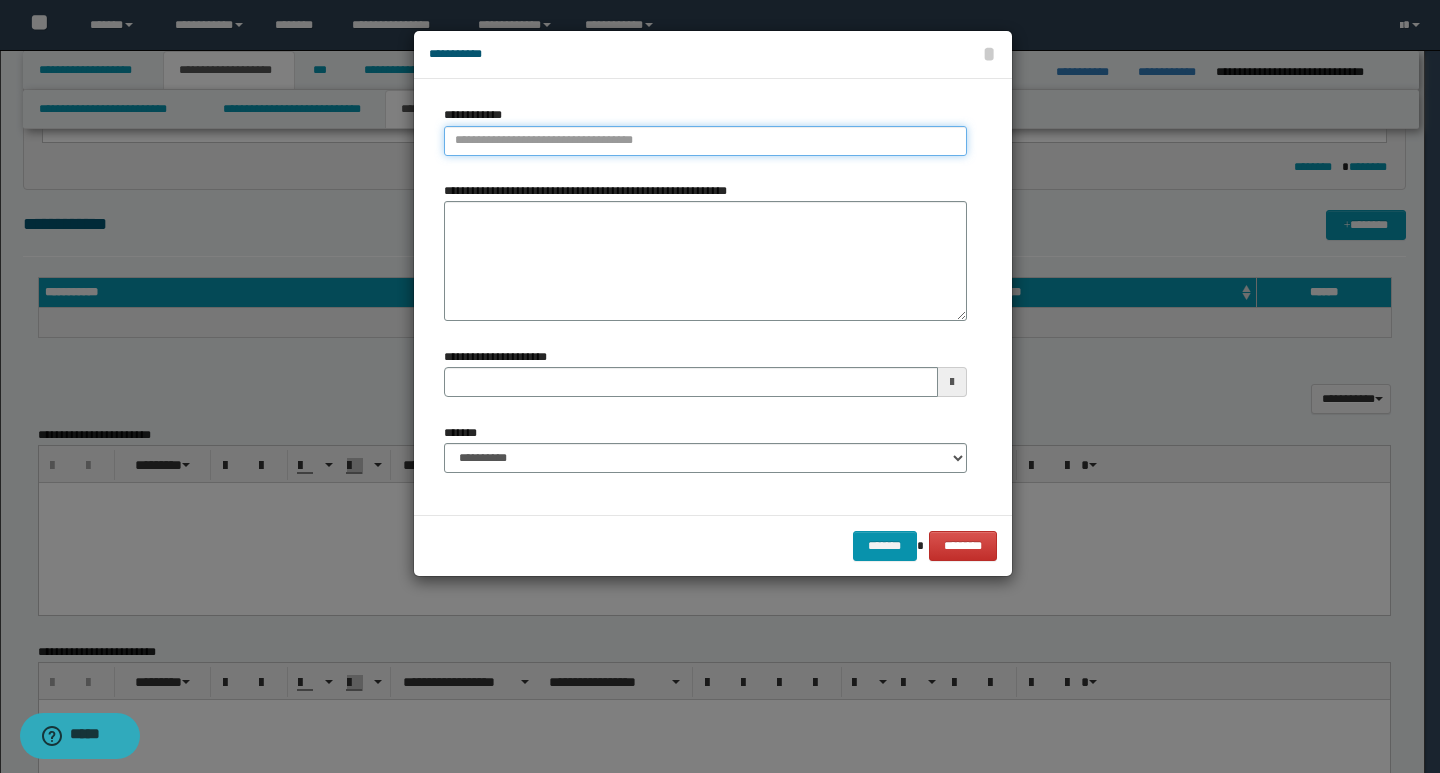 click on "**********" at bounding box center (705, 141) 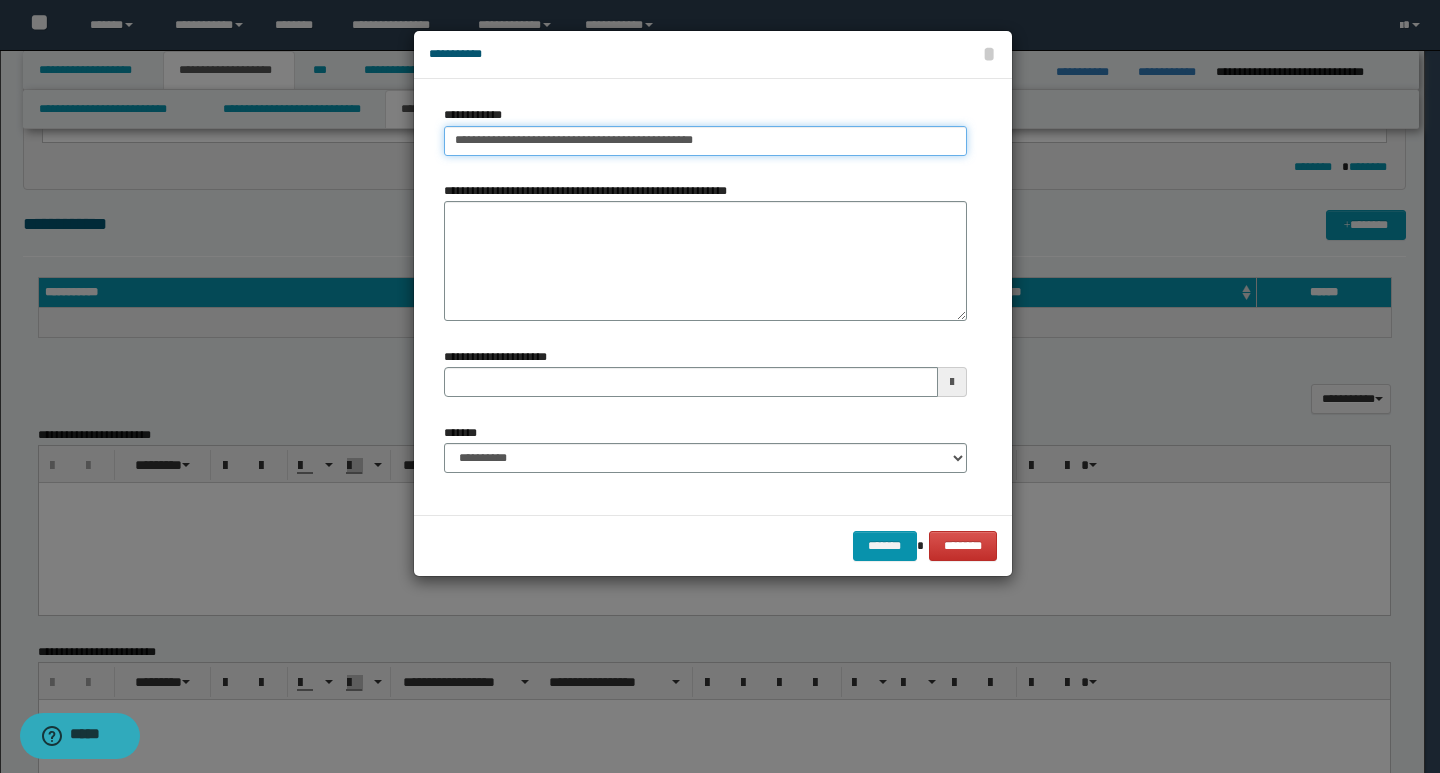 drag, startPoint x: 602, startPoint y: 144, endPoint x: 713, endPoint y: 141, distance: 111.040535 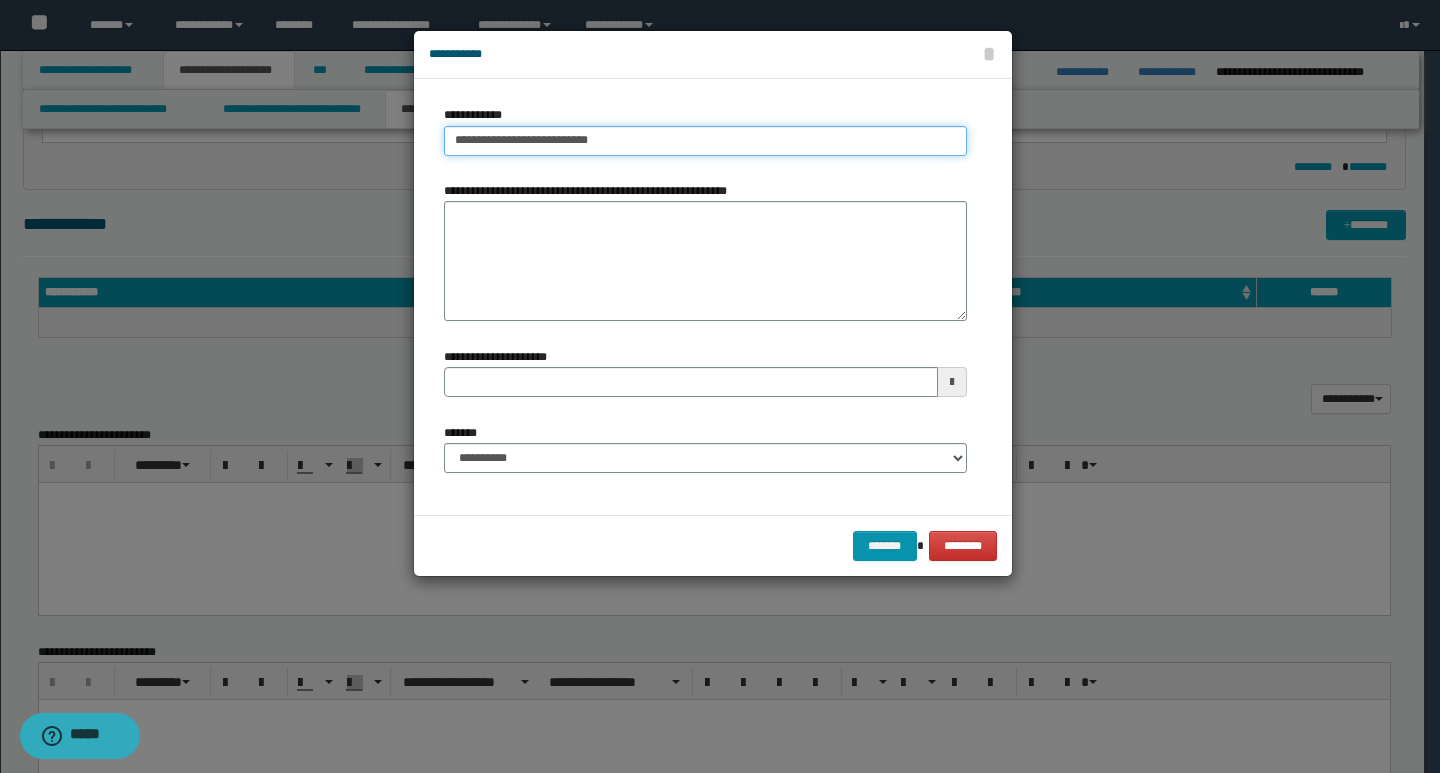 type on "**********" 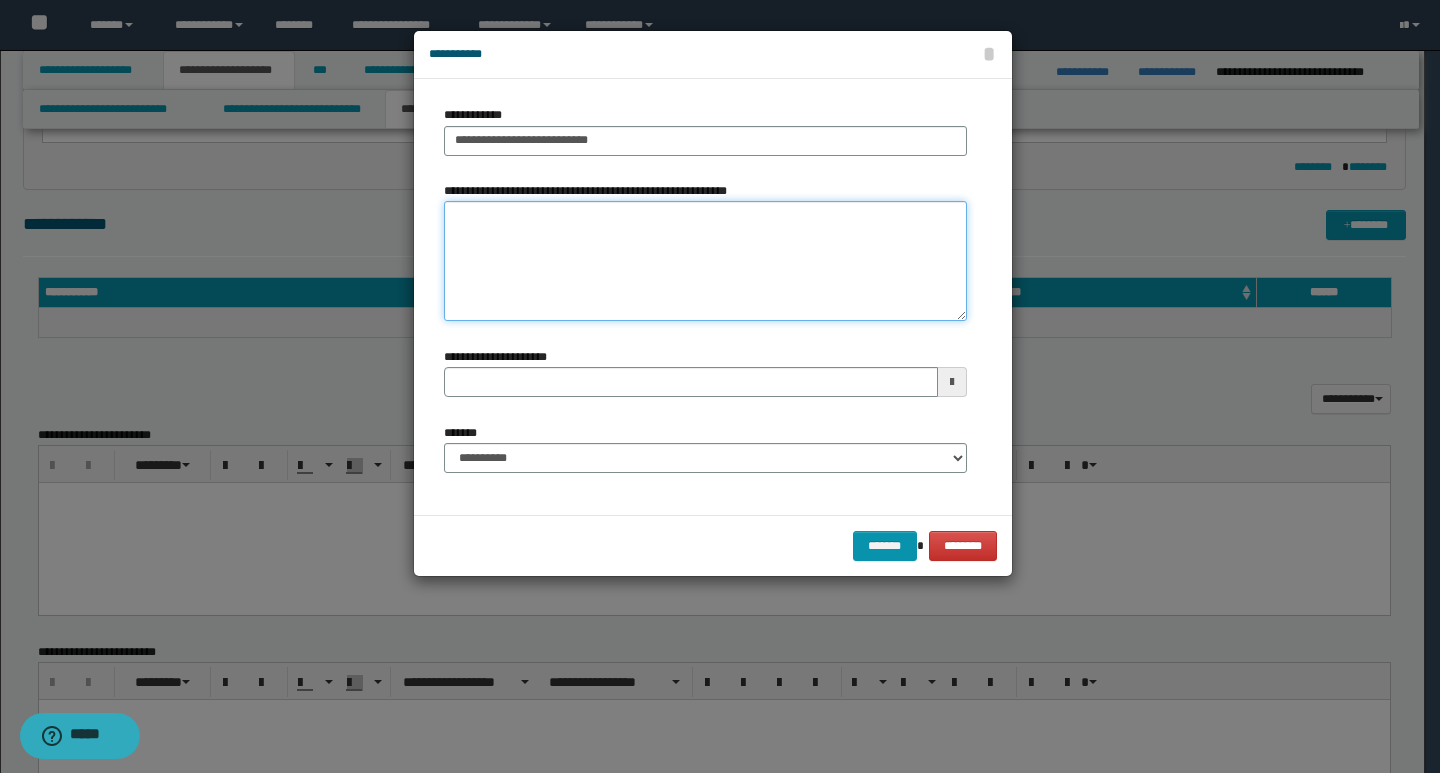 click on "**********" at bounding box center (705, 261) 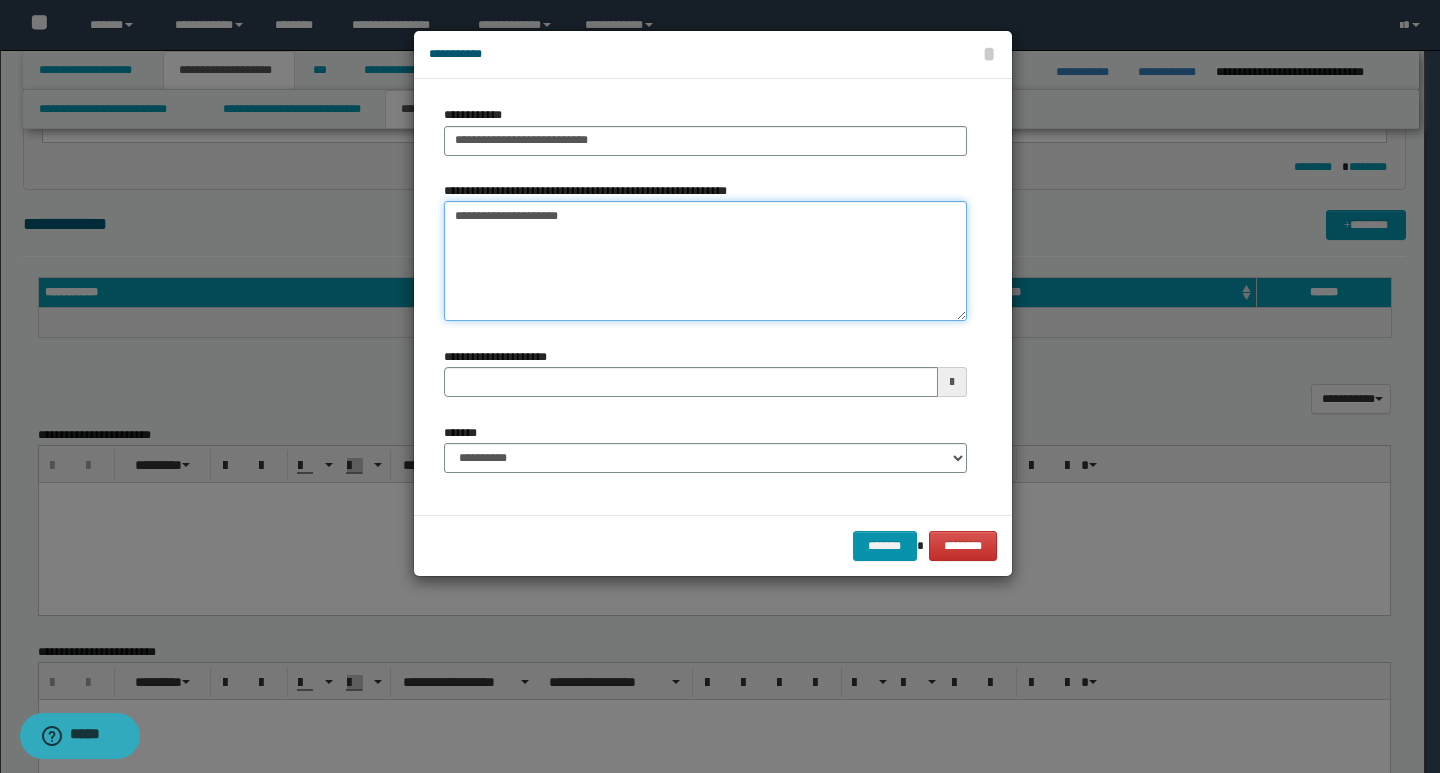type on "**********" 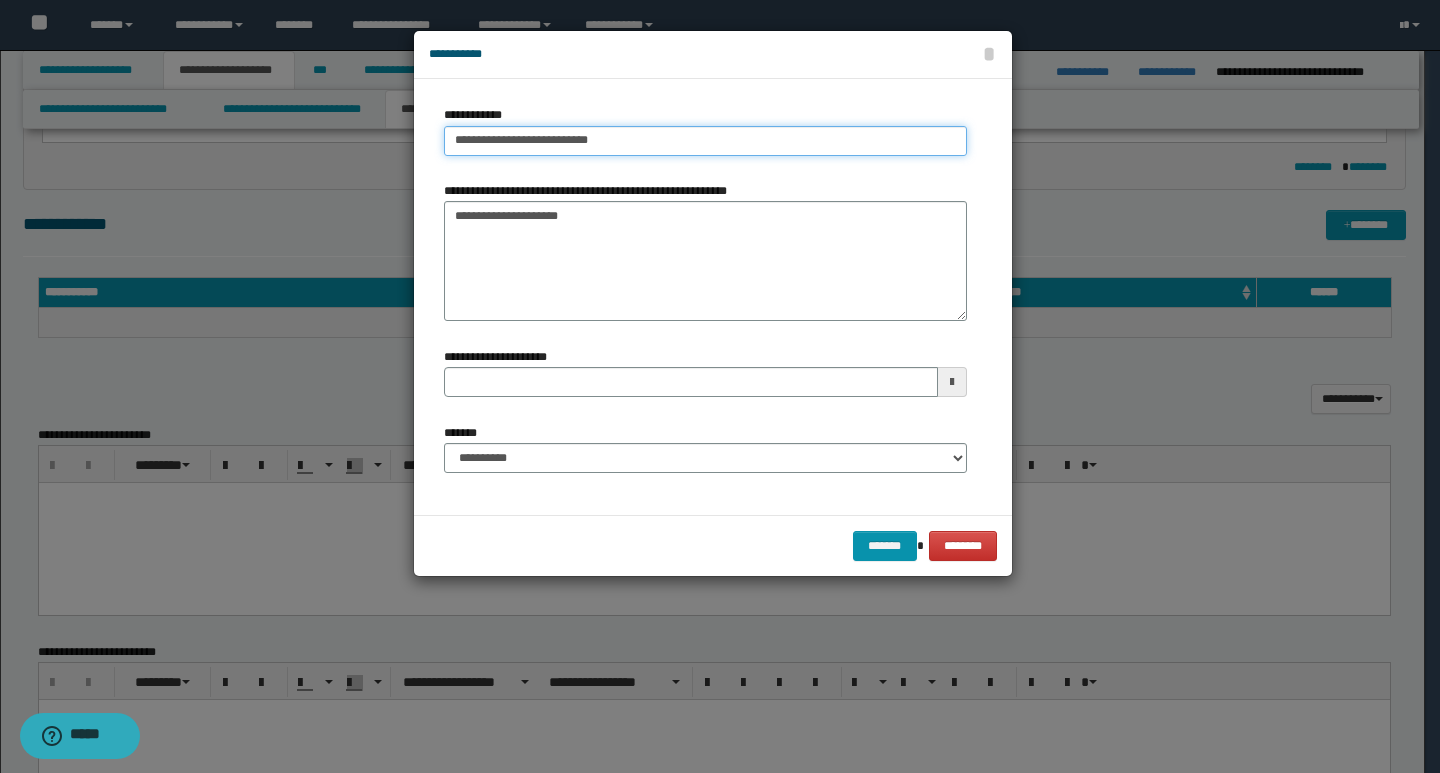 click on "**********" at bounding box center (705, 141) 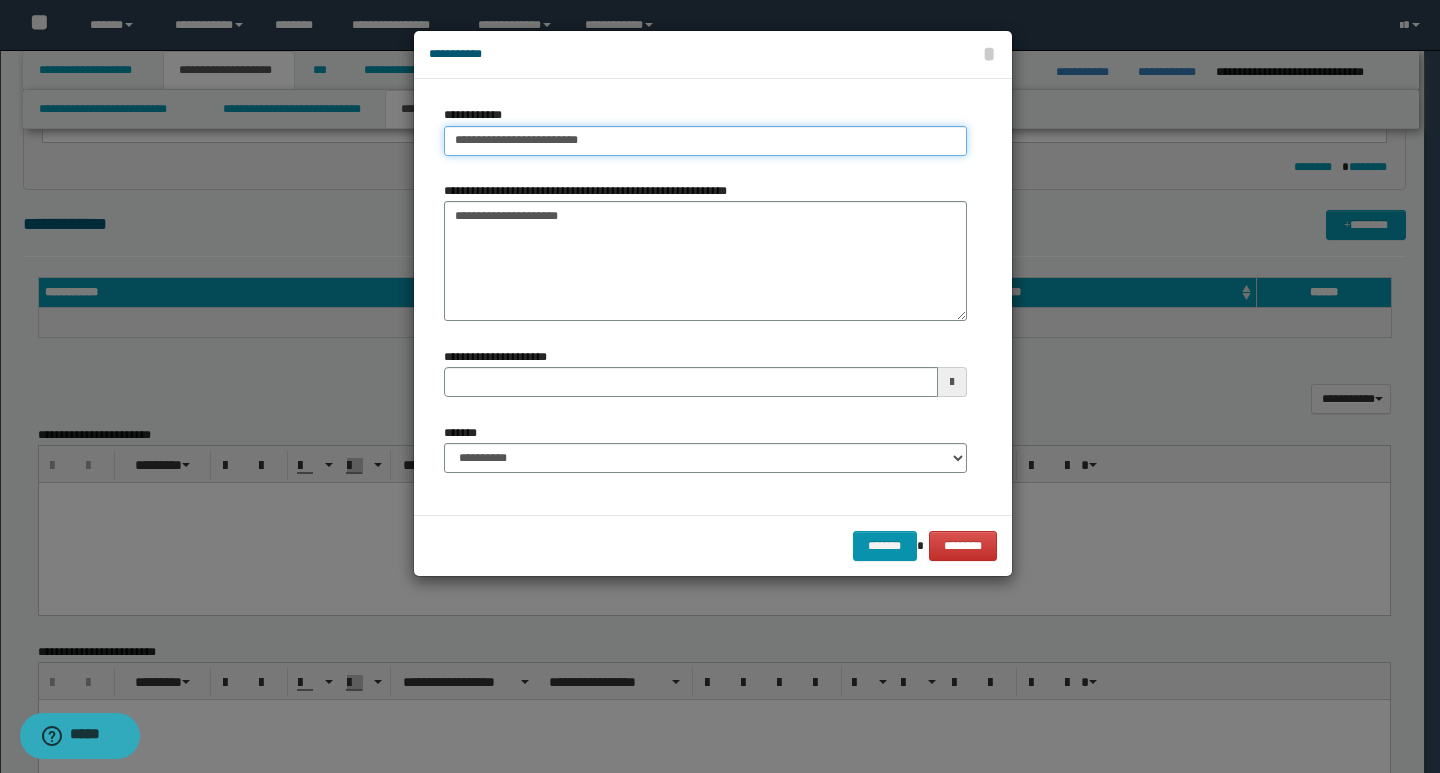 type on "**********" 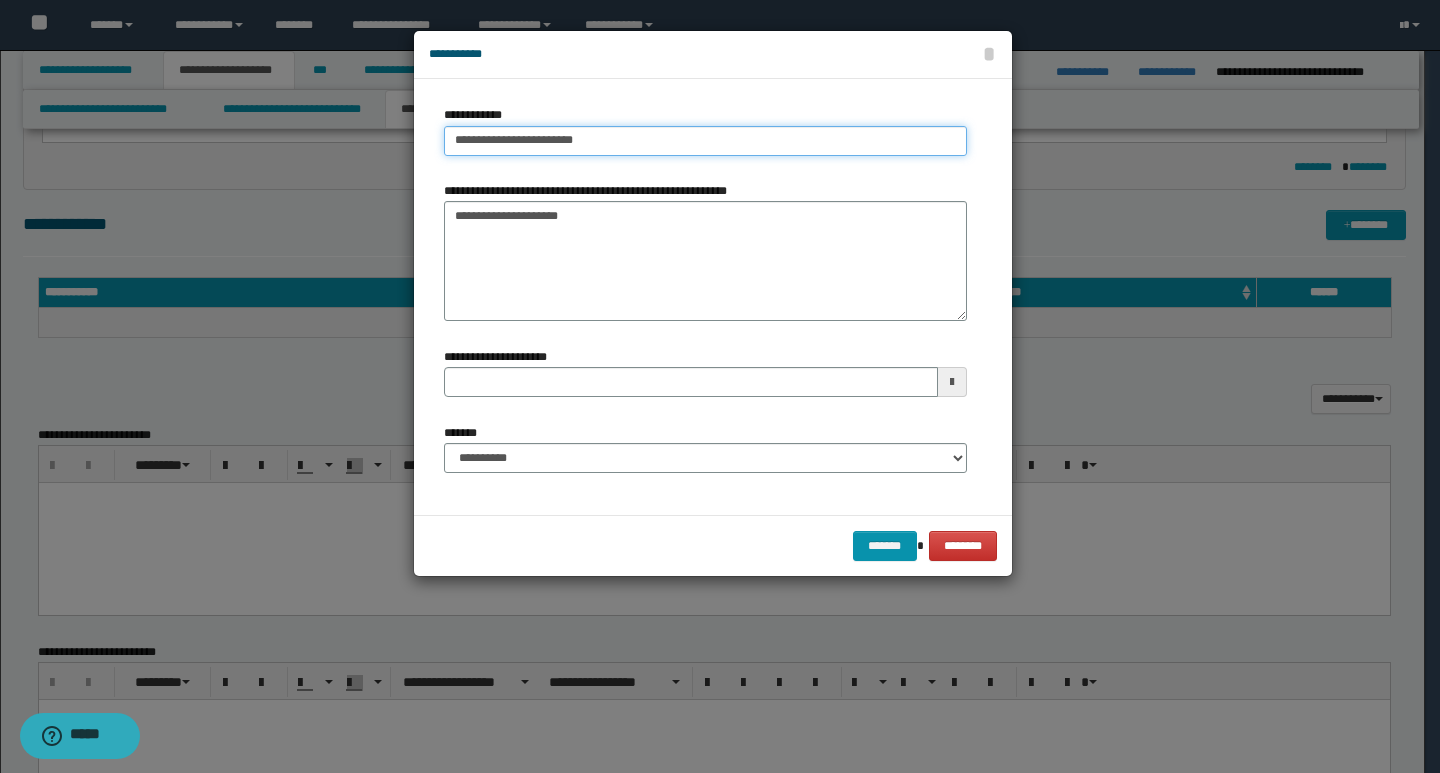 type on "**********" 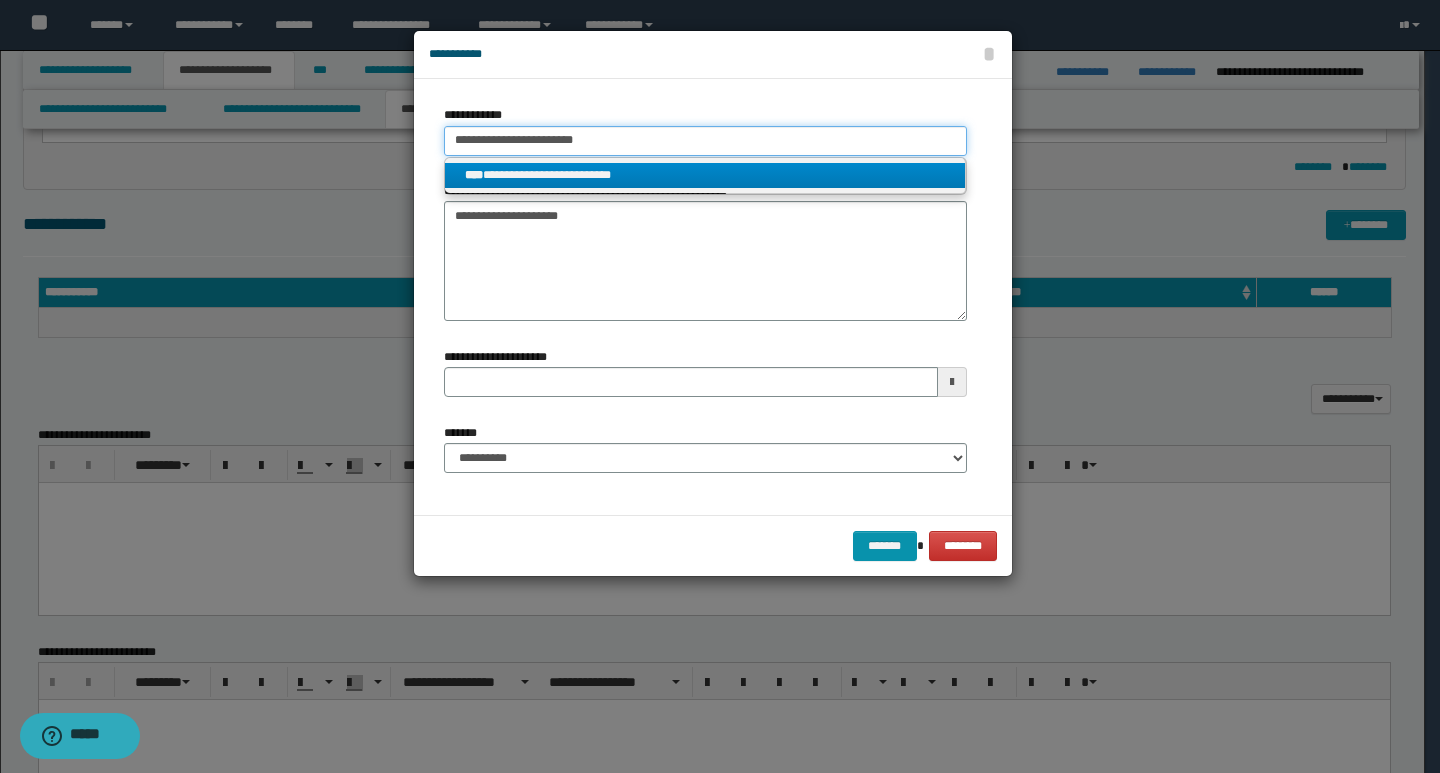 type on "**********" 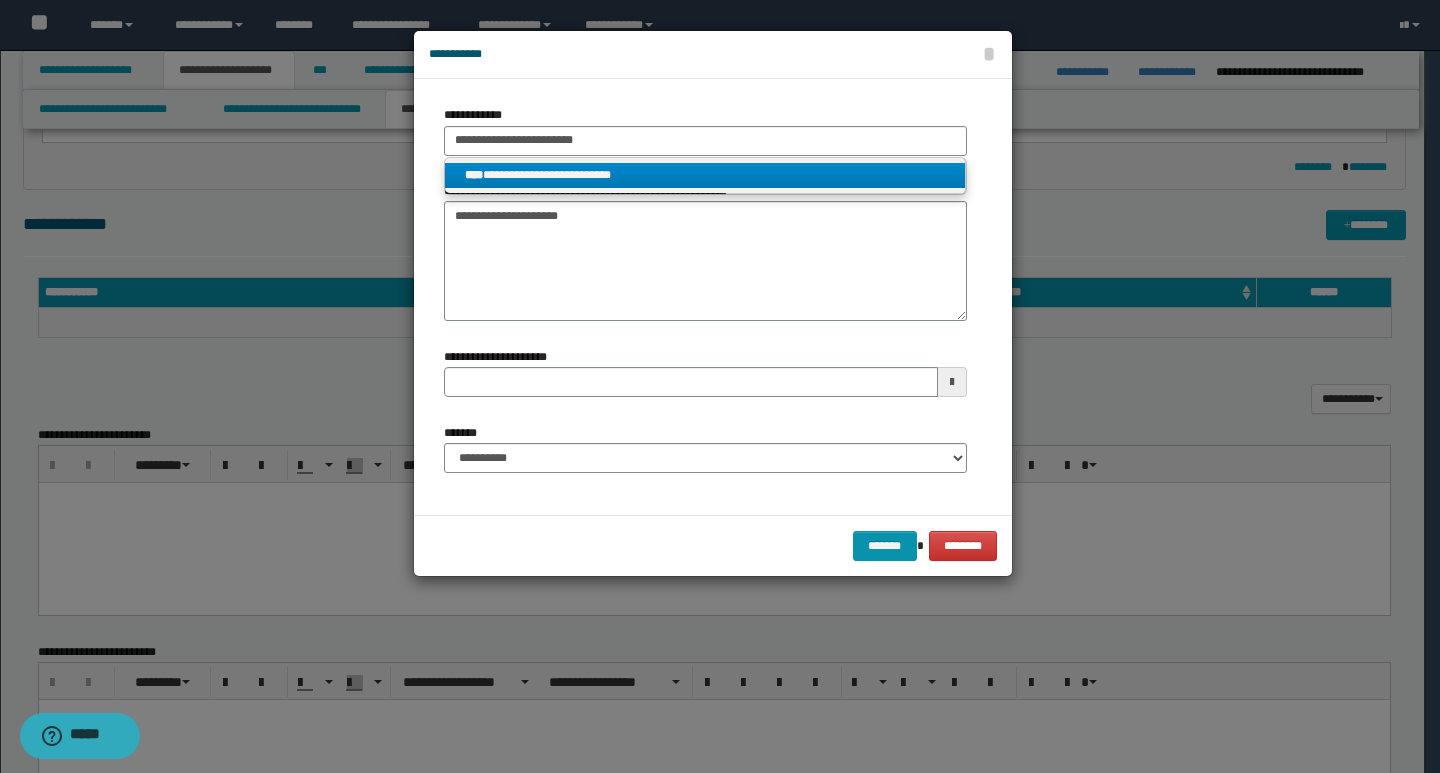 click on "**********" at bounding box center [705, 175] 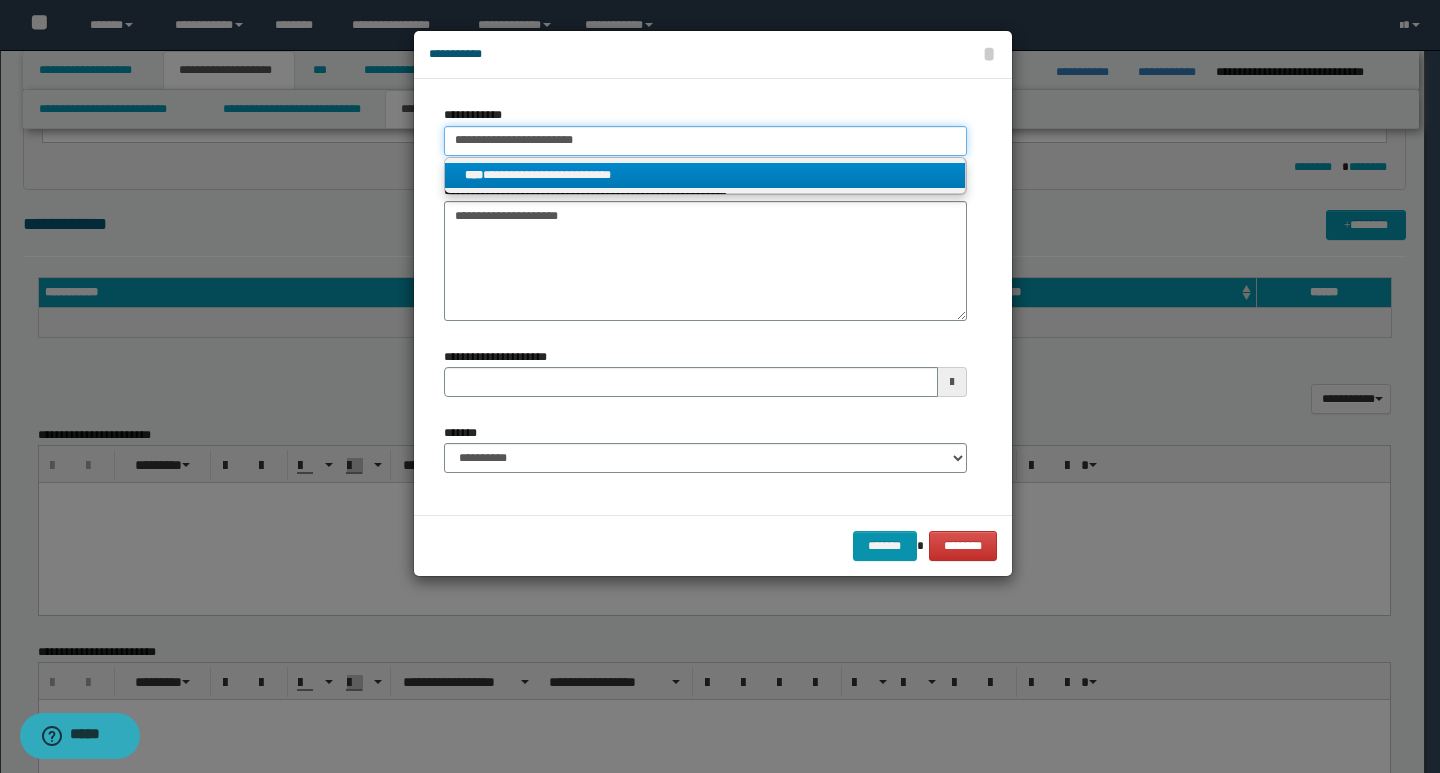 type 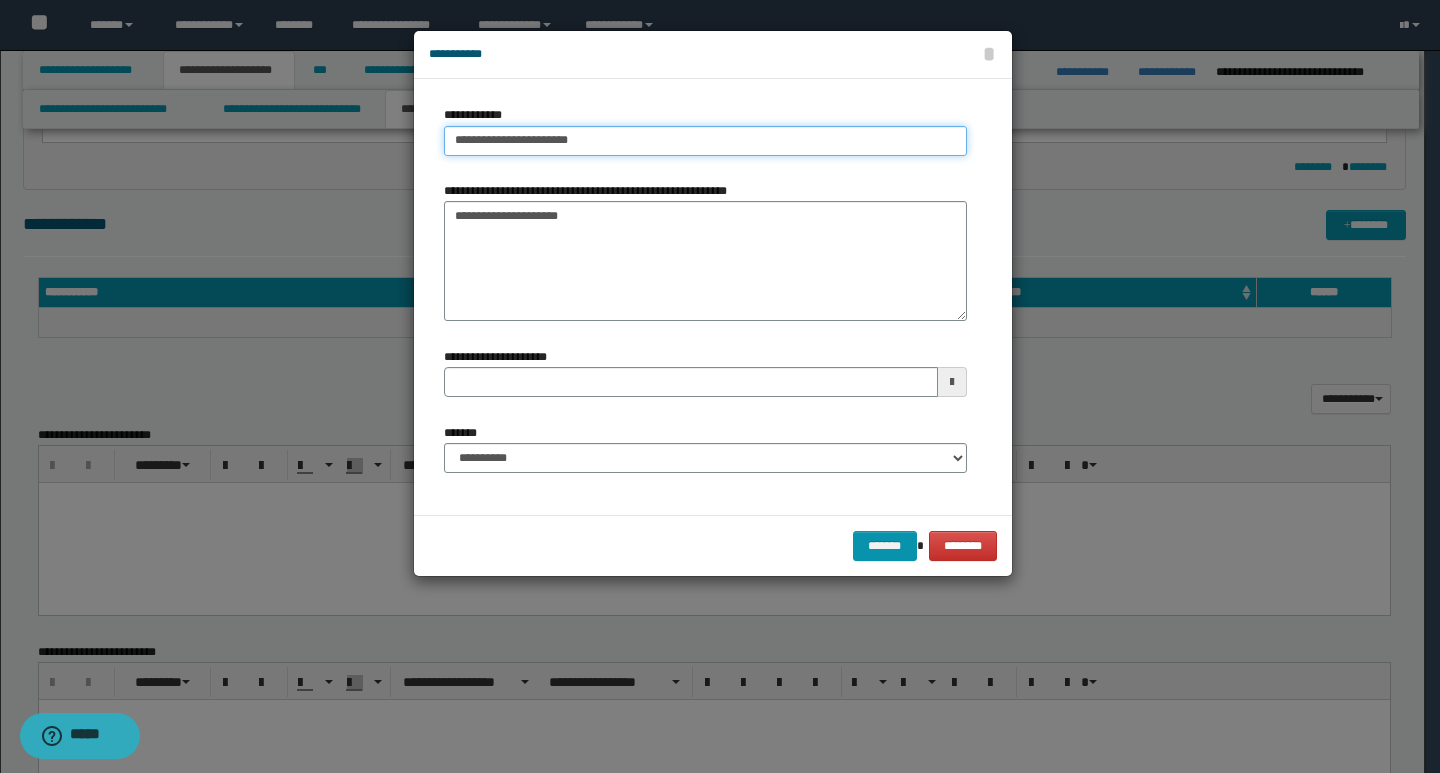 type on "**********" 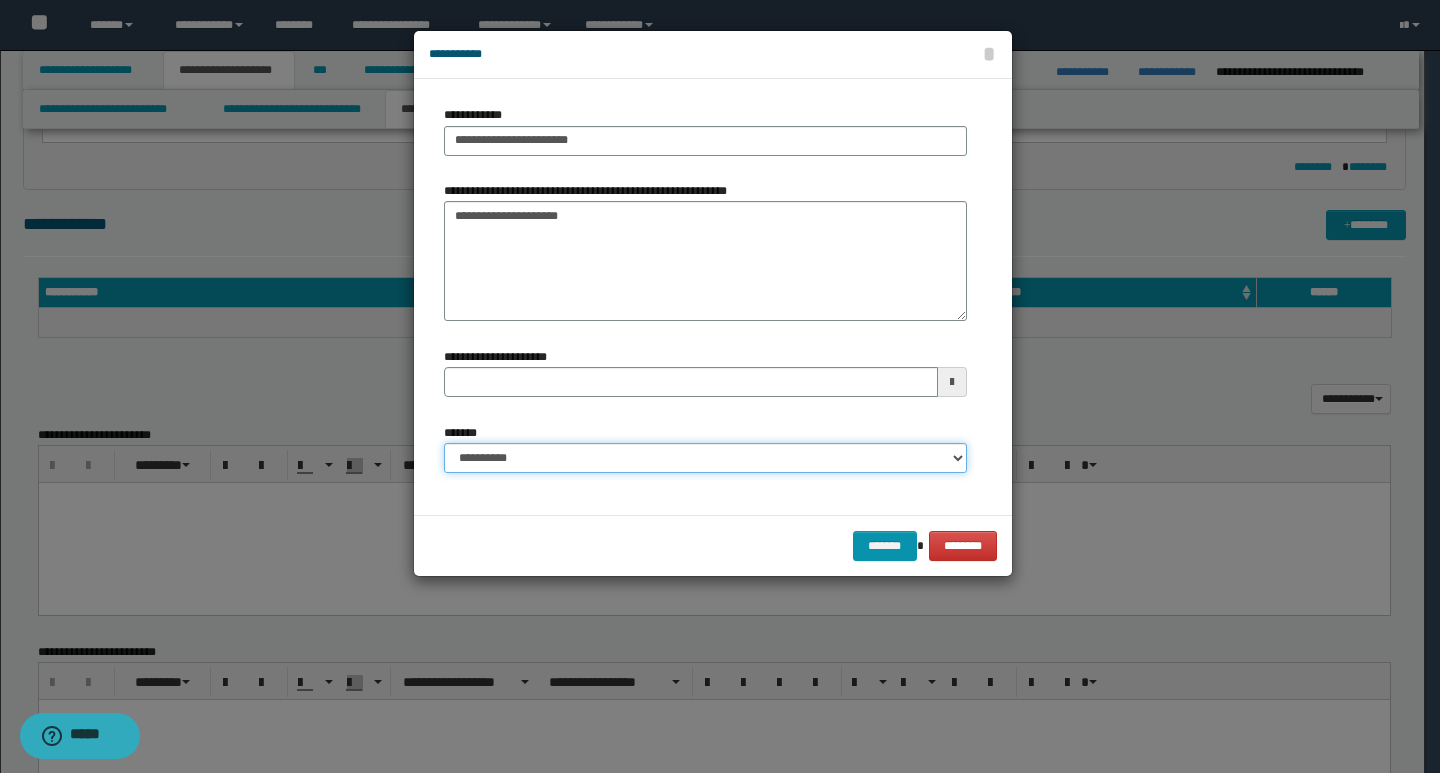type 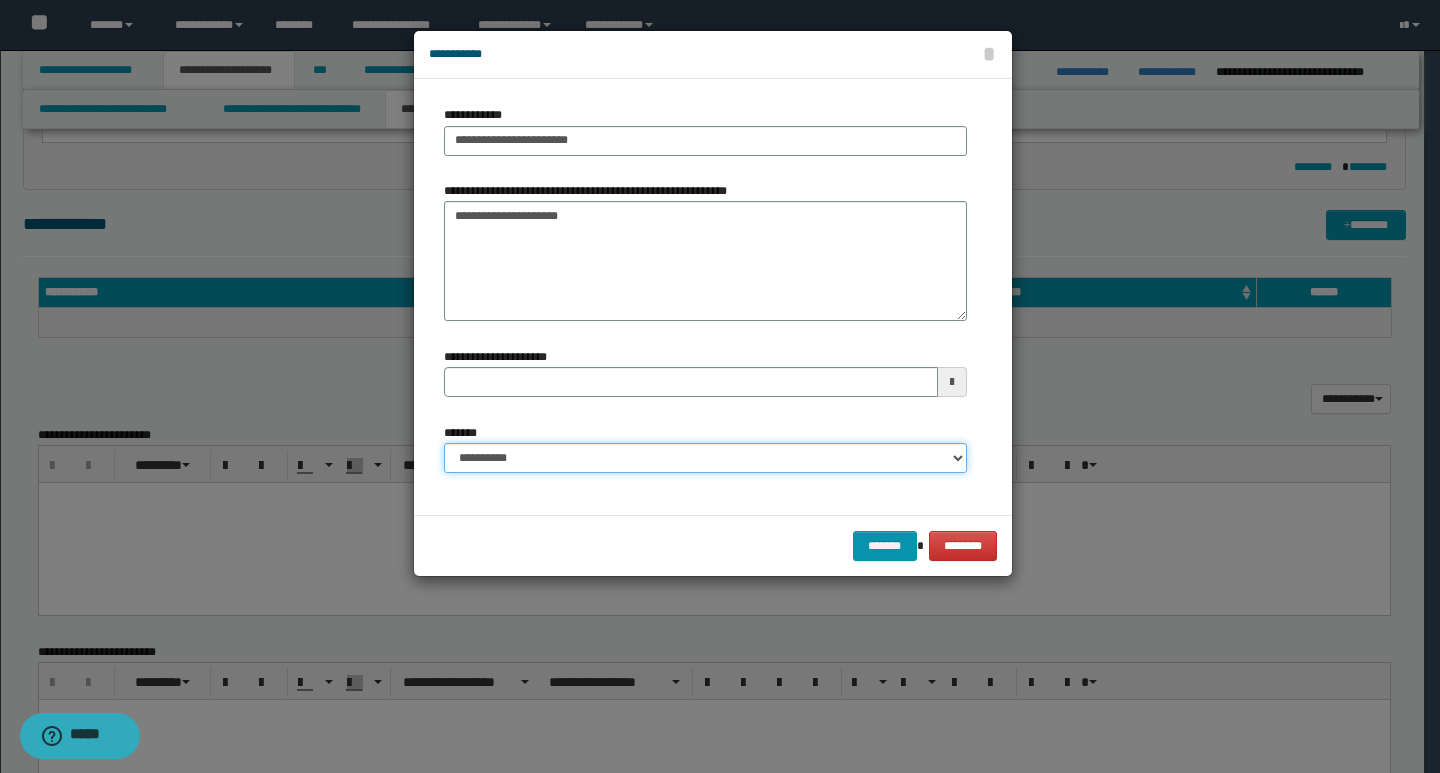 click on "**********" at bounding box center [705, 458] 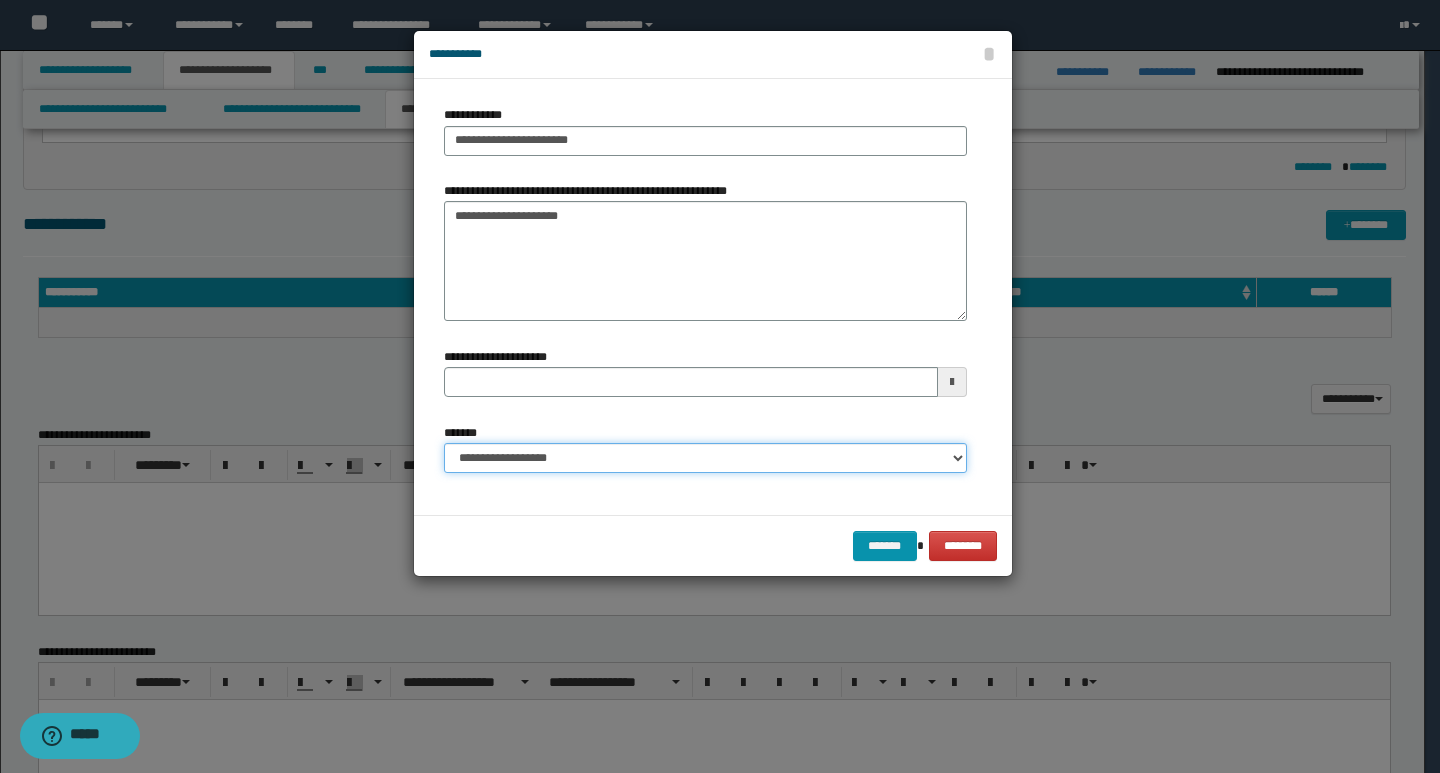 click on "**********" at bounding box center (705, 458) 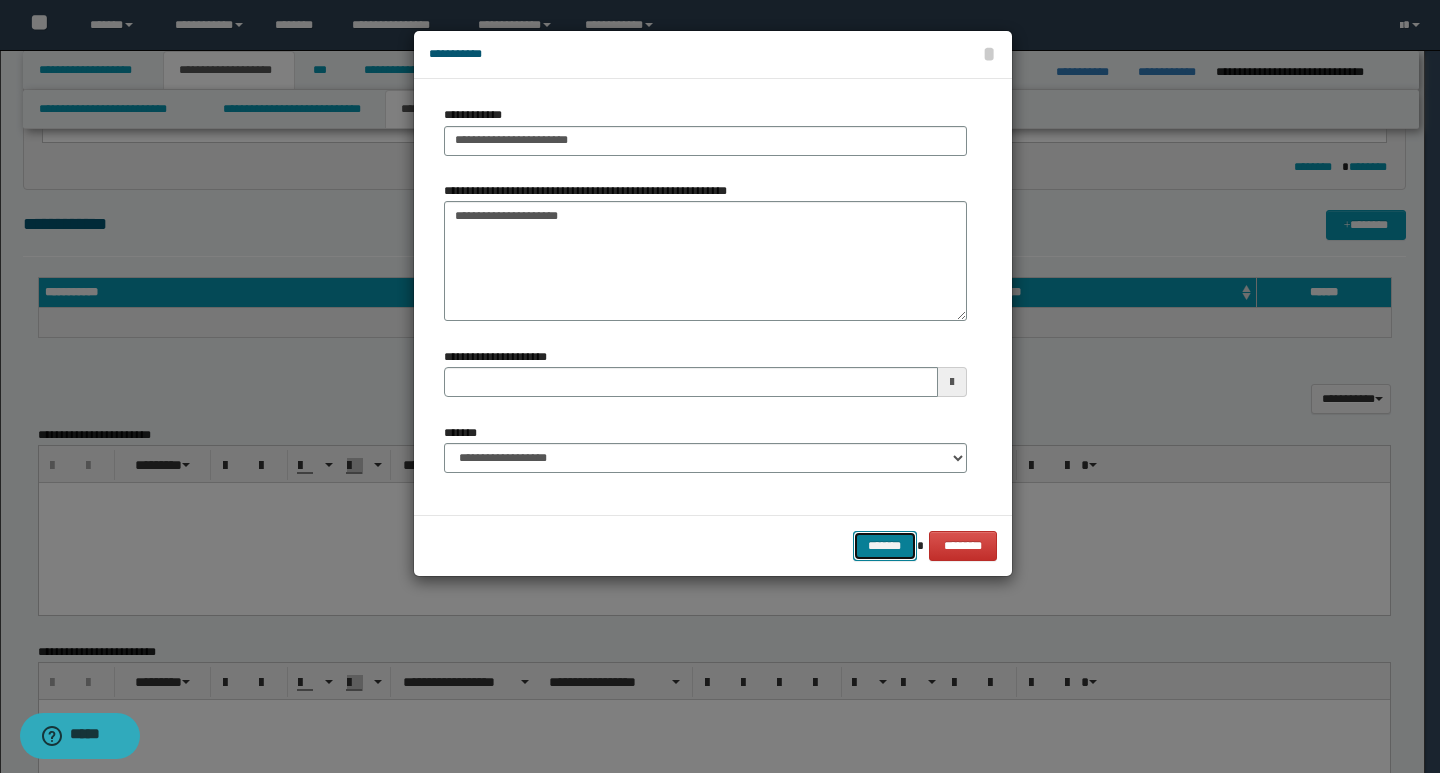 click on "*******" at bounding box center [885, 546] 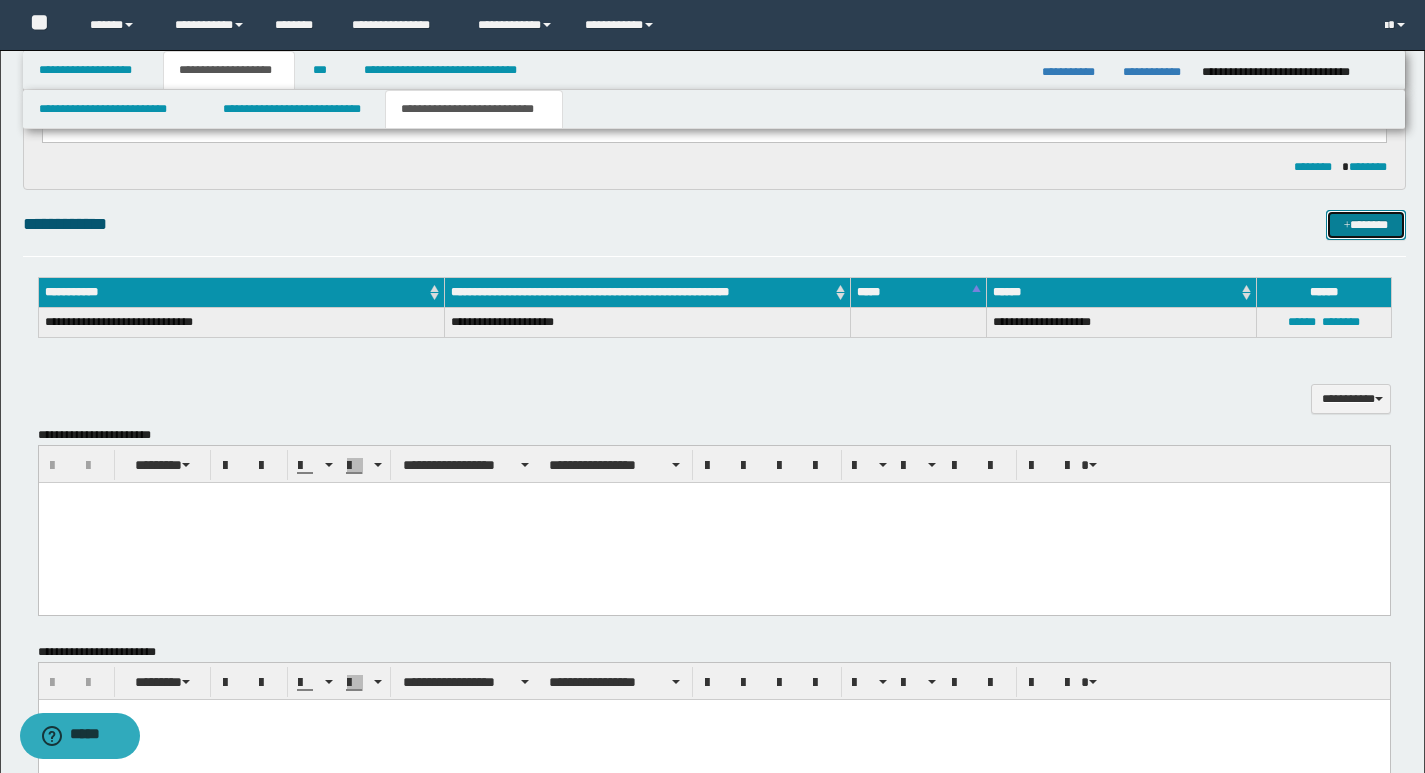 click on "*******" at bounding box center [1366, 225] 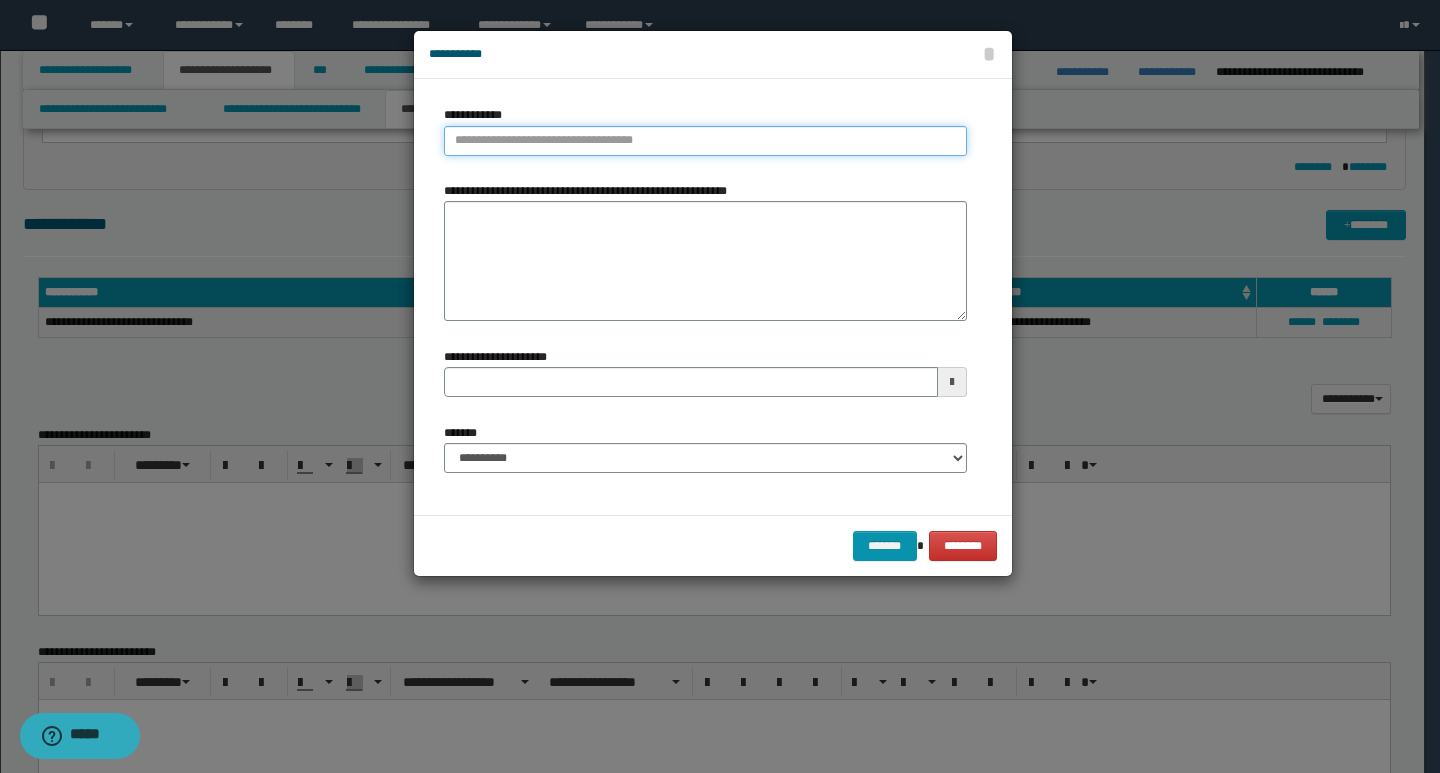 type on "**********" 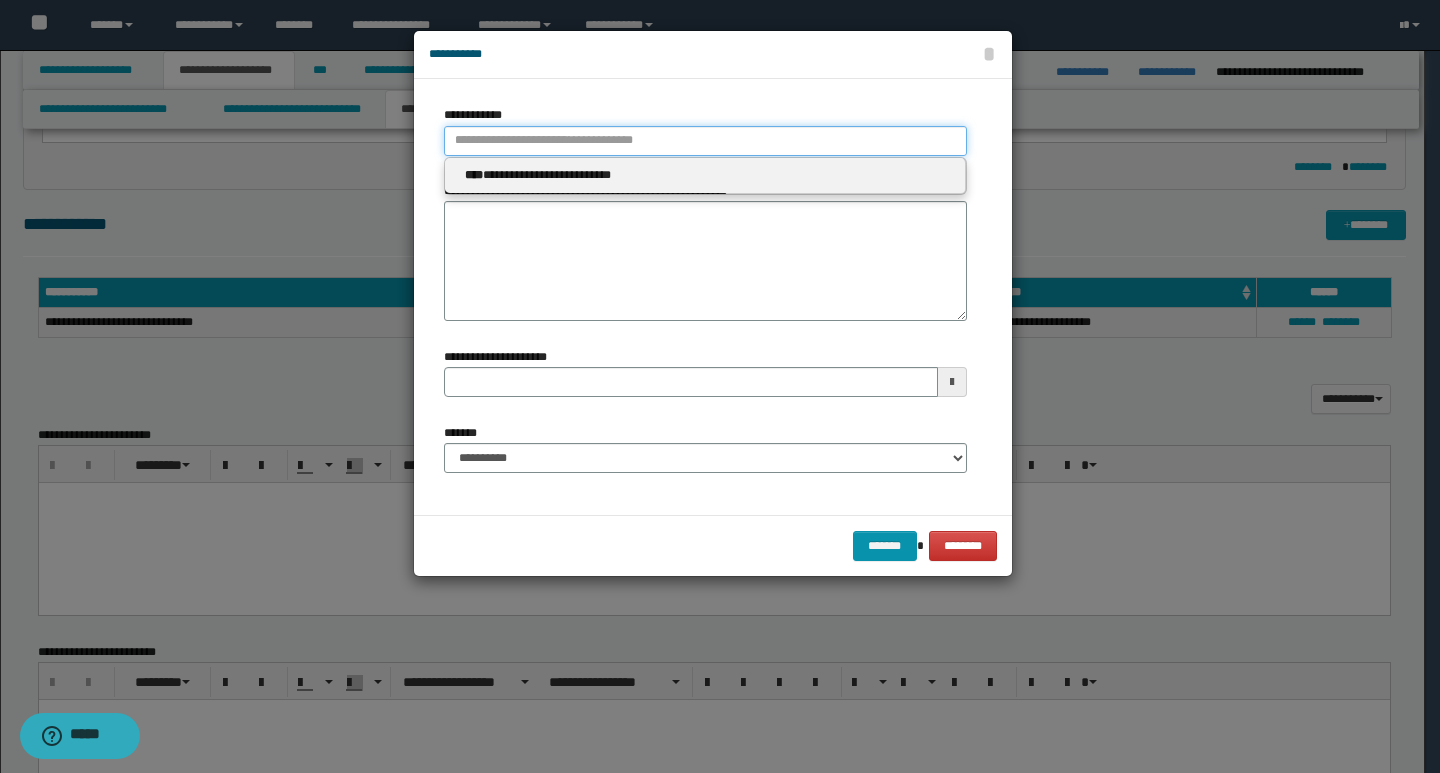 click on "**********" at bounding box center (705, 141) 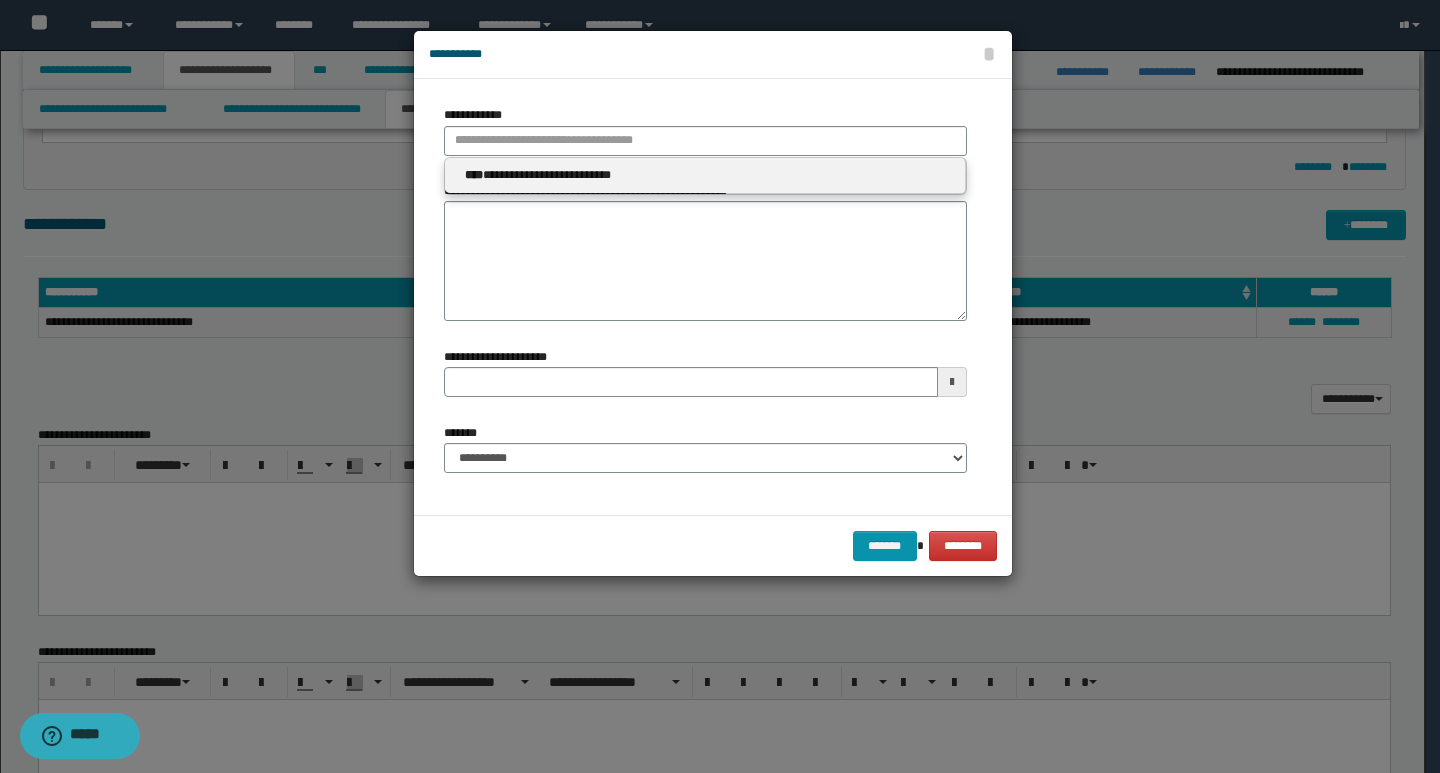 type 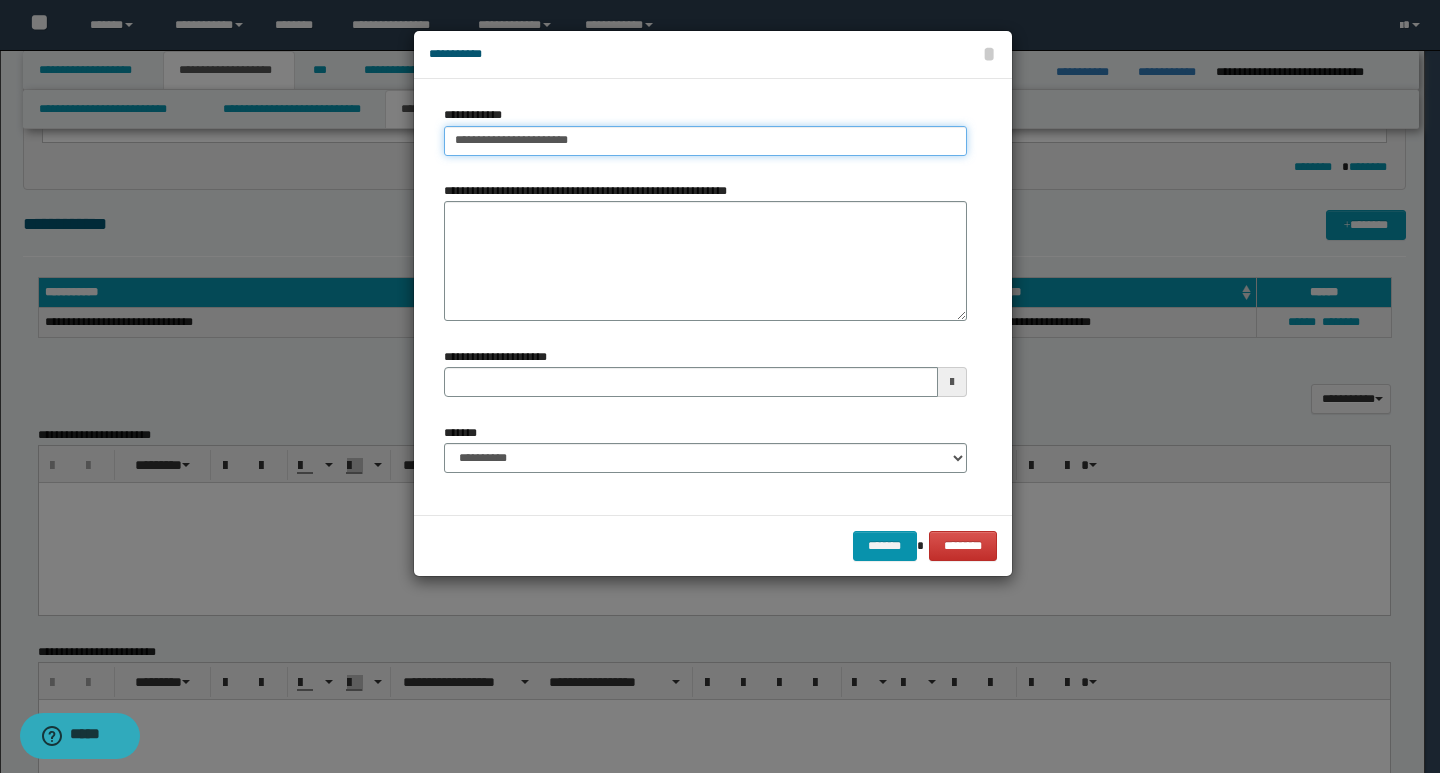 type on "**********" 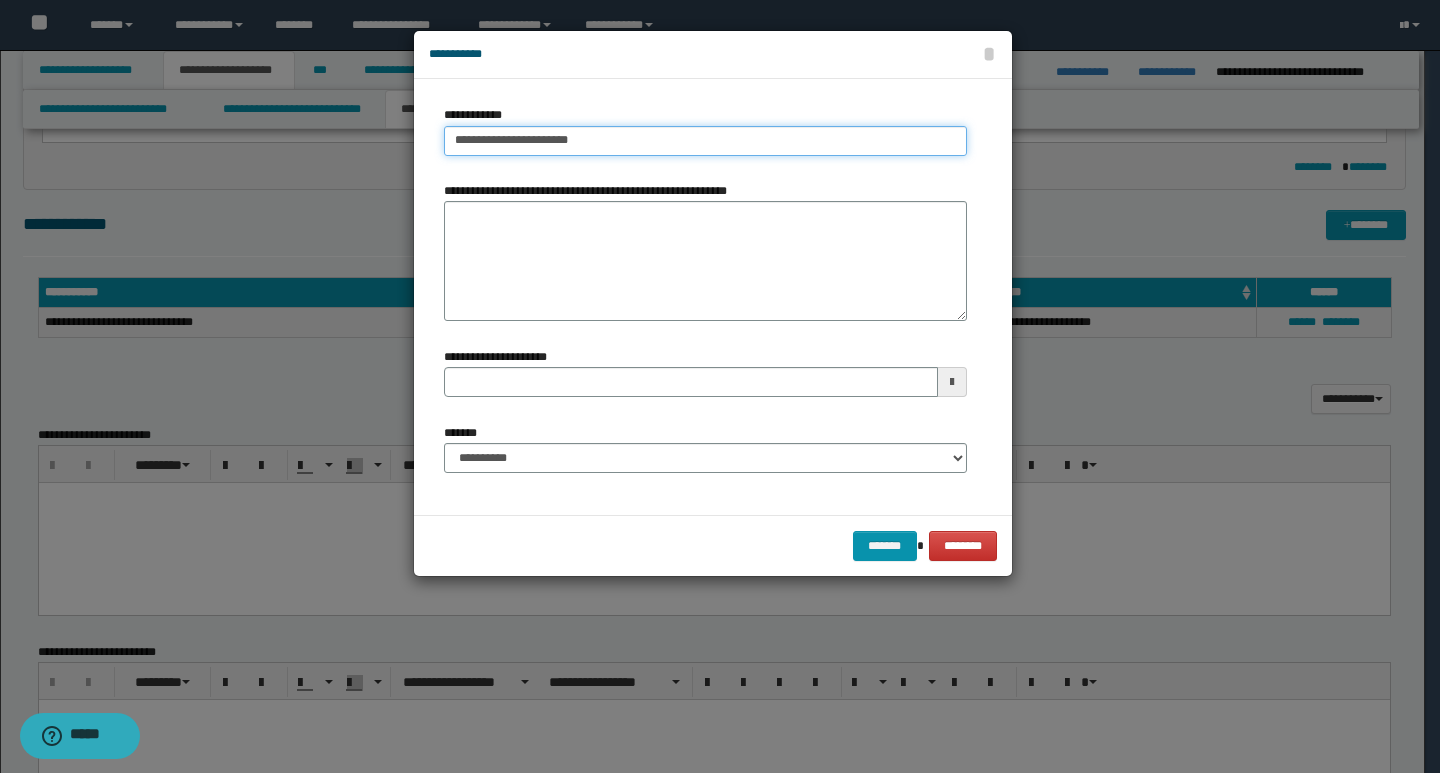 click on "**********" at bounding box center [705, 141] 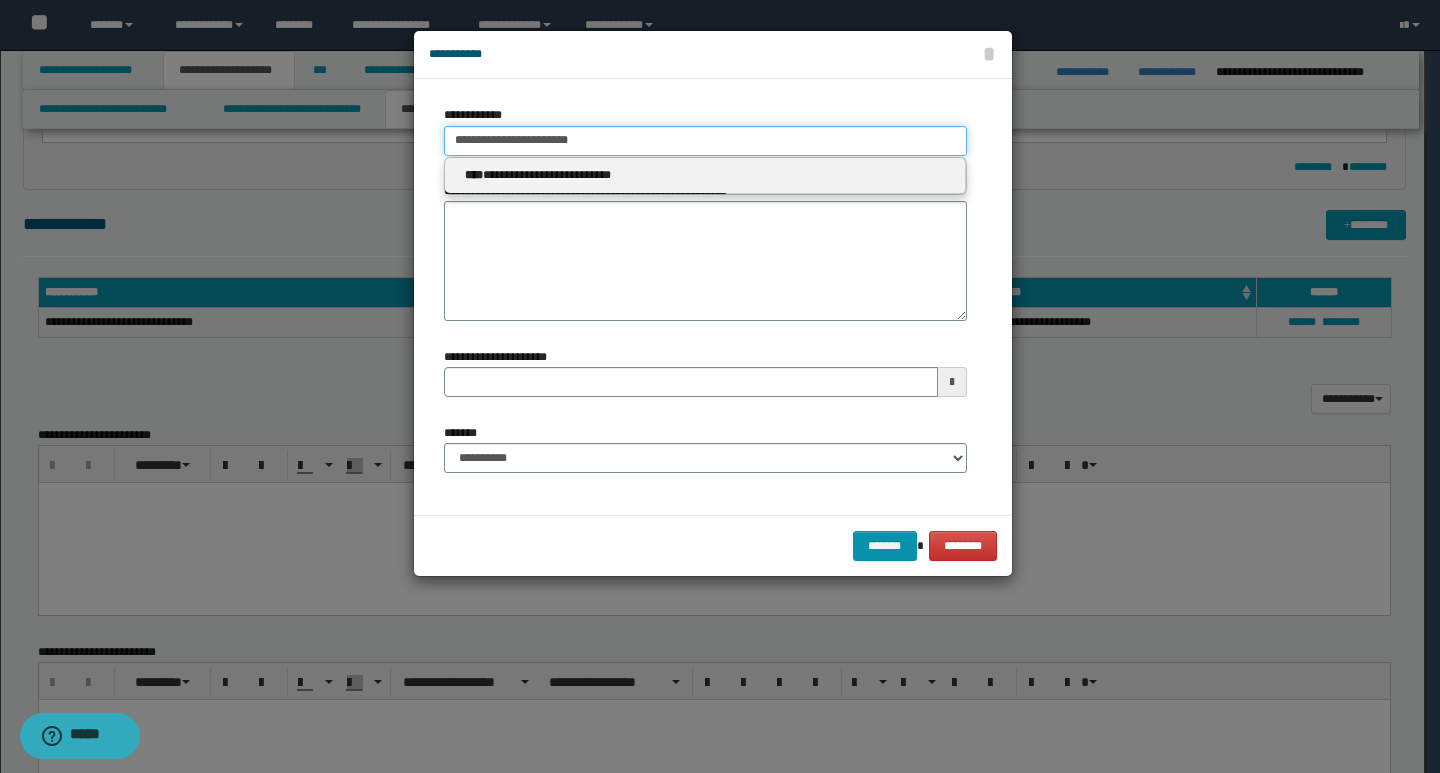 drag, startPoint x: 624, startPoint y: 139, endPoint x: 382, endPoint y: 134, distance: 242.05165 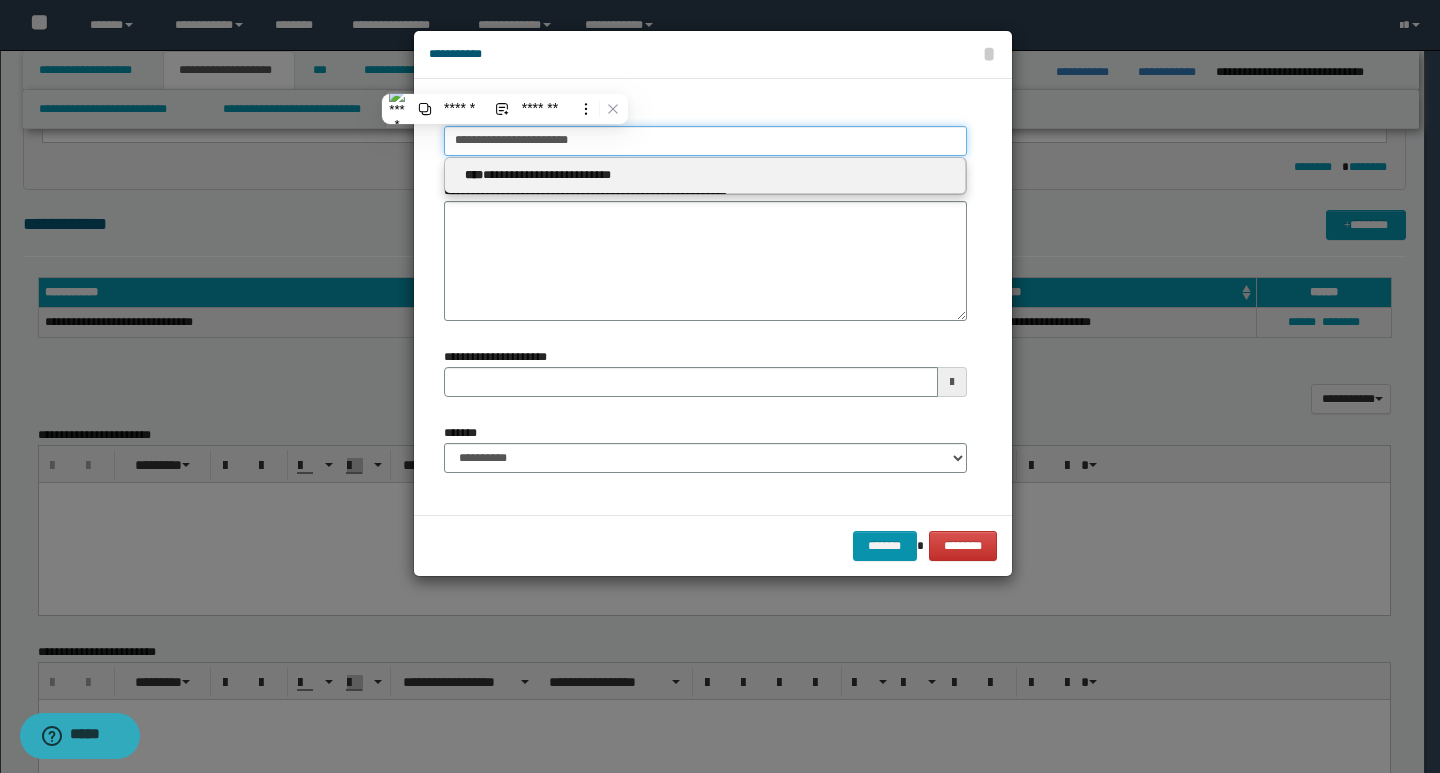 paste on "**********" 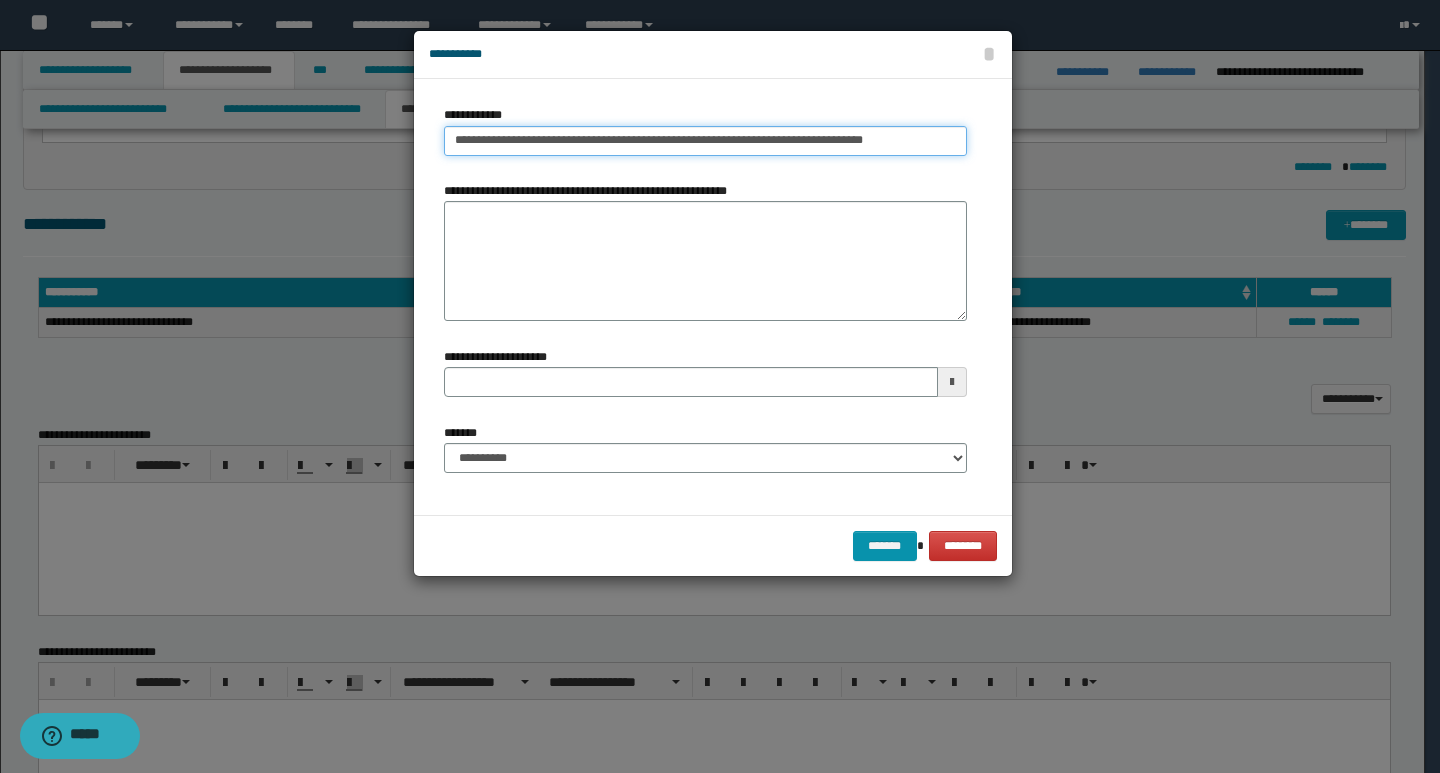 drag, startPoint x: 452, startPoint y: 138, endPoint x: 480, endPoint y: 140, distance: 28.071337 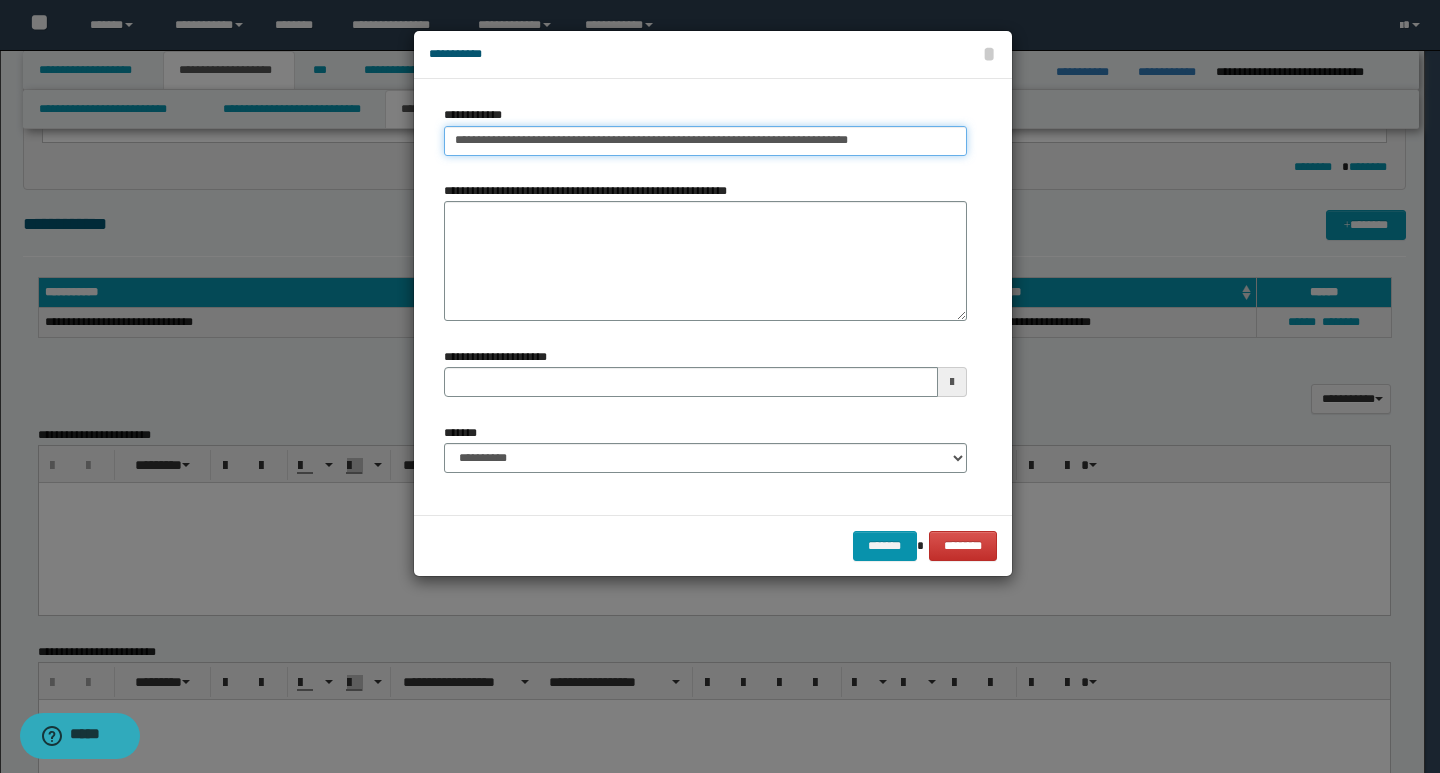 drag, startPoint x: 736, startPoint y: 143, endPoint x: 910, endPoint y: 146, distance: 174.02586 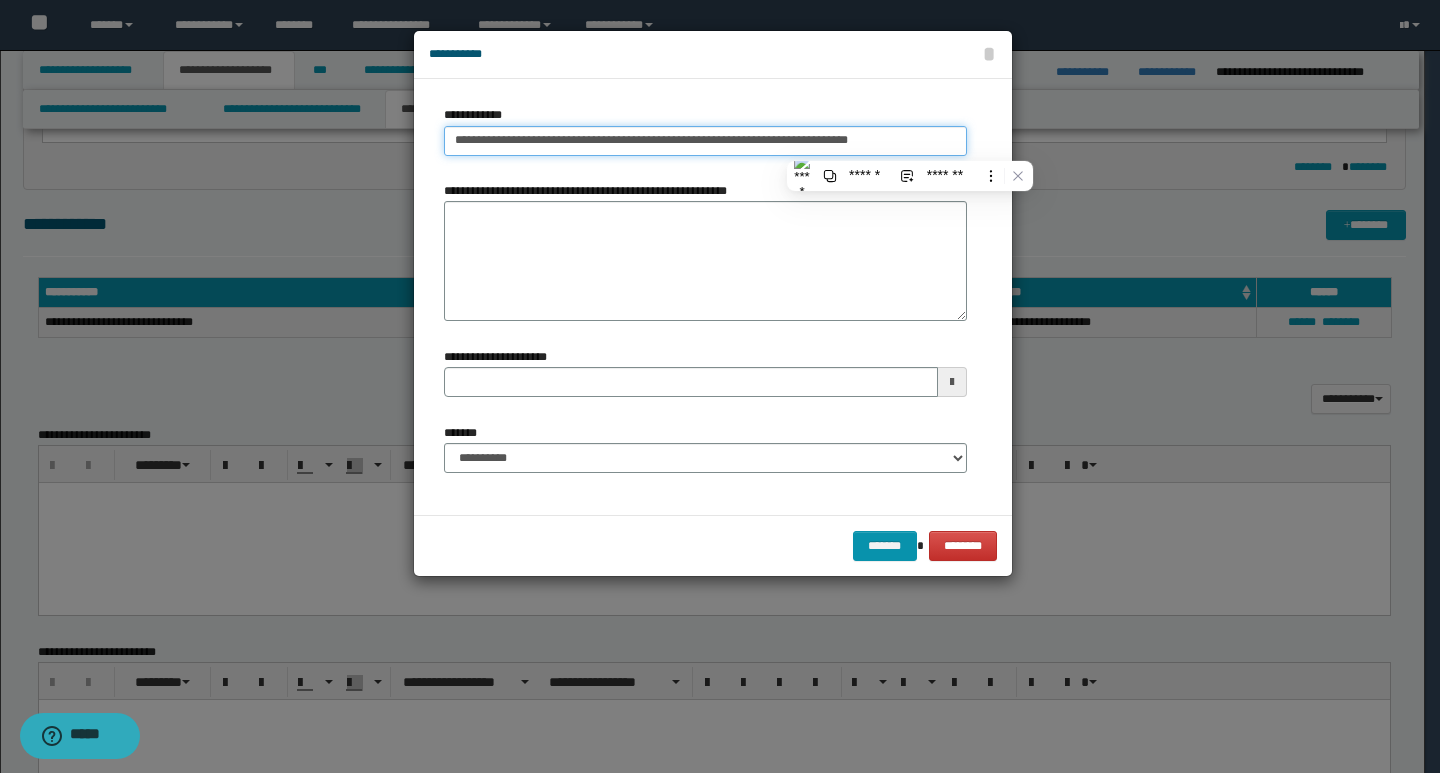 type on "**********" 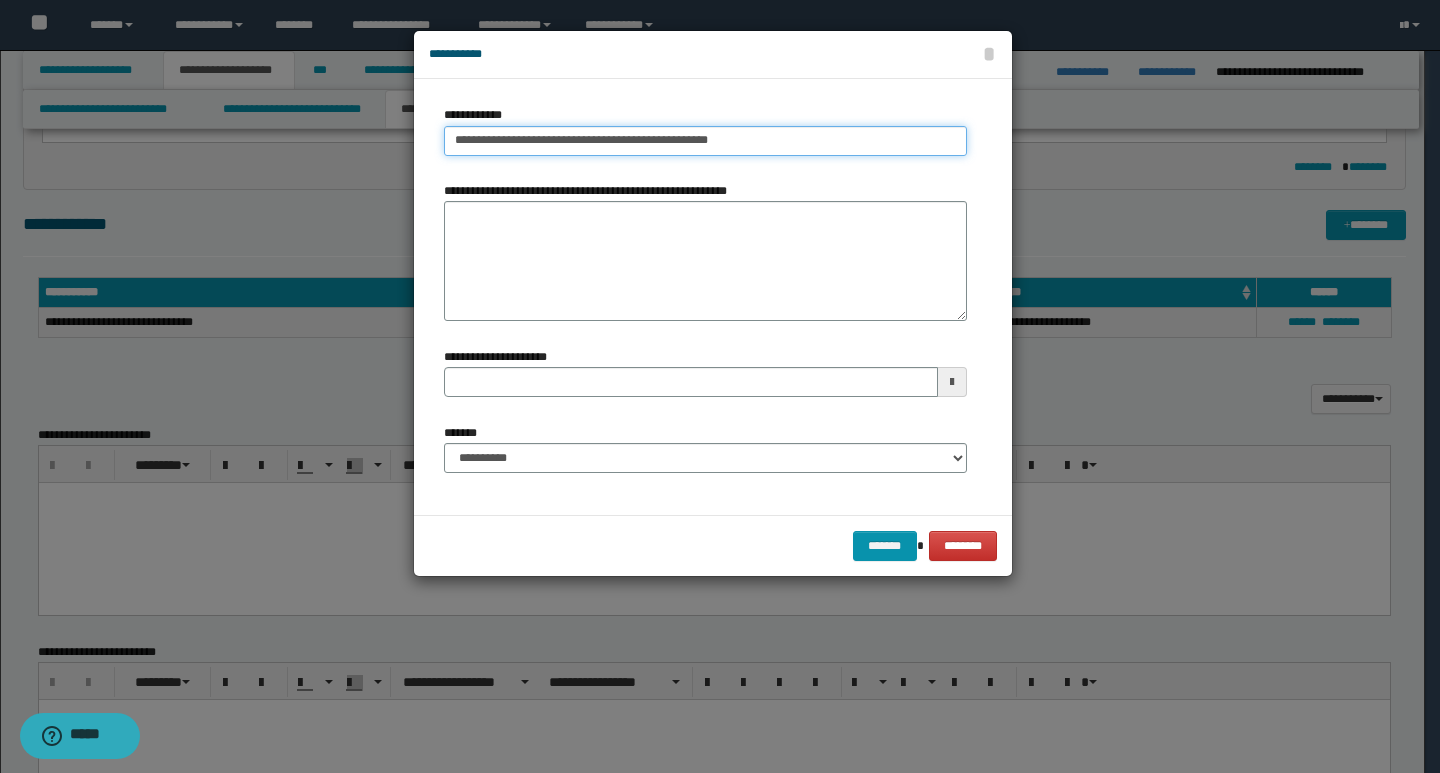 type on "**********" 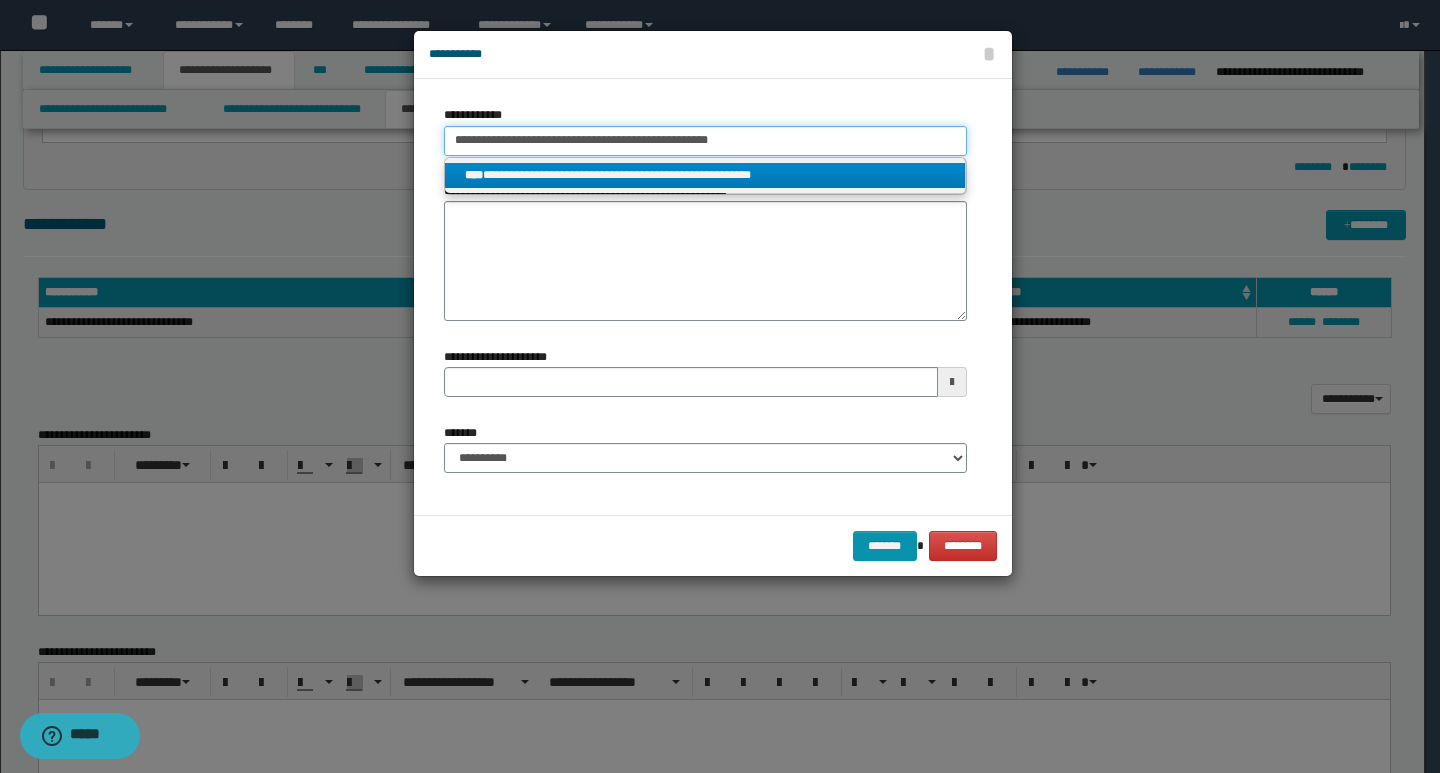 type on "**********" 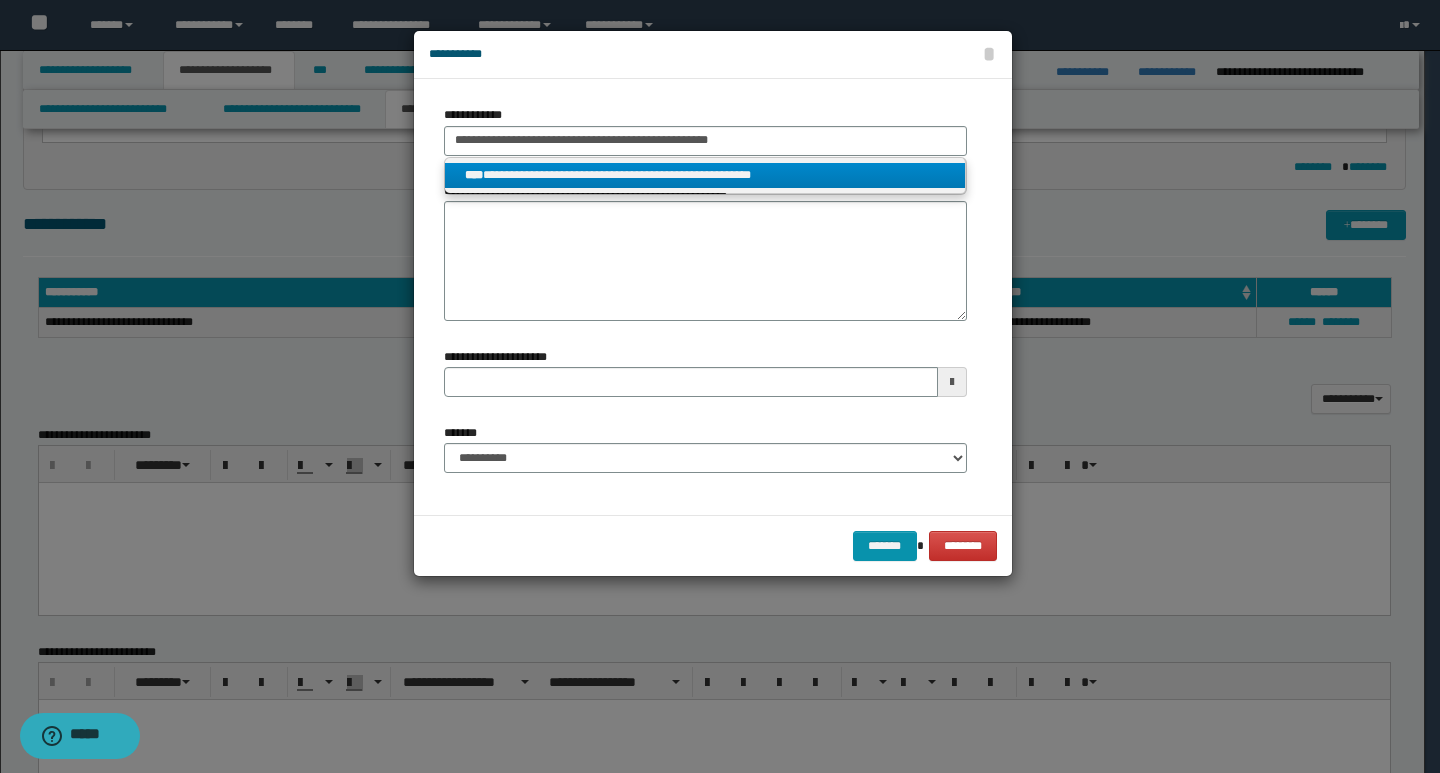 click on "**********" at bounding box center [705, 175] 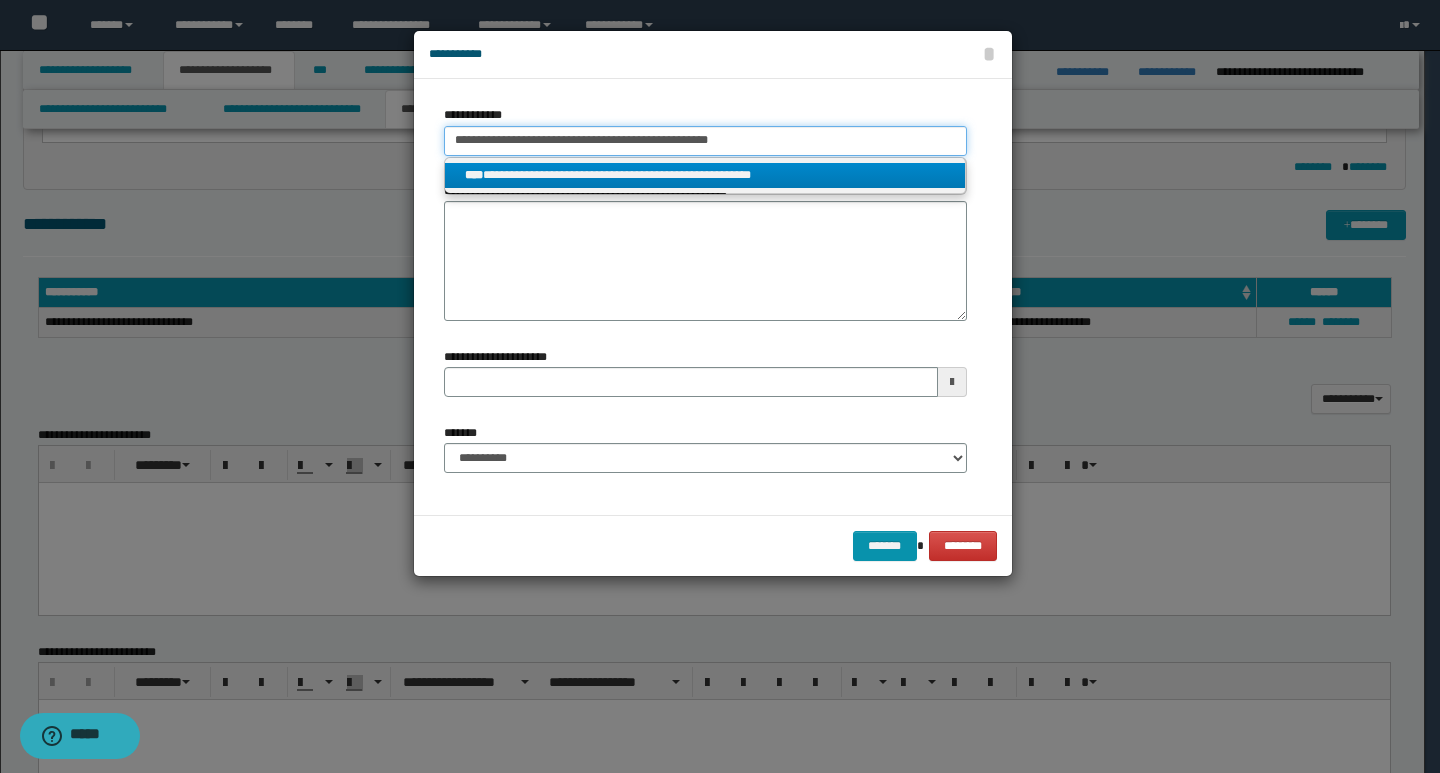 type 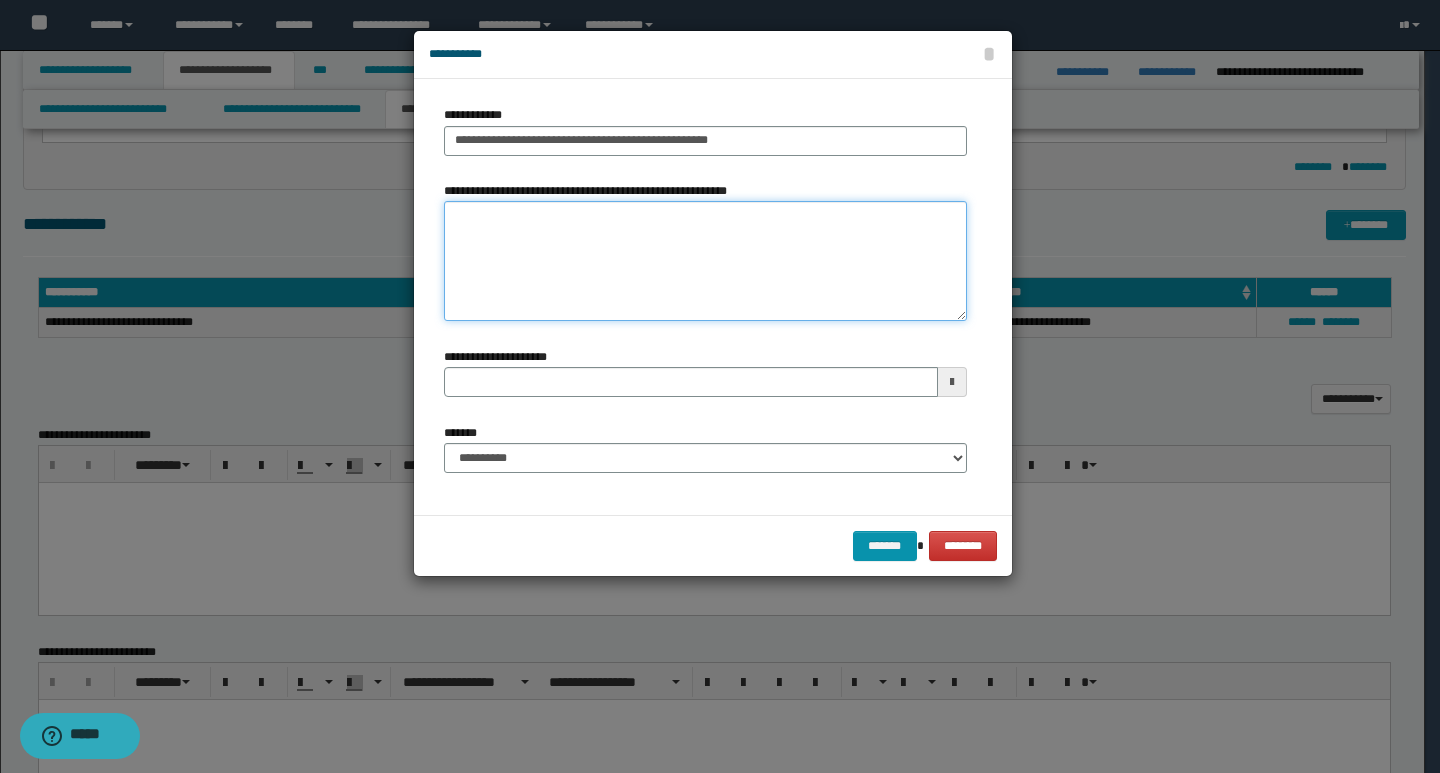 click on "**********" at bounding box center (705, 261) 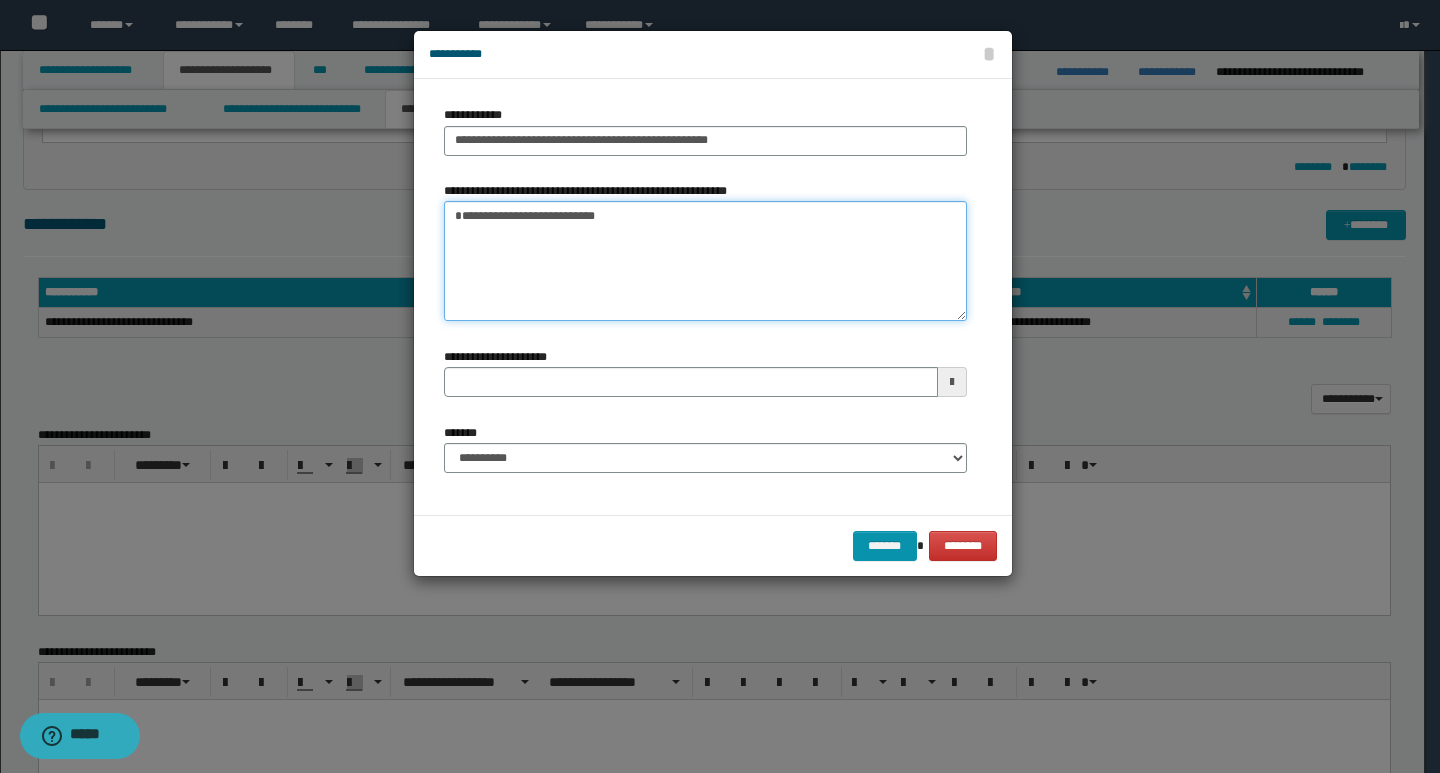 type 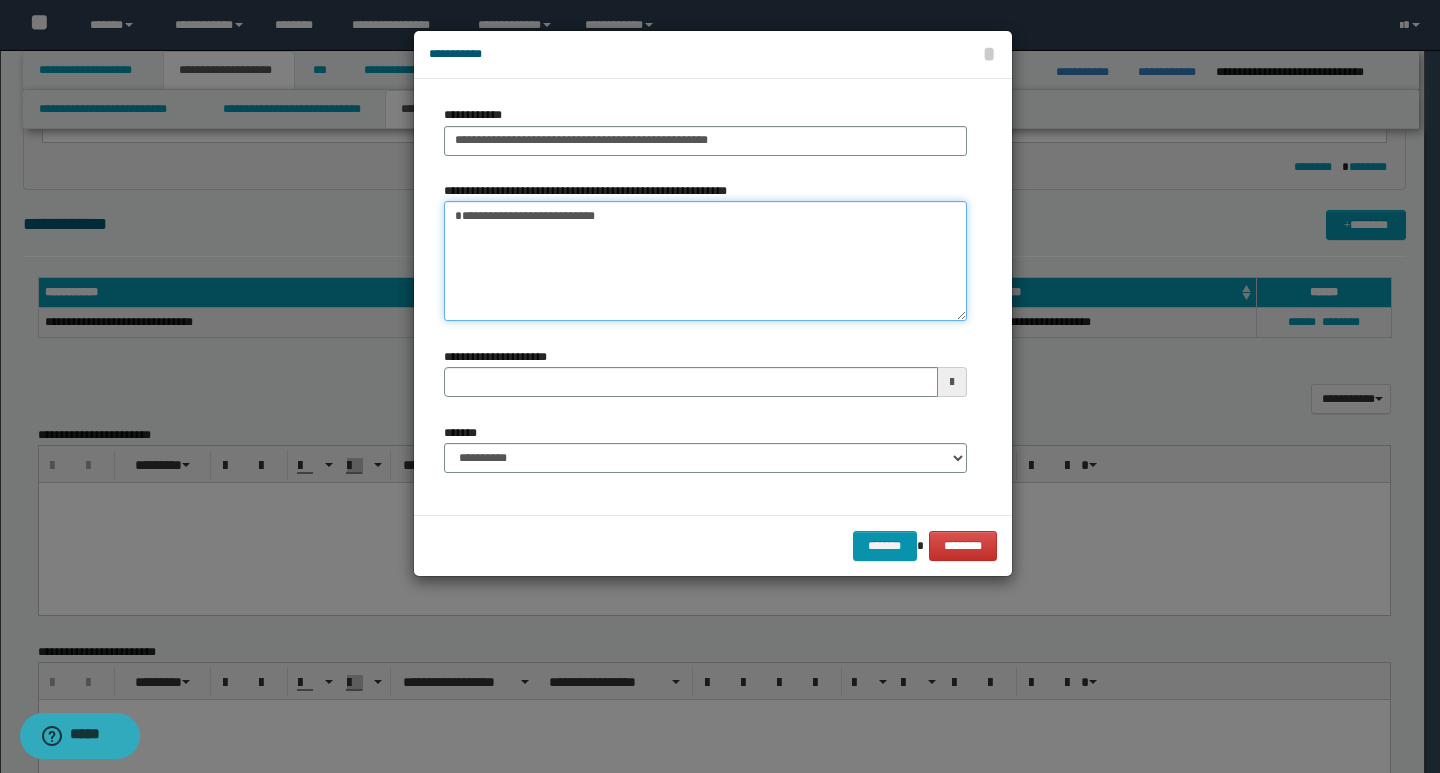 type on "**********" 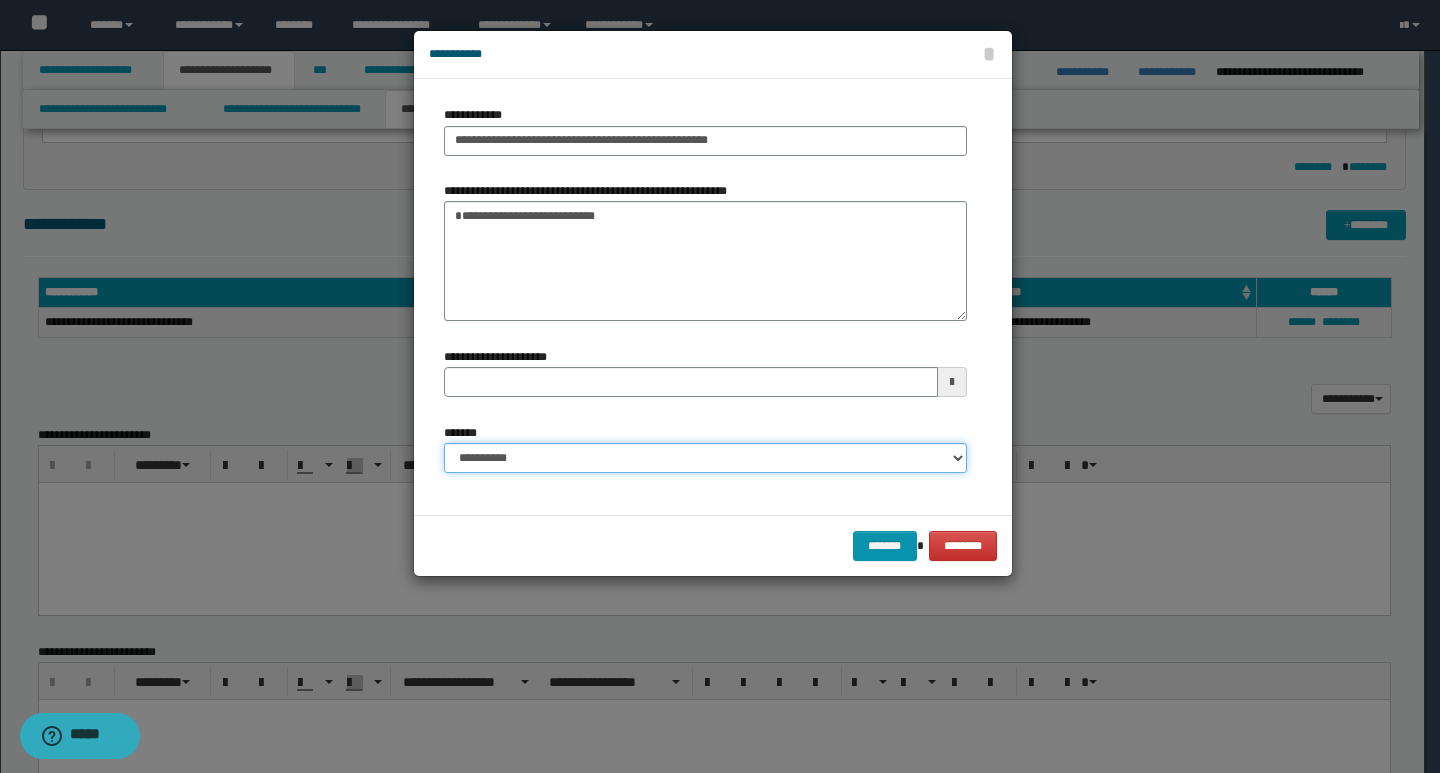 click on "**********" at bounding box center (705, 458) 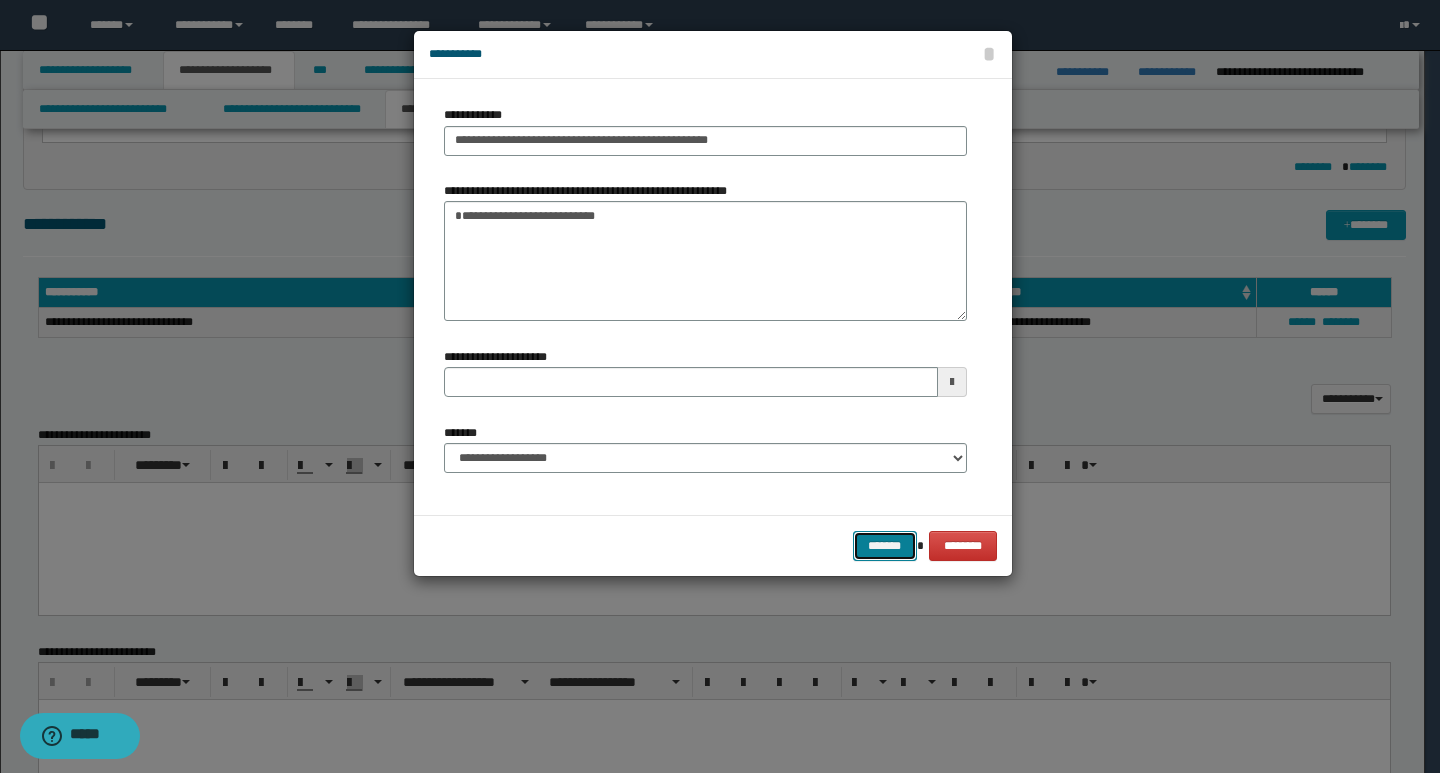 click on "*******" at bounding box center (885, 546) 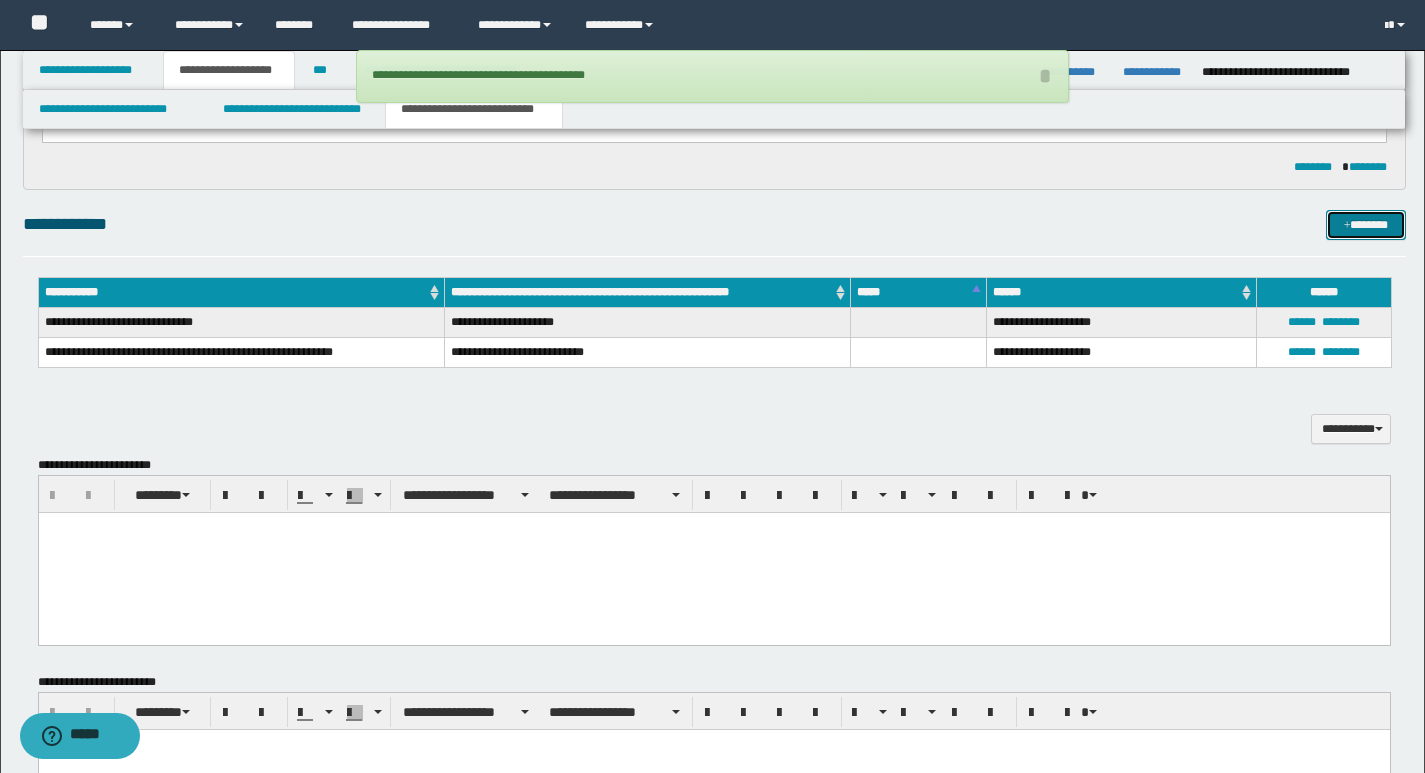 click on "*******" at bounding box center (1366, 225) 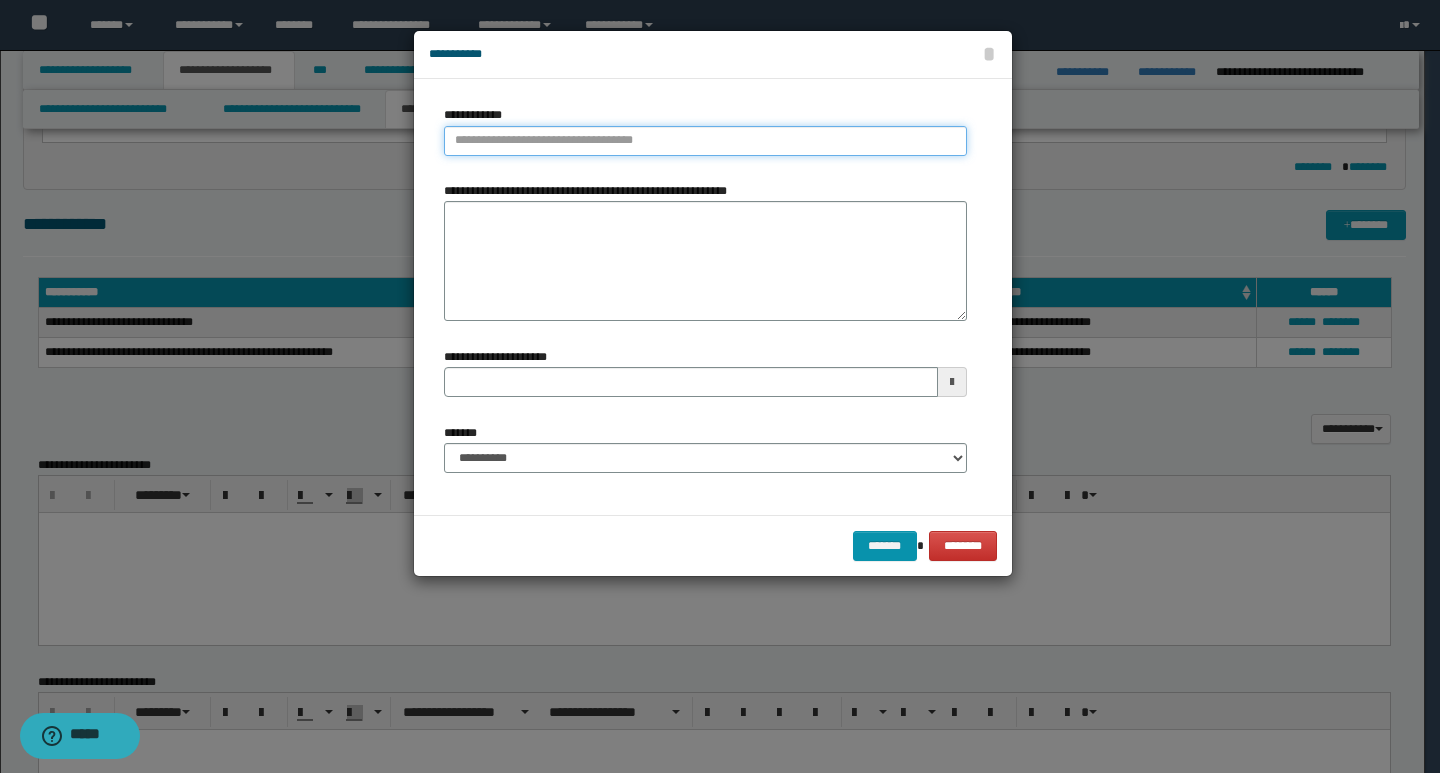 type on "**********" 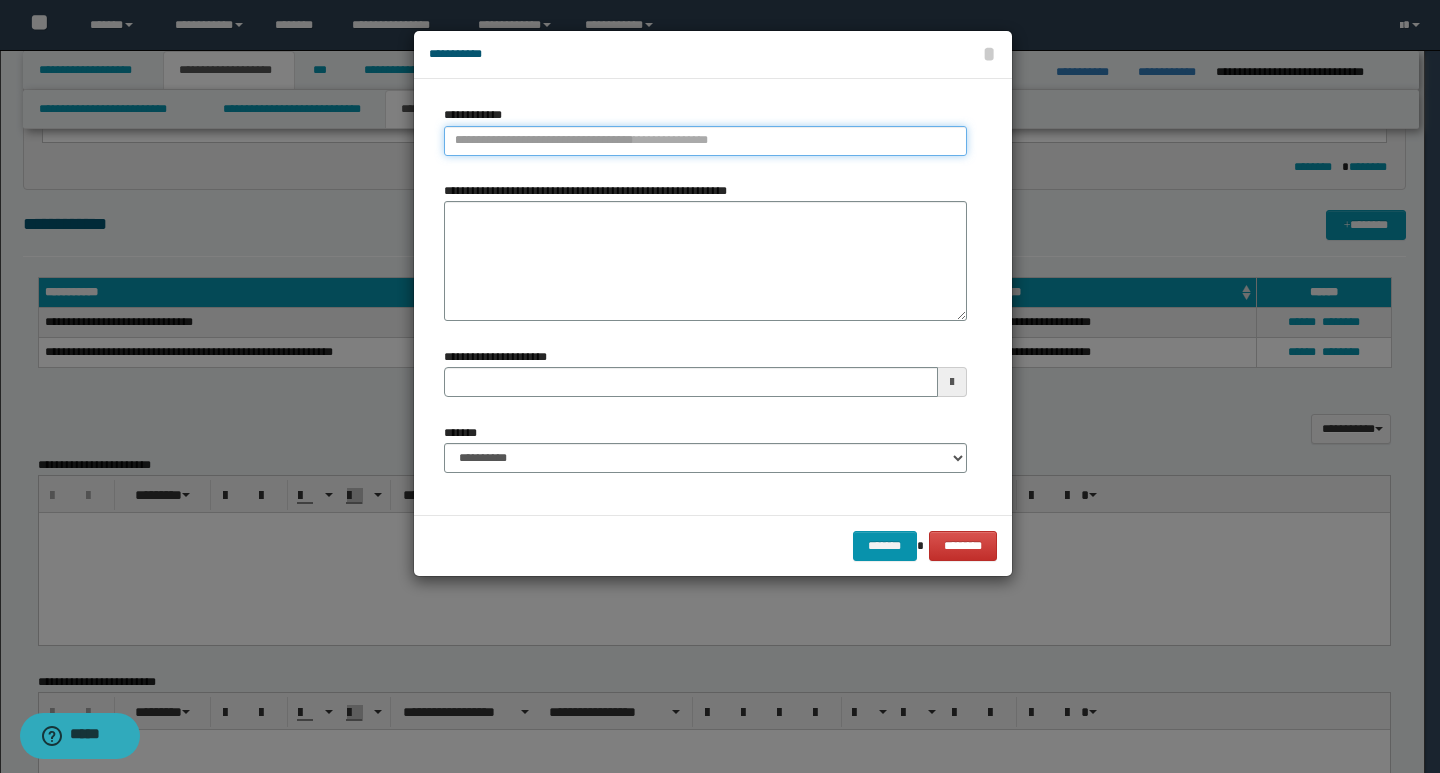 click on "**********" at bounding box center [705, 141] 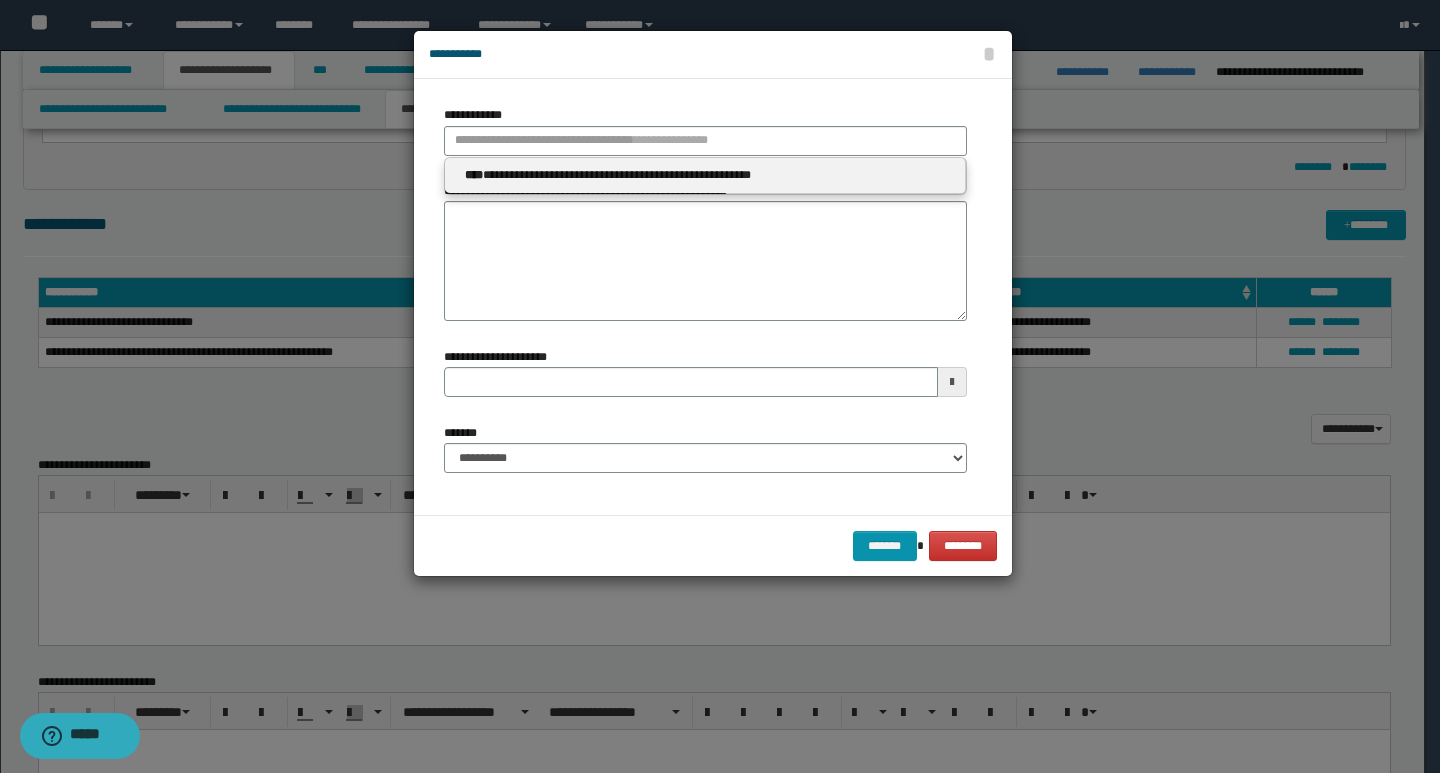 type 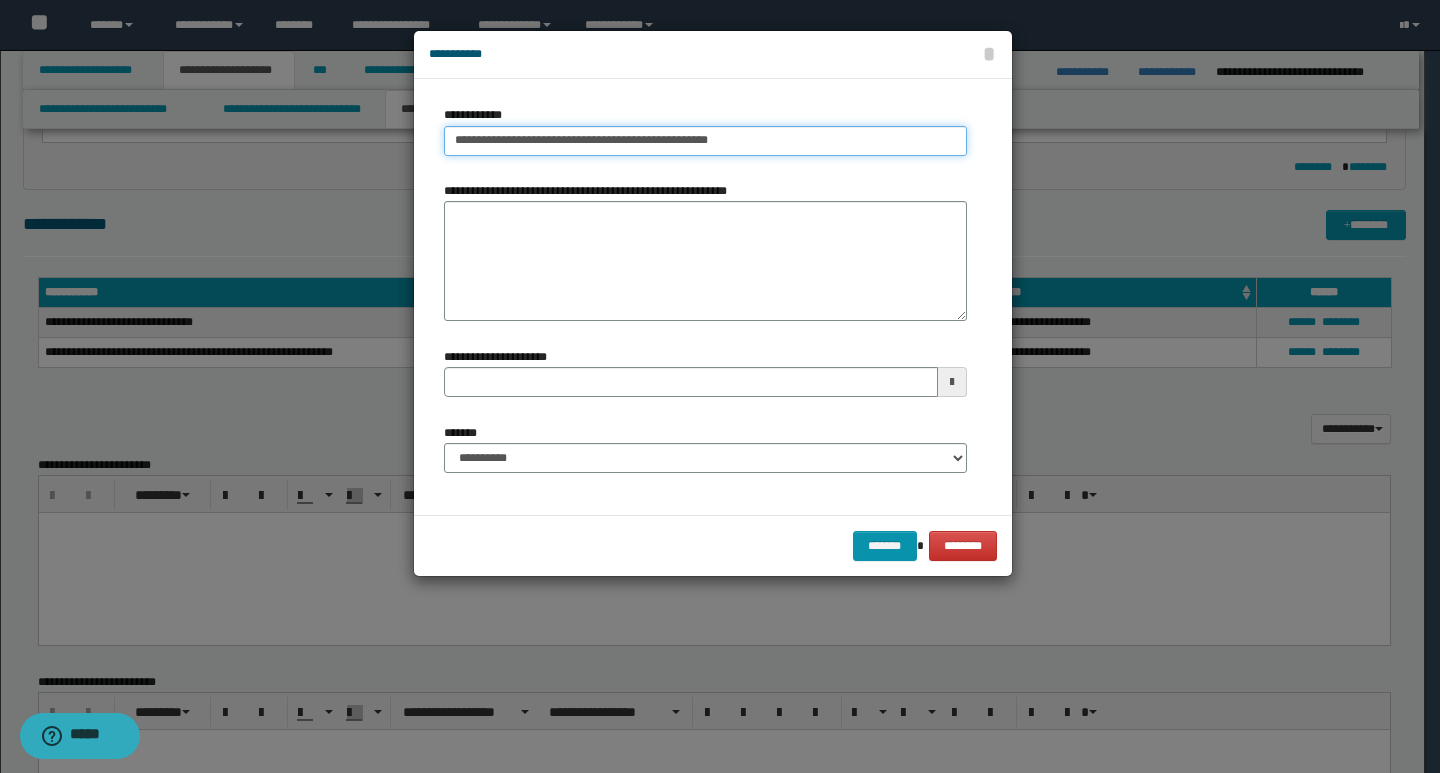 type on "**********" 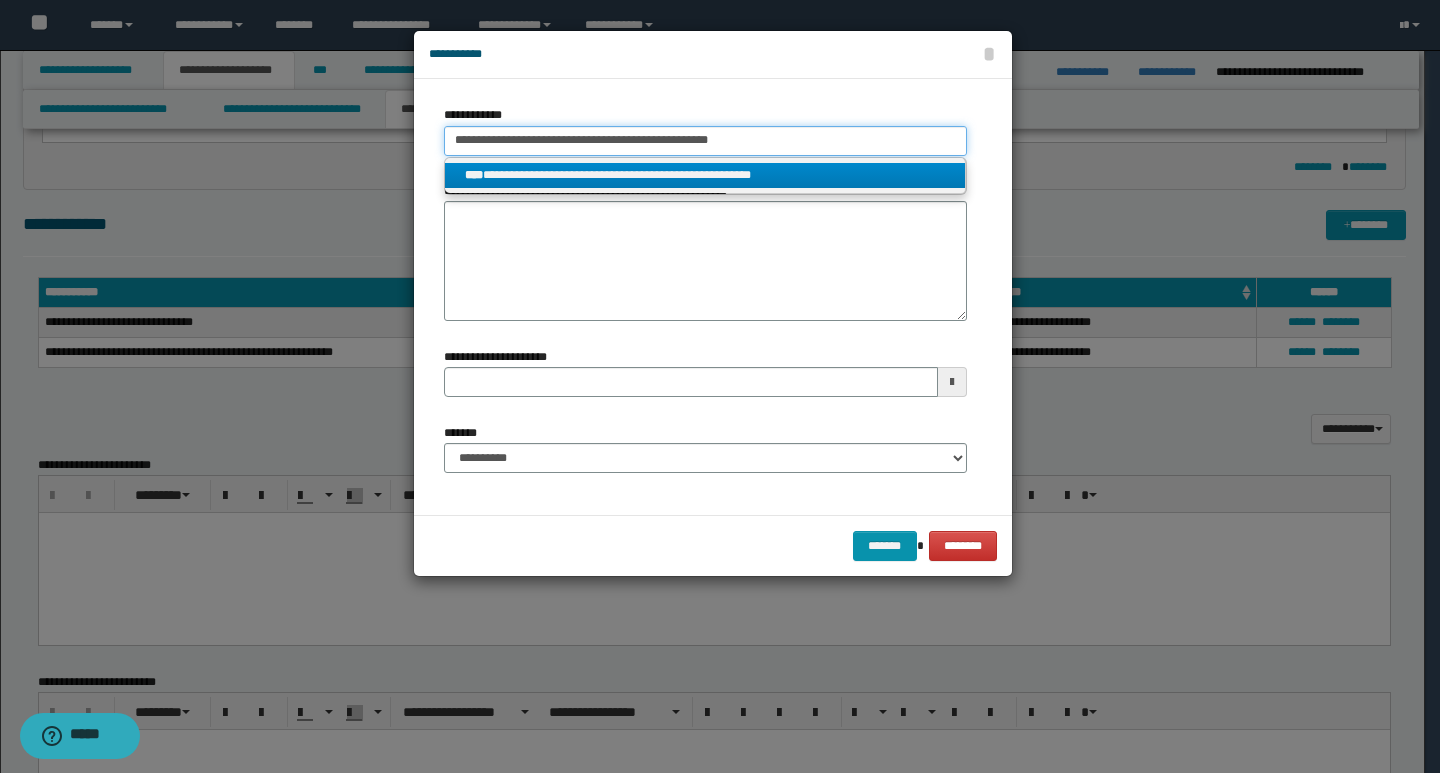 drag, startPoint x: 744, startPoint y: 139, endPoint x: 422, endPoint y: 129, distance: 322.15524 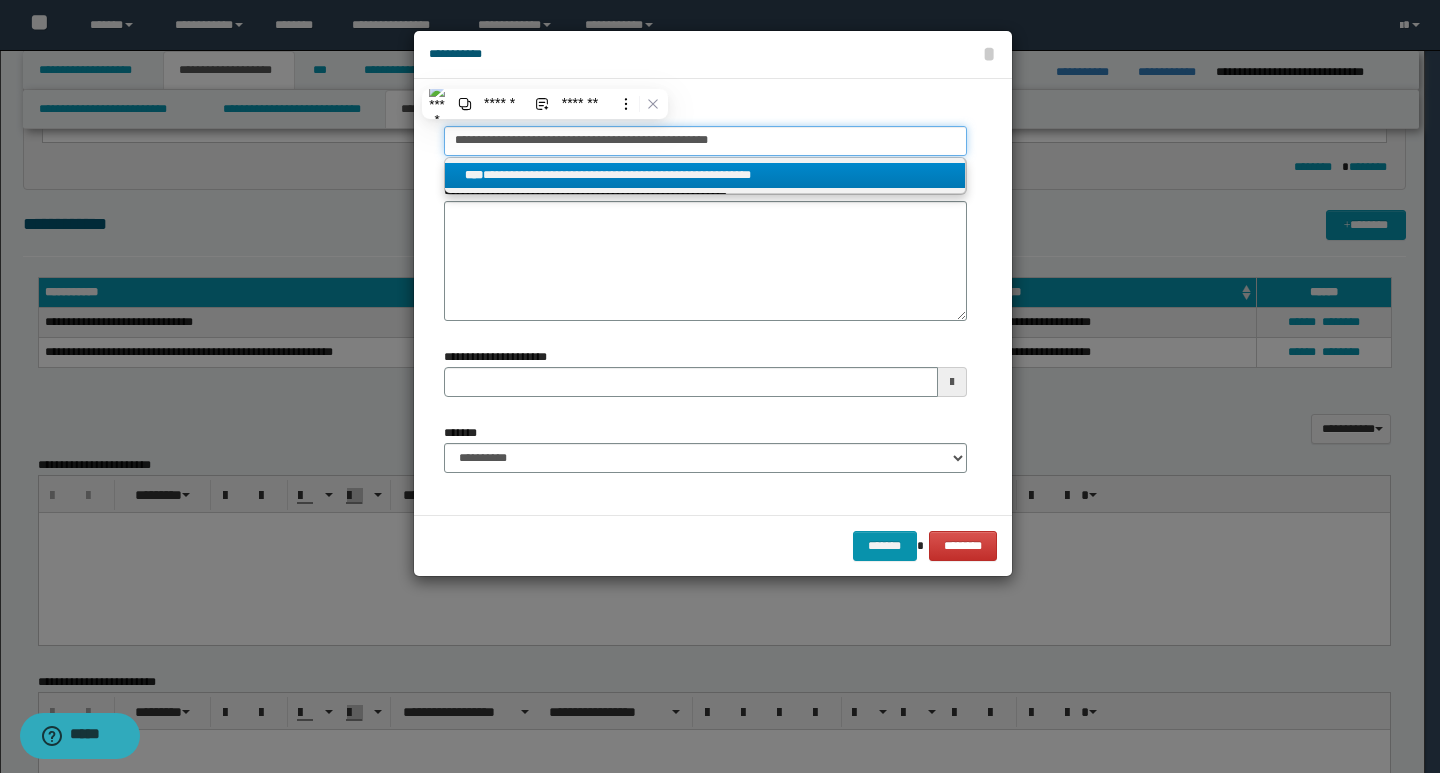 paste on "**********" 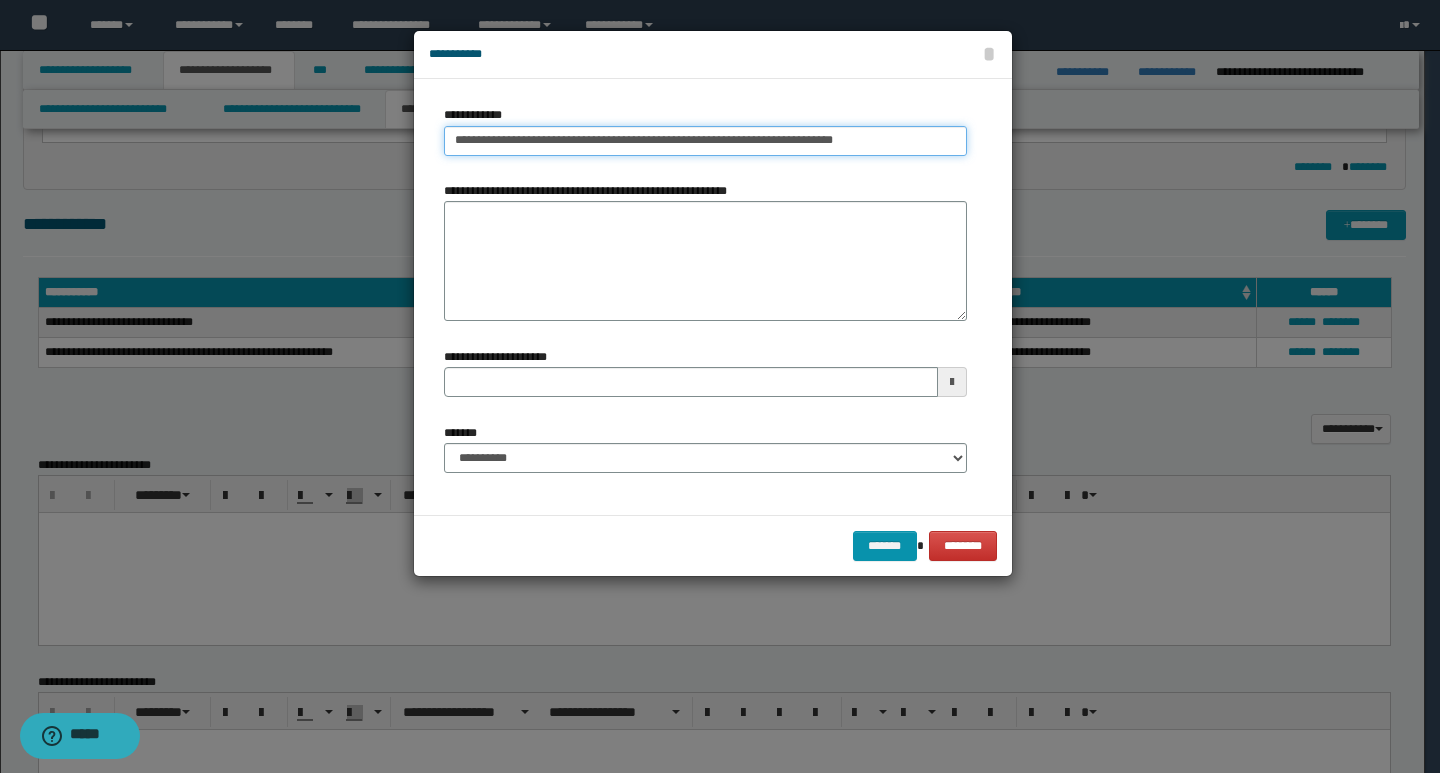 drag, startPoint x: 445, startPoint y: 137, endPoint x: 476, endPoint y: 138, distance: 31.016125 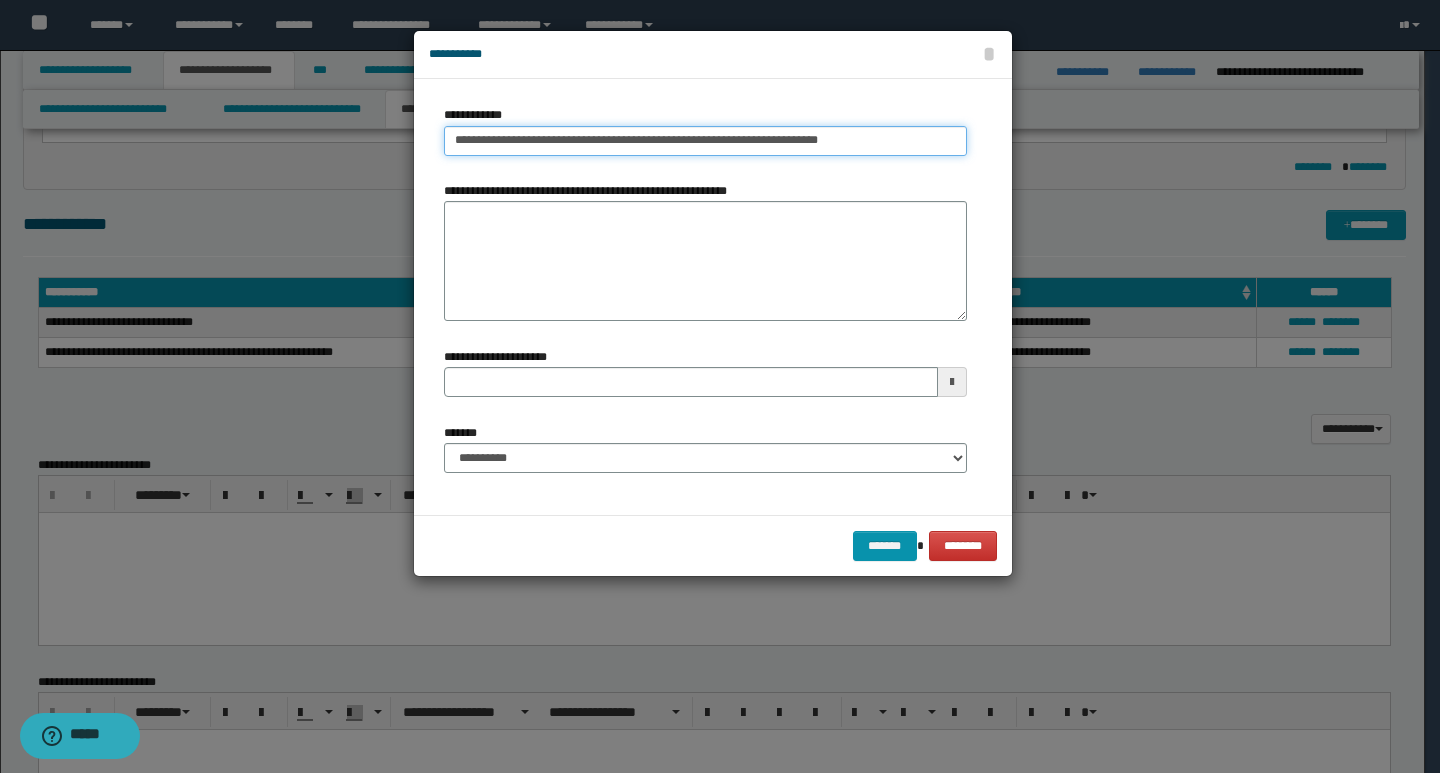 drag, startPoint x: 756, startPoint y: 145, endPoint x: 899, endPoint y: 141, distance: 143.05594 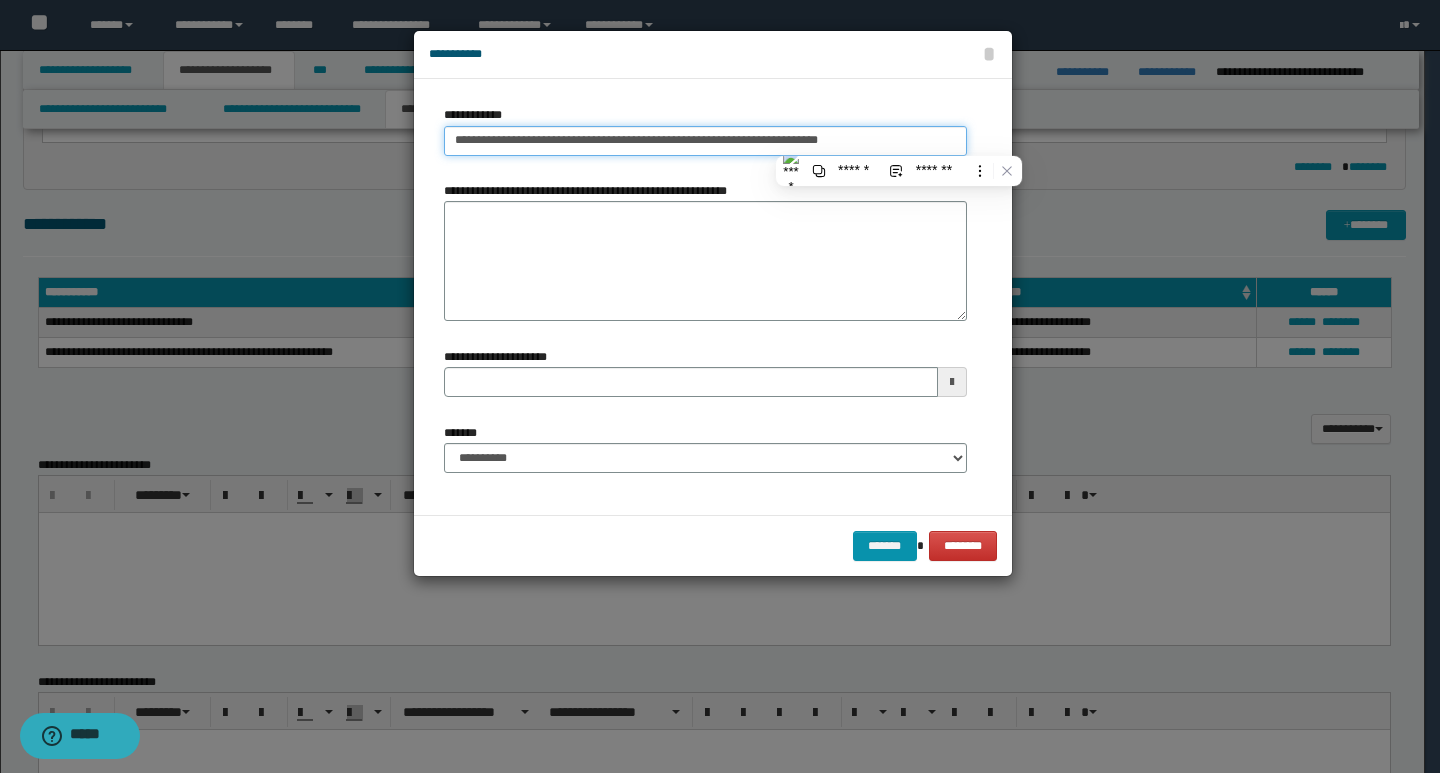type on "**********" 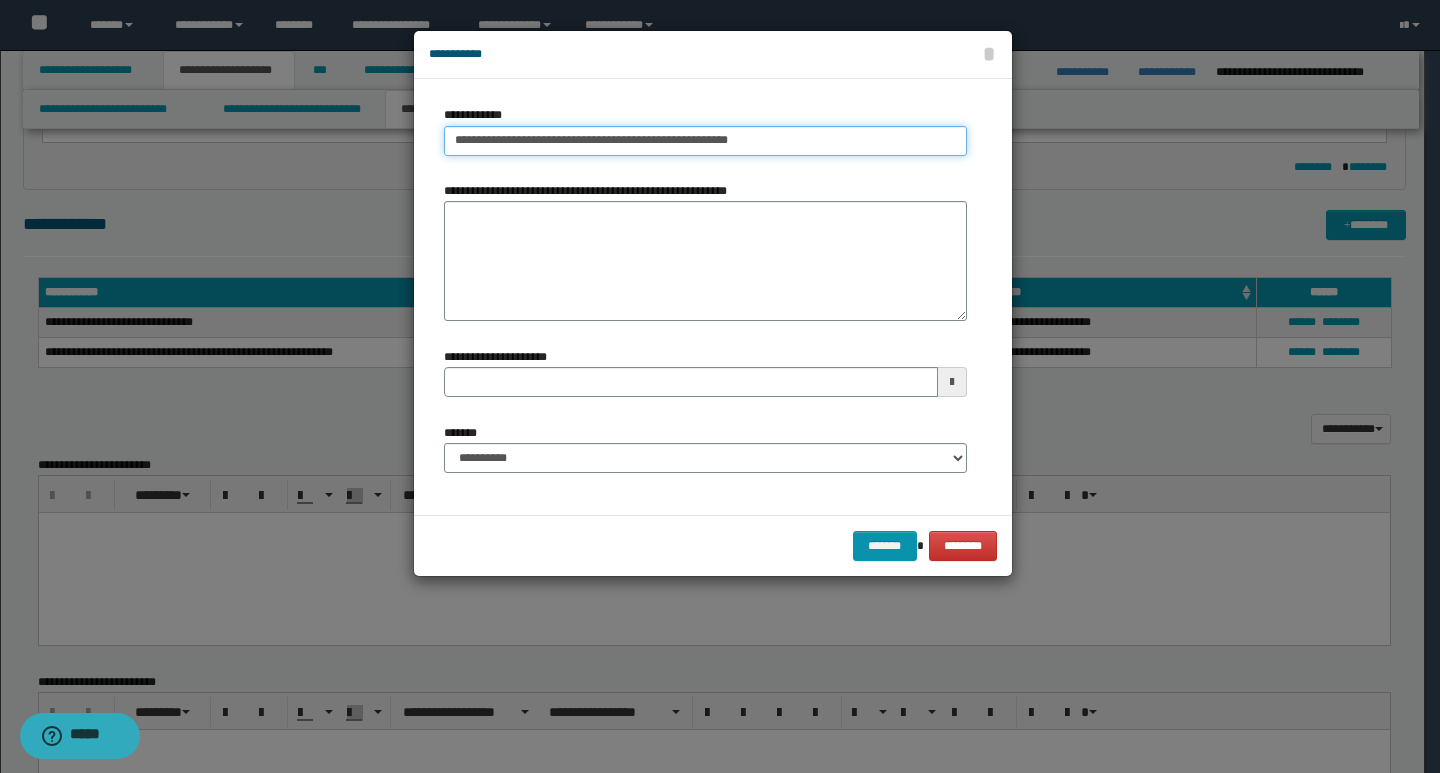 type on "**********" 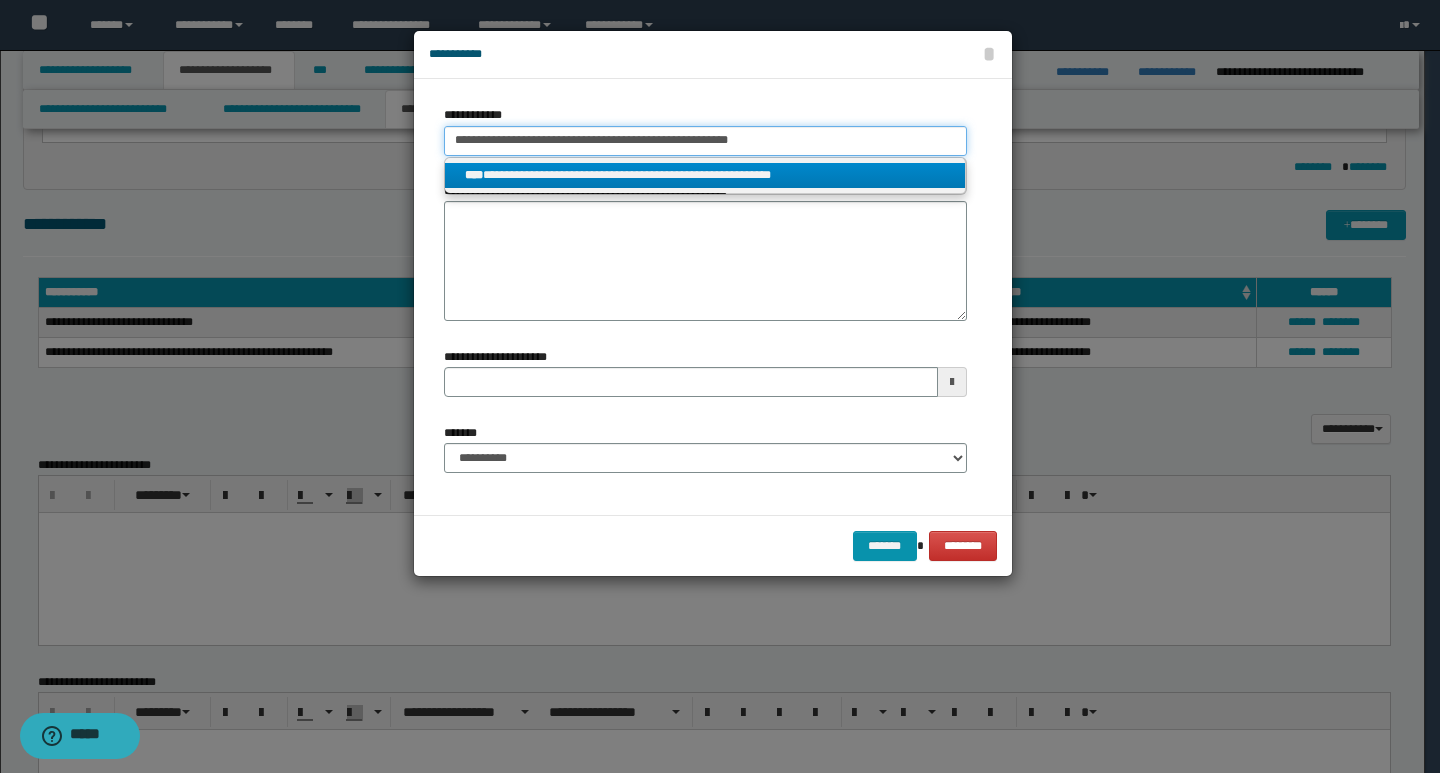 type on "**********" 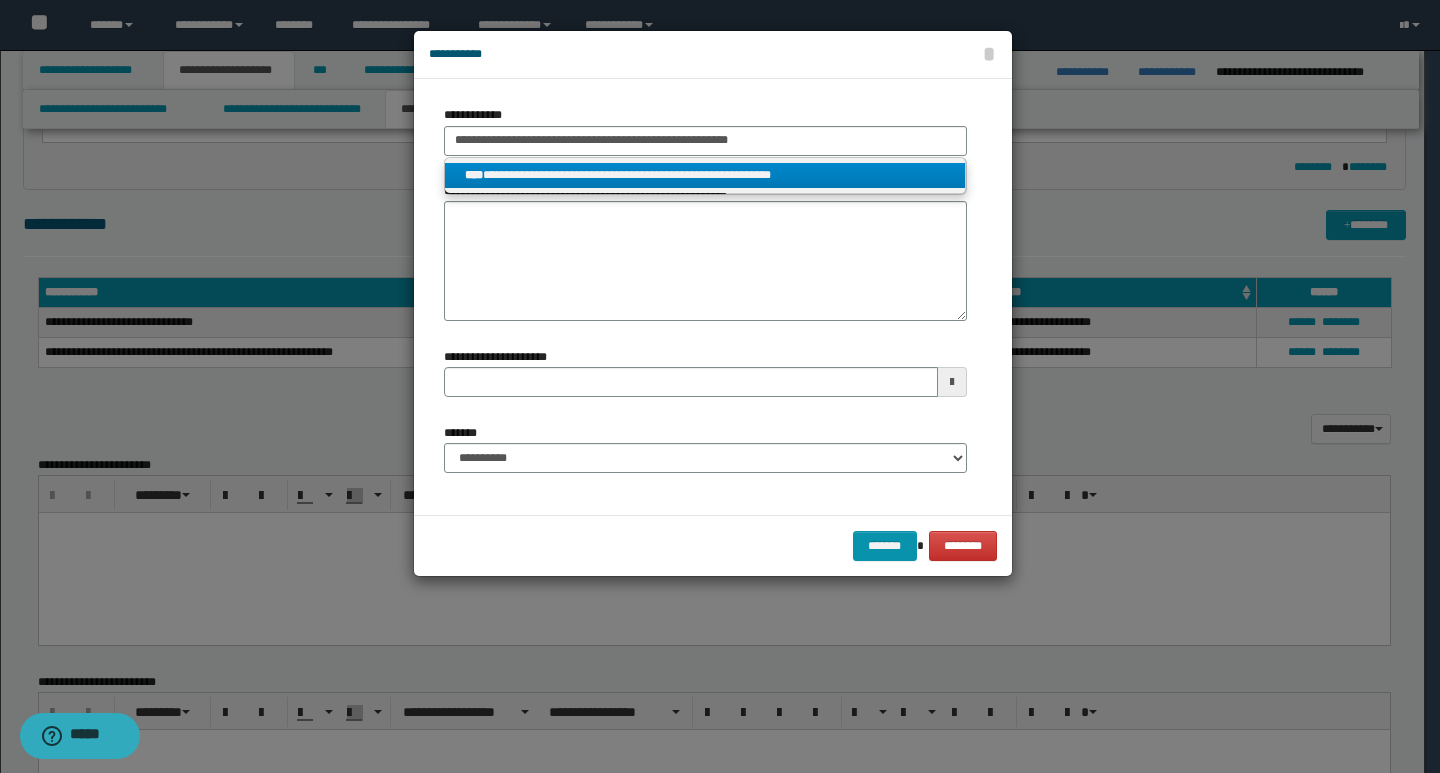 click on "**********" at bounding box center (705, 175) 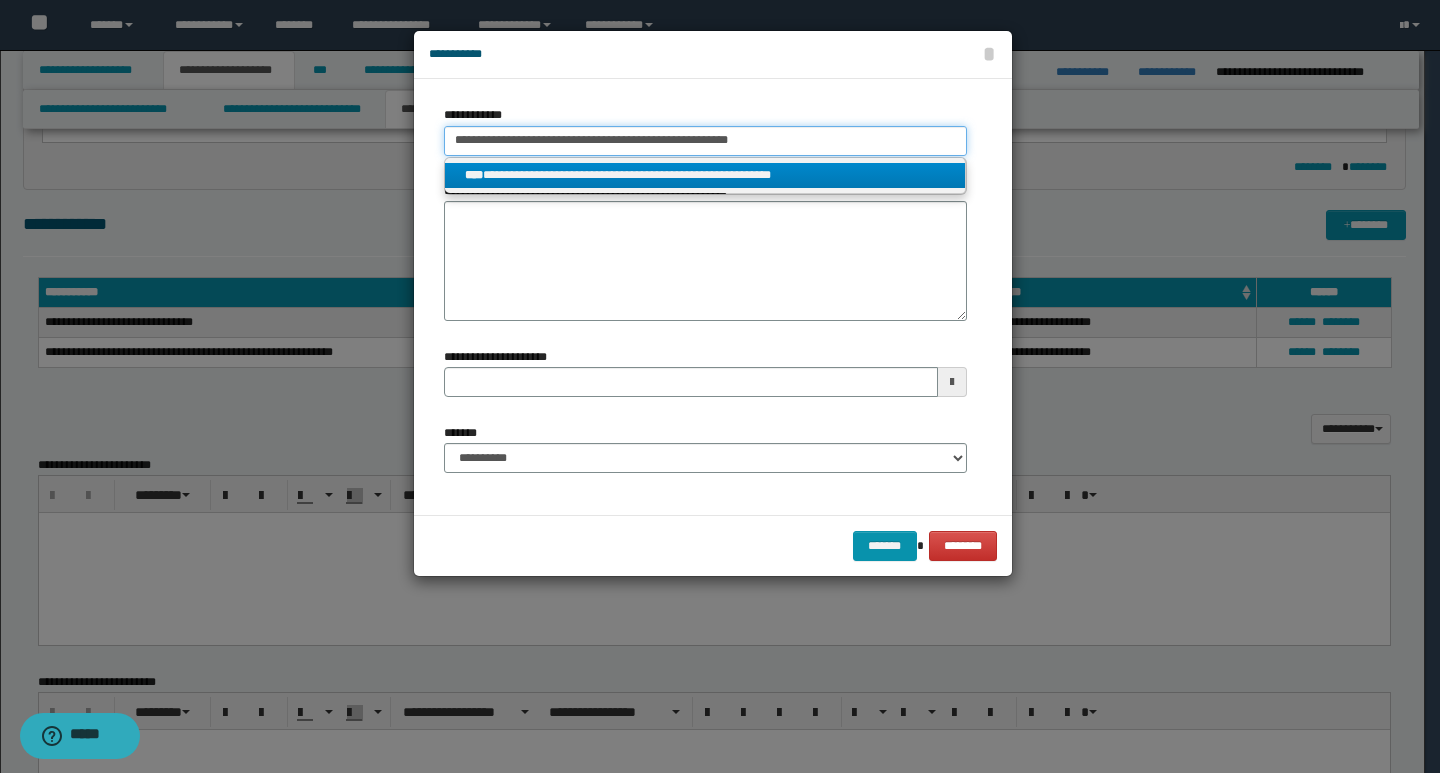 type 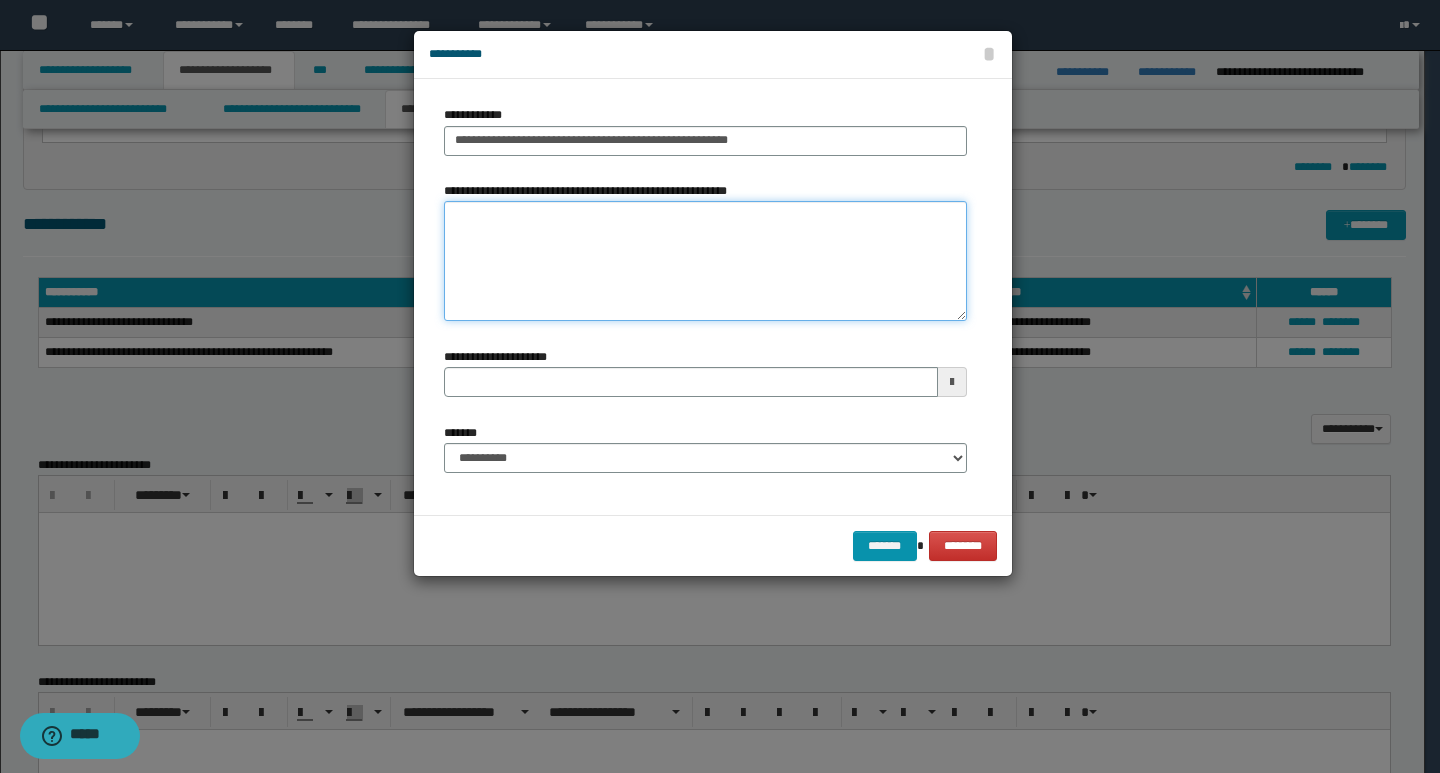 click on "**********" at bounding box center (705, 261) 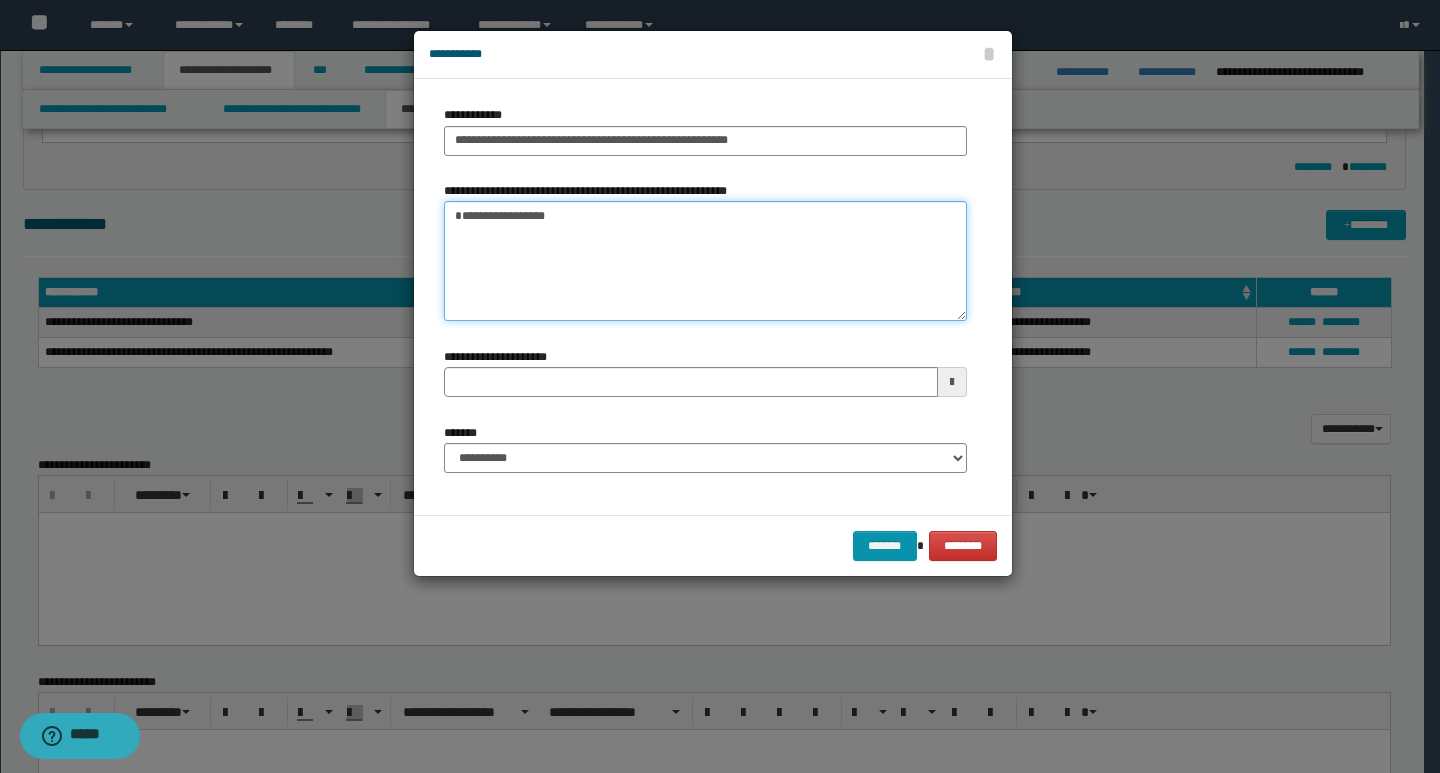 type 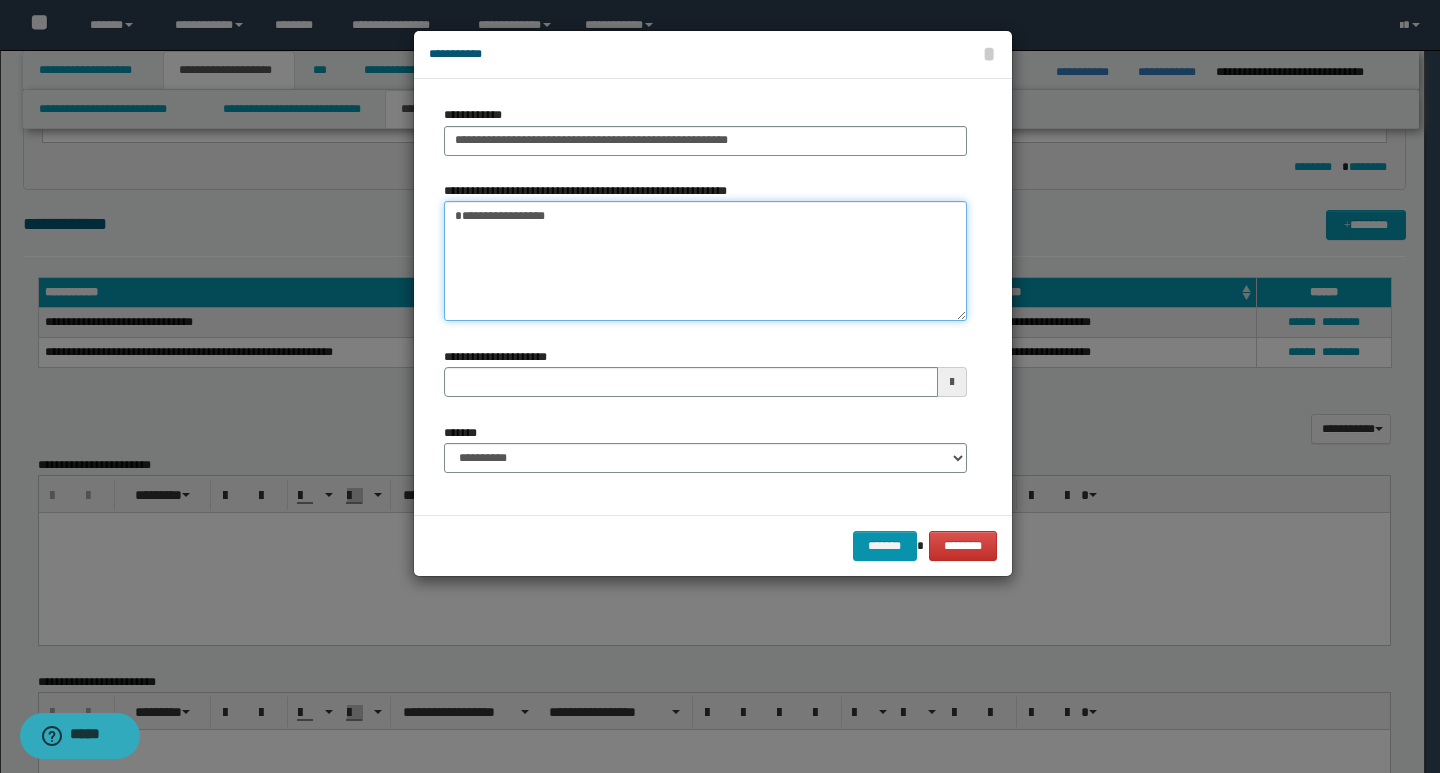 type on "**********" 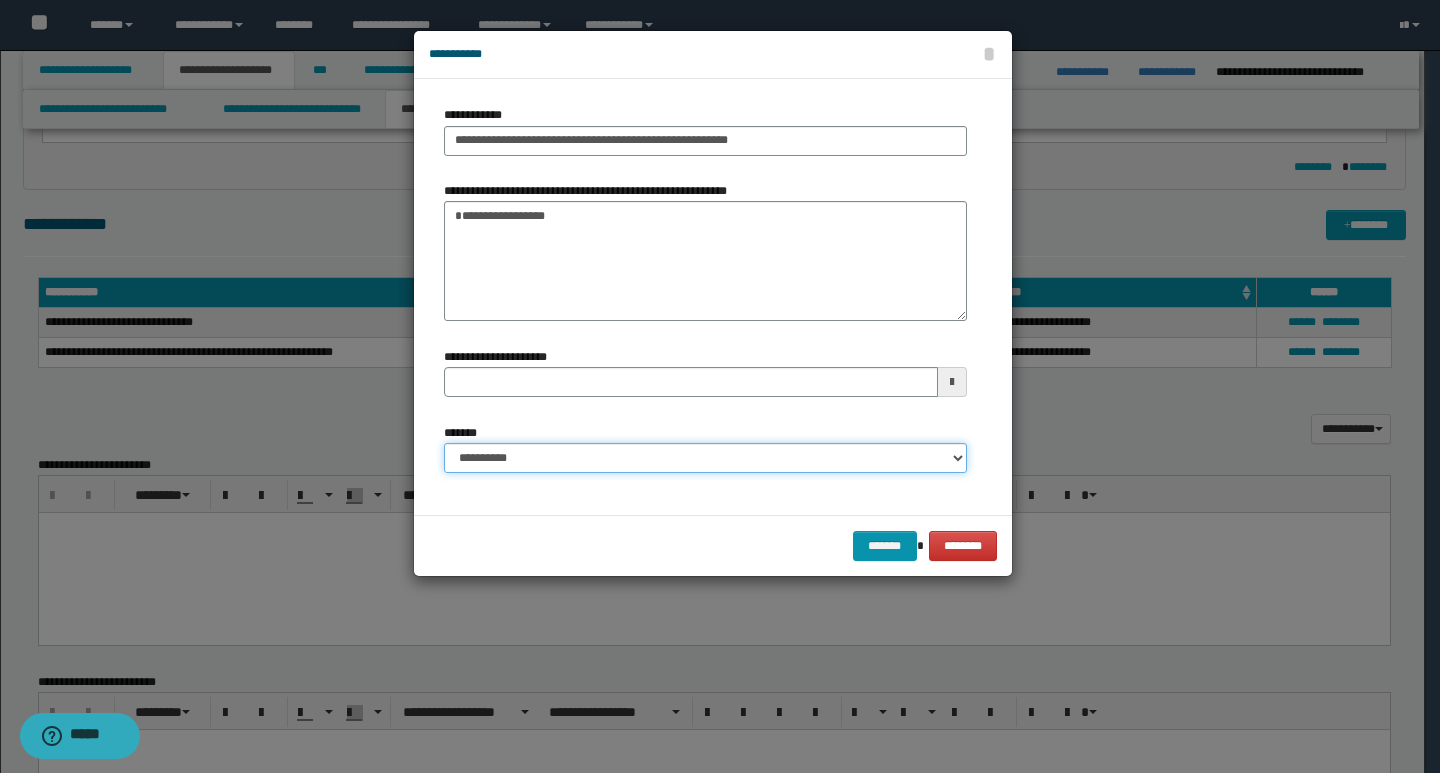 click on "**********" at bounding box center [705, 458] 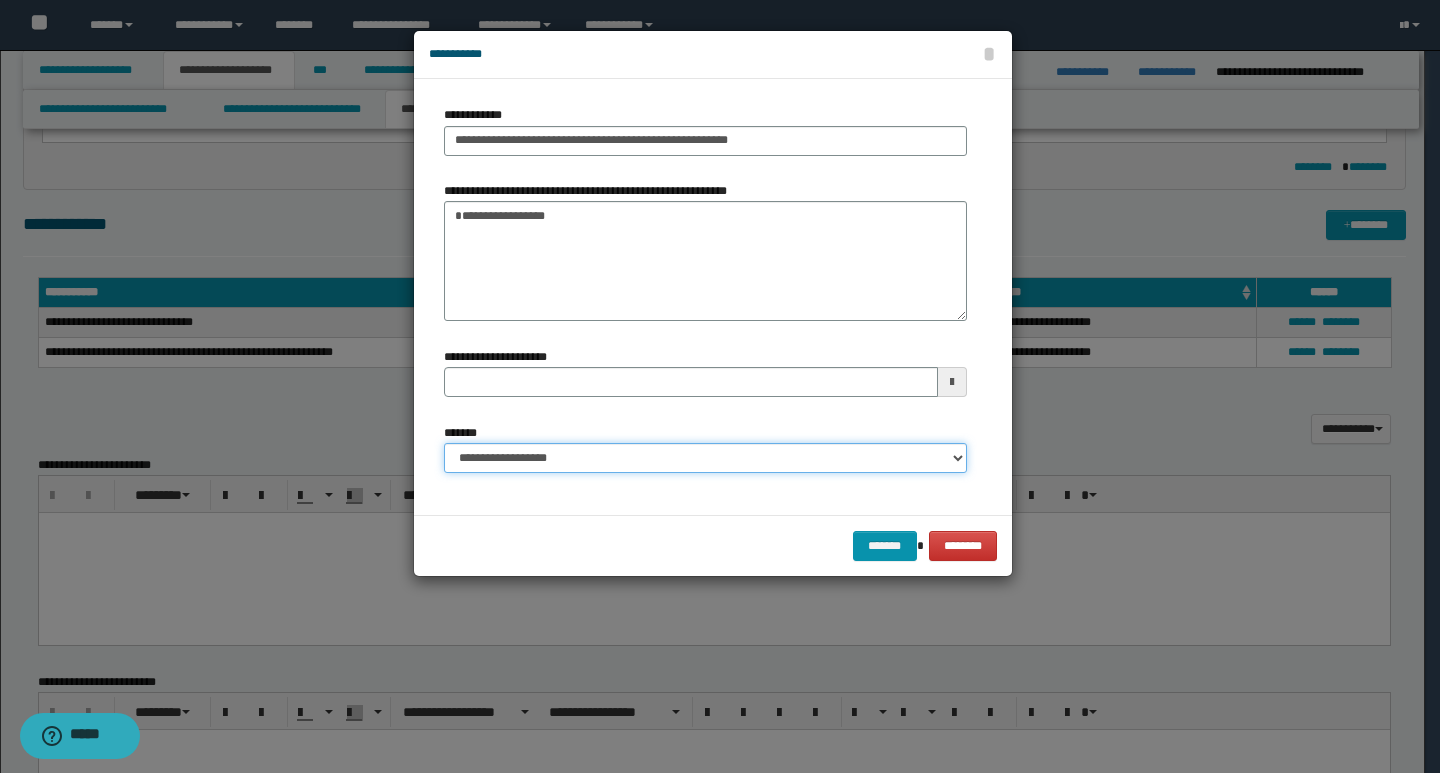 click on "**********" at bounding box center [705, 458] 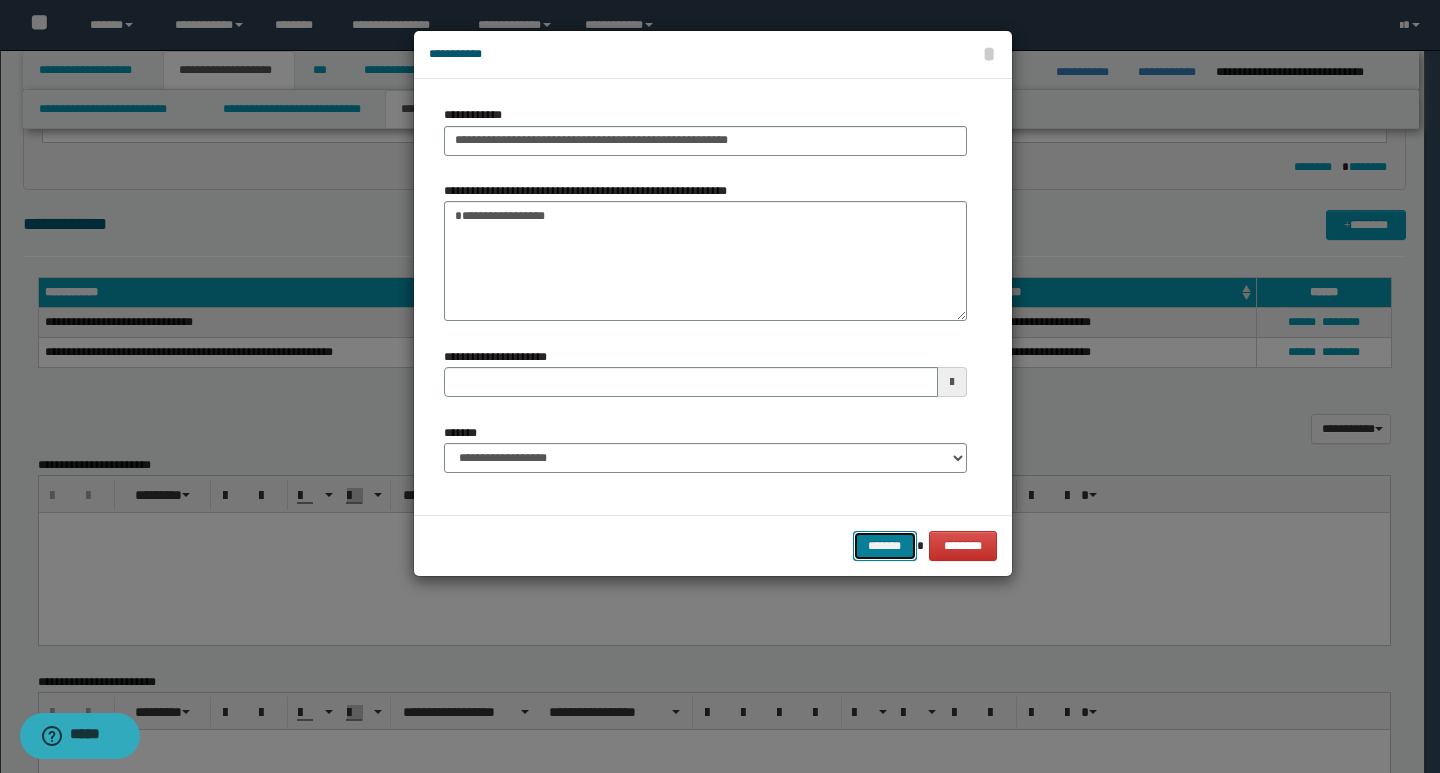 click on "*******" at bounding box center [885, 546] 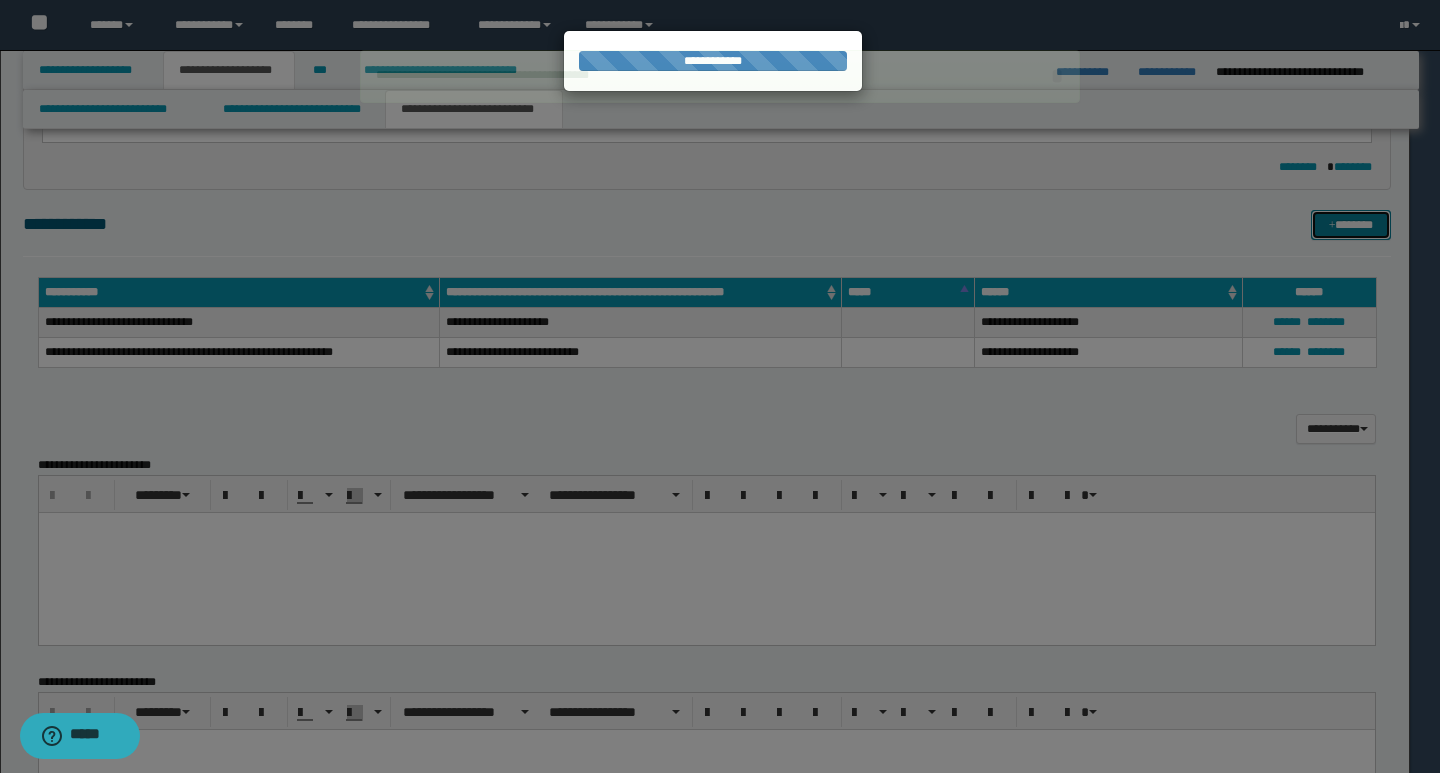 type 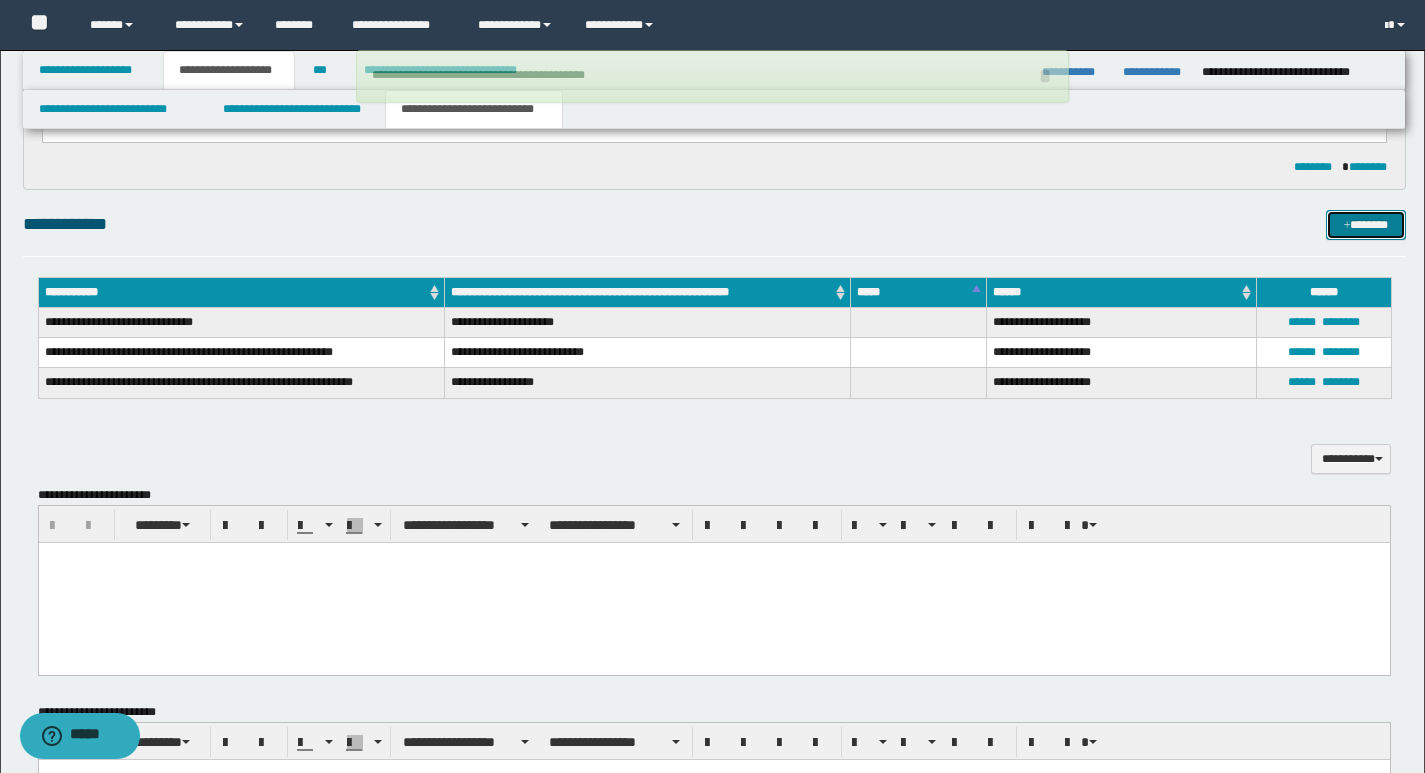 click on "*******" at bounding box center (1366, 225) 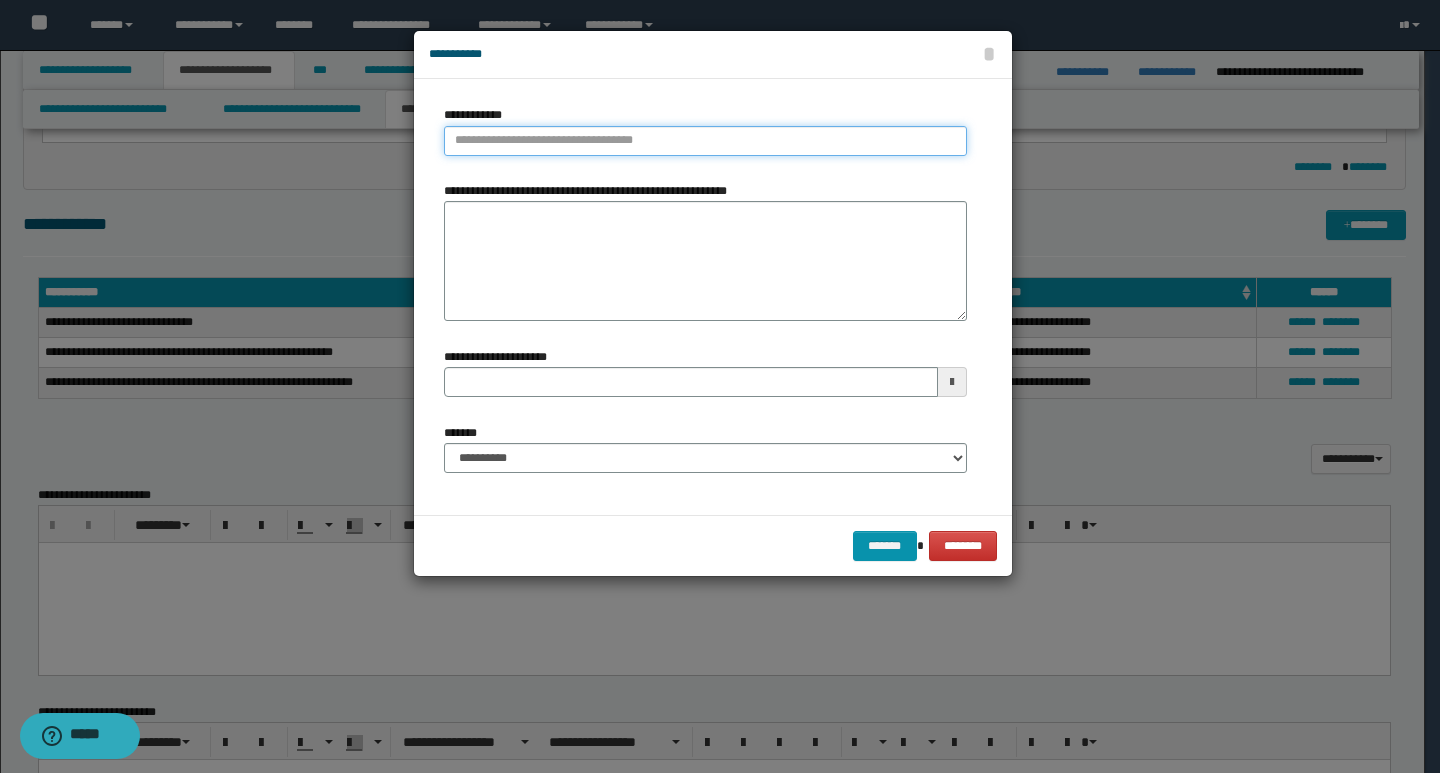 type on "**********" 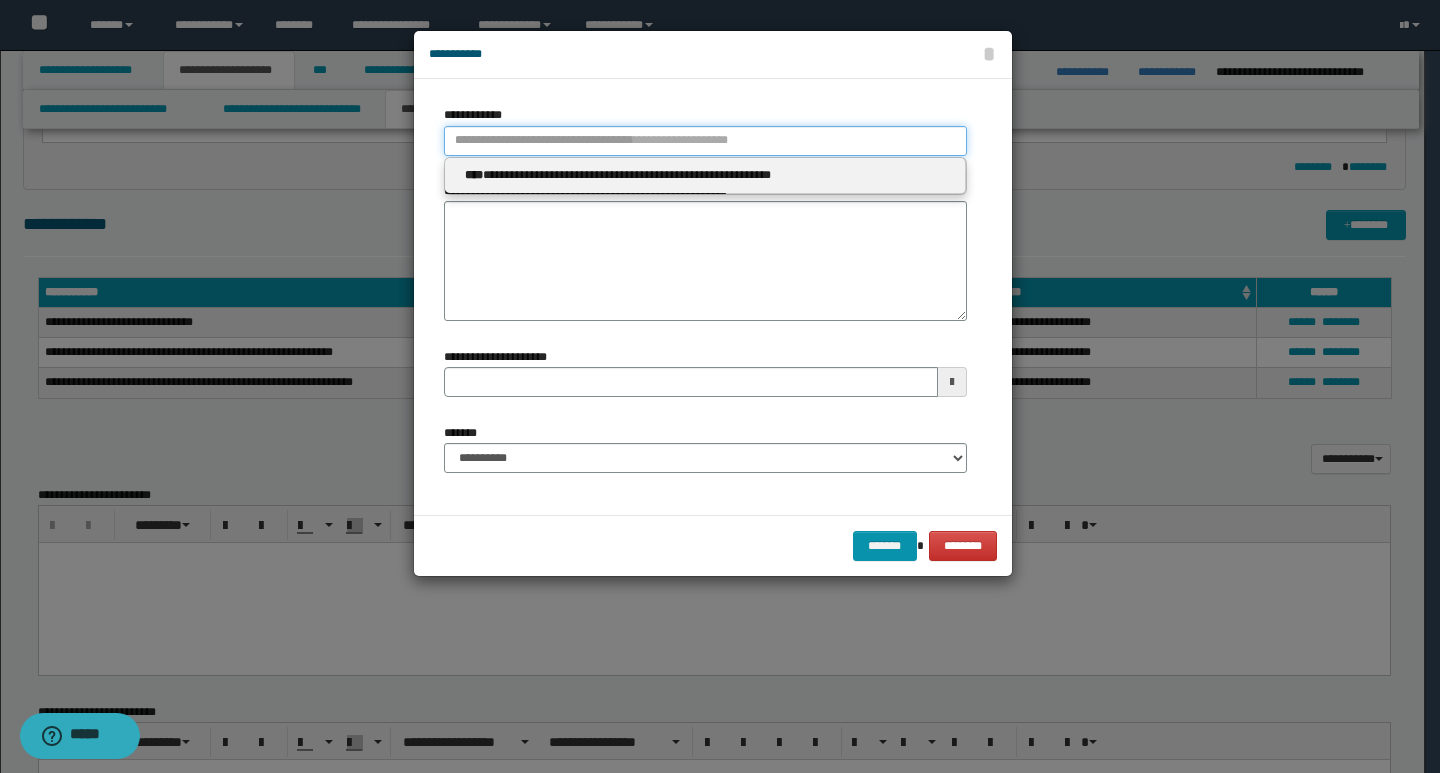 click on "**********" at bounding box center (705, 141) 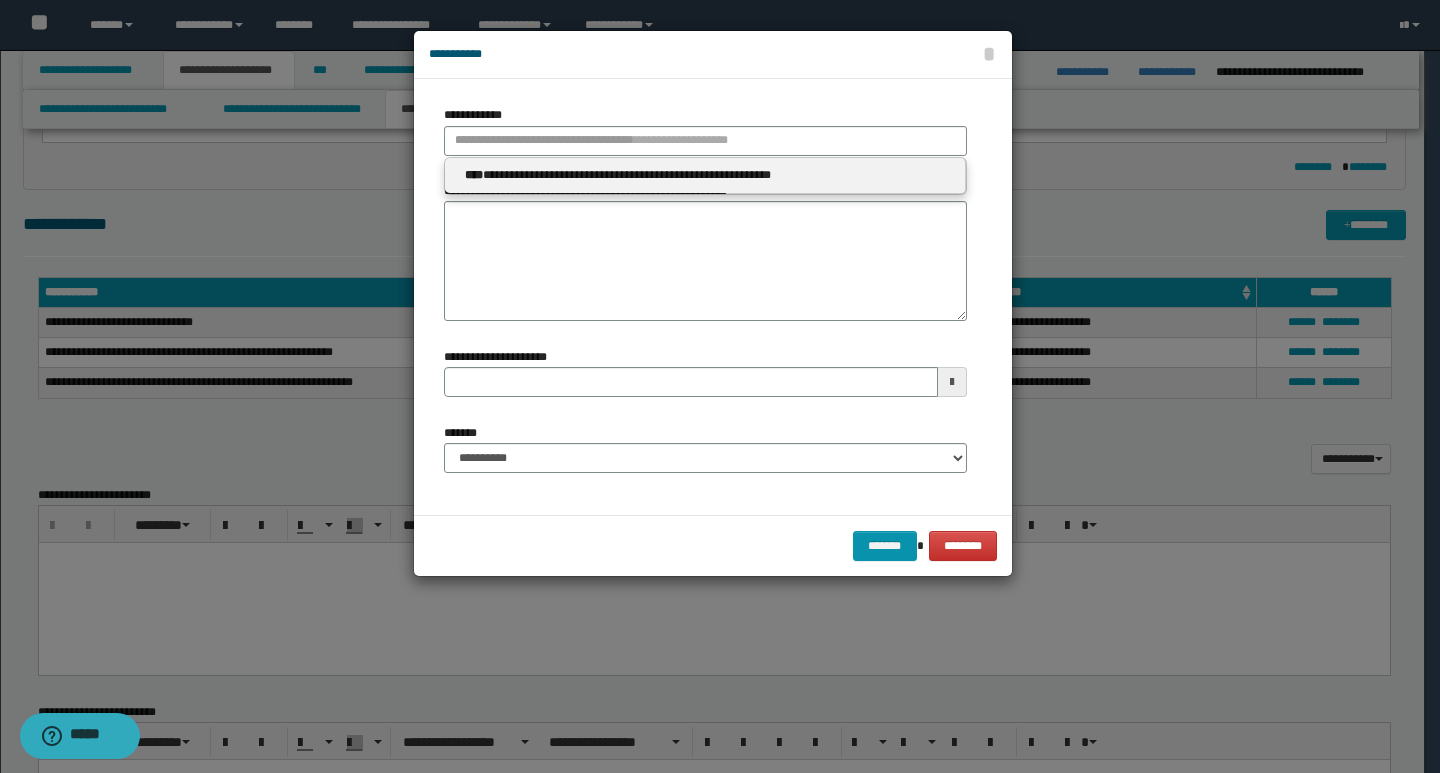 type 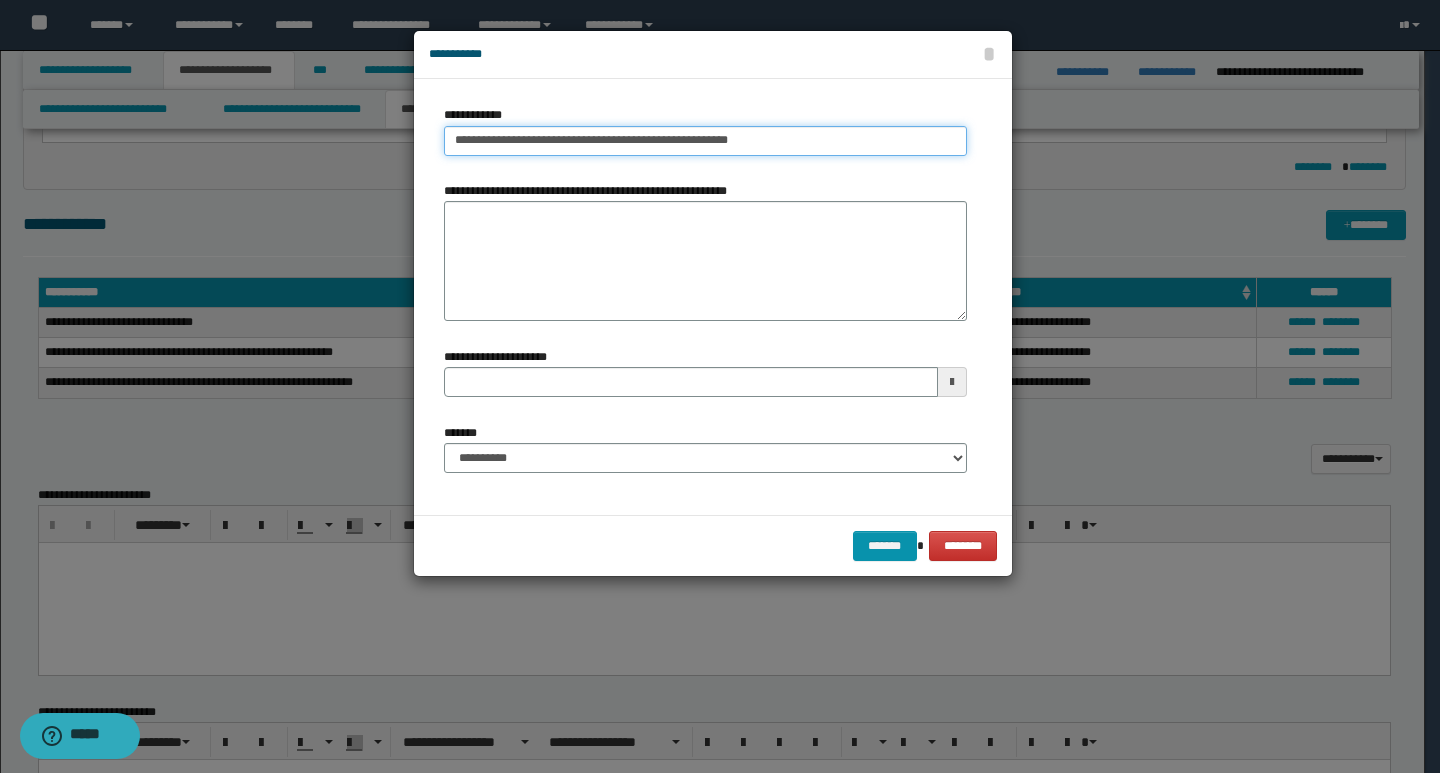 type on "**********" 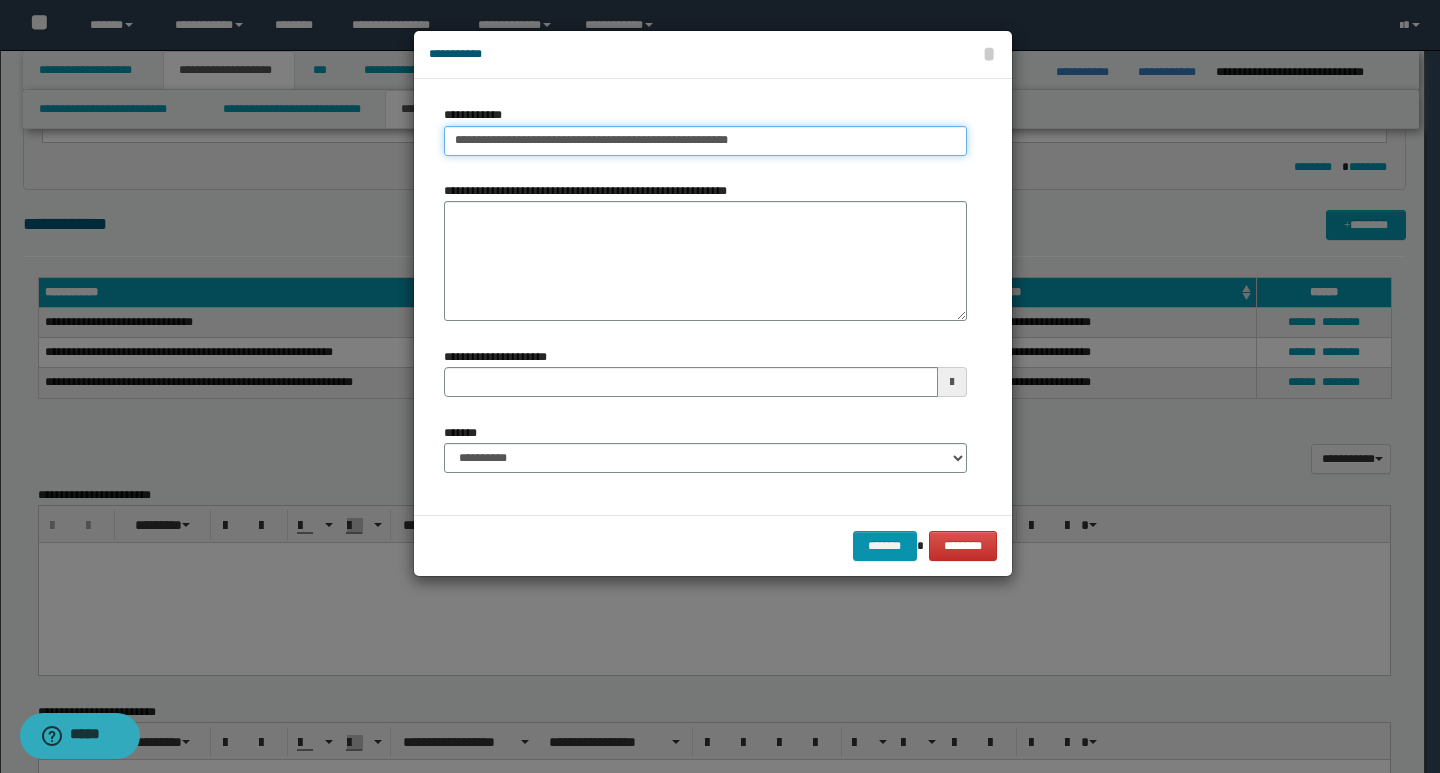 click on "**********" at bounding box center (705, 141) 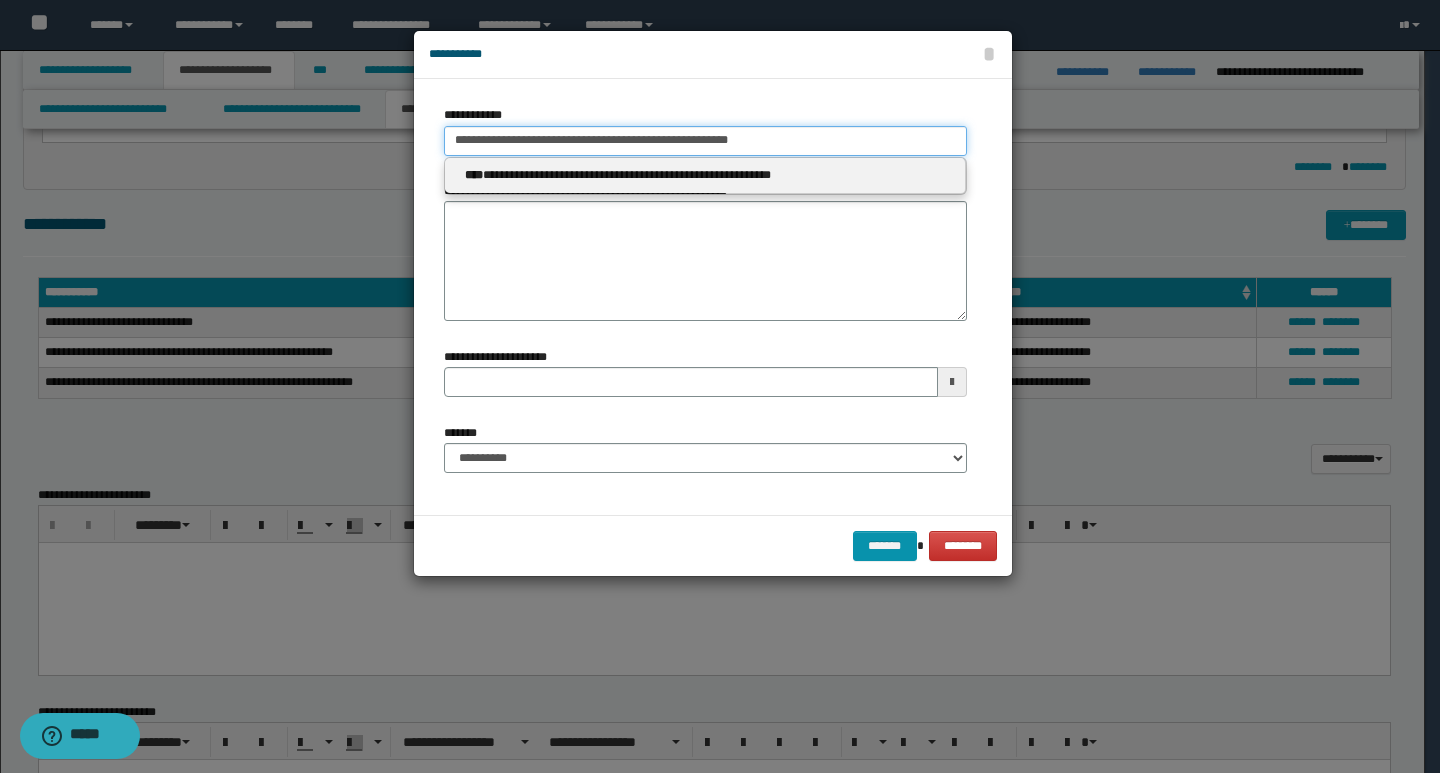 drag, startPoint x: 753, startPoint y: 139, endPoint x: 433, endPoint y: 133, distance: 320.05624 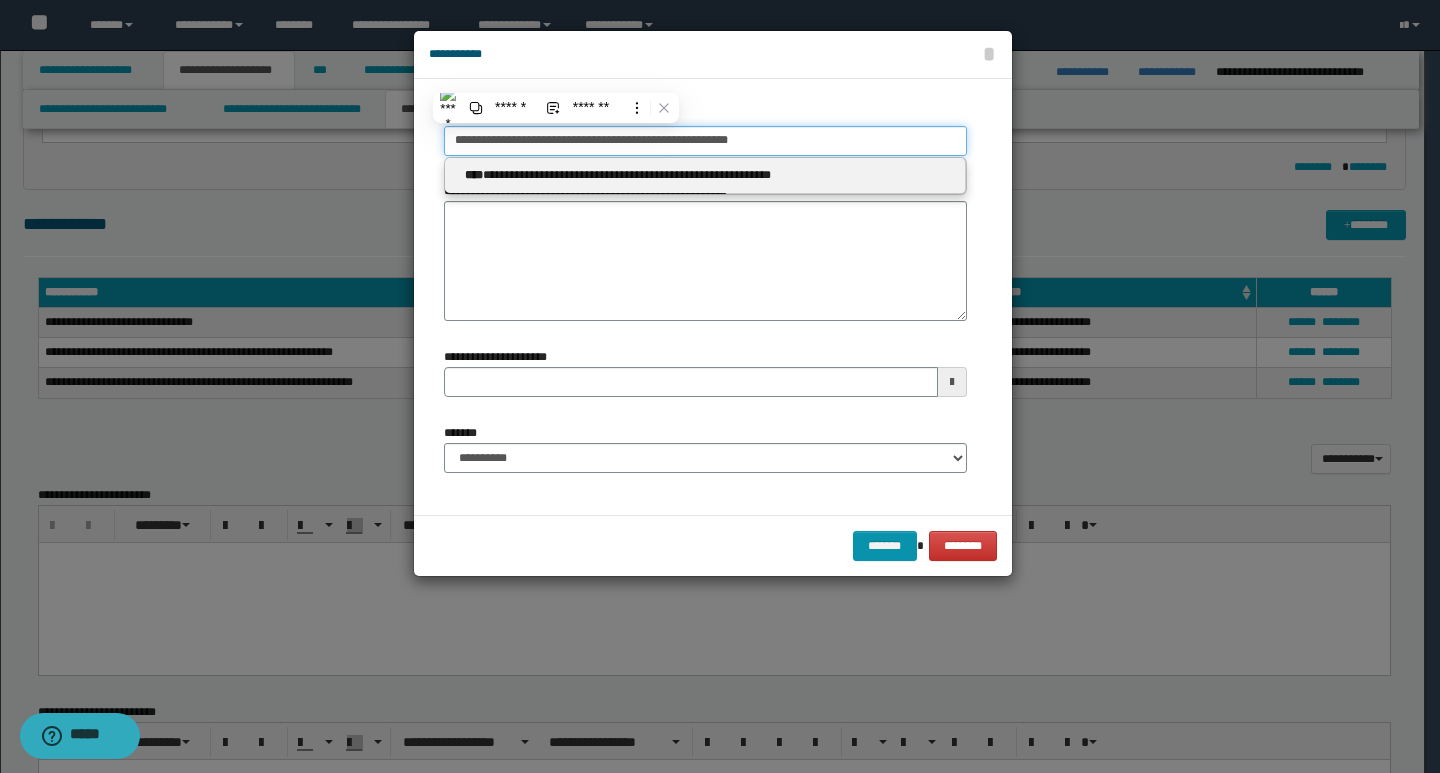 paste on "**********" 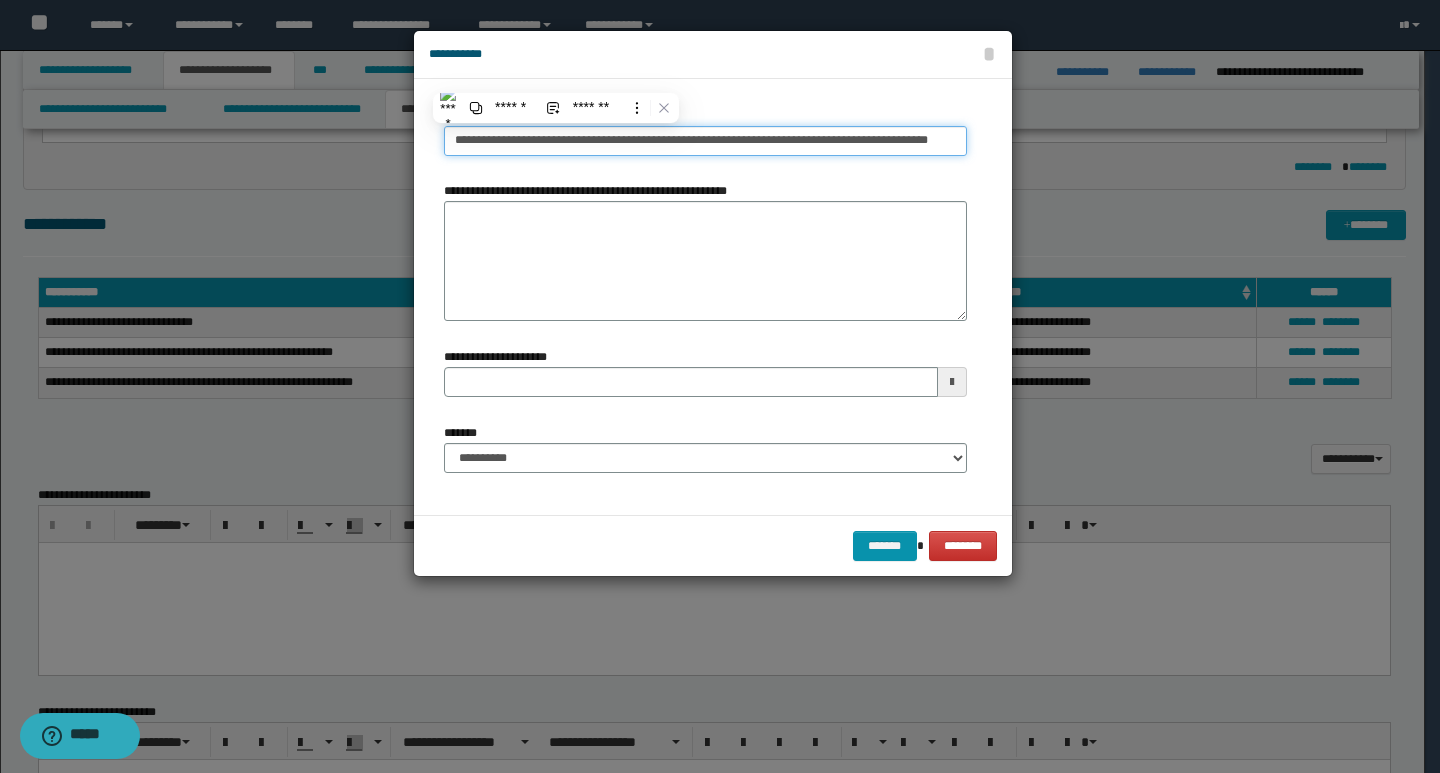 scroll, scrollTop: 0, scrollLeft: 17, axis: horizontal 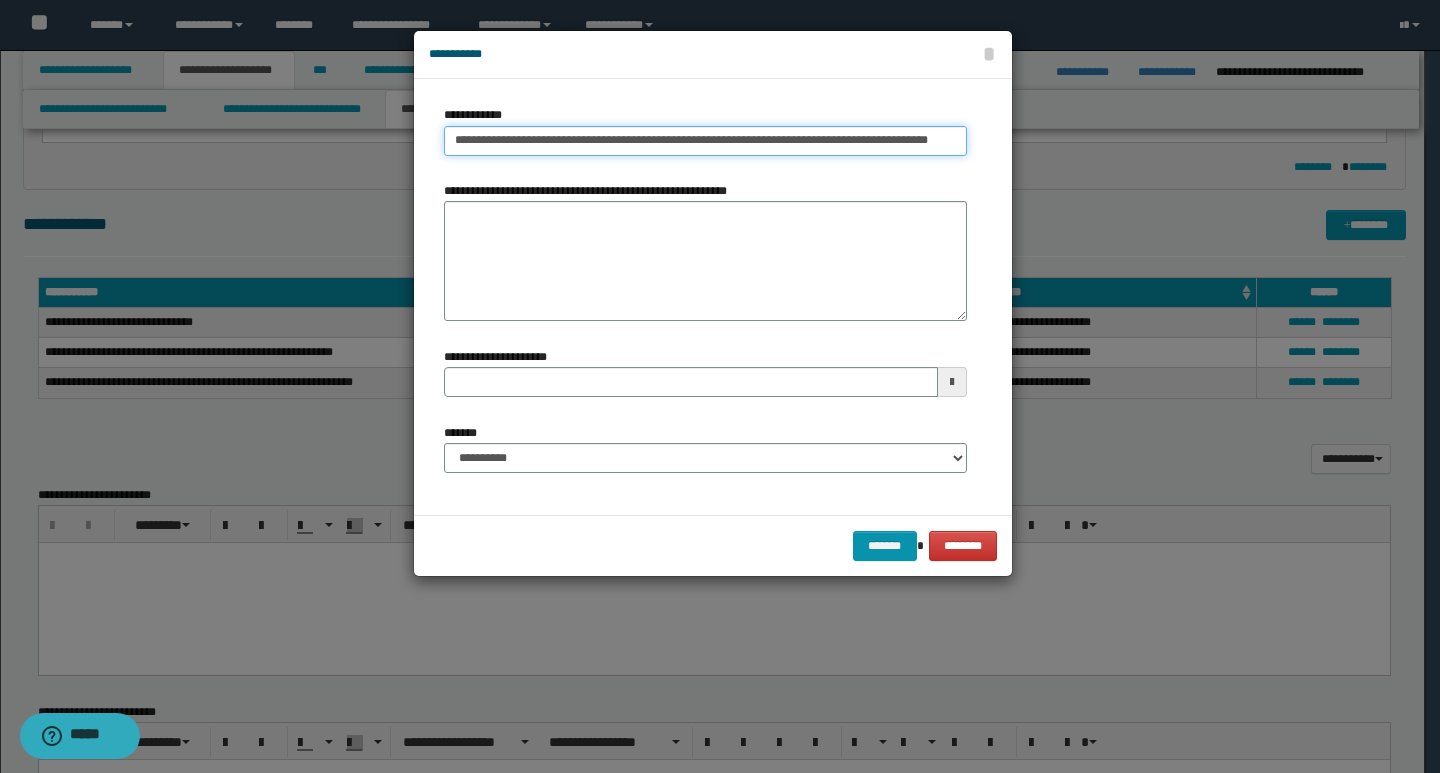 drag, startPoint x: 451, startPoint y: 144, endPoint x: 425, endPoint y: 157, distance: 29.068884 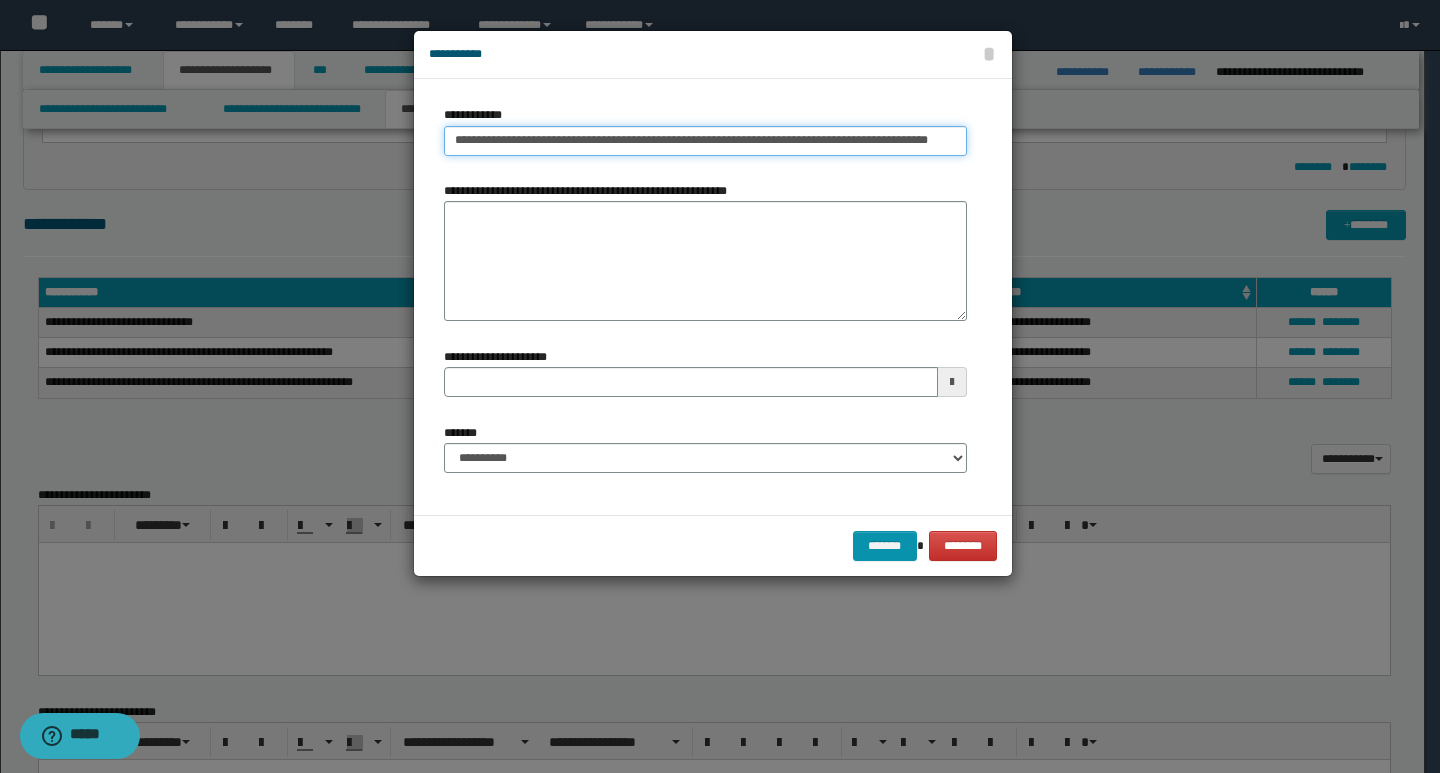 drag, startPoint x: 744, startPoint y: 141, endPoint x: 963, endPoint y: 137, distance: 219.03653 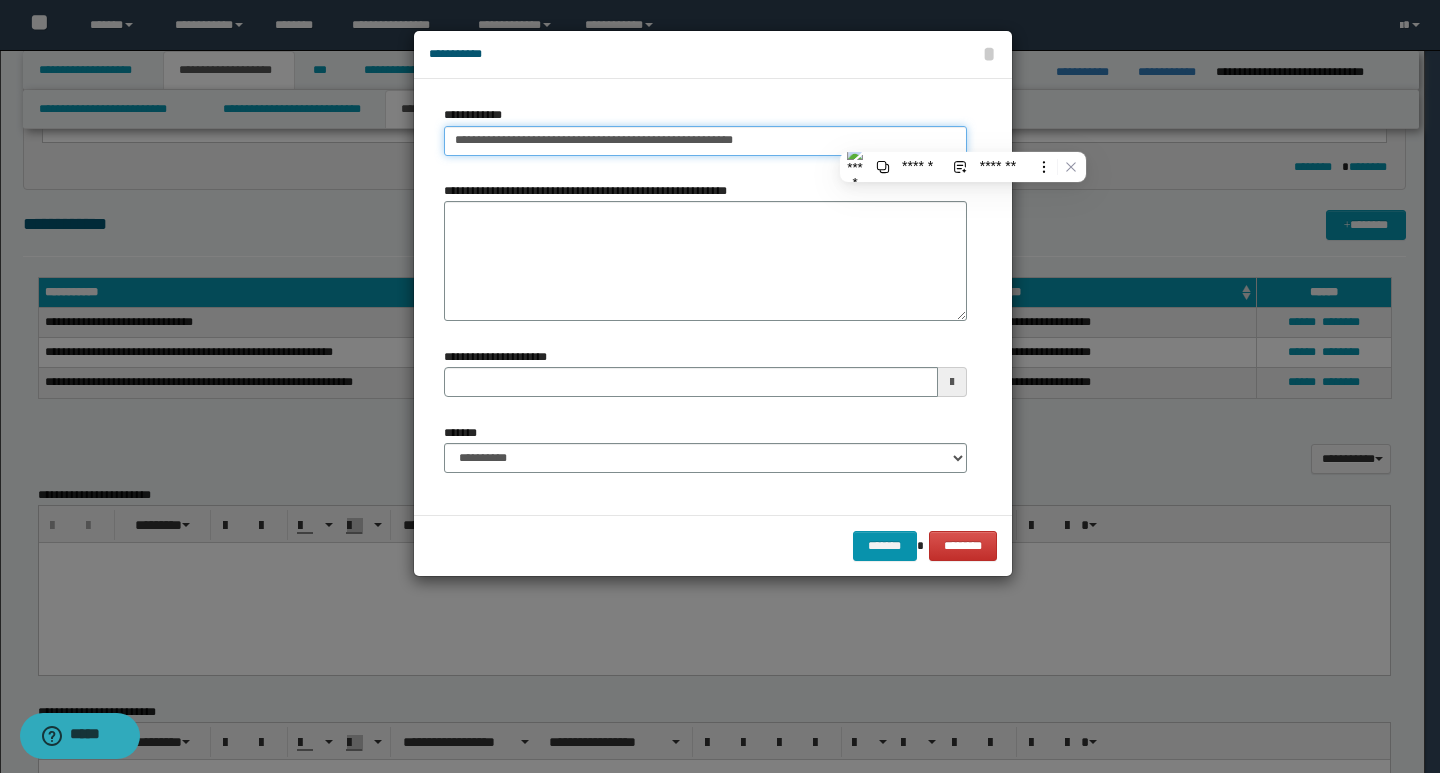 scroll, scrollTop: 0, scrollLeft: 0, axis: both 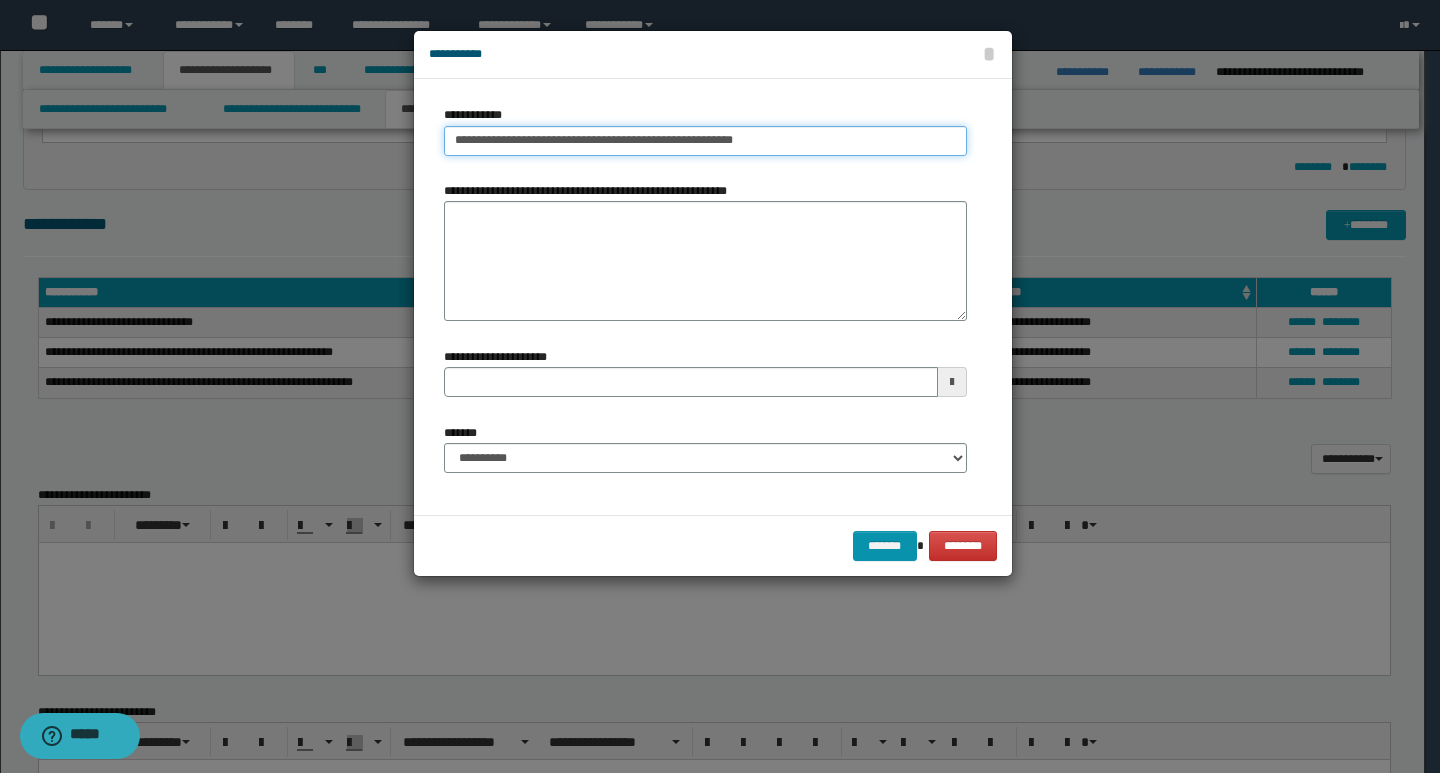 type on "**********" 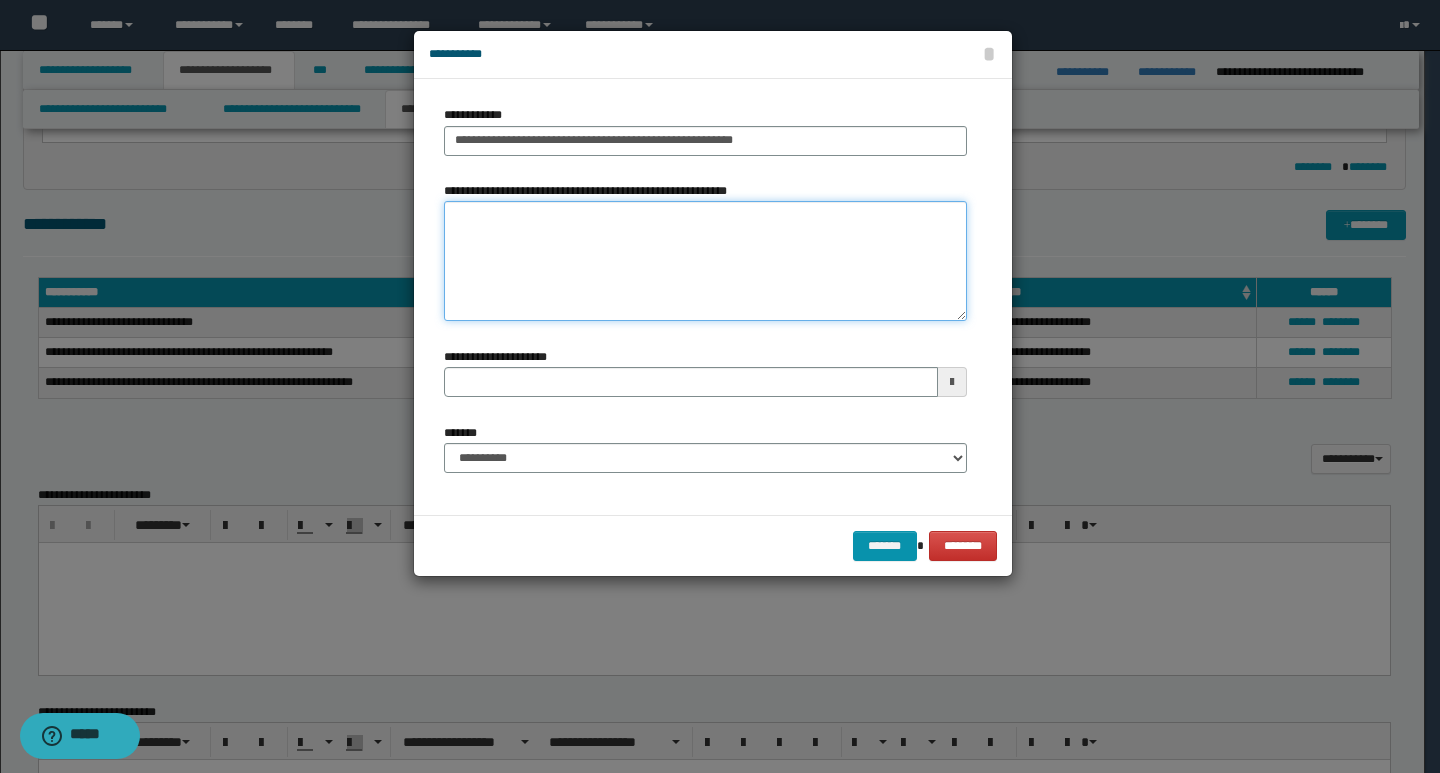 click on "**********" at bounding box center (705, 261) 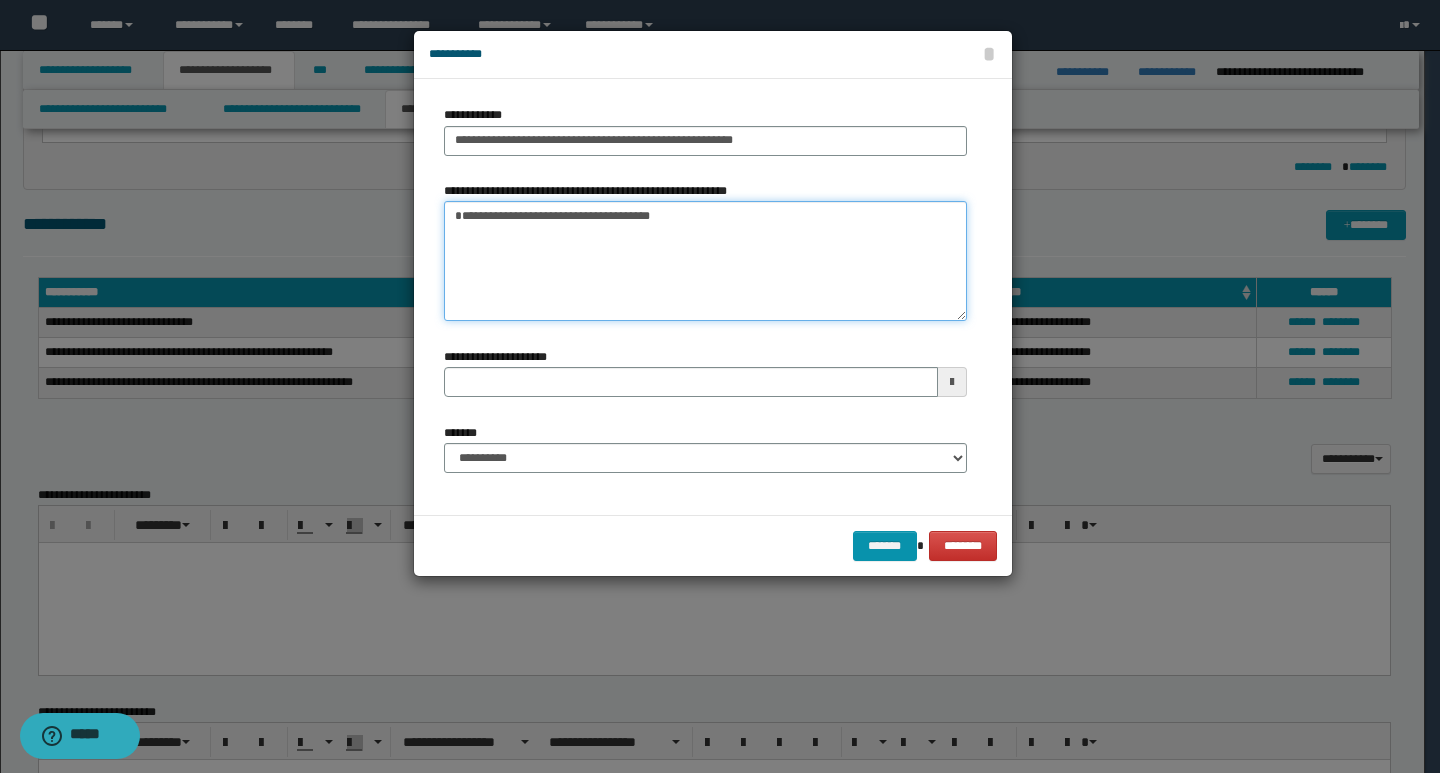type on "**********" 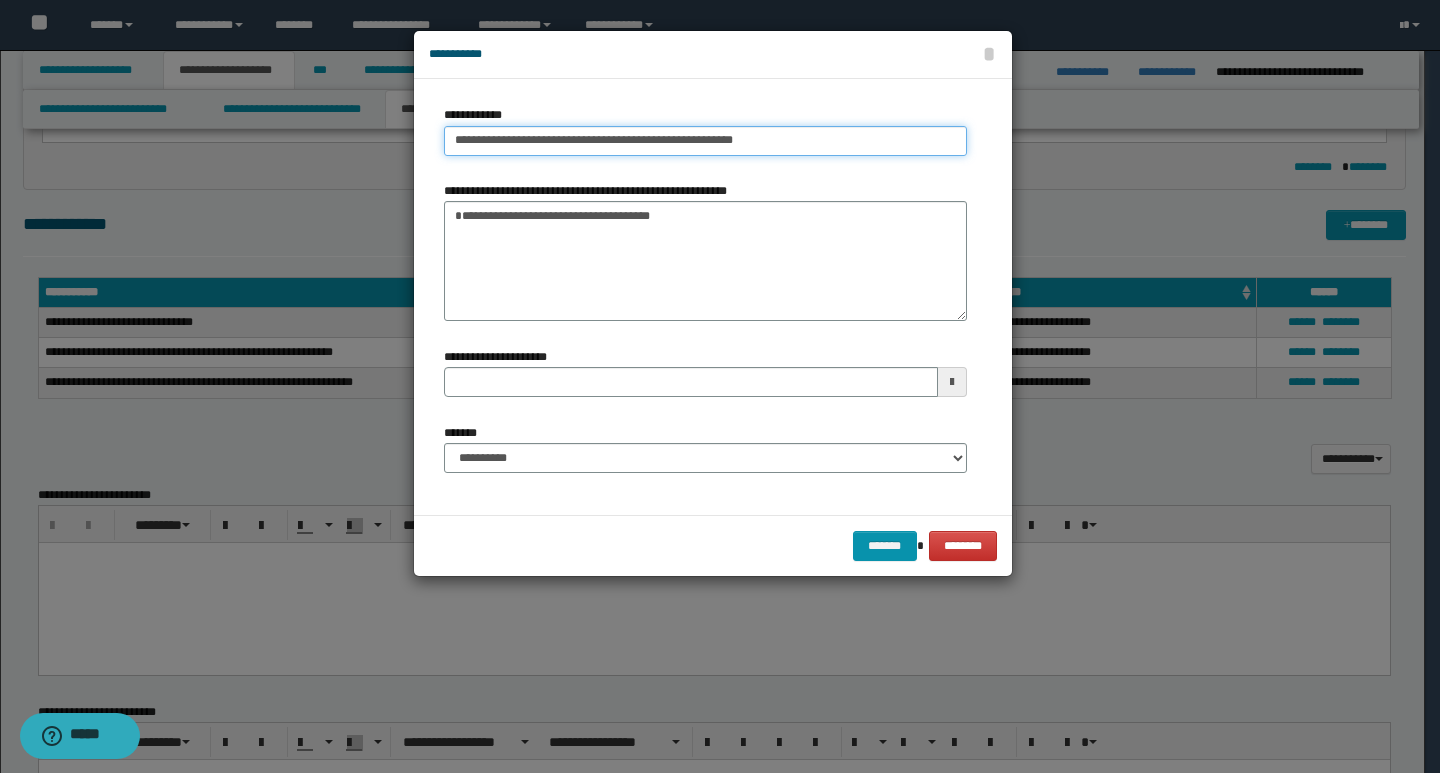 drag, startPoint x: 480, startPoint y: 139, endPoint x: 423, endPoint y: 141, distance: 57.035076 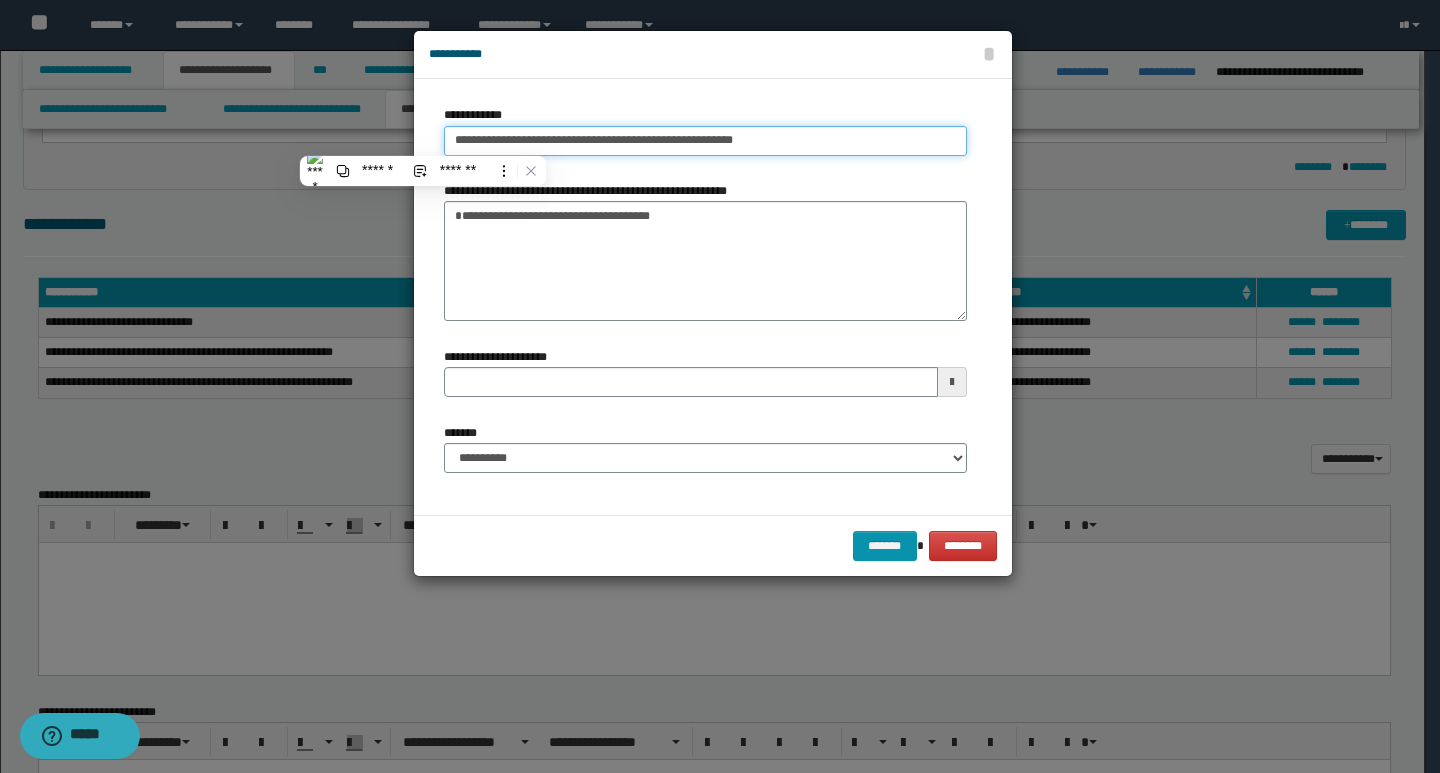 type on "**********" 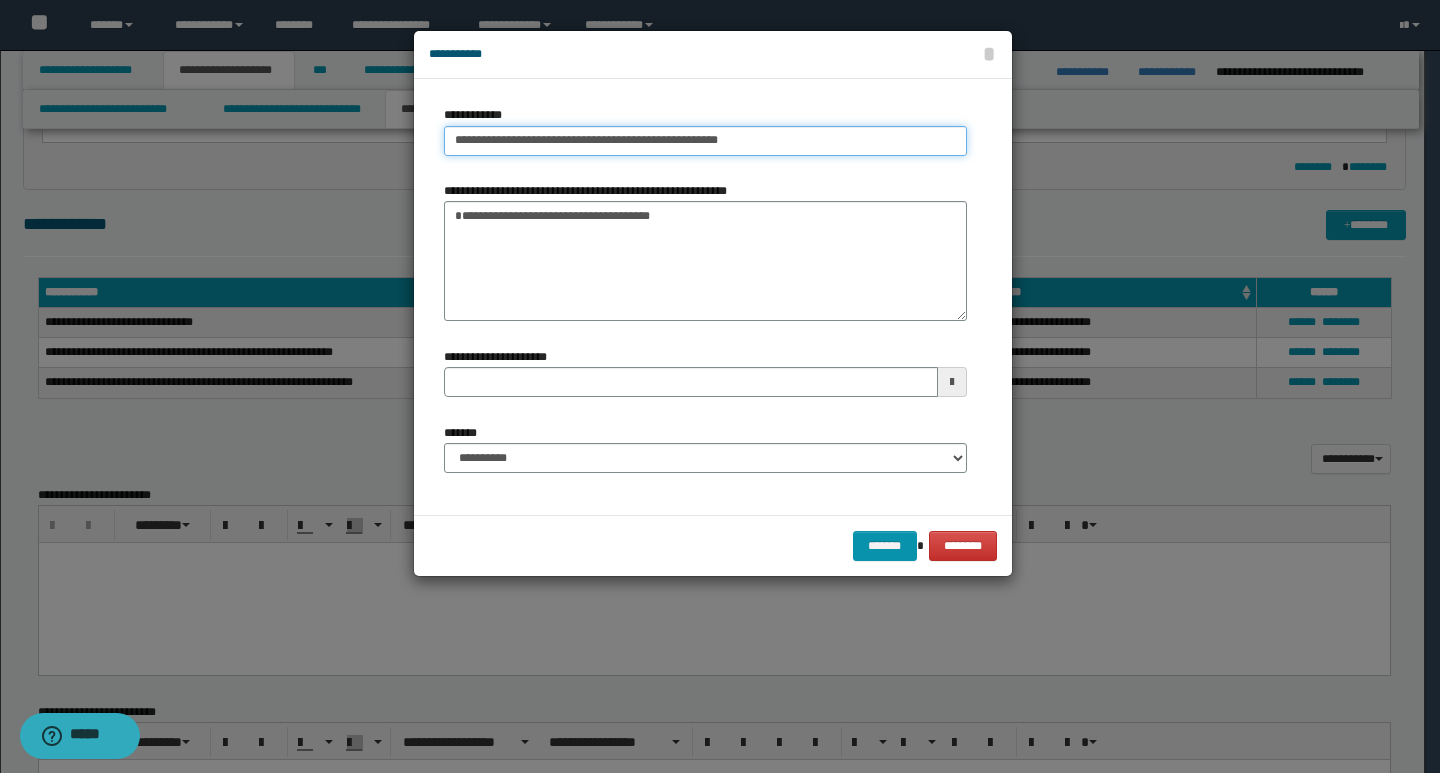 type on "**********" 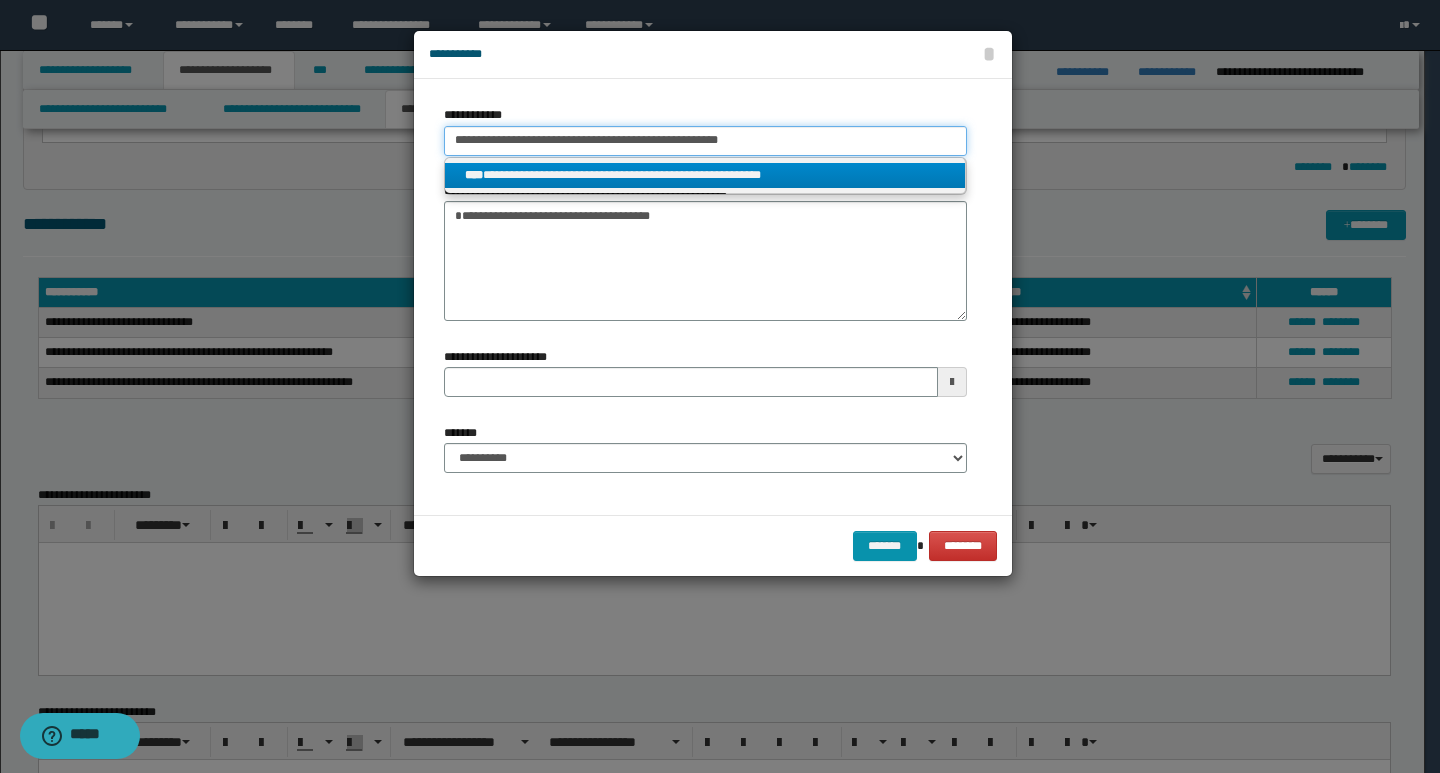 type on "**********" 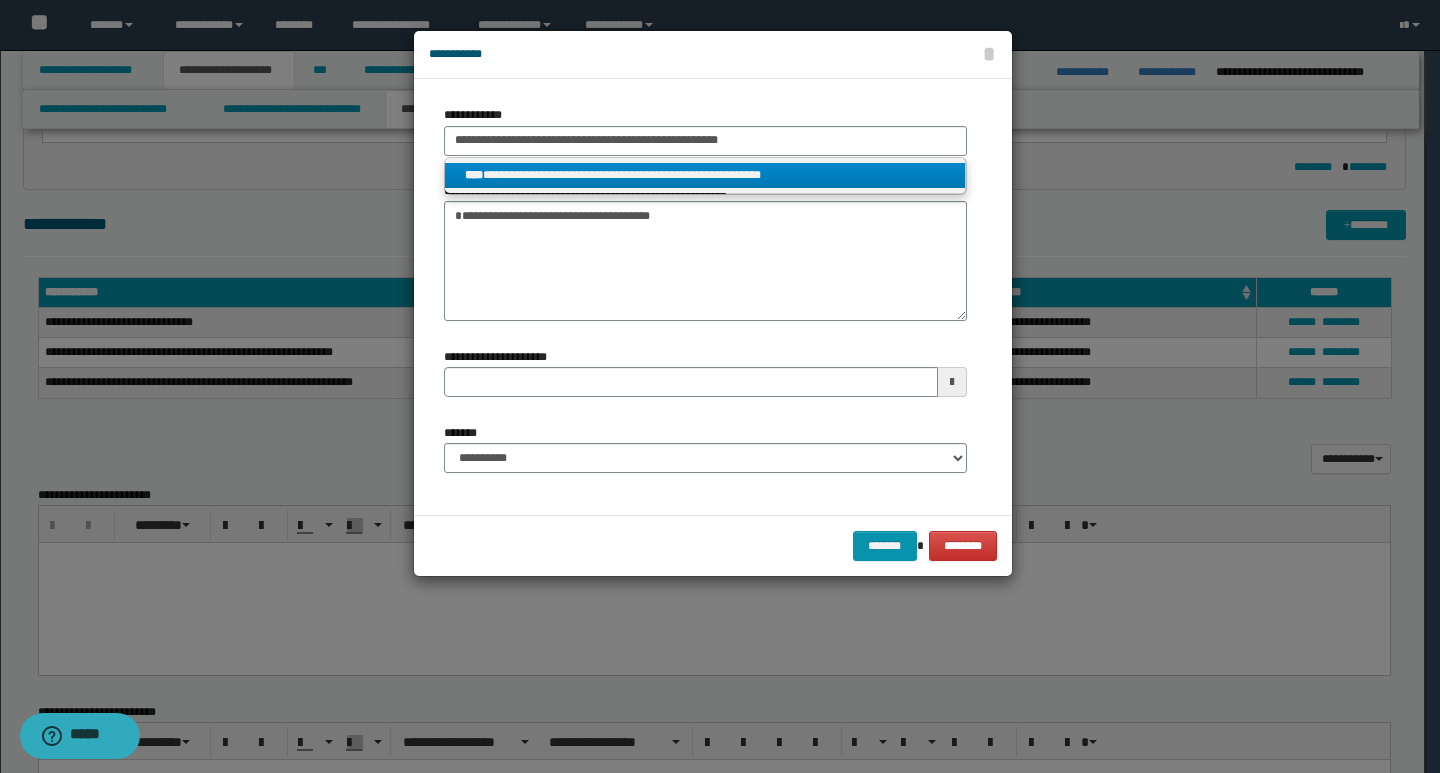 click on "**********" at bounding box center (705, 175) 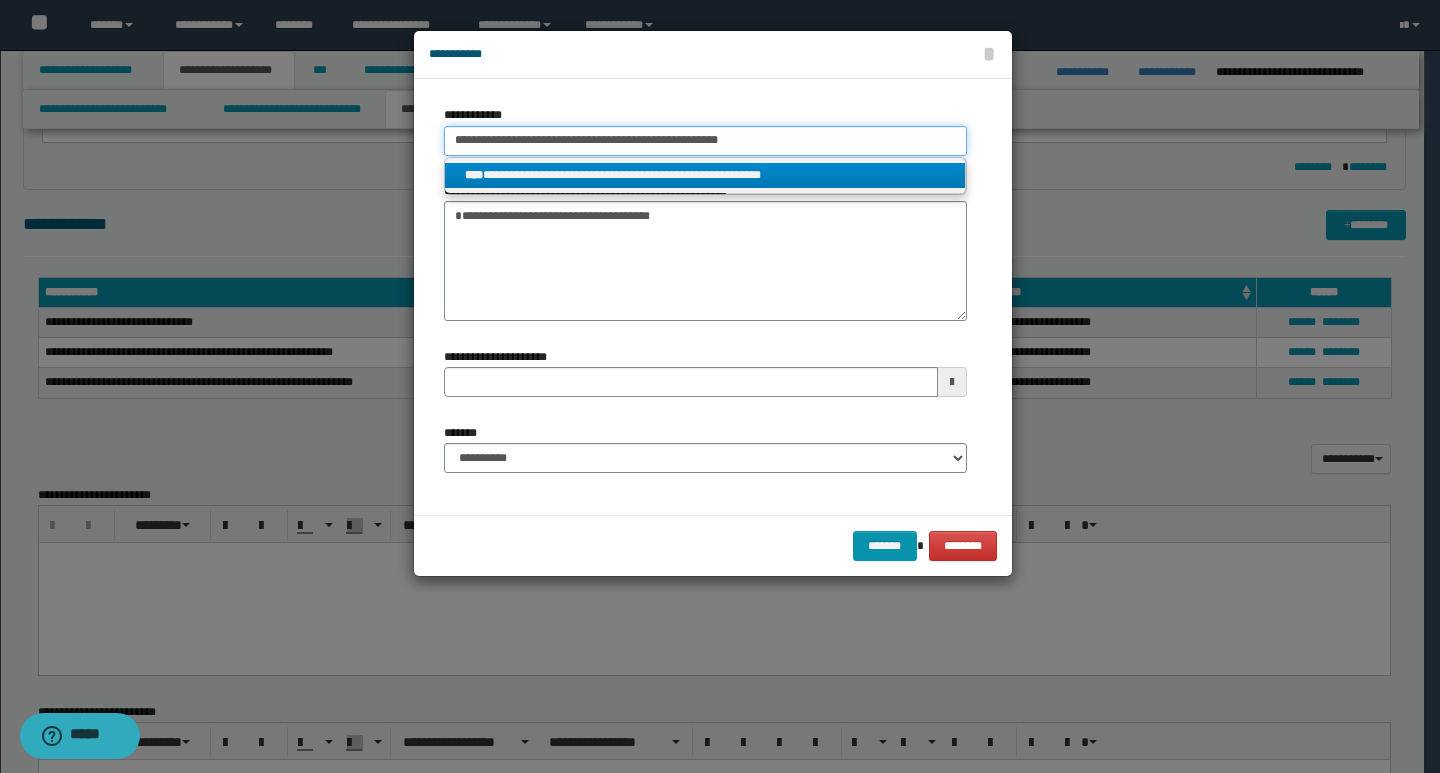 type 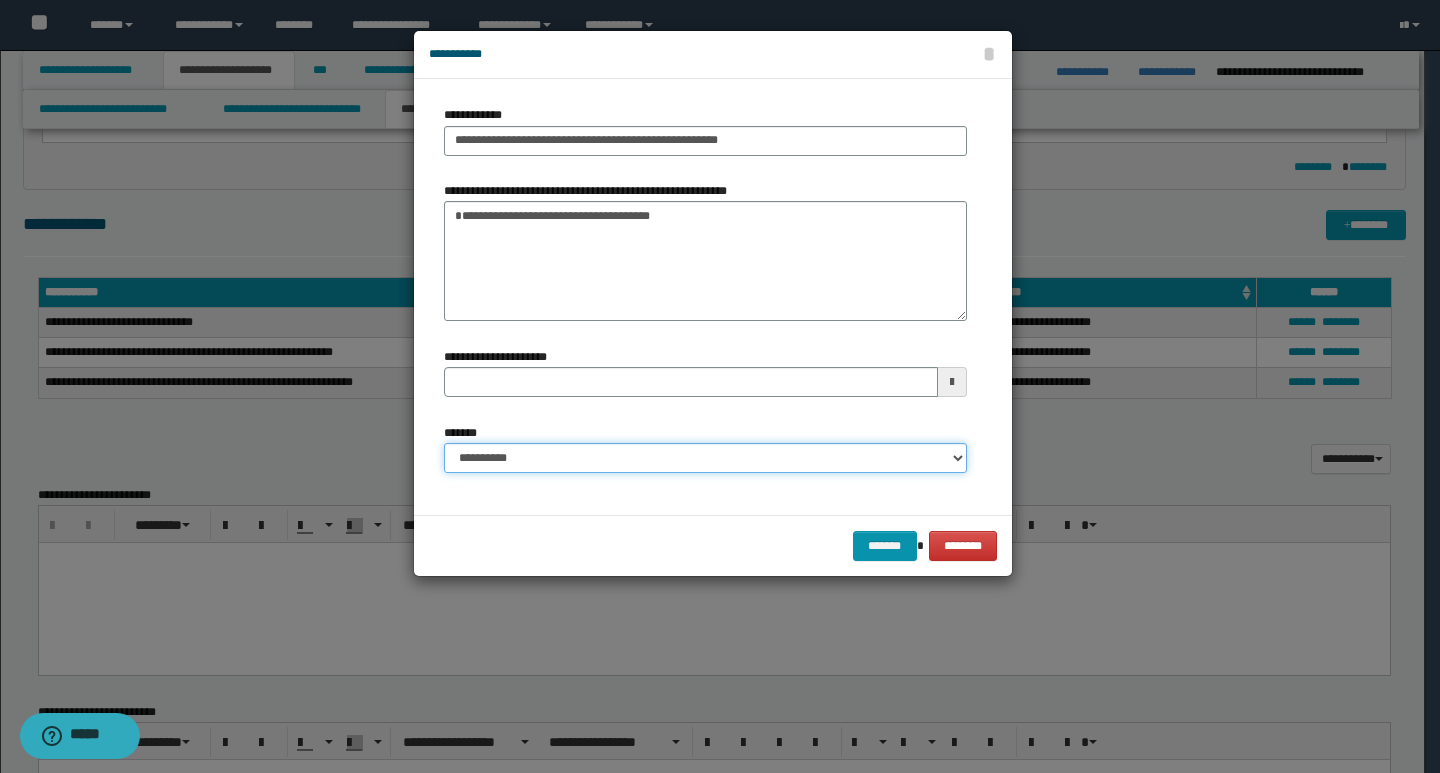click on "**********" at bounding box center [705, 458] 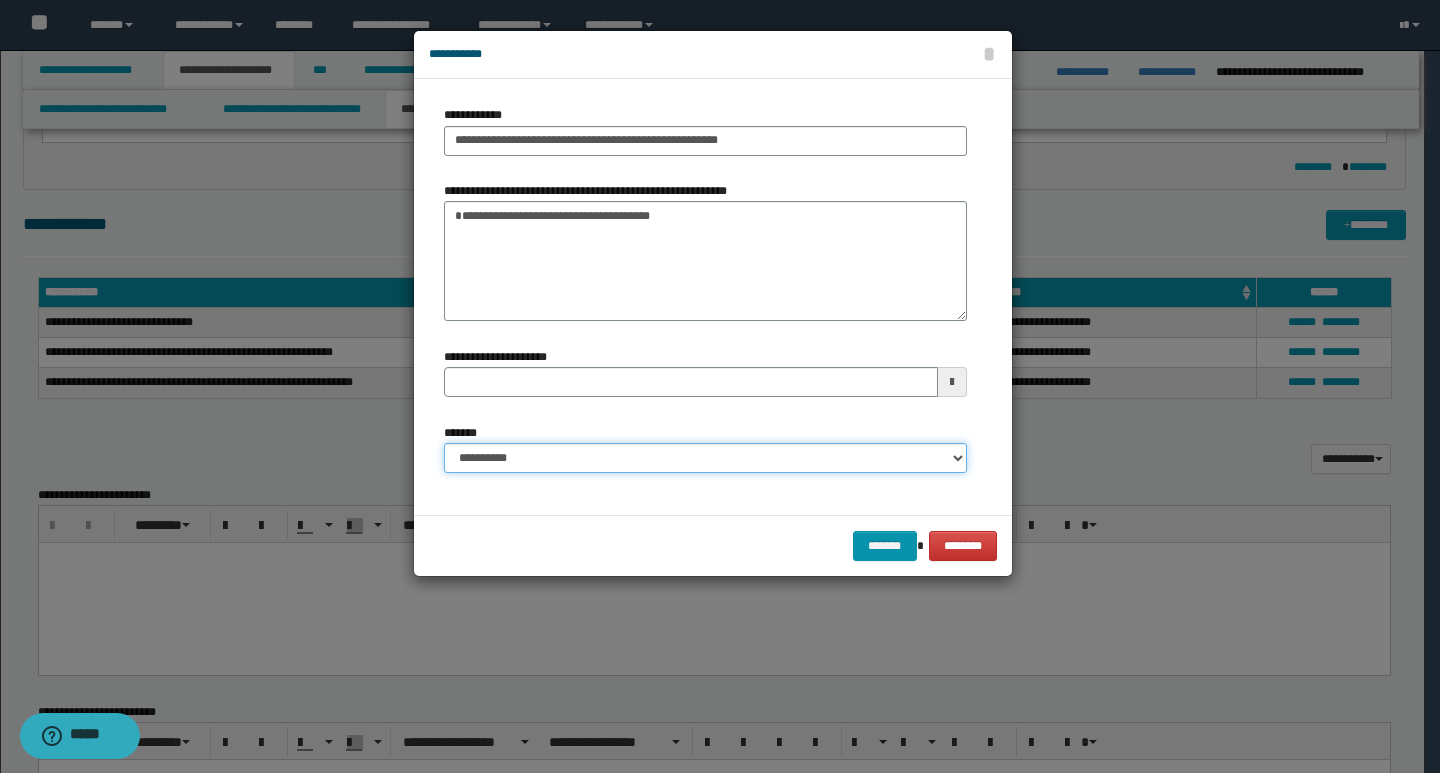 select on "*" 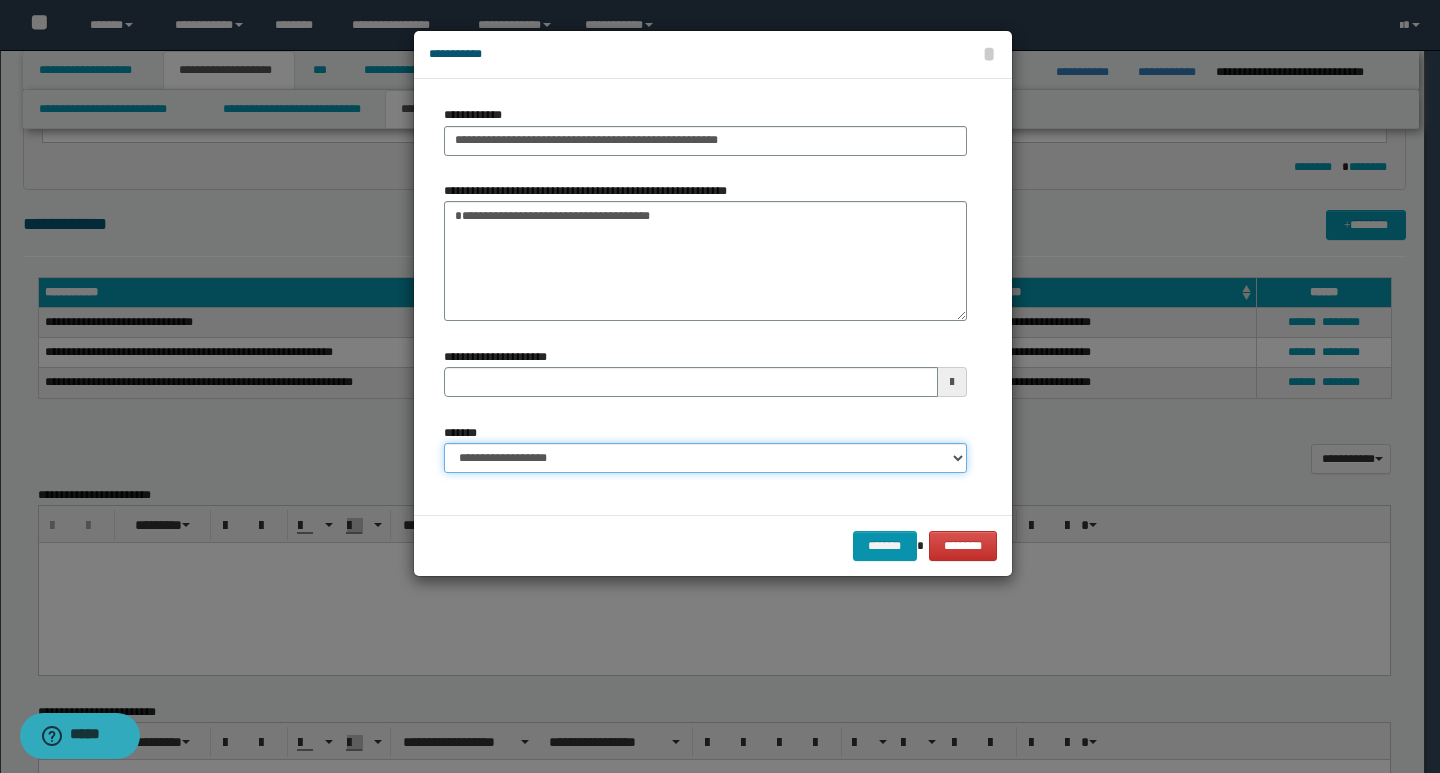 click on "**********" at bounding box center (705, 458) 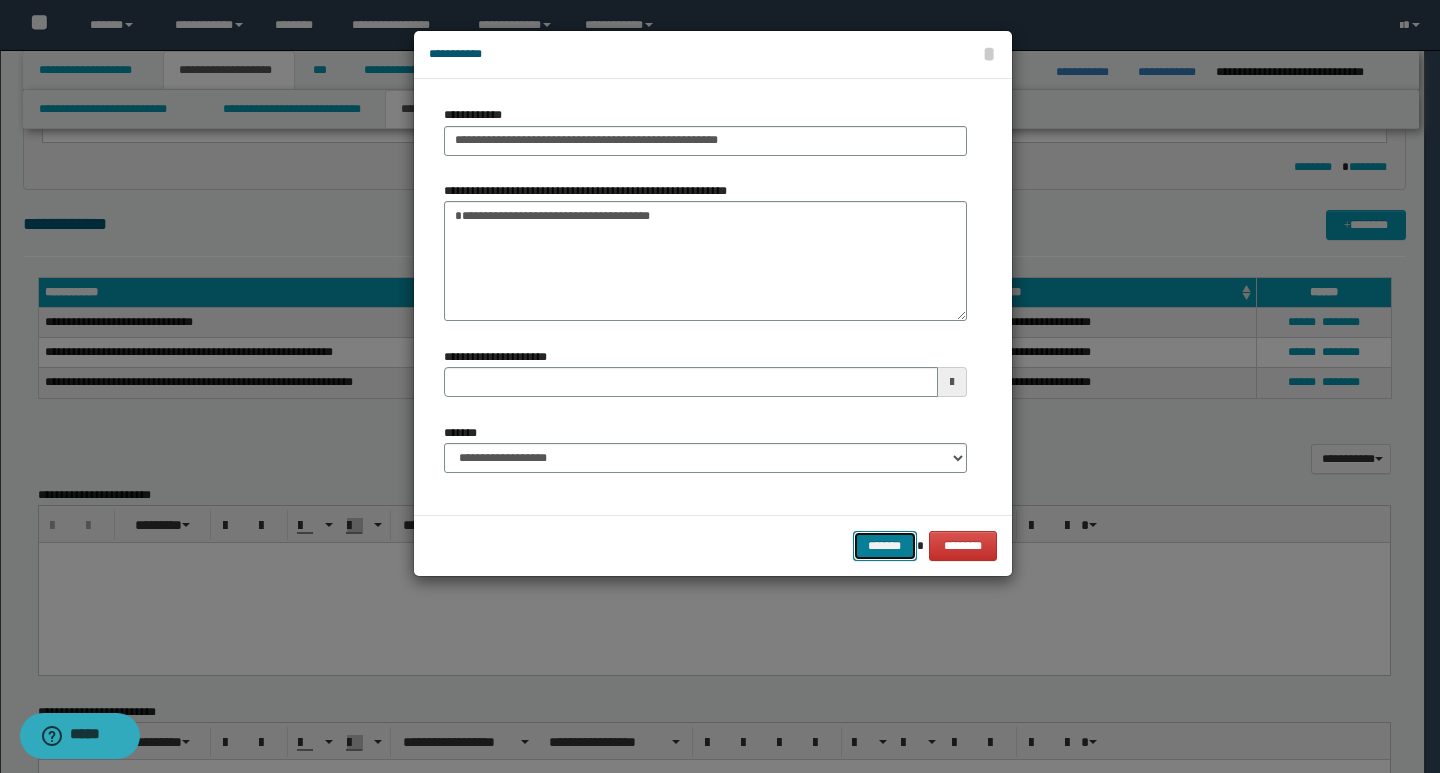 click on "*******" at bounding box center (885, 546) 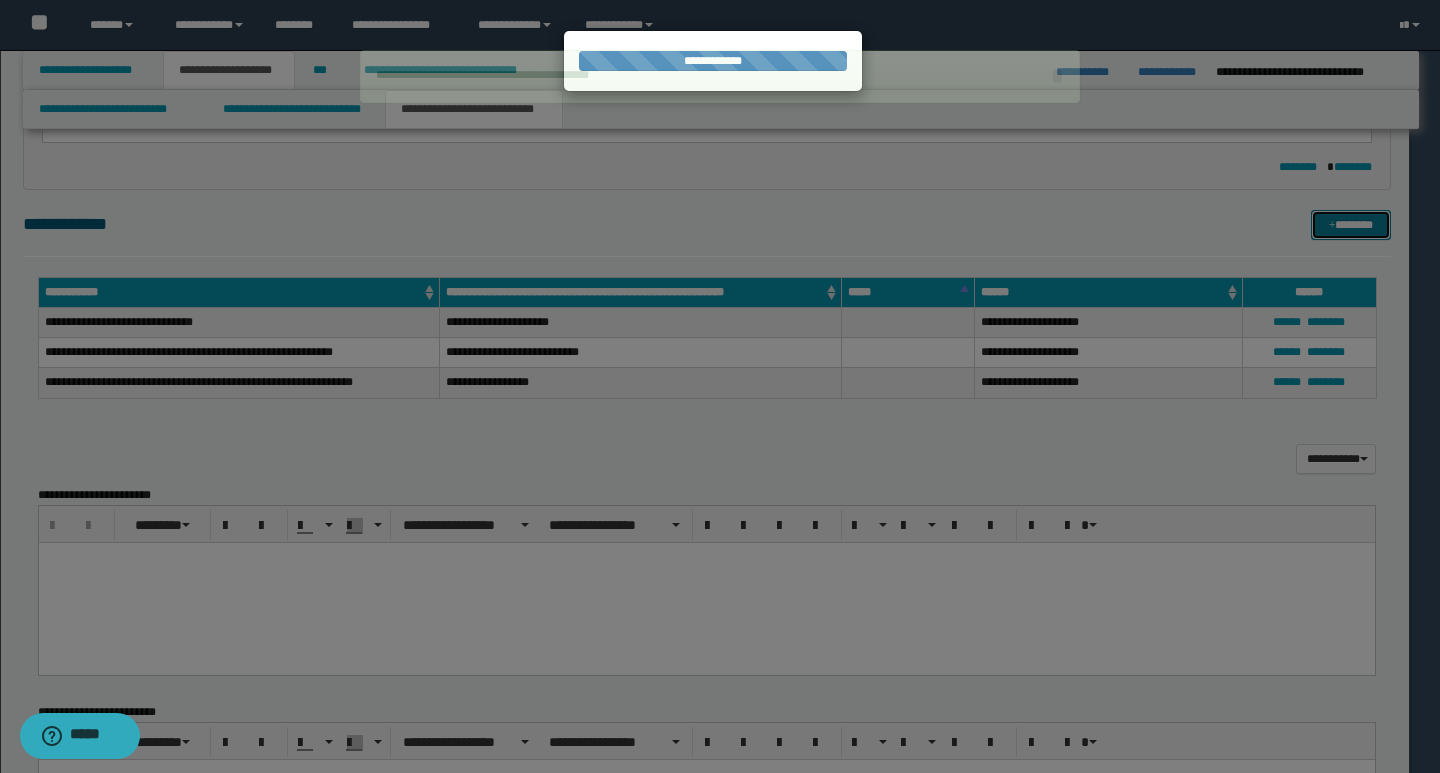 type 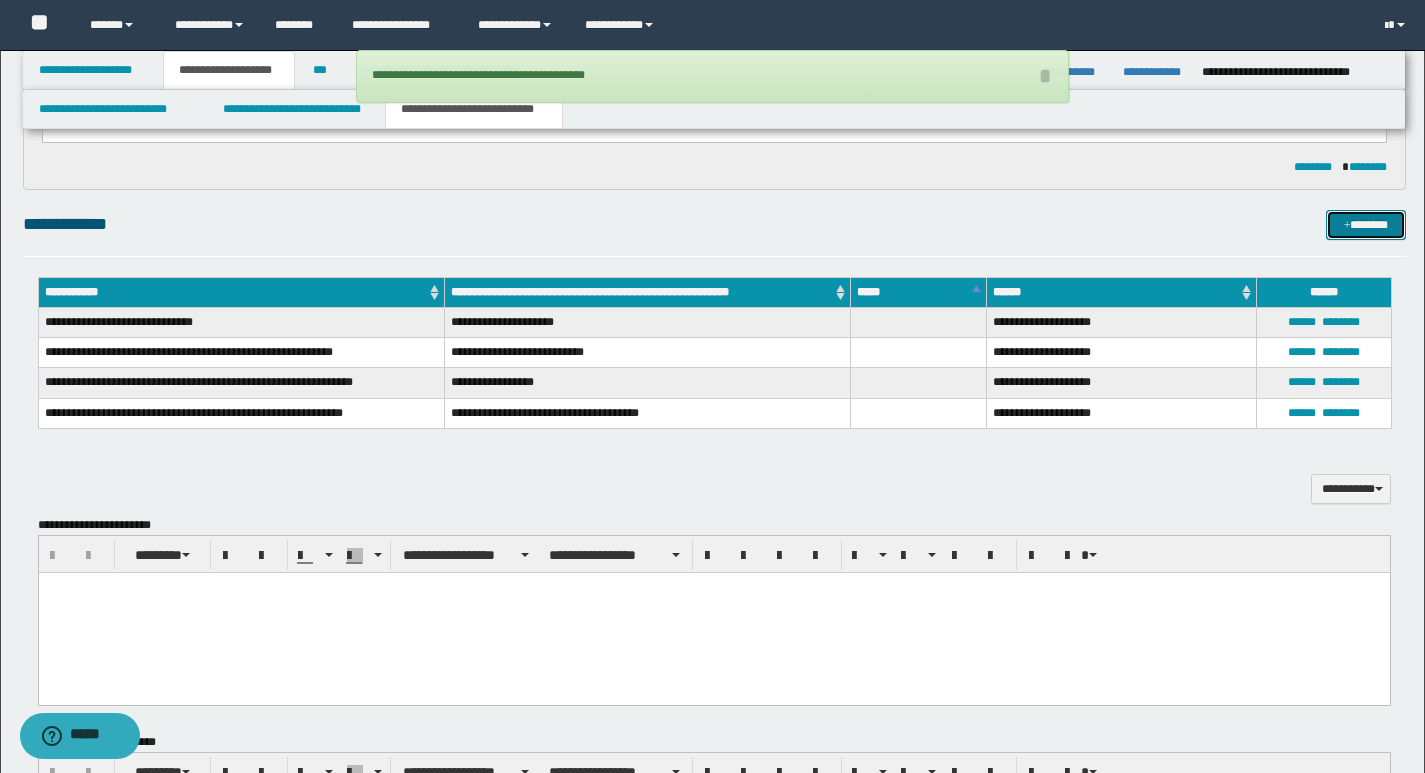 click on "*******" at bounding box center [1366, 225] 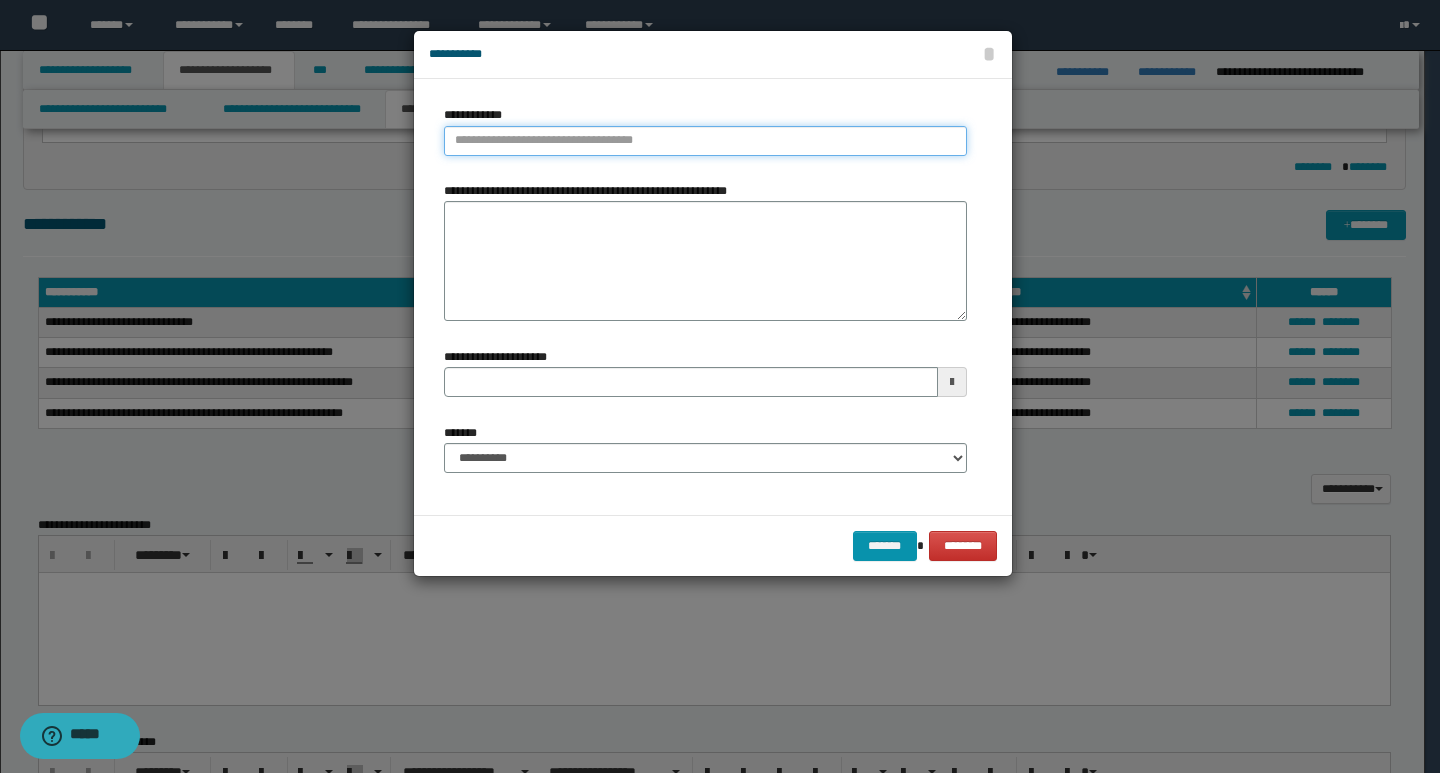 type on "**********" 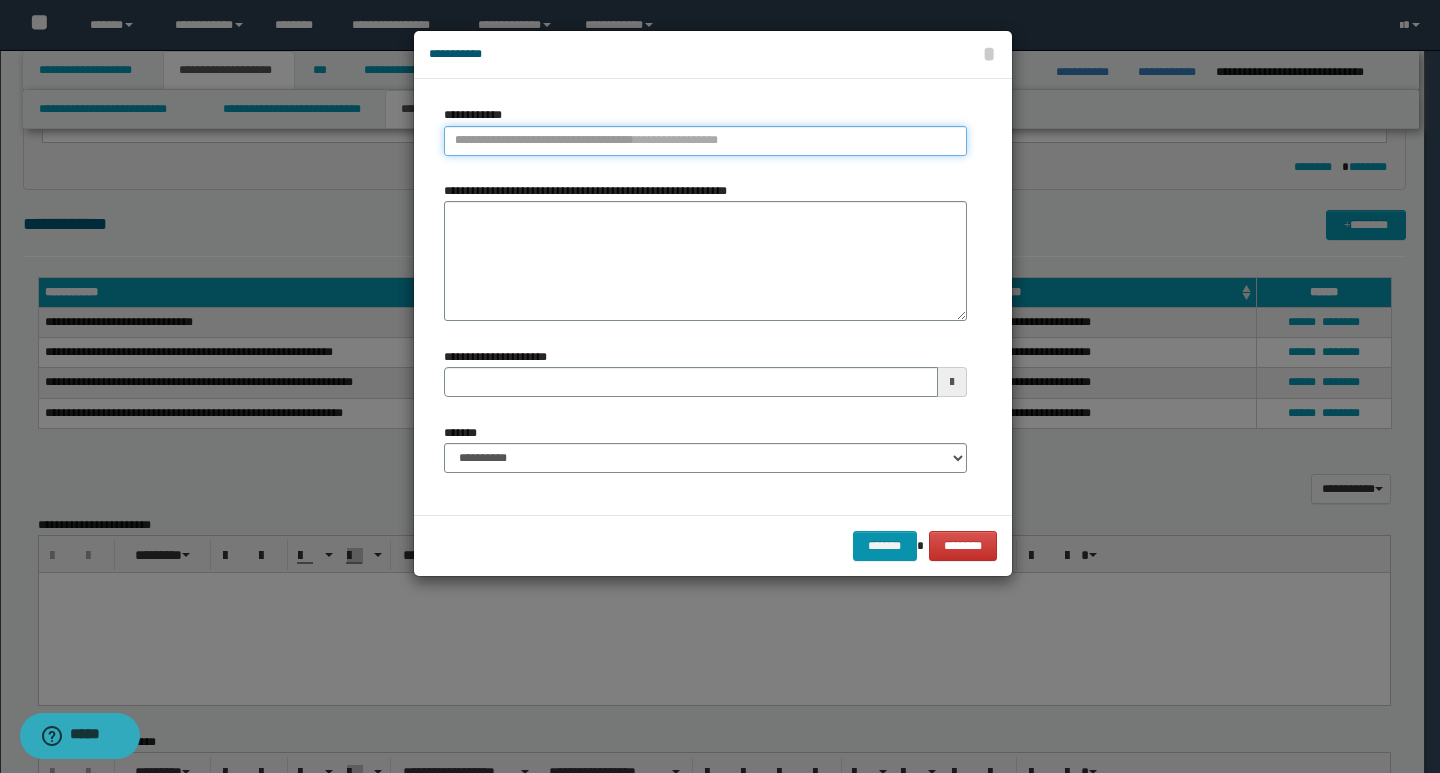 click on "**********" at bounding box center [705, 141] 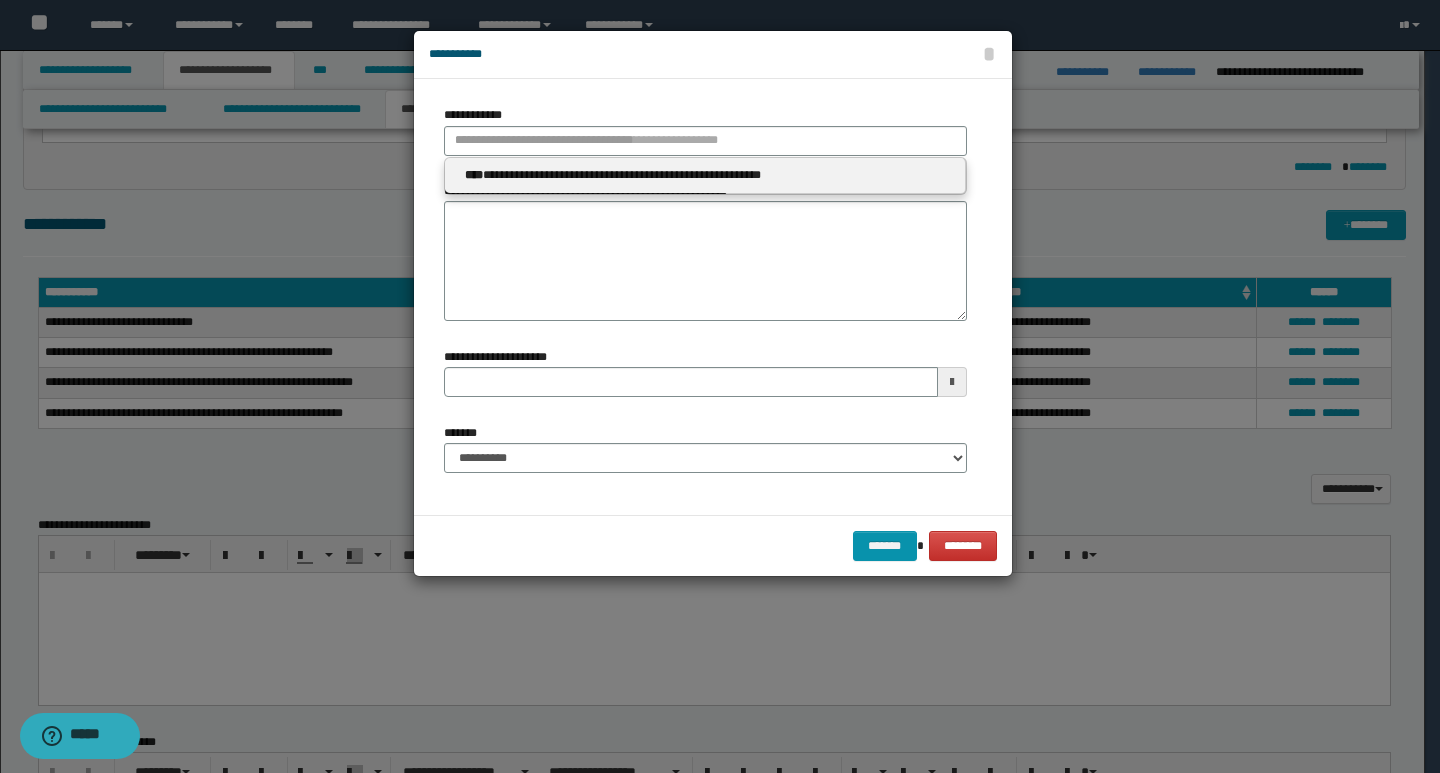 type 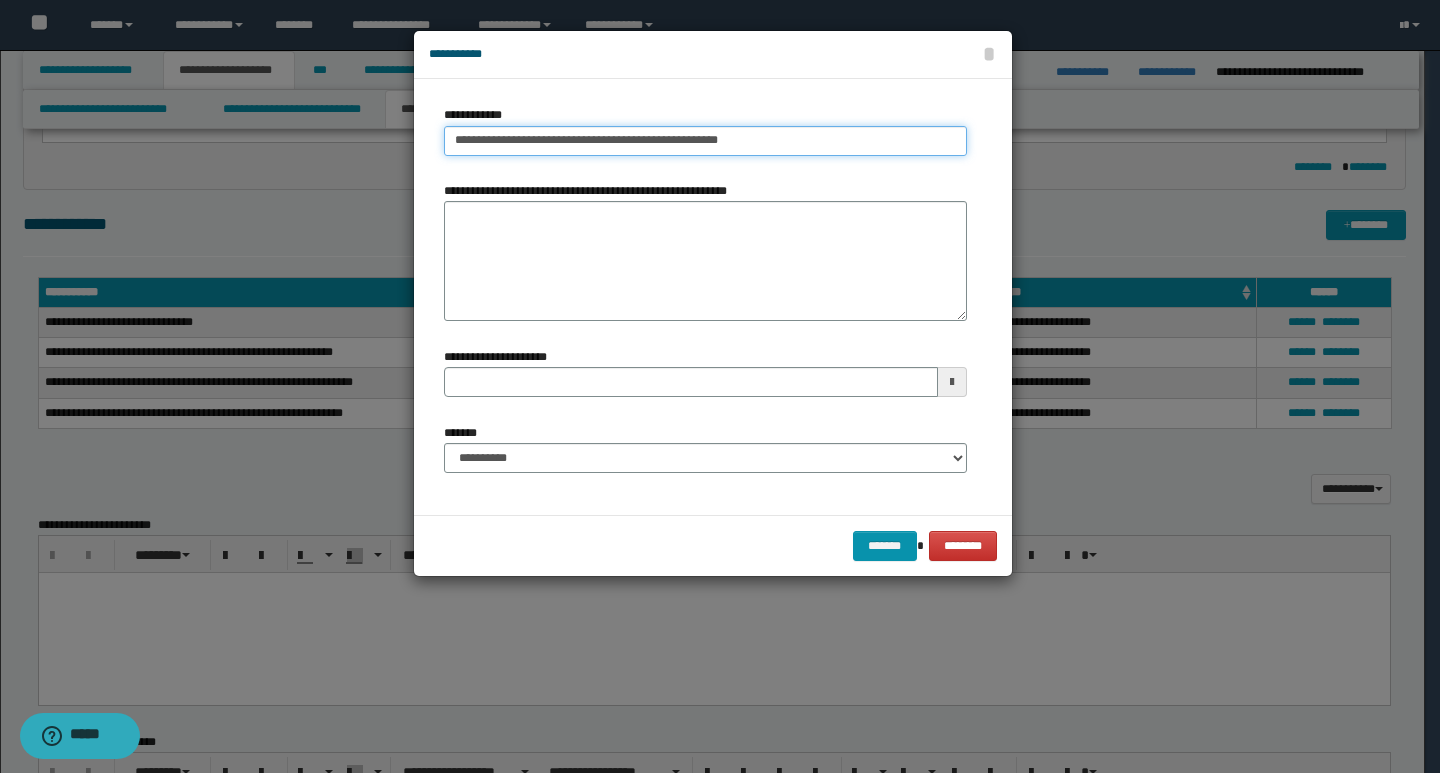 type on "**********" 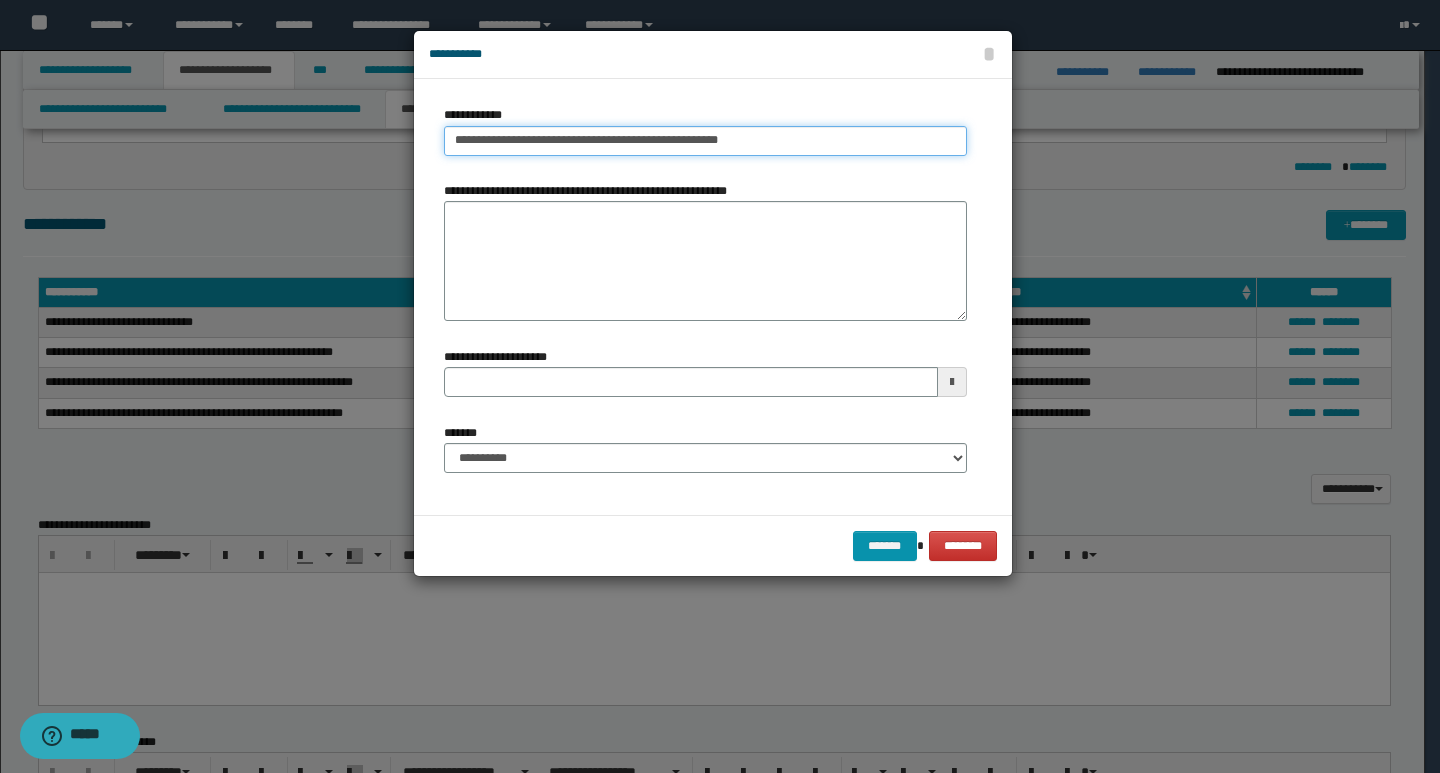 click on "**********" at bounding box center [705, 141] 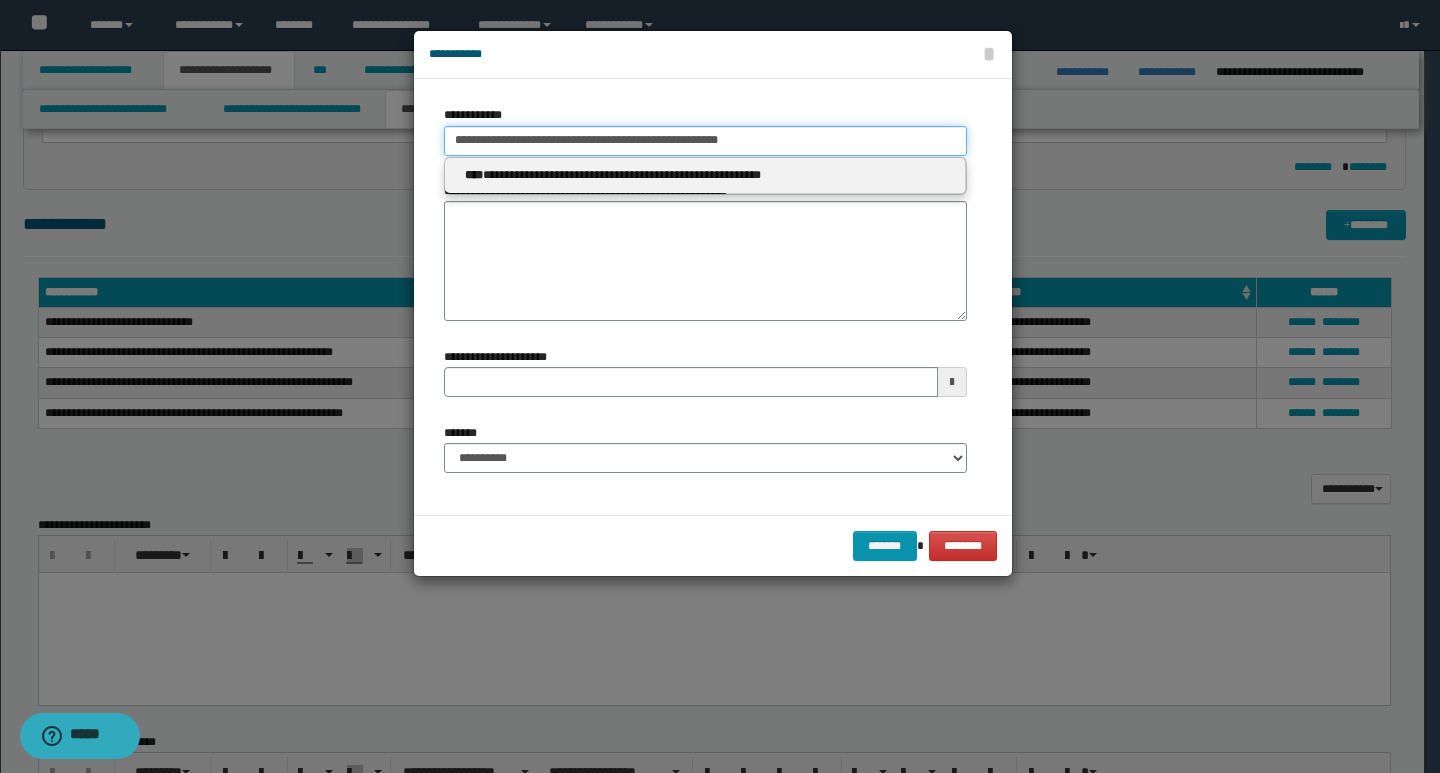 drag, startPoint x: 742, startPoint y: 137, endPoint x: 437, endPoint y: 139, distance: 305.00656 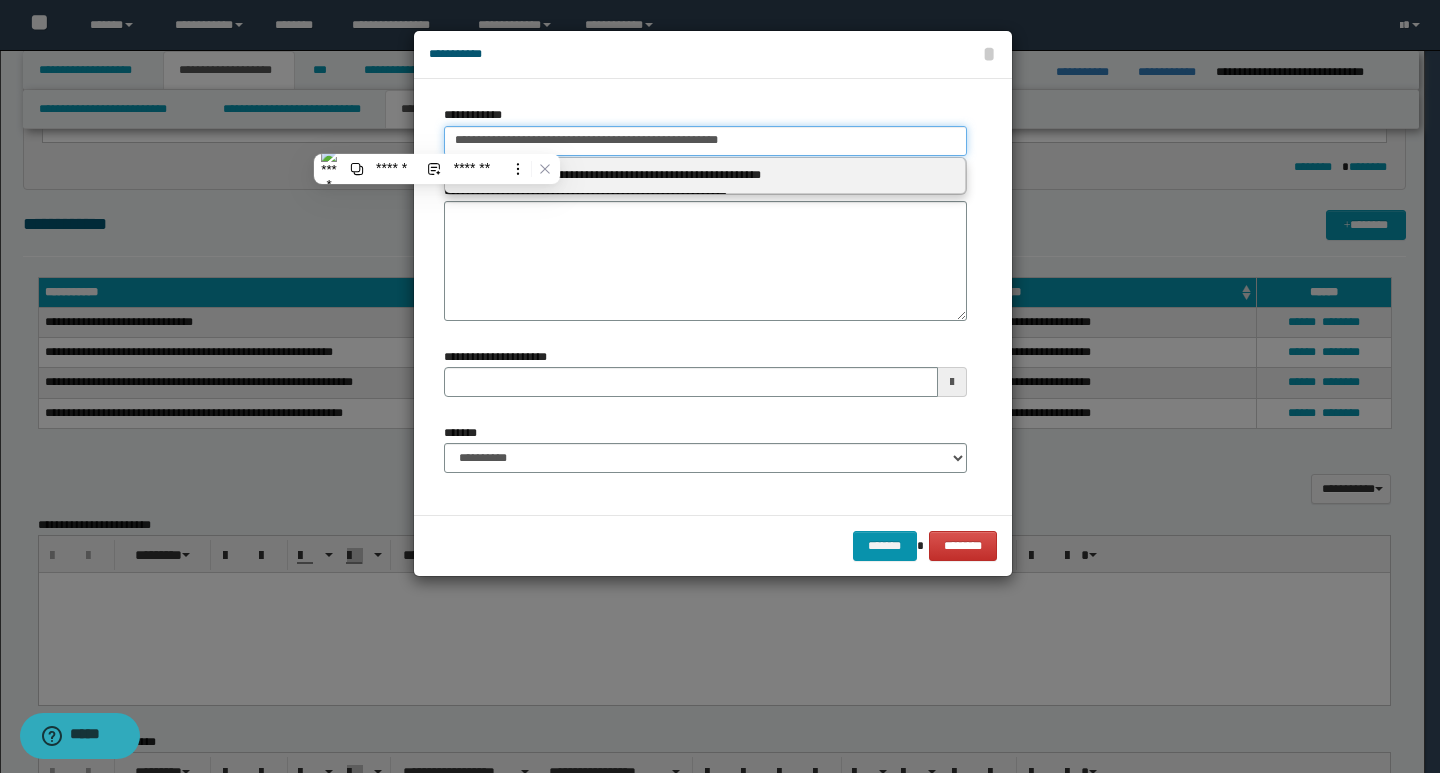 paste on "**********" 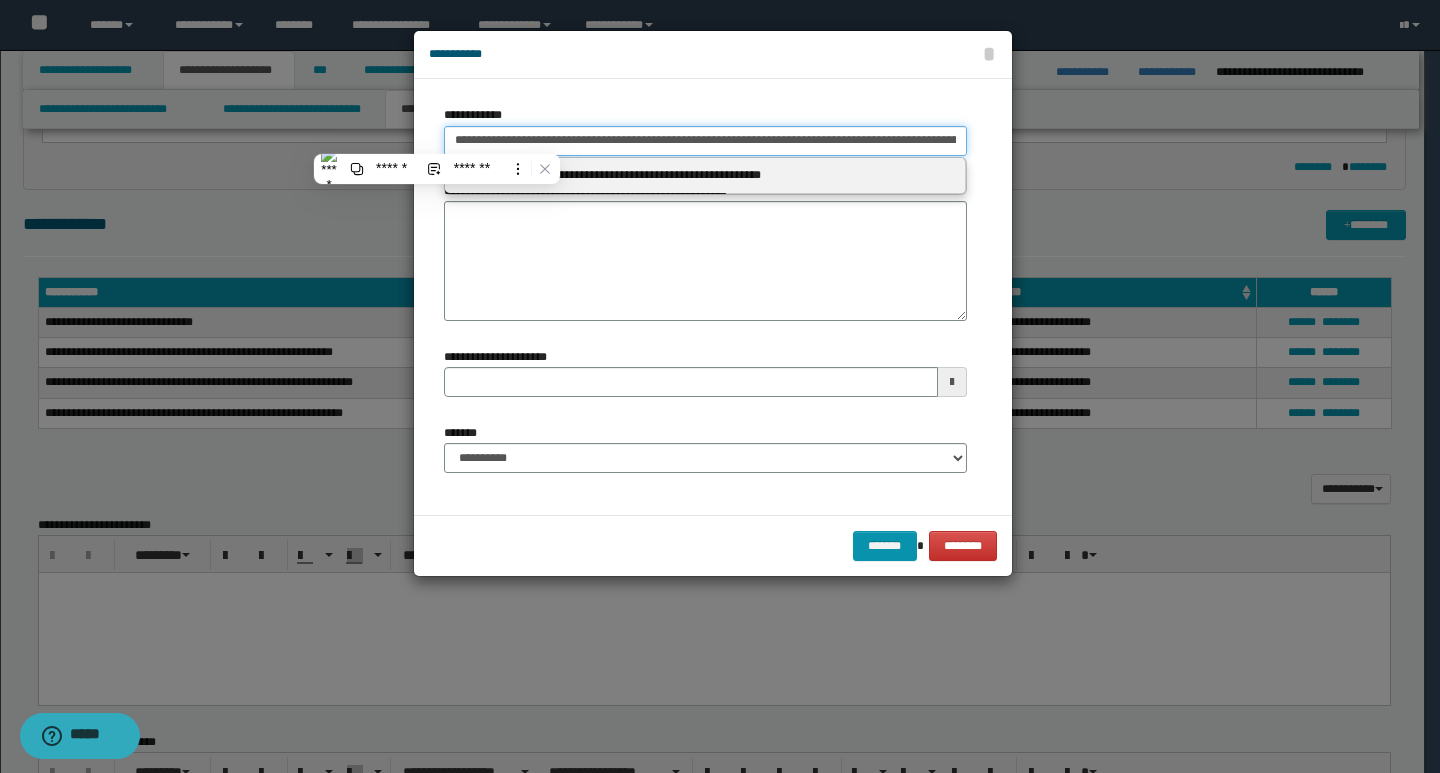 scroll, scrollTop: 0, scrollLeft: 309, axis: horizontal 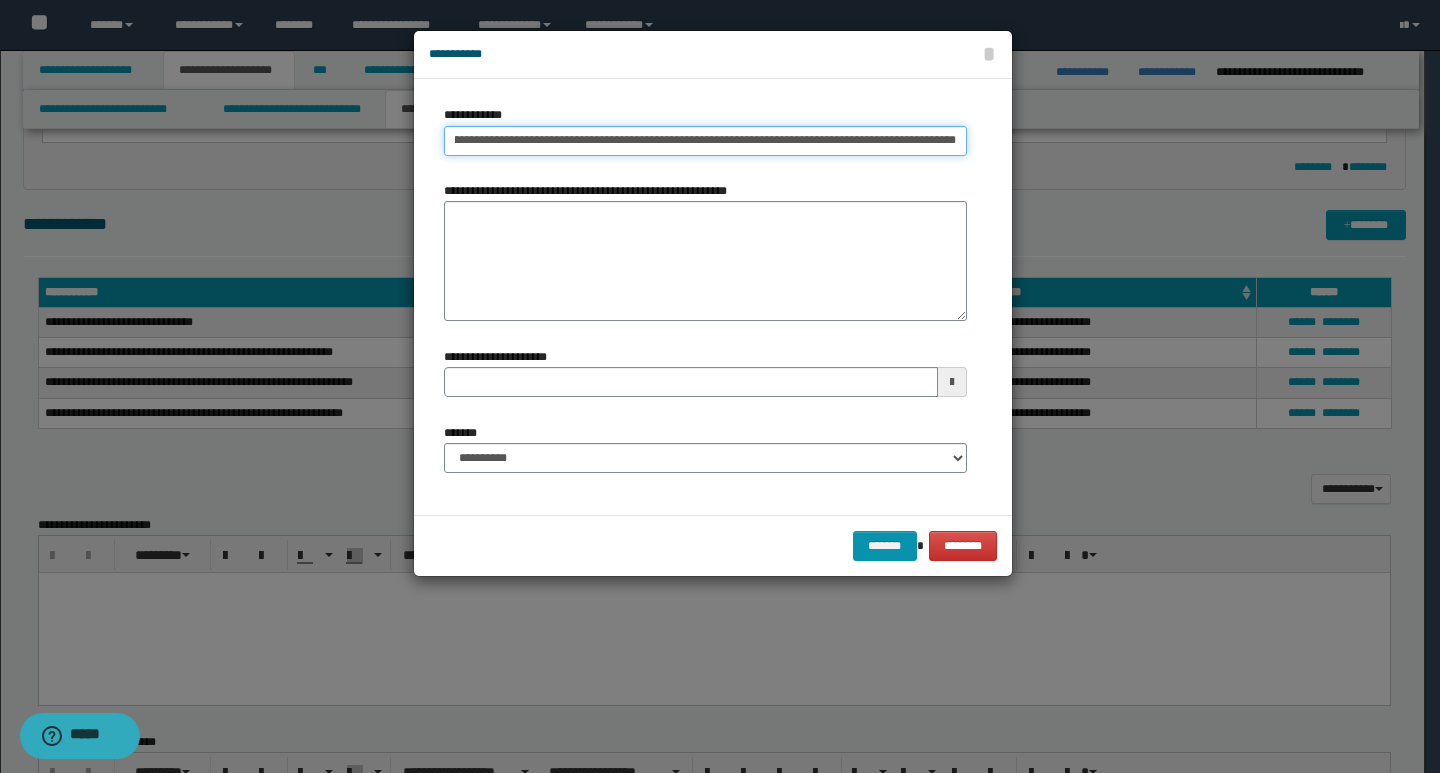 drag, startPoint x: 693, startPoint y: 143, endPoint x: 969, endPoint y: 149, distance: 276.06522 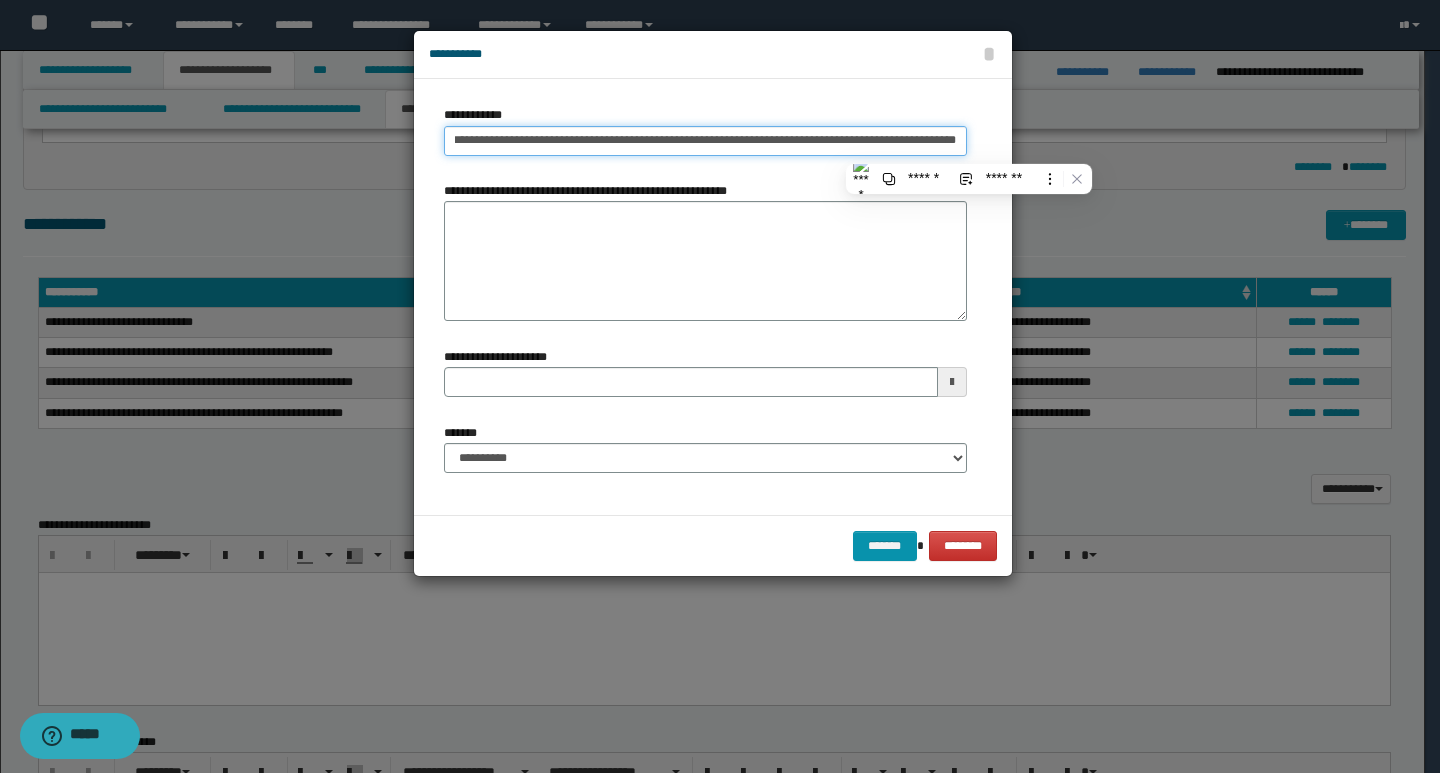 scroll, scrollTop: 0, scrollLeft: 47, axis: horizontal 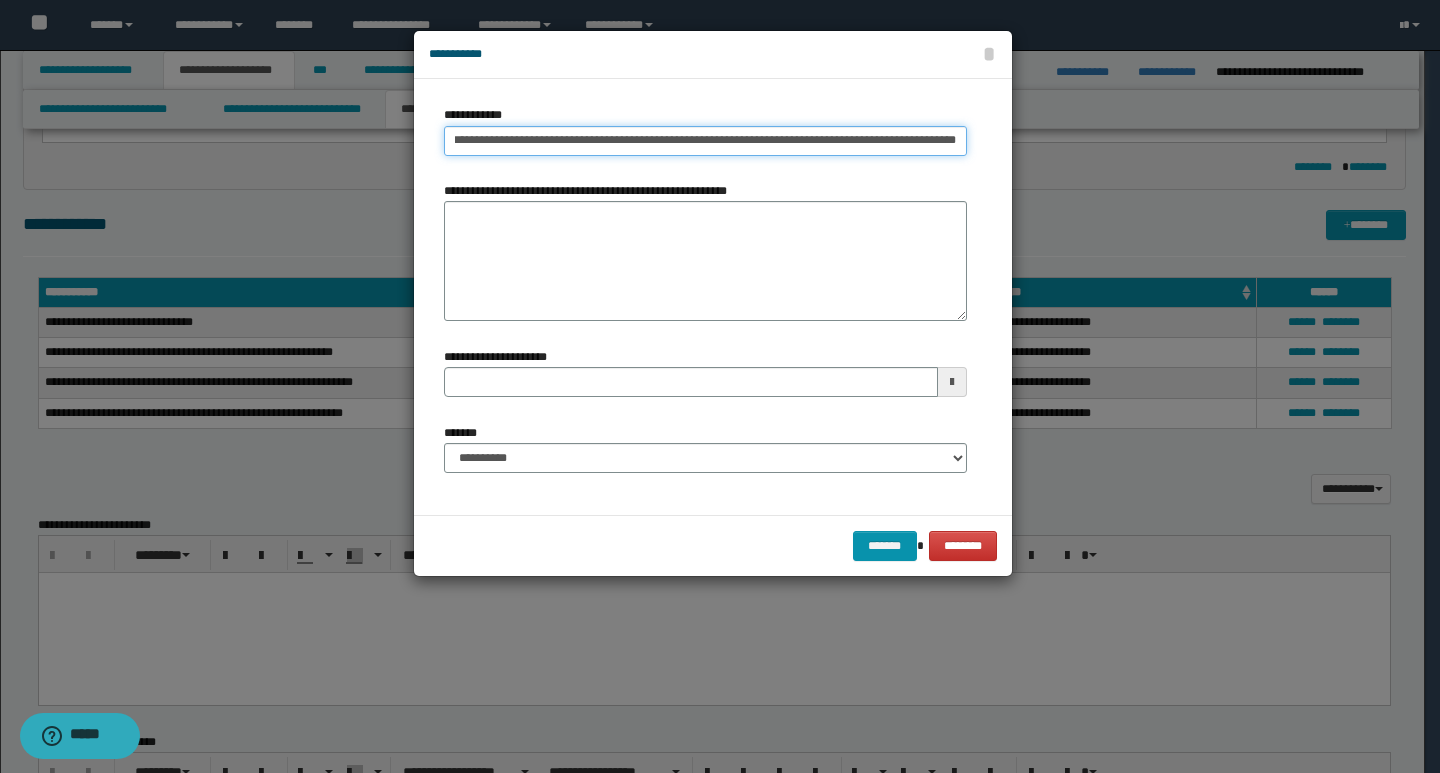 type on "**********" 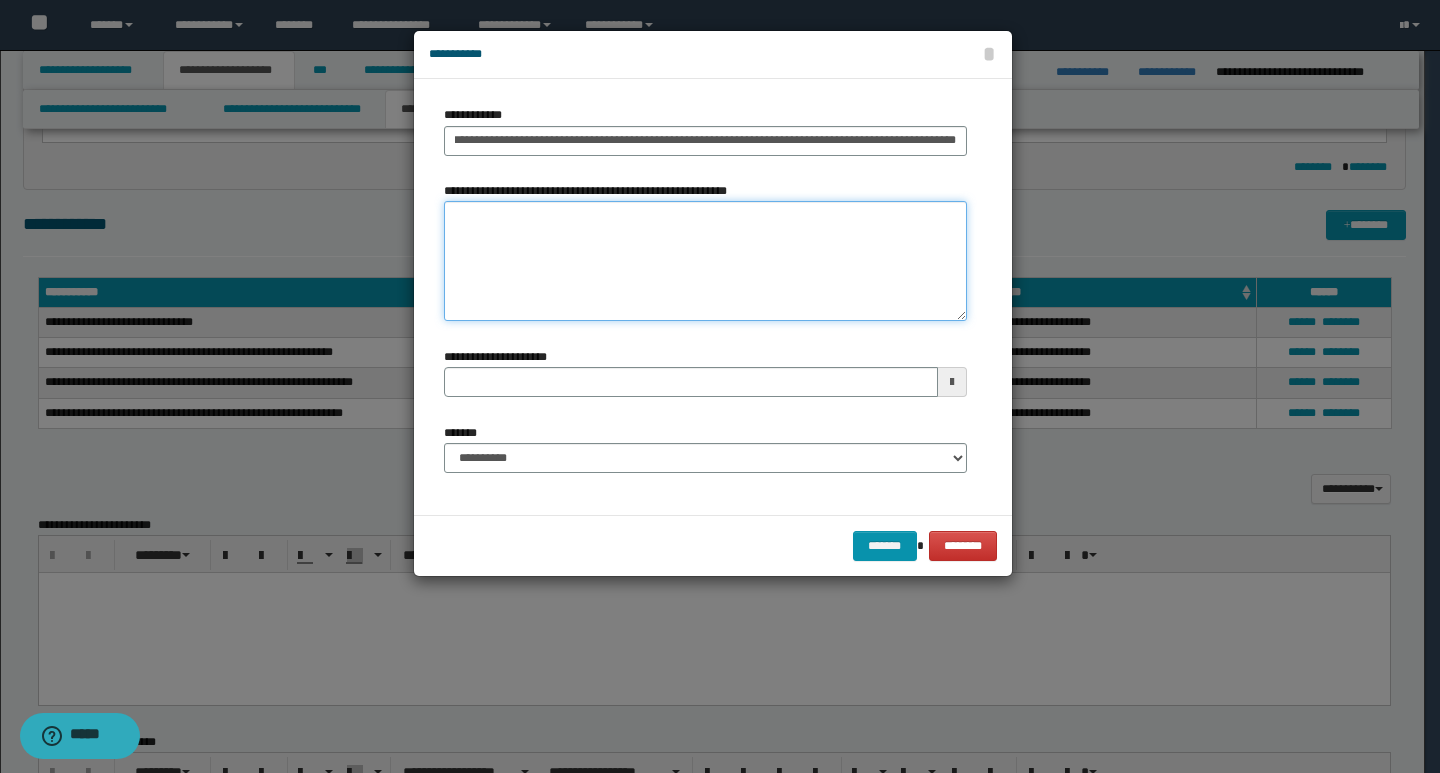 scroll, scrollTop: 0, scrollLeft: 0, axis: both 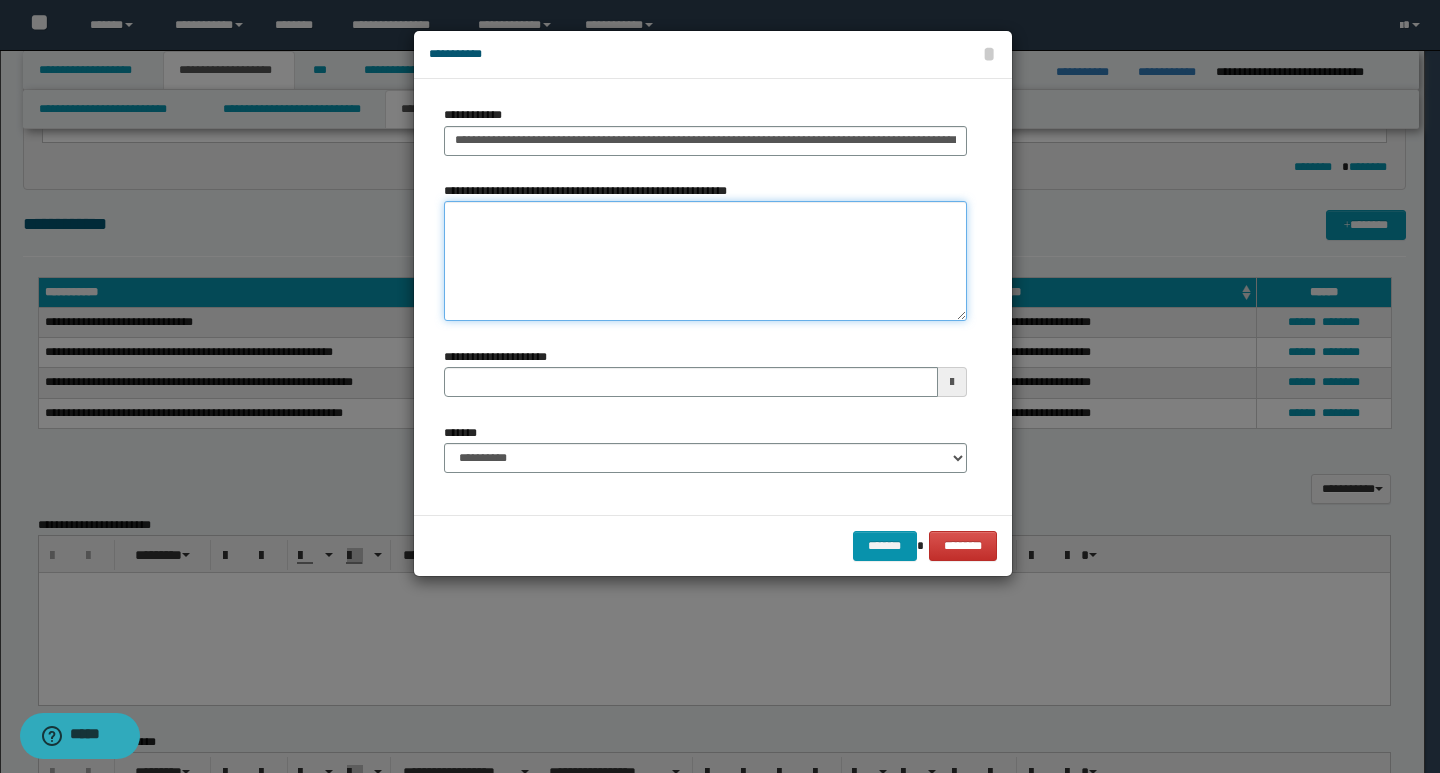 click on "**********" at bounding box center [705, 261] 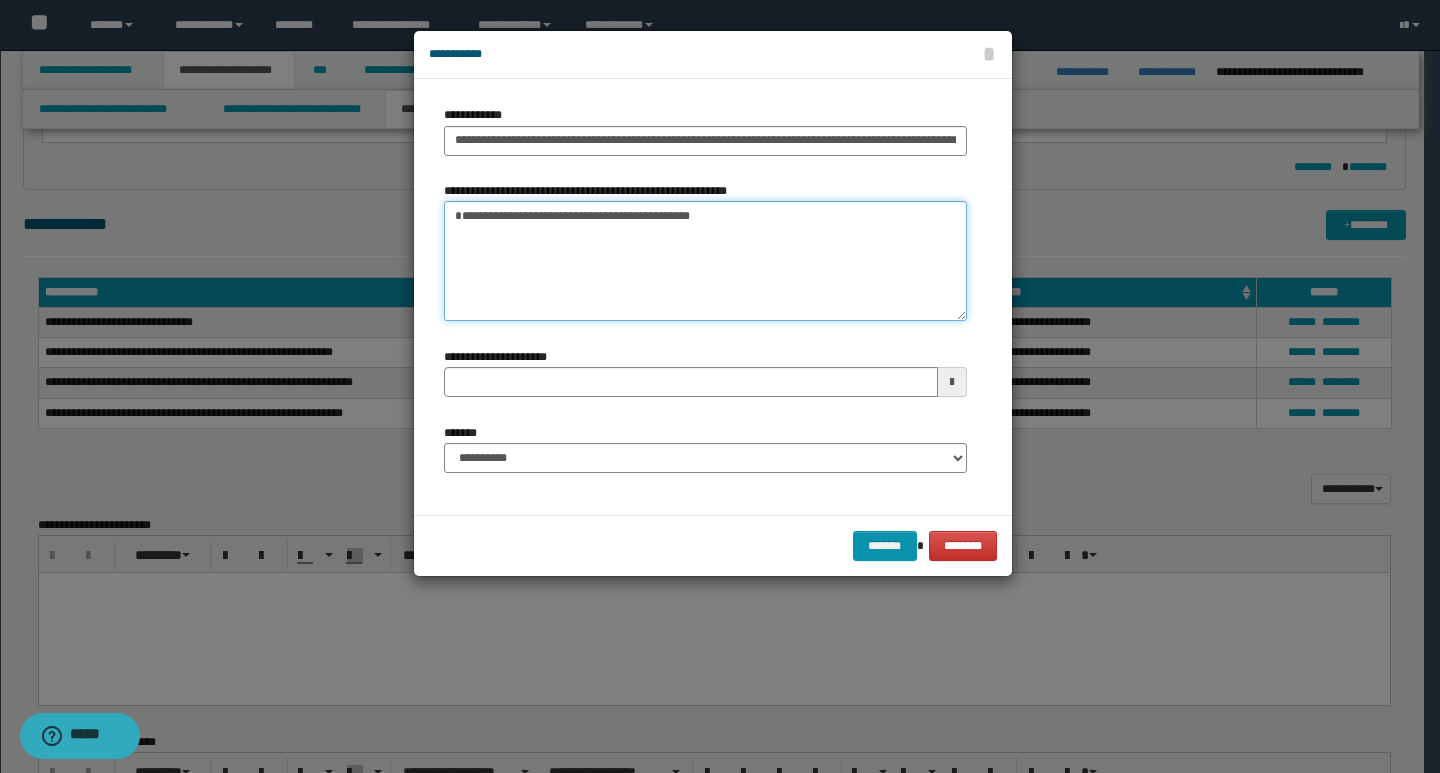 type on "**********" 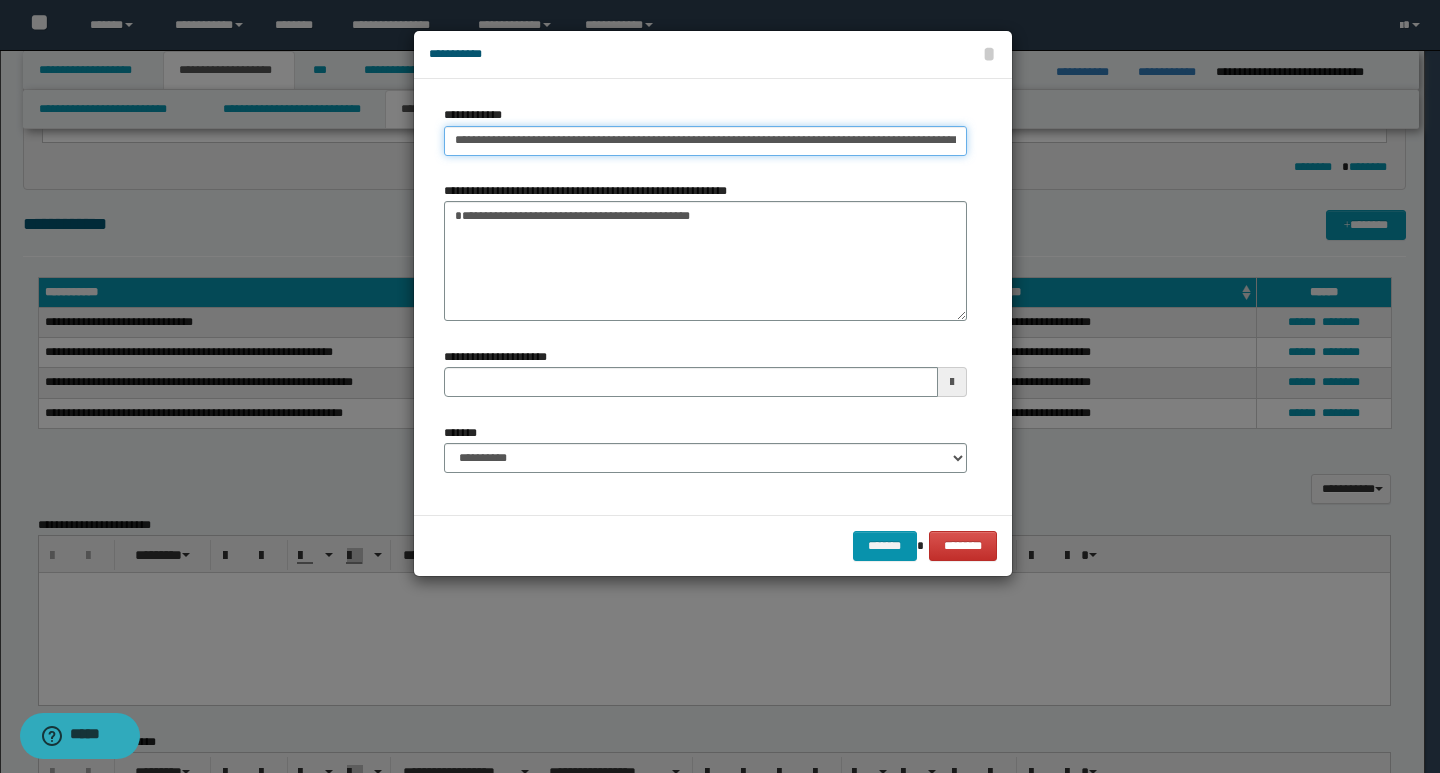 drag, startPoint x: 479, startPoint y: 142, endPoint x: 431, endPoint y: 142, distance: 48 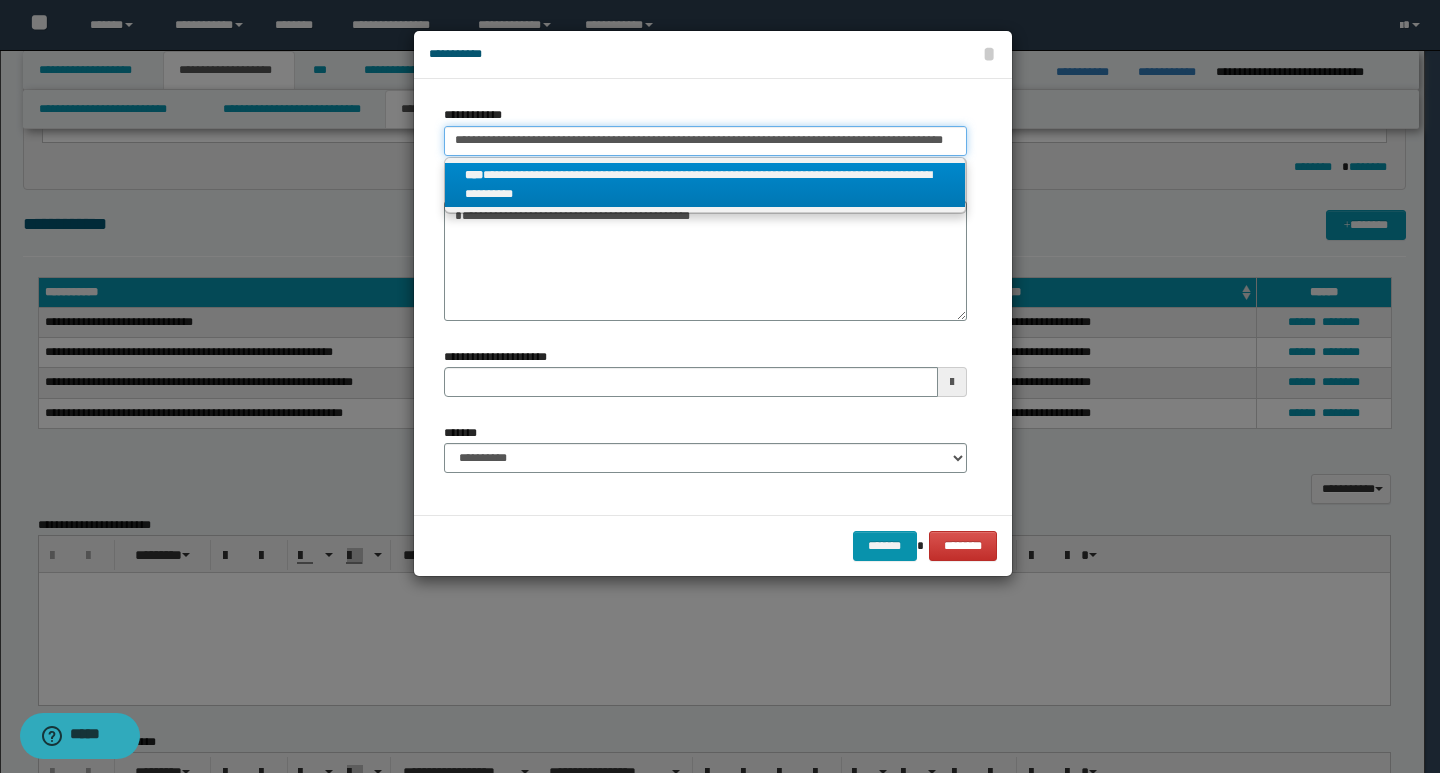 type on "**********" 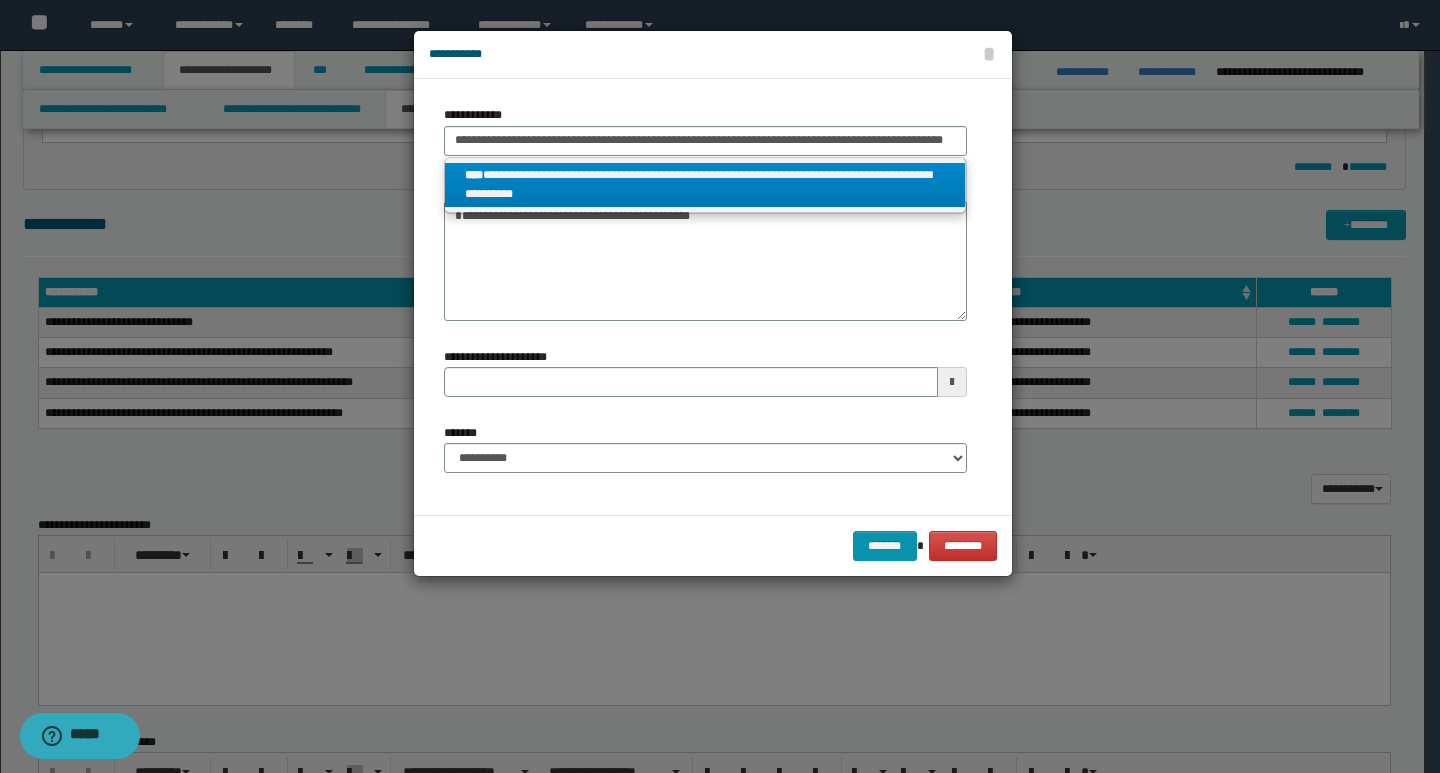 click on "**********" at bounding box center [705, 185] 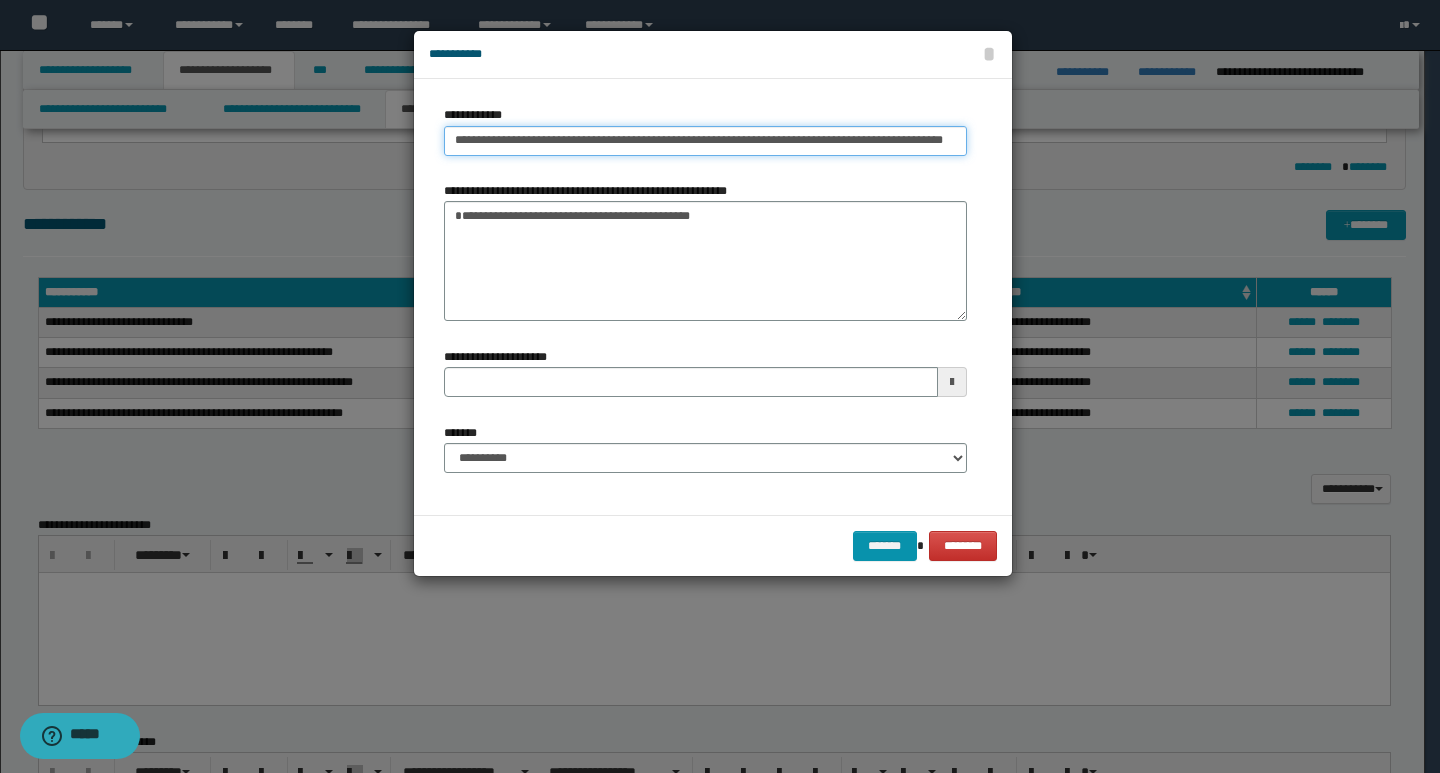 type 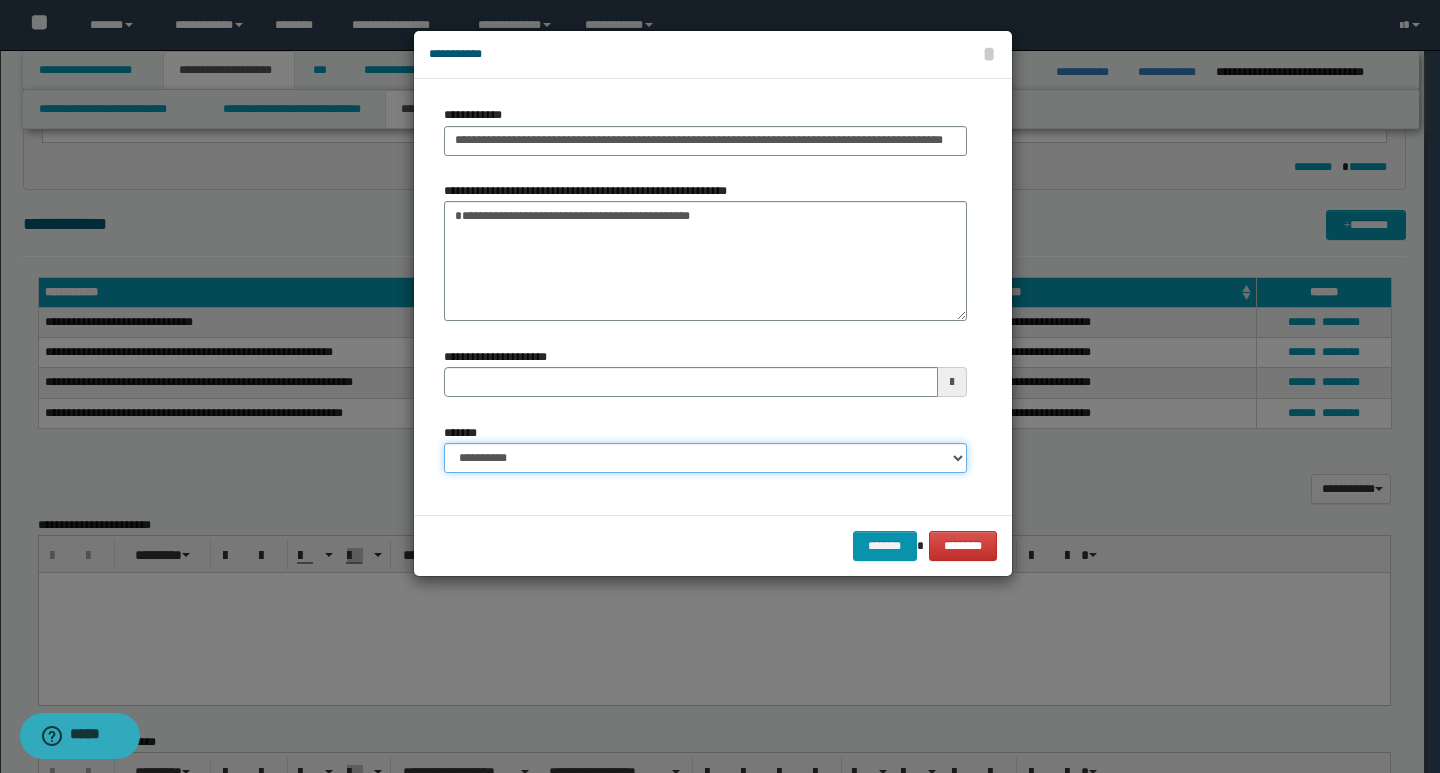 click on "**********" at bounding box center (705, 458) 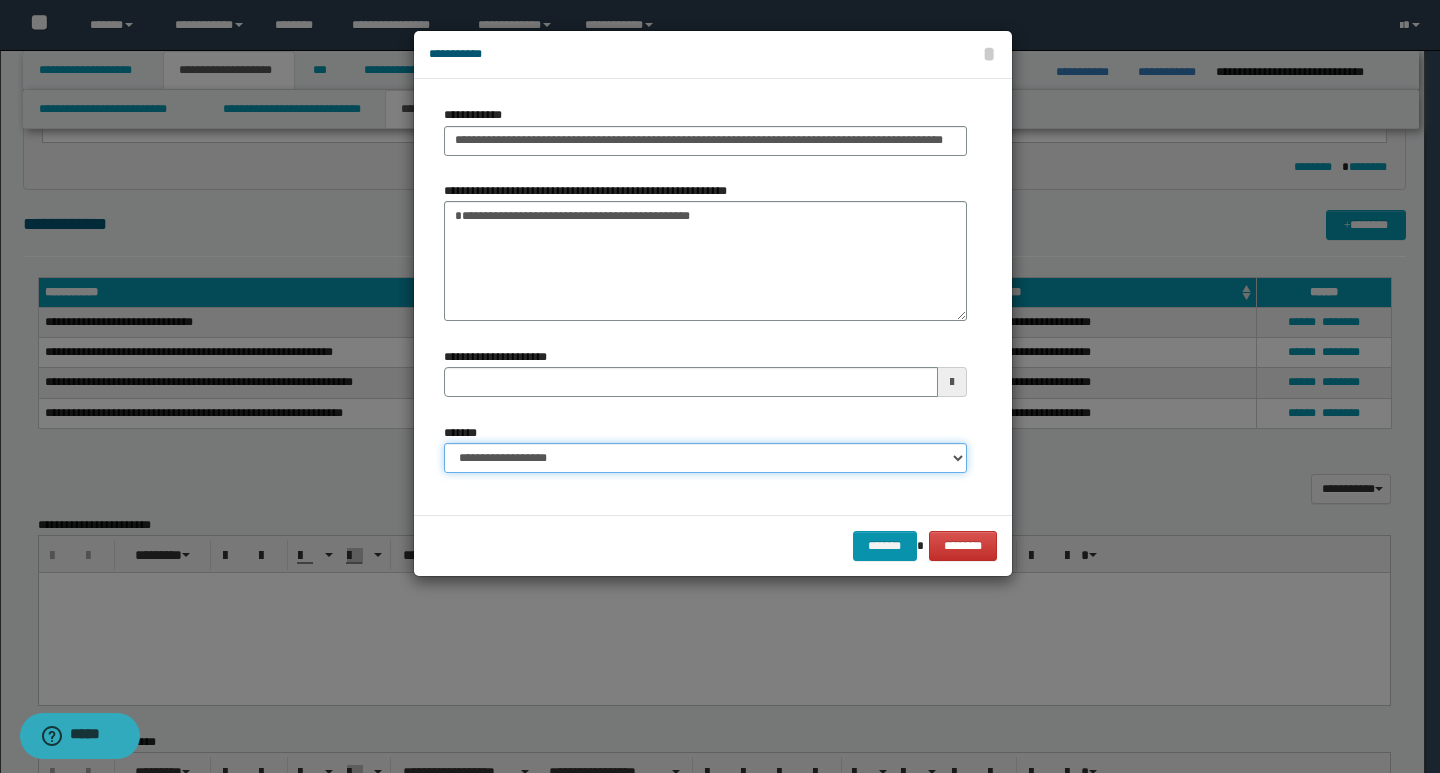 click on "**********" at bounding box center [705, 458] 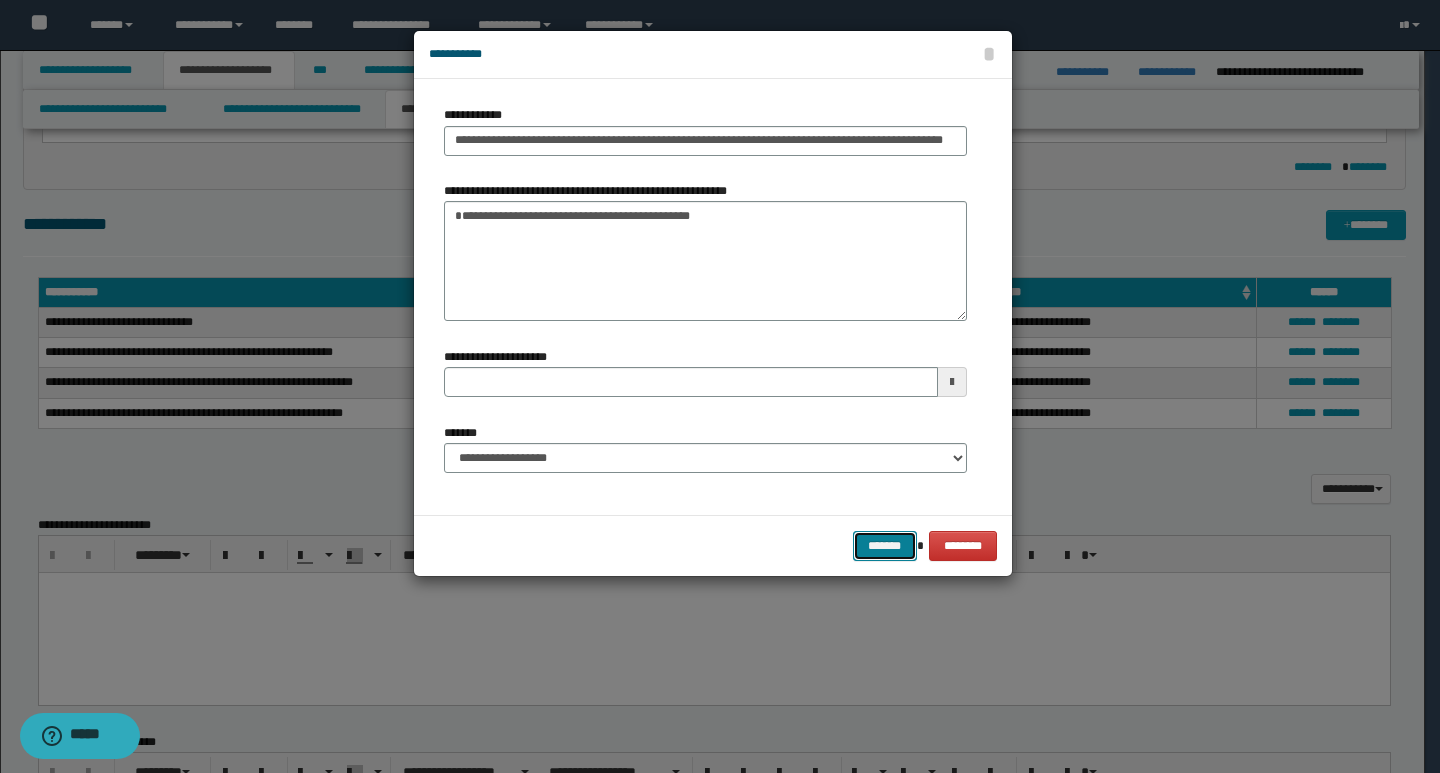 click on "*******" at bounding box center [885, 546] 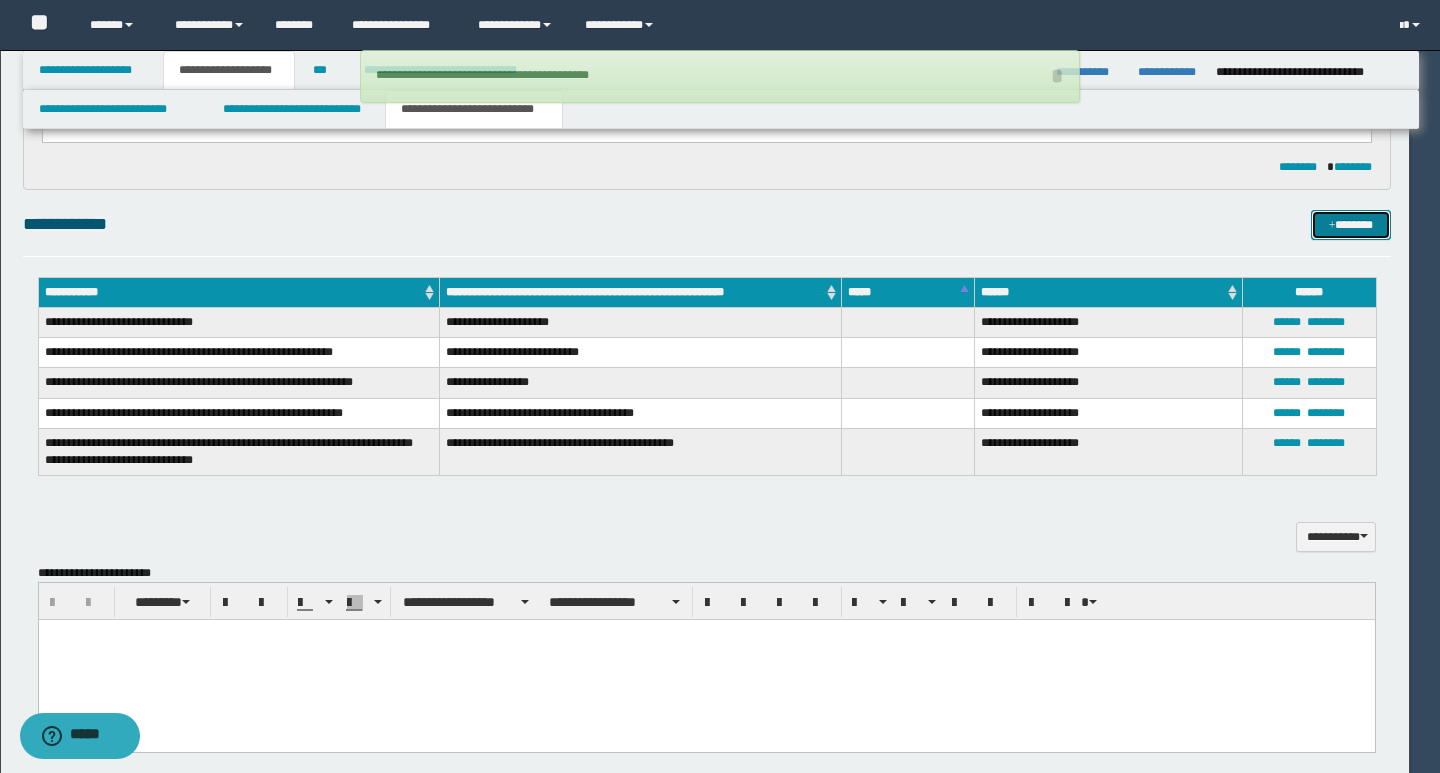 type 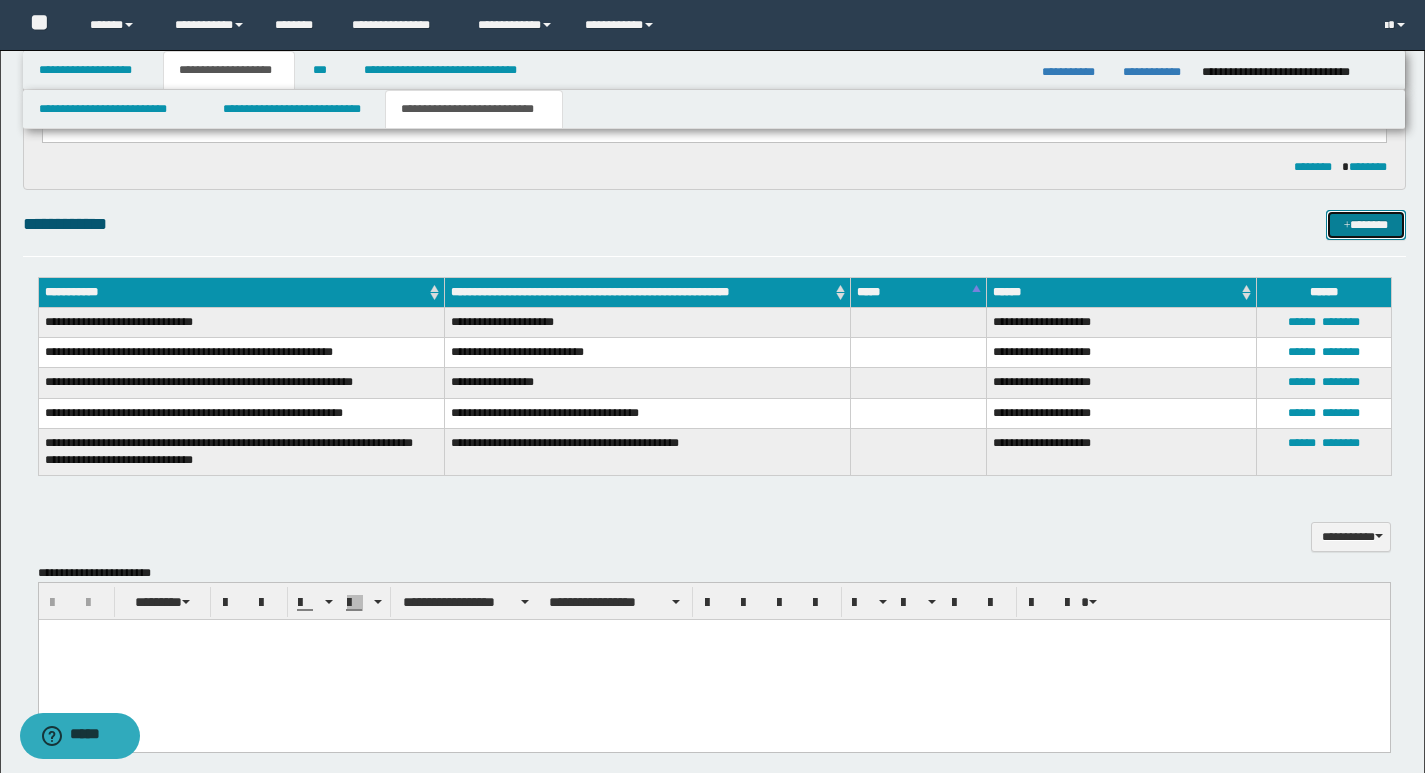 click on "*******" at bounding box center [1366, 225] 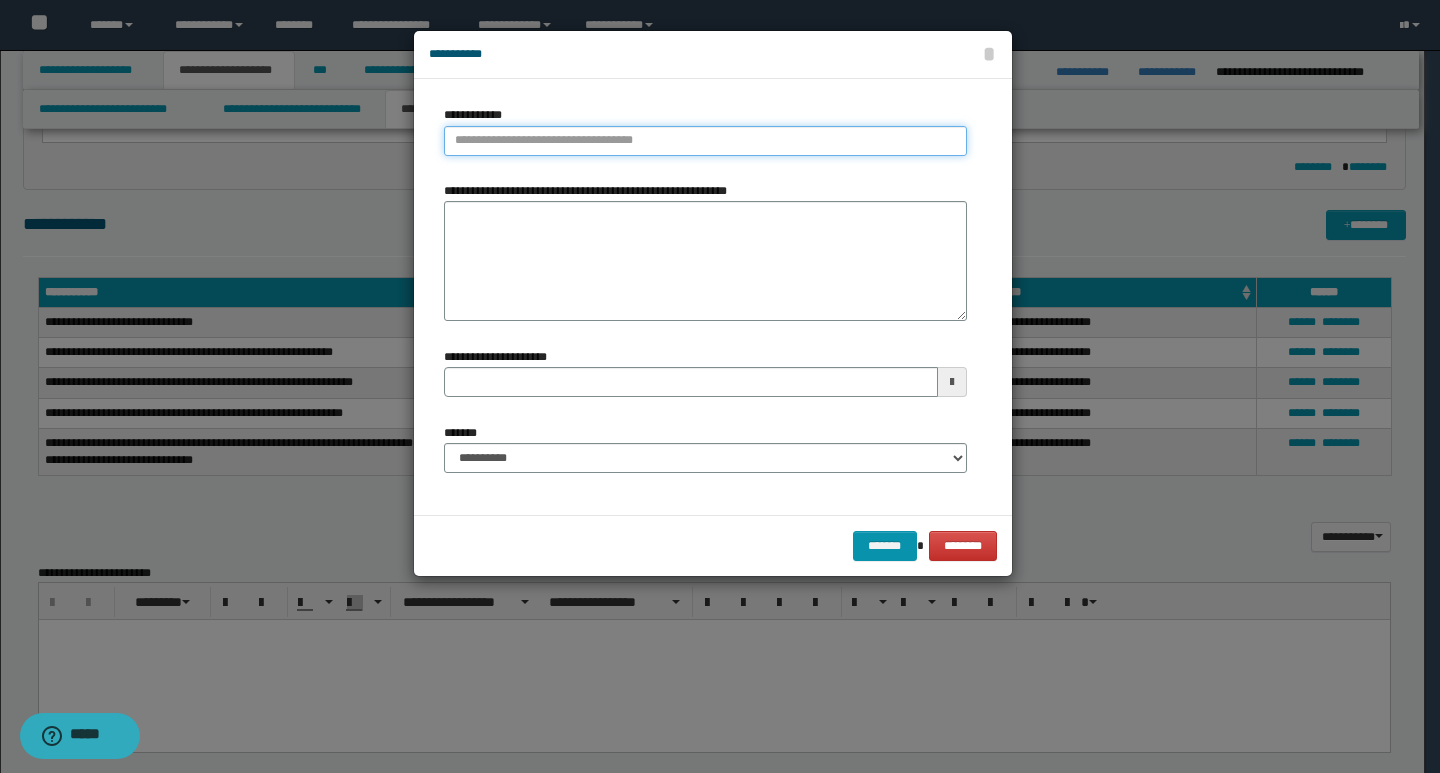type on "**********" 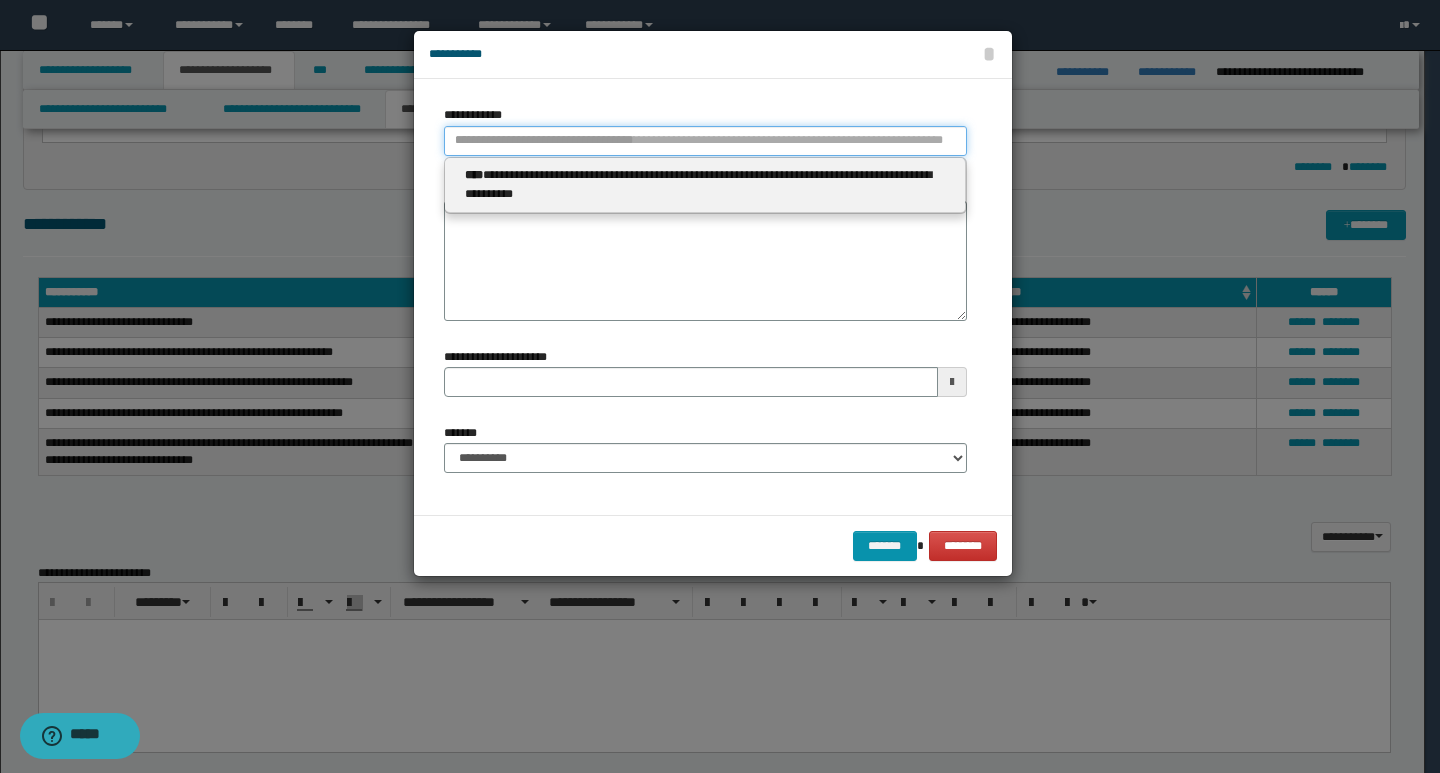 click on "**********" at bounding box center [705, 141] 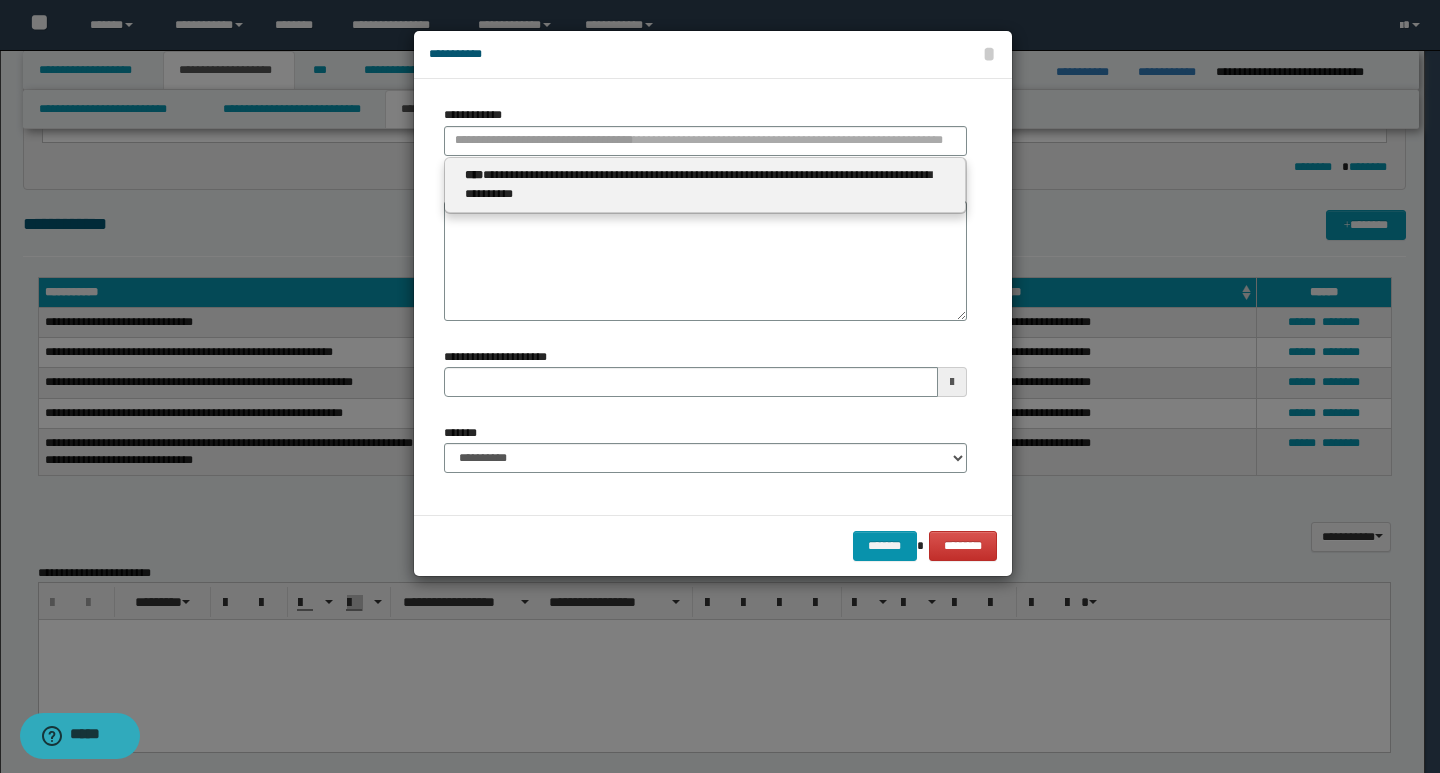 type 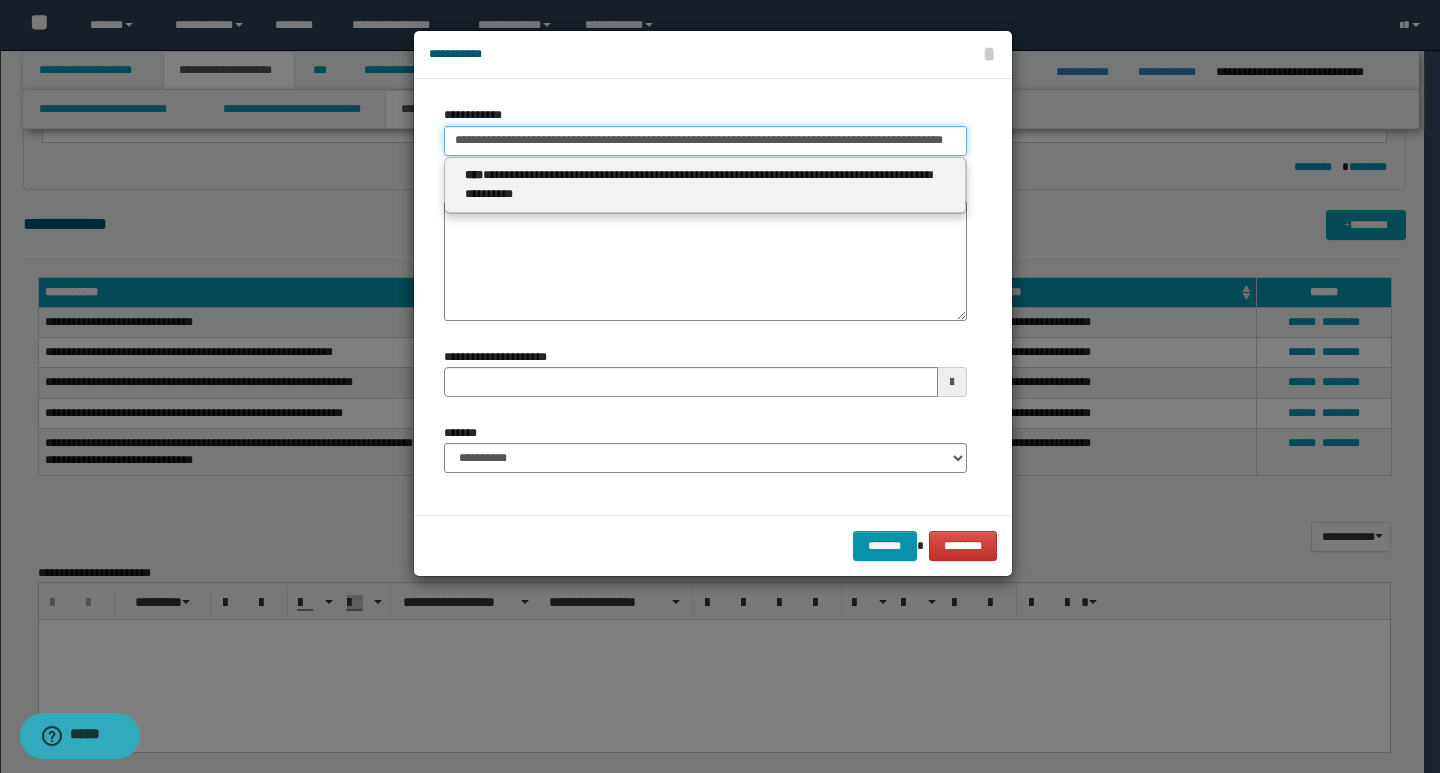 click on "**********" at bounding box center (705, 141) 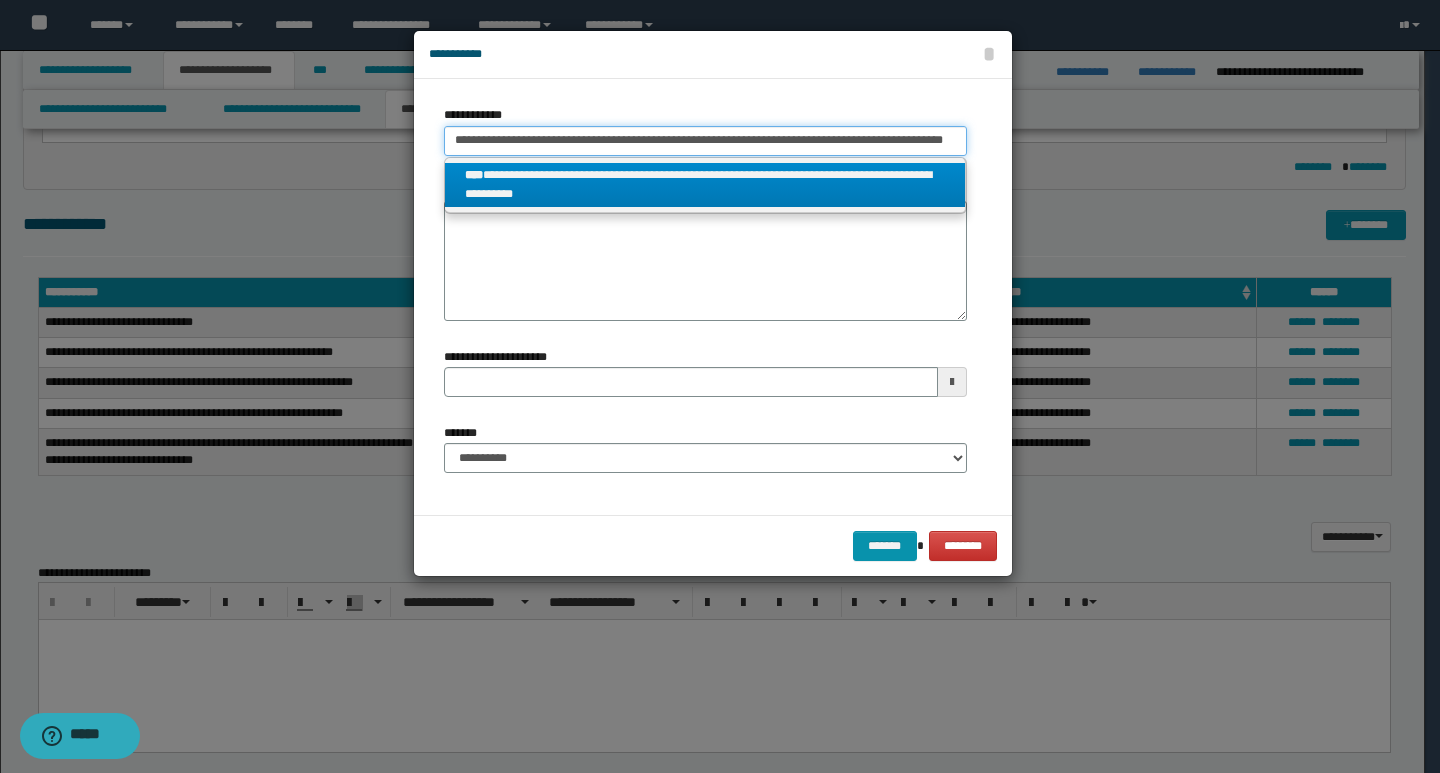 scroll, scrollTop: 0, scrollLeft: 21, axis: horizontal 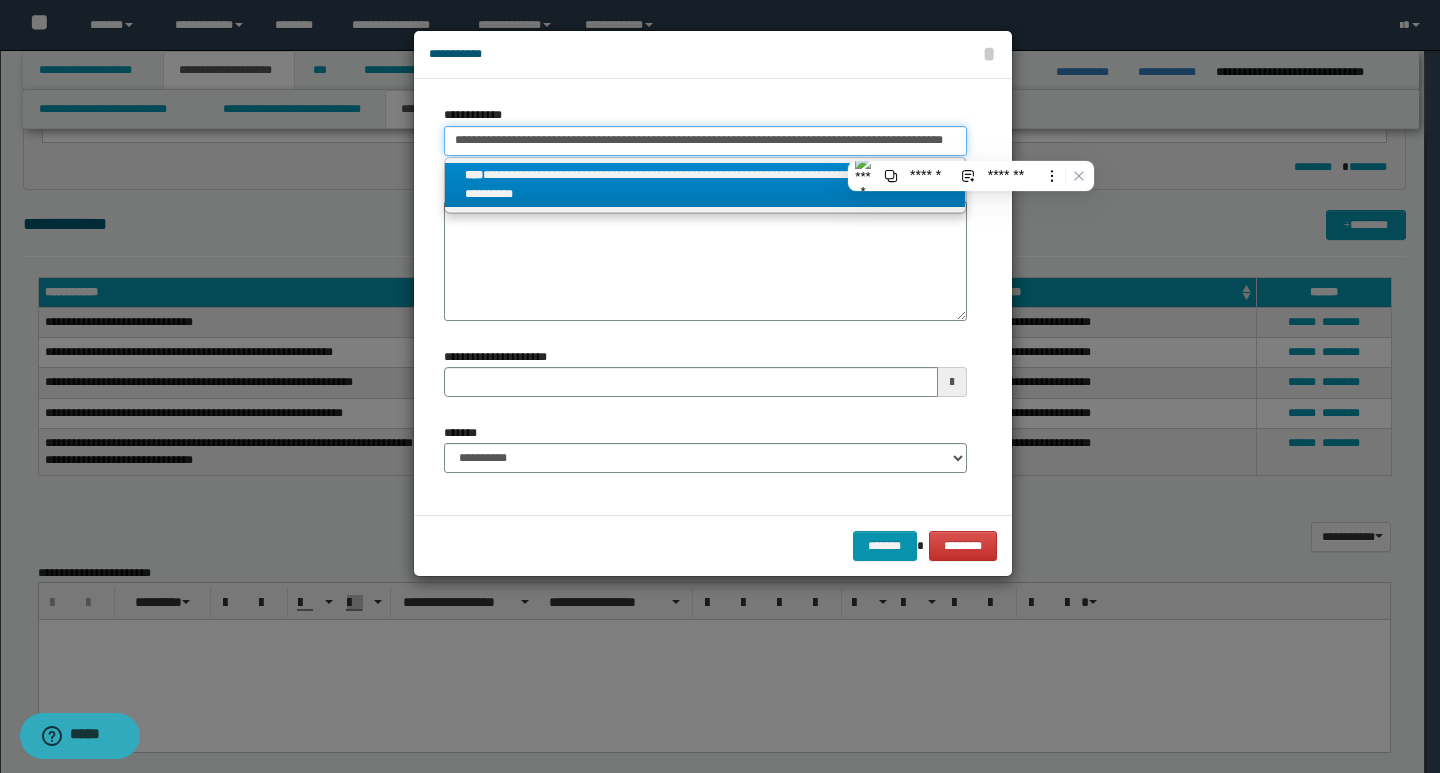 paste on "**********" 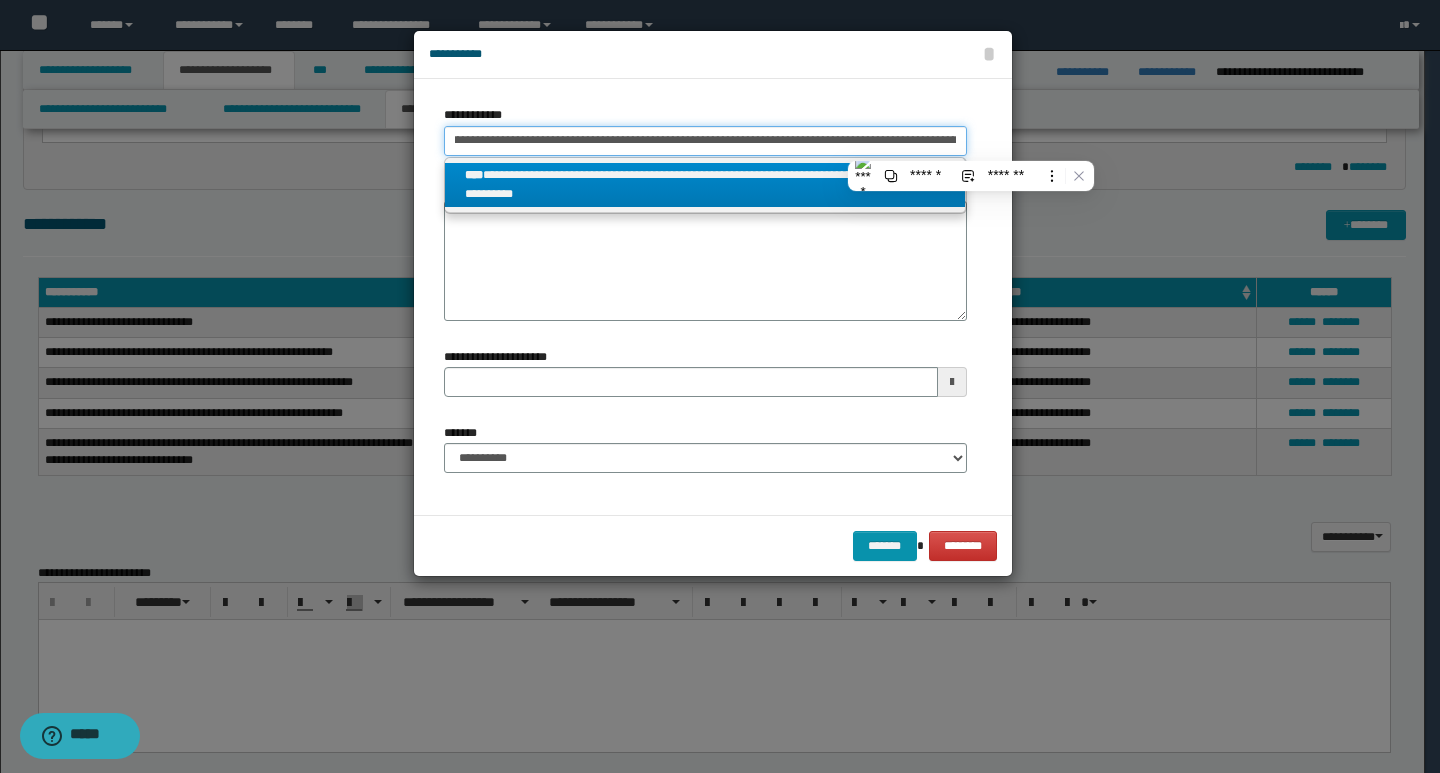 scroll, scrollTop: 0, scrollLeft: 187, axis: horizontal 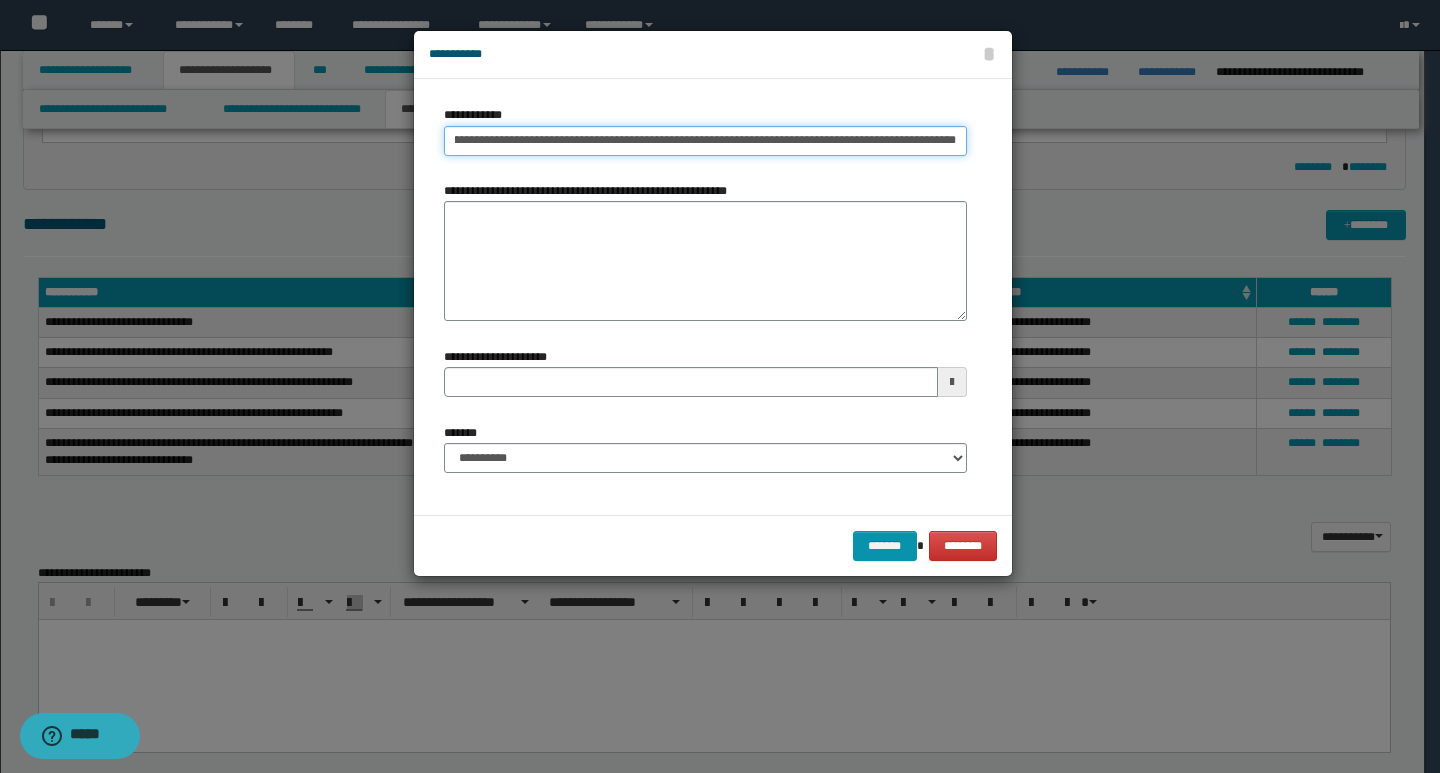 drag, startPoint x: 765, startPoint y: 143, endPoint x: 962, endPoint y: 139, distance: 197.0406 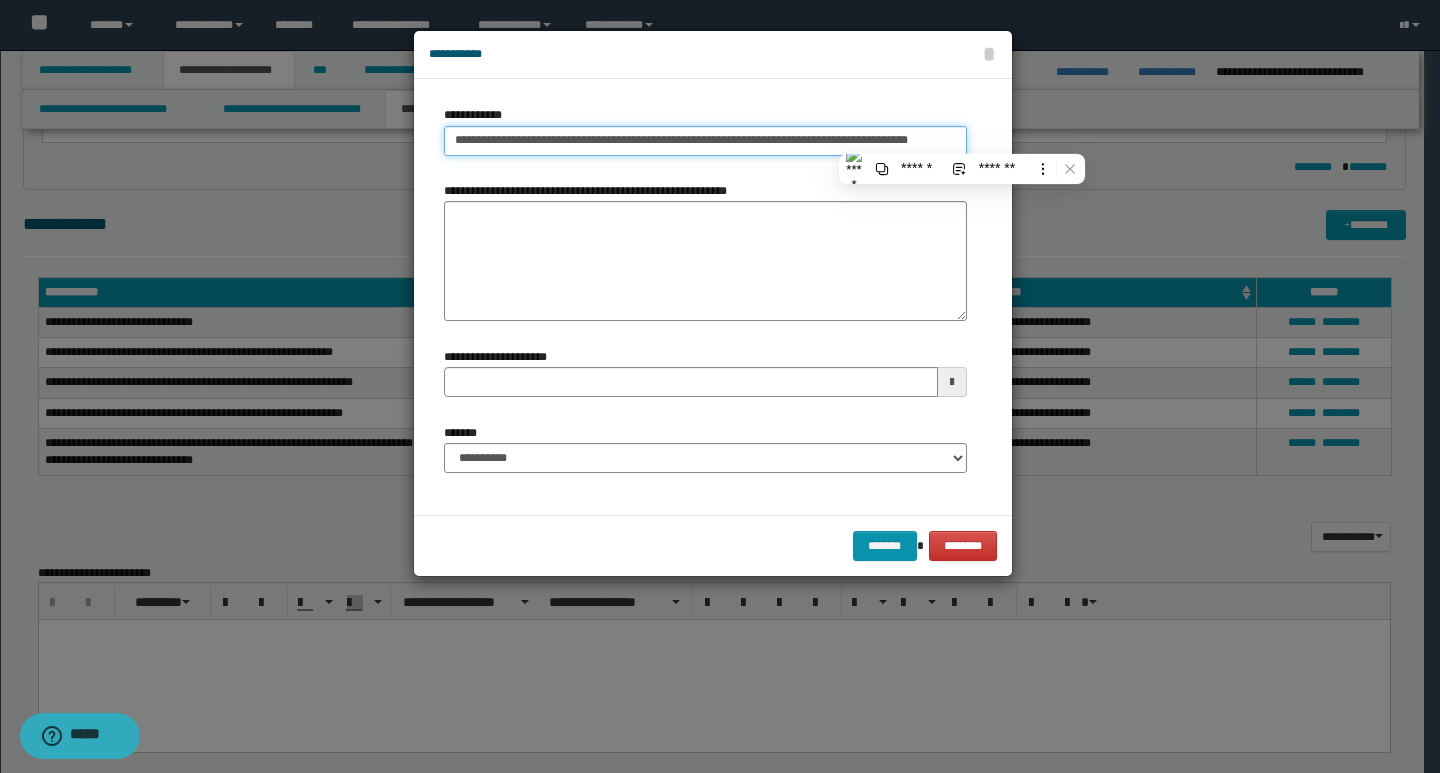 scroll, scrollTop: 0, scrollLeft: 0, axis: both 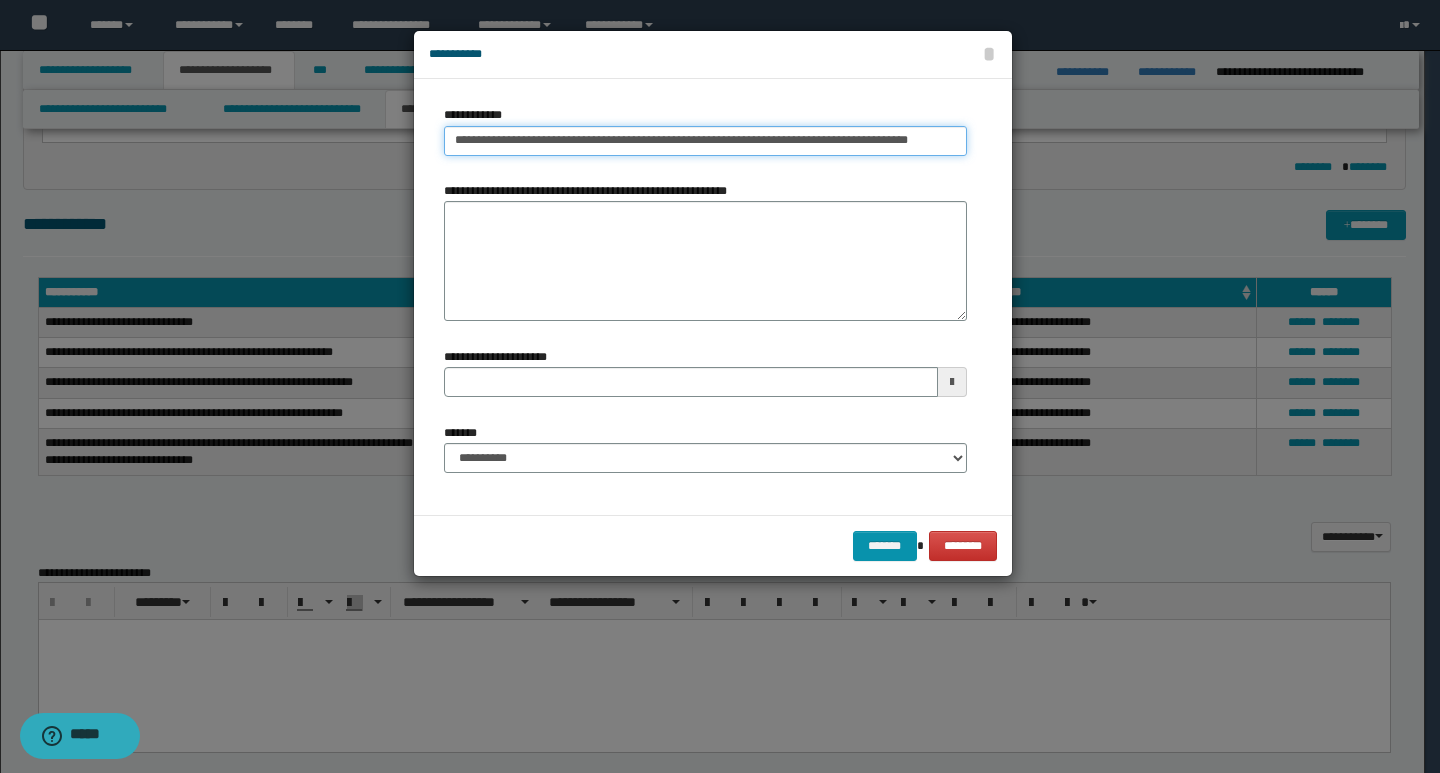 type on "**********" 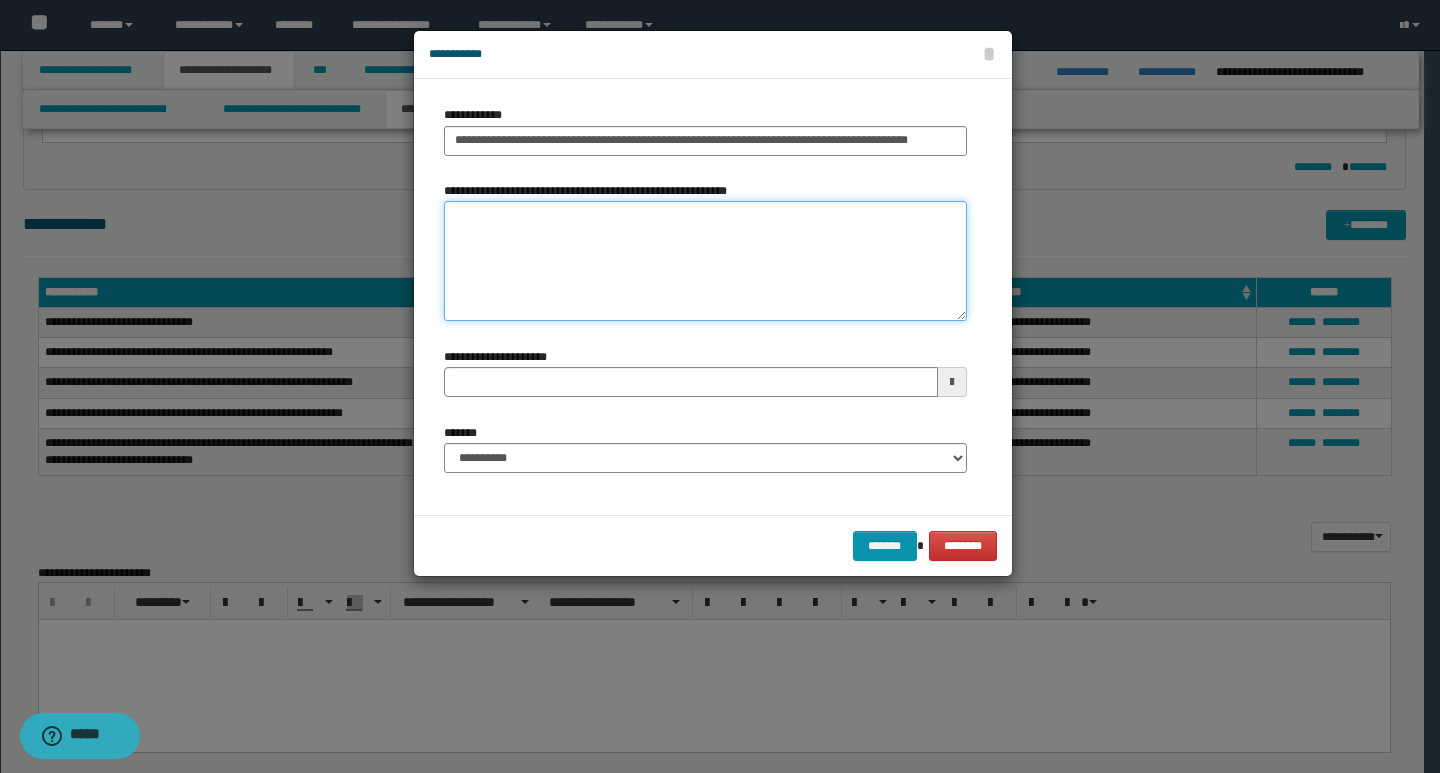 click on "**********" at bounding box center [705, 261] 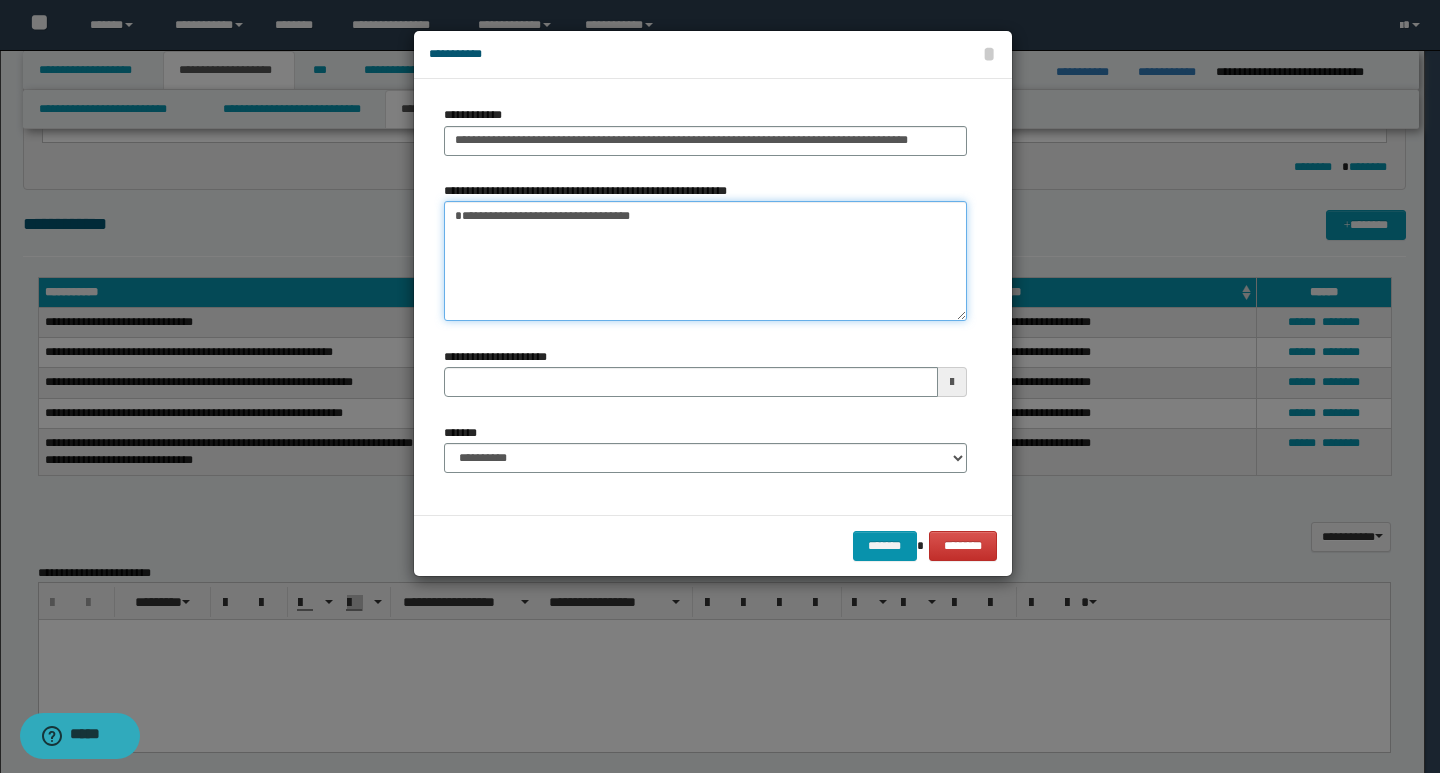 type 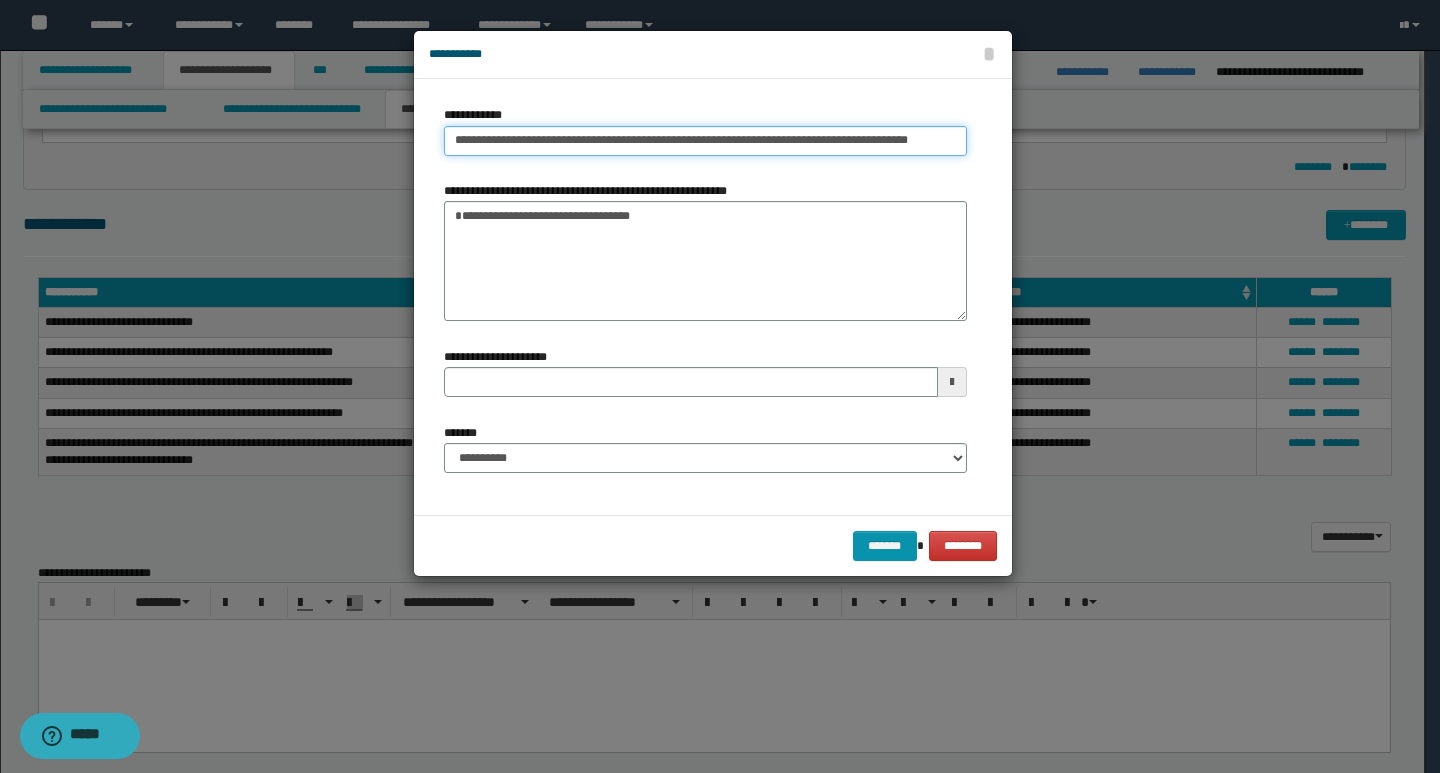 drag, startPoint x: 476, startPoint y: 142, endPoint x: 439, endPoint y: 141, distance: 37.01351 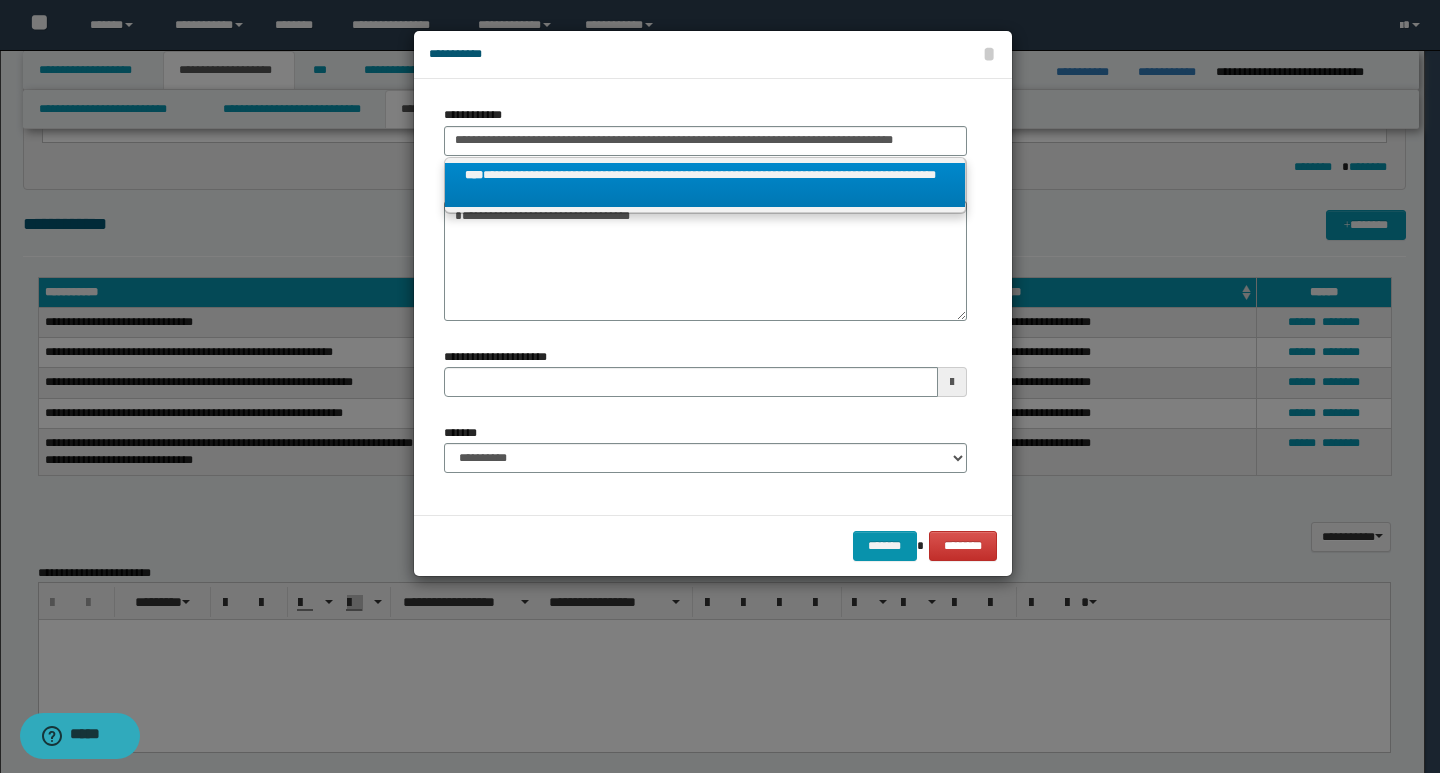 click on "**********" at bounding box center [705, 185] 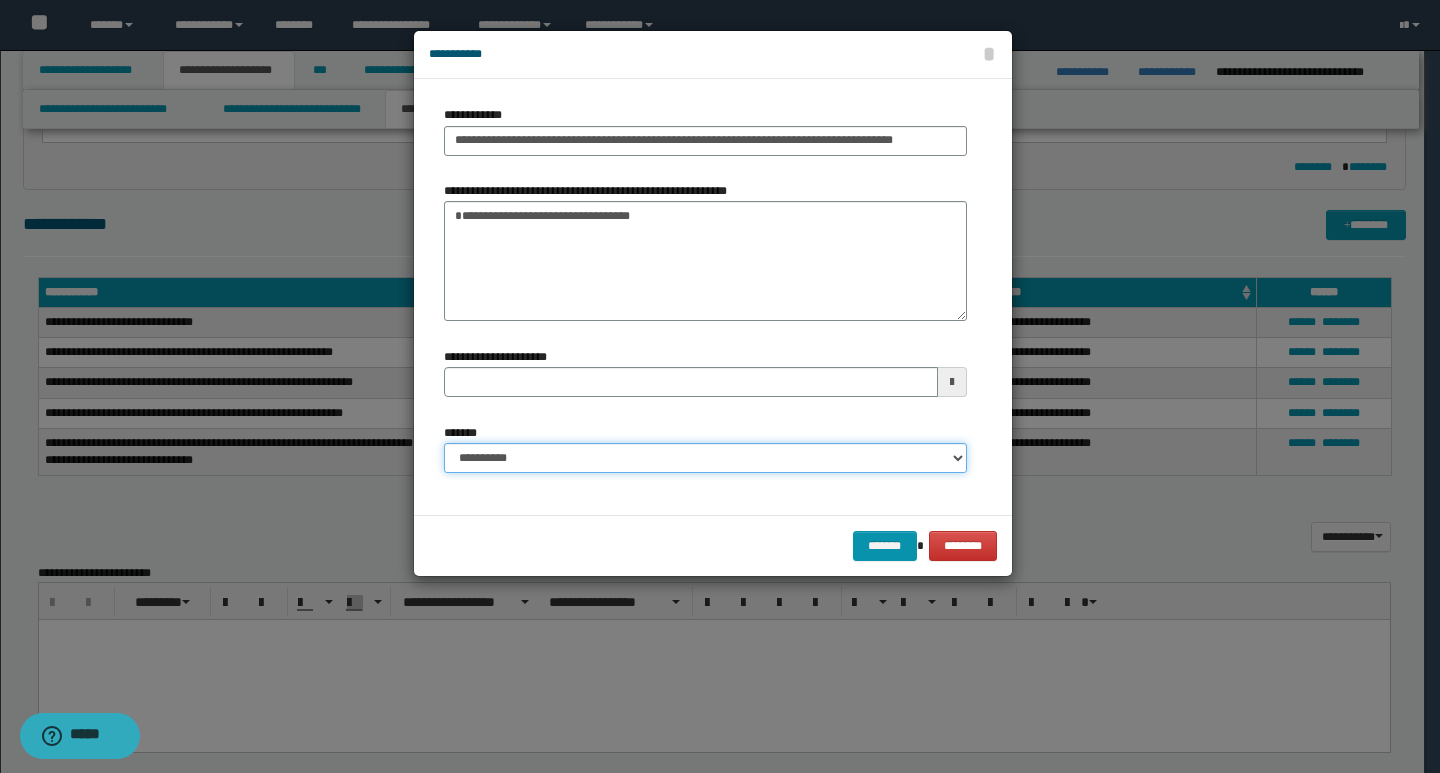 click on "**********" at bounding box center (705, 458) 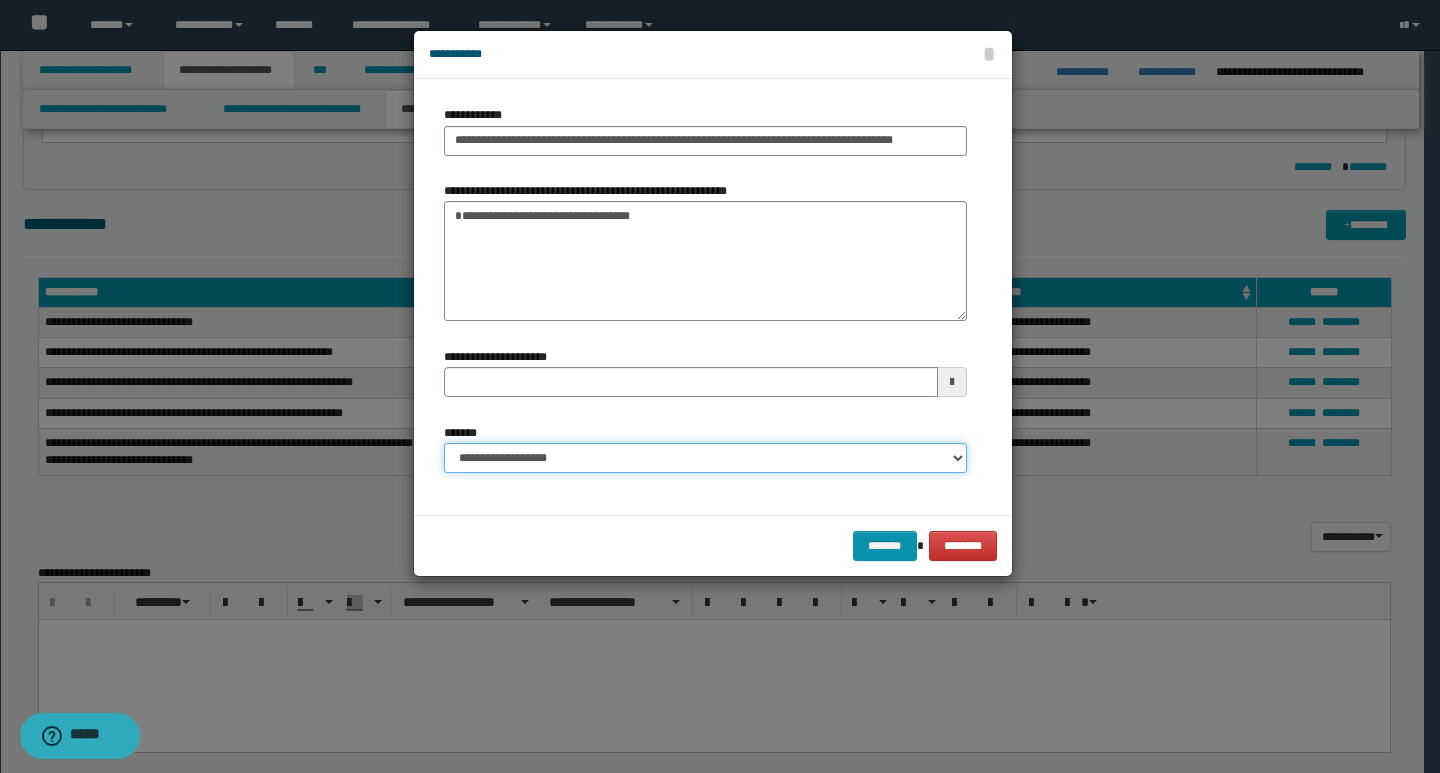 click on "**********" at bounding box center [705, 458] 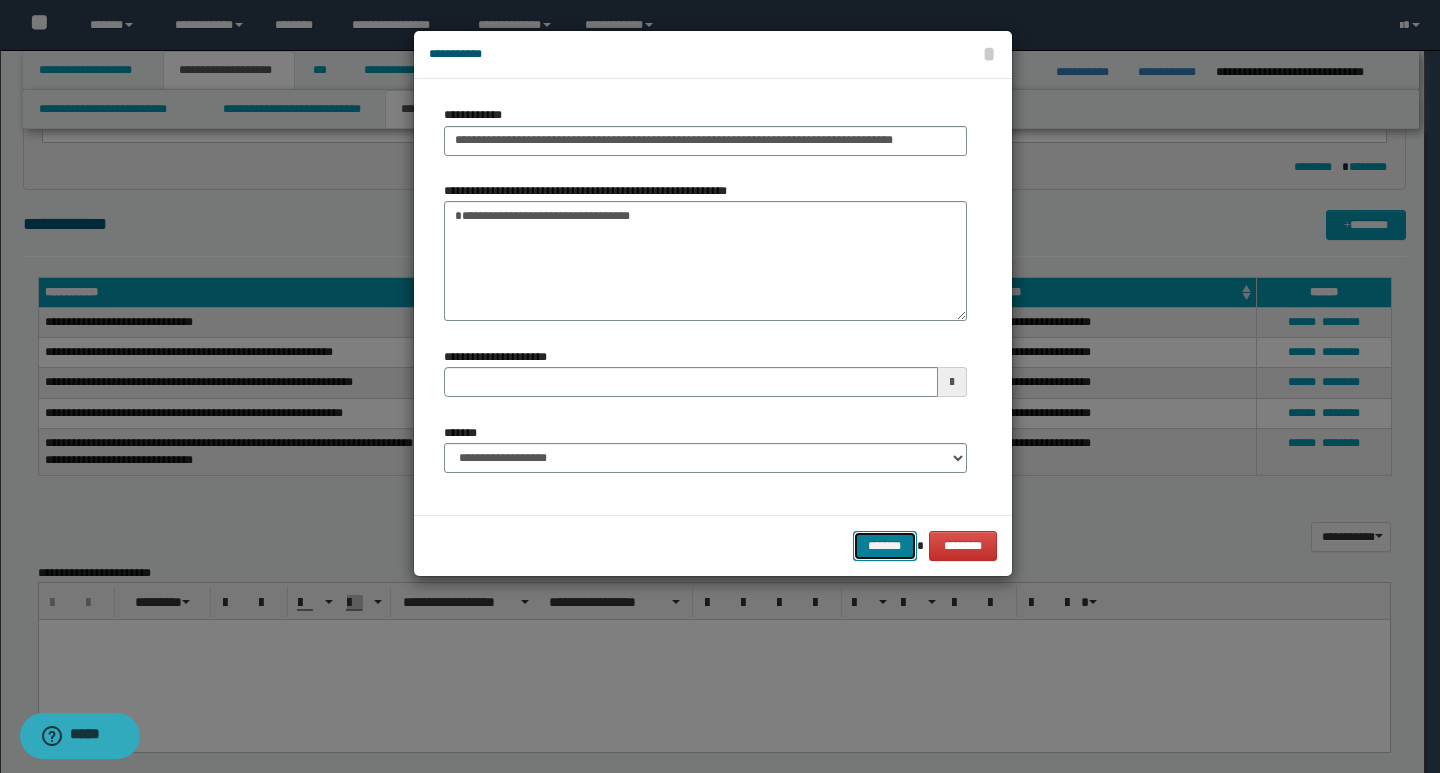 click on "*******" at bounding box center (885, 546) 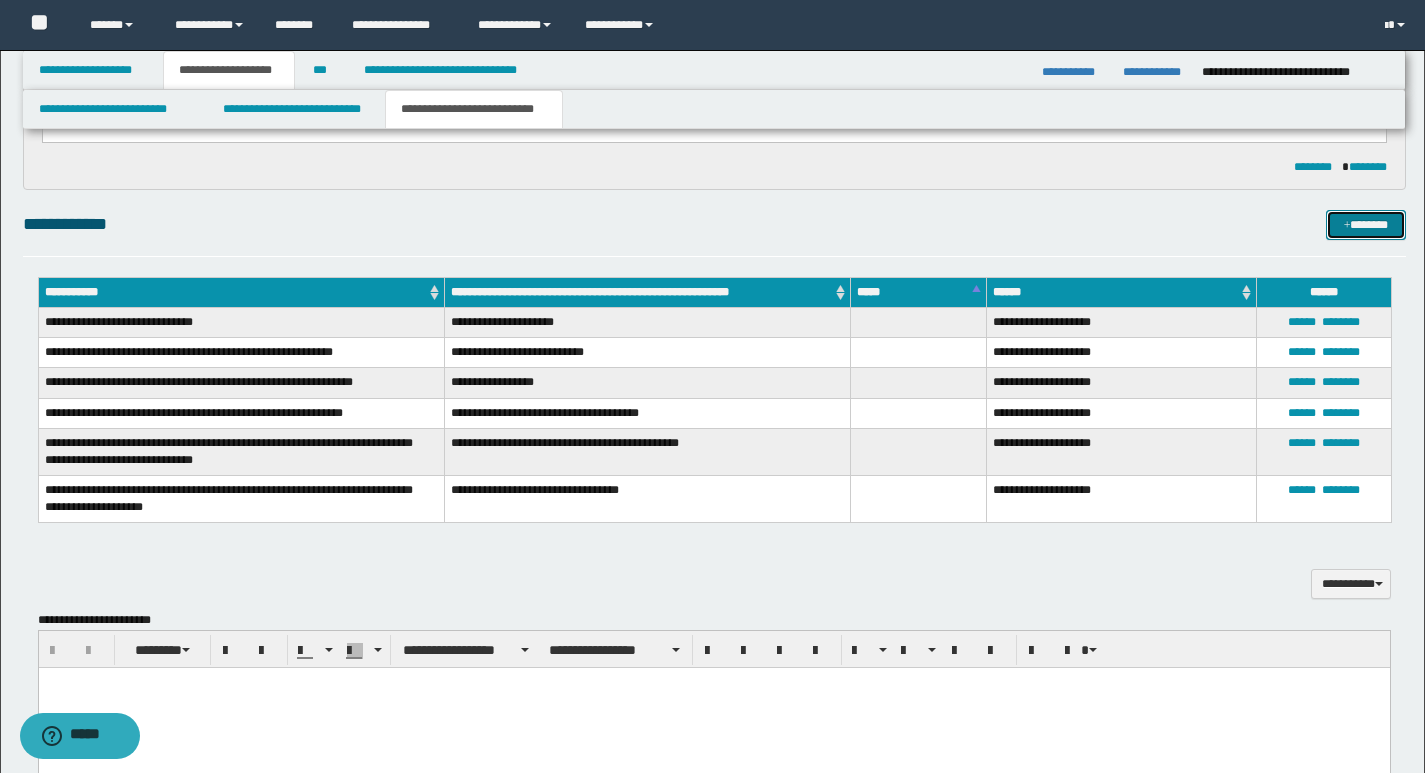 click on "*******" at bounding box center (1366, 225) 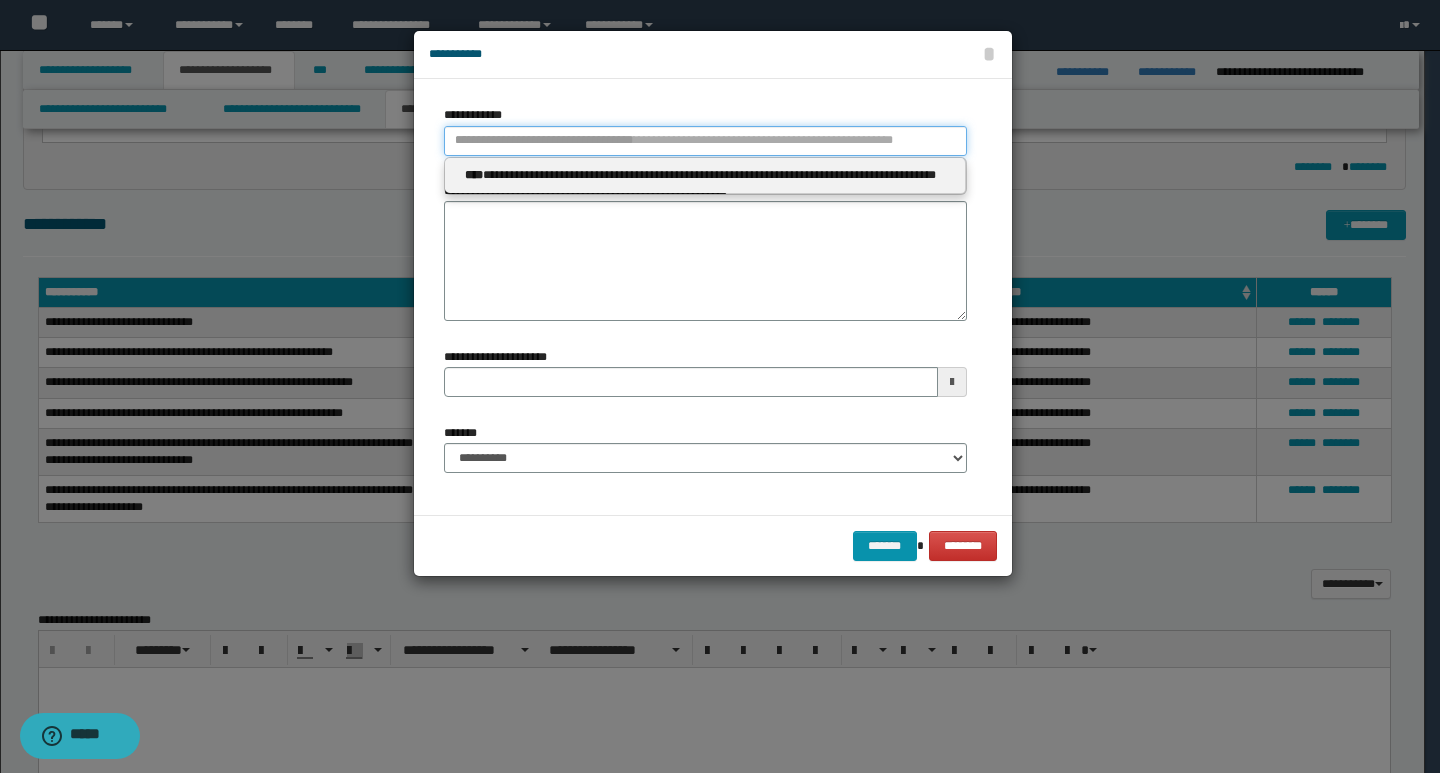 click on "**********" at bounding box center (705, 141) 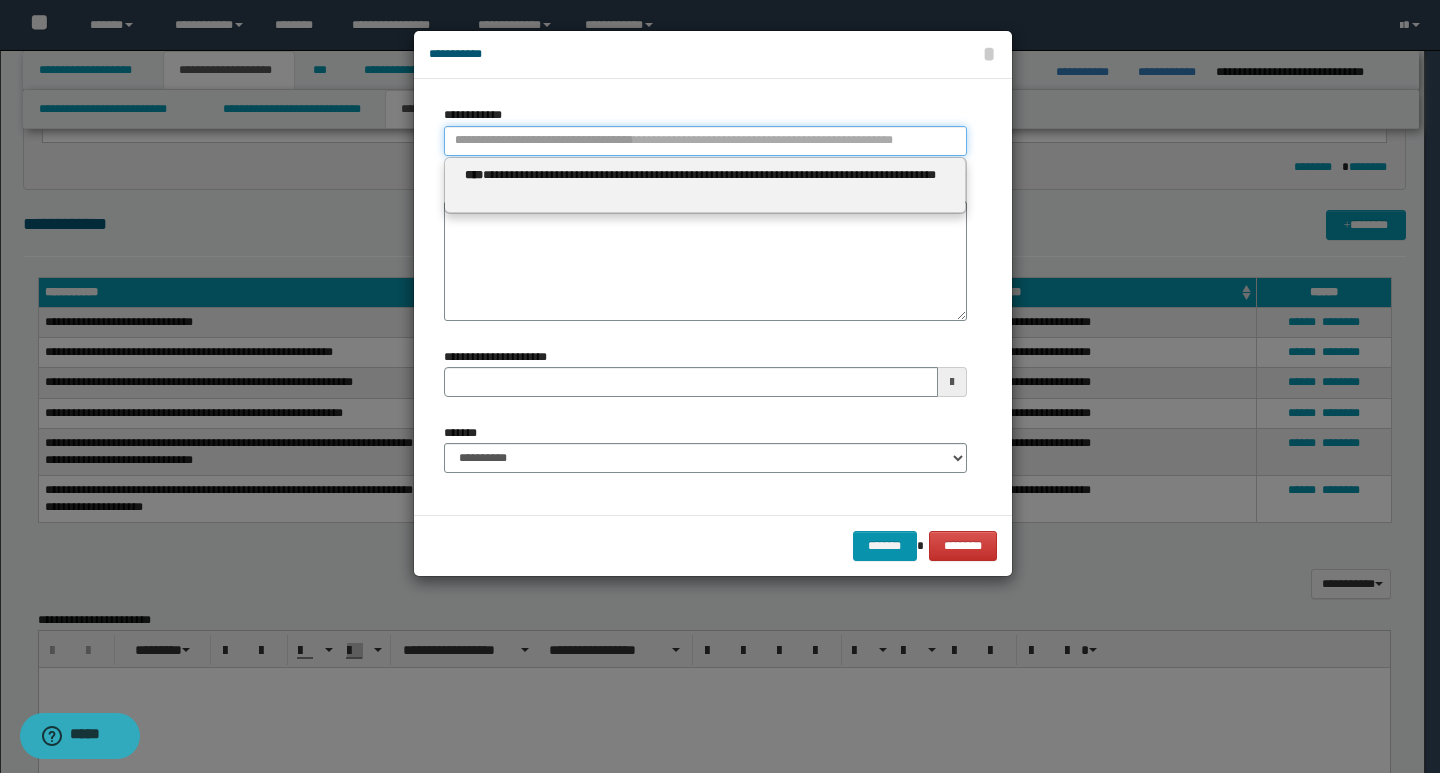 paste on "**********" 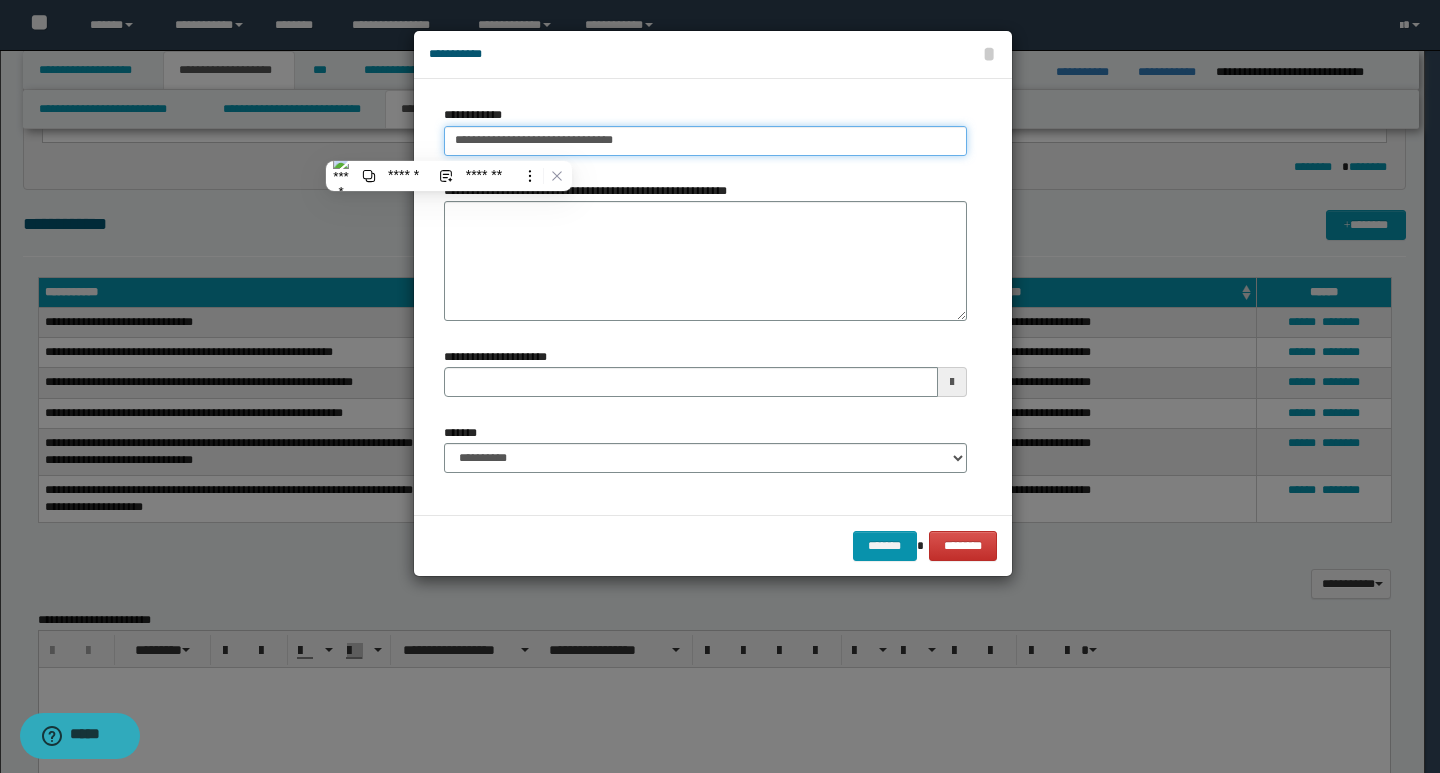 scroll, scrollTop: 0, scrollLeft: 0, axis: both 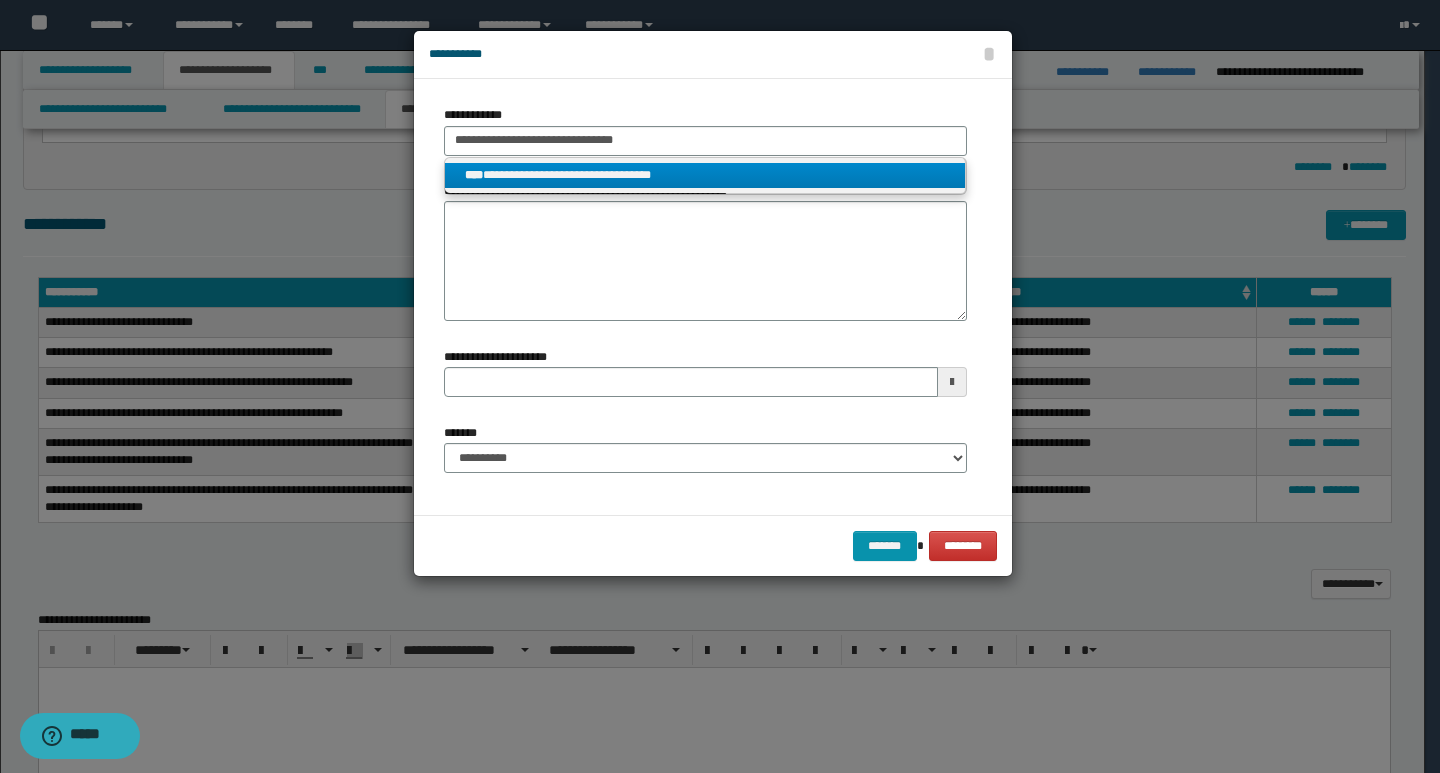 click on "**********" at bounding box center (705, 175) 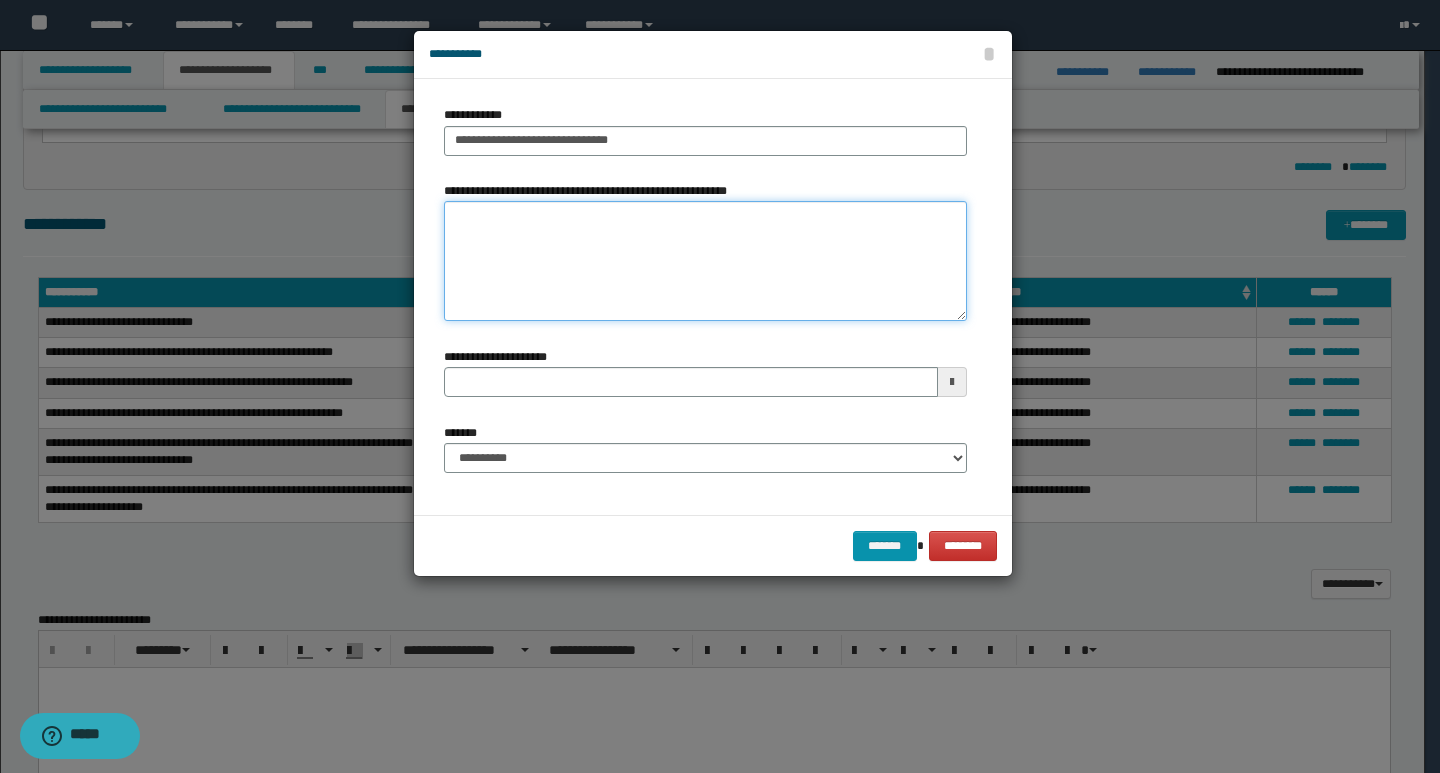 click on "**********" at bounding box center [705, 261] 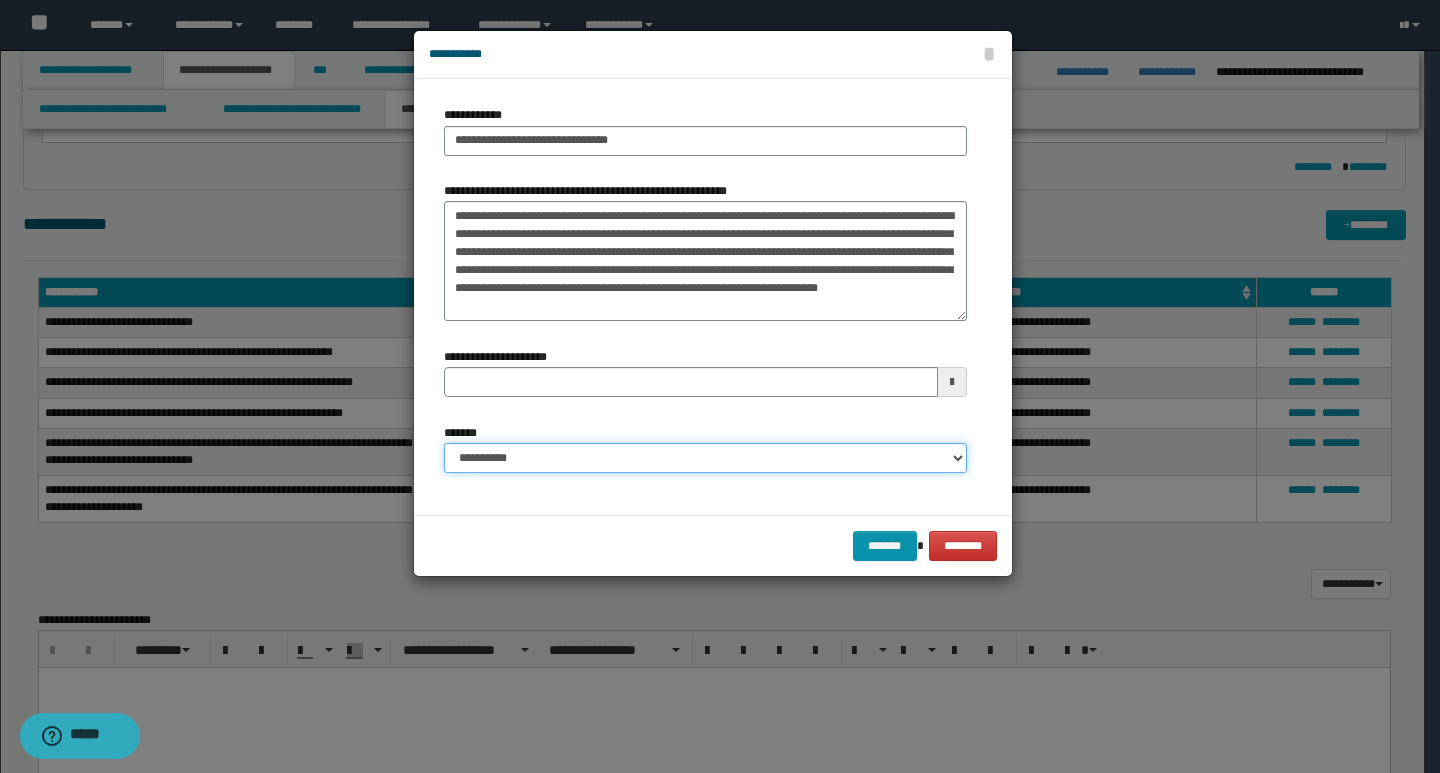 click on "**********" at bounding box center [705, 458] 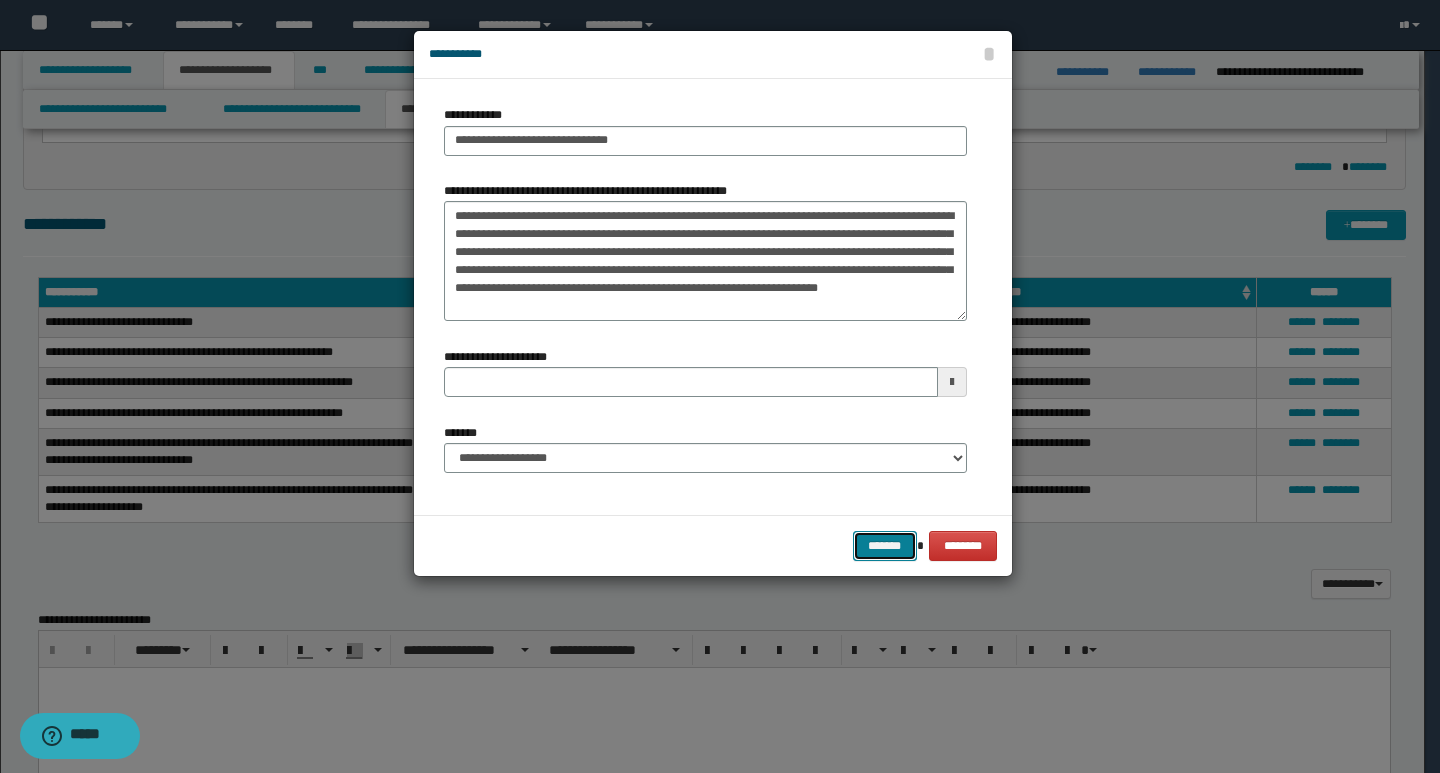 click on "*******" at bounding box center [885, 546] 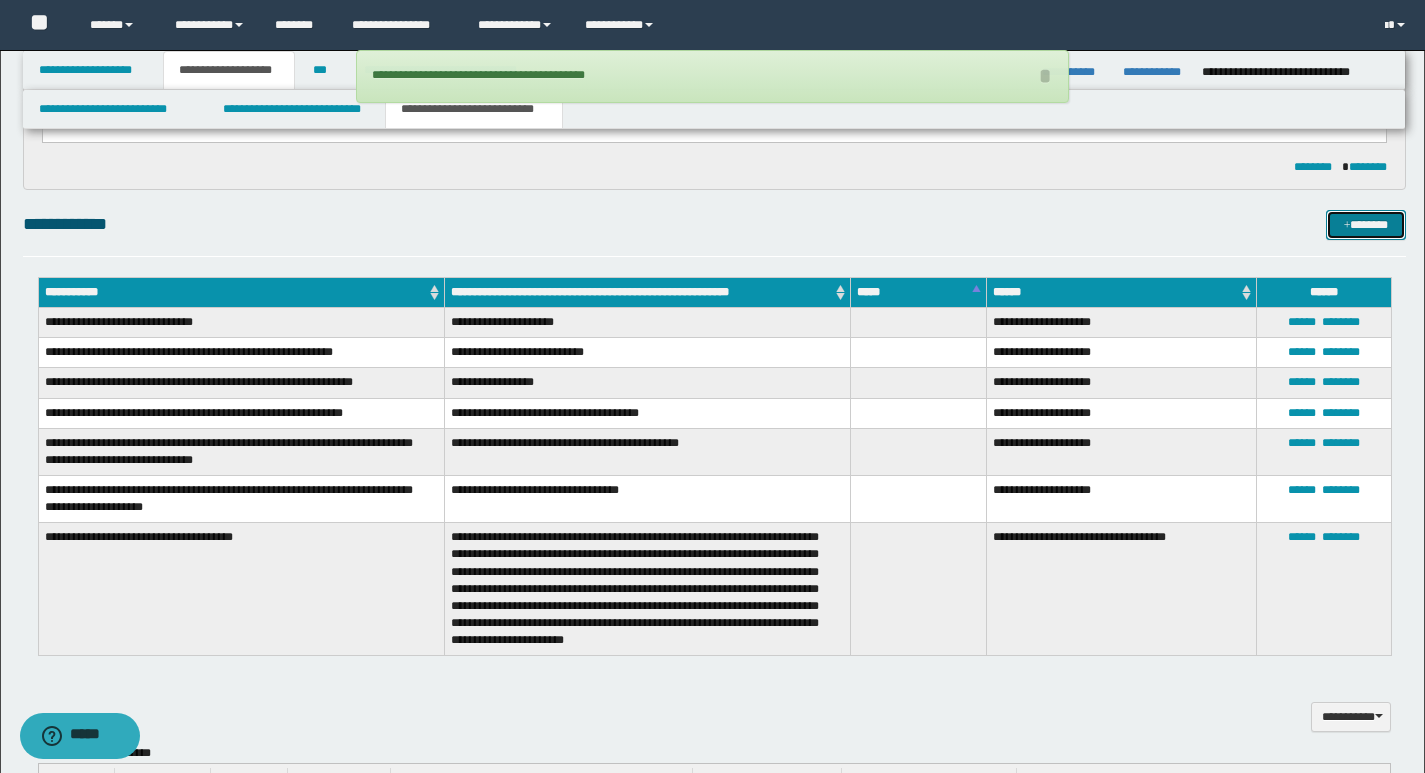click on "*******" at bounding box center (1366, 225) 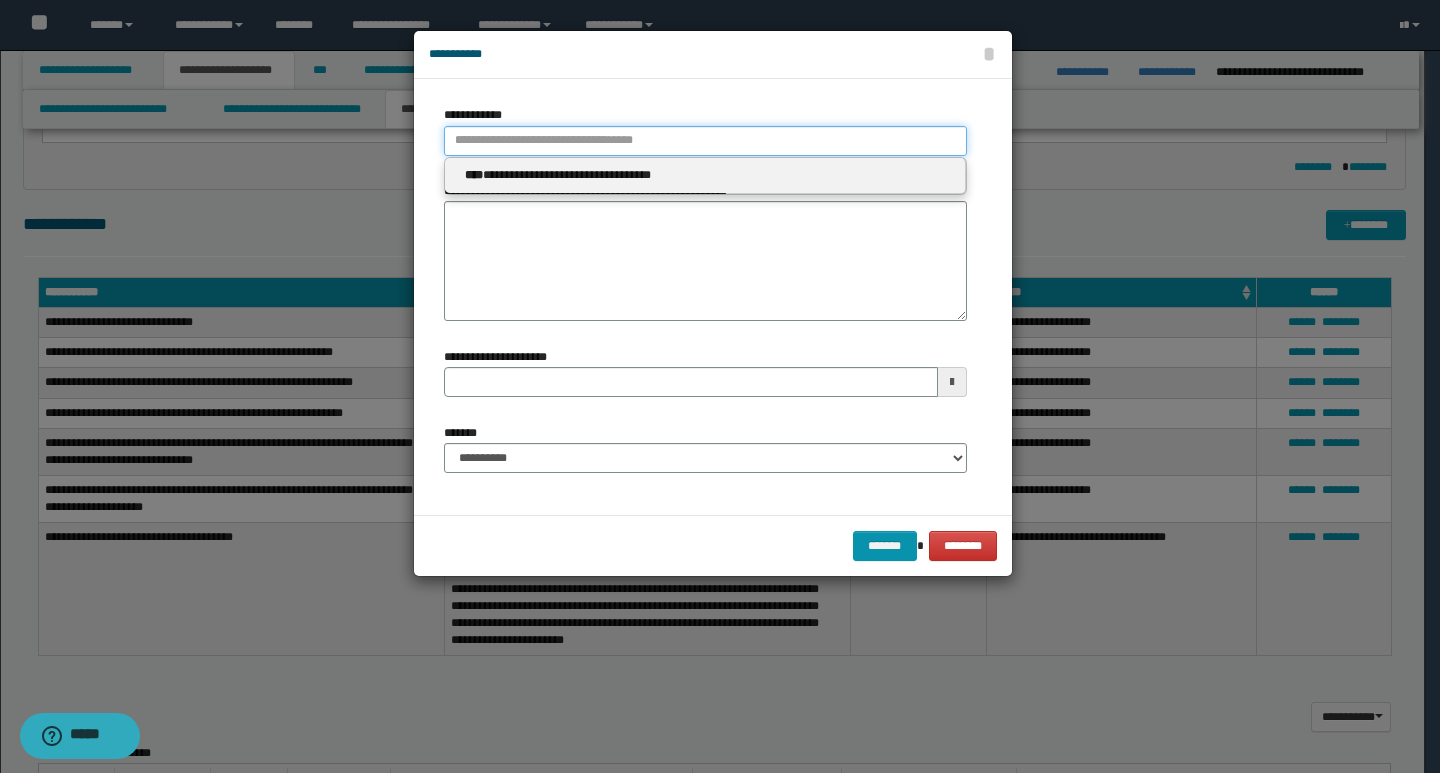 click on "**********" at bounding box center [705, 141] 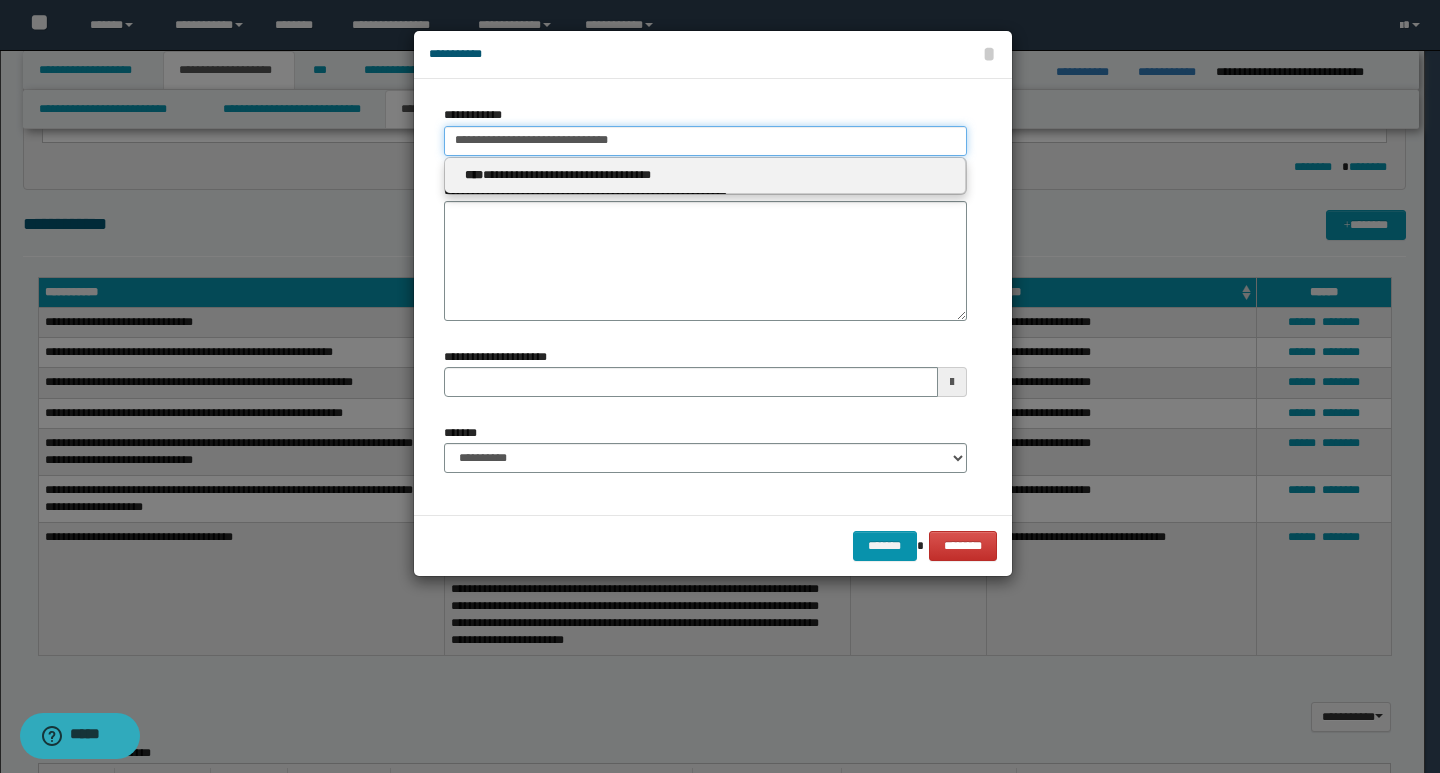 click on "**********" at bounding box center (705, 141) 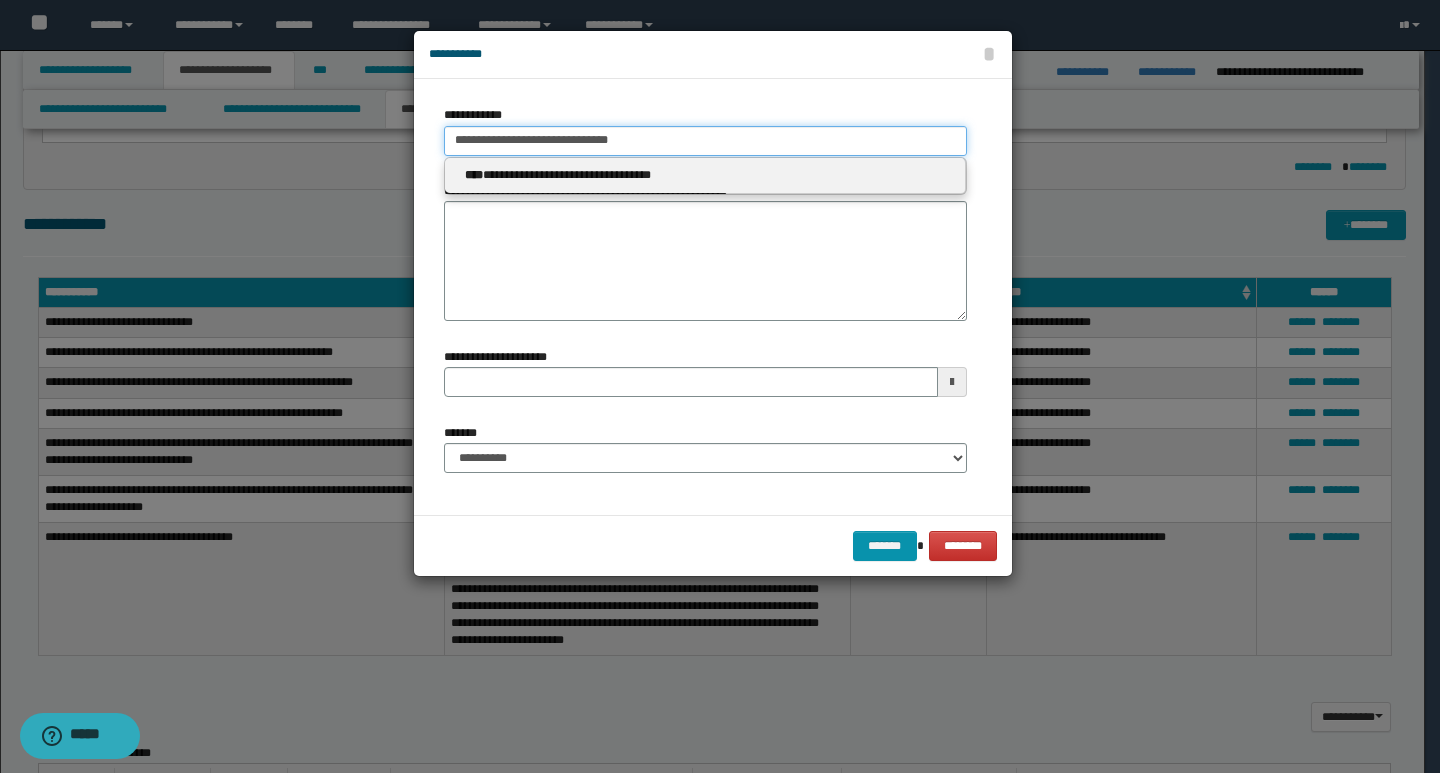 drag, startPoint x: 454, startPoint y: 142, endPoint x: 639, endPoint y: 145, distance: 185.02432 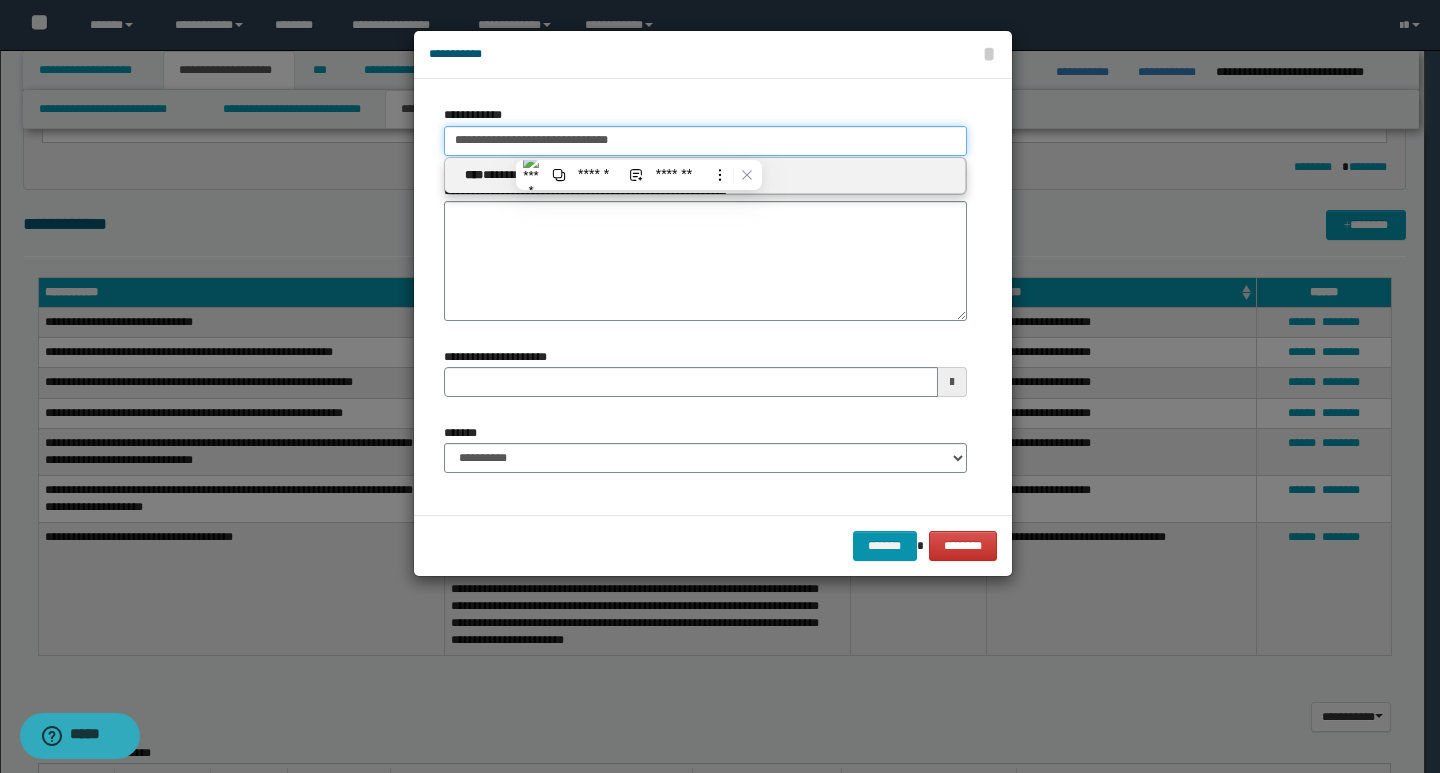paste on "**********" 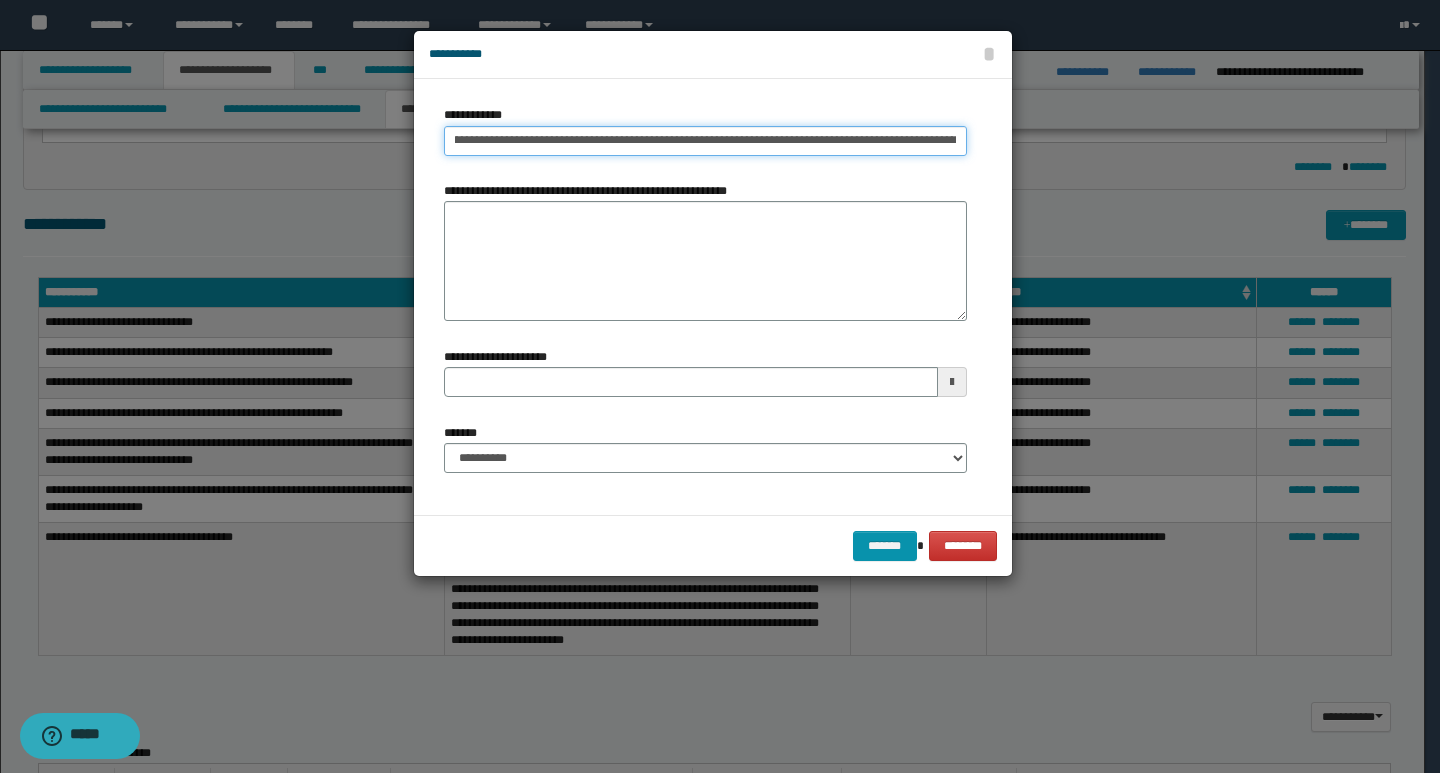 scroll, scrollTop: 0, scrollLeft: 0, axis: both 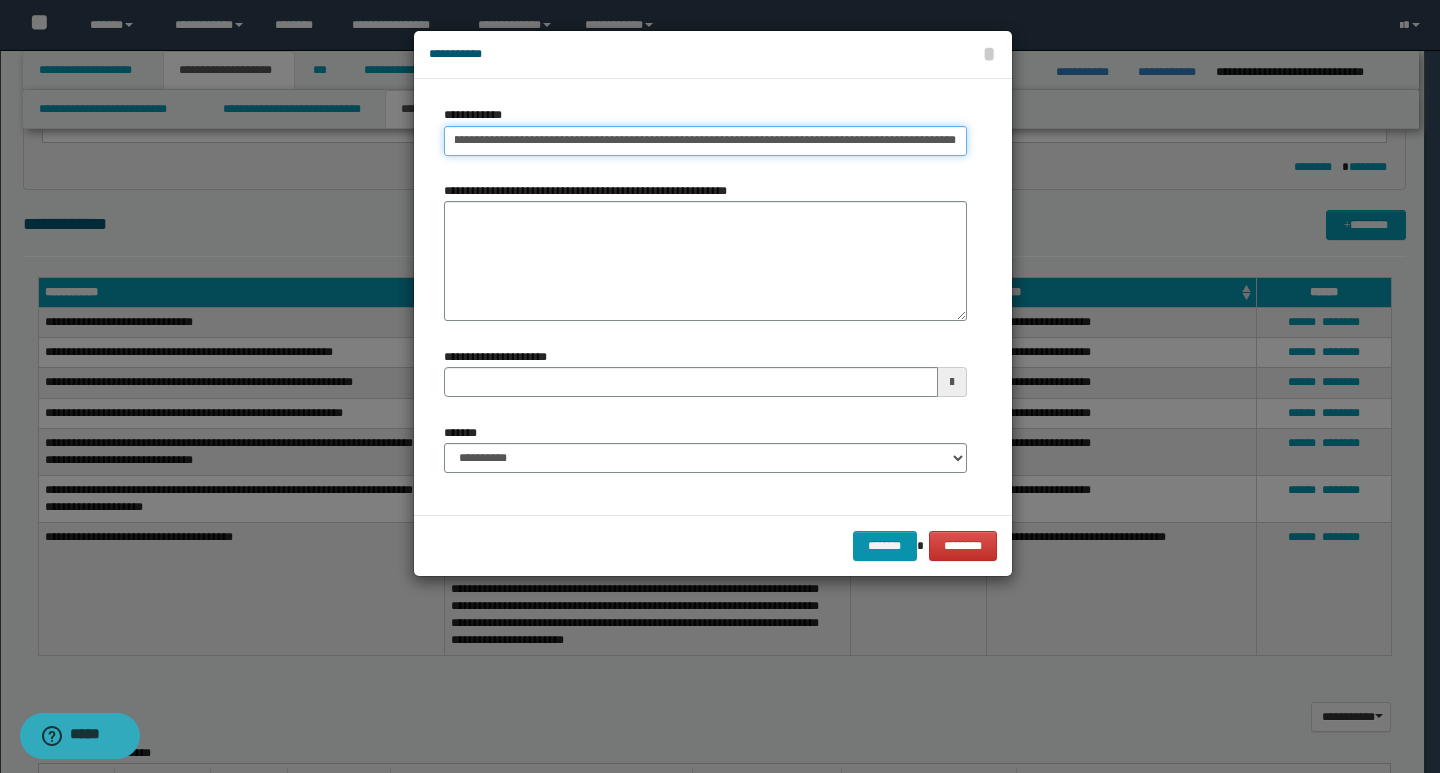 drag, startPoint x: 745, startPoint y: 142, endPoint x: 1013, endPoint y: 171, distance: 269.56445 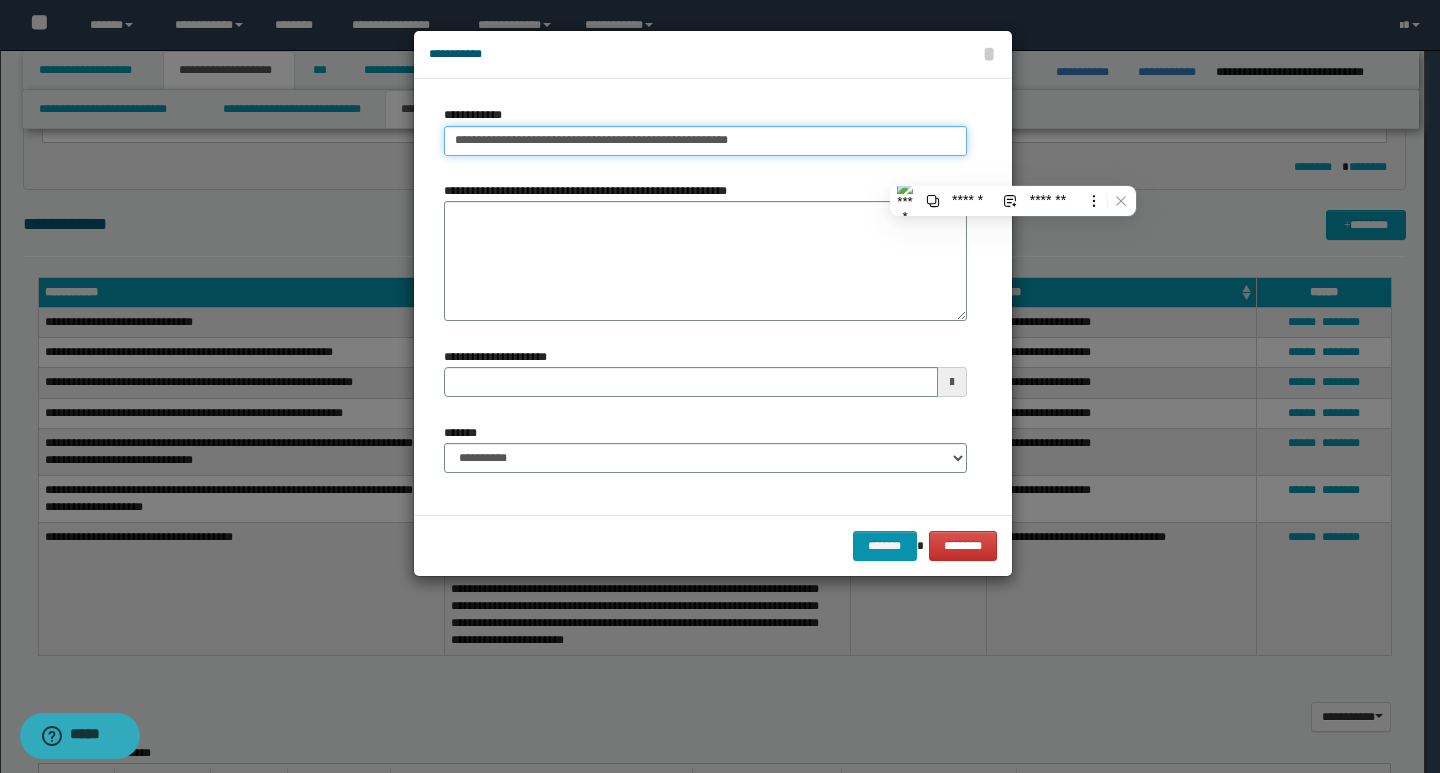 scroll, scrollTop: 0, scrollLeft: 0, axis: both 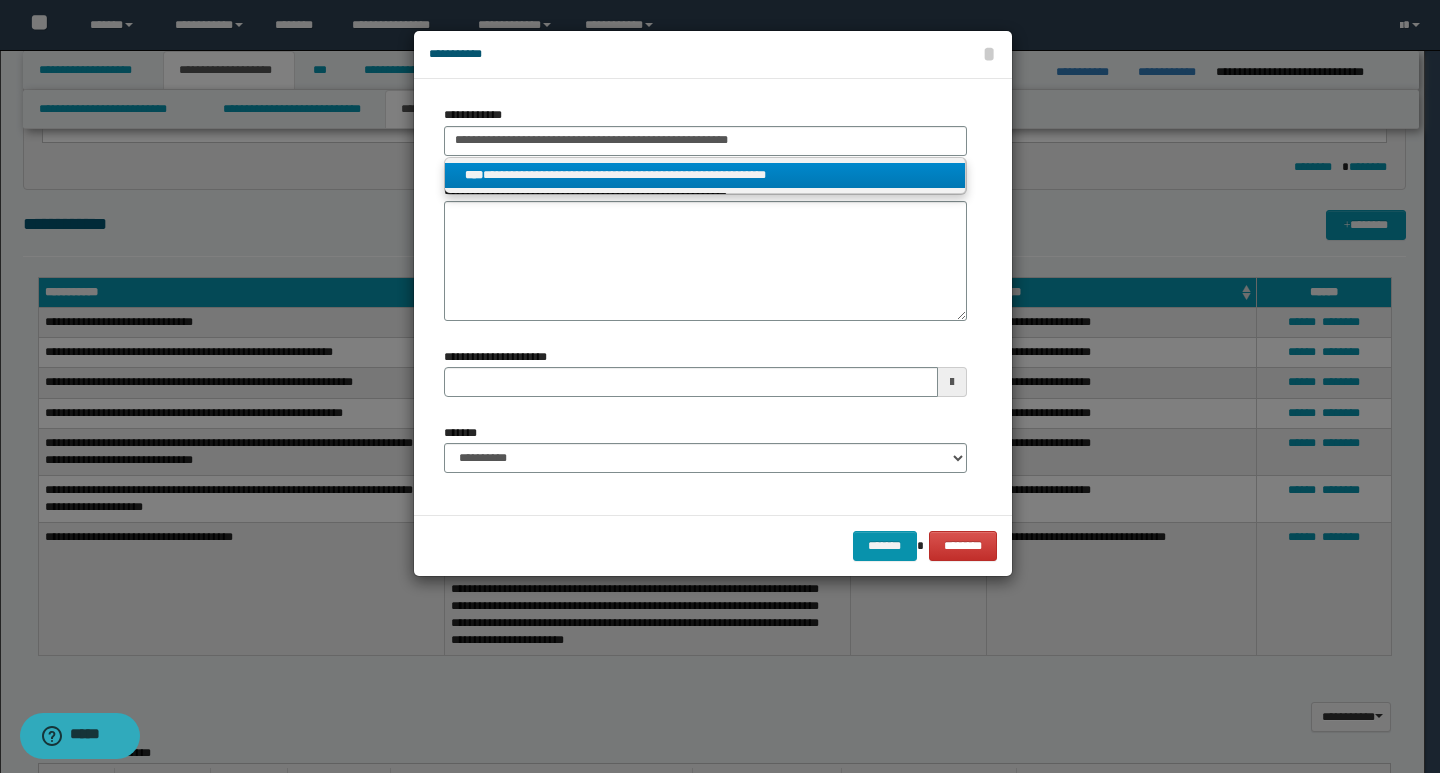 click on "**********" at bounding box center [705, 175] 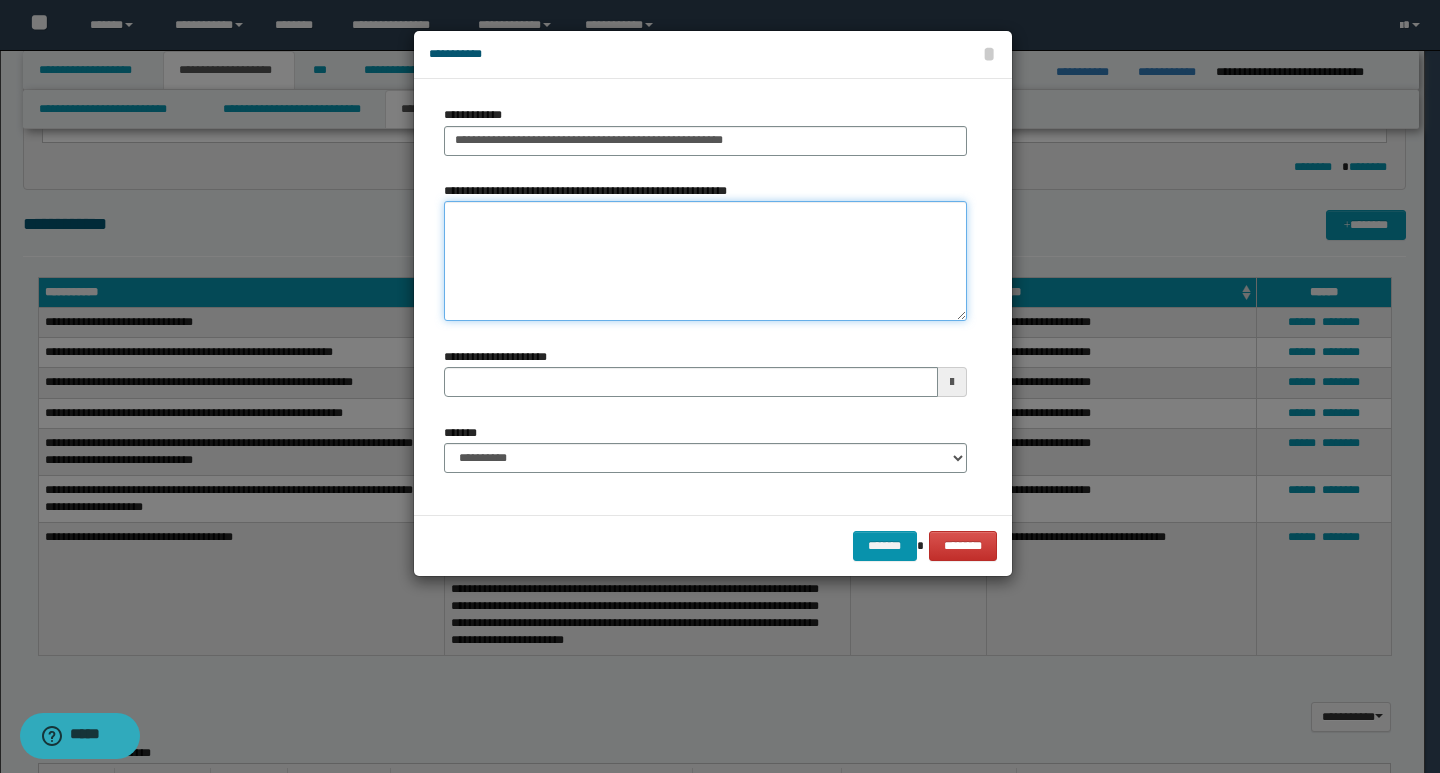 click on "**********" at bounding box center [705, 261] 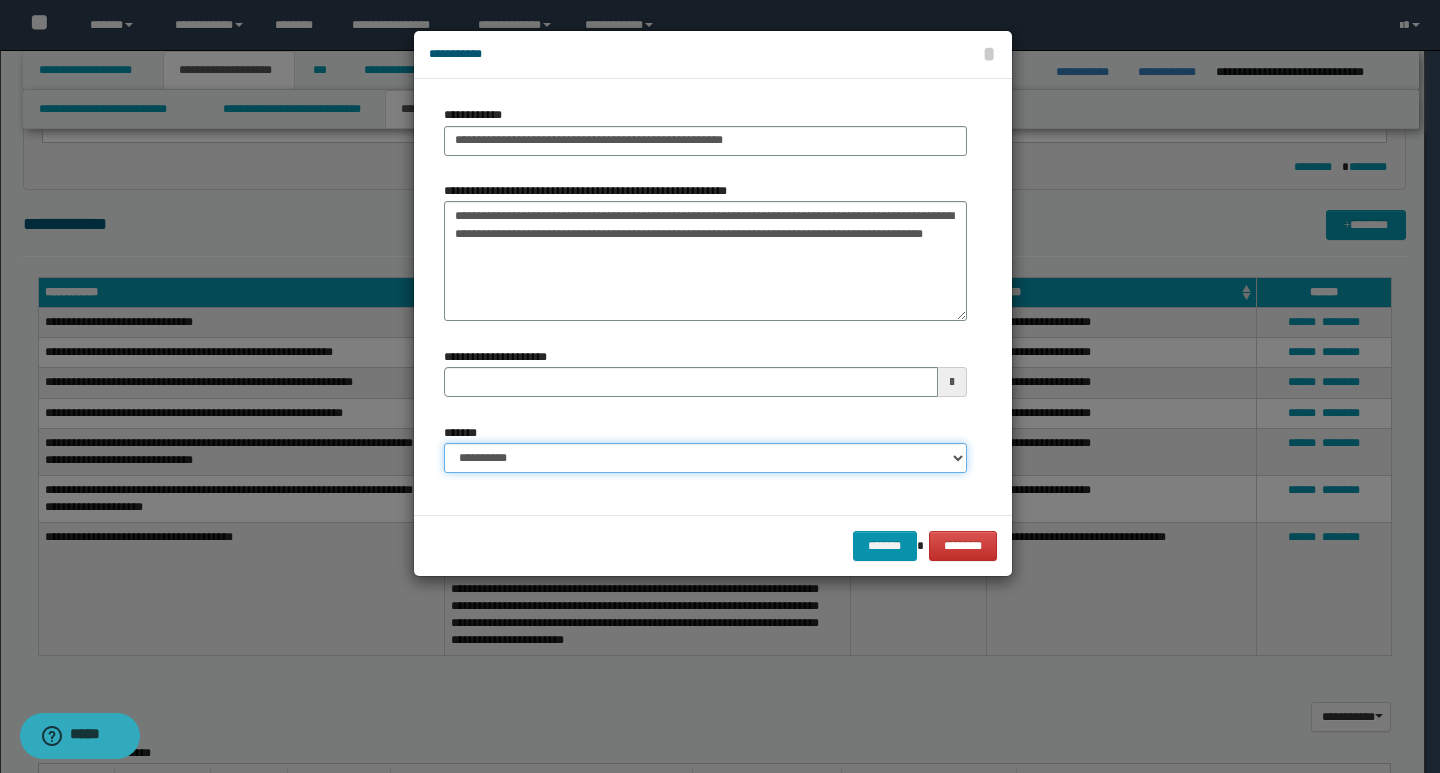 click on "**********" at bounding box center [705, 458] 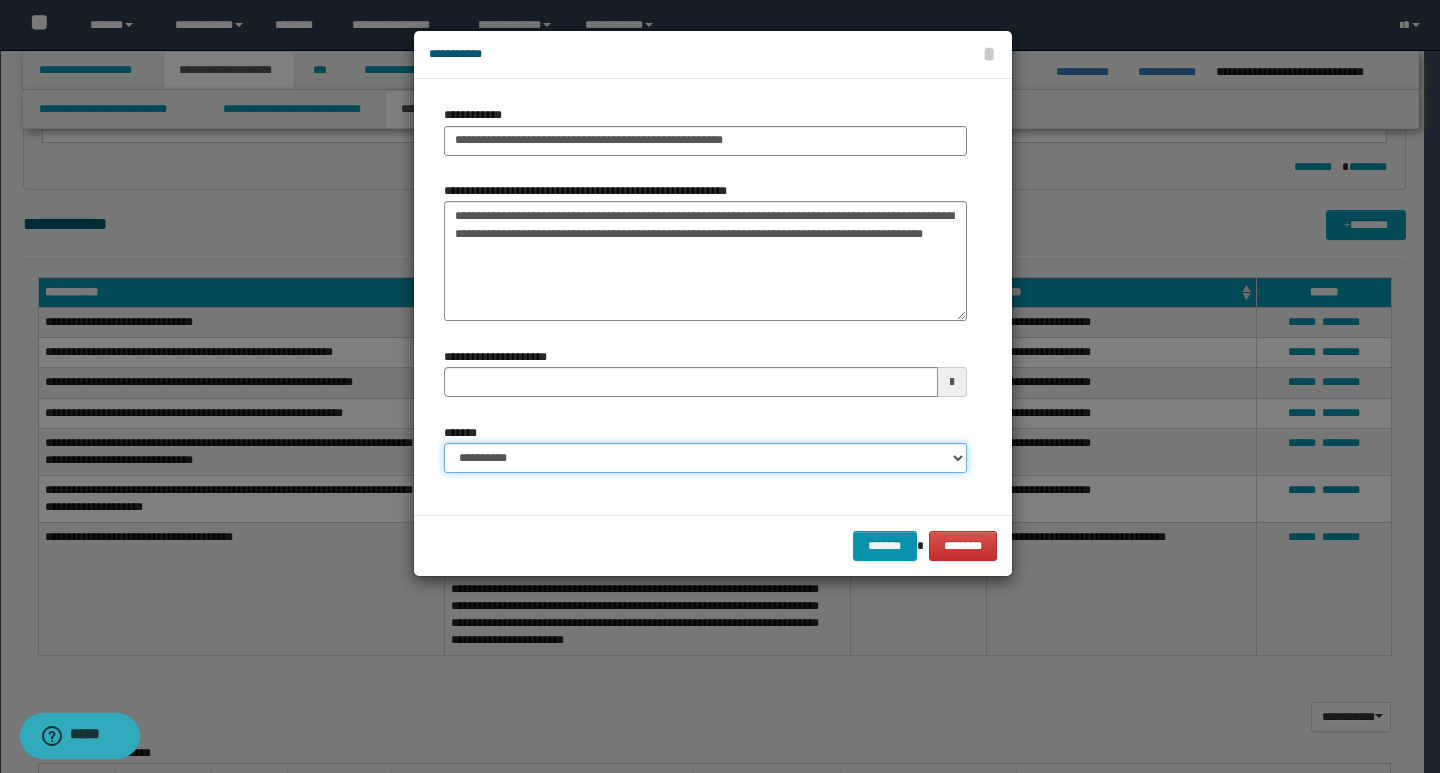 click on "**********" at bounding box center (705, 458) 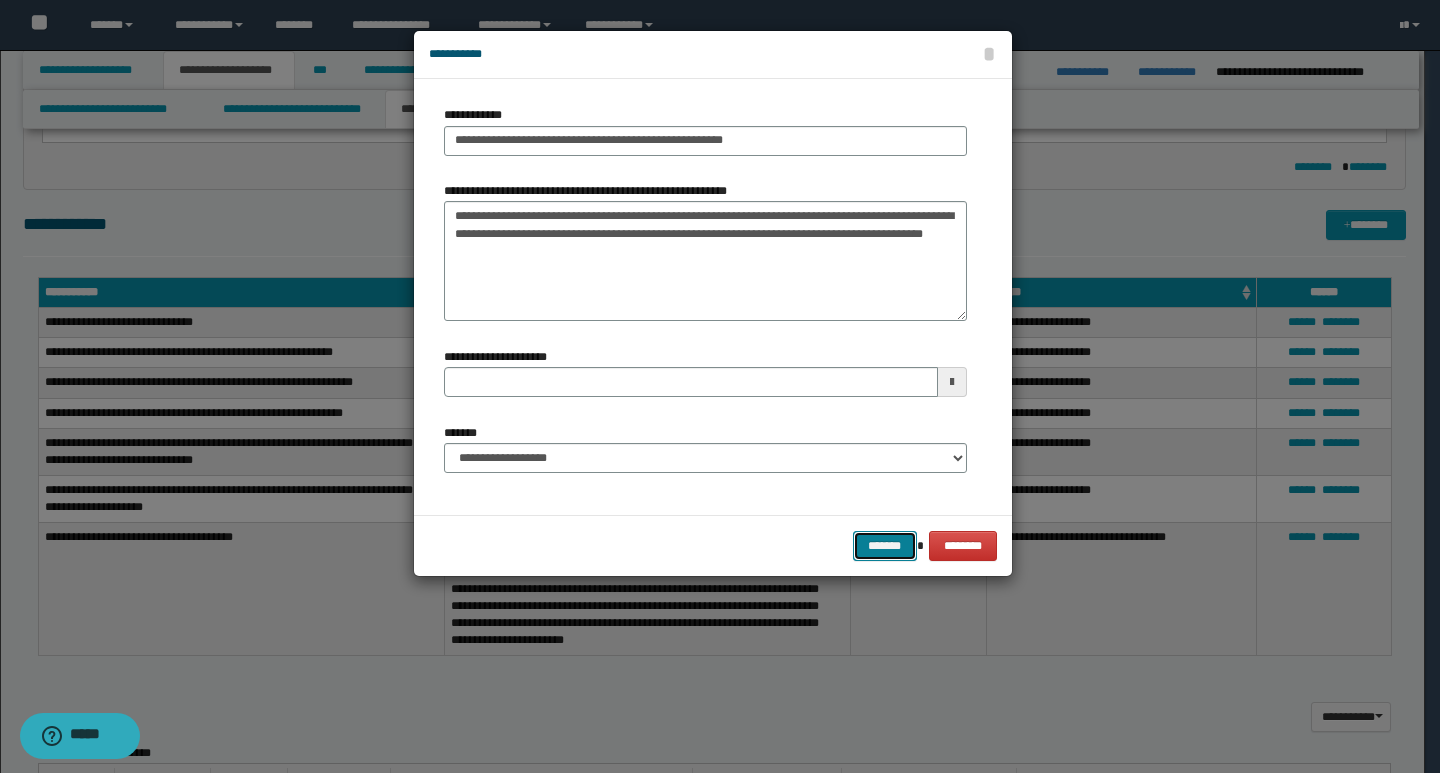 click on "*******" at bounding box center [885, 546] 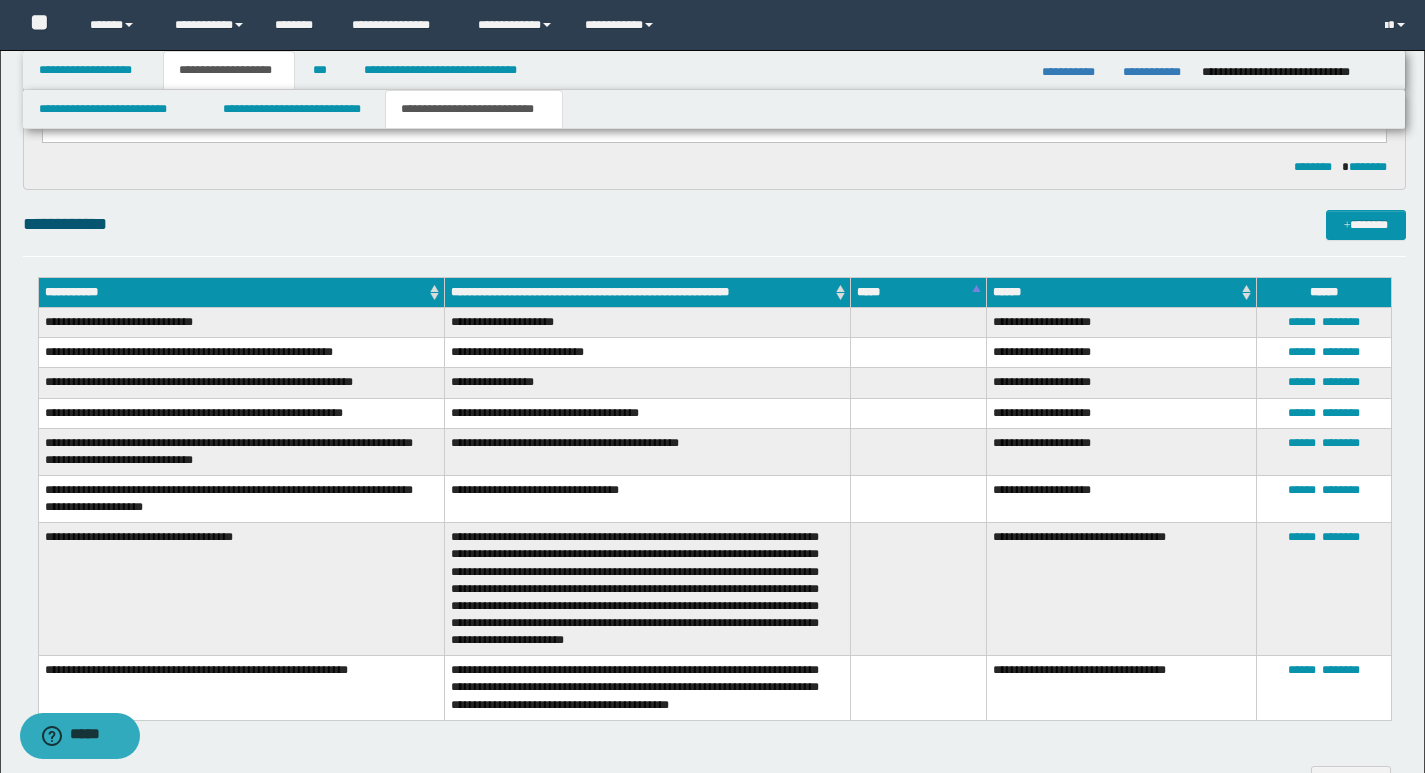 click on "**********" at bounding box center (714, 233) 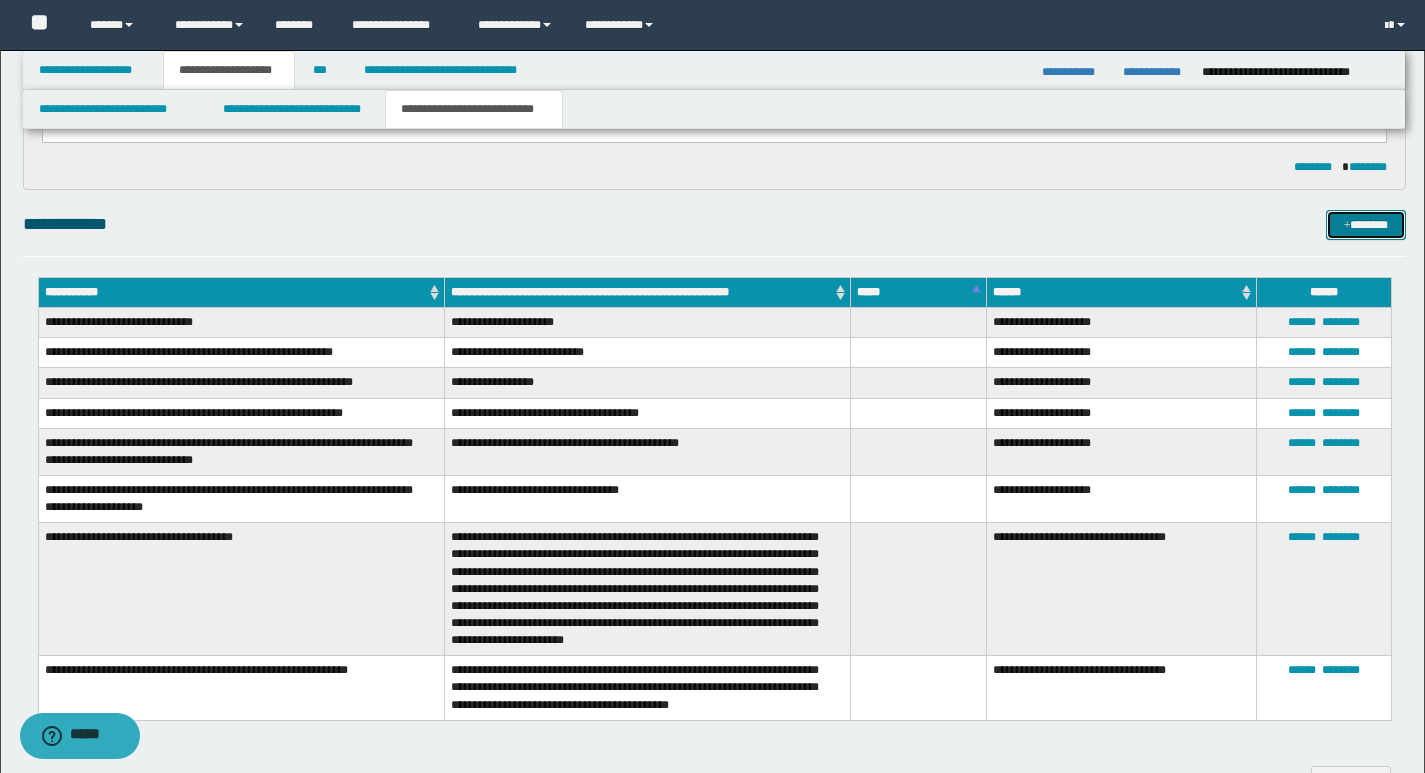 click on "*******" at bounding box center [1366, 225] 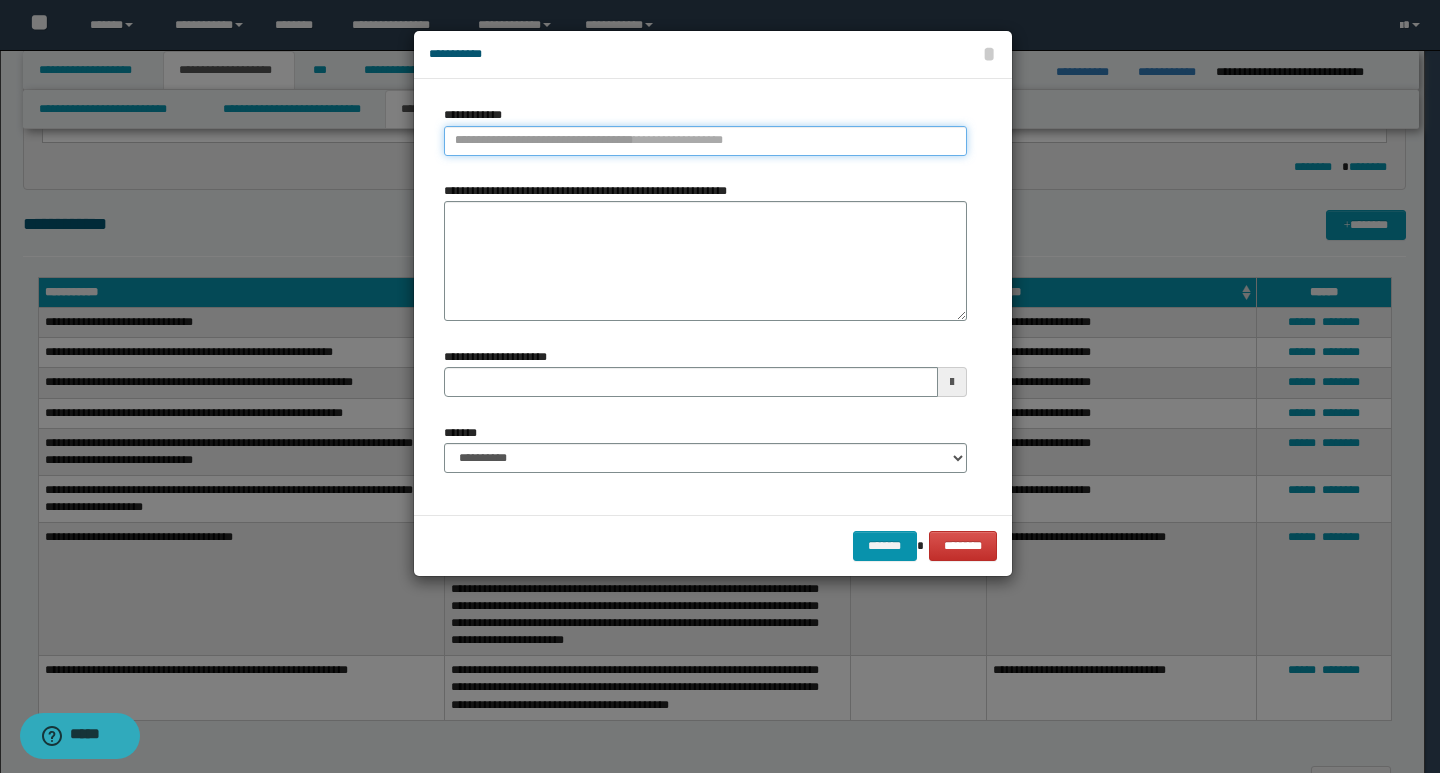 click on "**********" at bounding box center [705, 141] 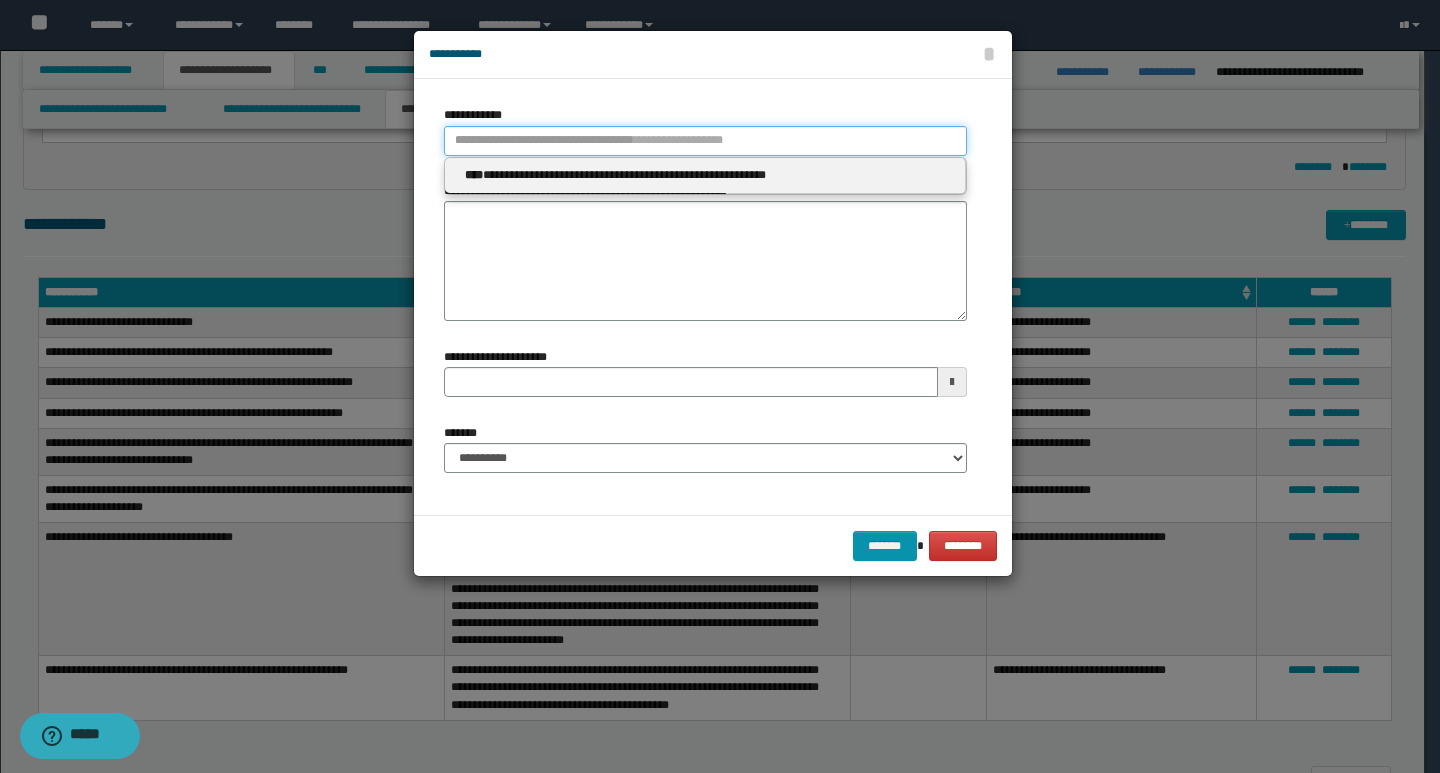 paste on "**********" 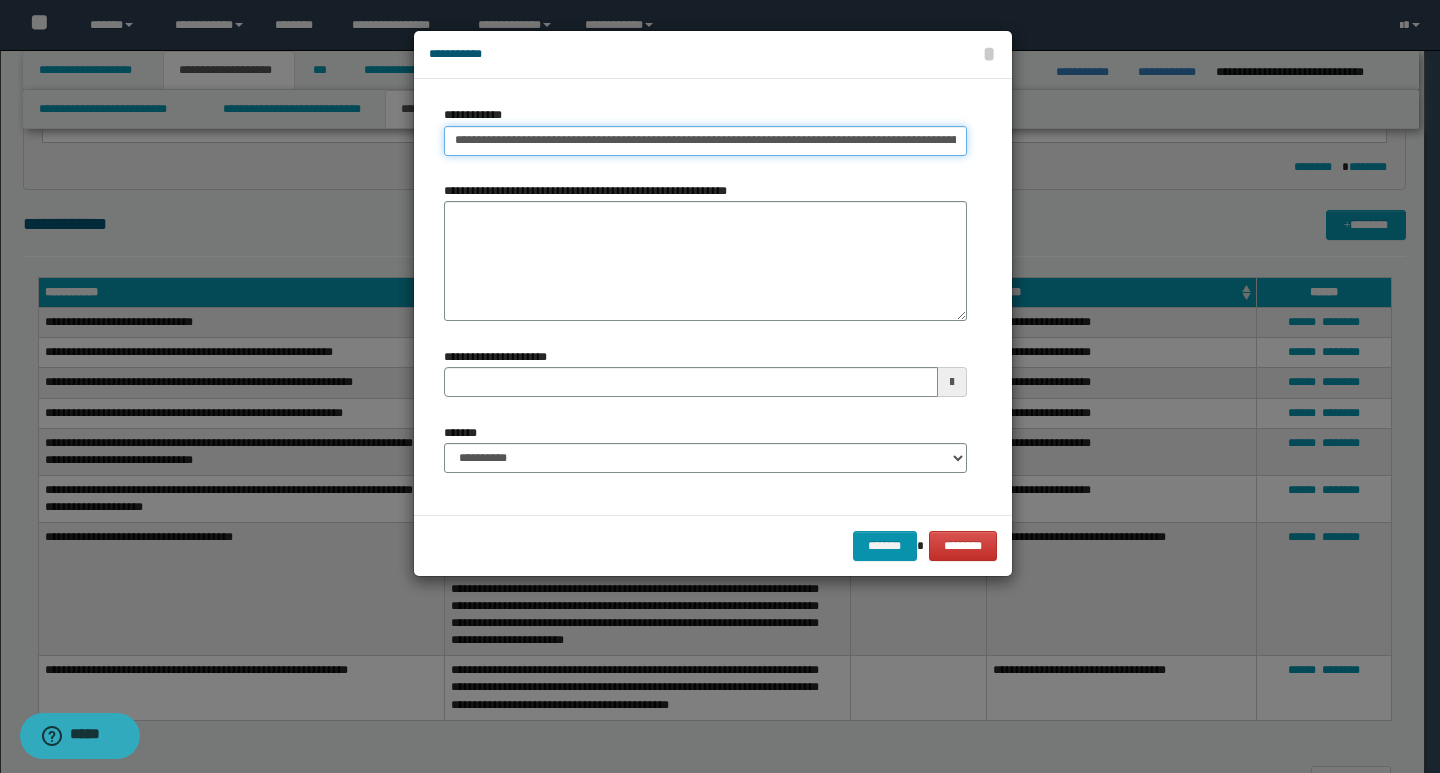 scroll, scrollTop: 0, scrollLeft: 156, axis: horizontal 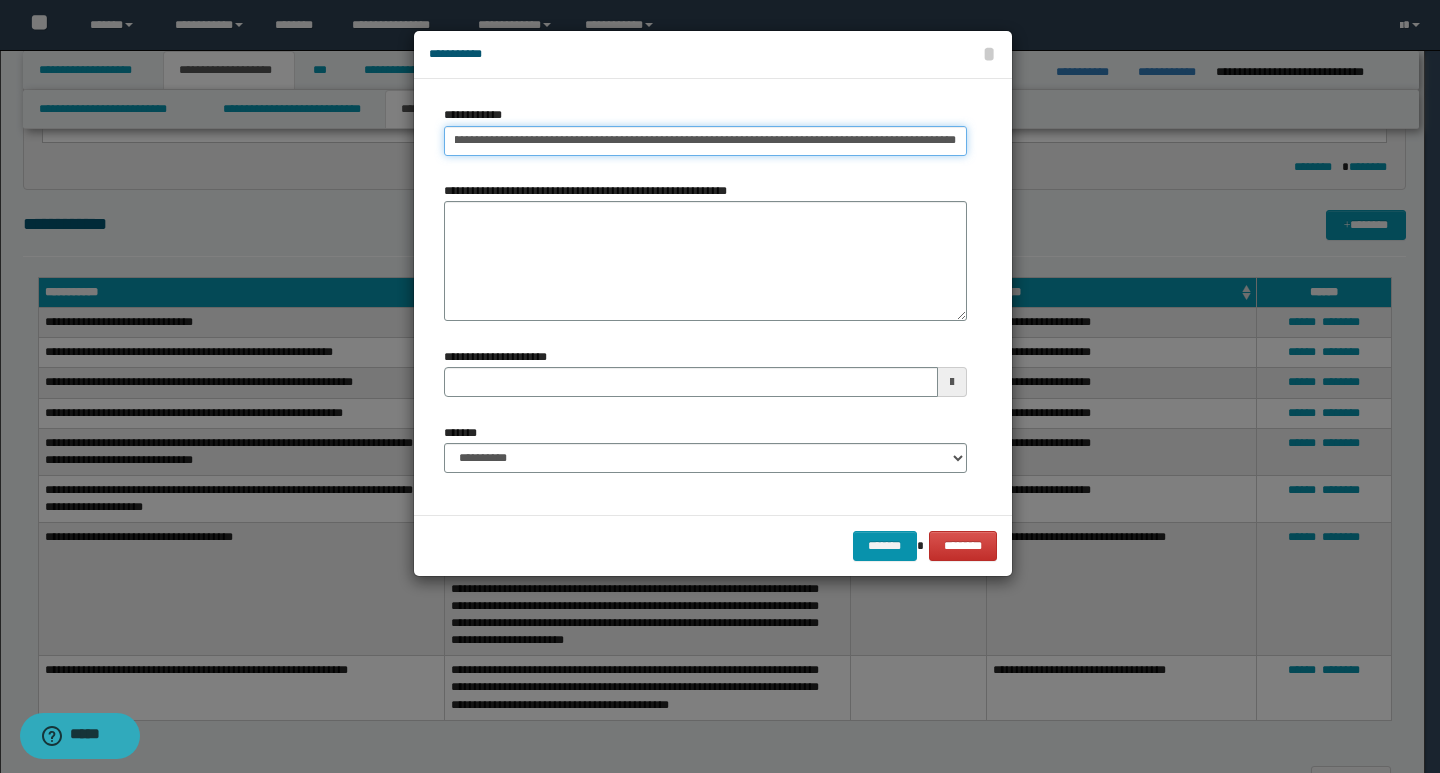 drag, startPoint x: 603, startPoint y: 142, endPoint x: 986, endPoint y: 152, distance: 383.13052 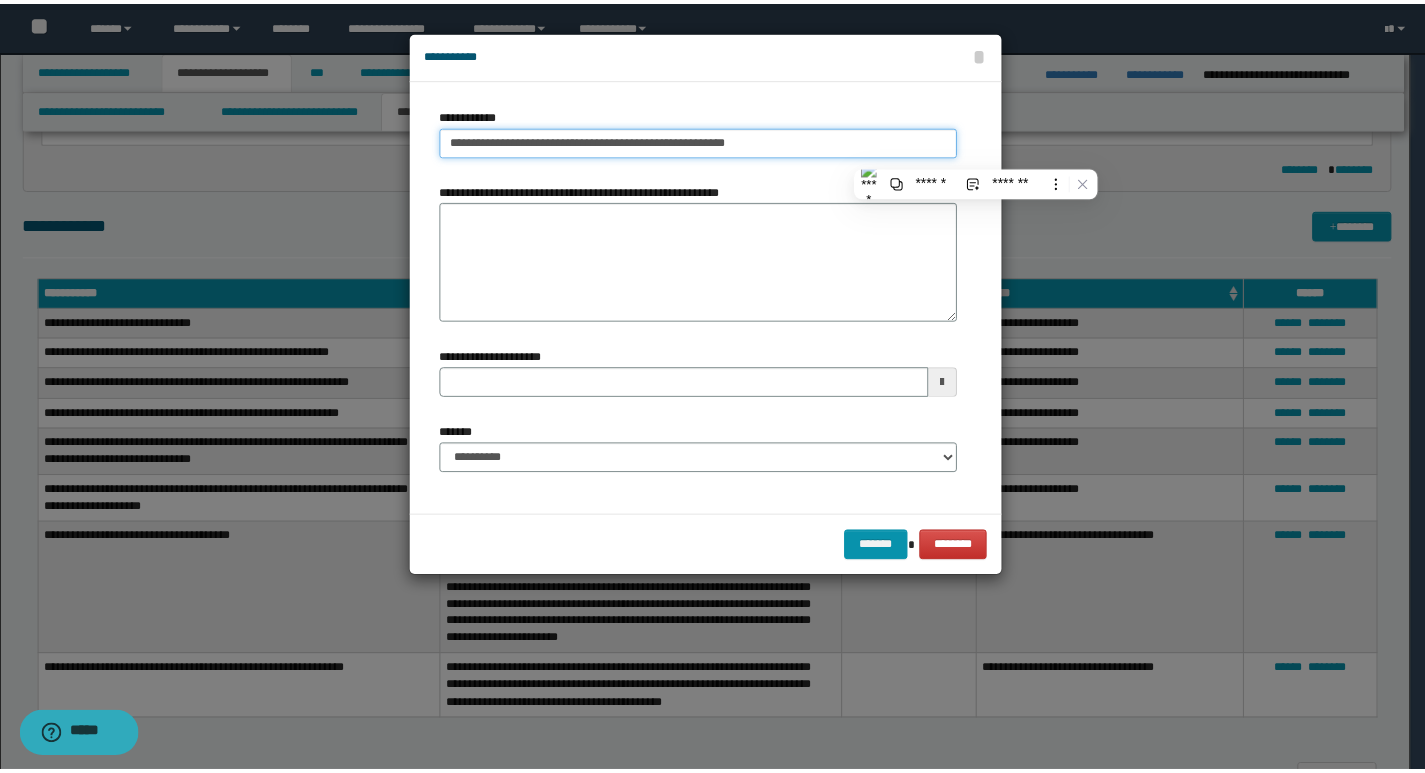 scroll, scrollTop: 0, scrollLeft: 0, axis: both 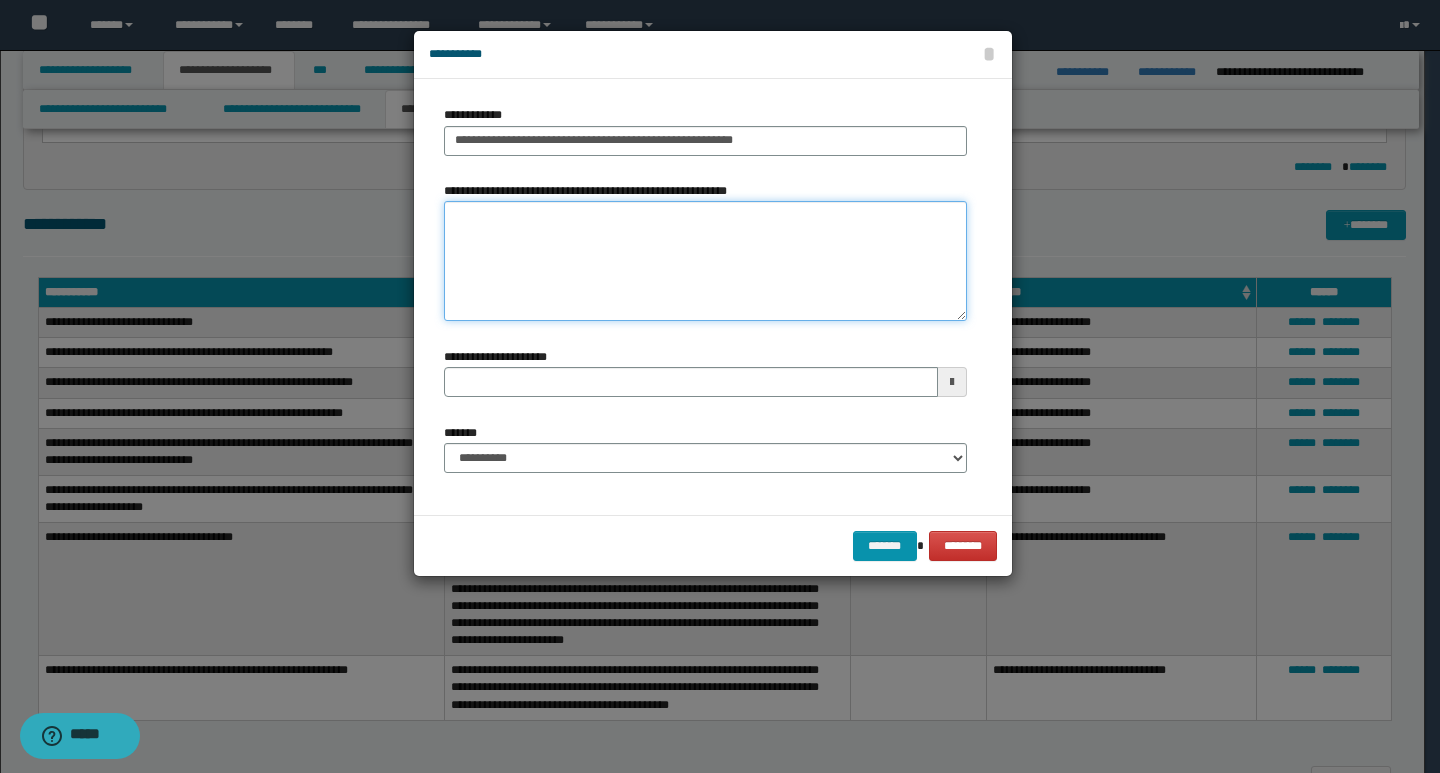 click on "**********" at bounding box center (705, 261) 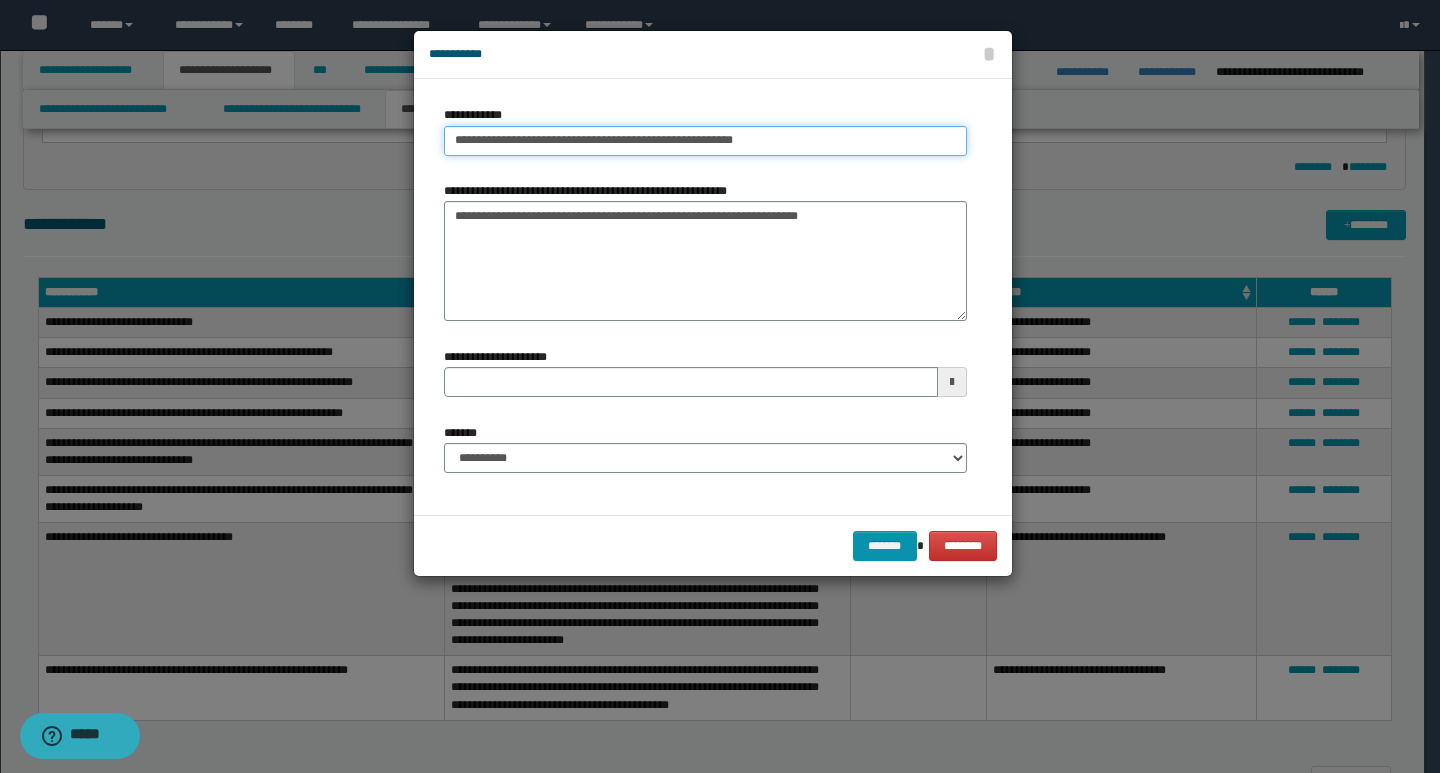 drag, startPoint x: 478, startPoint y: 139, endPoint x: 425, endPoint y: 141, distance: 53.037724 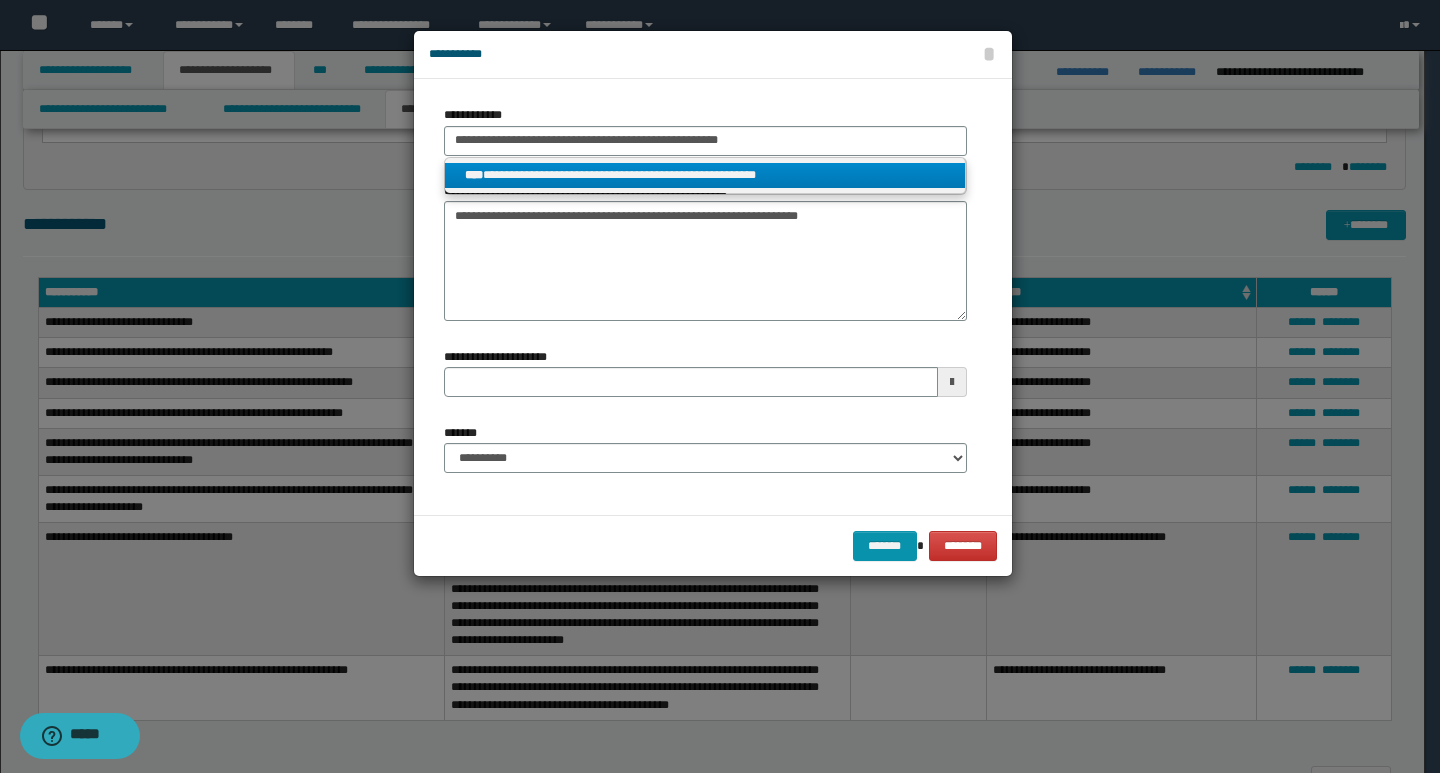 click on "**********" at bounding box center [705, 175] 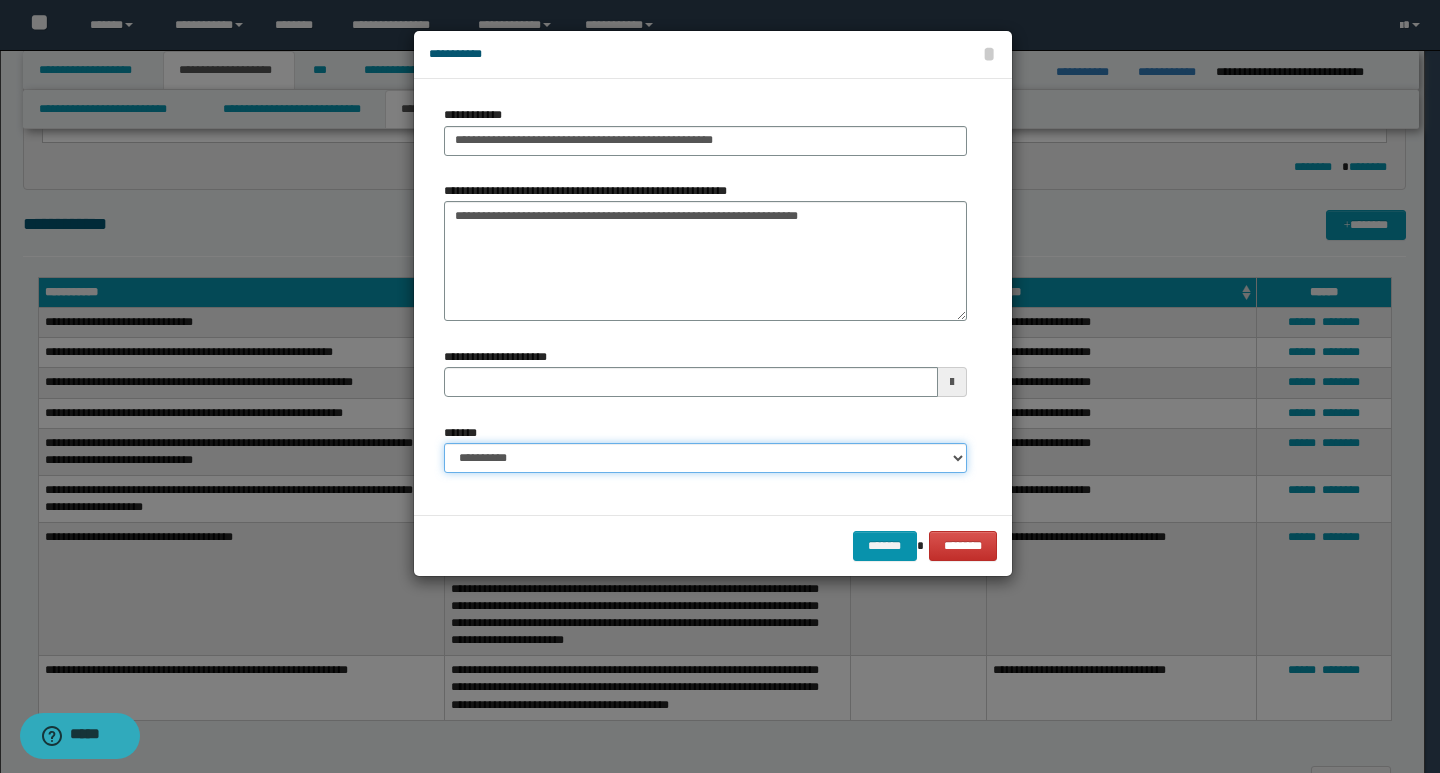 click on "**********" at bounding box center (705, 458) 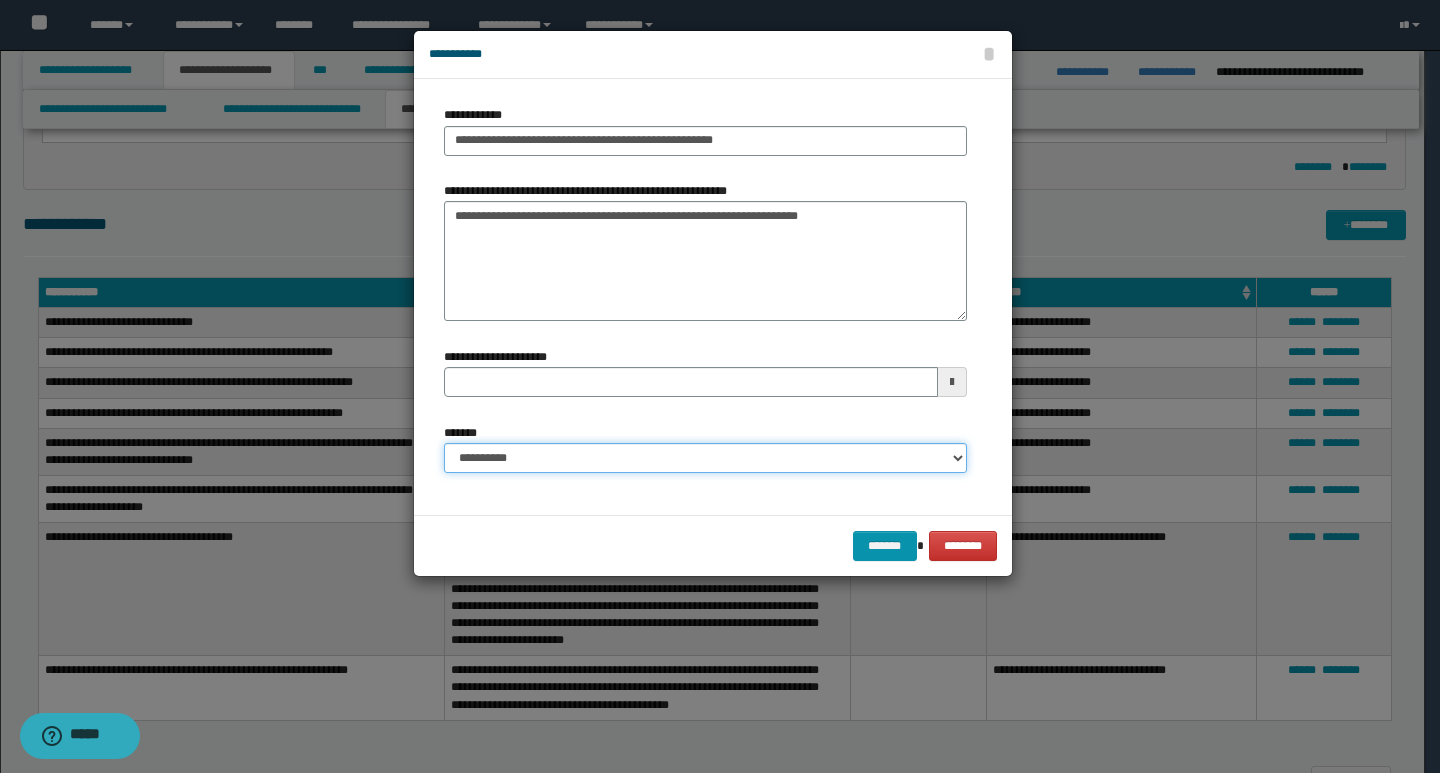 click on "**********" at bounding box center [705, 458] 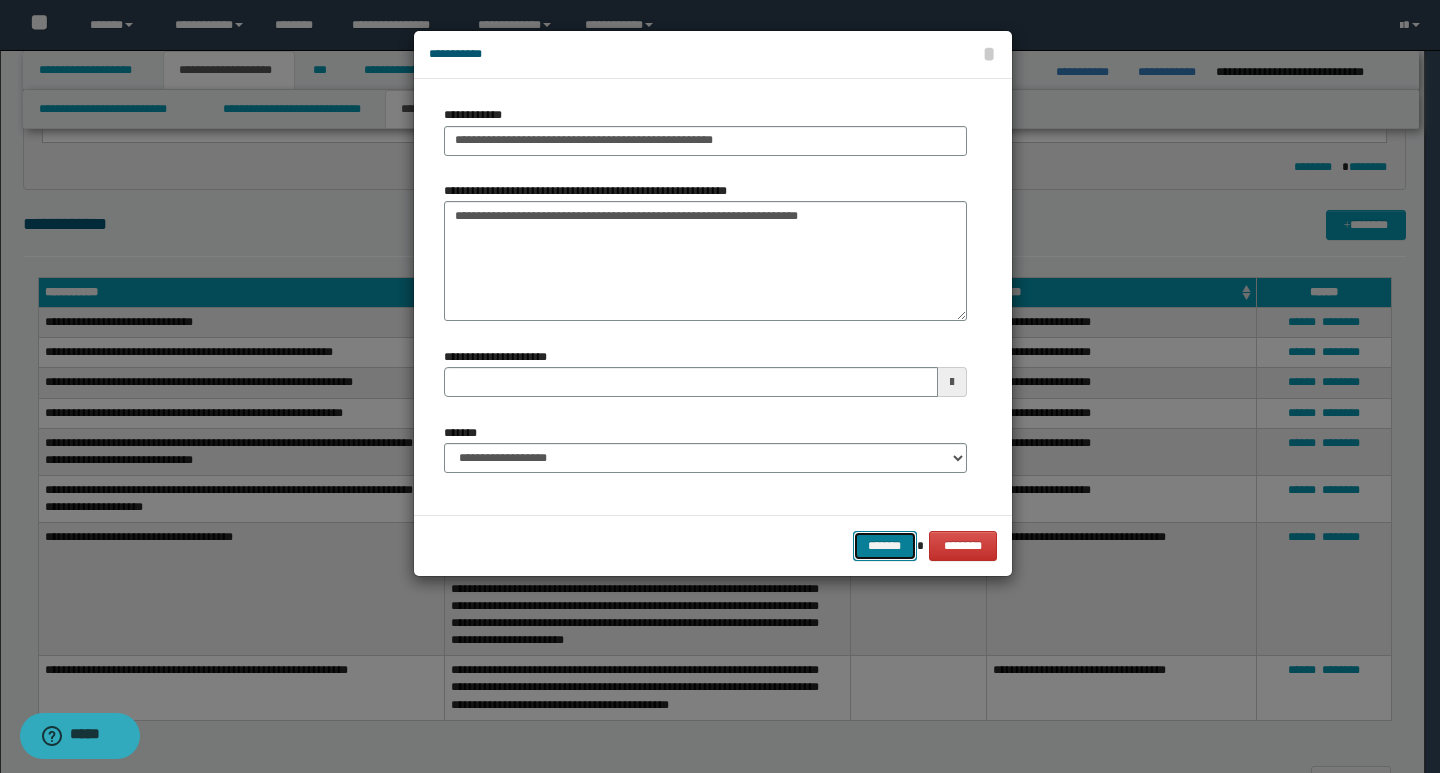 click on "*******" at bounding box center [885, 546] 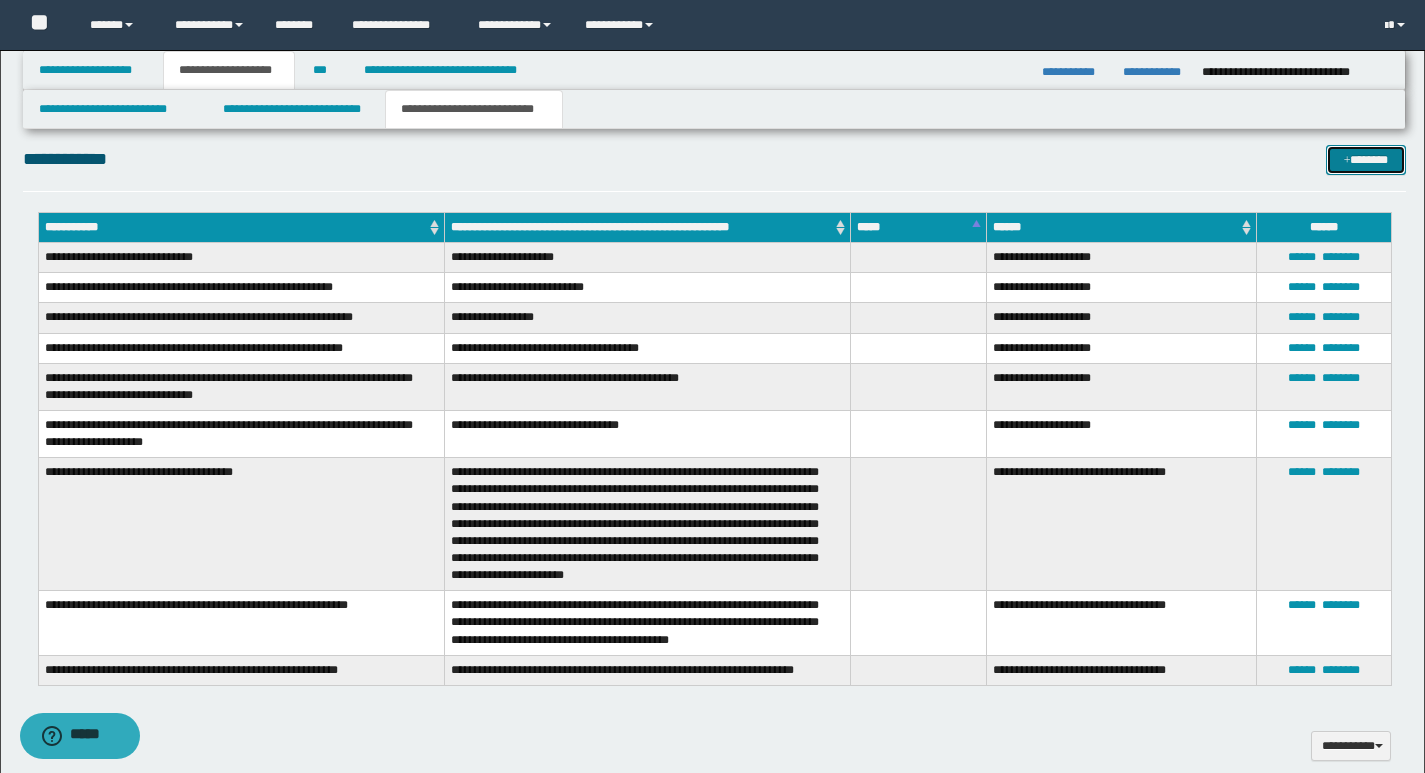scroll, scrollTop: 1132, scrollLeft: 0, axis: vertical 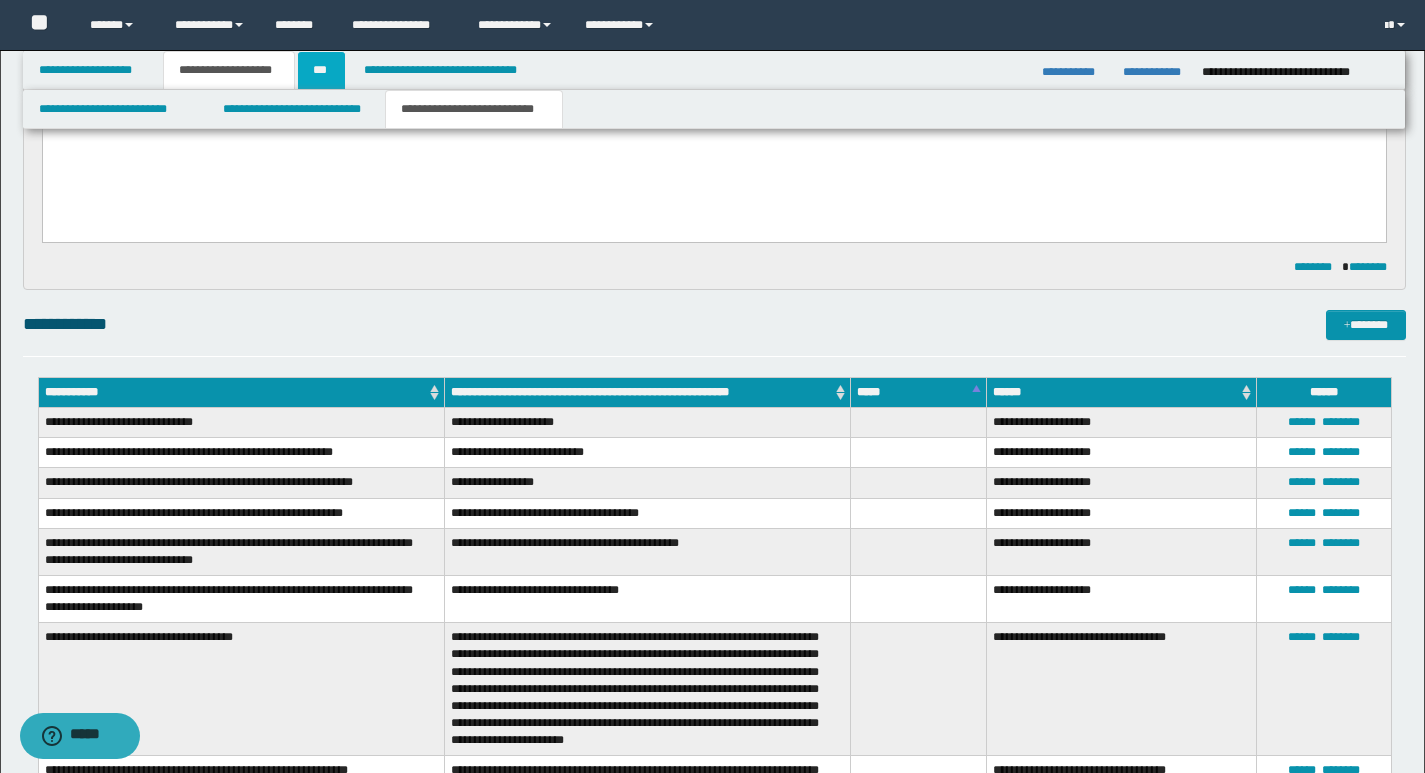 click on "***" at bounding box center (321, 70) 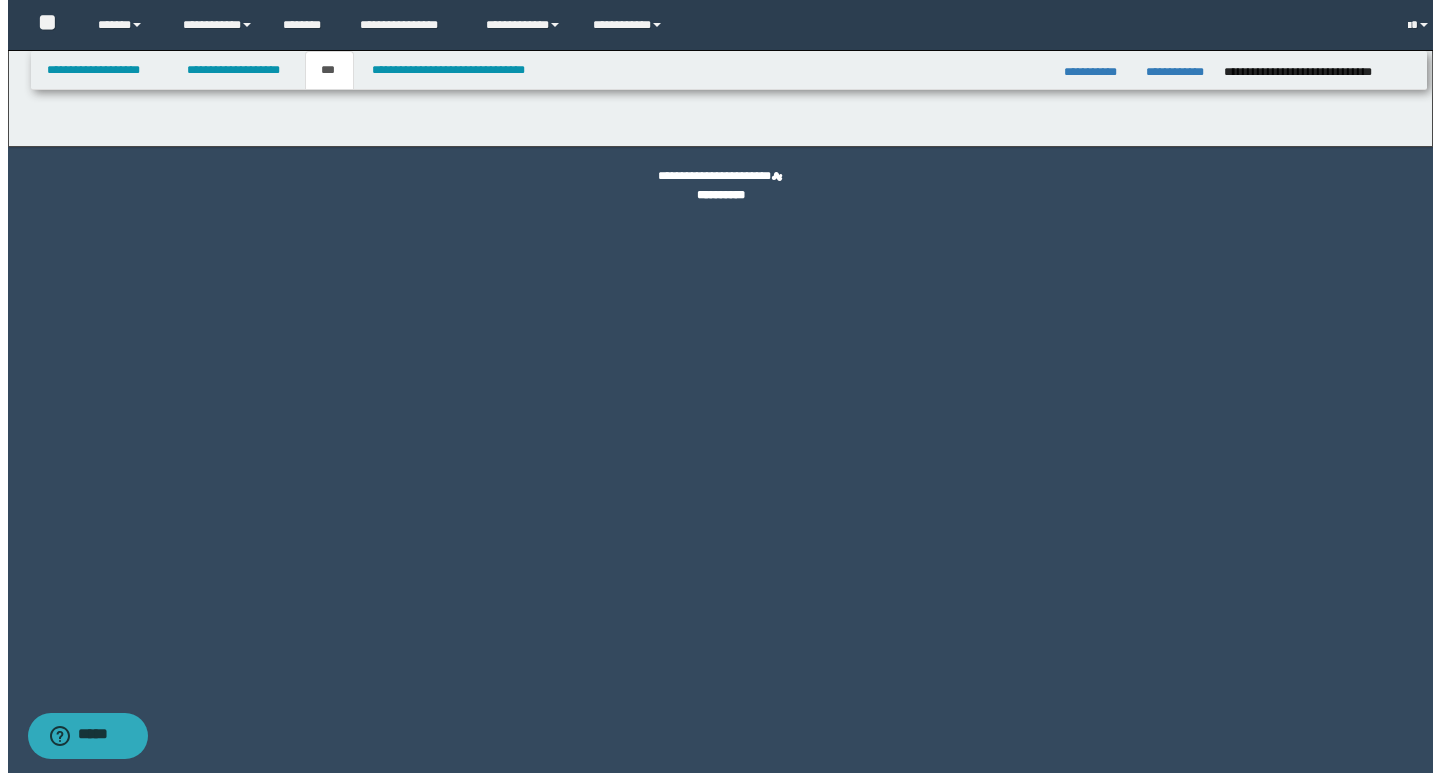 scroll, scrollTop: 0, scrollLeft: 0, axis: both 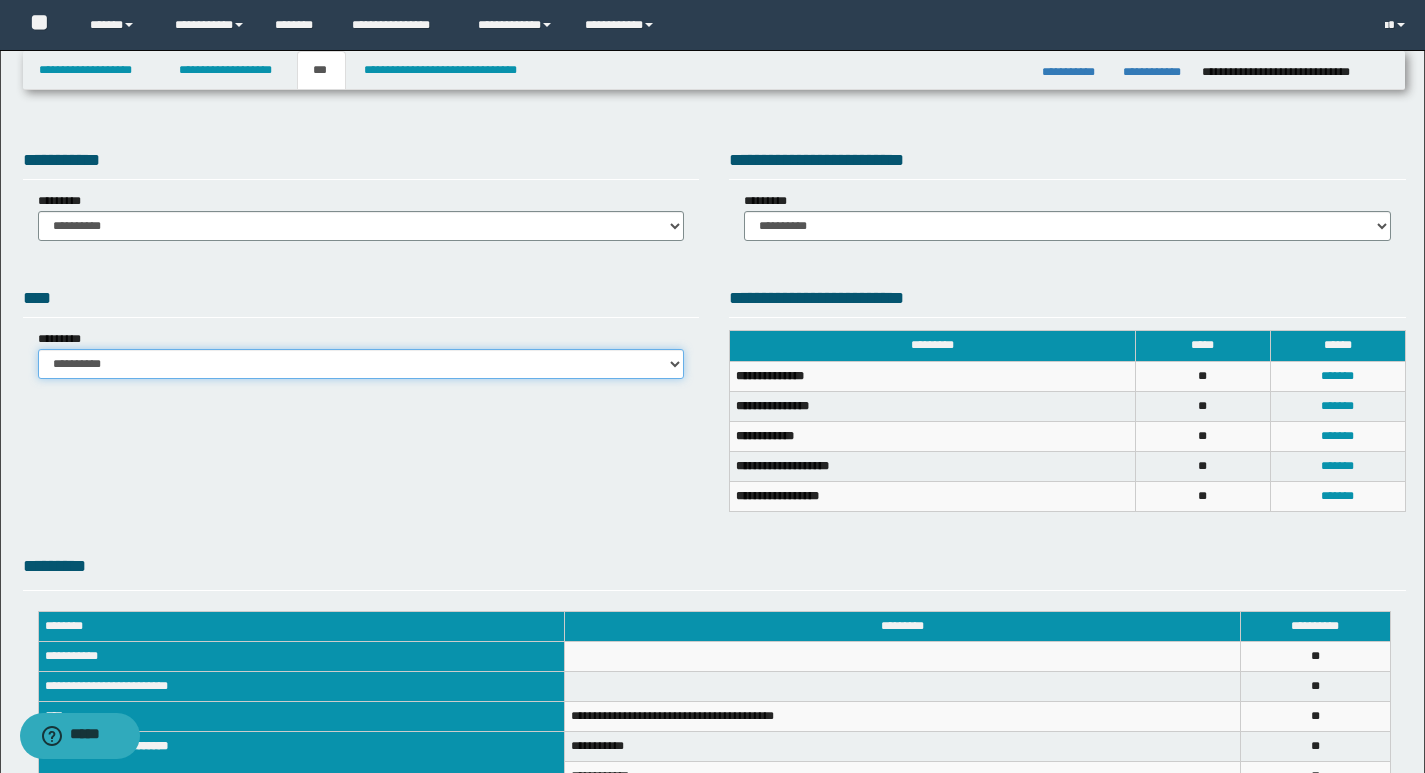 click on "**********" at bounding box center (361, 364) 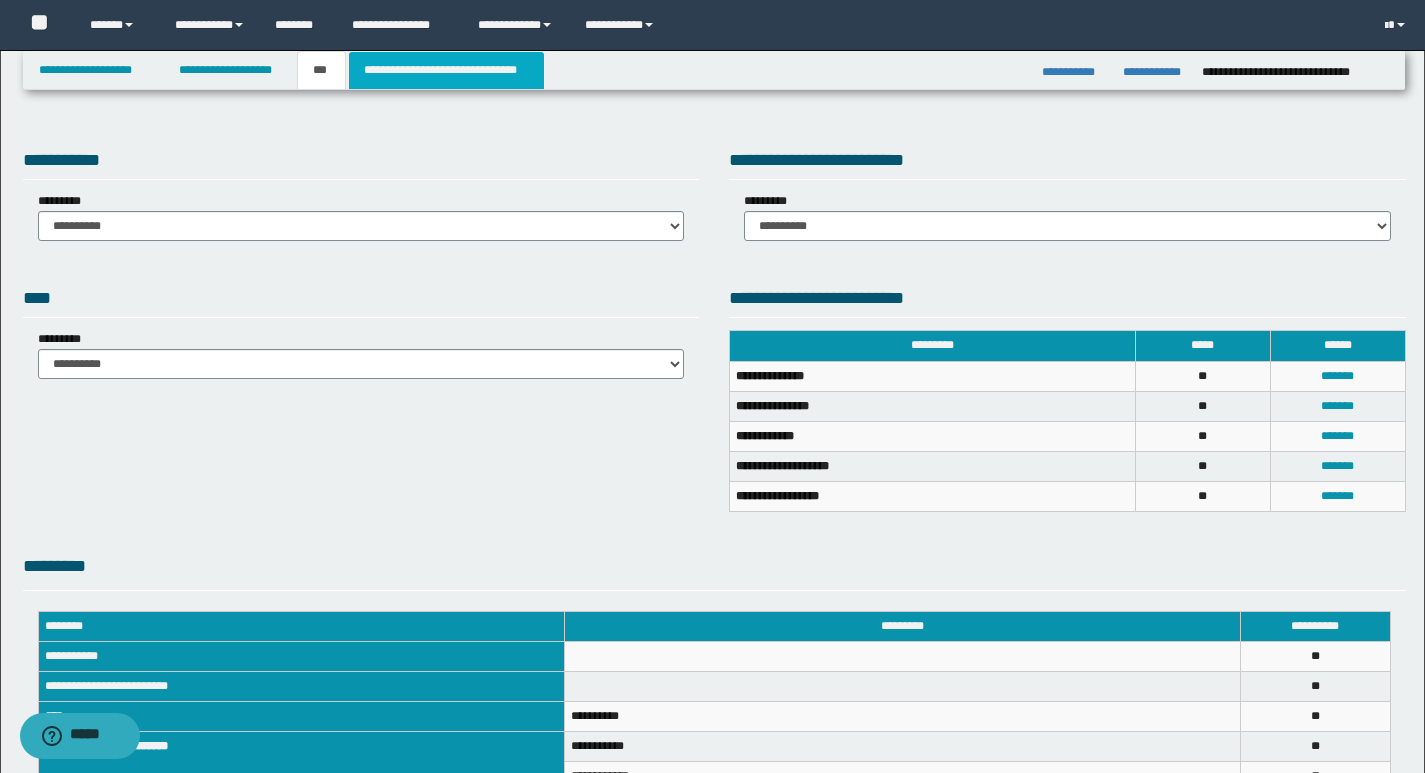 click on "**********" at bounding box center [446, 70] 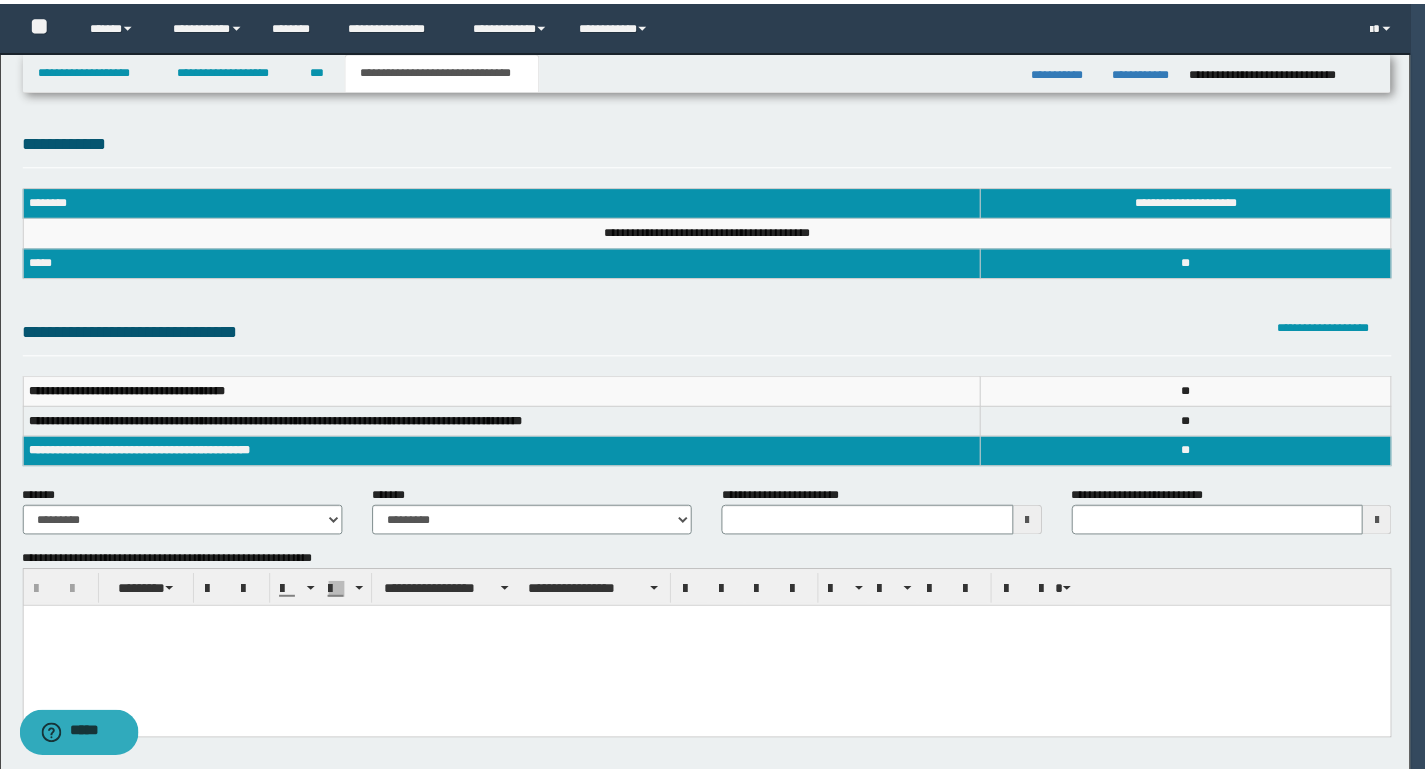 scroll, scrollTop: 0, scrollLeft: 0, axis: both 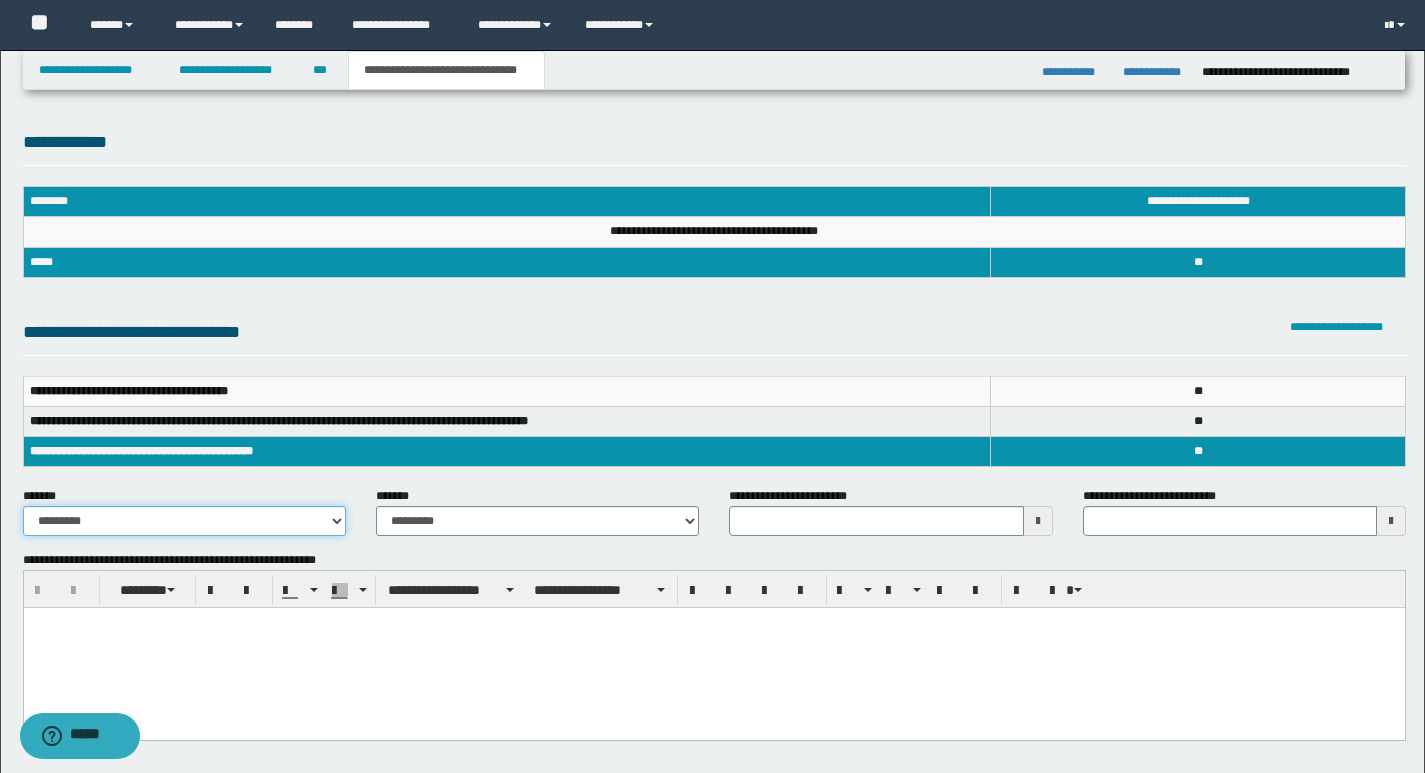 click on "**********" at bounding box center (184, 521) 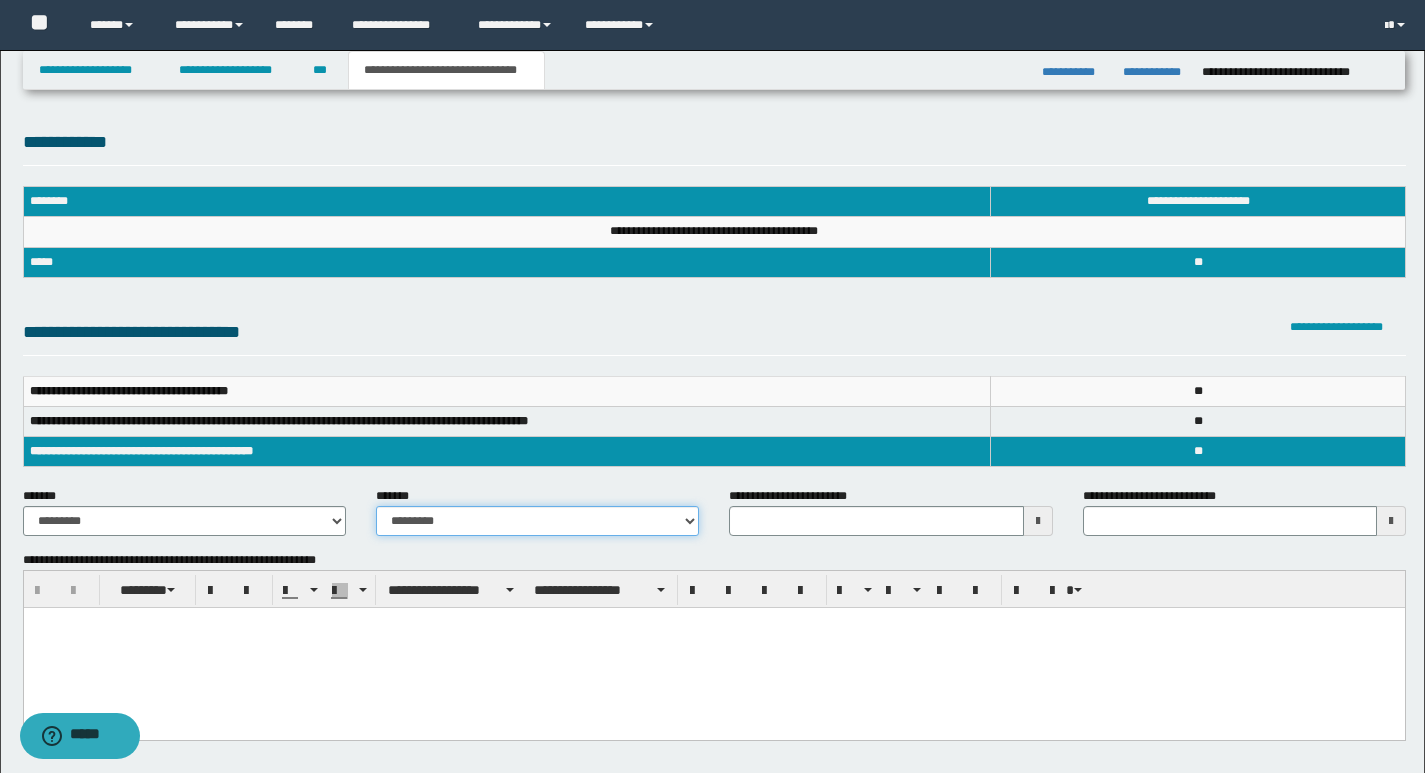 click on "**********" at bounding box center [537, 521] 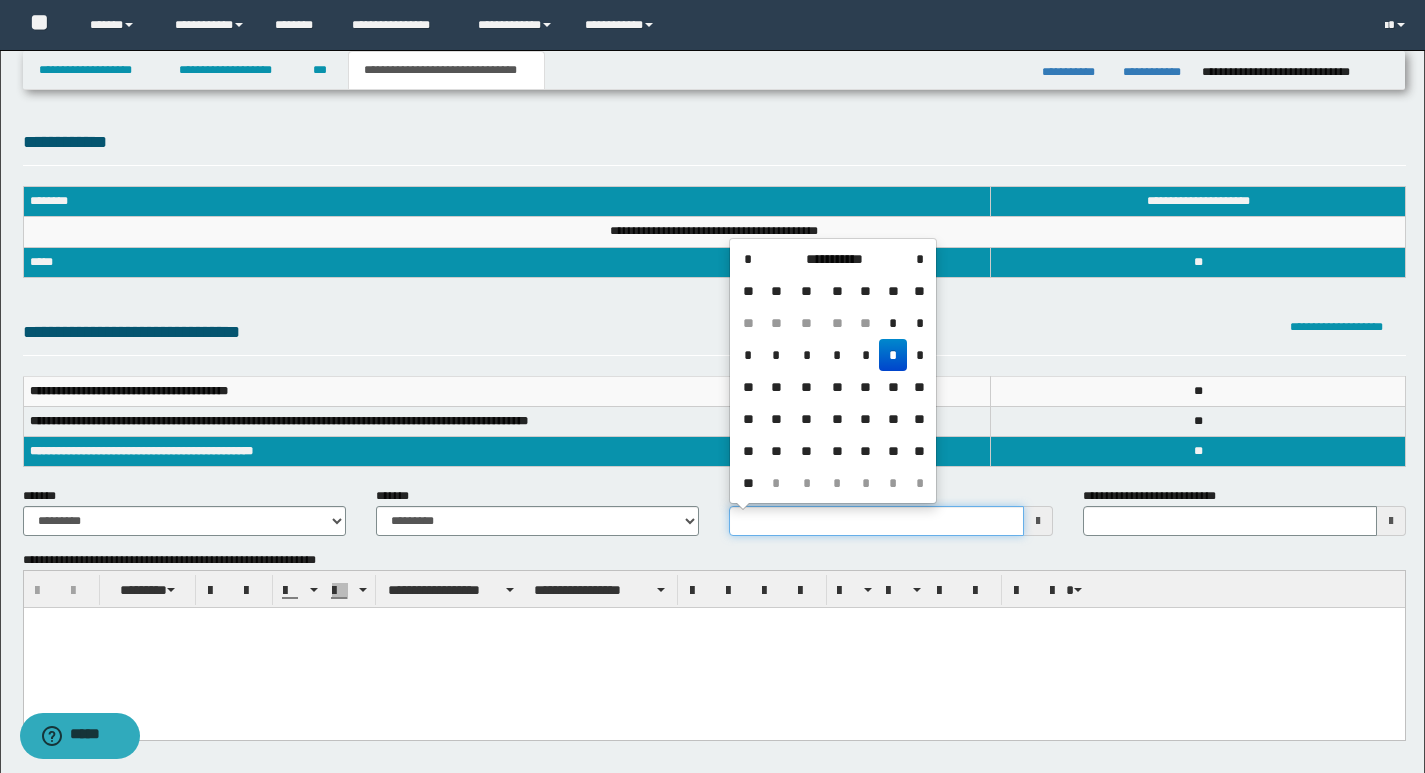 click on "**********" at bounding box center (876, 521) 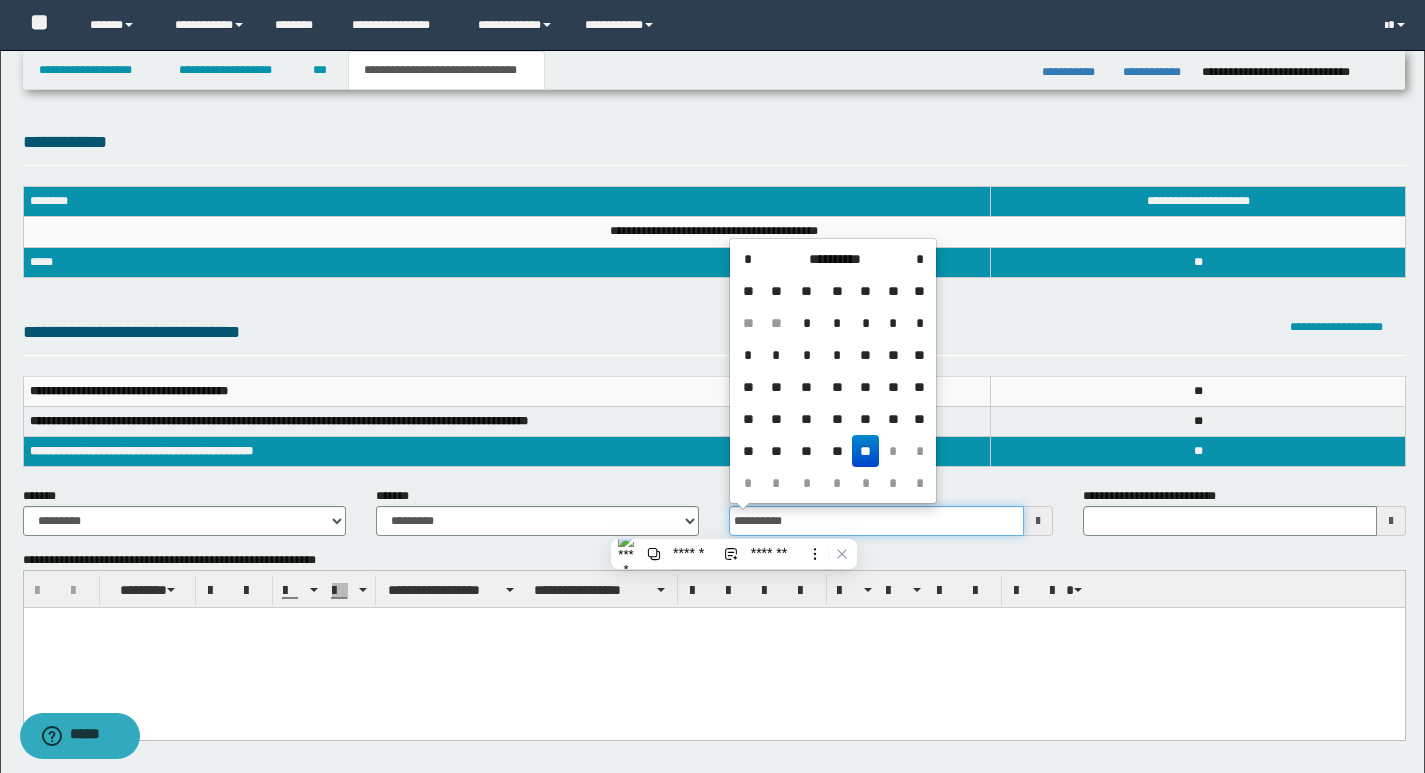click on "**********" at bounding box center [876, 521] 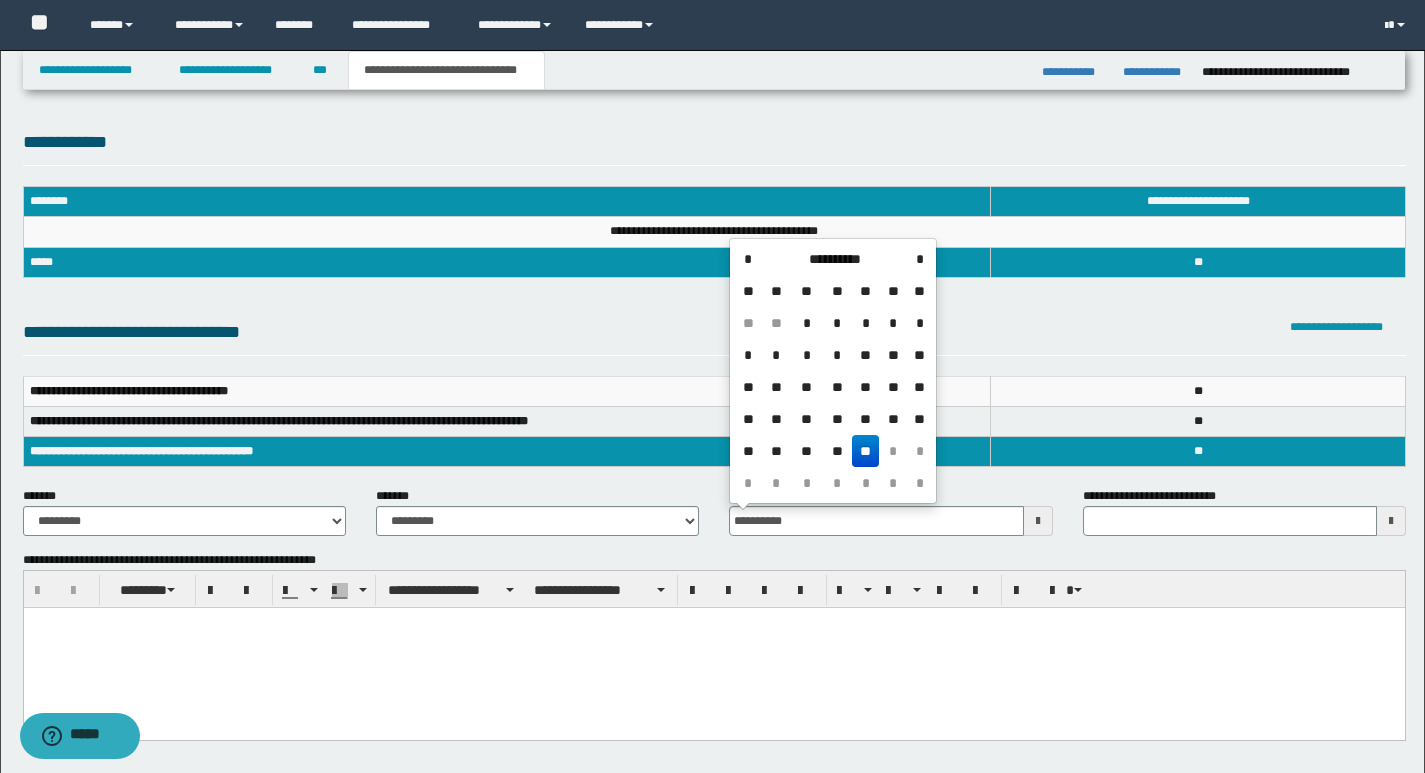 click at bounding box center (713, 648) 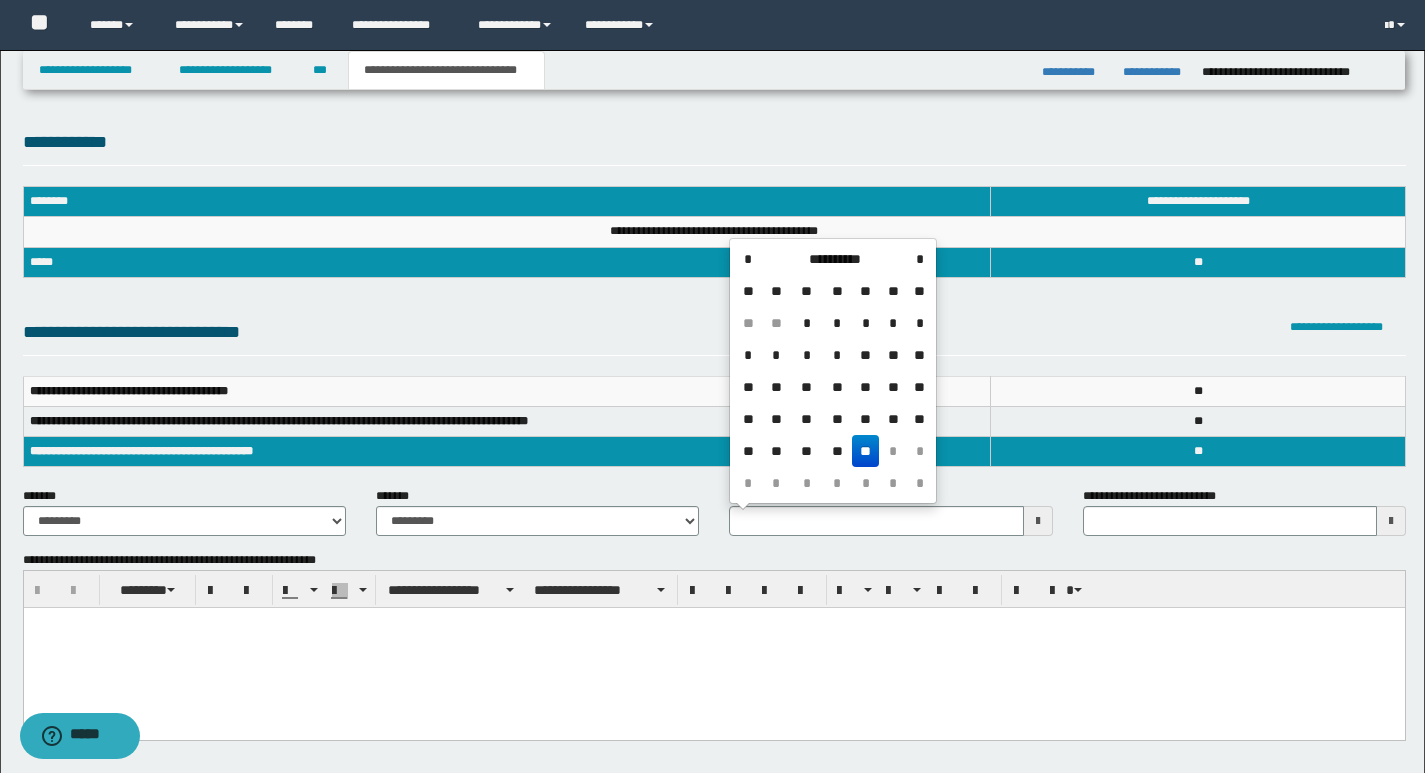 click at bounding box center (713, 648) 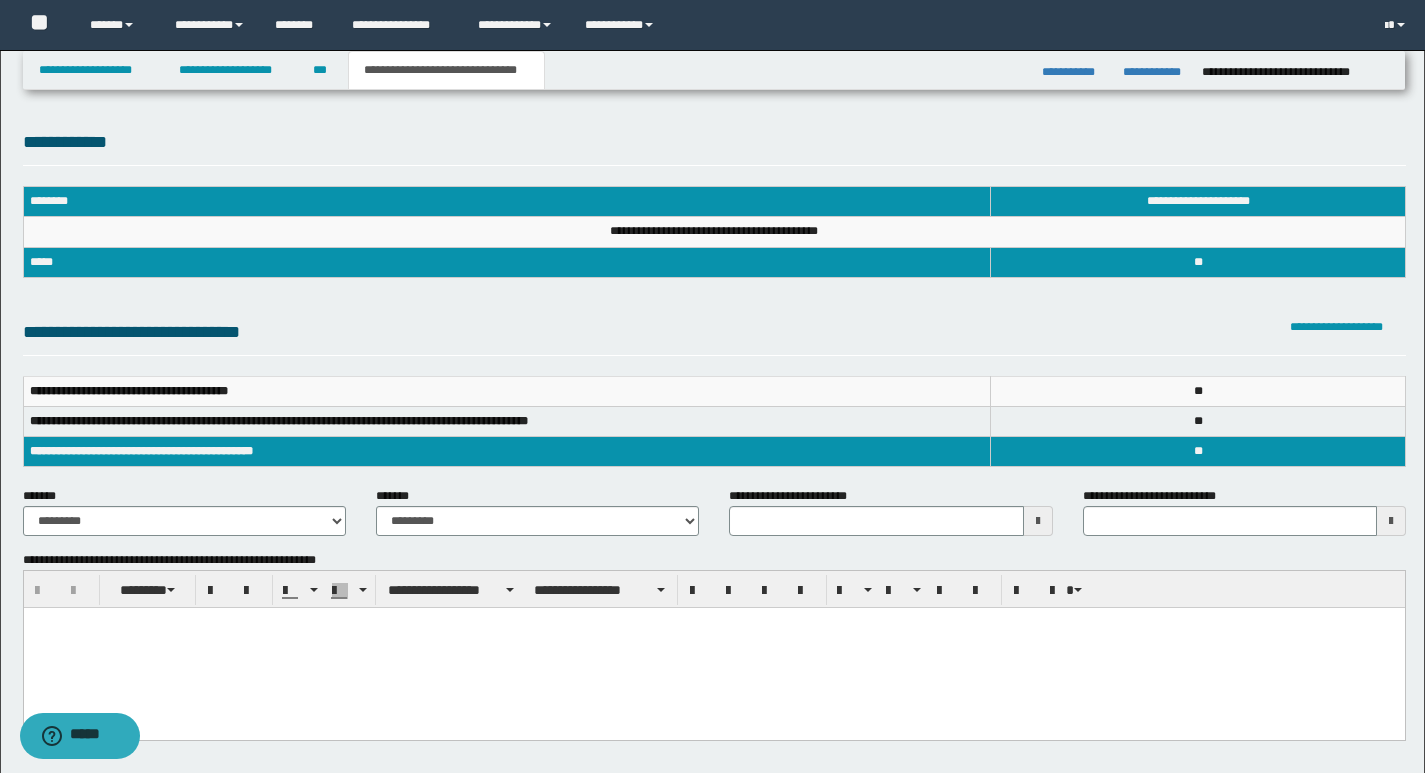 click on "**********" at bounding box center (714, 337) 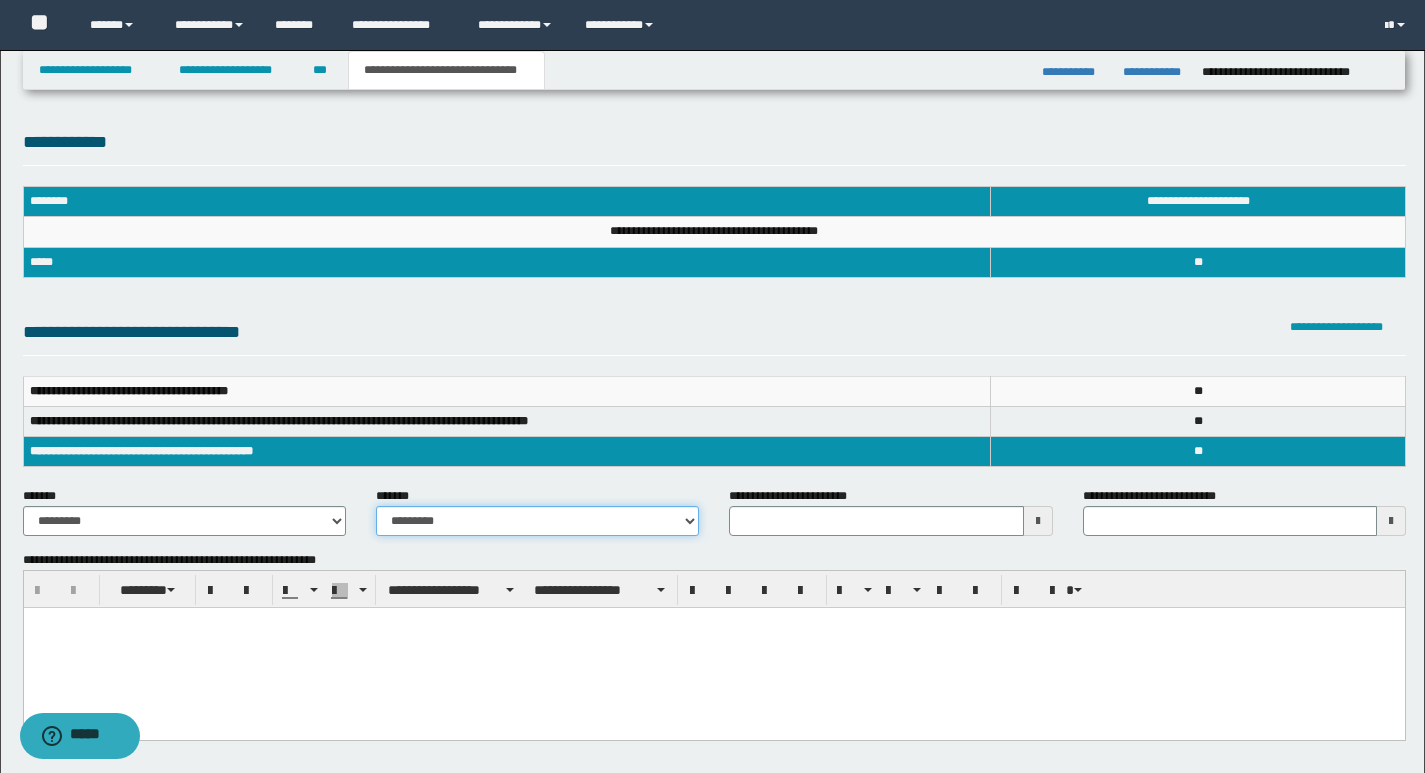 click on "**********" at bounding box center (537, 521) 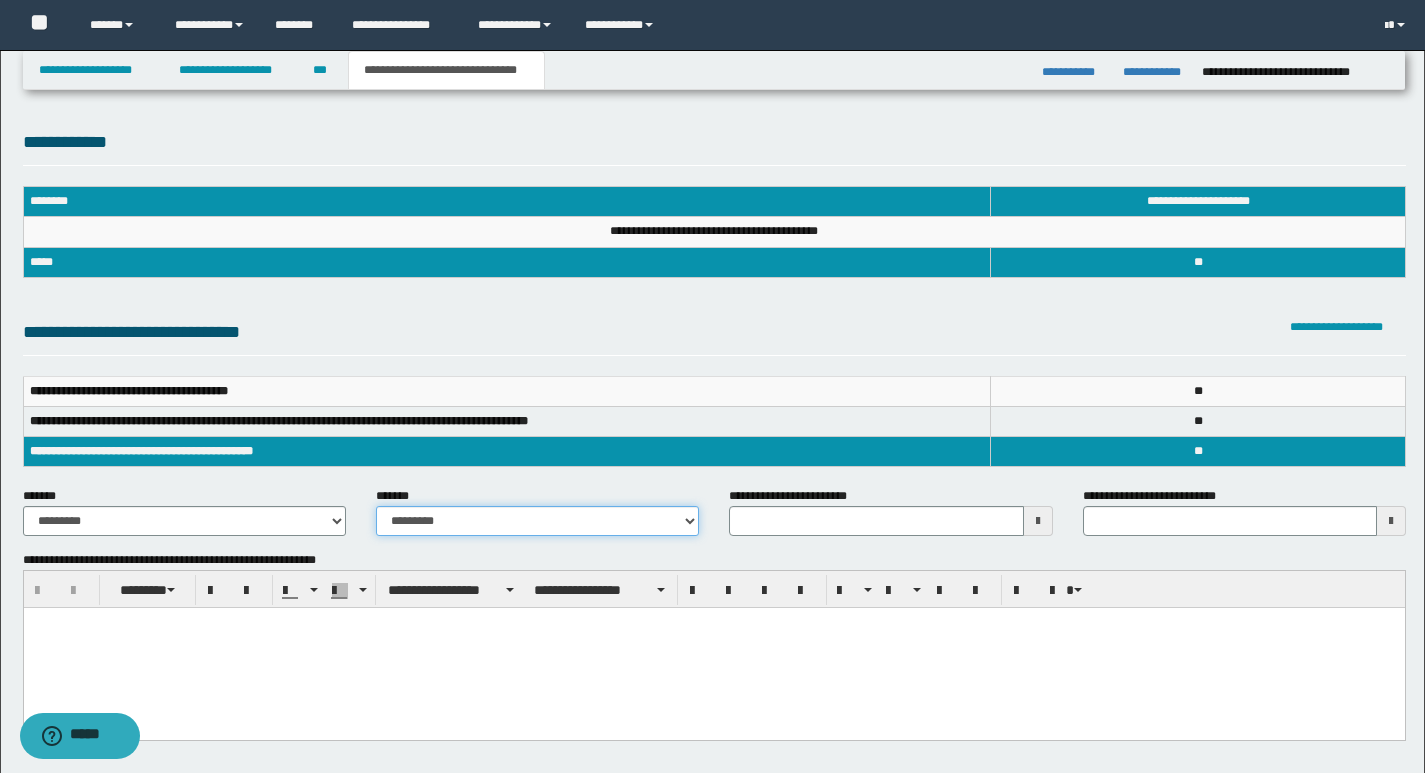 click on "**********" at bounding box center [537, 521] 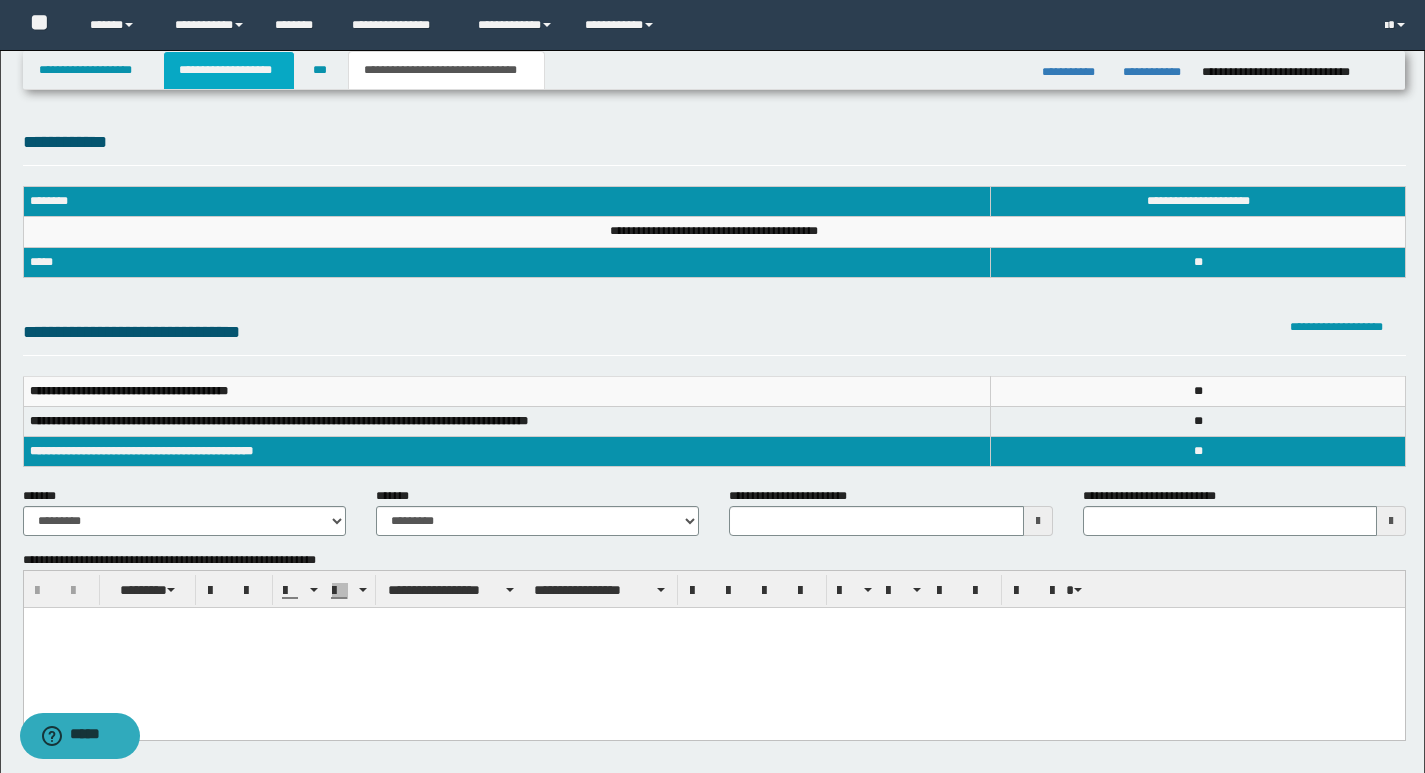 click on "**********" at bounding box center (229, 70) 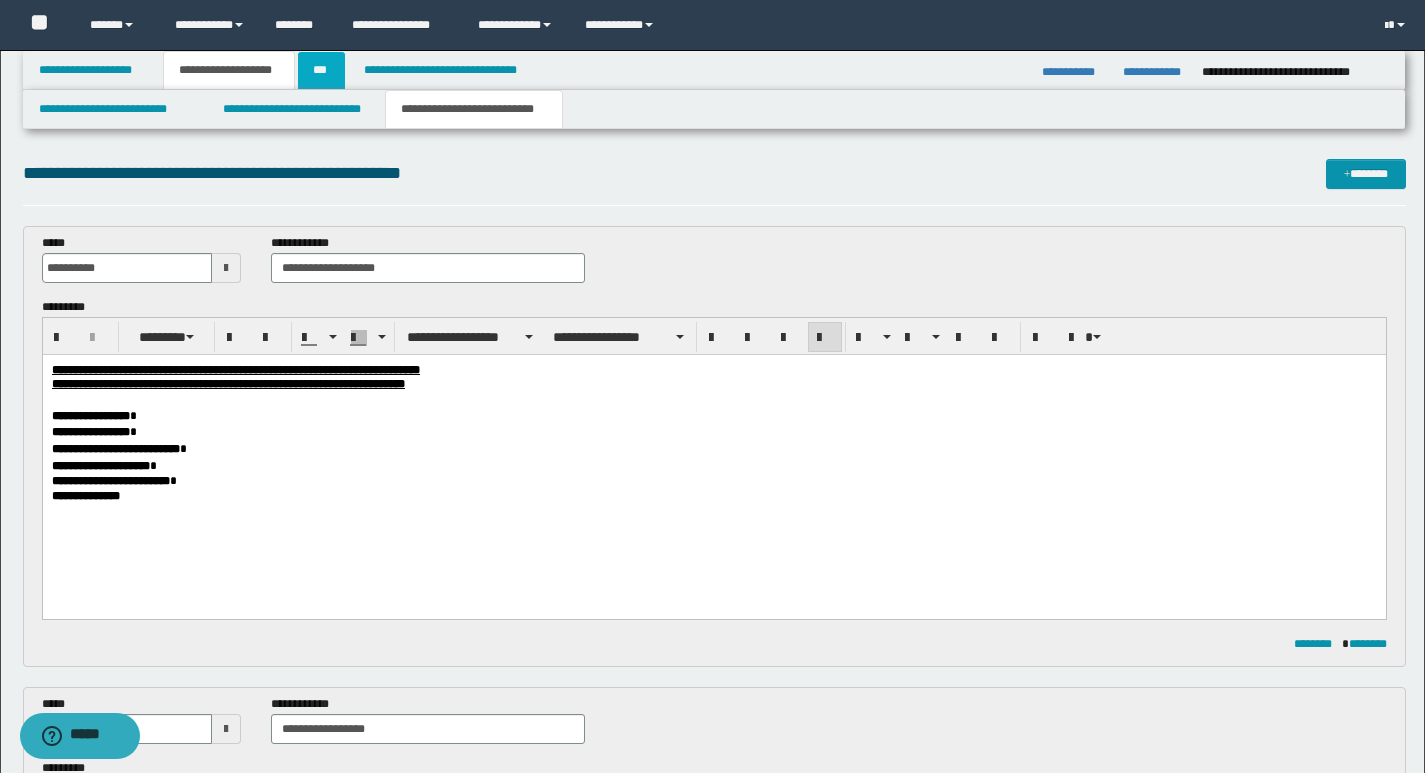 click on "***" at bounding box center (321, 70) 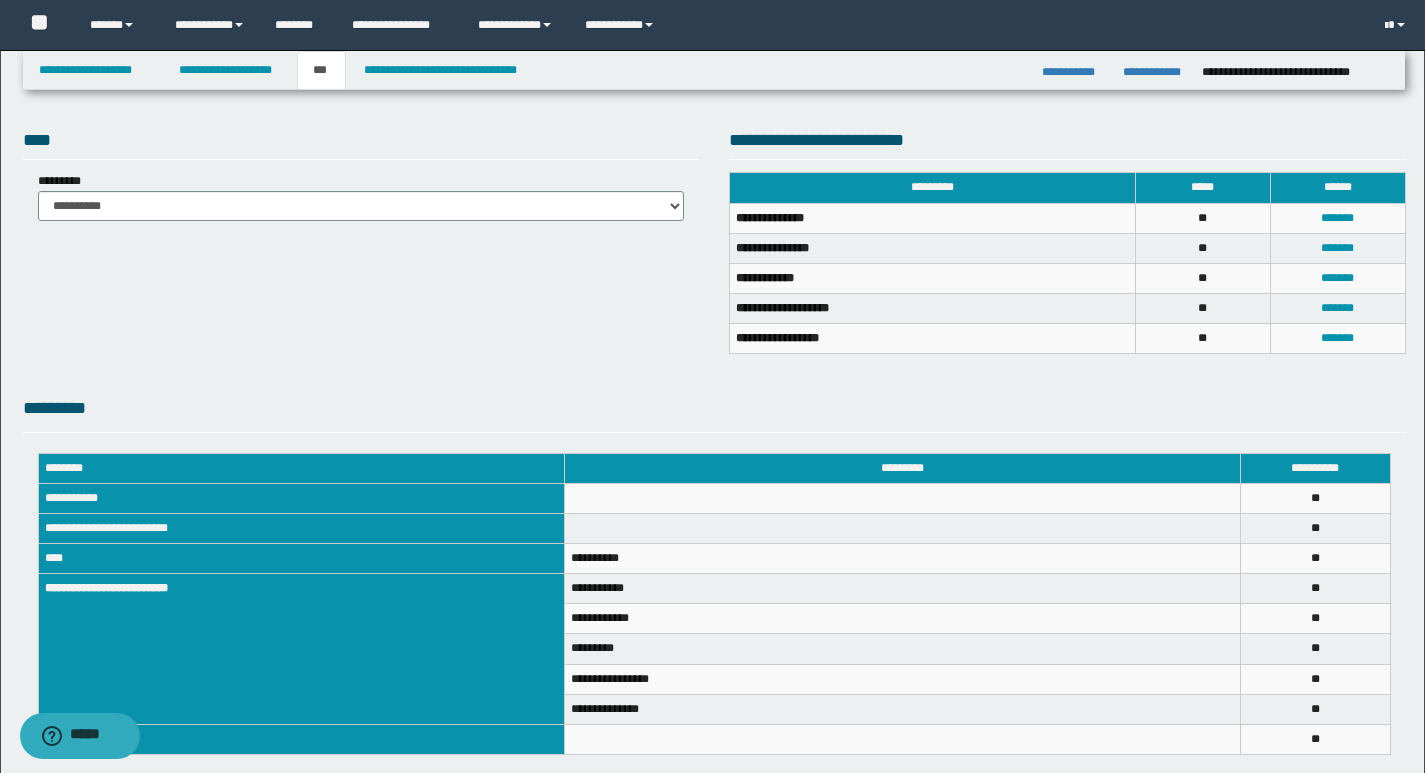 scroll, scrollTop: 0, scrollLeft: 0, axis: both 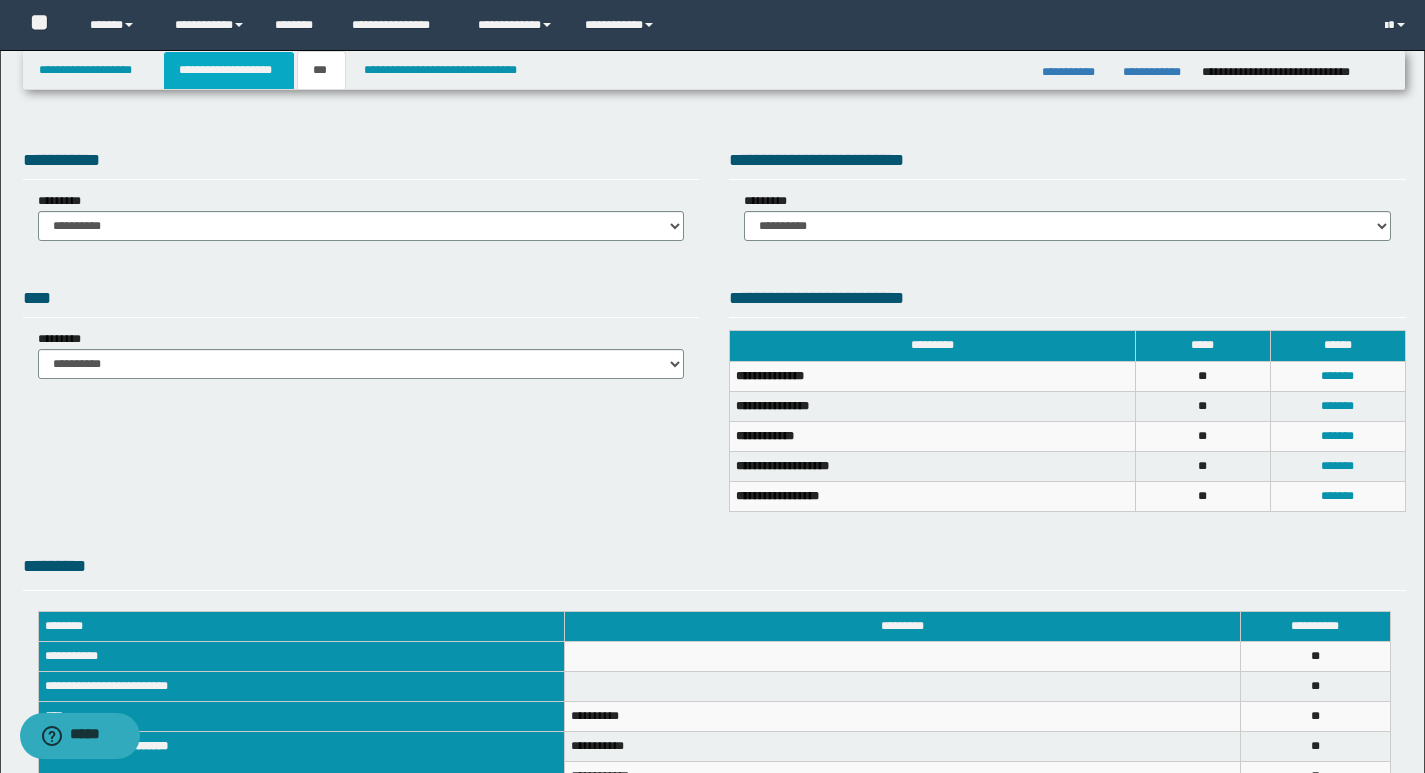 click on "**********" at bounding box center (229, 70) 